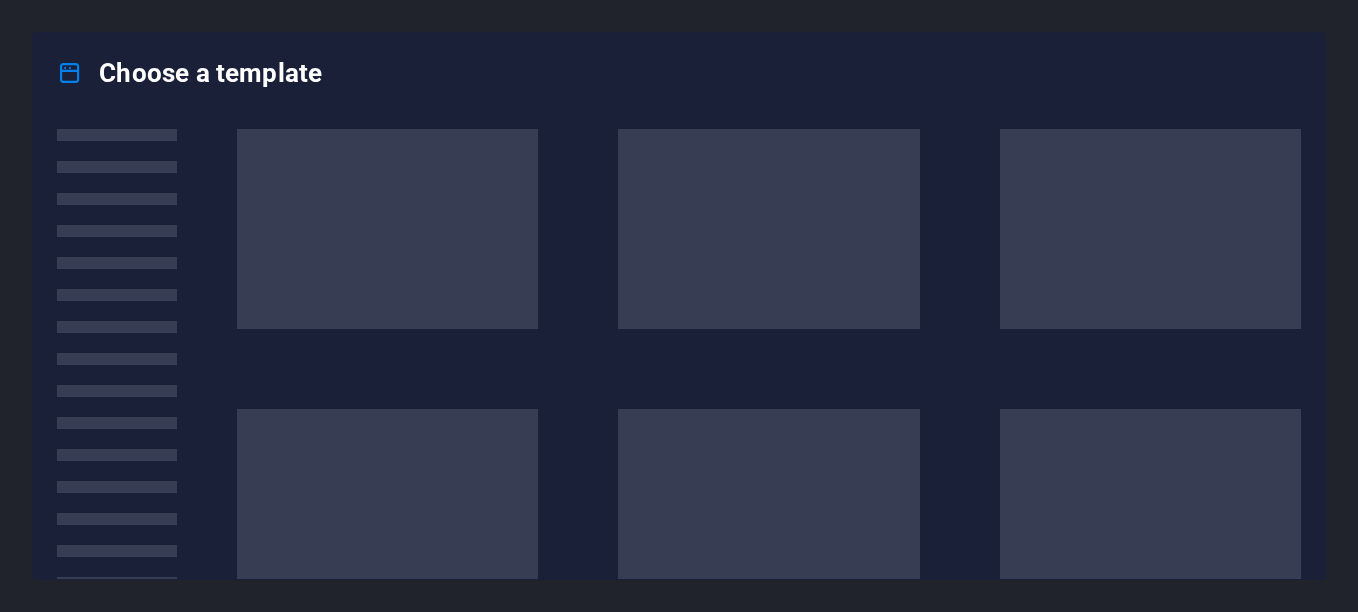 scroll, scrollTop: 0, scrollLeft: 0, axis: both 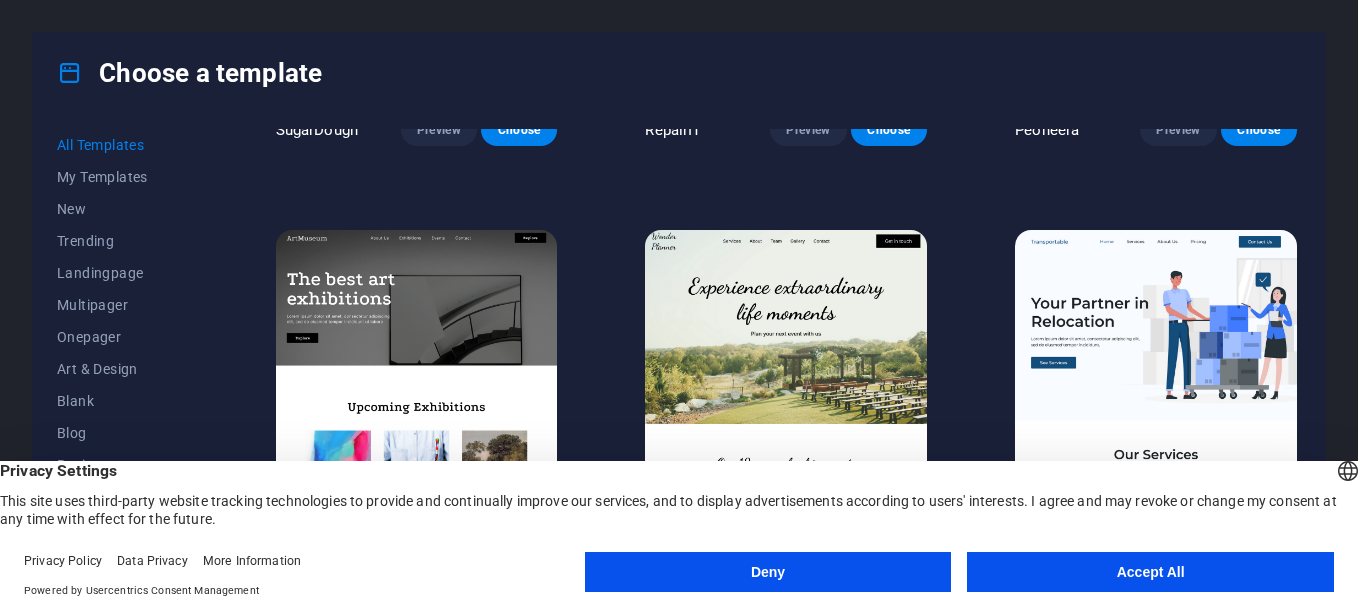 click on "Accept All" at bounding box center [1150, 572] 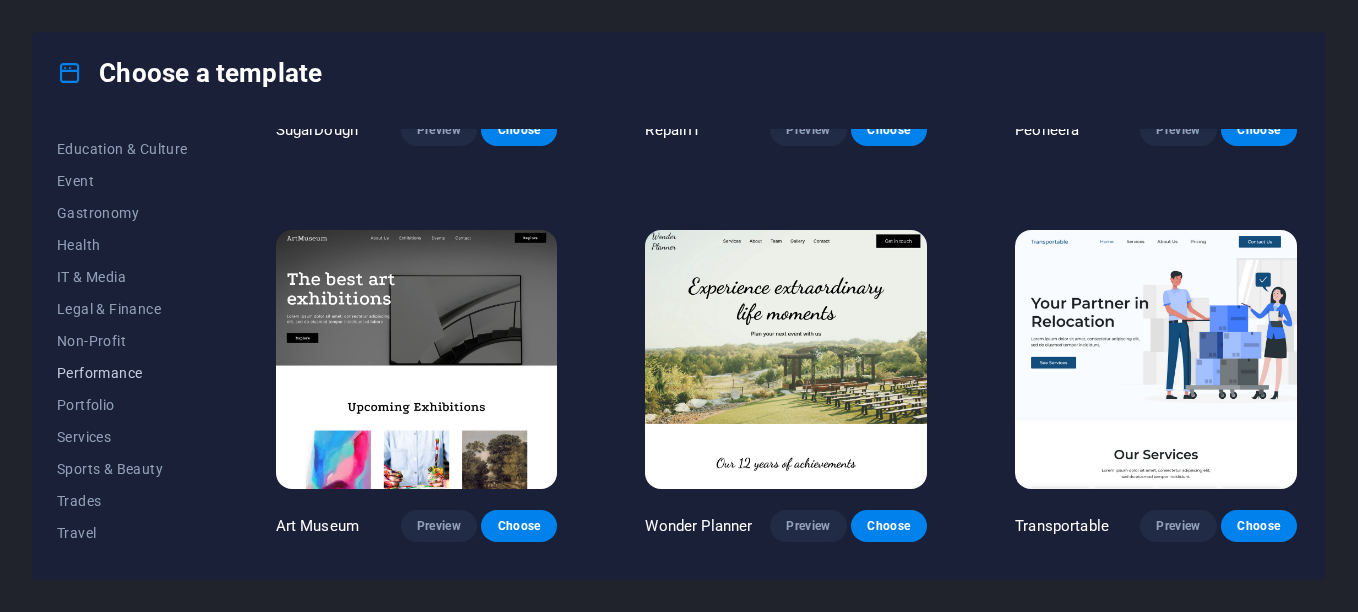 scroll, scrollTop: 374, scrollLeft: 0, axis: vertical 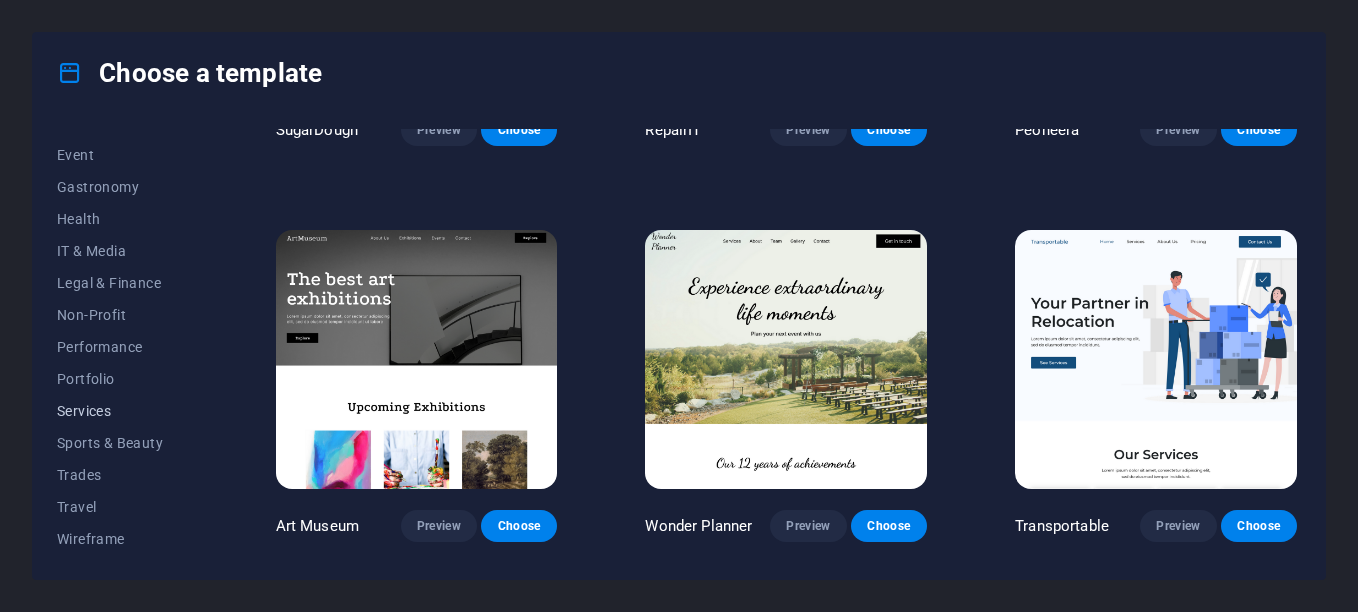click on "Services" at bounding box center (122, 411) 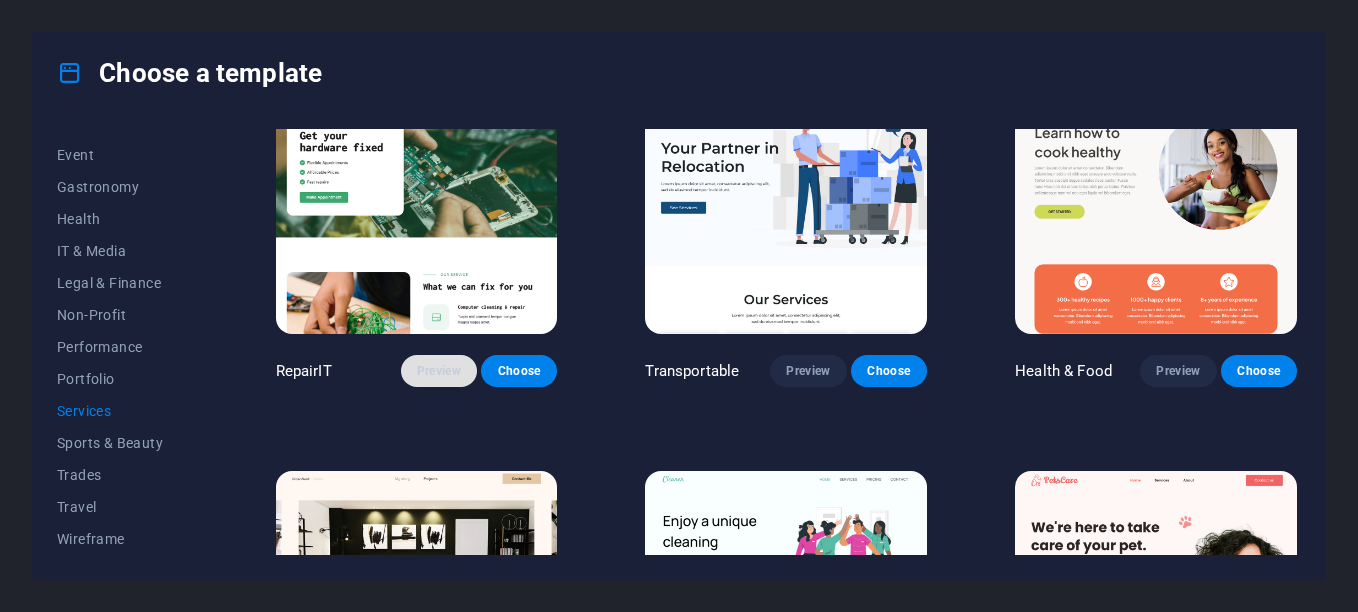 scroll, scrollTop: 0, scrollLeft: 0, axis: both 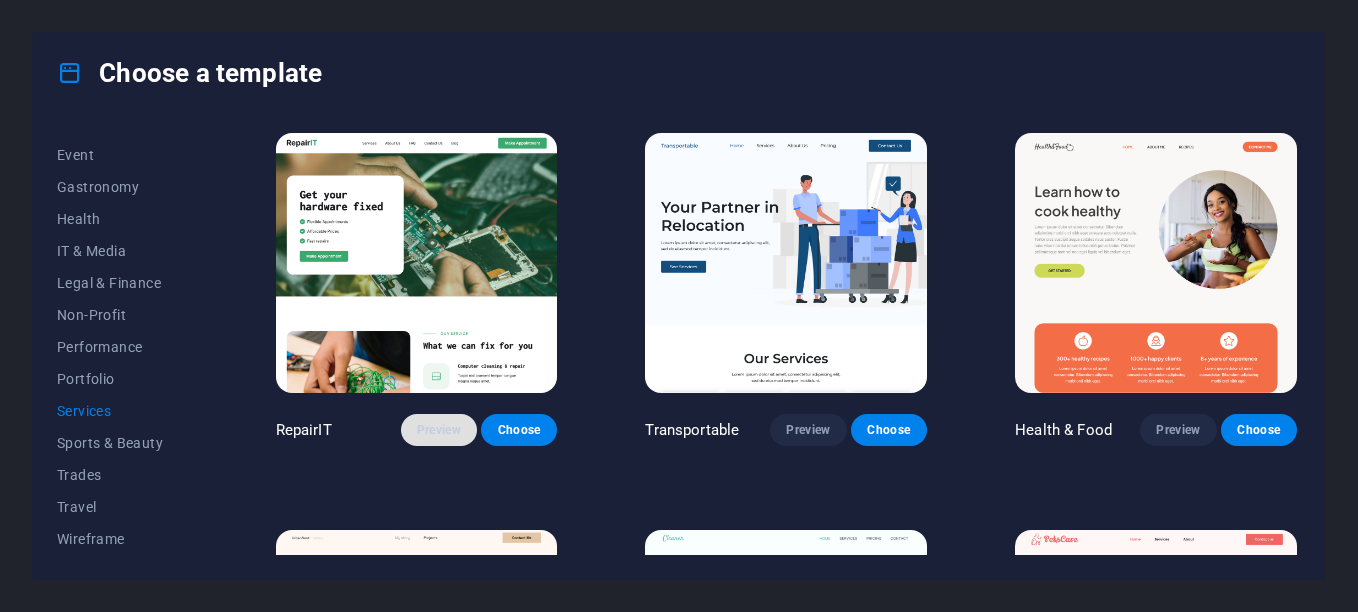 click on "Preview" at bounding box center (439, 430) 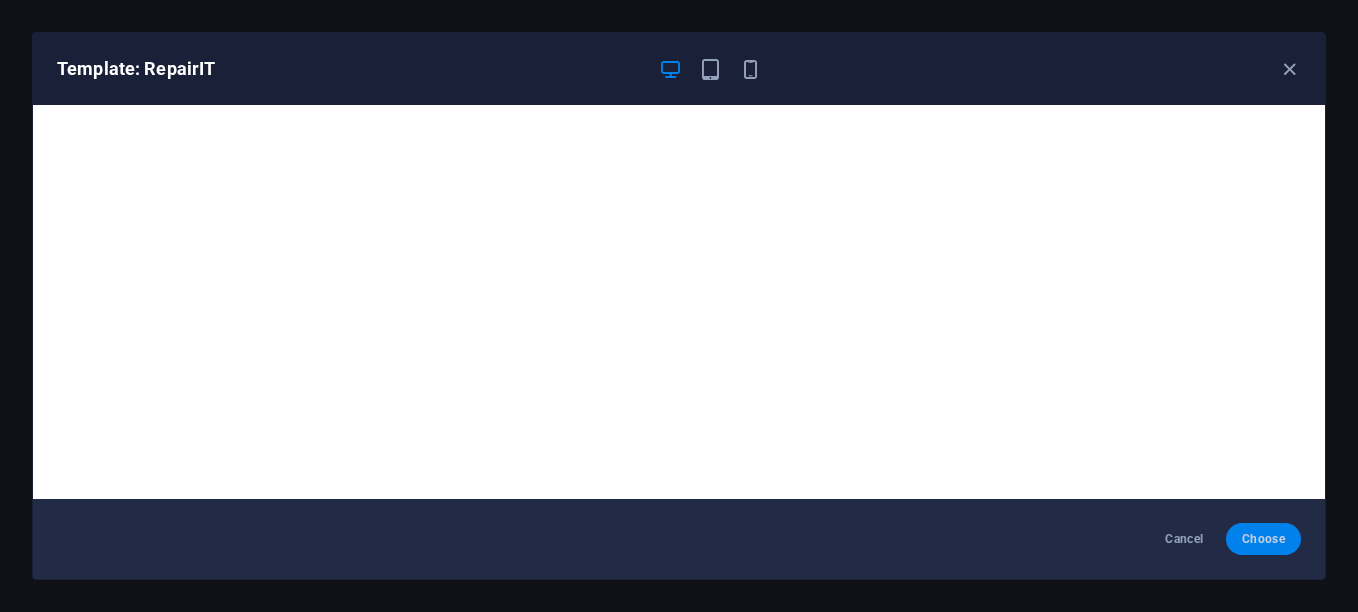 click on "Choose" at bounding box center [1263, 539] 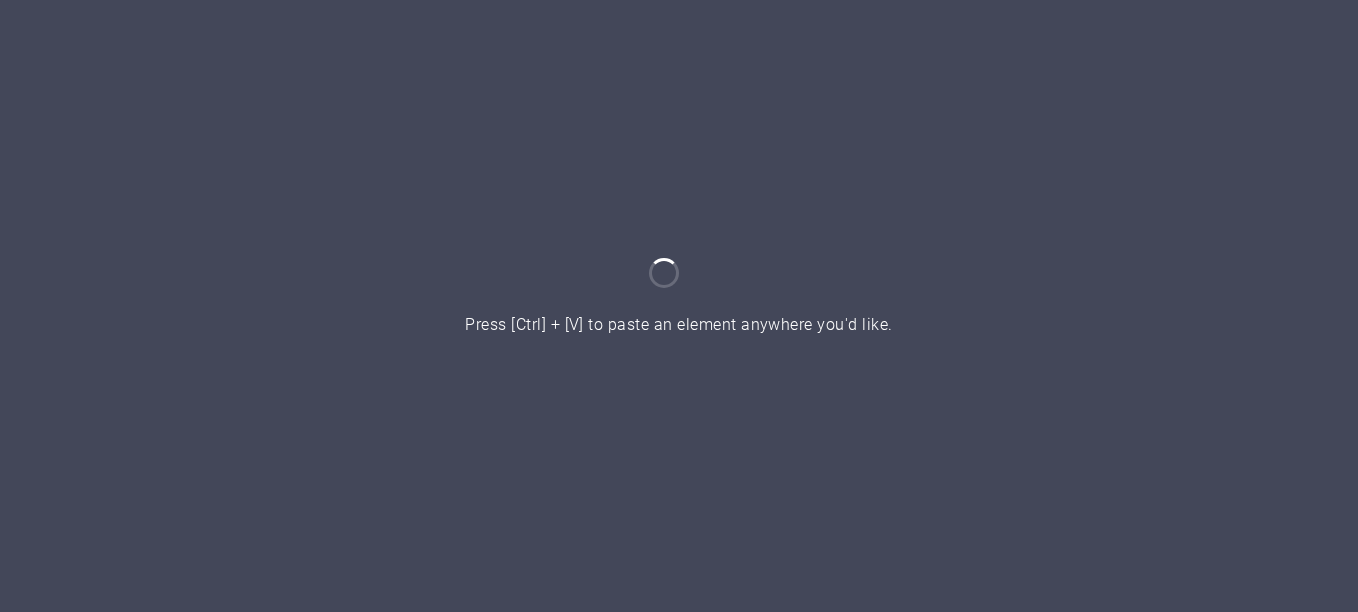 scroll, scrollTop: 0, scrollLeft: 0, axis: both 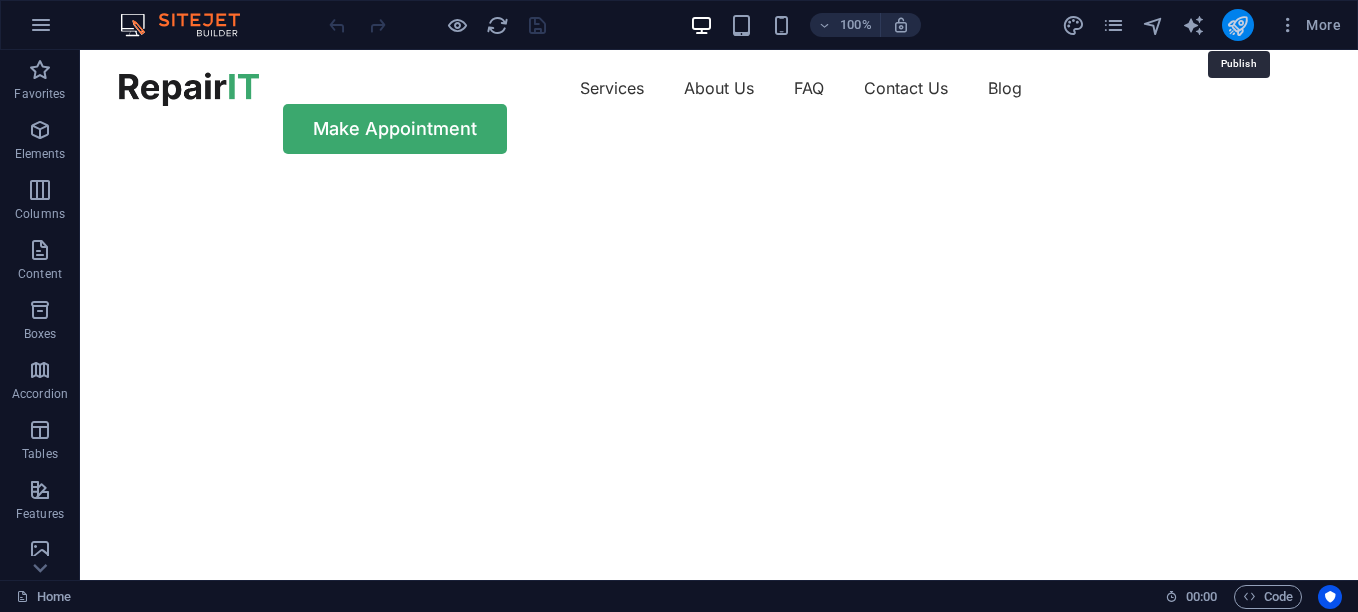 click at bounding box center (1237, 25) 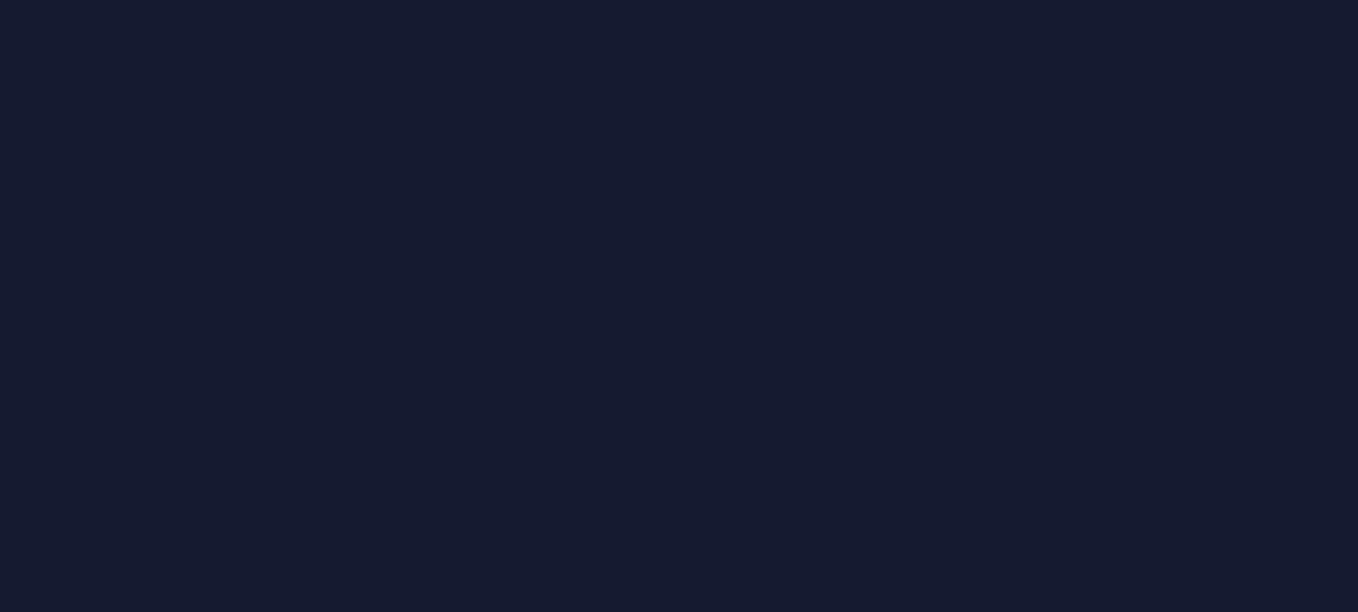 scroll, scrollTop: 0, scrollLeft: 0, axis: both 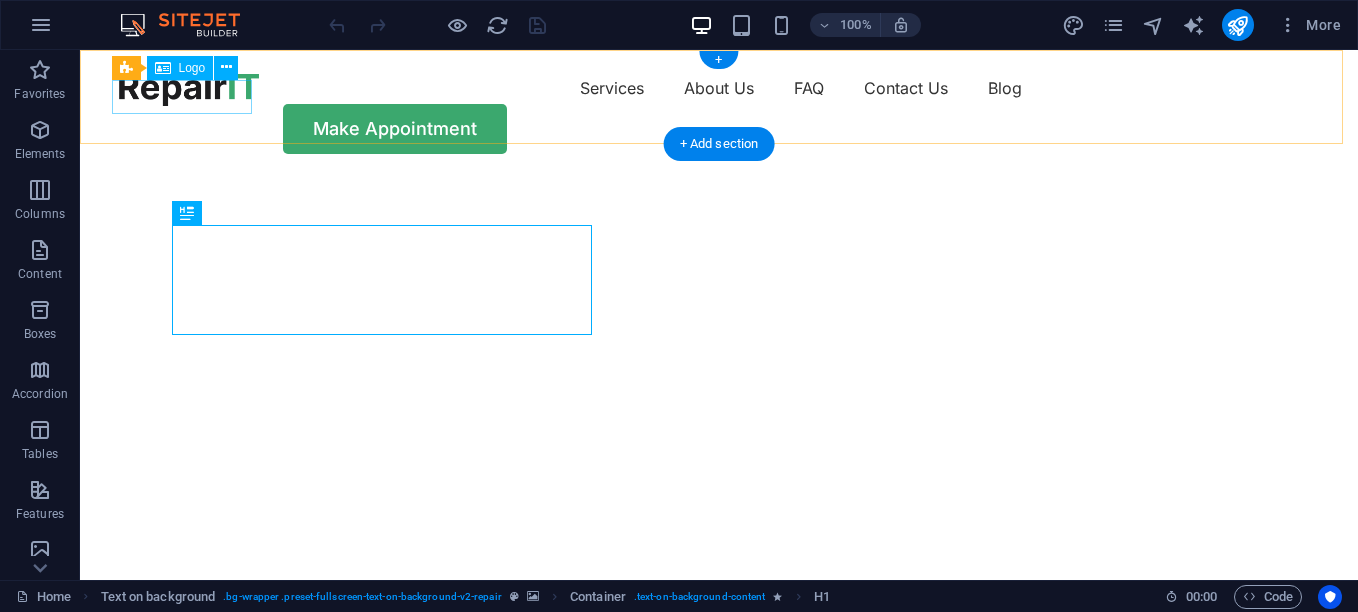 click at bounding box center (189, 89) 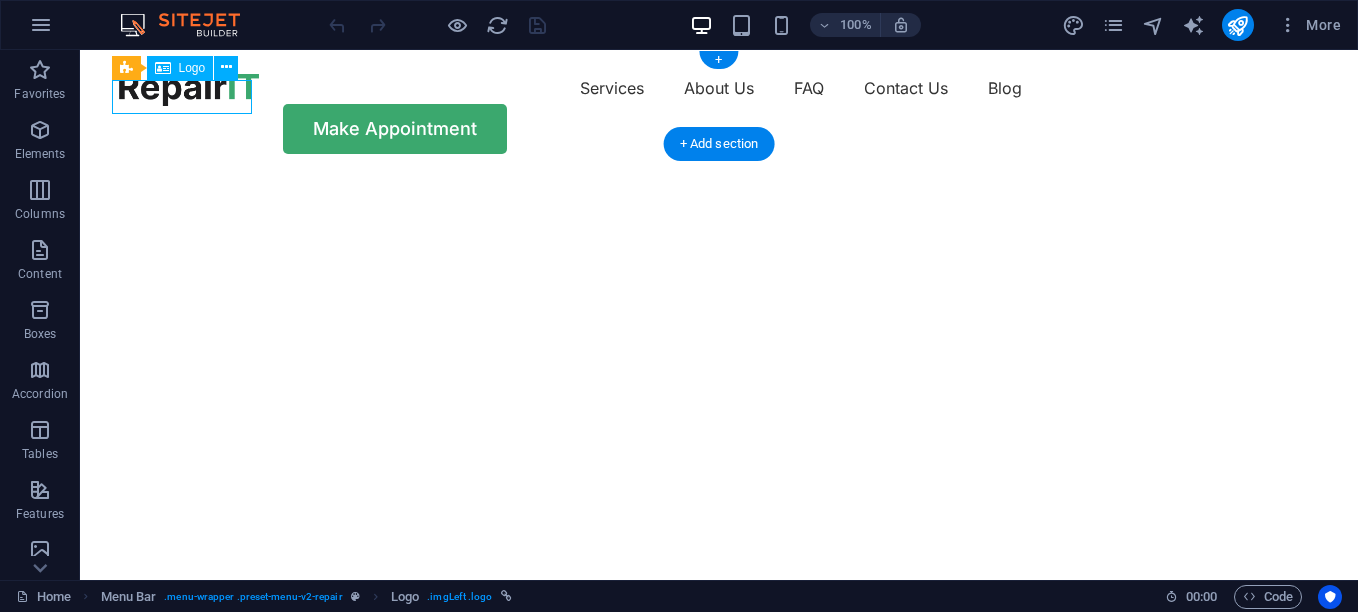 click at bounding box center (189, 89) 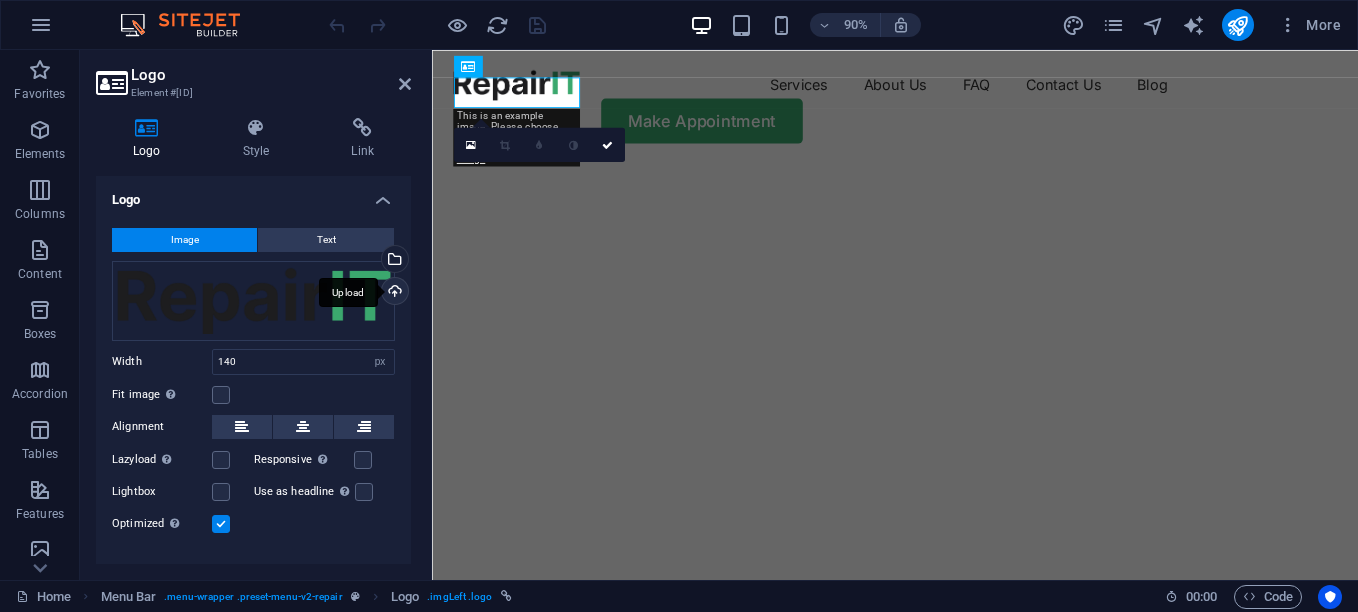 click on "Upload" at bounding box center (393, 293) 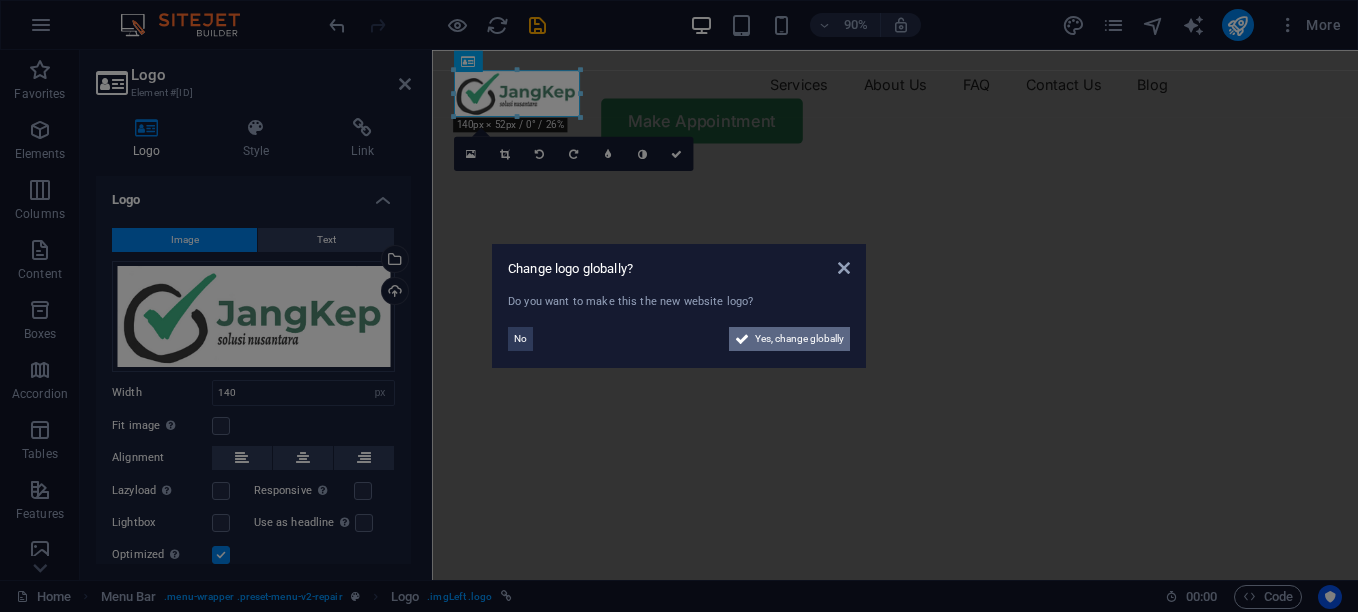 click on "Yes, change globally" at bounding box center [799, 339] 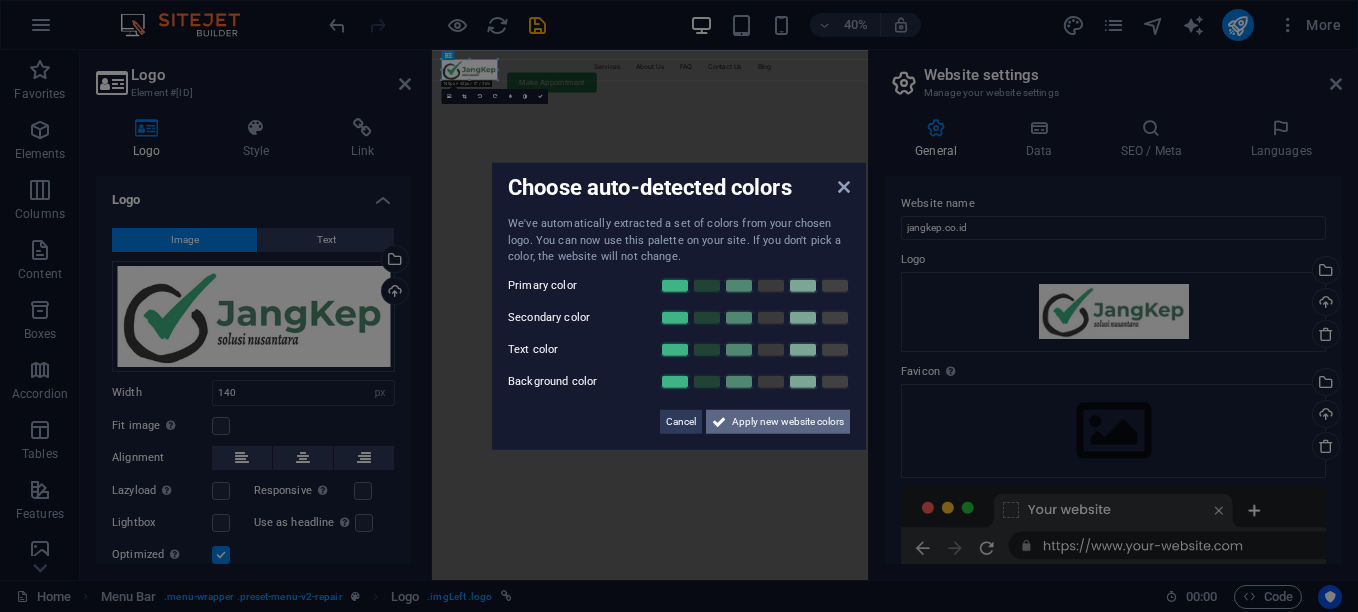 click at bounding box center (719, 421) 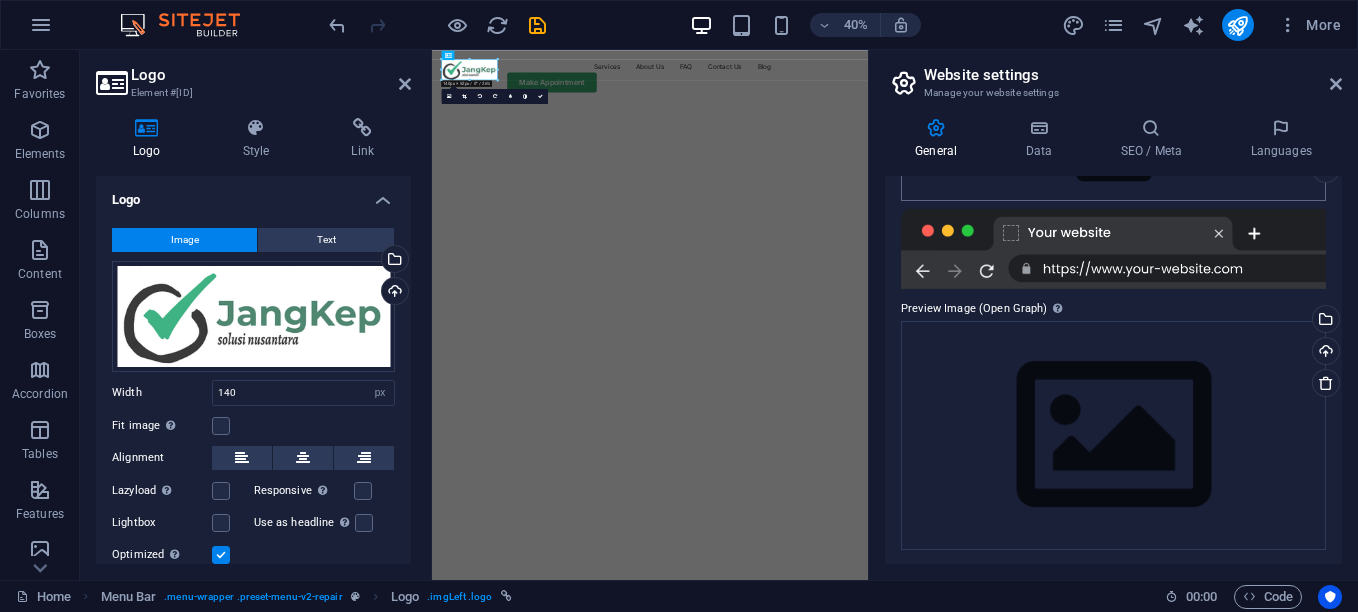 scroll, scrollTop: 279, scrollLeft: 0, axis: vertical 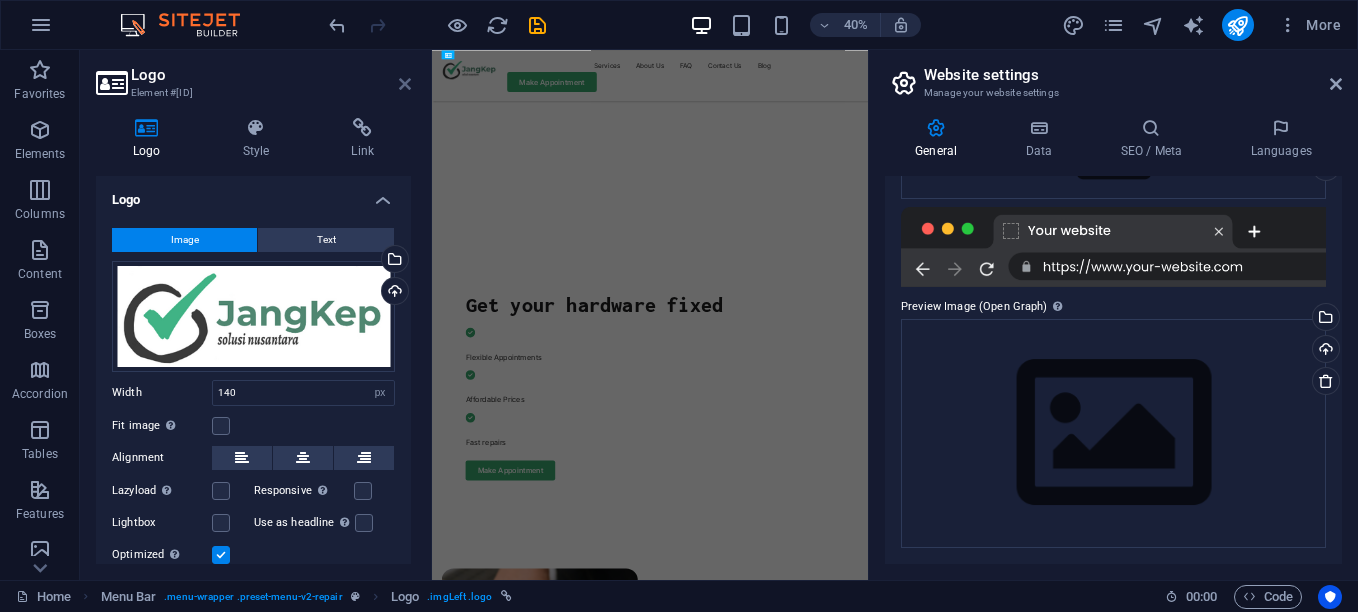 click at bounding box center [405, 84] 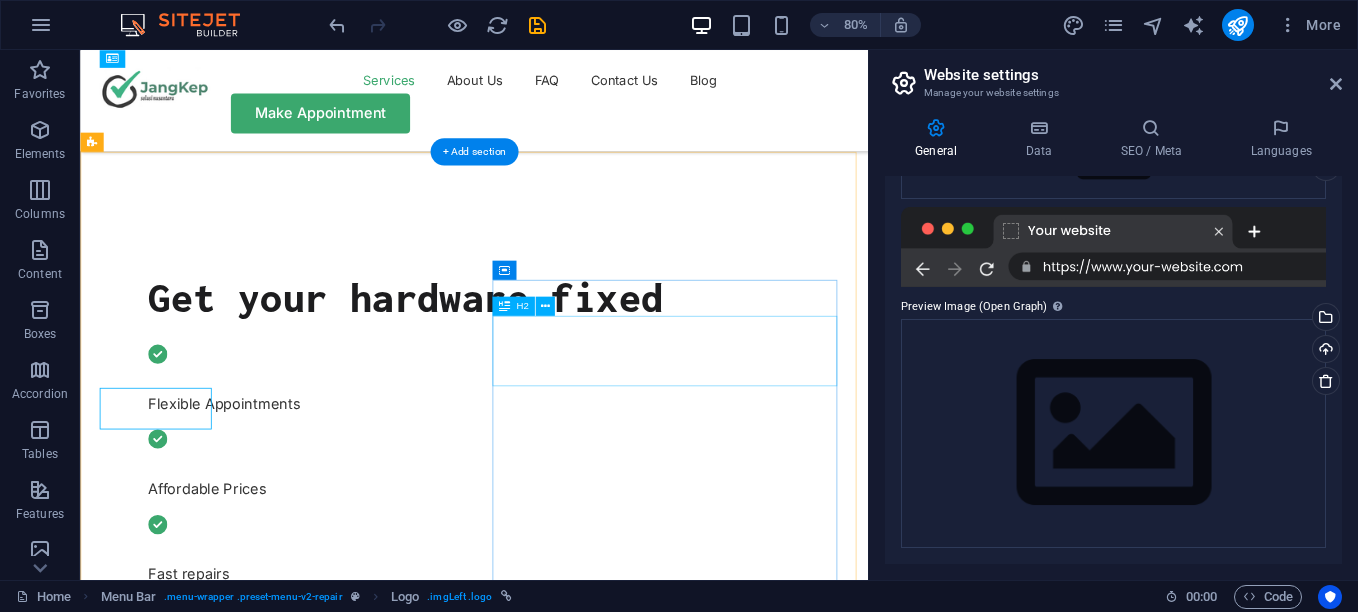 scroll, scrollTop: 500, scrollLeft: 0, axis: vertical 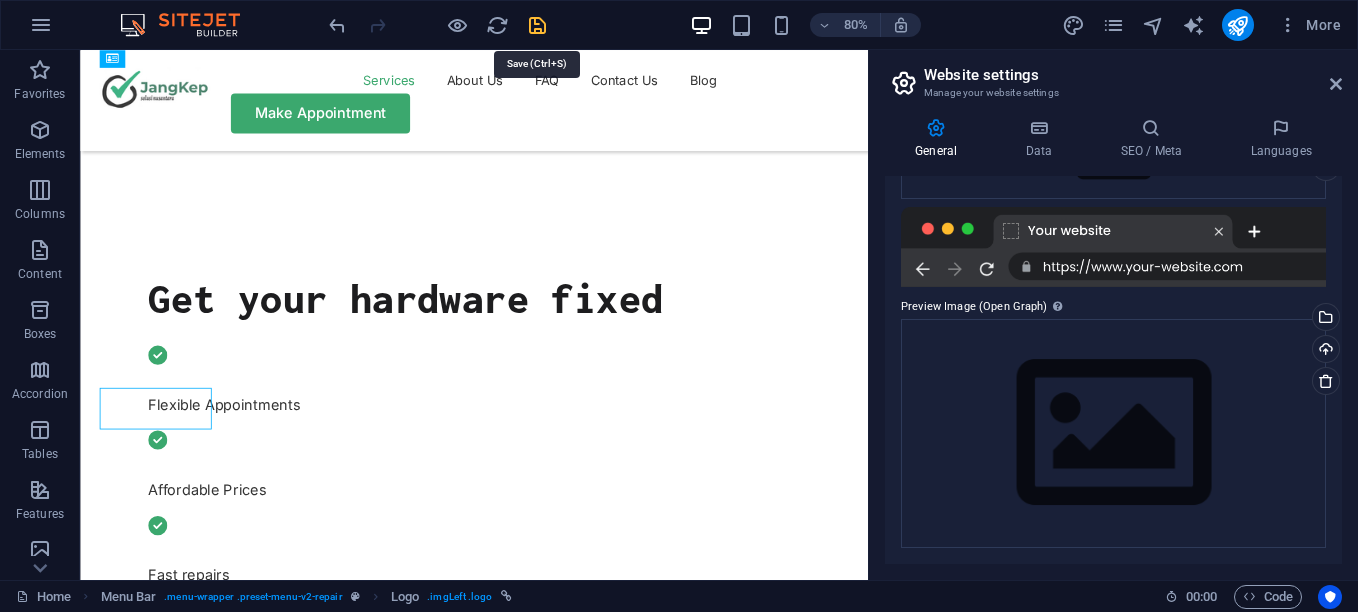click at bounding box center (537, 25) 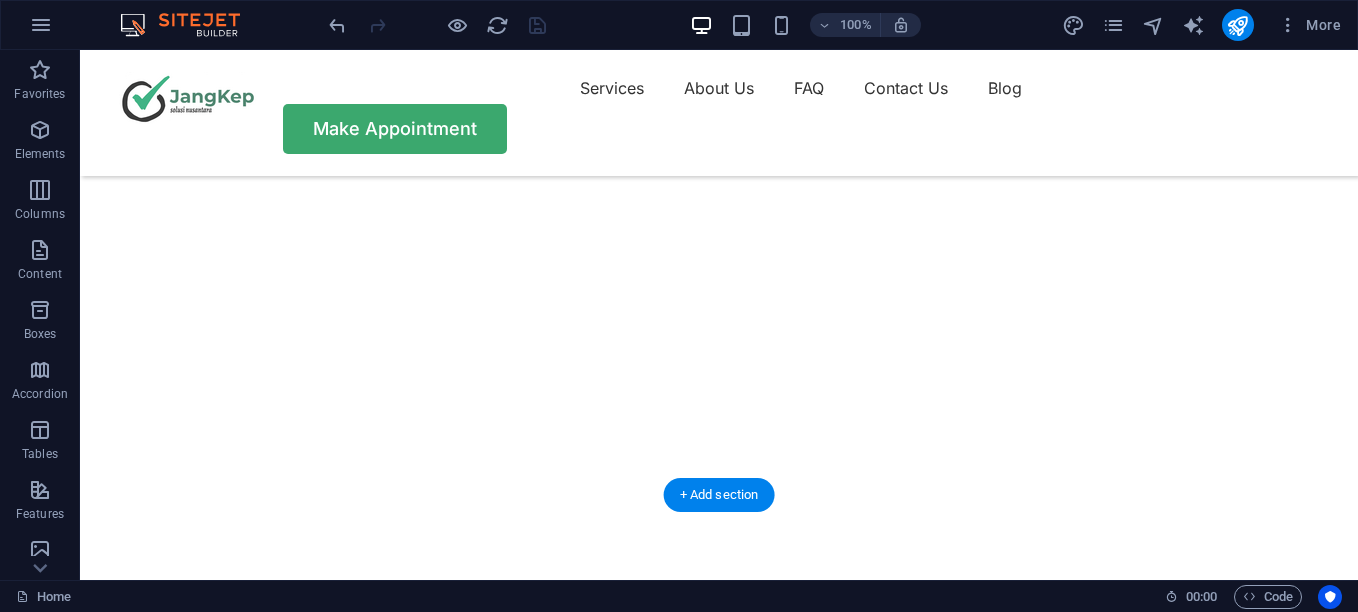 scroll, scrollTop: 0, scrollLeft: 0, axis: both 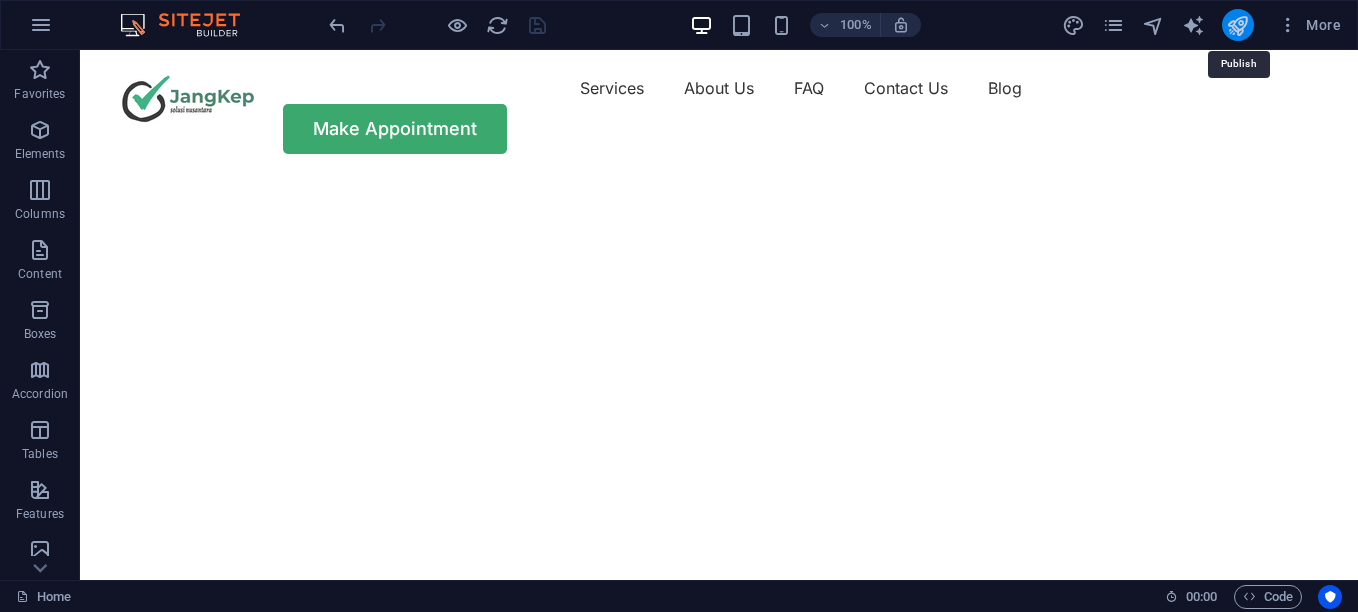 click at bounding box center [1237, 25] 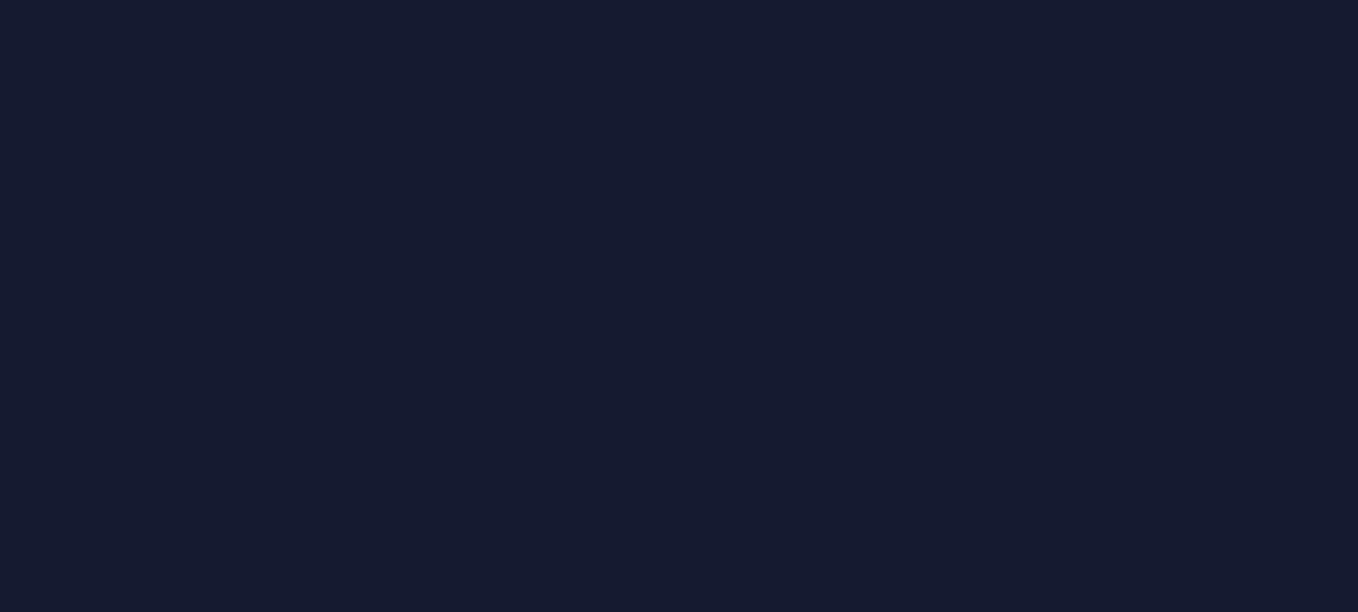 scroll, scrollTop: 0, scrollLeft: 0, axis: both 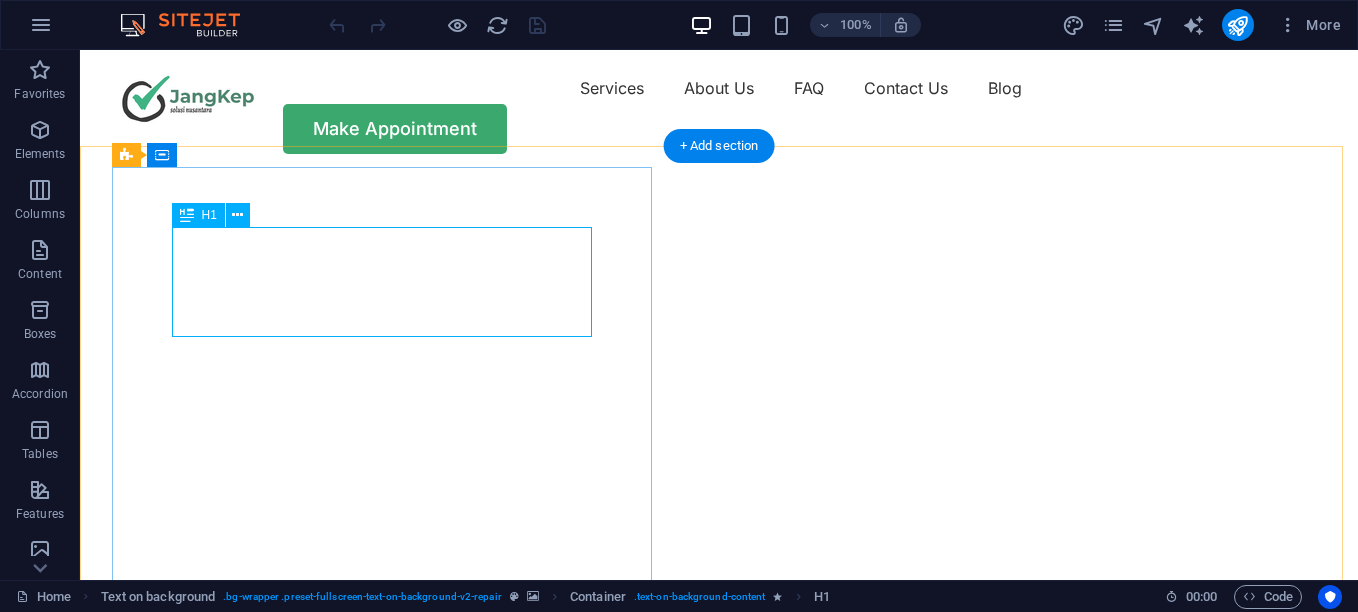 click on "Get your hardware fixed" at bounding box center [719, 764] 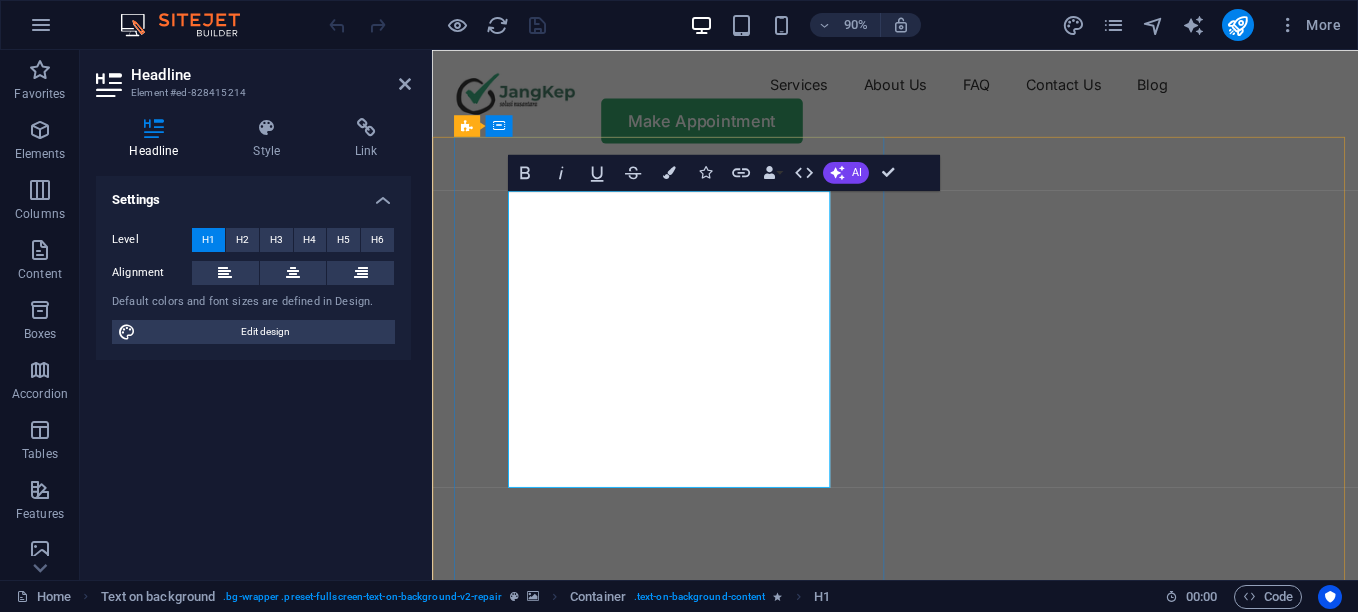 click on "Your Trusted Partner for Construction, MEP, Supply & Fabrication Solutions" at bounding box center [946, 996] 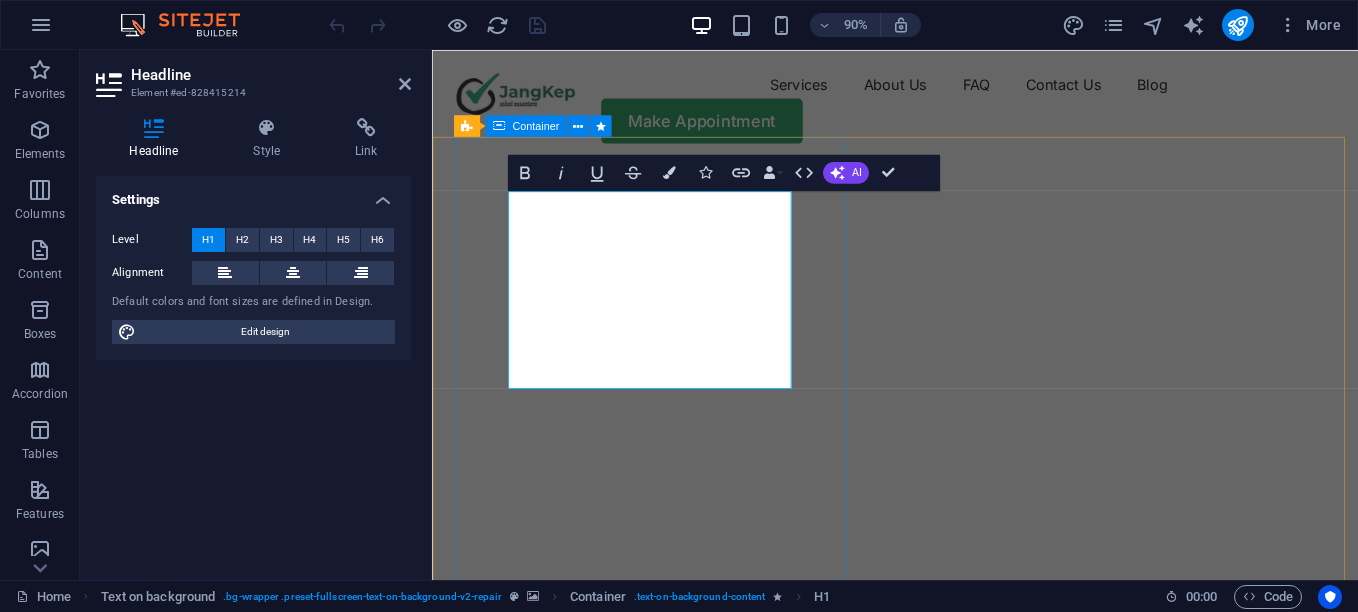 type 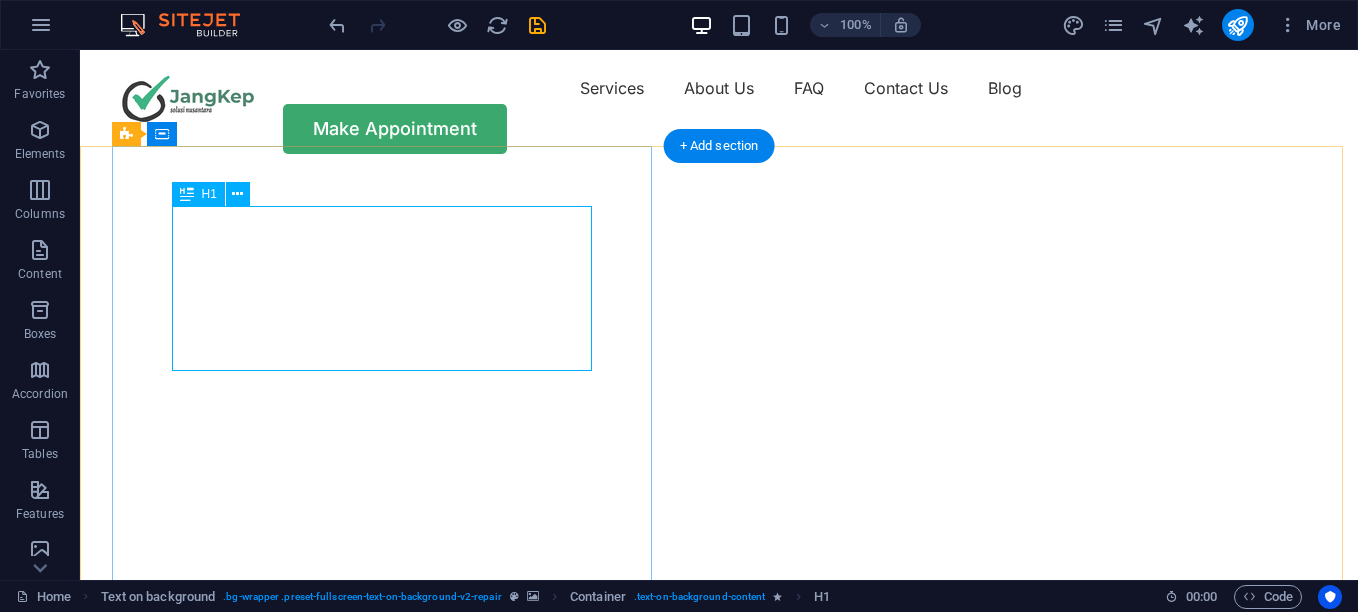 click on "Your Trusted Partner for IoT Solution" at bounding box center [719, 776] 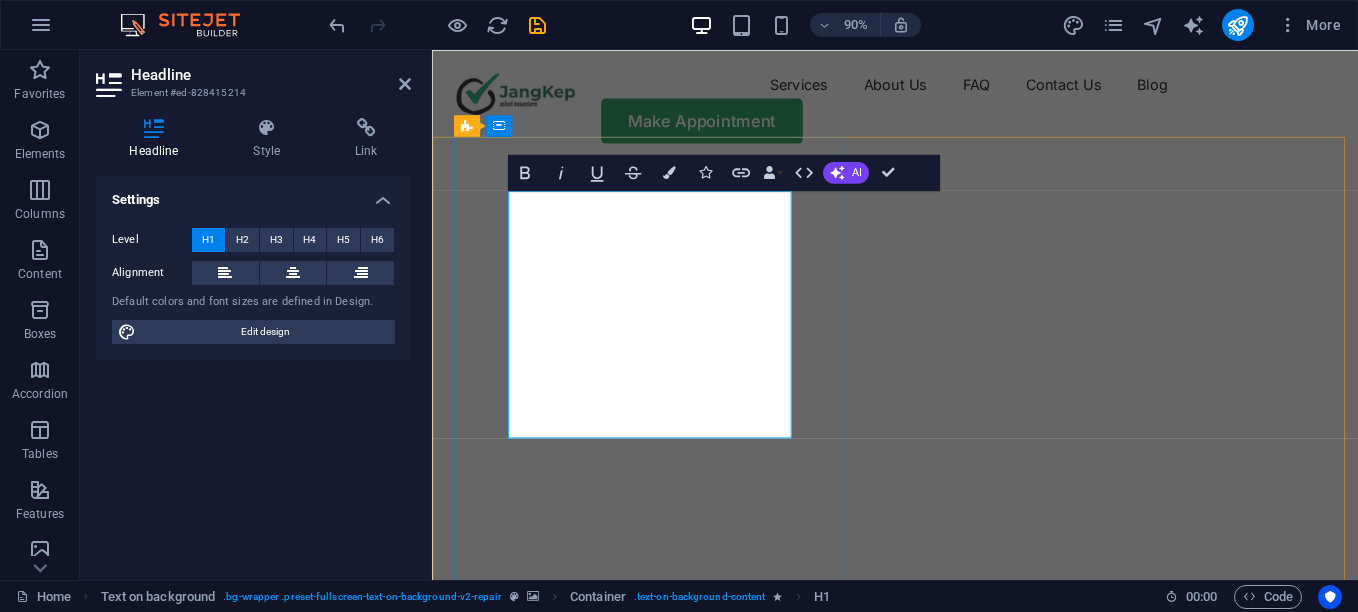 click on "Your Trusted Partner for IoT Solution" at bounding box center [946, 804] 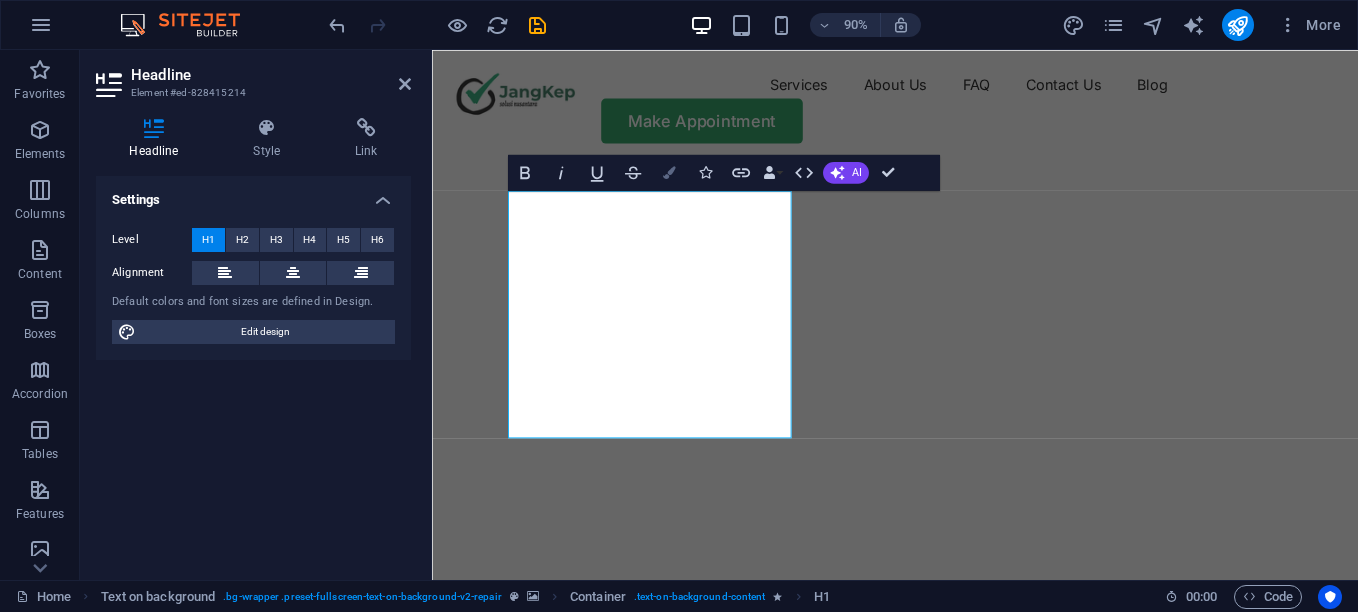 click at bounding box center (668, 172) 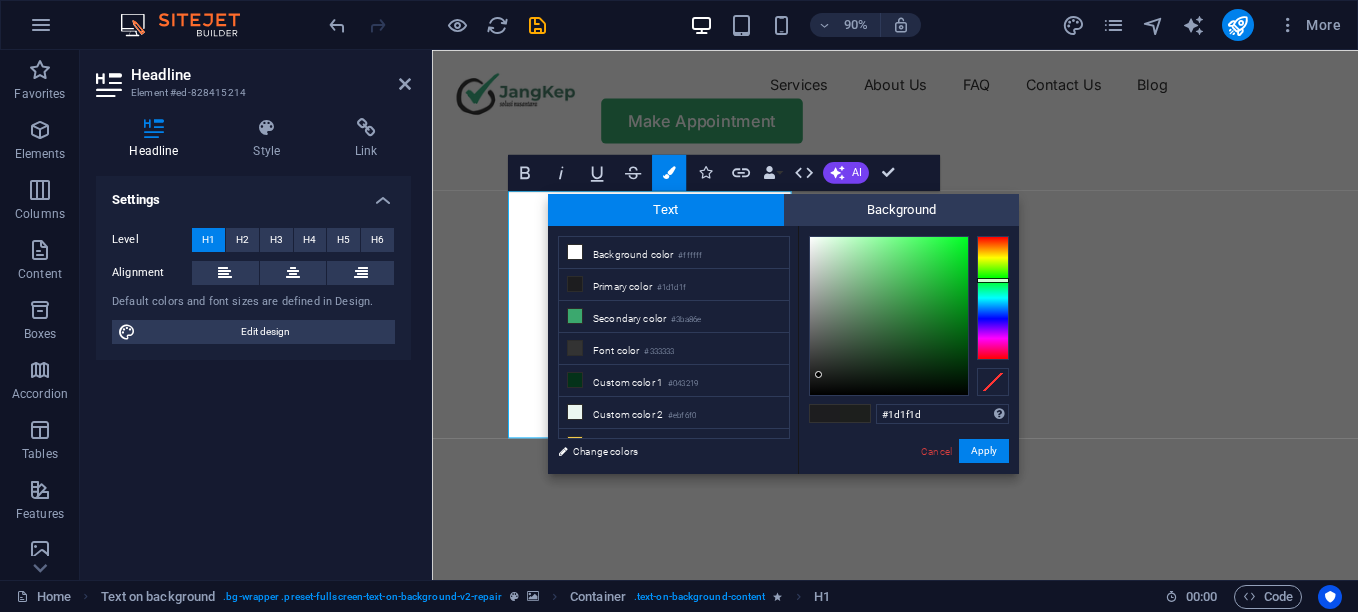 drag, startPoint x: 992, startPoint y: 316, endPoint x: 991, endPoint y: 280, distance: 36.013885 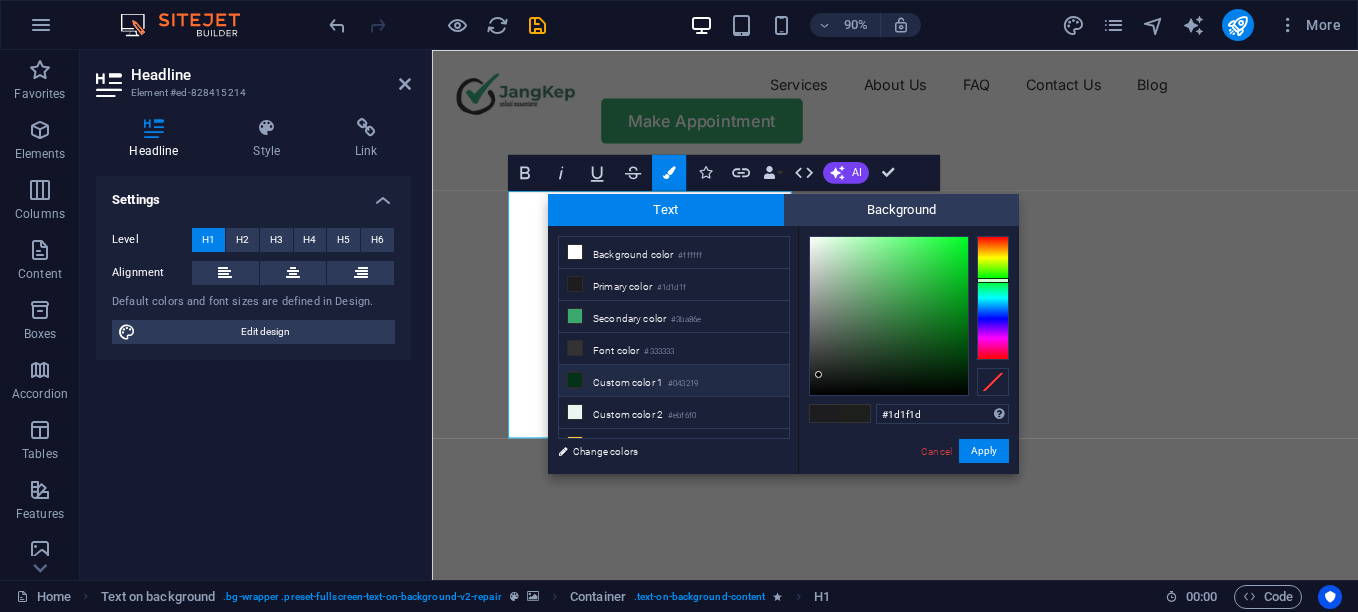 click on "Custom color 1
#043219" at bounding box center (674, 381) 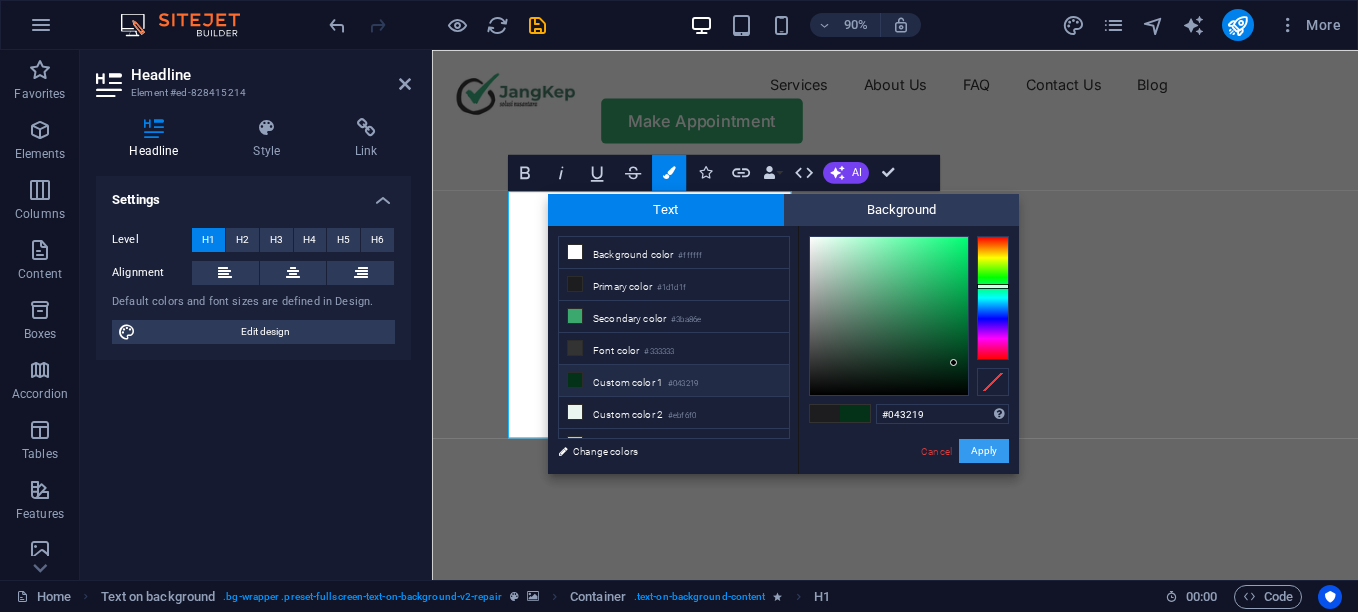 click on "Apply" at bounding box center (984, 451) 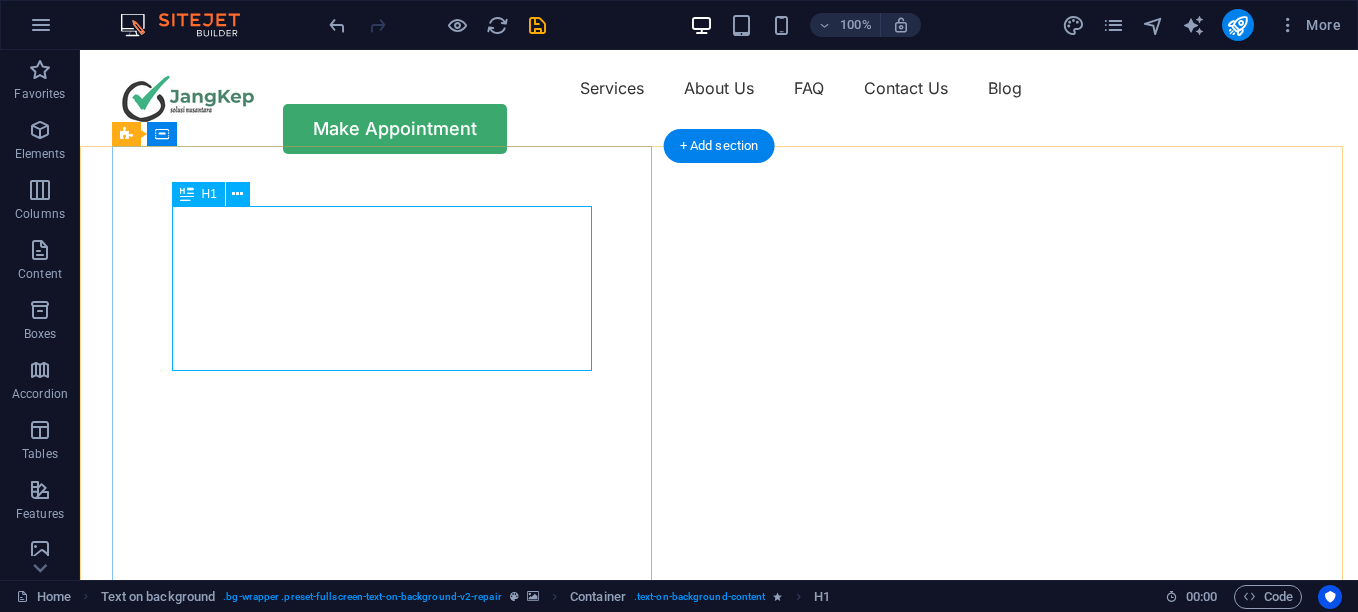 click on "Your Trusted Partner  for IoT Solution" at bounding box center (719, 776) 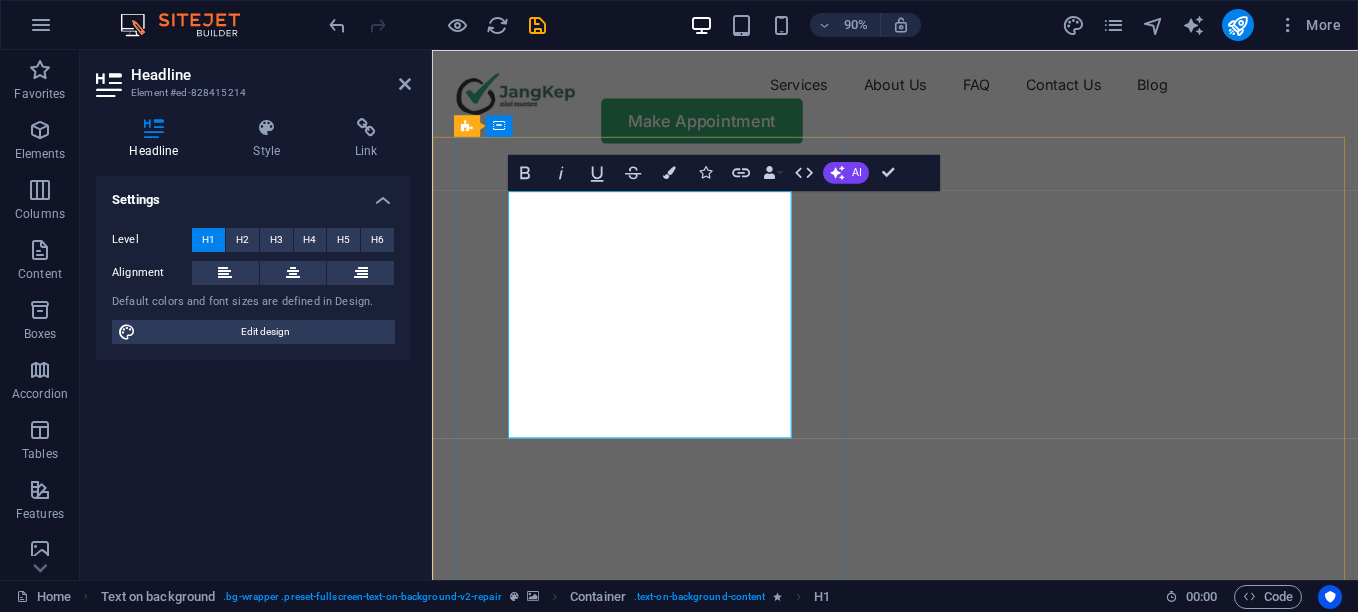 click on "Your Trusted Partner  for IoT Solution" at bounding box center (946, 804) 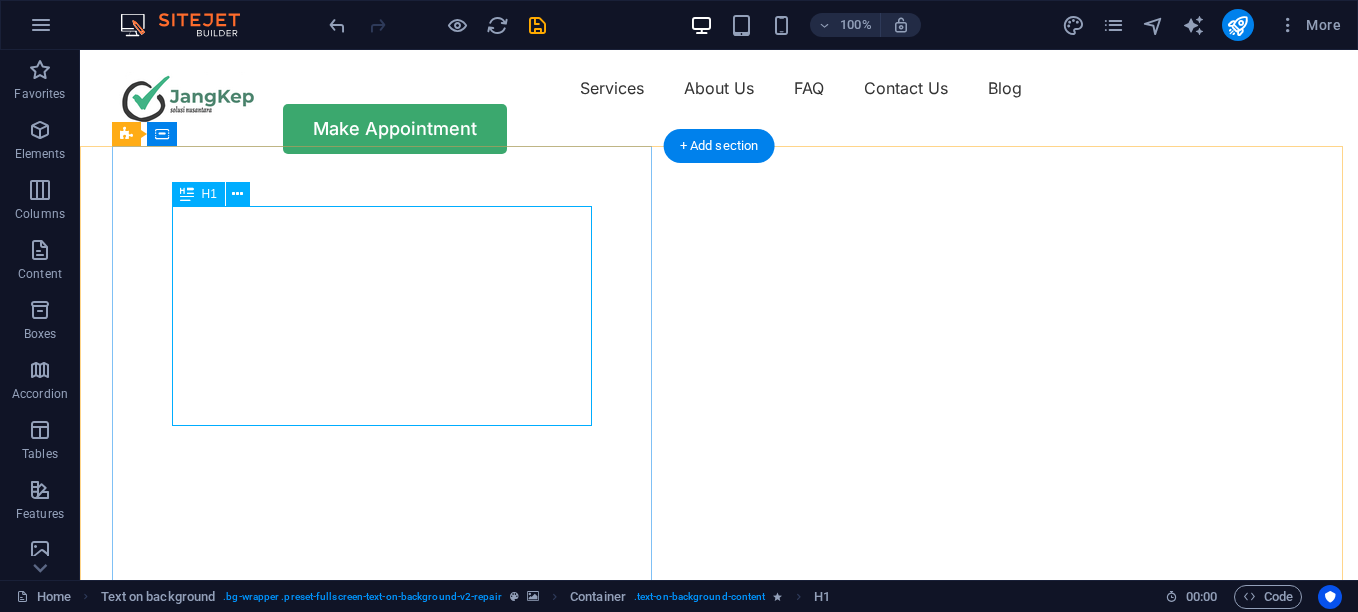 click on "Your Trusted Partner   for IoT Solution" at bounding box center [719, 859] 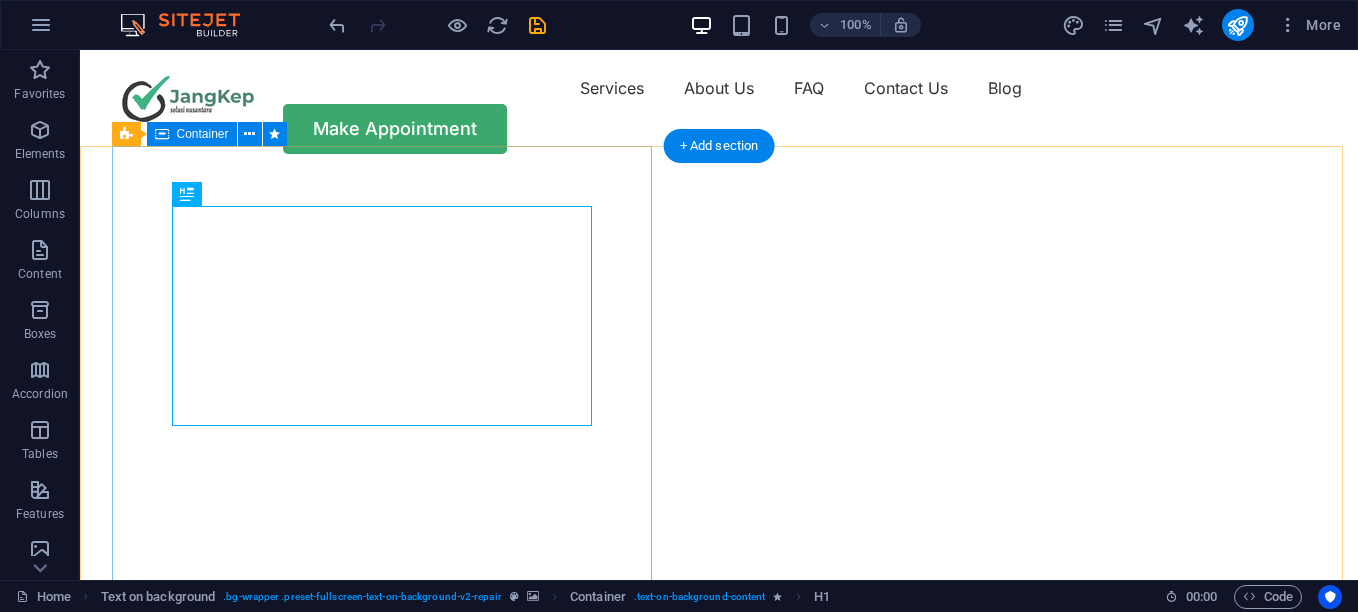 click on "Your Trusted Partner   for IoT Solution Flexible Appointments Affordable Prices Fast repairs Make Appointment" at bounding box center [719, 1065] 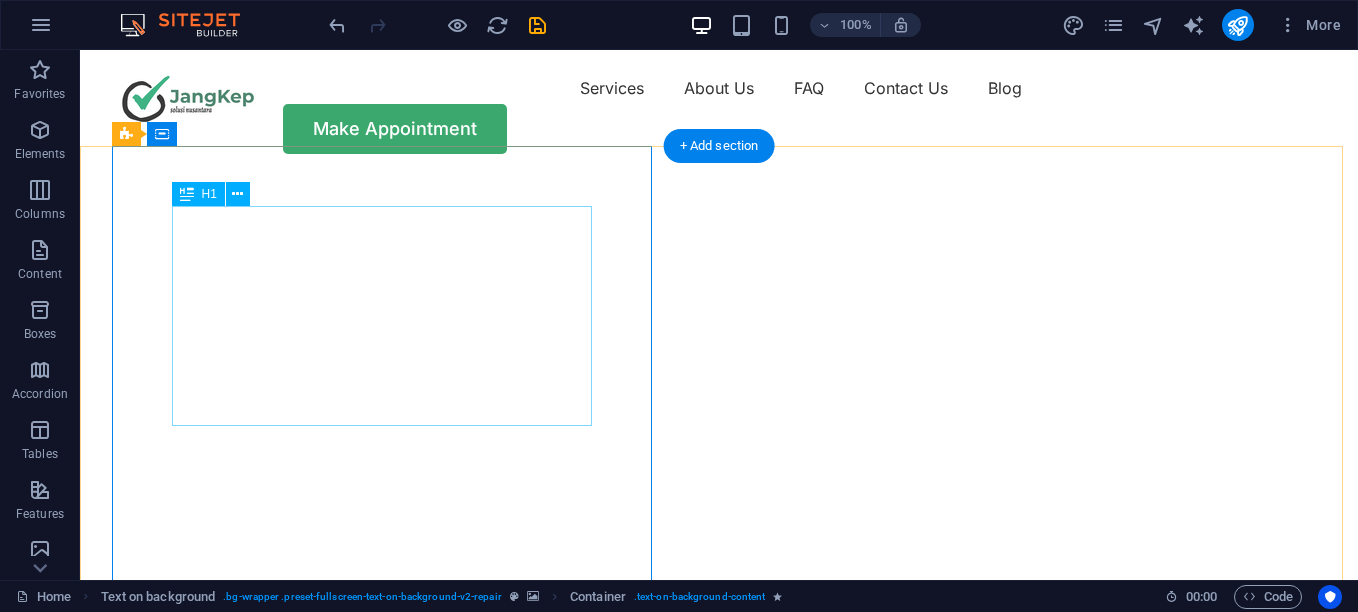 click on "Your Trusted Partner   for IoT Solution" at bounding box center [719, 859] 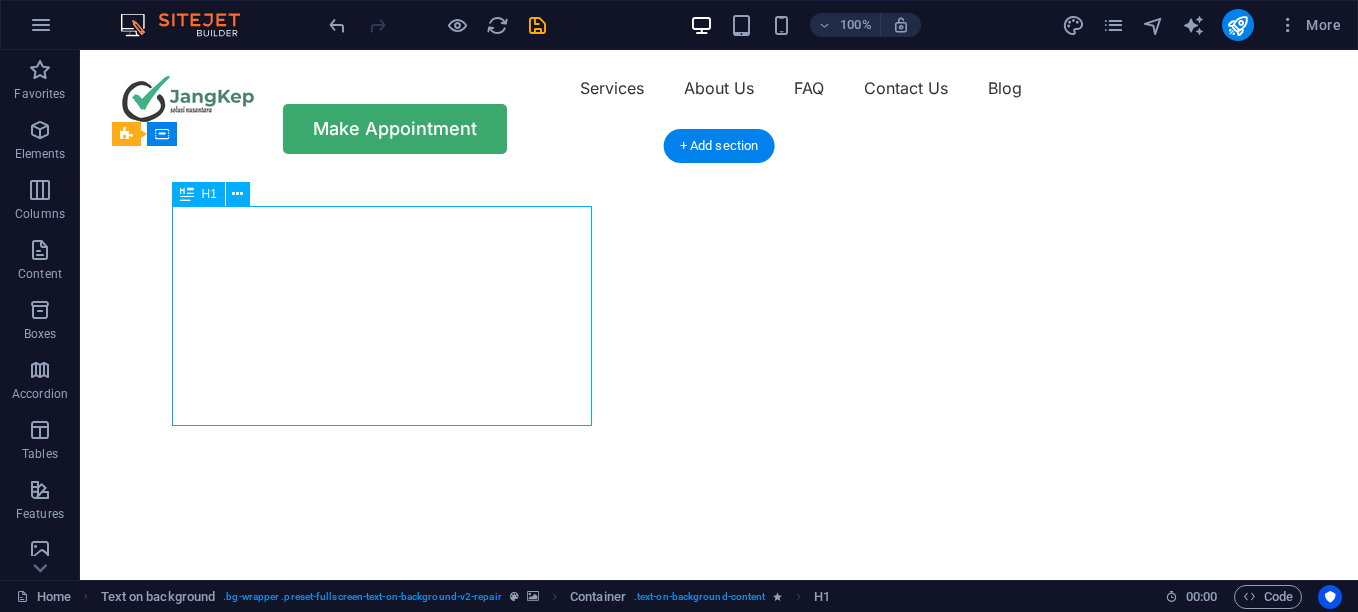 click on "Your Trusted Partner   for IoT Solution" at bounding box center [719, 859] 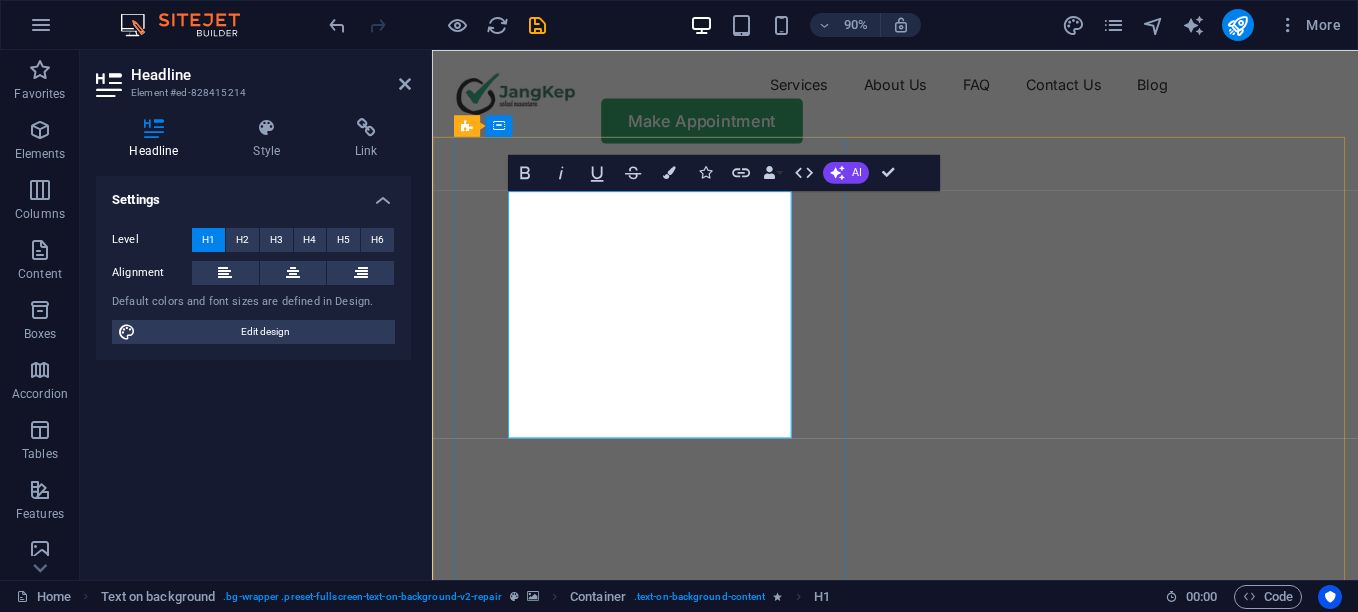 click on "Your Trusted Partner" at bounding box center [796, 831] 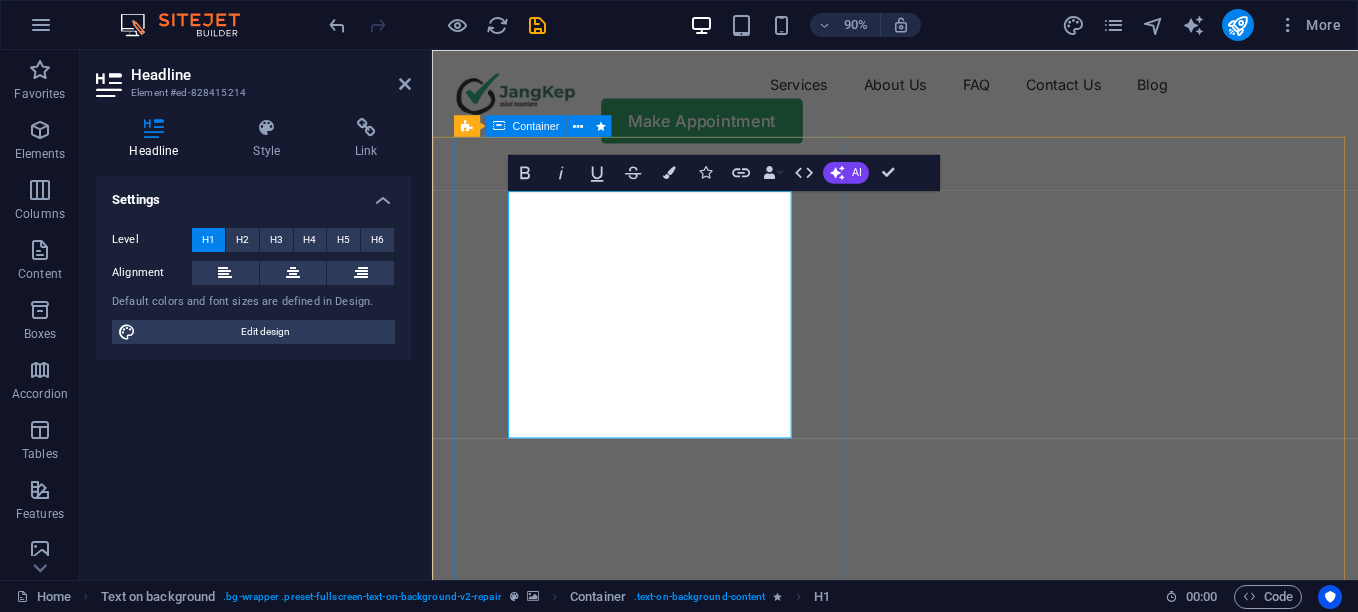 click on "Your Trusted Partner for IoT Solution Flexible Appointments Affordable Prices Fast repairs Make Appointment" at bounding box center [946, 1065] 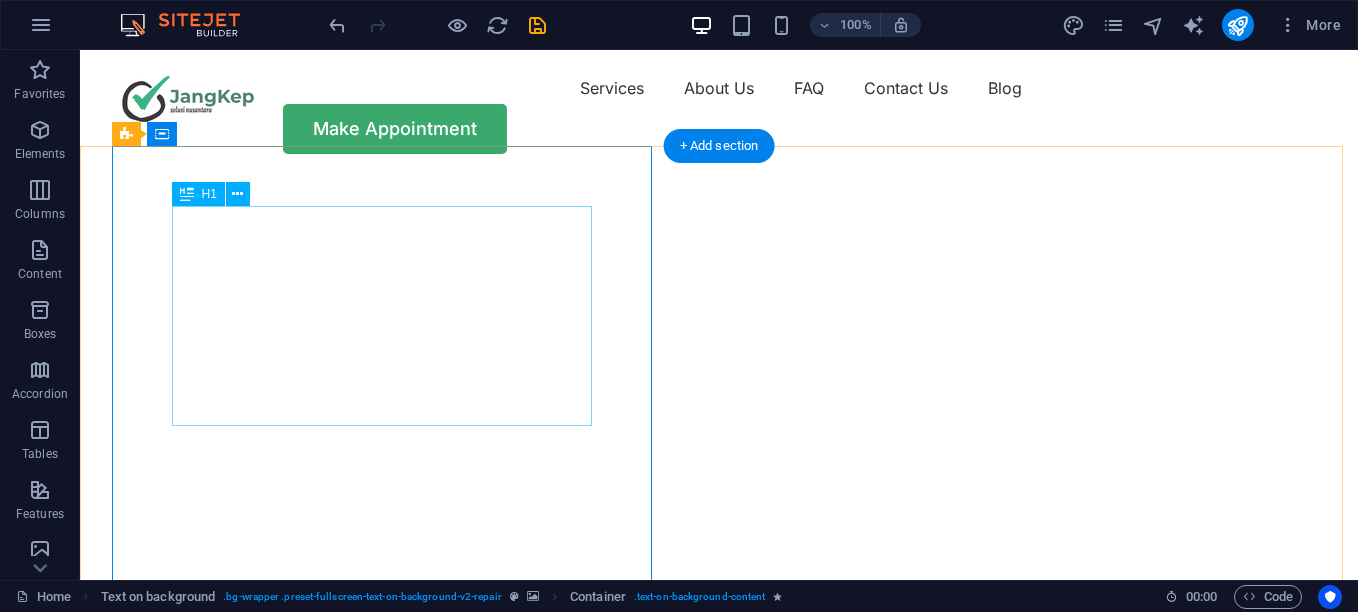 click on "Your Trusted Partner for IoT Solution" at bounding box center [719, 859] 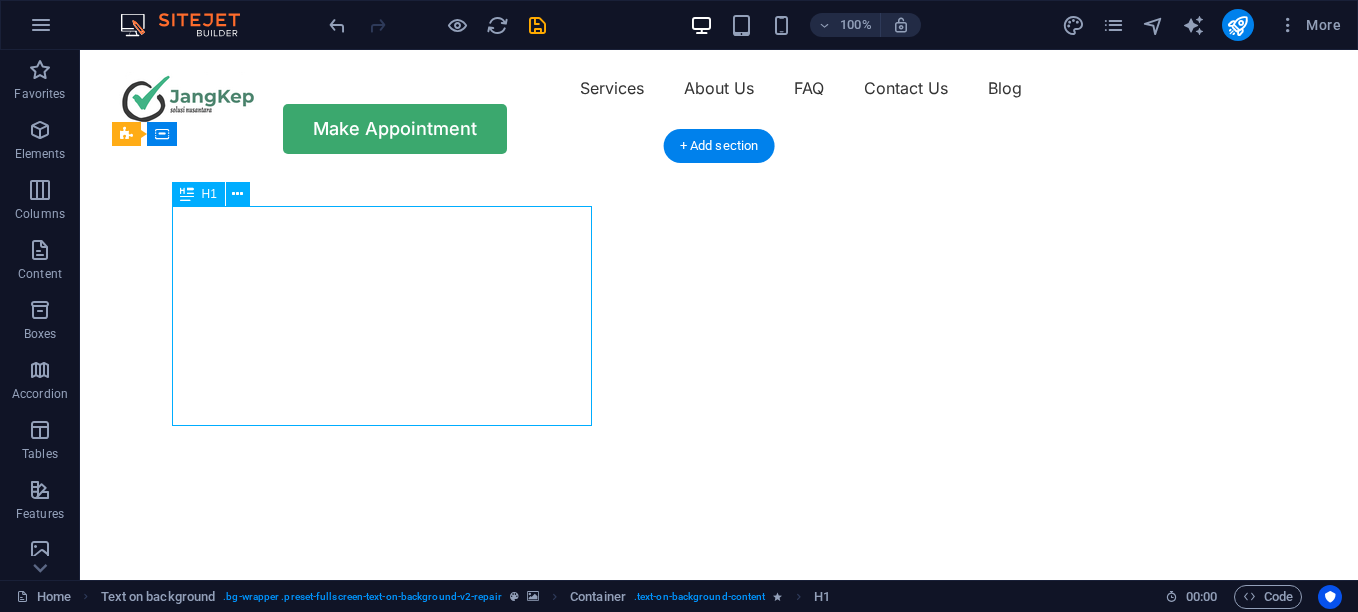 click on "Your Trusted Partner for IoT Solution" at bounding box center [719, 859] 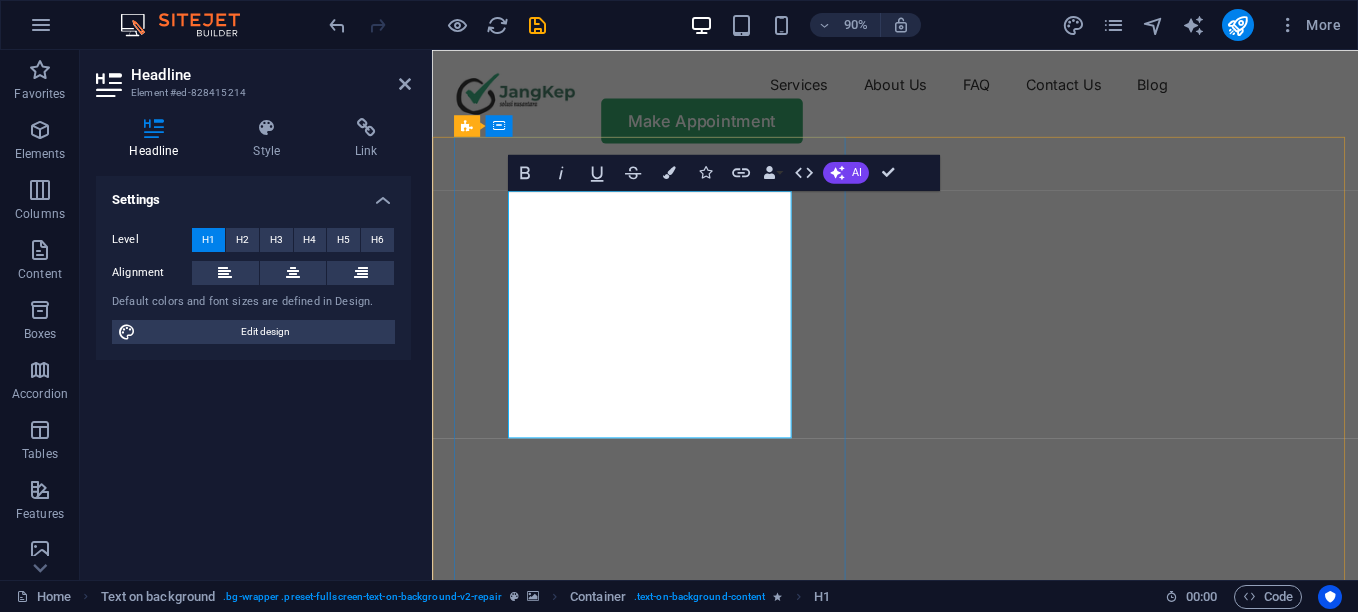 click on "Your Trusted Partner" at bounding box center (796, 831) 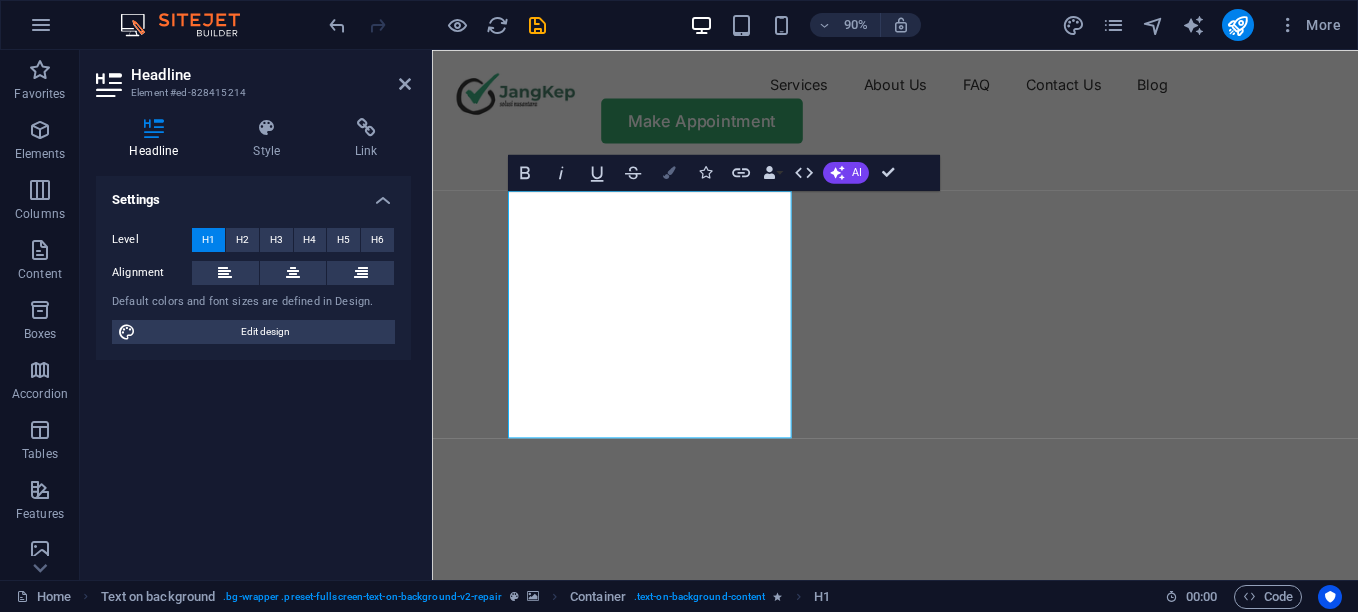 click on "Colors" at bounding box center [669, 172] 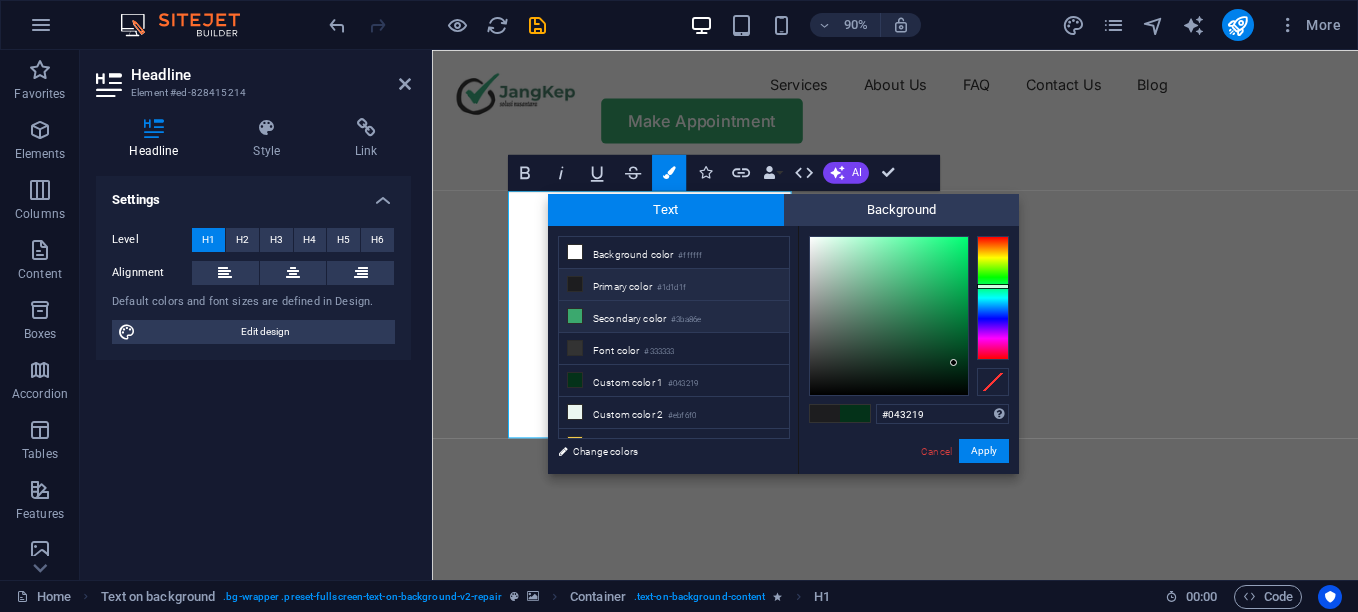 click on "Secondary color
#3ba86e" at bounding box center (674, 317) 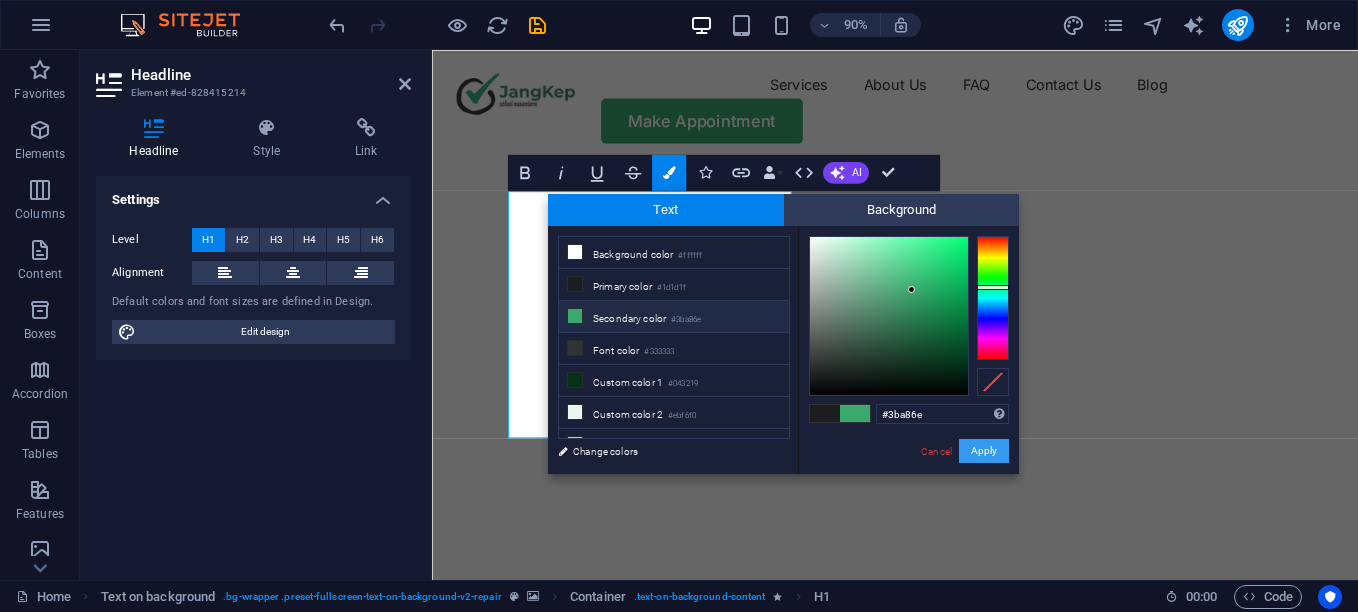 click on "Apply" at bounding box center (984, 451) 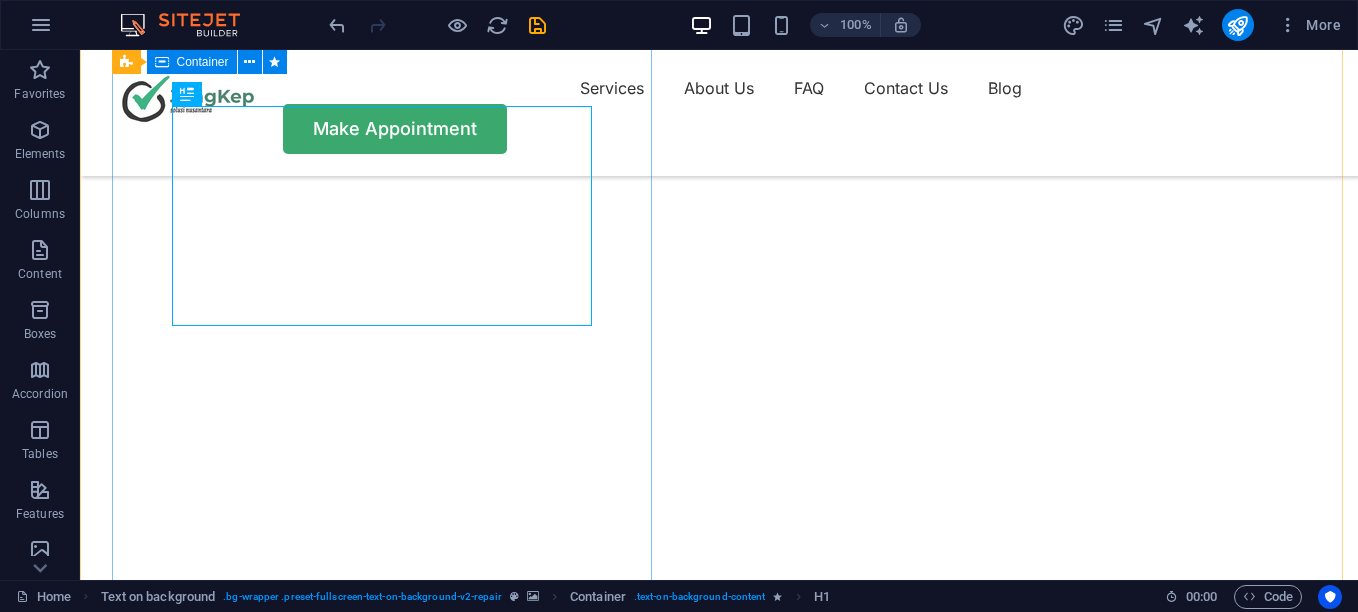 scroll, scrollTop: 100, scrollLeft: 0, axis: vertical 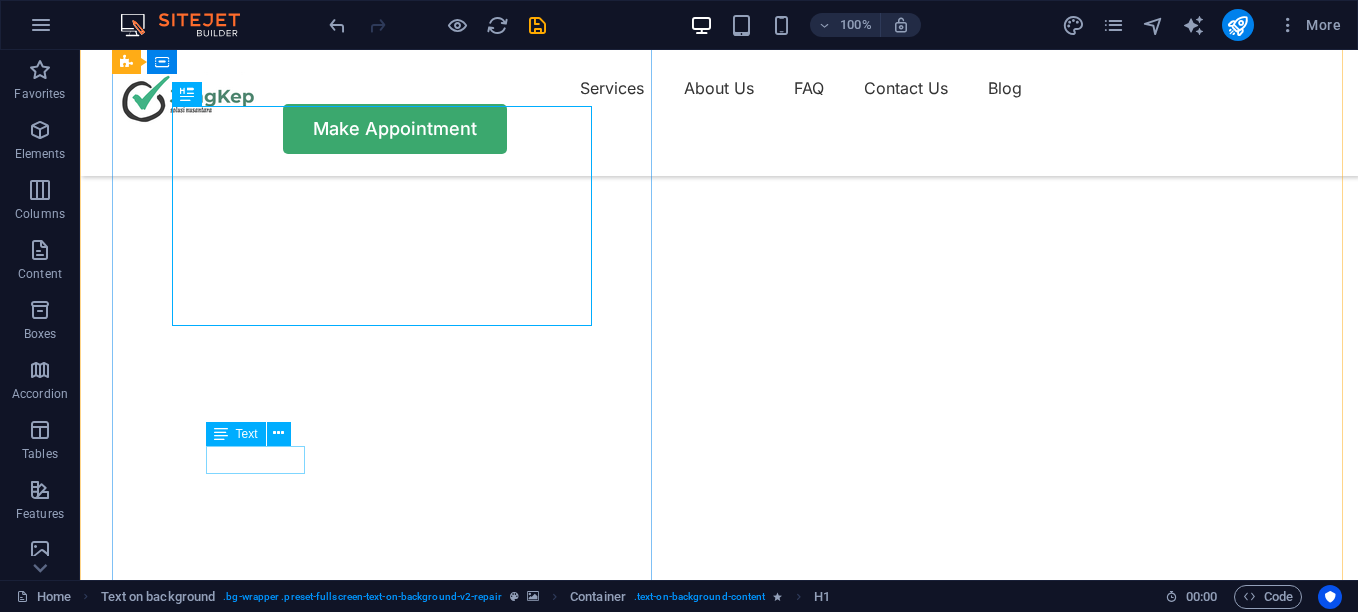 click on "Fast repairs" at bounding box center (719, 1102) 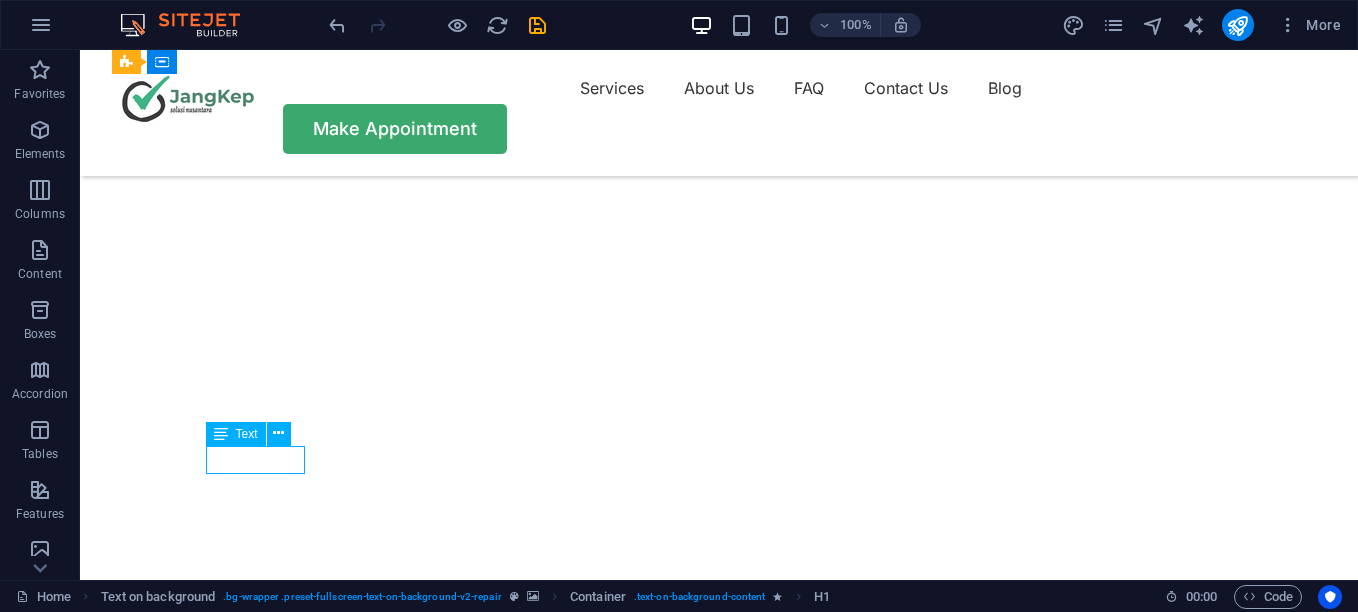 click on "Fast repairs" at bounding box center (719, 1102) 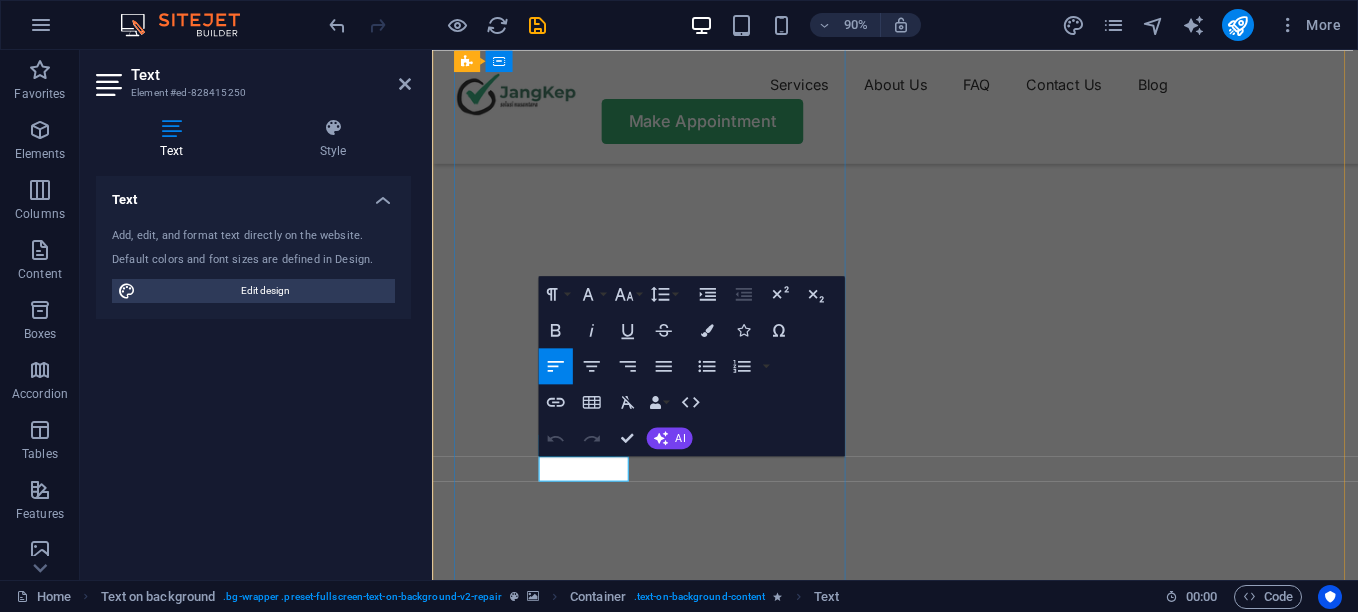 click on "Fast repairs" at bounding box center (567, 1101) 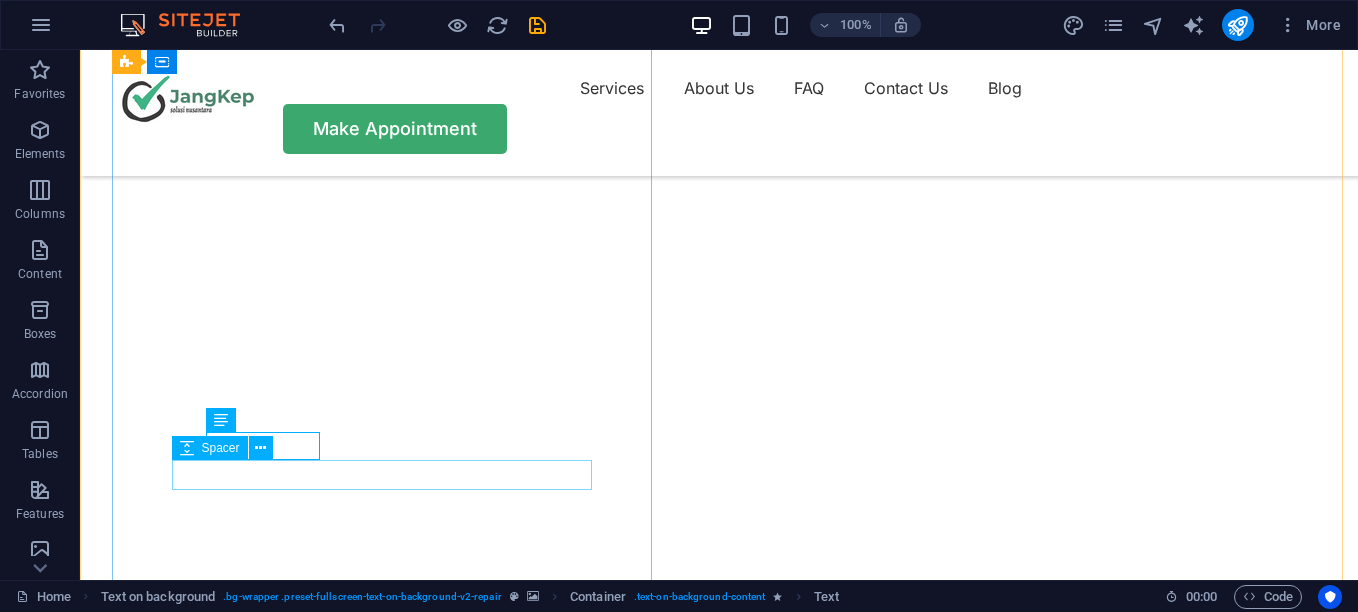 scroll, scrollTop: 300, scrollLeft: 0, axis: vertical 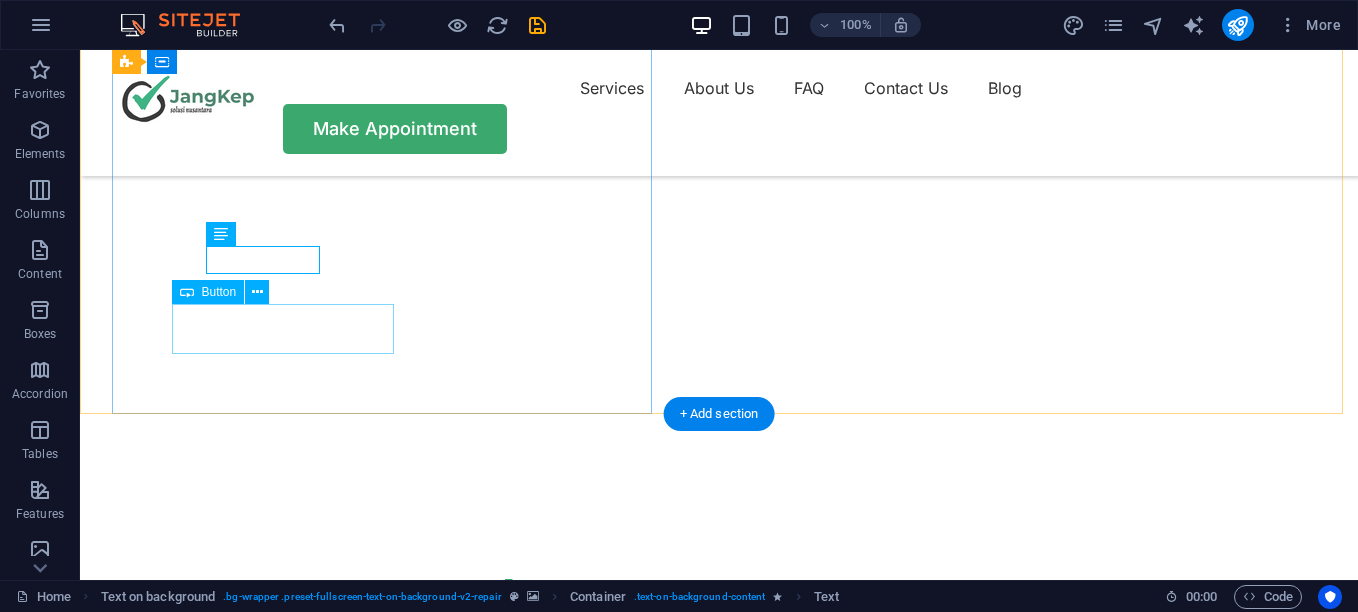 click on "Make Appointment" at bounding box center [719, 1068] 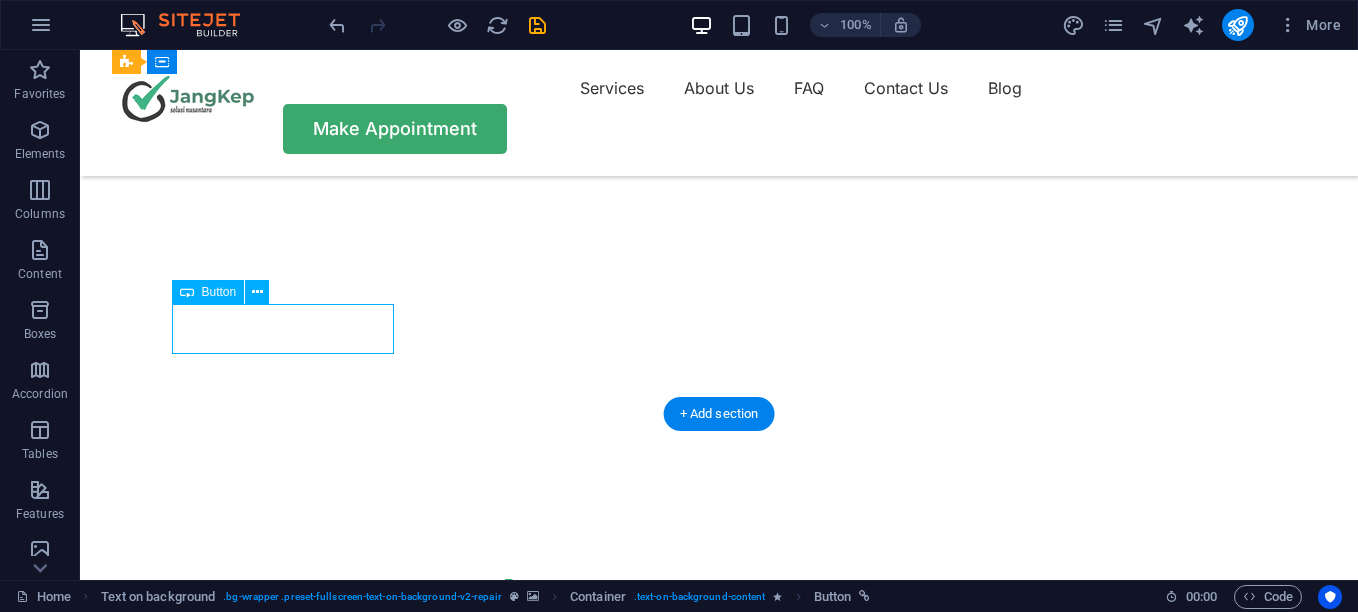 click on "Make Appointment" at bounding box center [719, 1068] 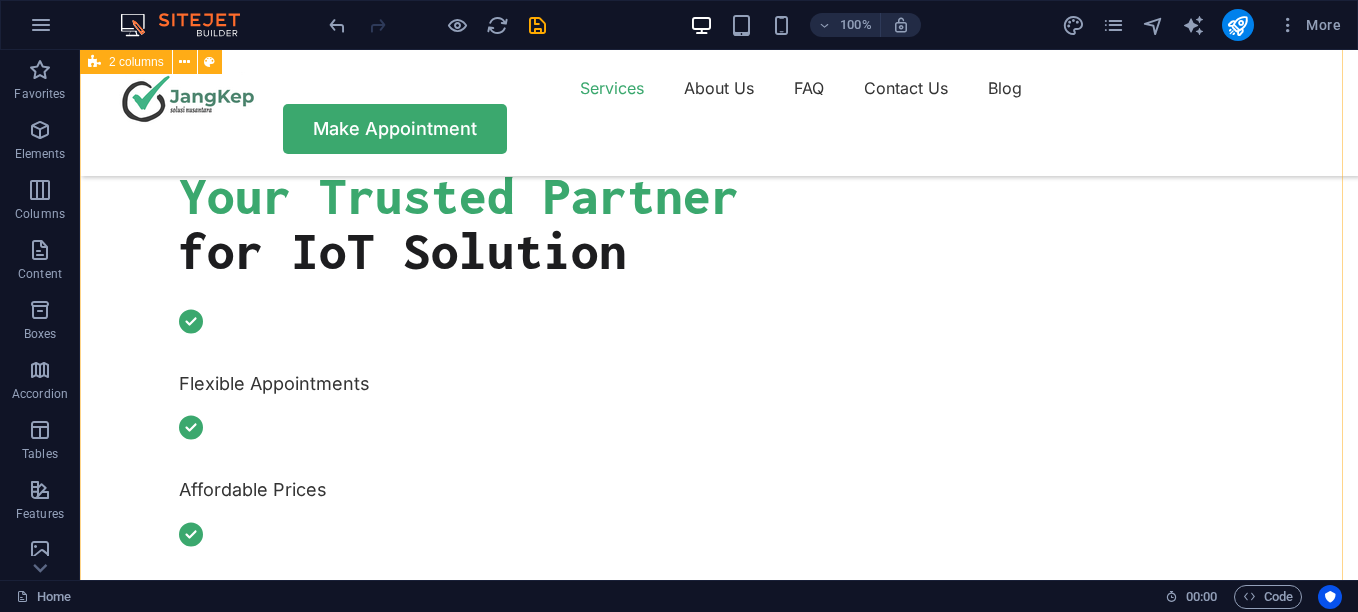 scroll, scrollTop: 700, scrollLeft: 0, axis: vertical 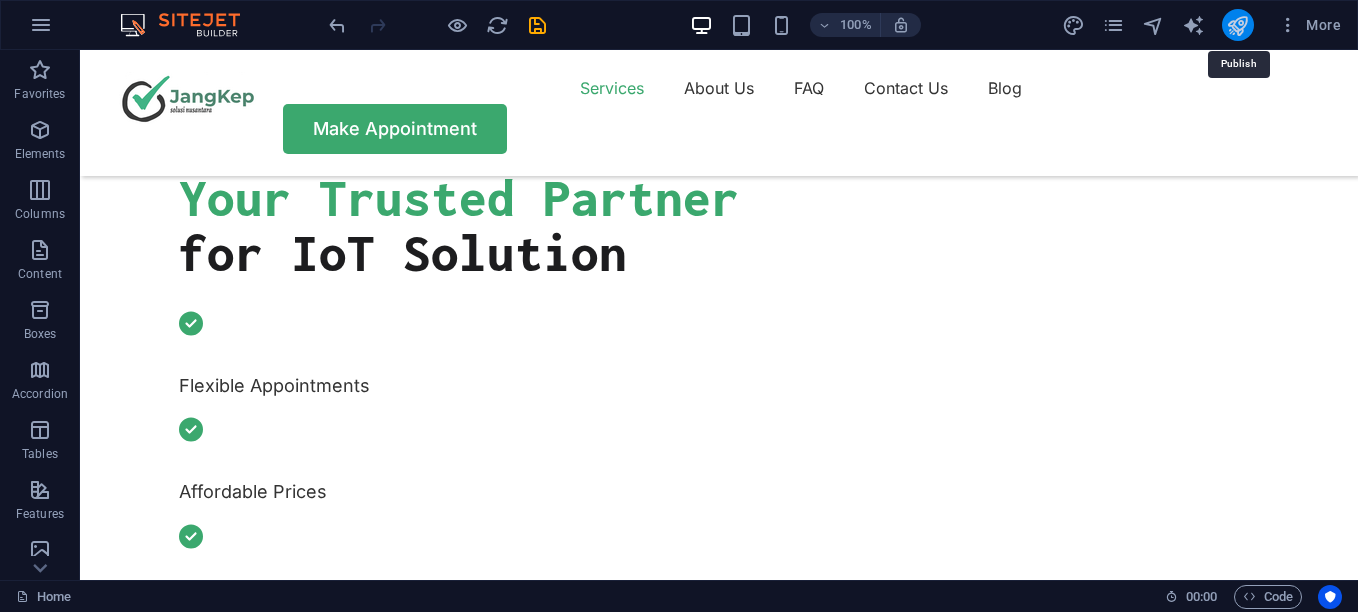 click at bounding box center [1237, 25] 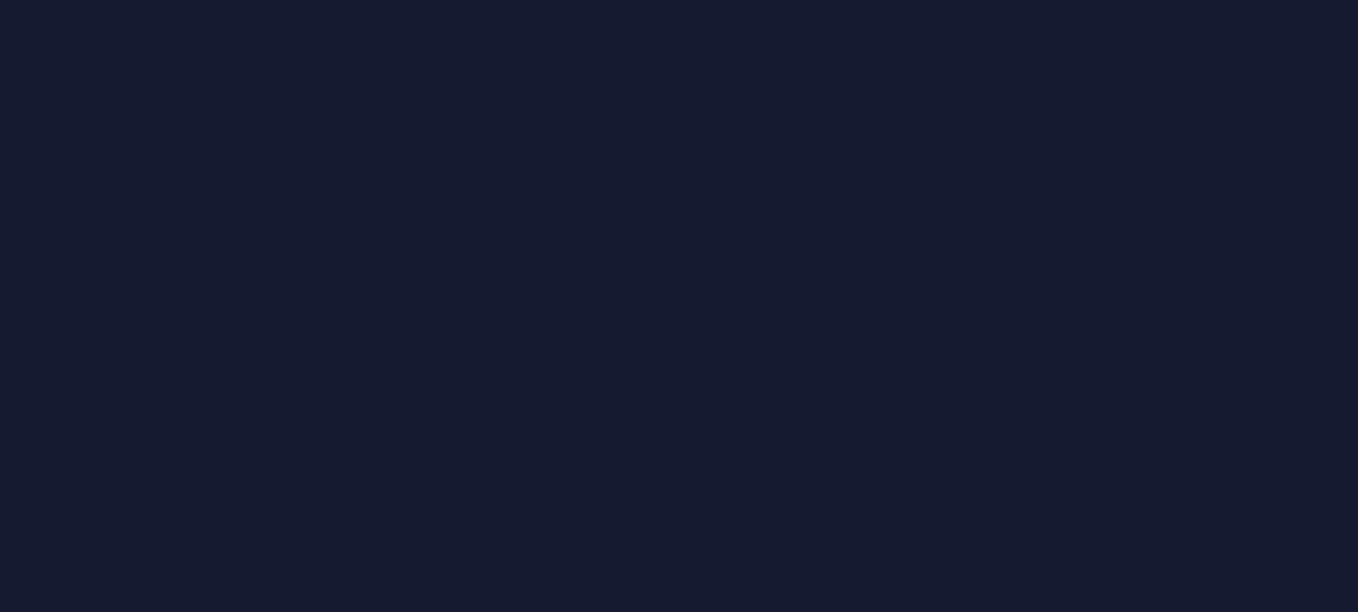 scroll, scrollTop: 0, scrollLeft: 0, axis: both 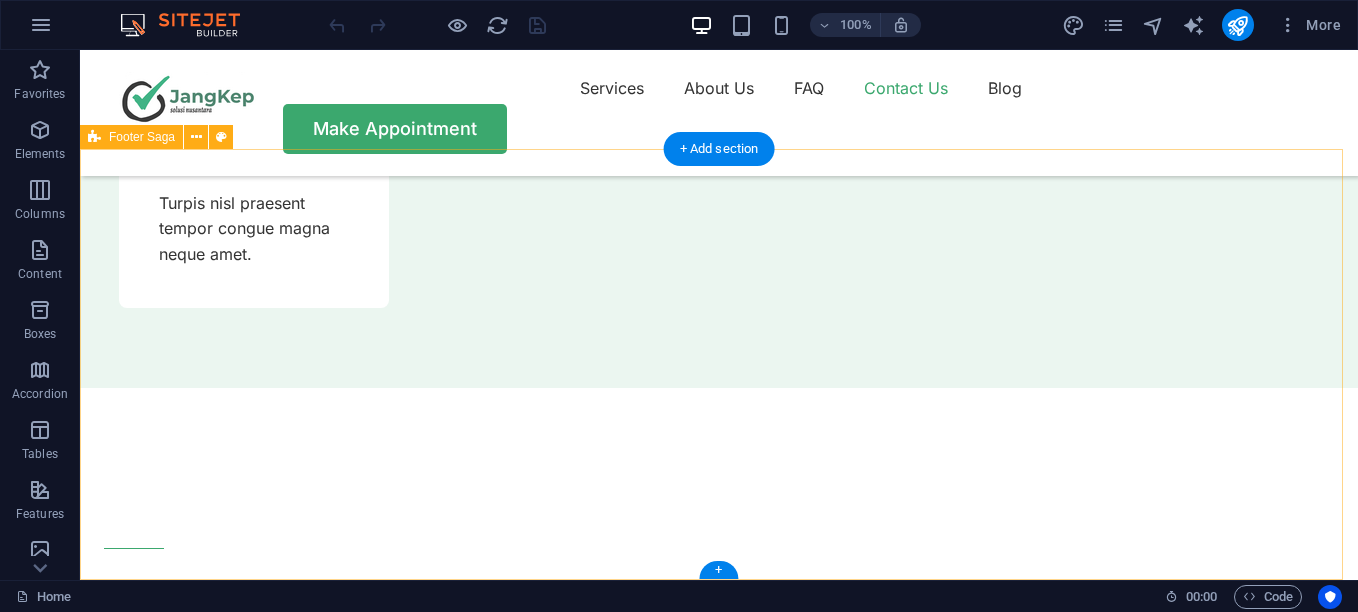 click on "Lorem ipsum dolor sit amet, consectetur. Navigation Home About Us Services Contact Us Quick Links
Legal Notice
Privacy Policy
Blog
FAQ
Contact Us Our Support and Sales team is available 24 /7 to answer your queries
[PHONE]
[EMAIL] Copyright   2024  jangkep.co.id" at bounding box center (719, 8265) 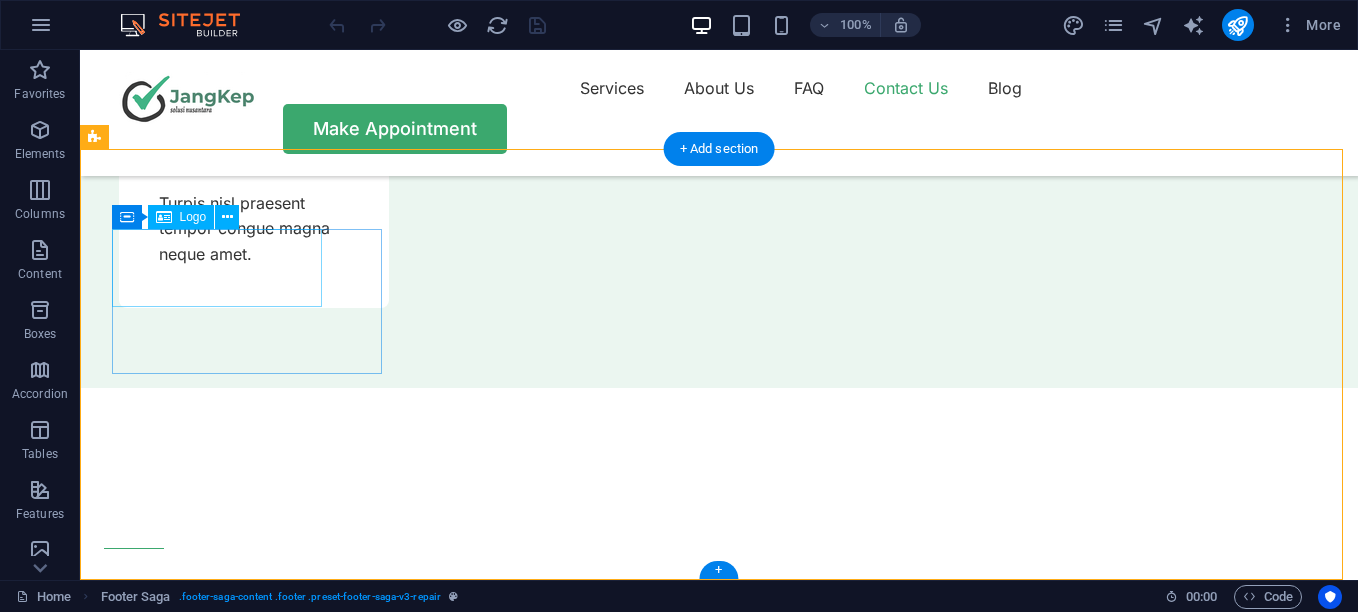 click at bounding box center (209, 7932) 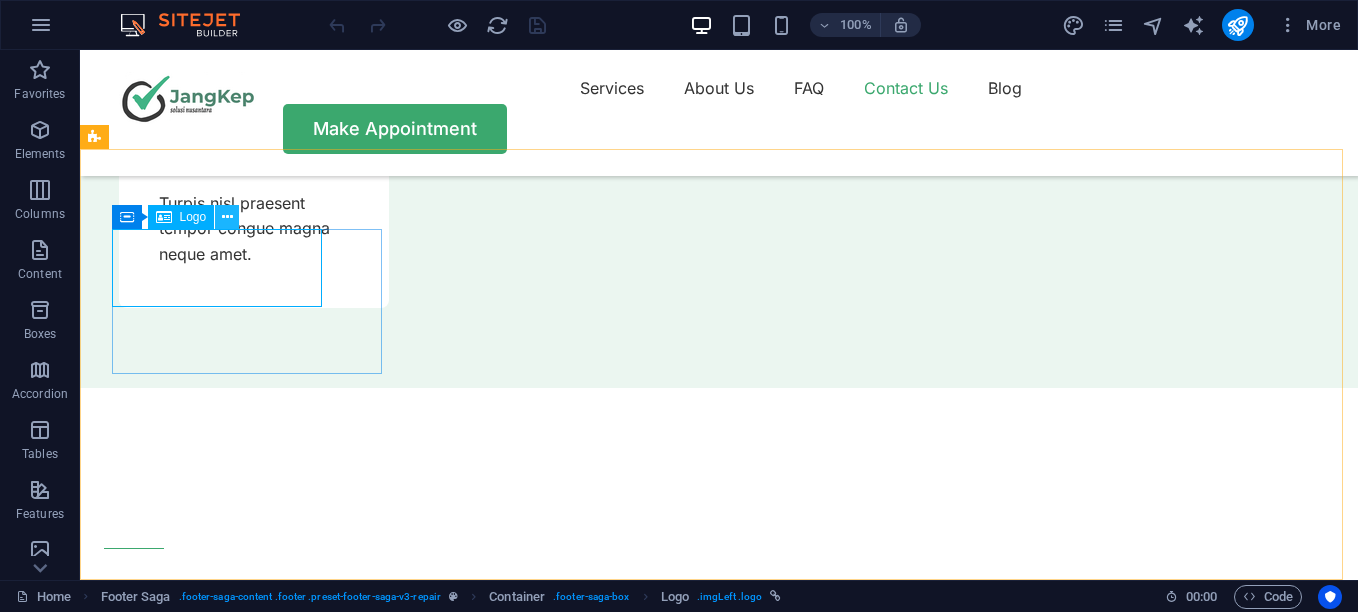 click at bounding box center [227, 217] 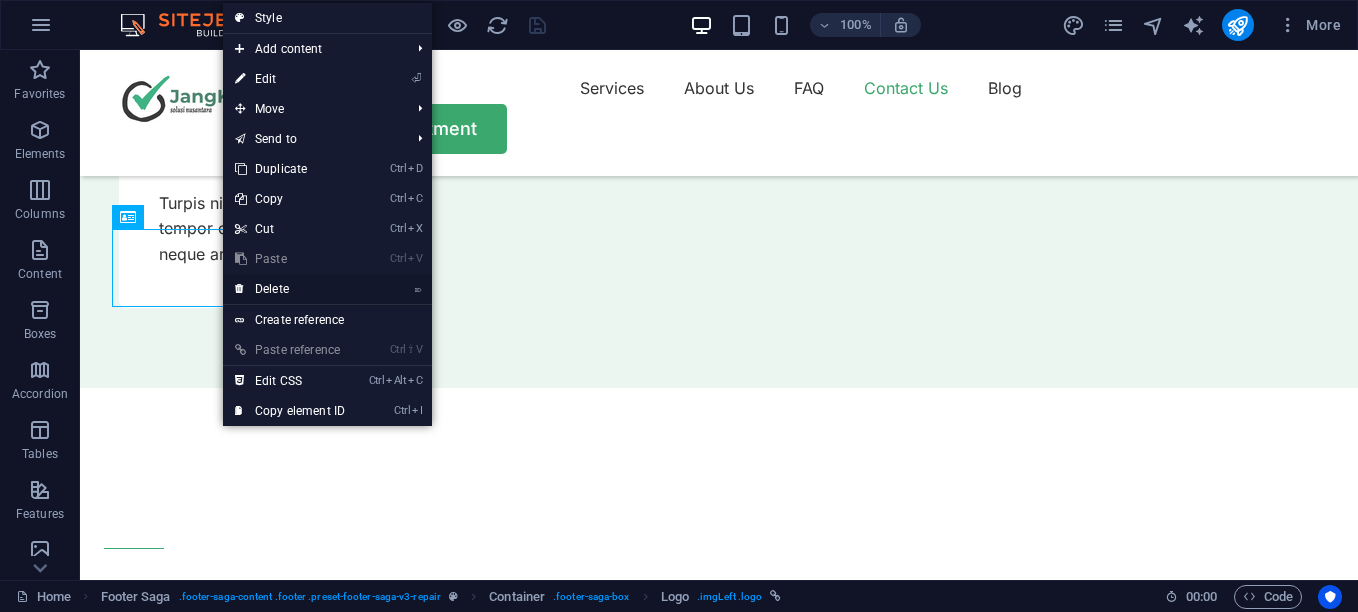 click on "⌦  Delete" at bounding box center (290, 289) 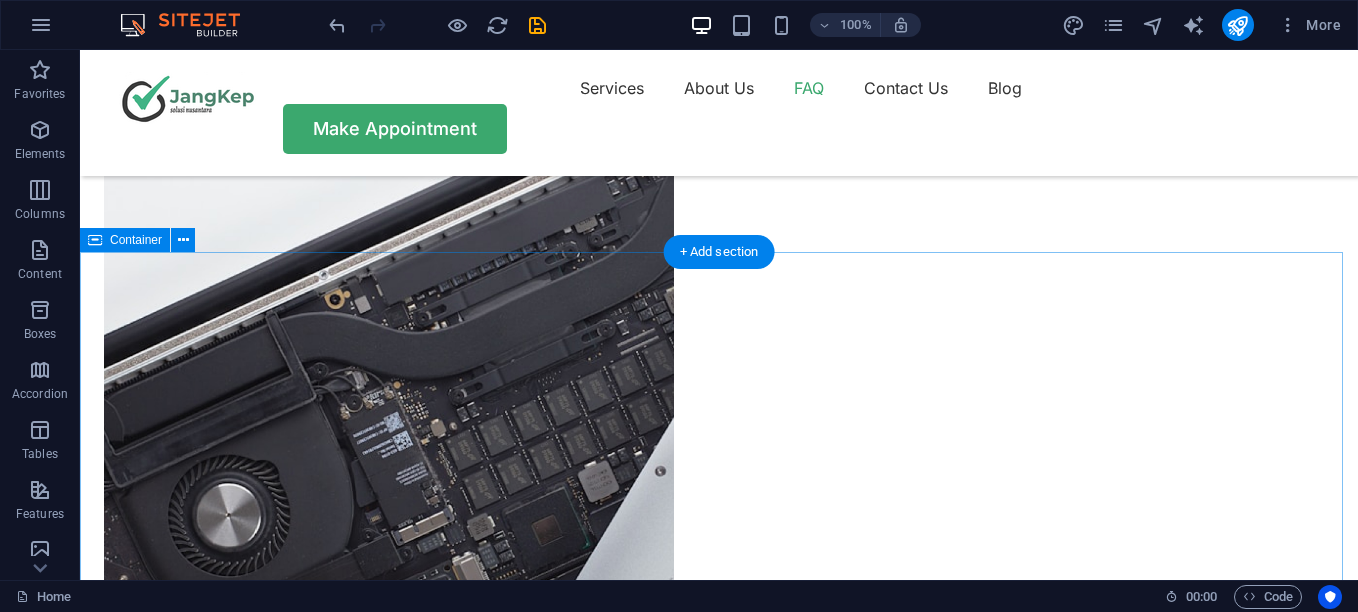 scroll, scrollTop: 3800, scrollLeft: 0, axis: vertical 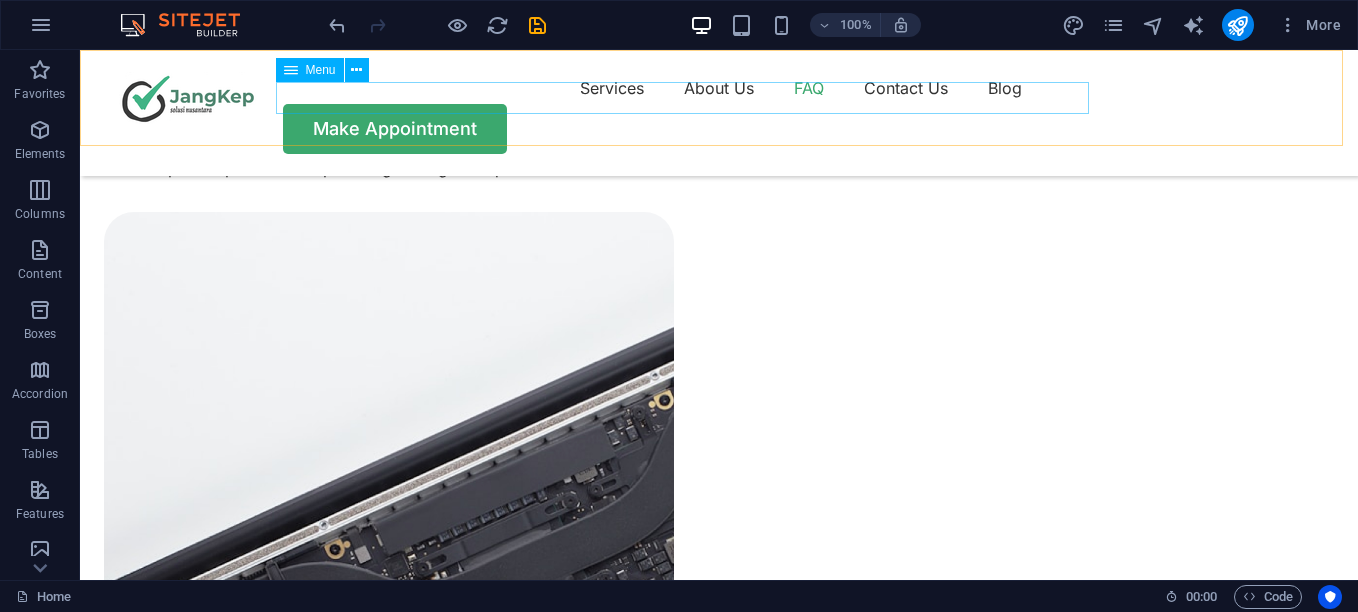 click on "Services About Us FAQ Contact Us Blog" at bounding box center (719, 88) 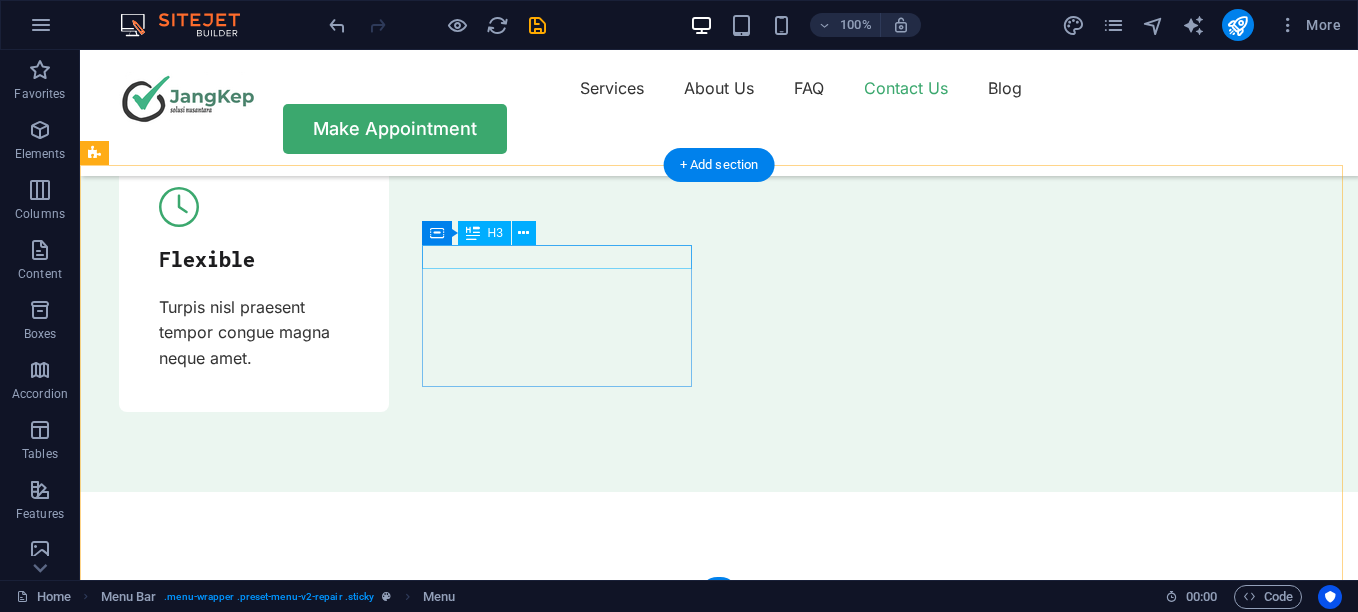 scroll, scrollTop: 7023, scrollLeft: 0, axis: vertical 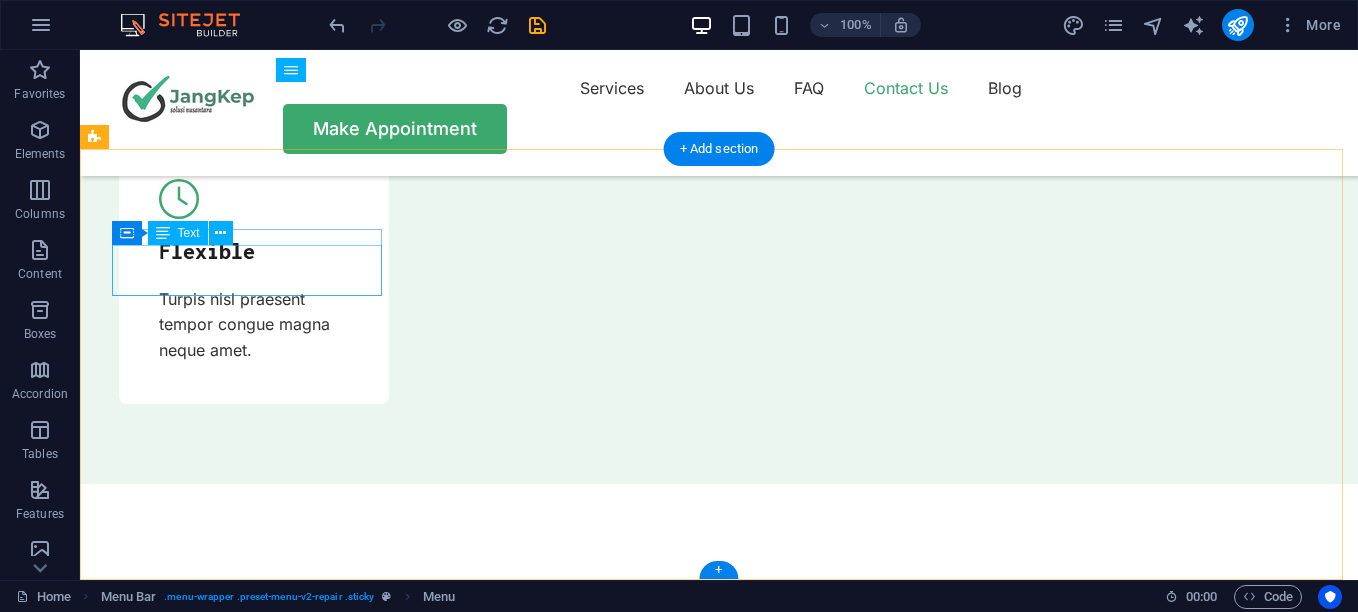 click on "Lorem ipsum dolor sit amet, consectetur." at bounding box center [239, 8030] 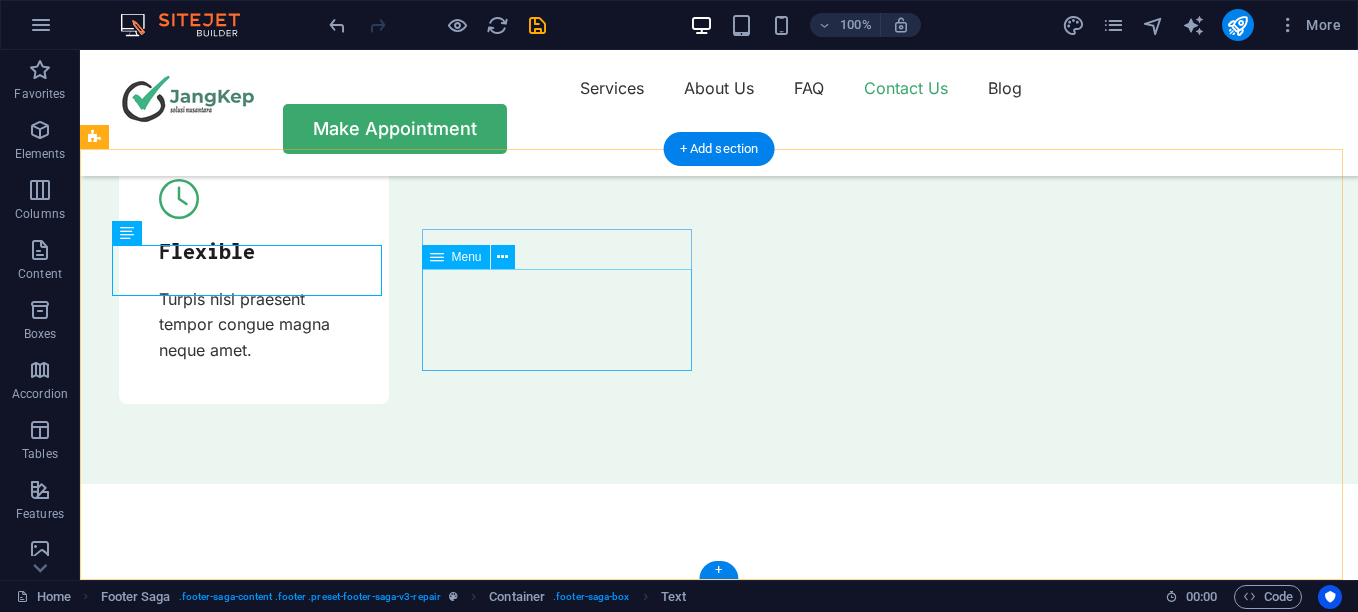 click on "Home About Us Services Contact Us" at bounding box center [239, 8167] 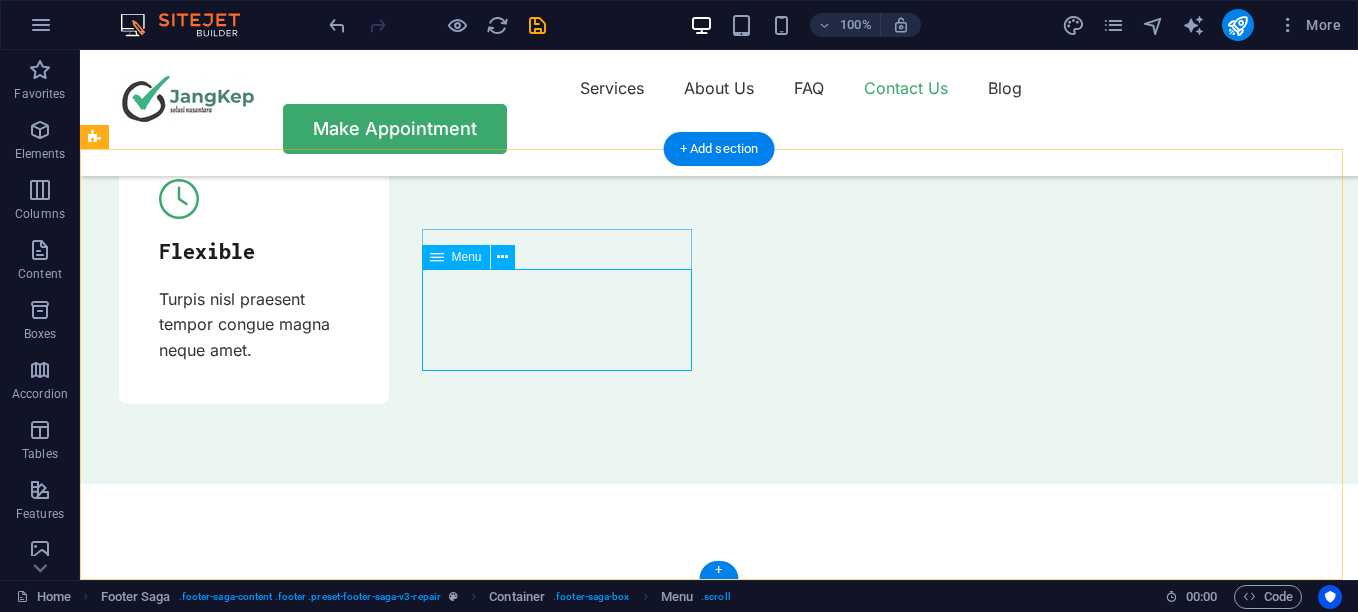 click on "Home About Us Services Contact Us" at bounding box center [239, 8167] 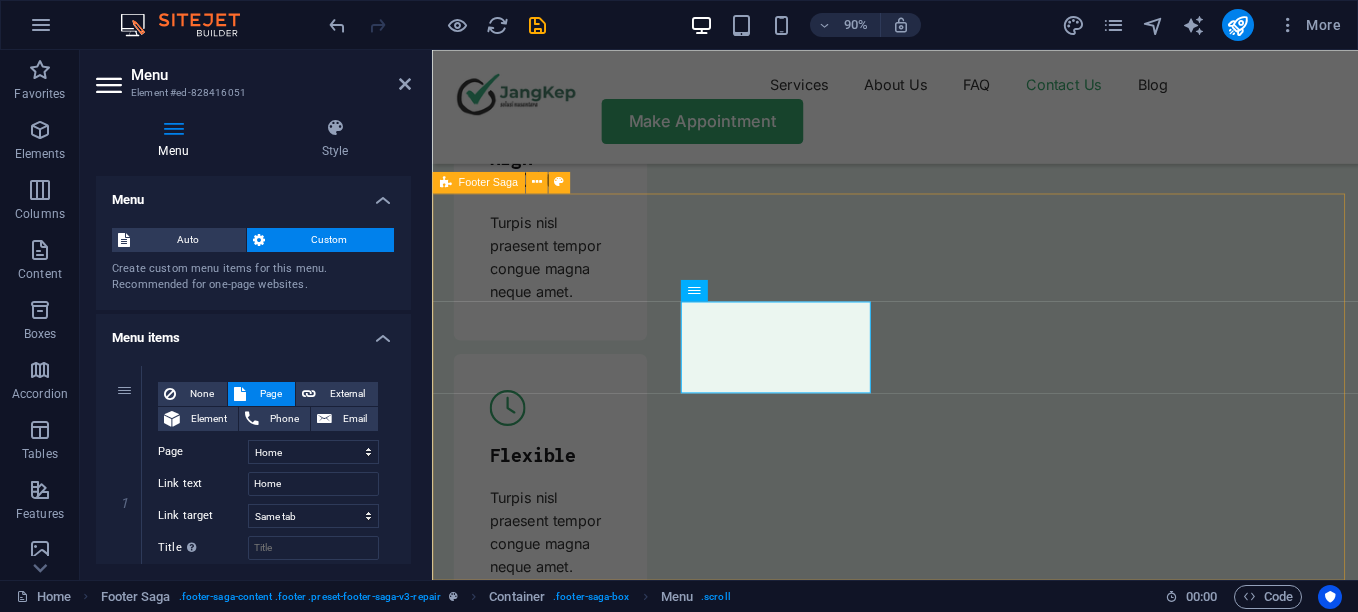 scroll, scrollTop: 7202, scrollLeft: 0, axis: vertical 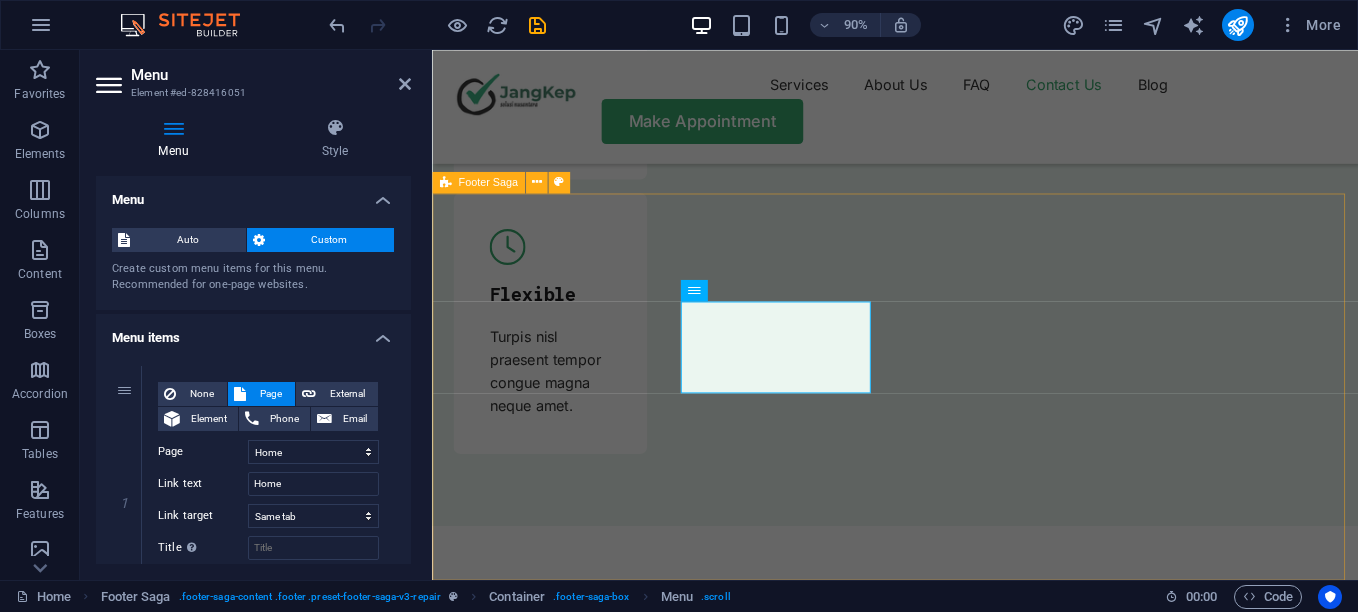 click on "Lorem ipsum dolor sit amet, consectetur. Navigation Home About Us Services Contact Us Quick Links
Legal Notice
Privacy Policy
Blog
FAQ
Contact Us Our Support and Sales team is available 24 /7 to answer your queries
0123 - 456789
93ecf5ba4f2bbf257c633b1a146556@cpanel.local Copyright   2024  jangkep.co.id" at bounding box center (946, 8461) 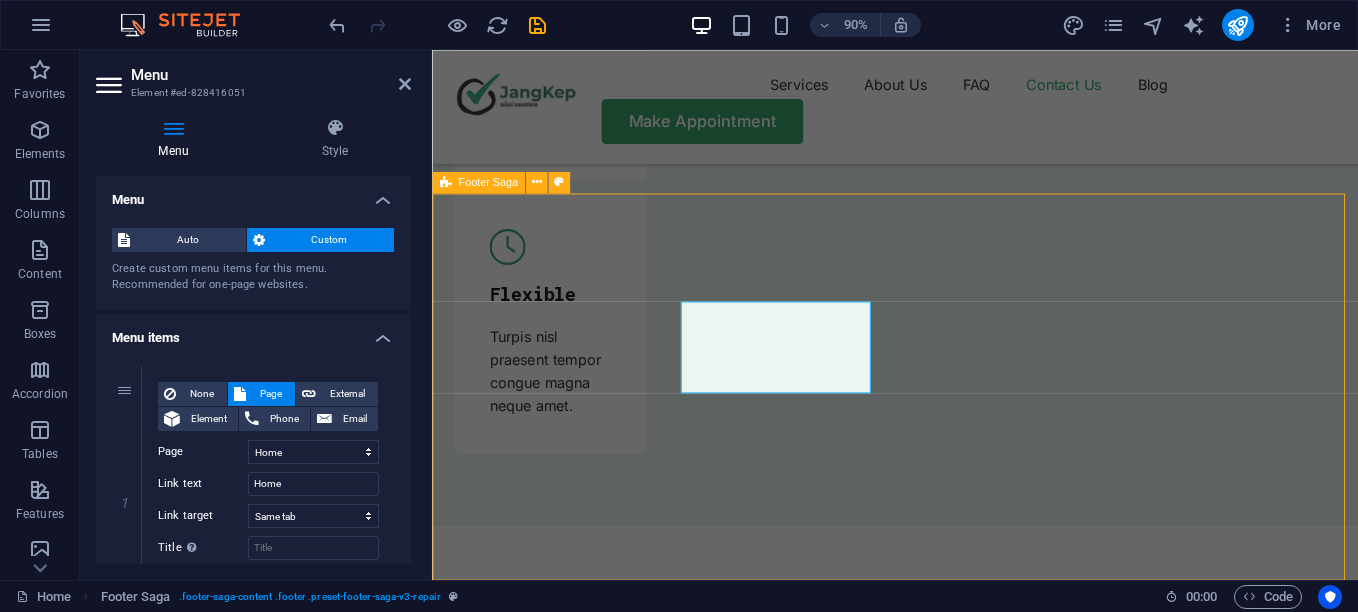 scroll, scrollTop: 7023, scrollLeft: 0, axis: vertical 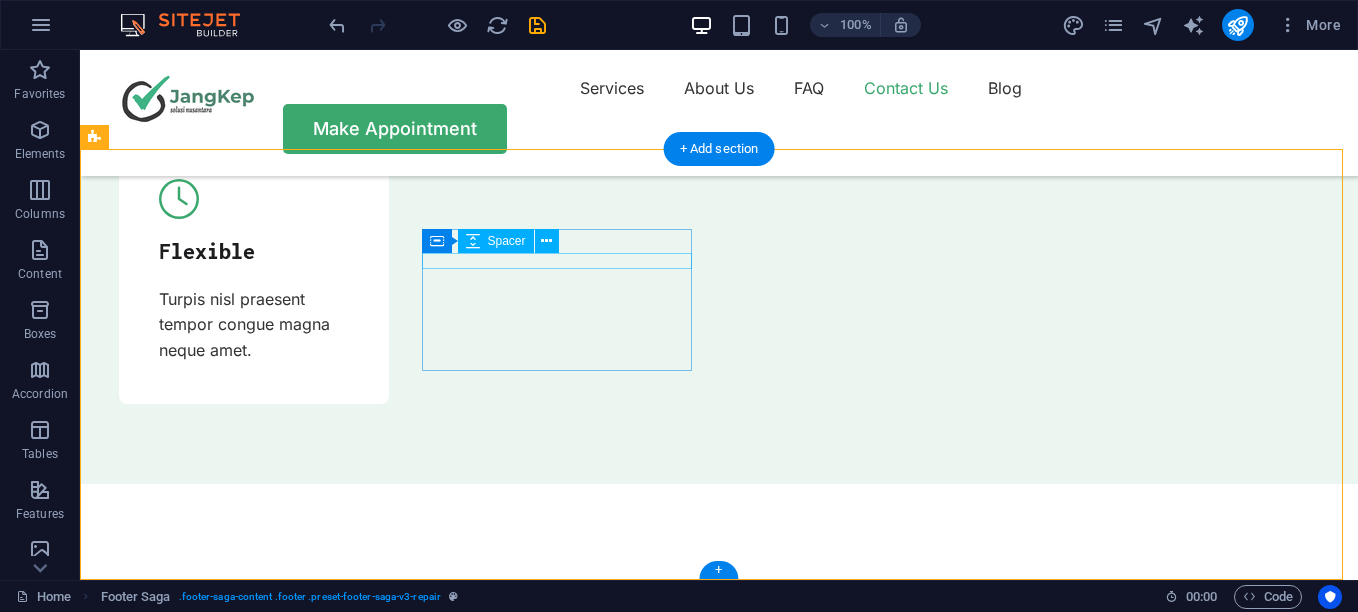 click at bounding box center [239, 8108] 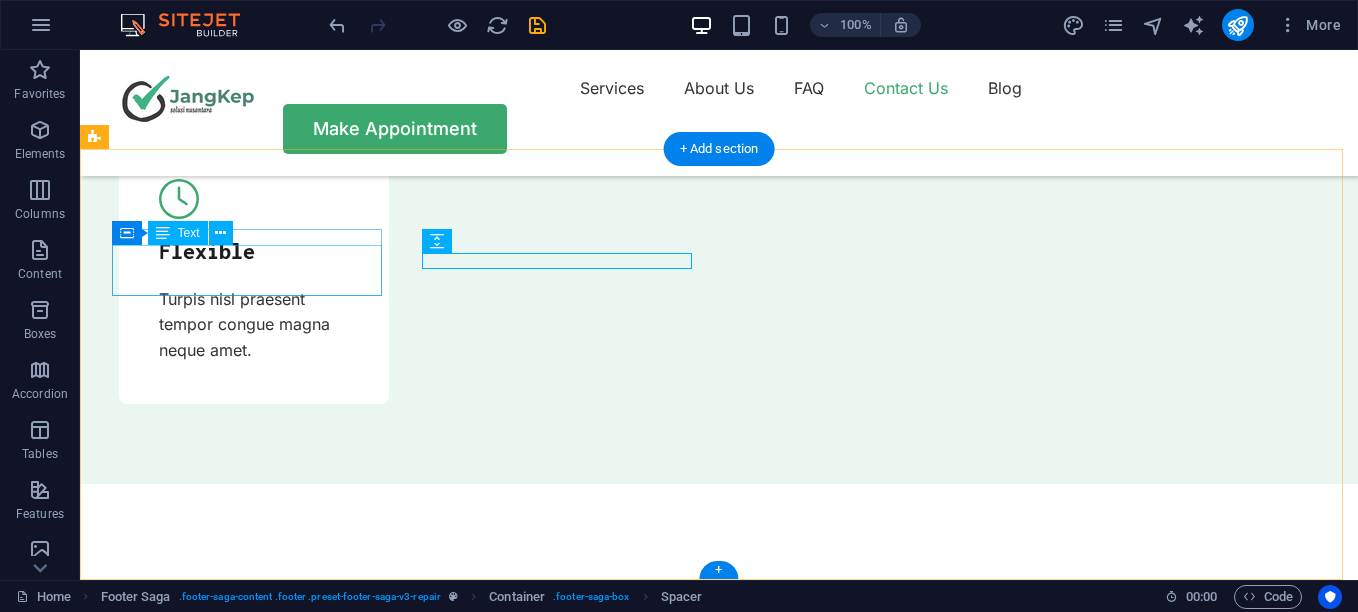 click on "Lorem ipsum dolor sit amet, consectetur." at bounding box center (239, 8030) 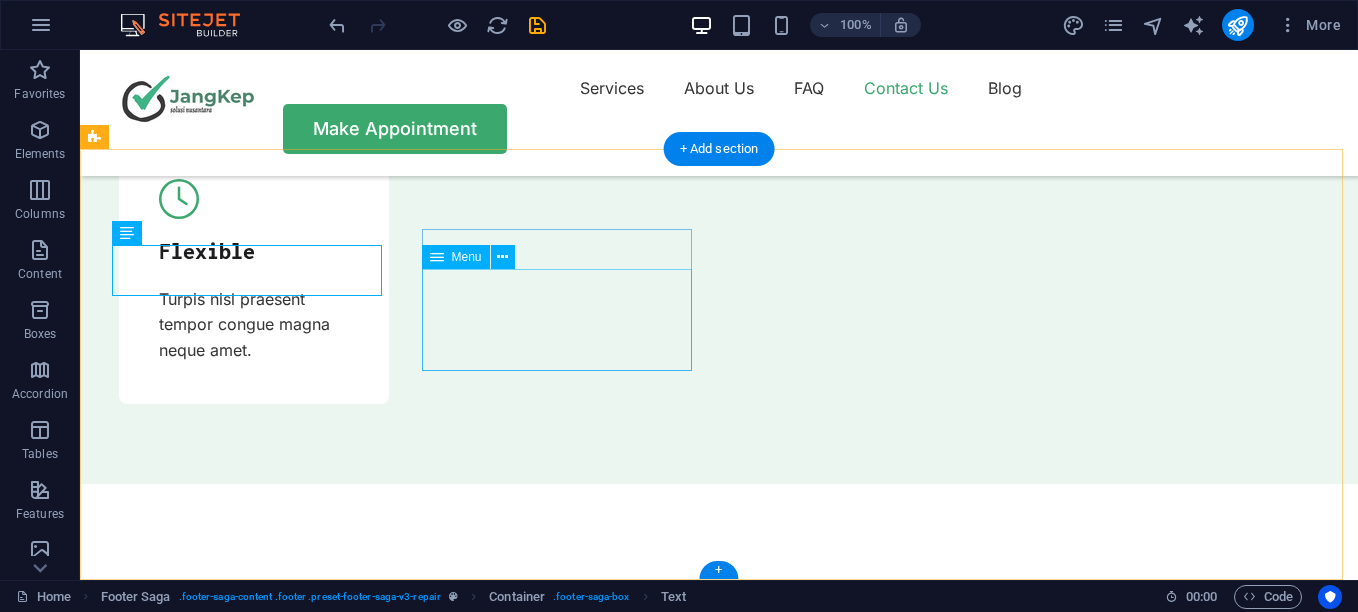 click on "Home About Us Services Contact Us" at bounding box center [239, 8167] 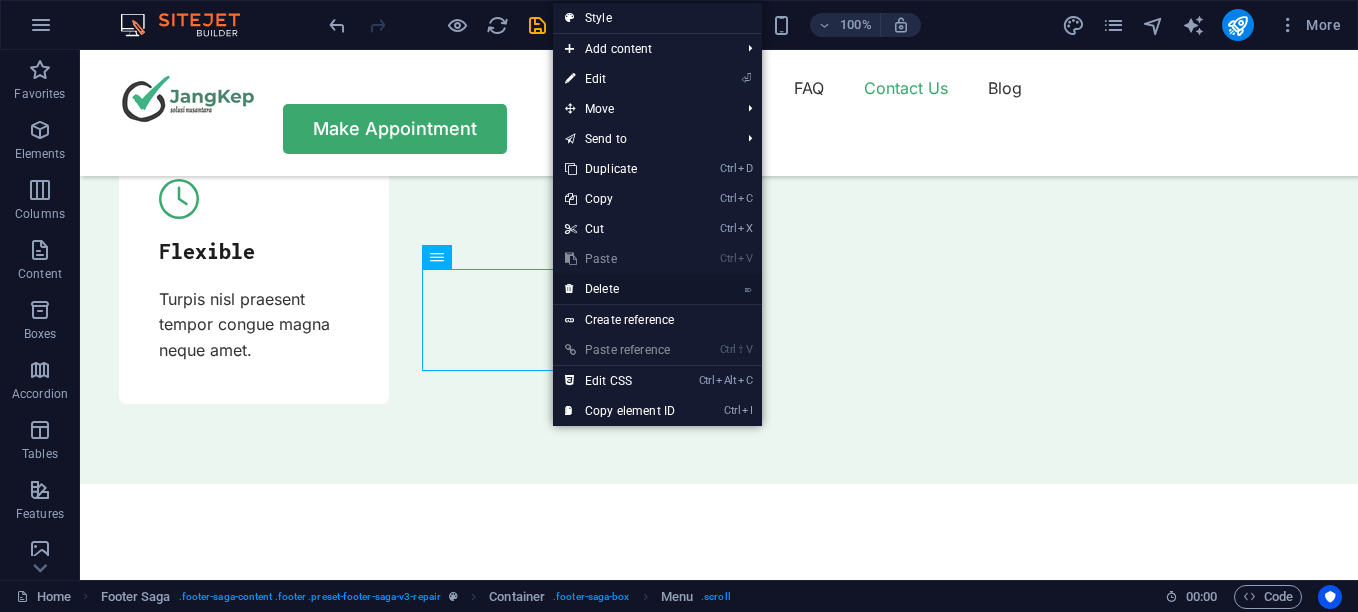 click on "⌦  Delete" at bounding box center [620, 289] 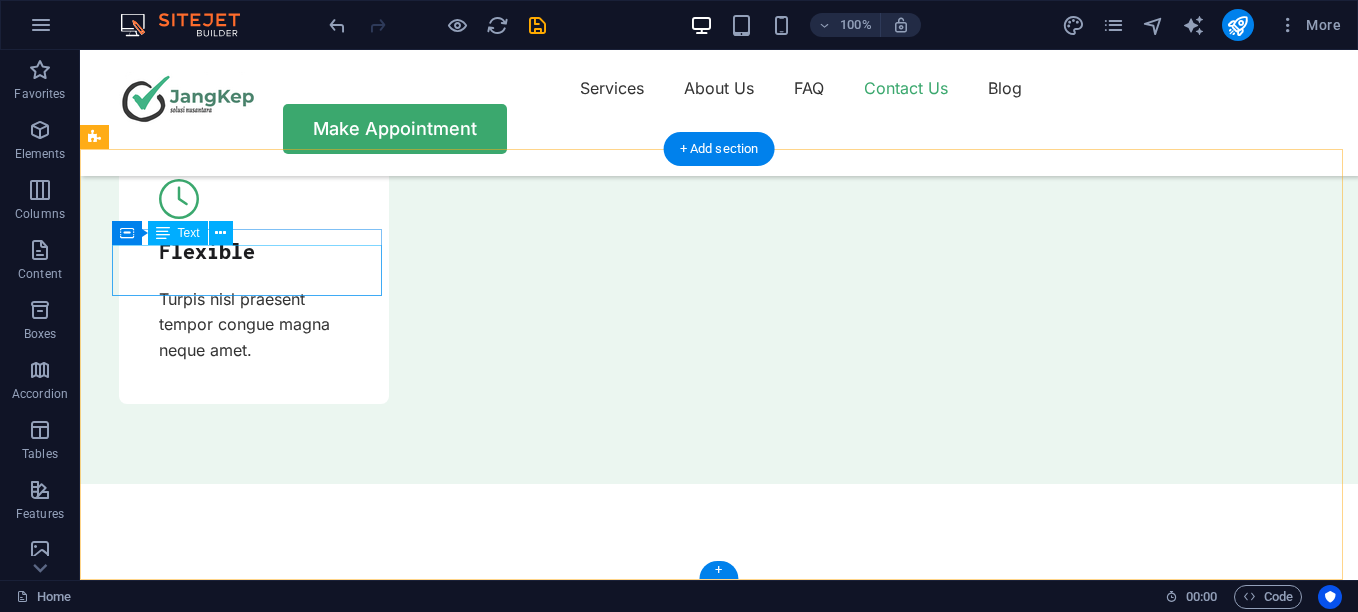 click on "Lorem ipsum dolor sit amet, consectetur." at bounding box center [239, 8030] 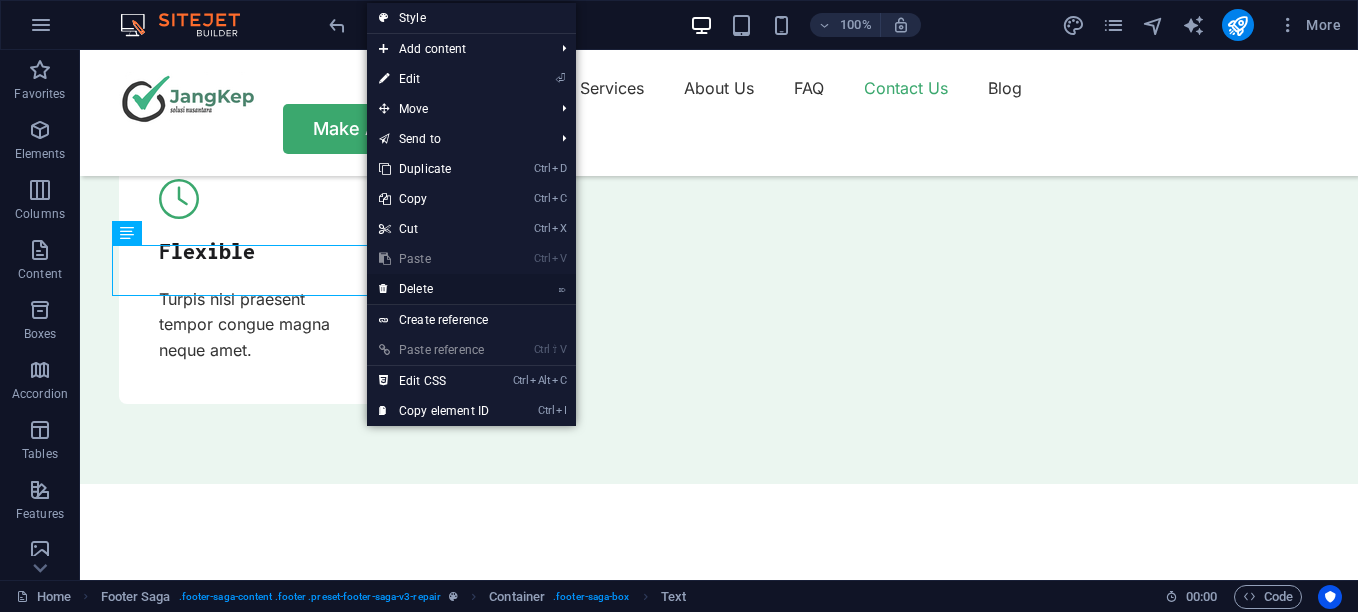 click on "⌦  Delete" at bounding box center [434, 289] 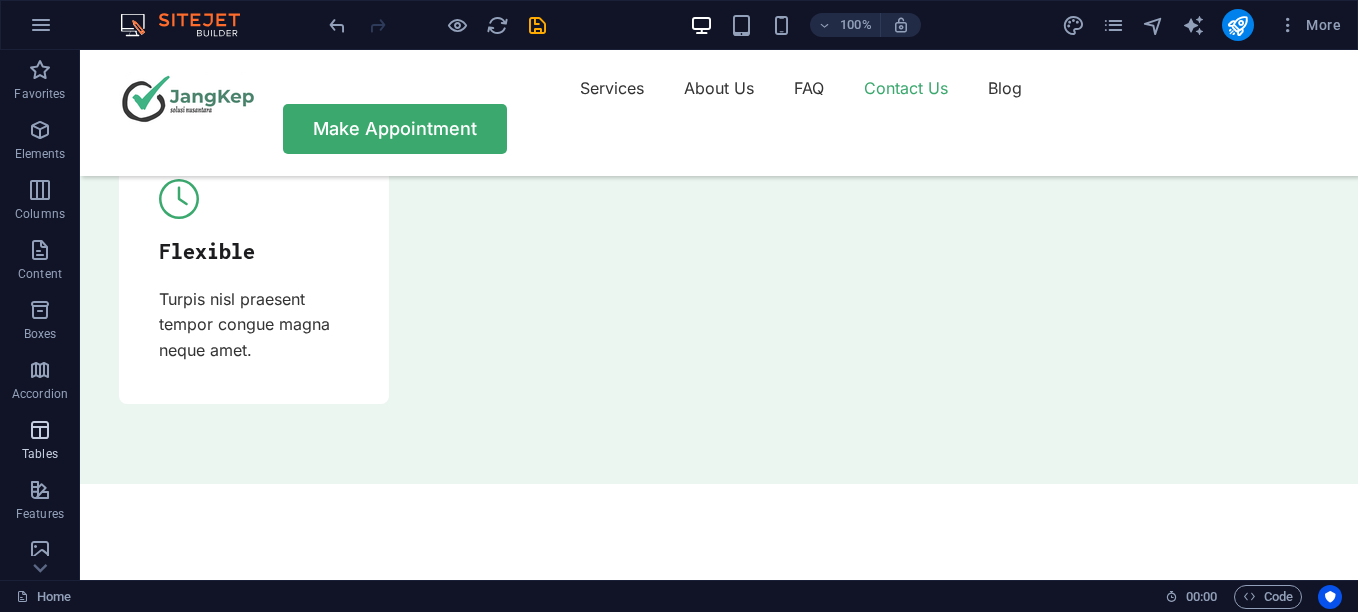 click at bounding box center (40, 430) 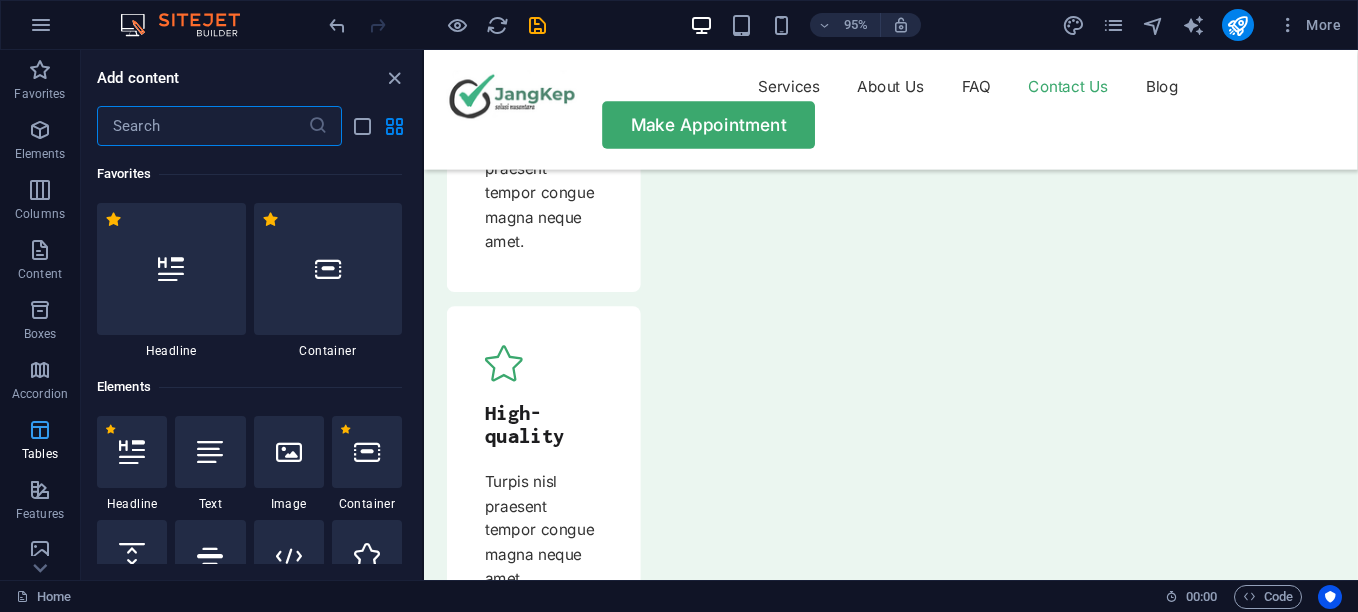 scroll, scrollTop: 6926, scrollLeft: 0, axis: vertical 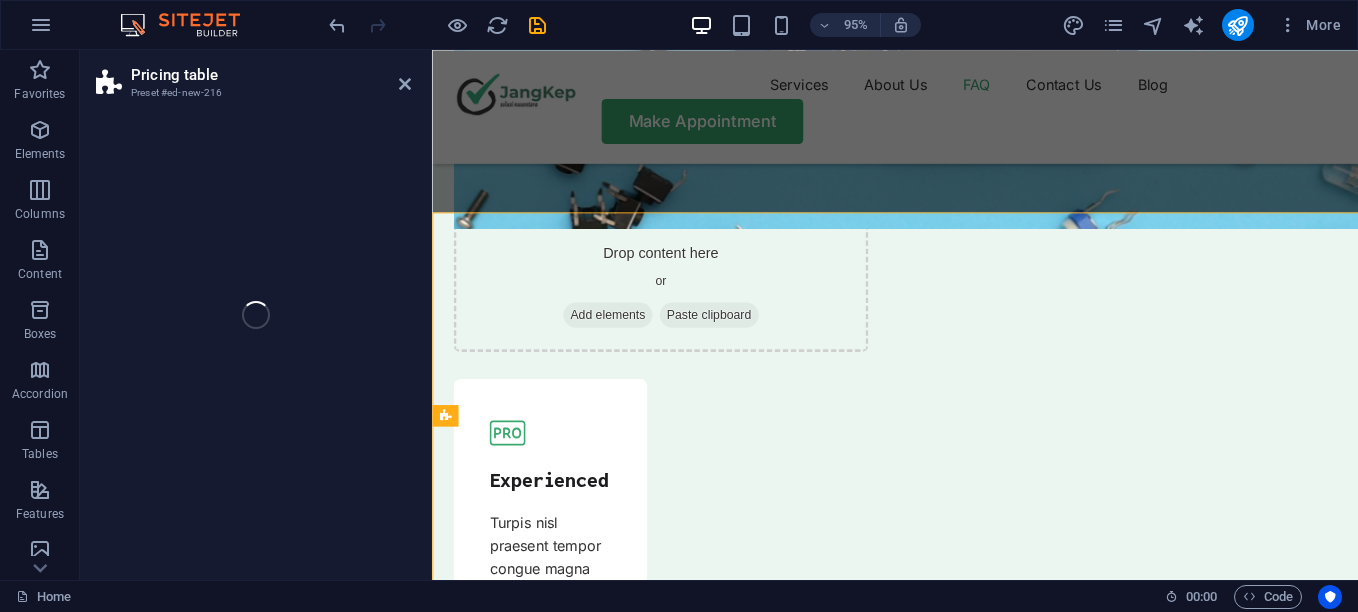 select on "rem" 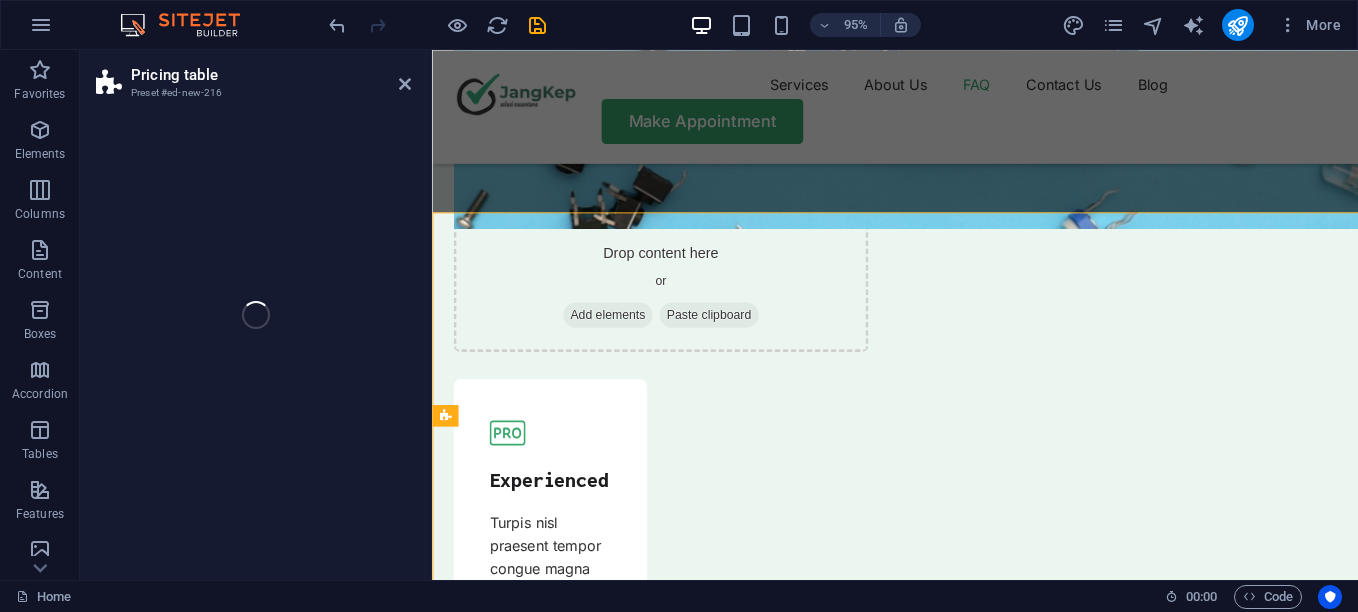 select on "px" 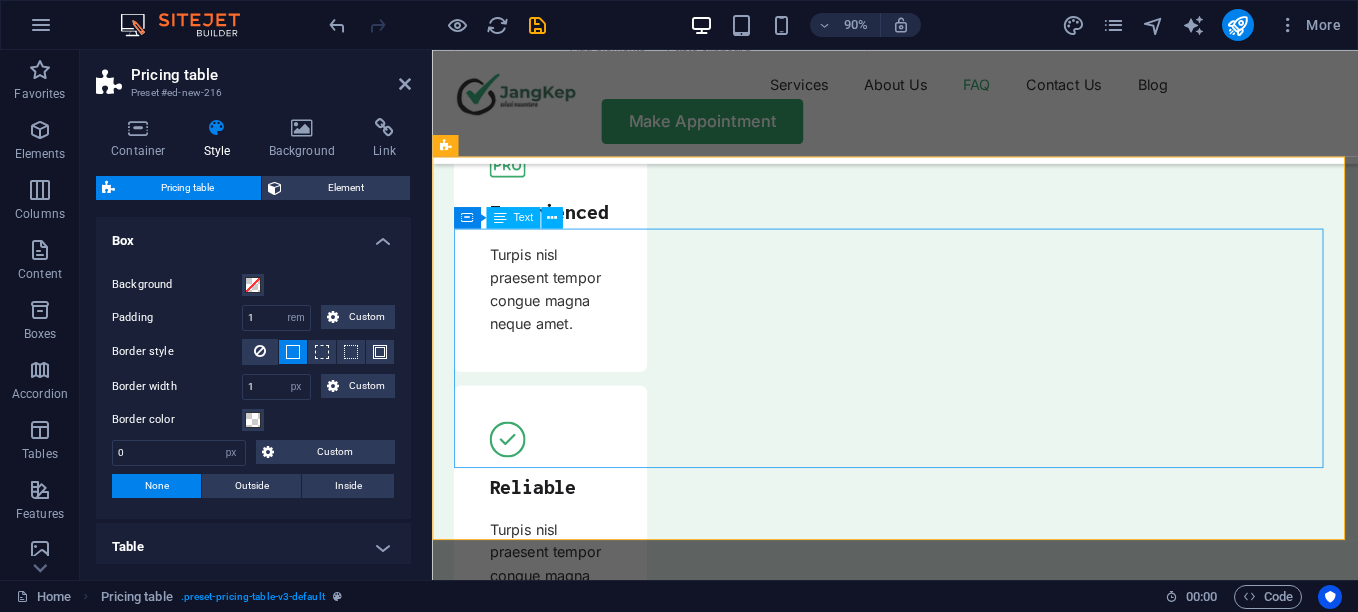 scroll, scrollTop: 6255, scrollLeft: 0, axis: vertical 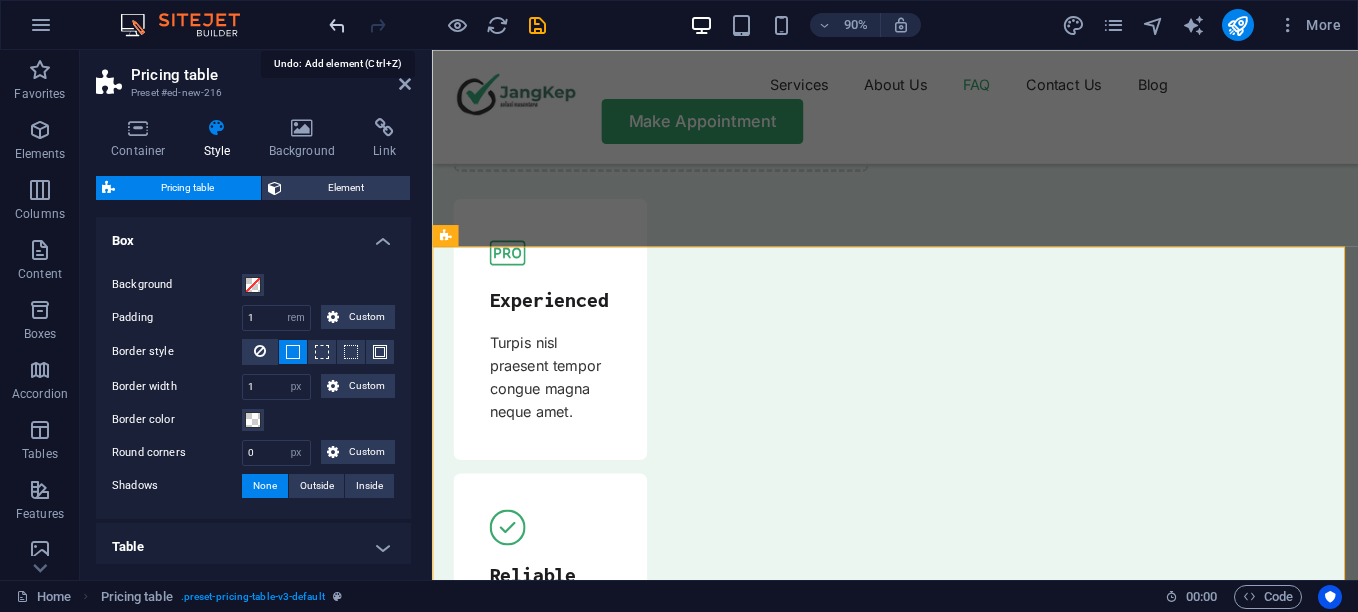 click at bounding box center (337, 25) 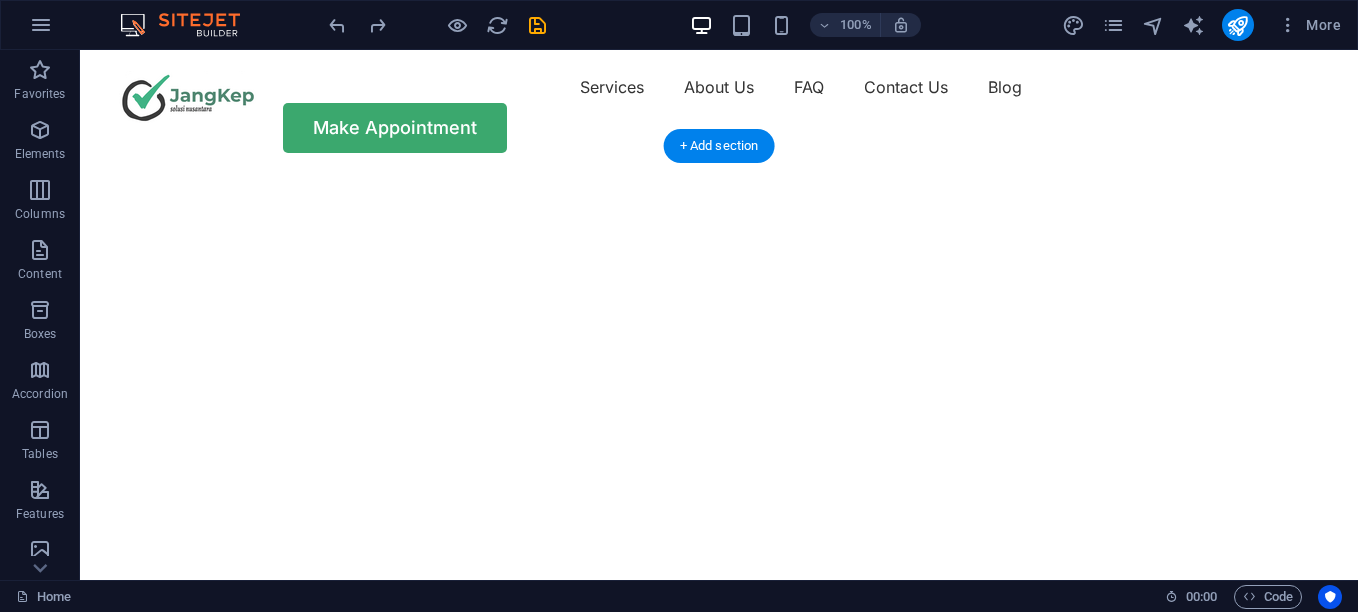 scroll, scrollTop: 0, scrollLeft: 0, axis: both 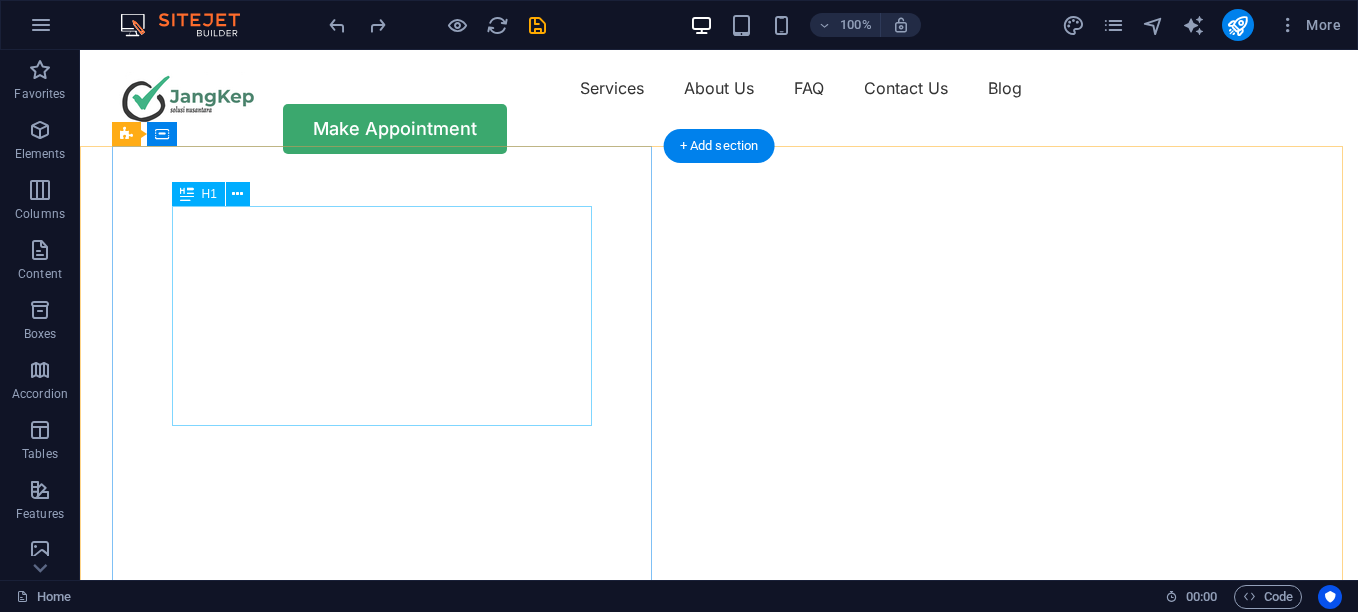 click on "Your Trusted Partner for IoT Solution" at bounding box center [719, 955] 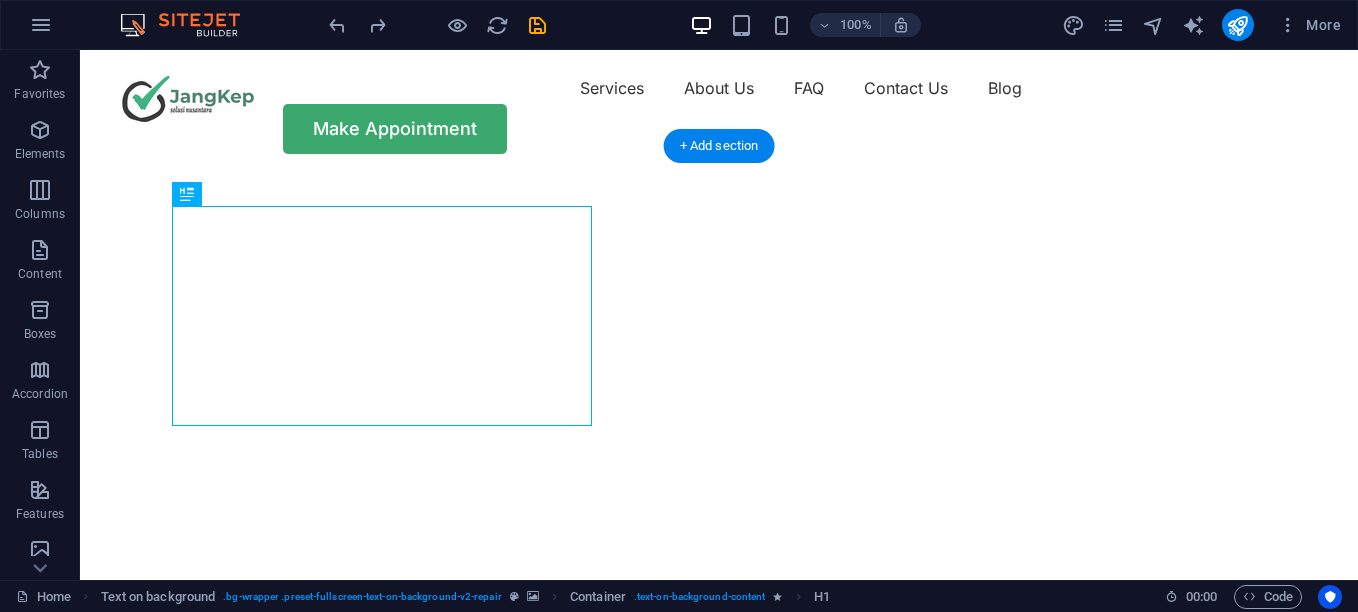 click at bounding box center [711, 176] 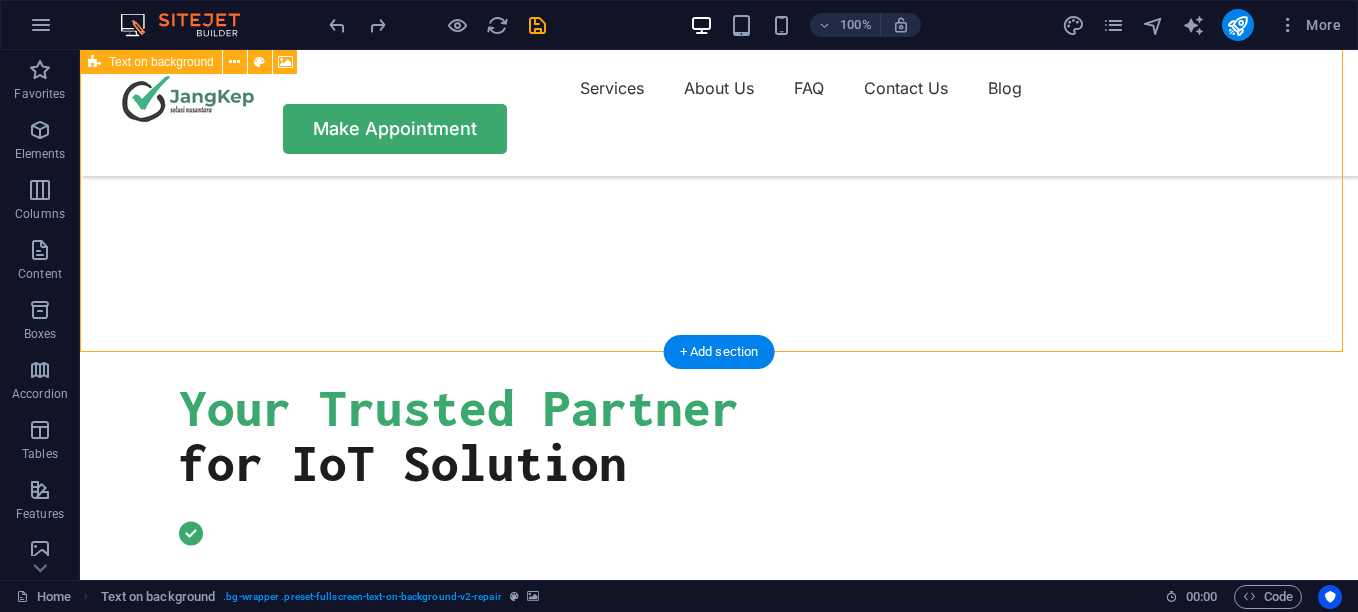 scroll, scrollTop: 200, scrollLeft: 0, axis: vertical 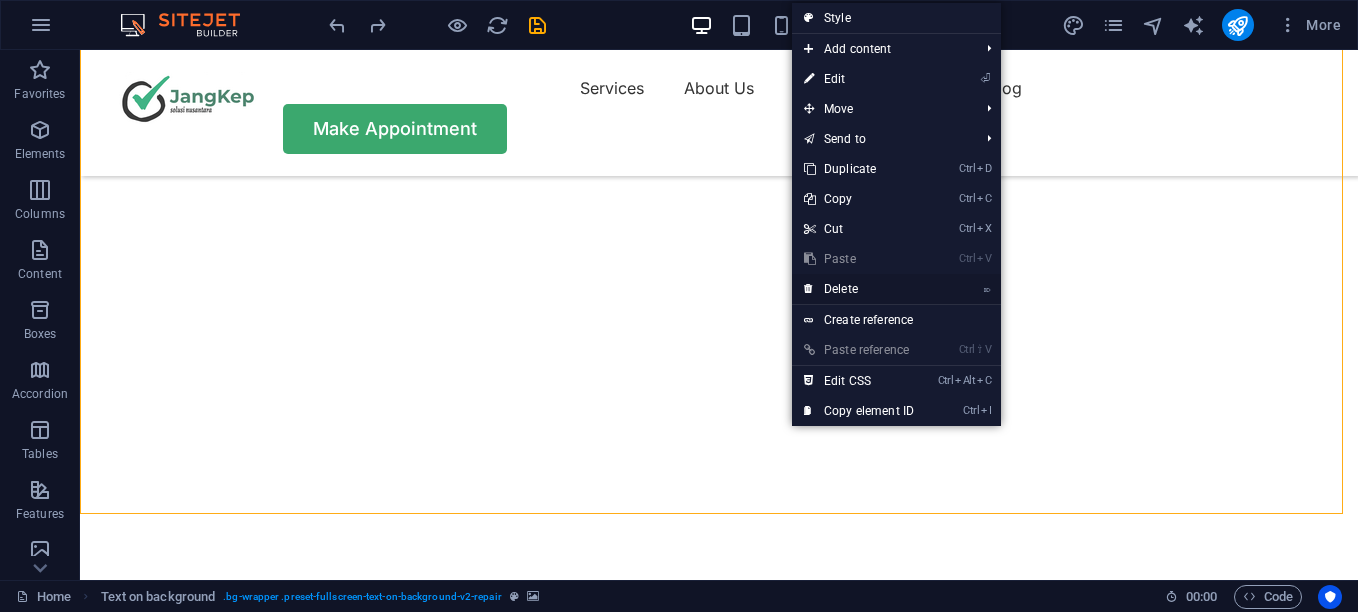 click on "⌦  Delete" at bounding box center (859, 289) 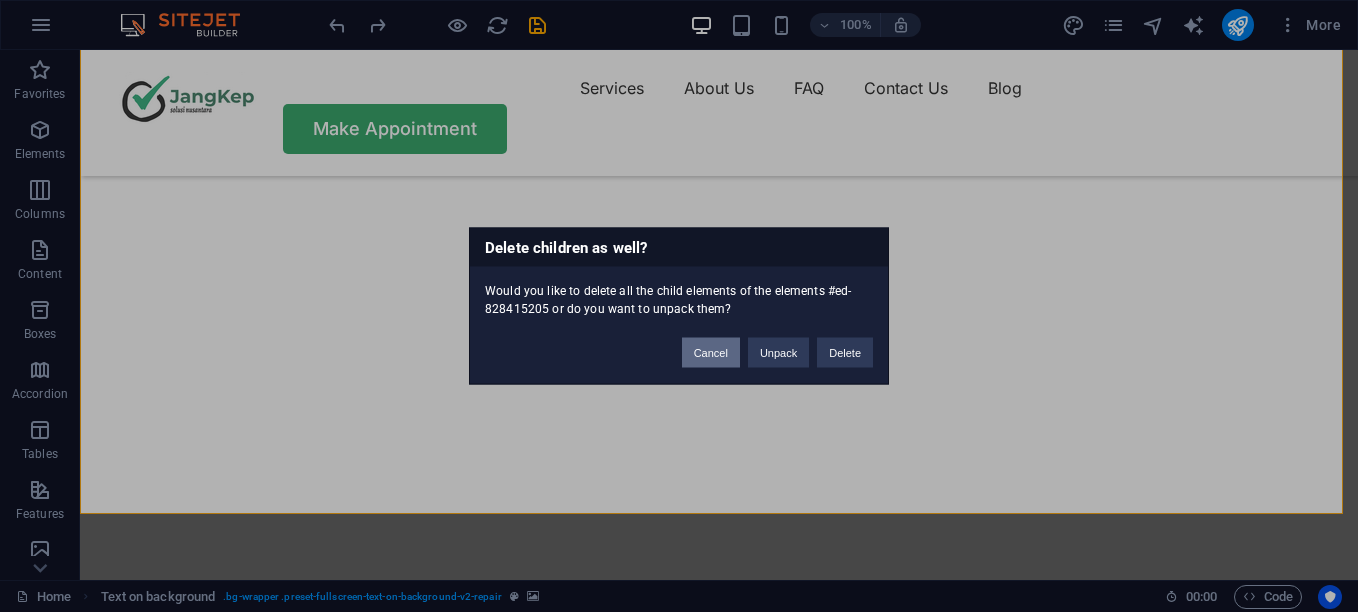 click on "Cancel" at bounding box center [711, 353] 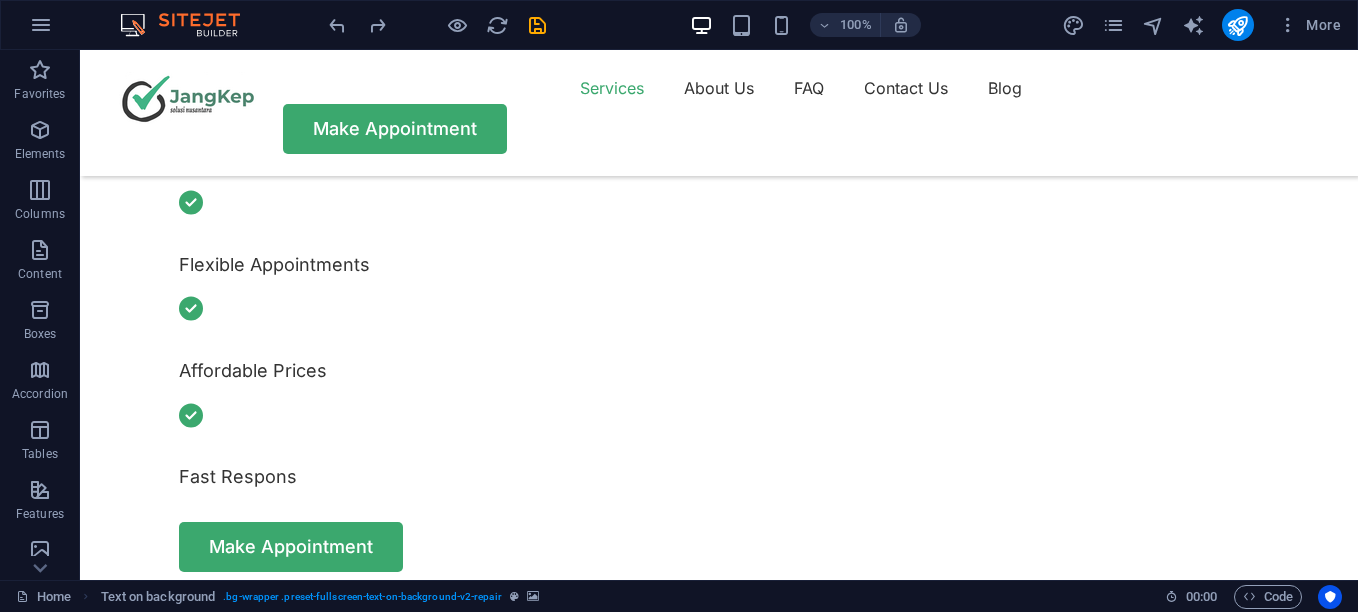 scroll, scrollTop: 800, scrollLeft: 0, axis: vertical 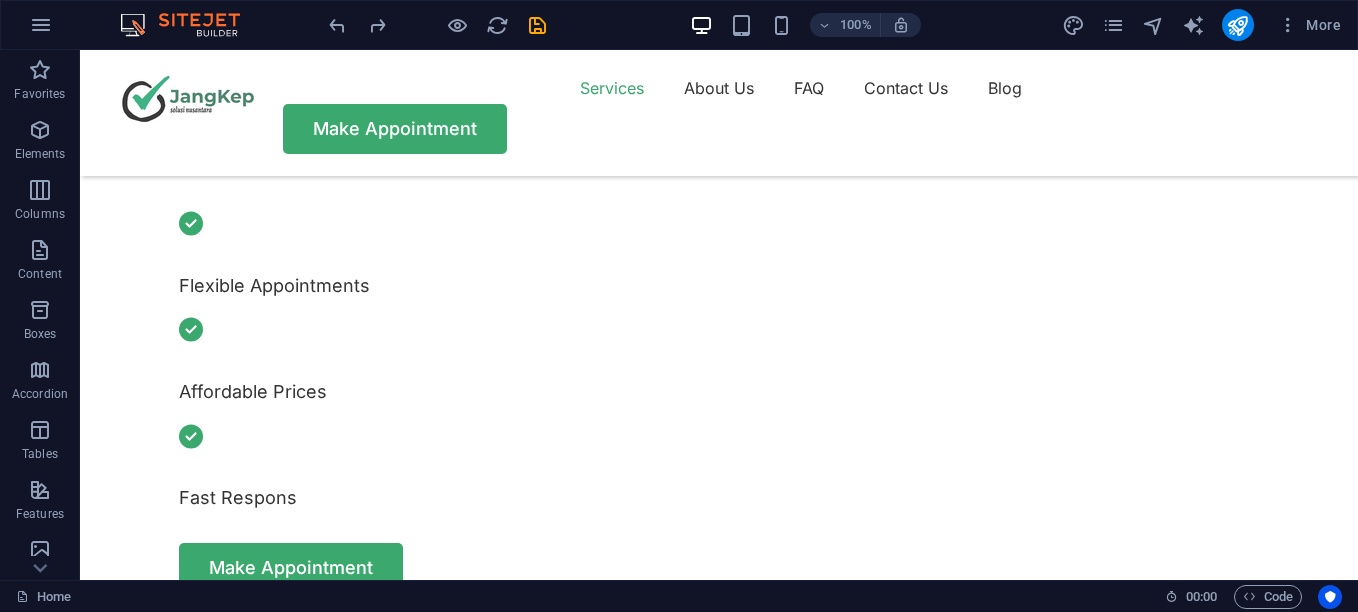 click at bounding box center [389, 1133] 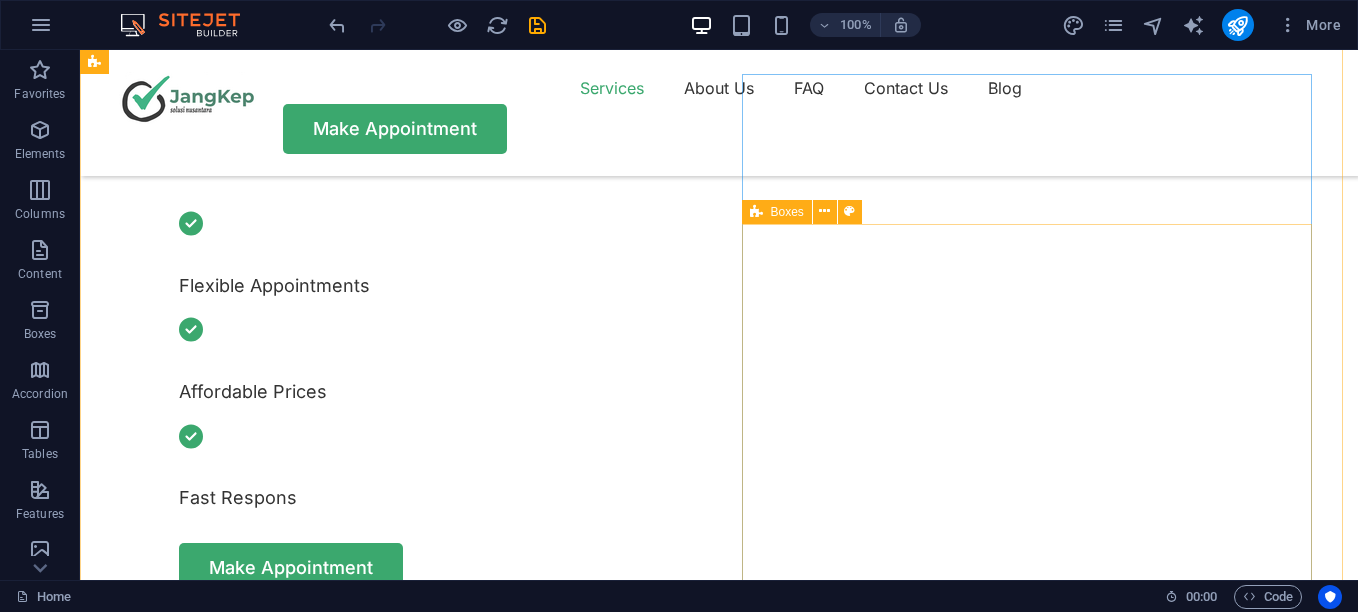 click on "Tell us your issue Turpis nisl praesent tempor congue magna neque amet. Bring your device Turpis nisl praesent tempor congue magna neque amet. Get your fixed device Turpis nisl praesent tempor congue magna neque amet." at bounding box center [389, 2151] 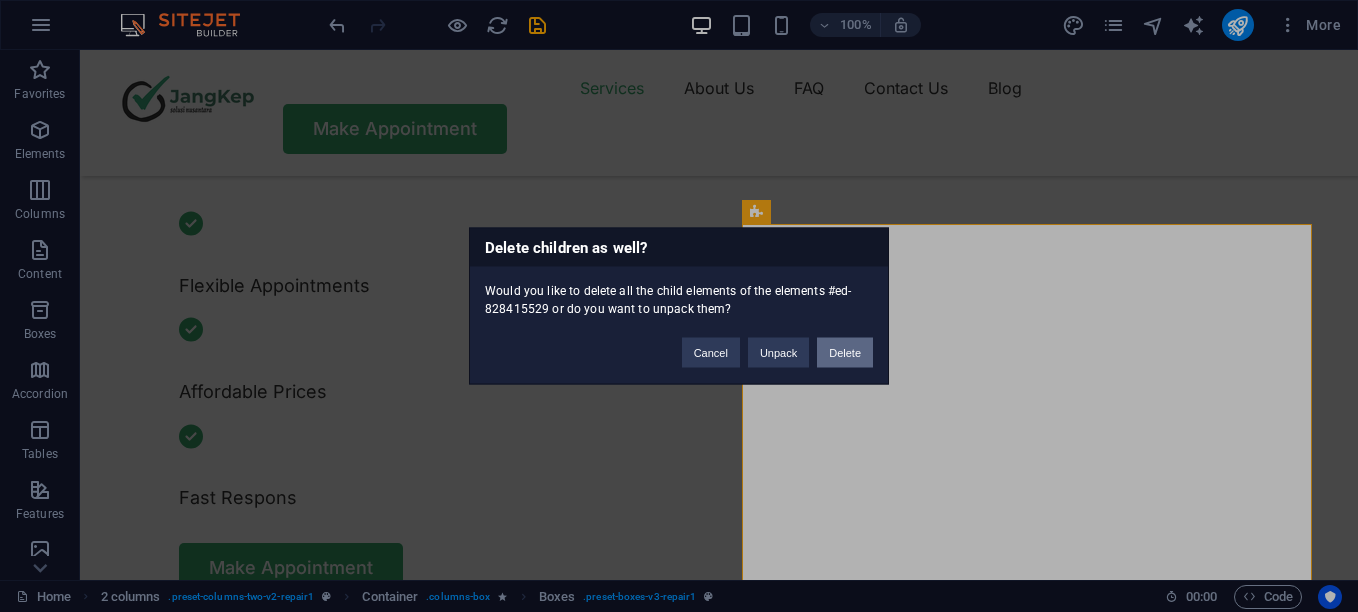 drag, startPoint x: 840, startPoint y: 352, endPoint x: 758, endPoint y: 304, distance: 95.015785 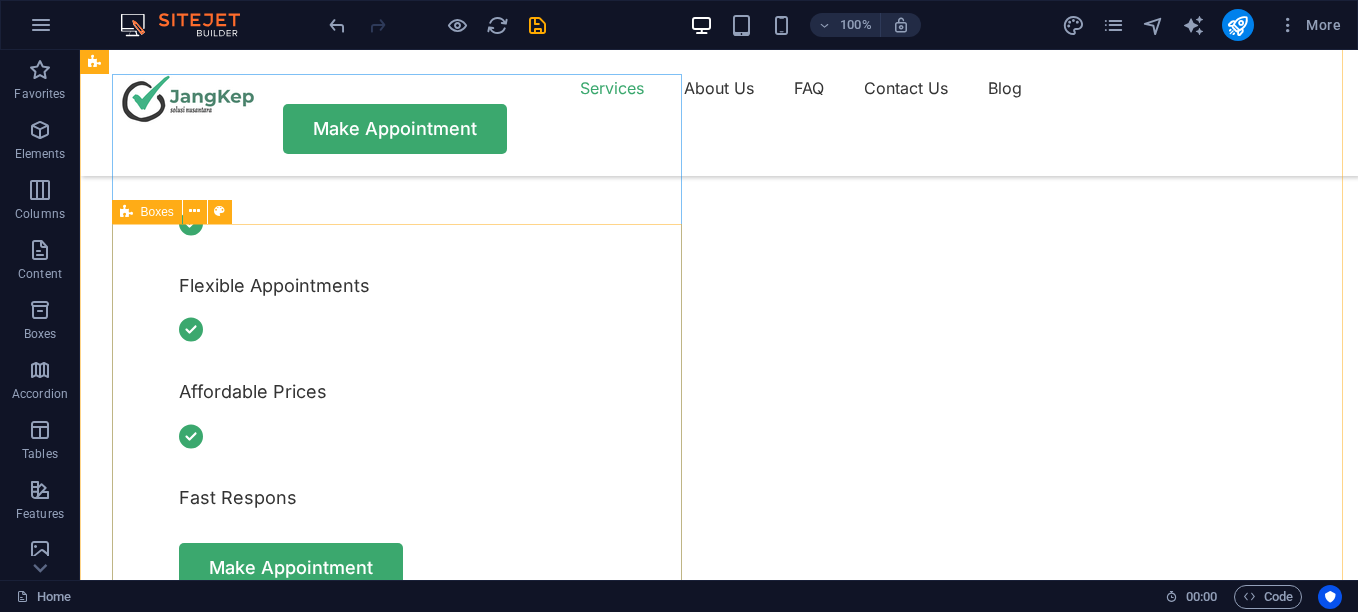 click on "Computer cleaning & repair Turpis nisl praesent tempor congue magna neque amet. Mobile cleaning & repair Turpis nisl praesent tempor congue magna neque amet. Data recovery Turpis nisl praesent tempor congue magna neque amet." at bounding box center (389, 1310) 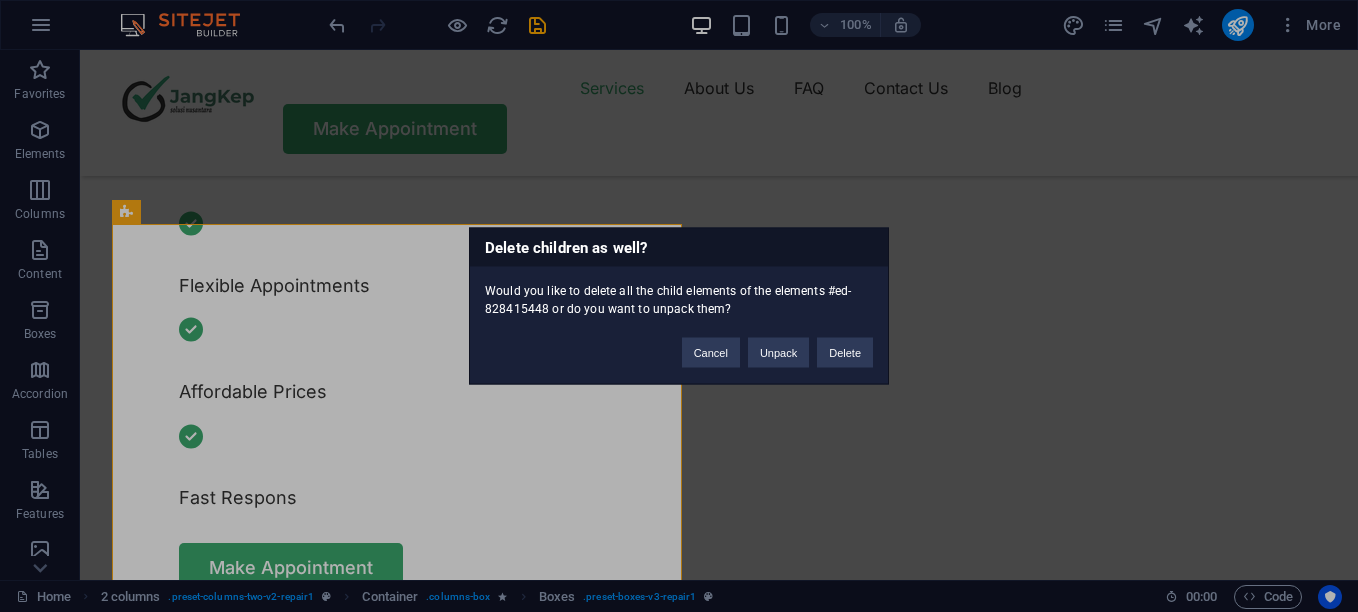 type 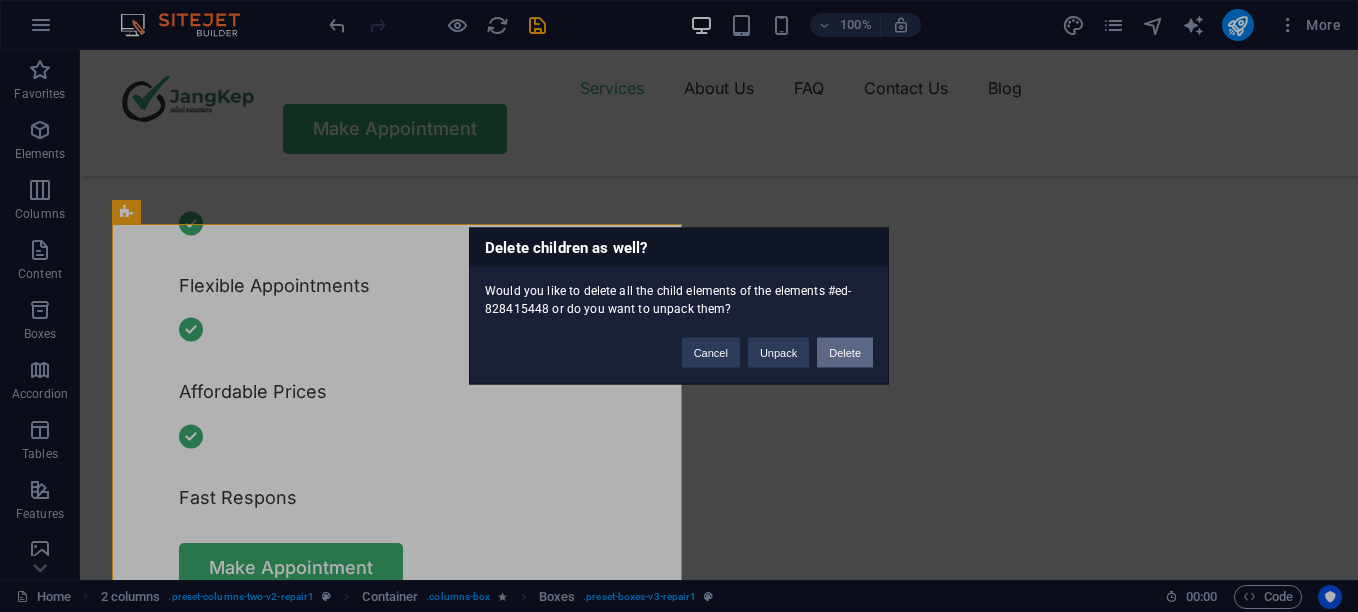click on "Delete" at bounding box center [845, 353] 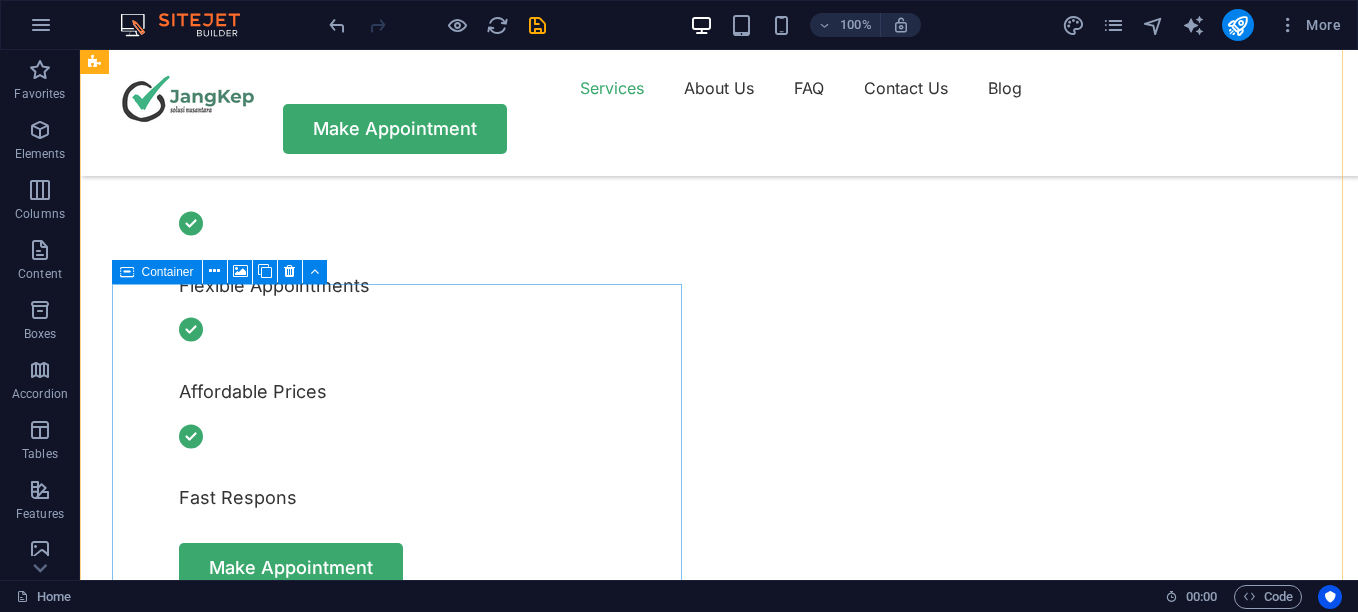 click on "Drop content here or  Add elements  Paste clipboard" at bounding box center [389, 1949] 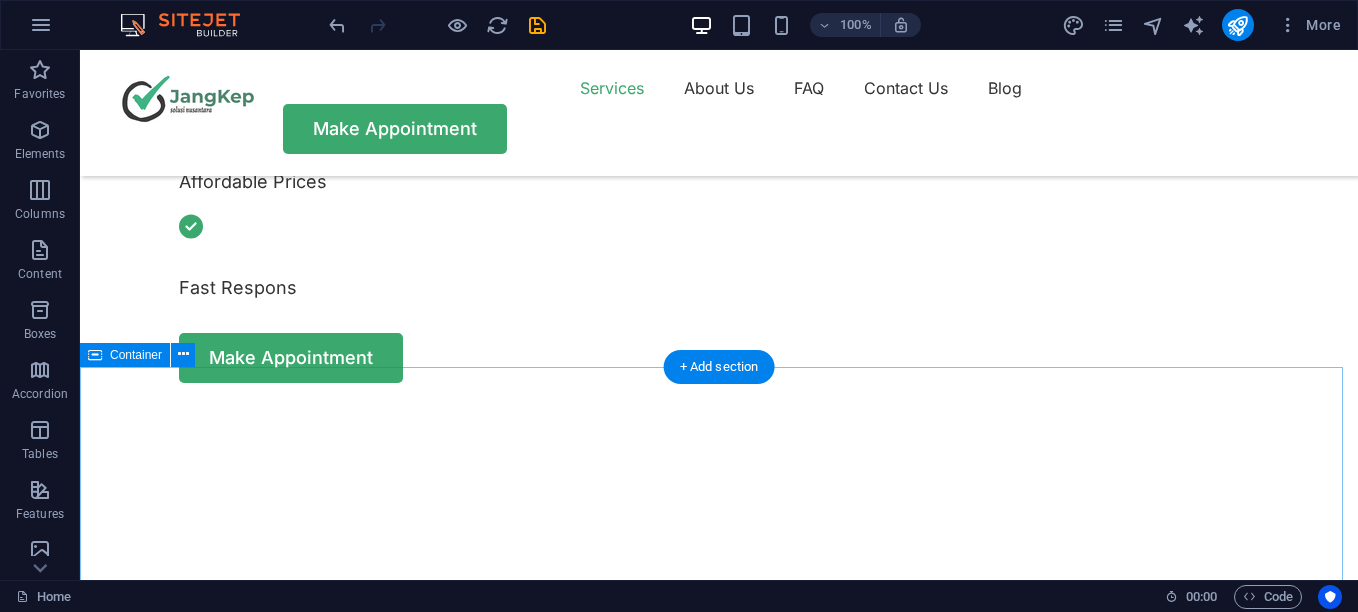 scroll, scrollTop: 1100, scrollLeft: 0, axis: vertical 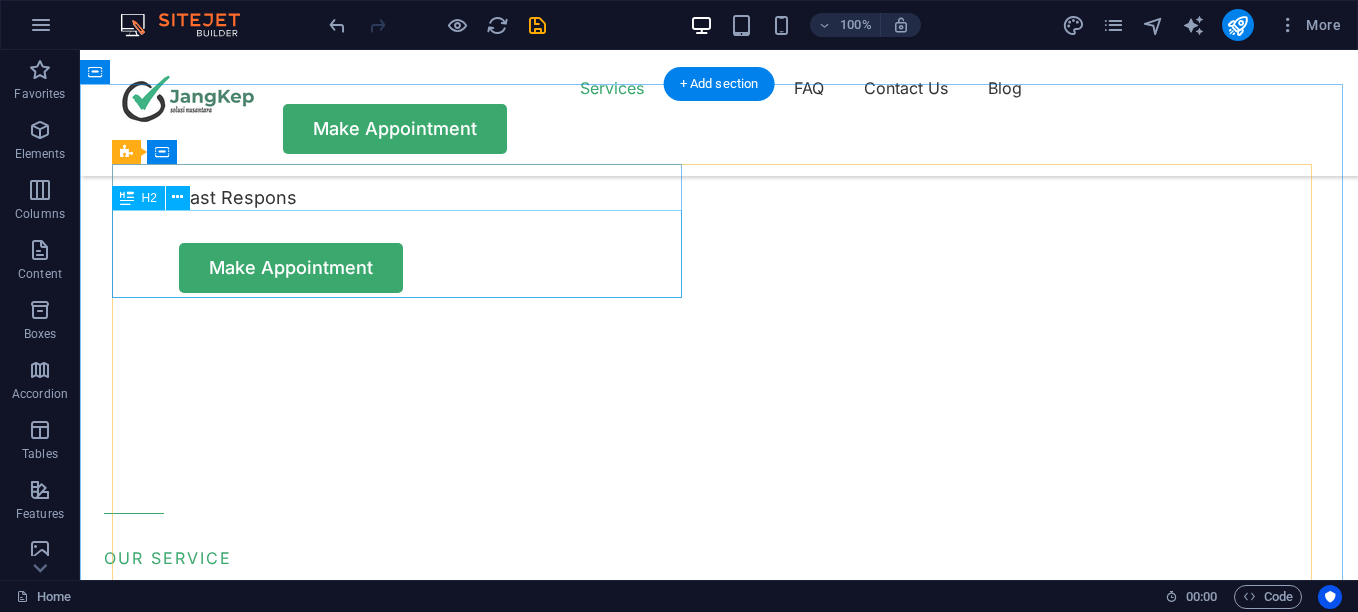click on "Trusted Service With Affordable Price" at bounding box center (404, 1271) 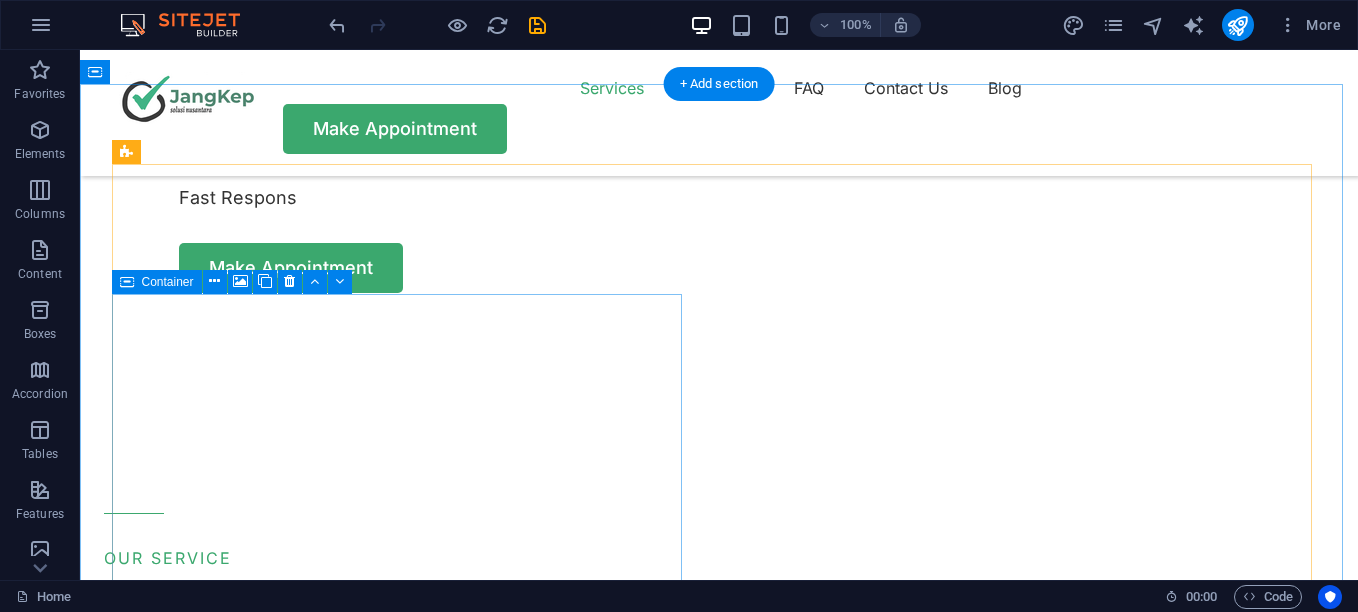 click on "Drop content here or  Add elements  Paste clipboard" at bounding box center (404, 2152) 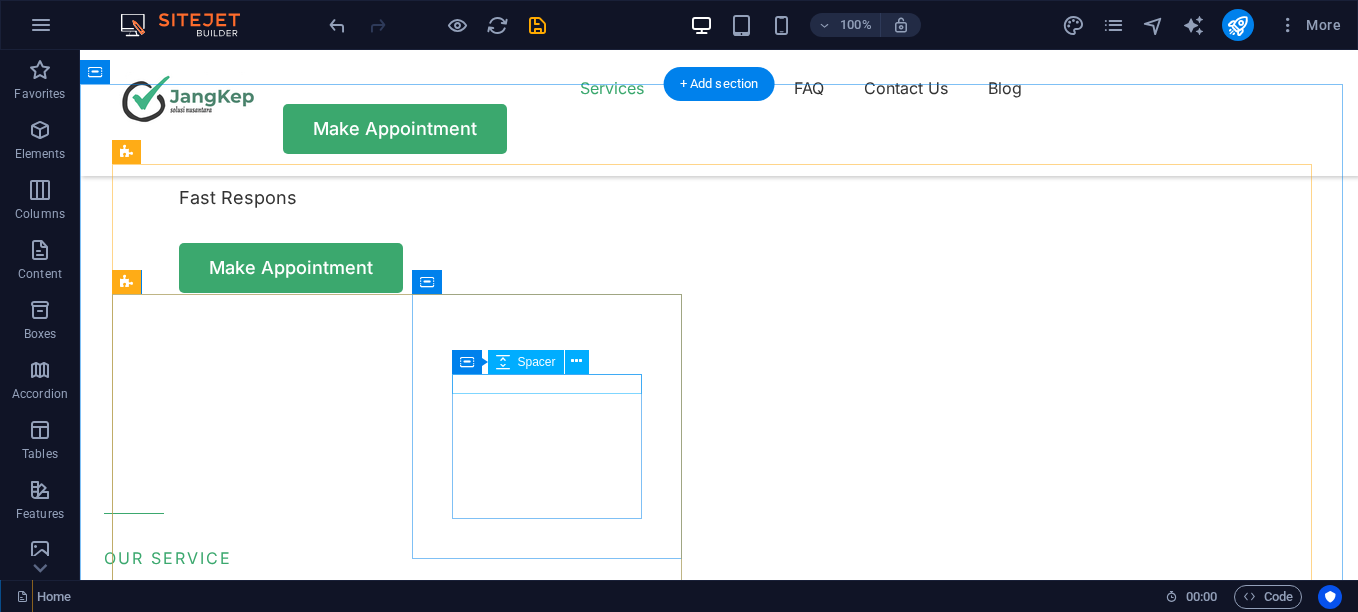 click at bounding box center (254, 1867) 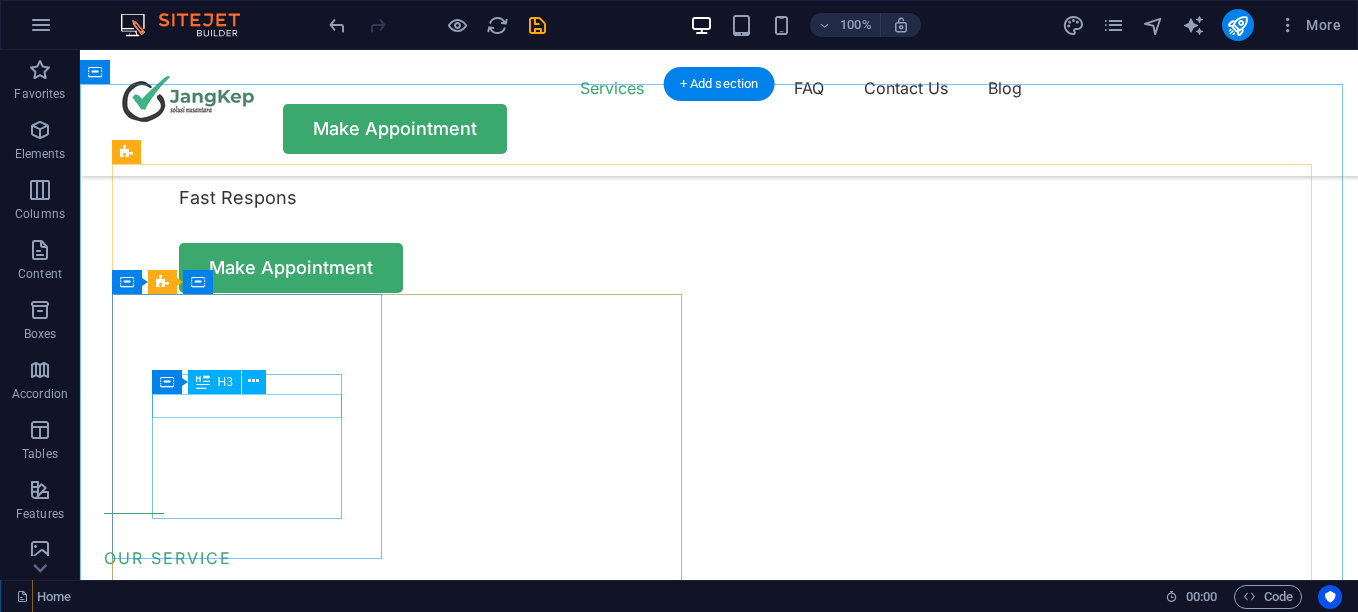 click on "Experienced" at bounding box center [254, 1609] 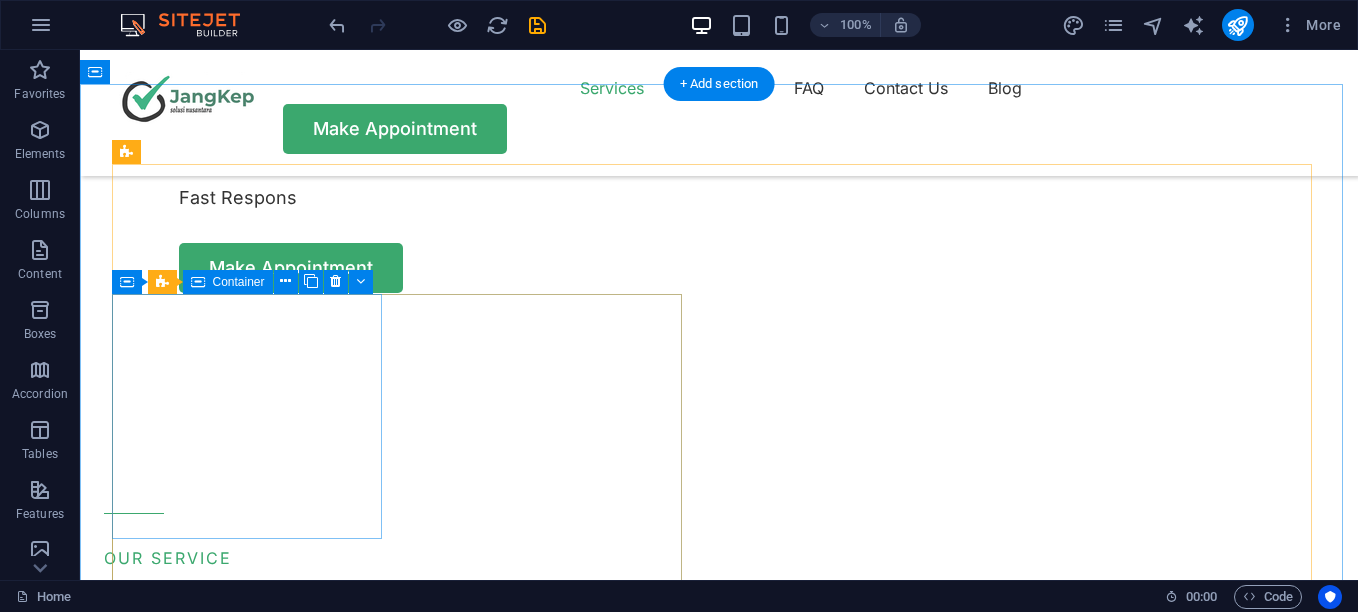 click on "Turpis nisl praesent tempor congue magna neque amet." at bounding box center [254, 1617] 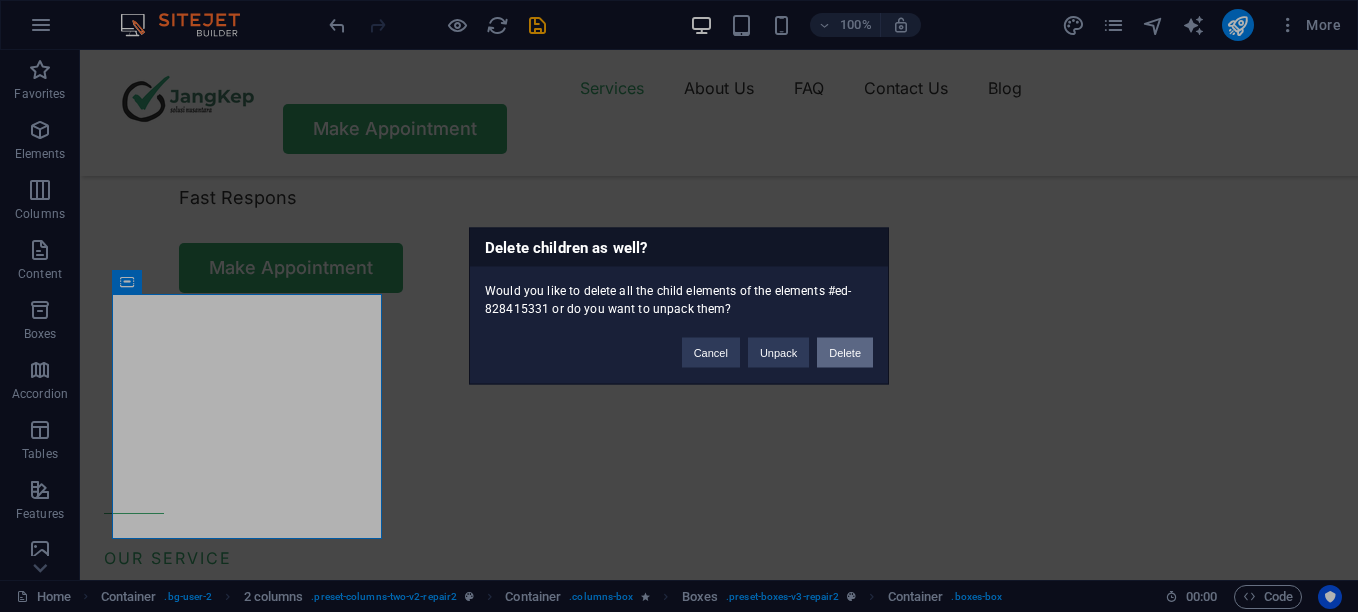 click on "Delete" at bounding box center [845, 353] 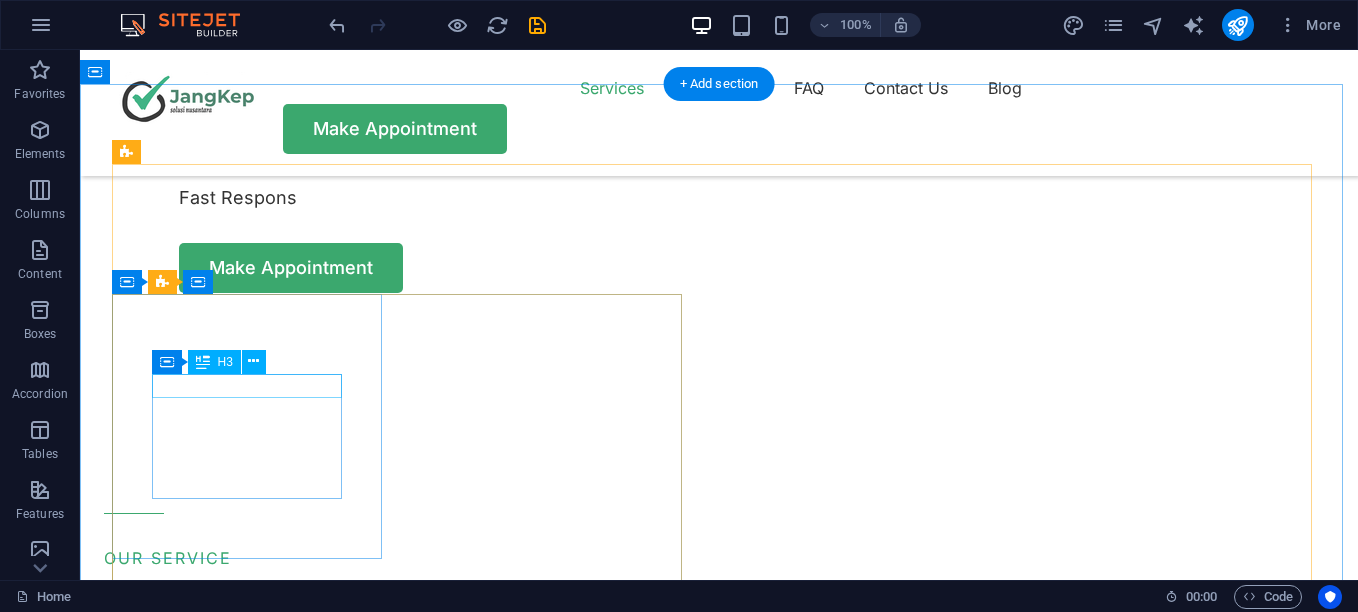 click on "Reliable" at bounding box center (254, 1589) 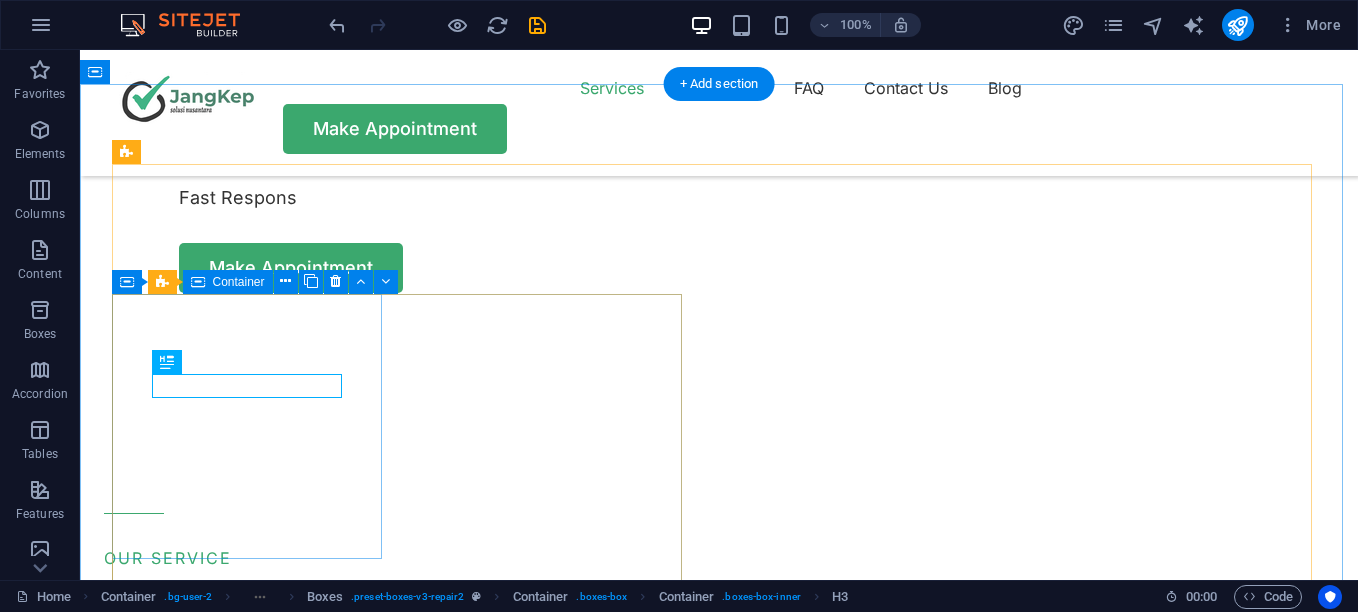 click on "Reliable Turpis nisl praesent tempor congue magna neque amet." at bounding box center (254, 1619) 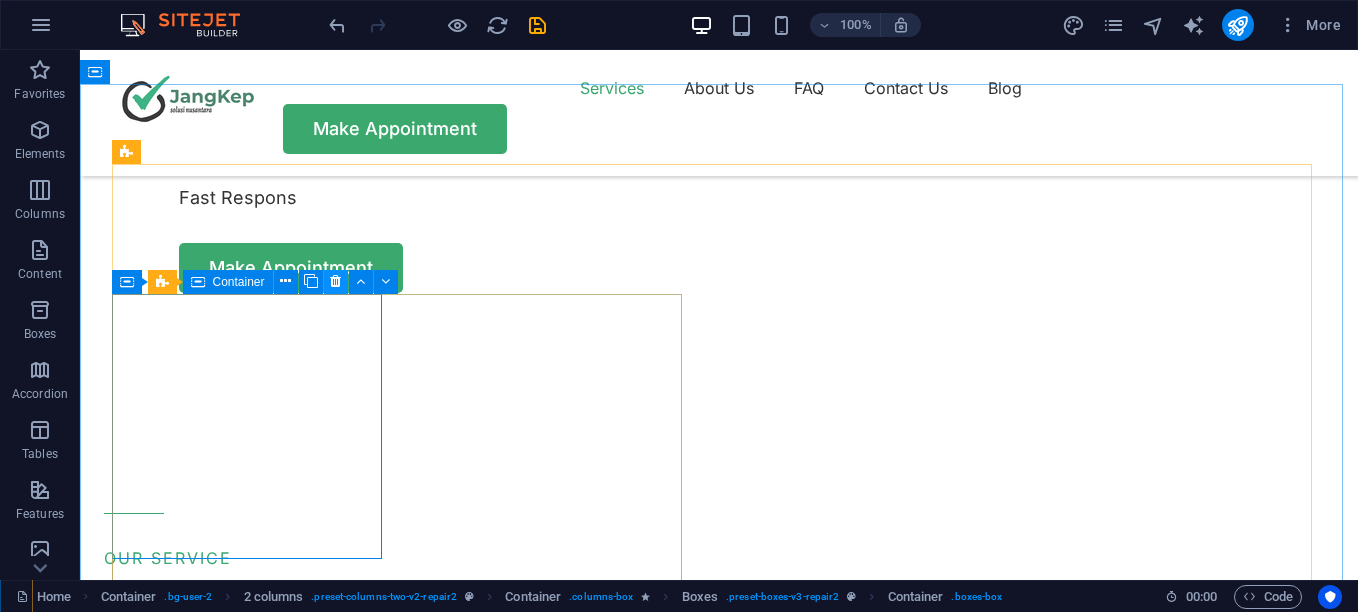 drag, startPoint x: 343, startPoint y: 277, endPoint x: 263, endPoint y: 229, distance: 93.29523 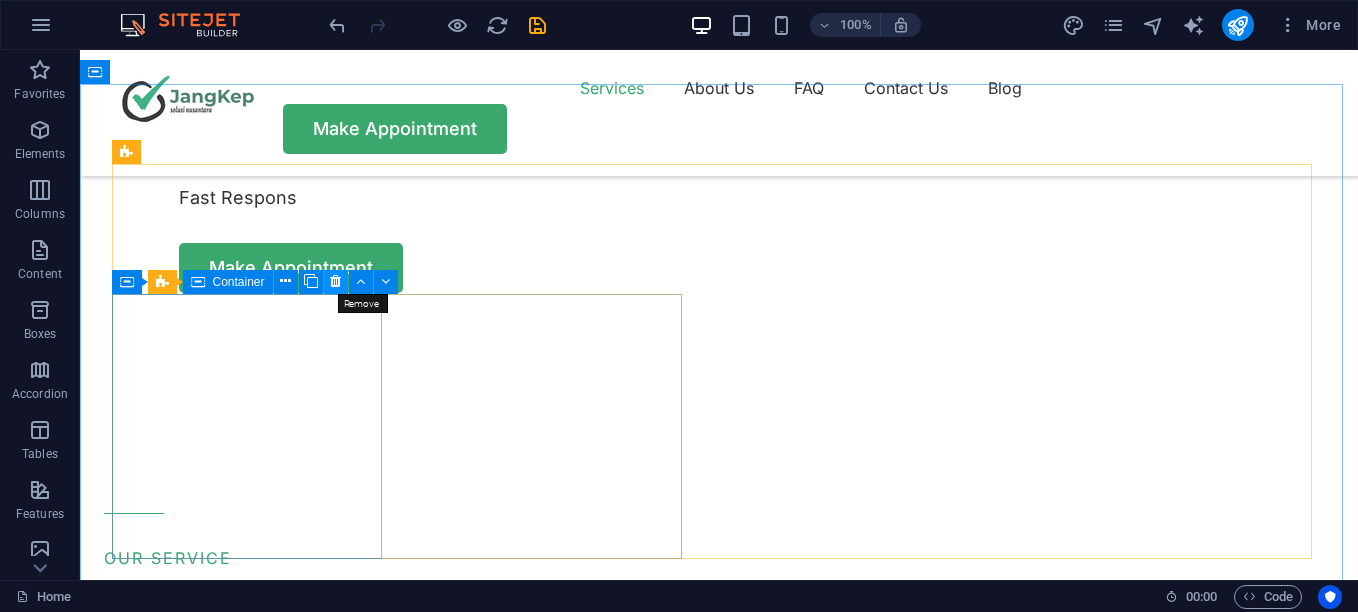 click at bounding box center (335, 281) 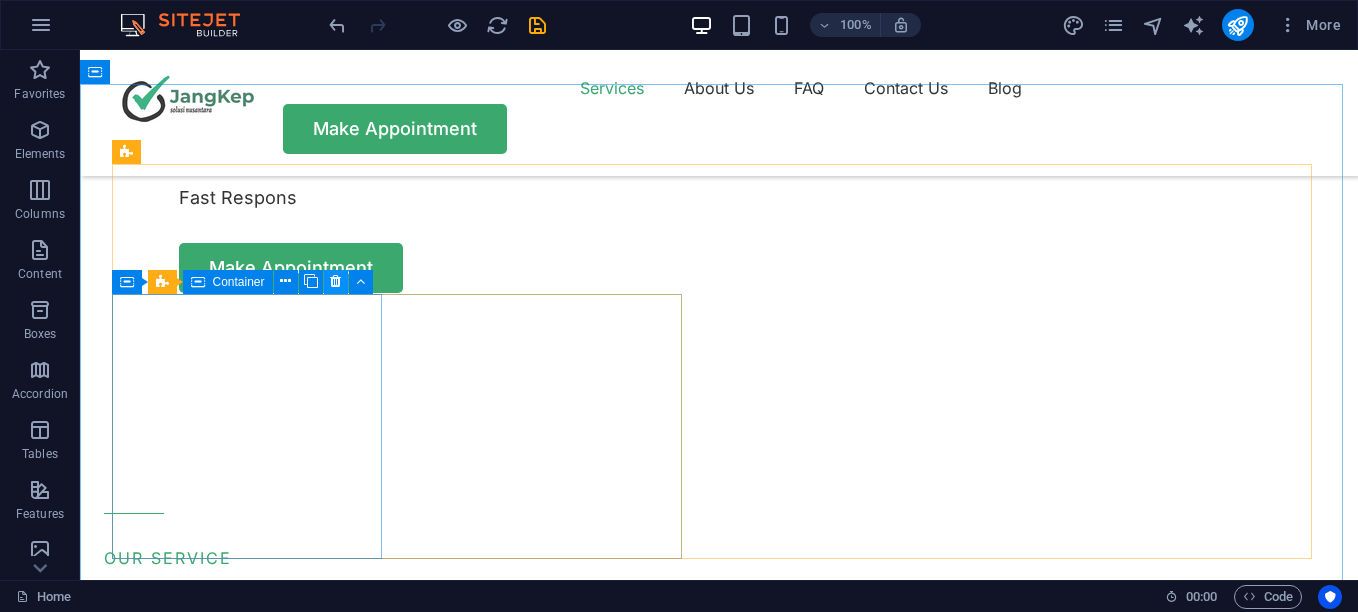click at bounding box center [336, 282] 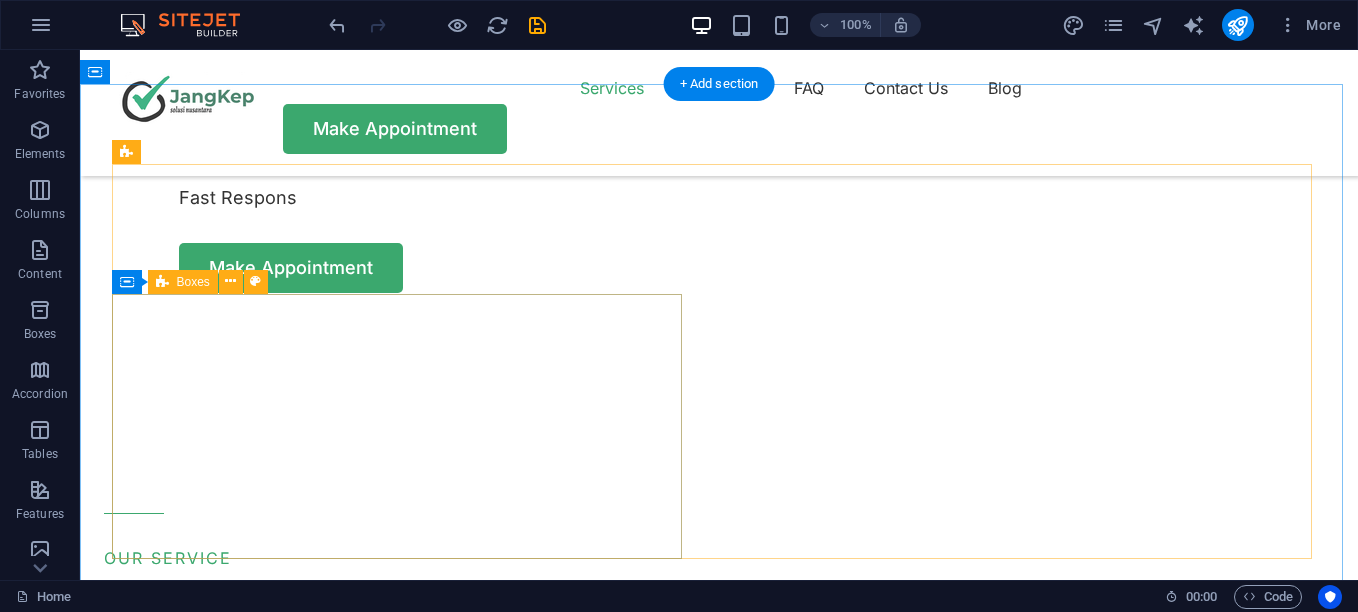 click on "Flexible Turpis nisl praesent tempor congue magna neque amet." at bounding box center (404, 1629) 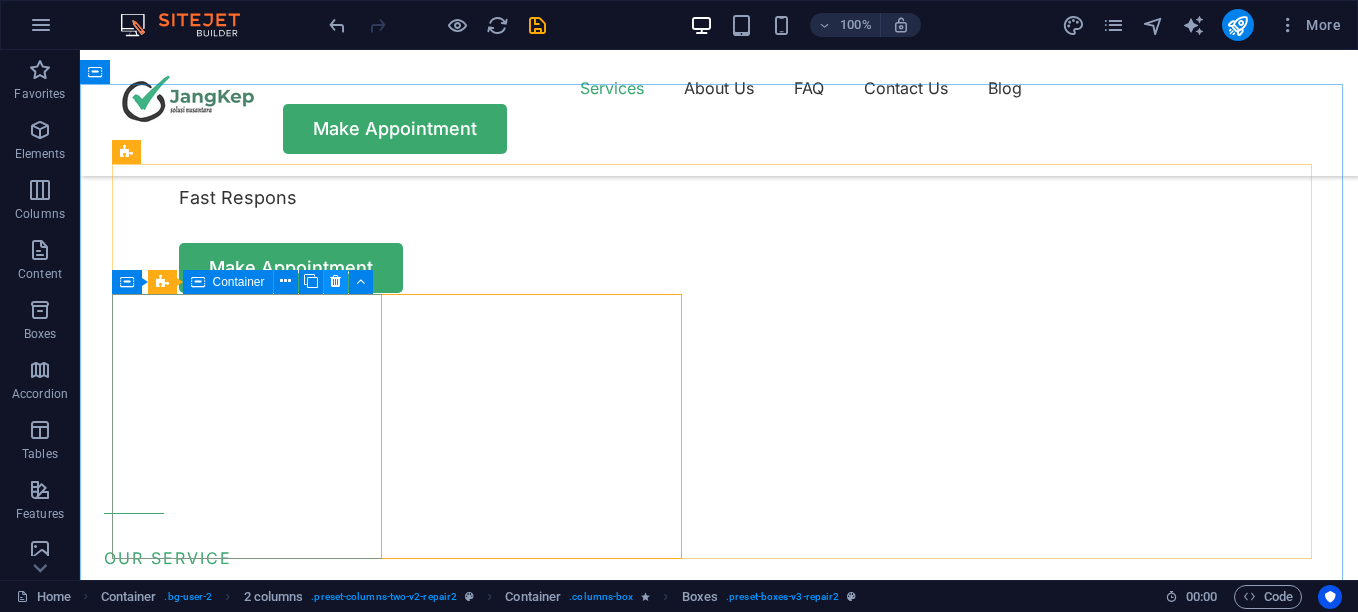 click at bounding box center (335, 281) 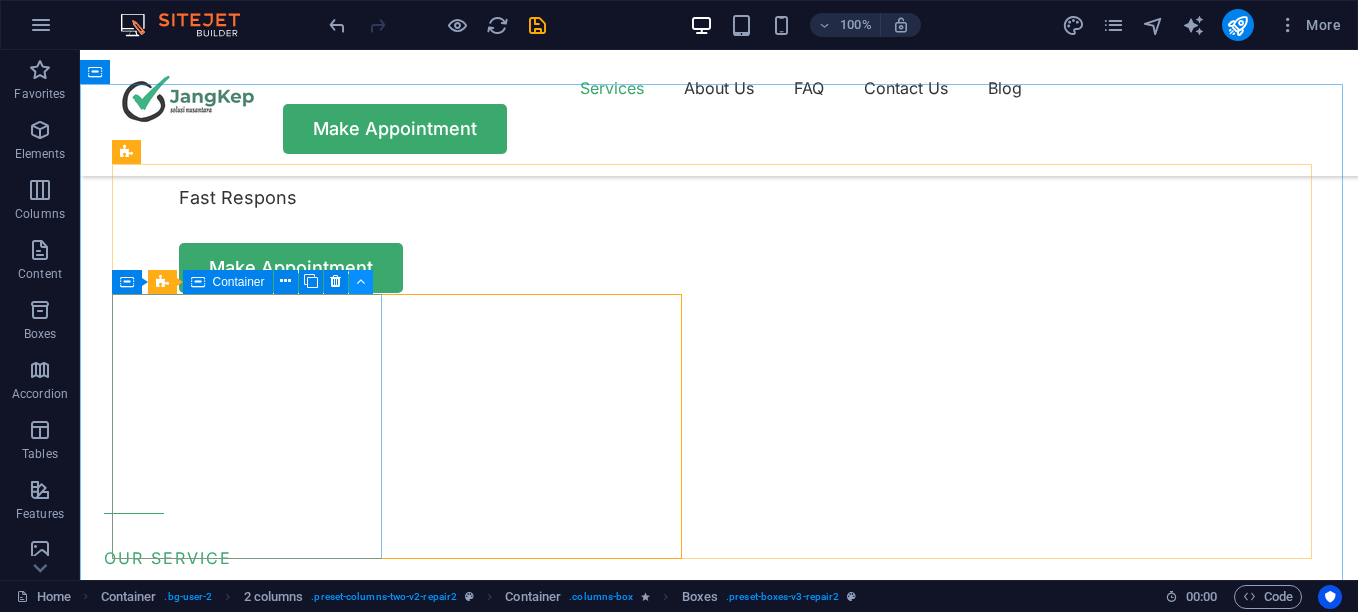 click at bounding box center [360, 281] 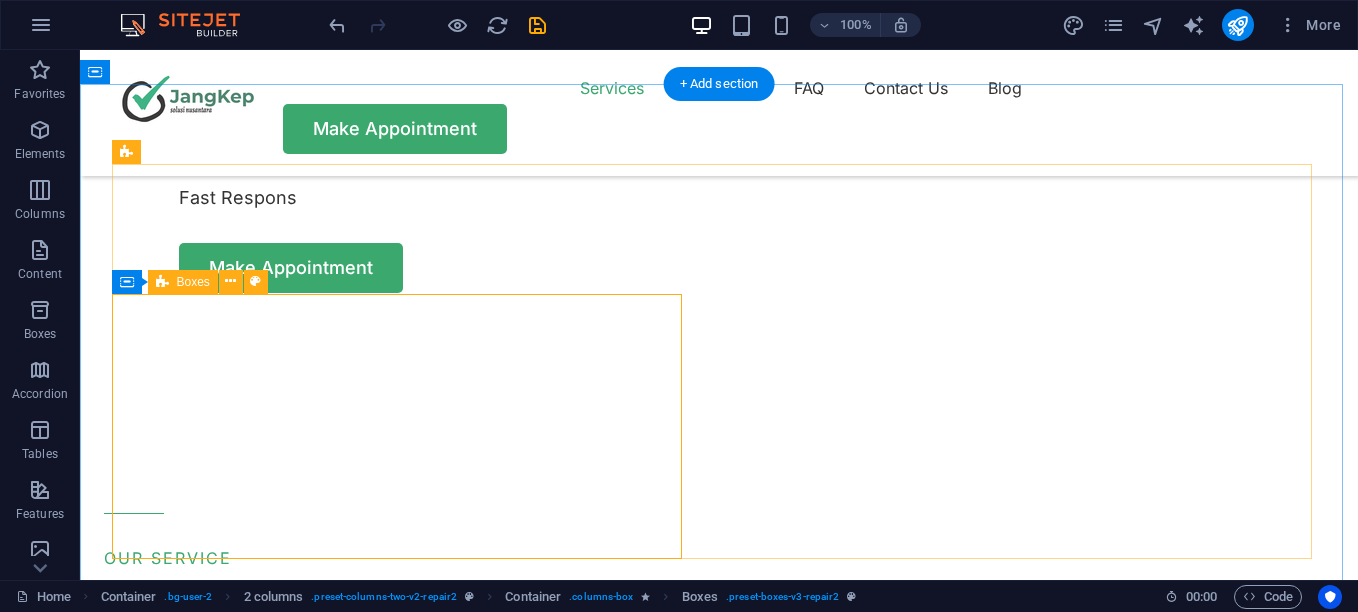 click on "Flexible Turpis nisl praesent tempor congue magna neque amet." at bounding box center [404, 1629] 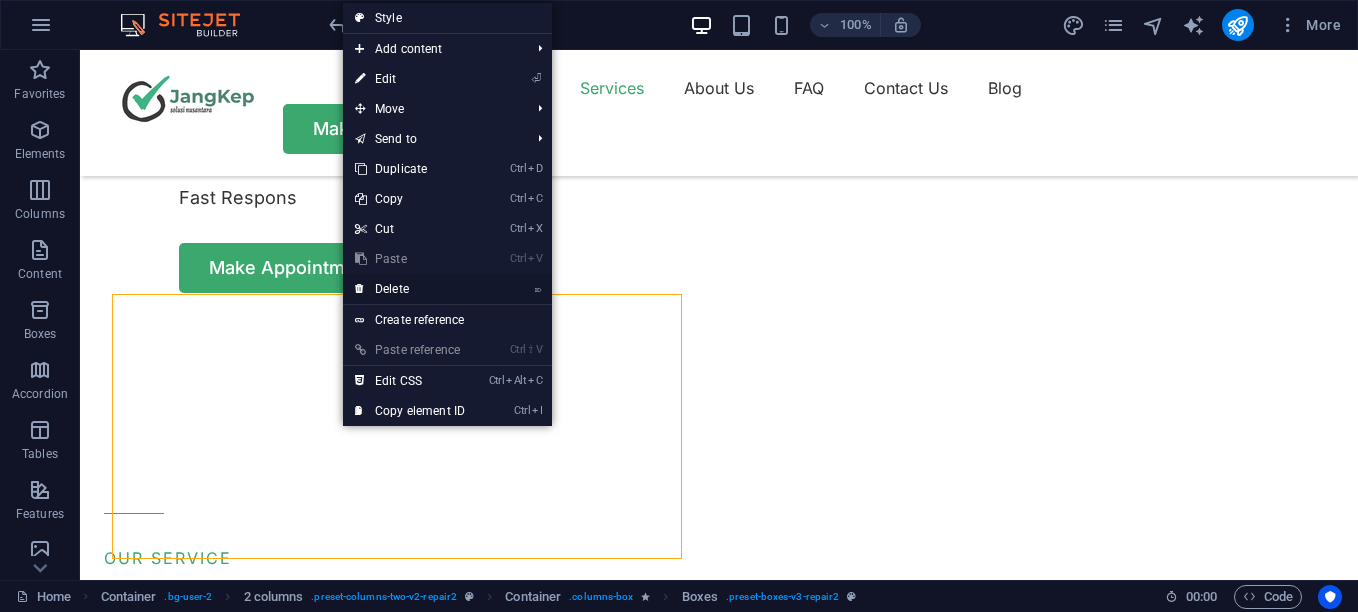 click on "⌦  Delete" at bounding box center [410, 289] 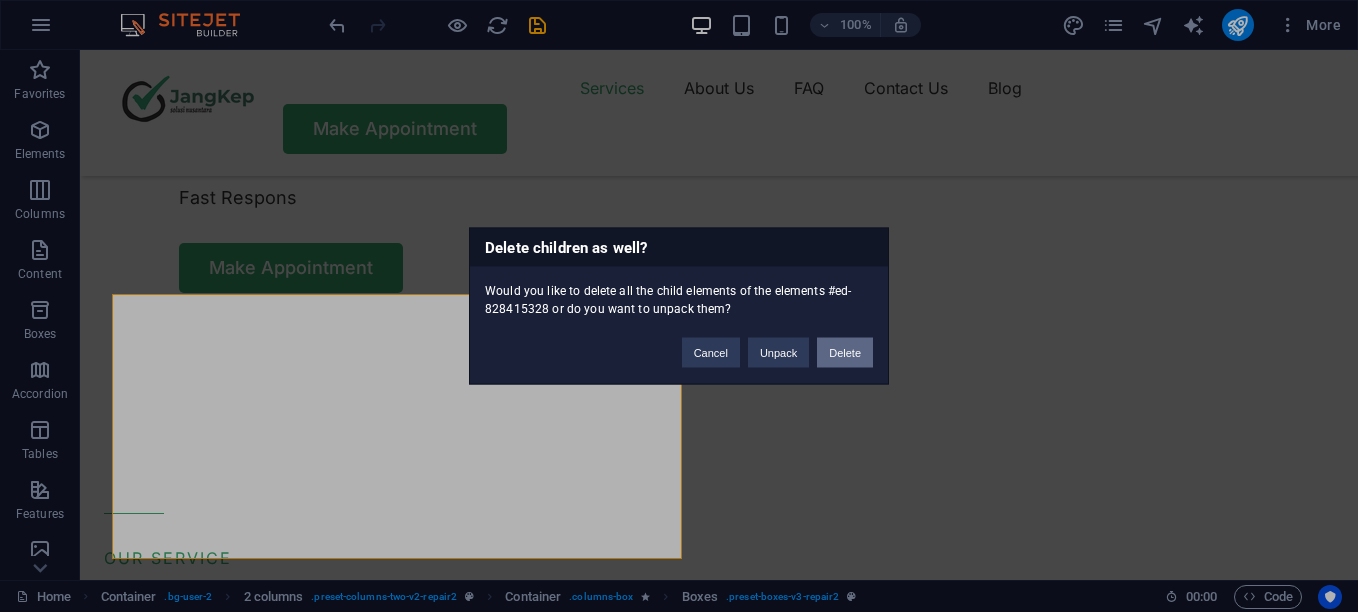 drag, startPoint x: 775, startPoint y: 302, endPoint x: 855, endPoint y: 352, distance: 94.33981 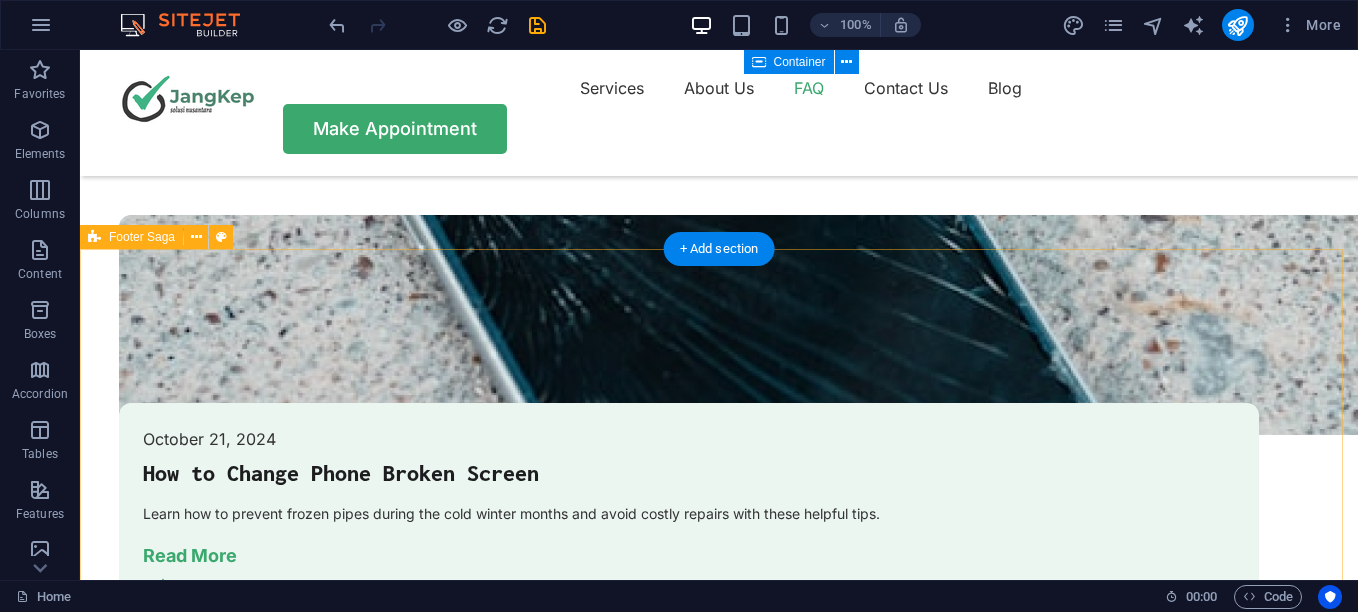 scroll, scrollTop: 5227, scrollLeft: 0, axis: vertical 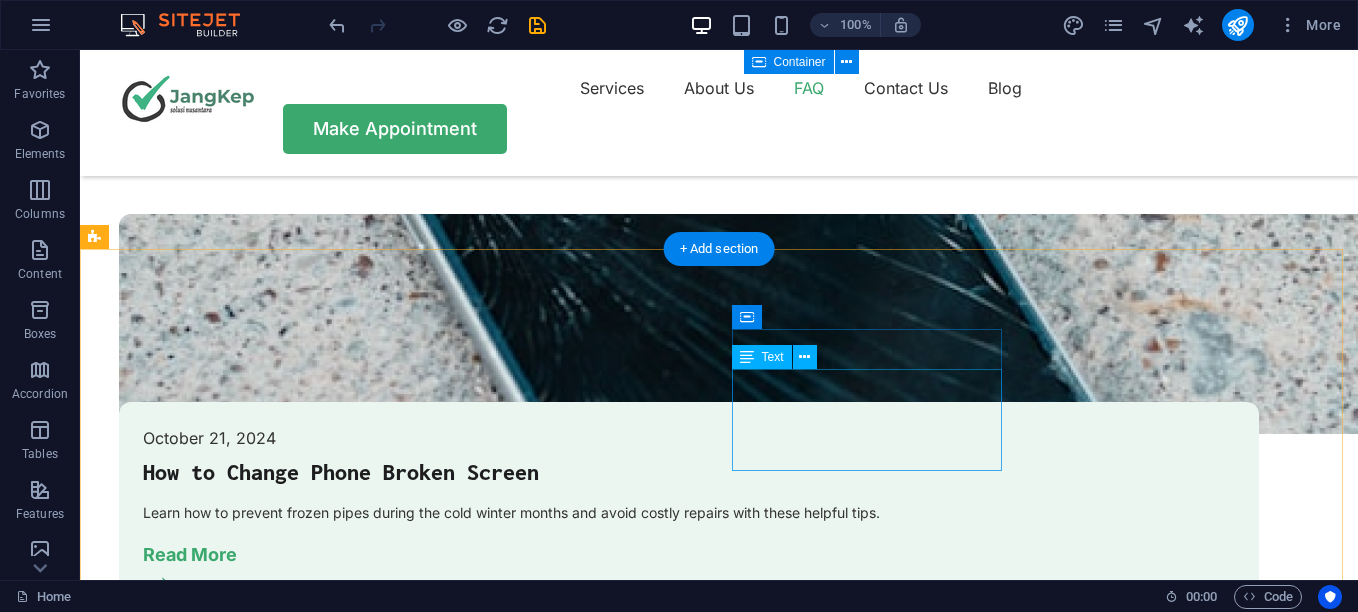 click on "Legal Notice
Privacy Policy
Blog
FAQ" at bounding box center [239, 5284] 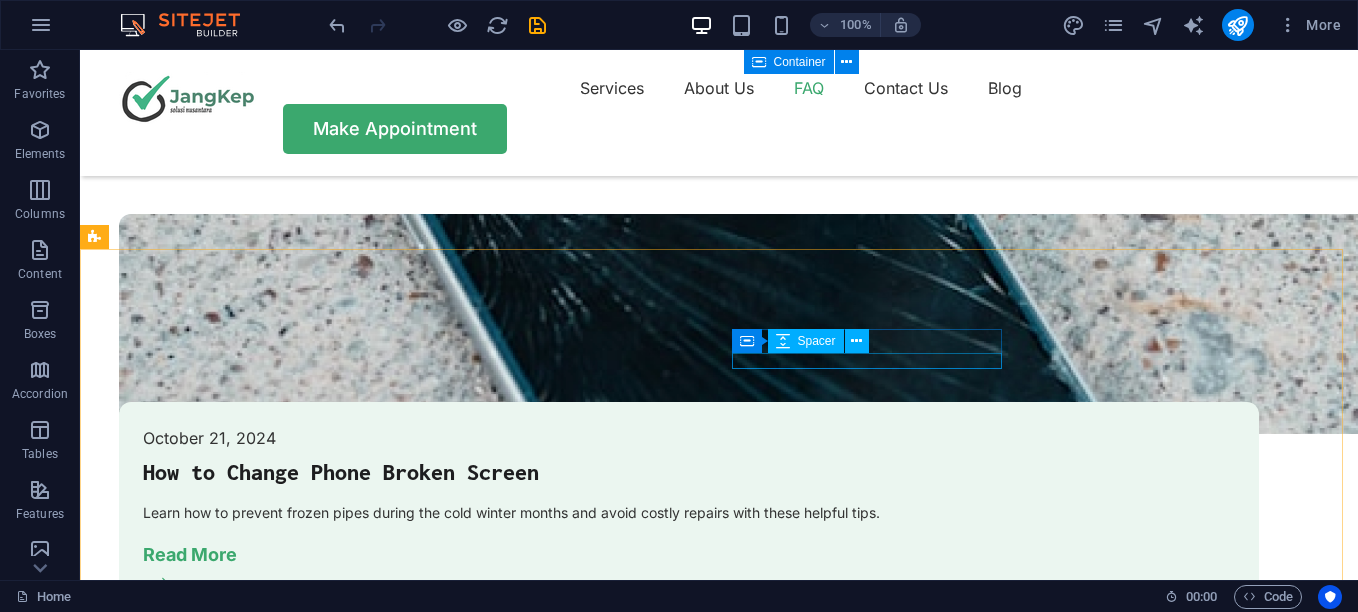click at bounding box center [857, 341] 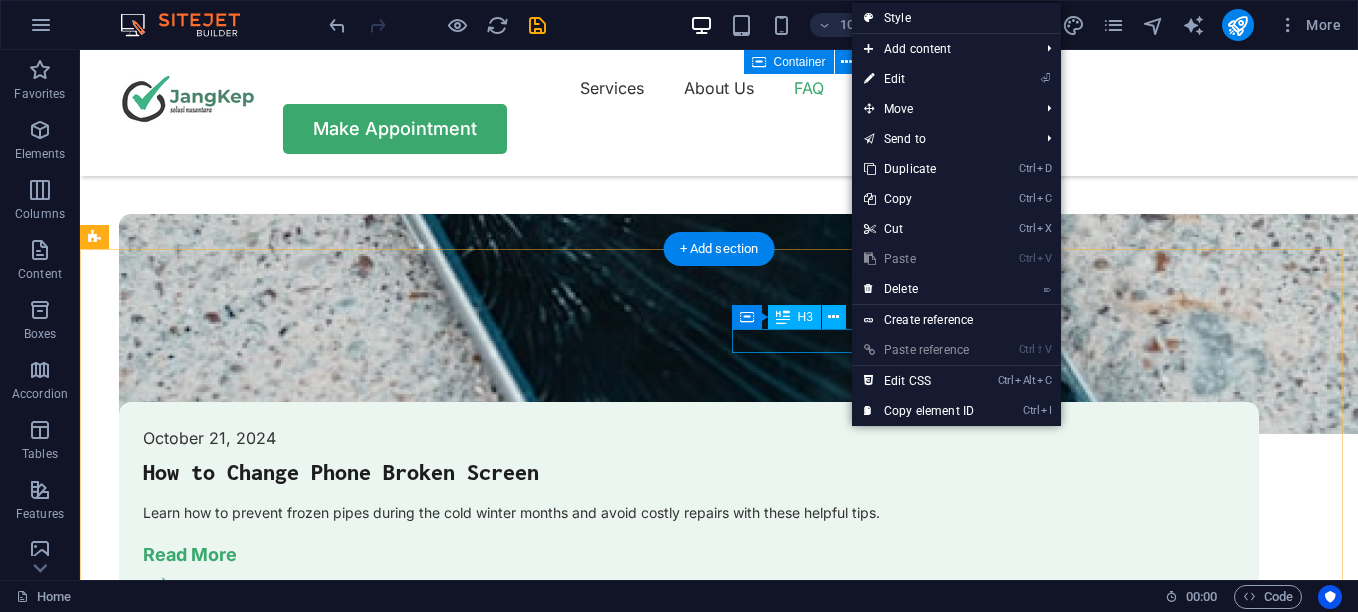 click on "Quick Links" at bounding box center [239, 5205] 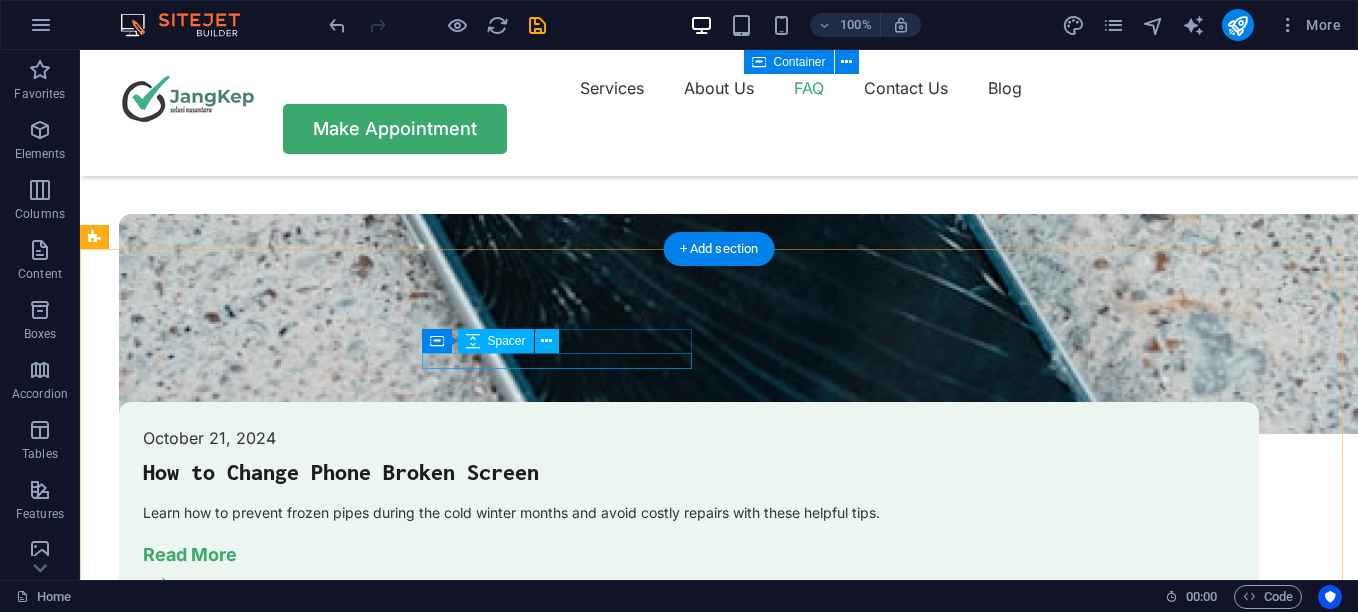 click on "Navigation" at bounding box center (239, 5145) 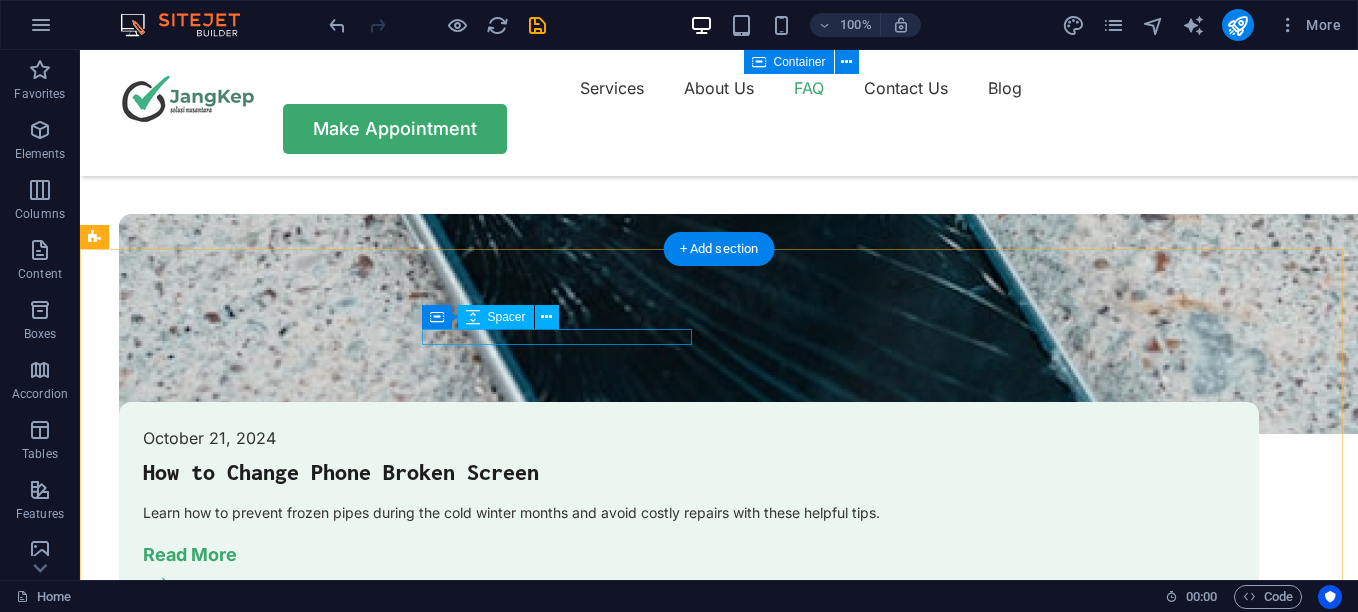 click at bounding box center [239, 5141] 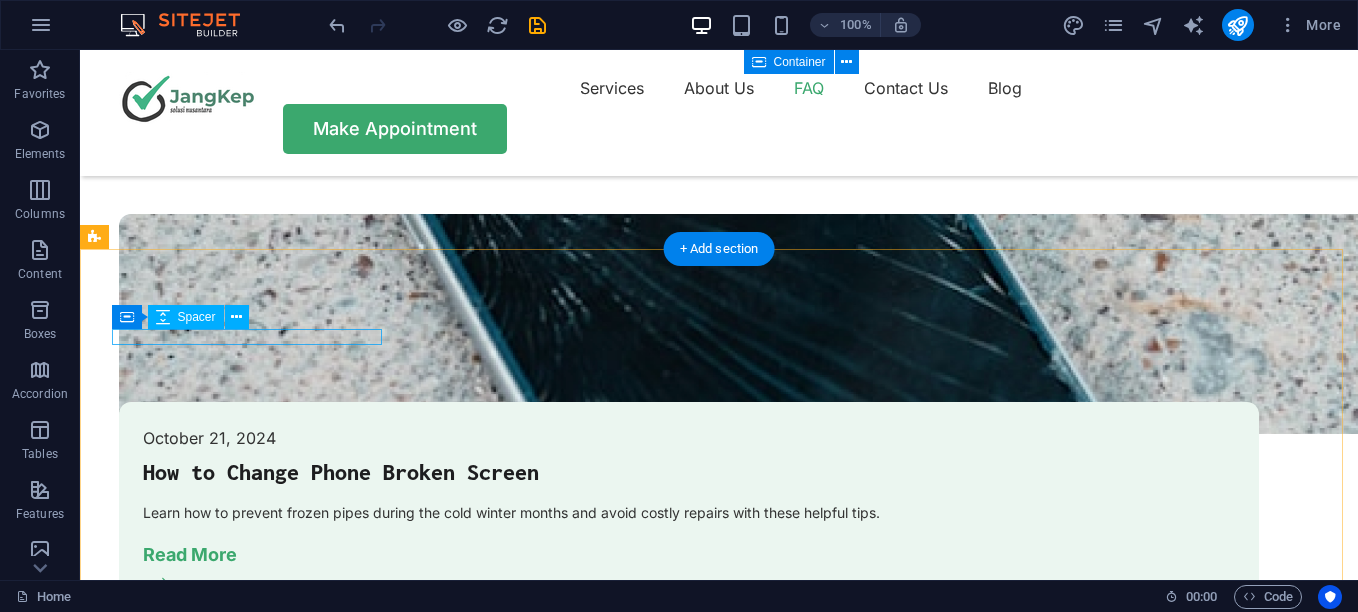 click at bounding box center (239, 5105) 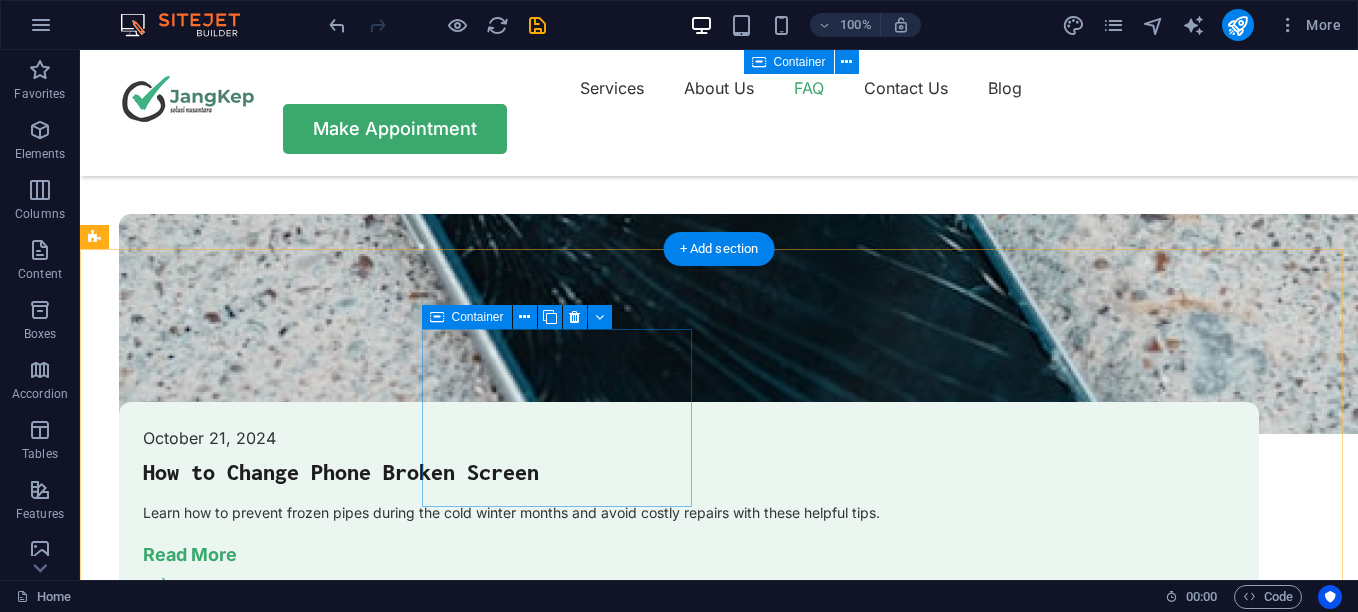 click on "Drop content here or  Add elements  Paste clipboard" at bounding box center (239, 5384) 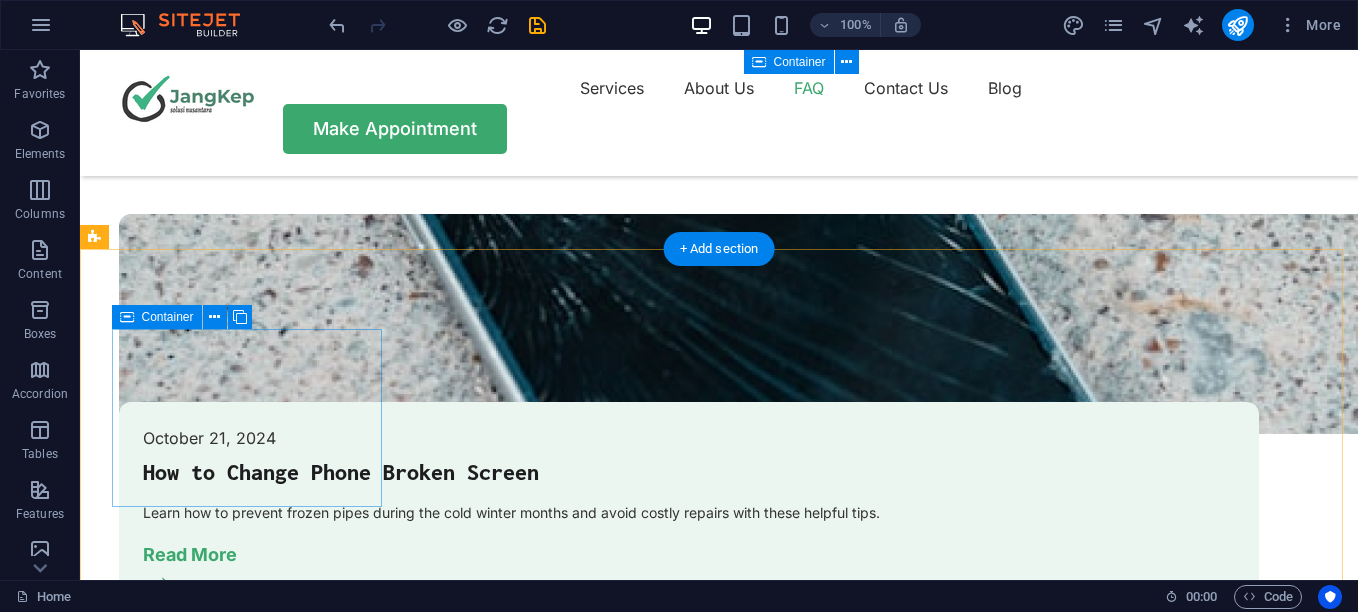 click on "Drop content here or  Add elements  Paste clipboard" at bounding box center [239, 5186] 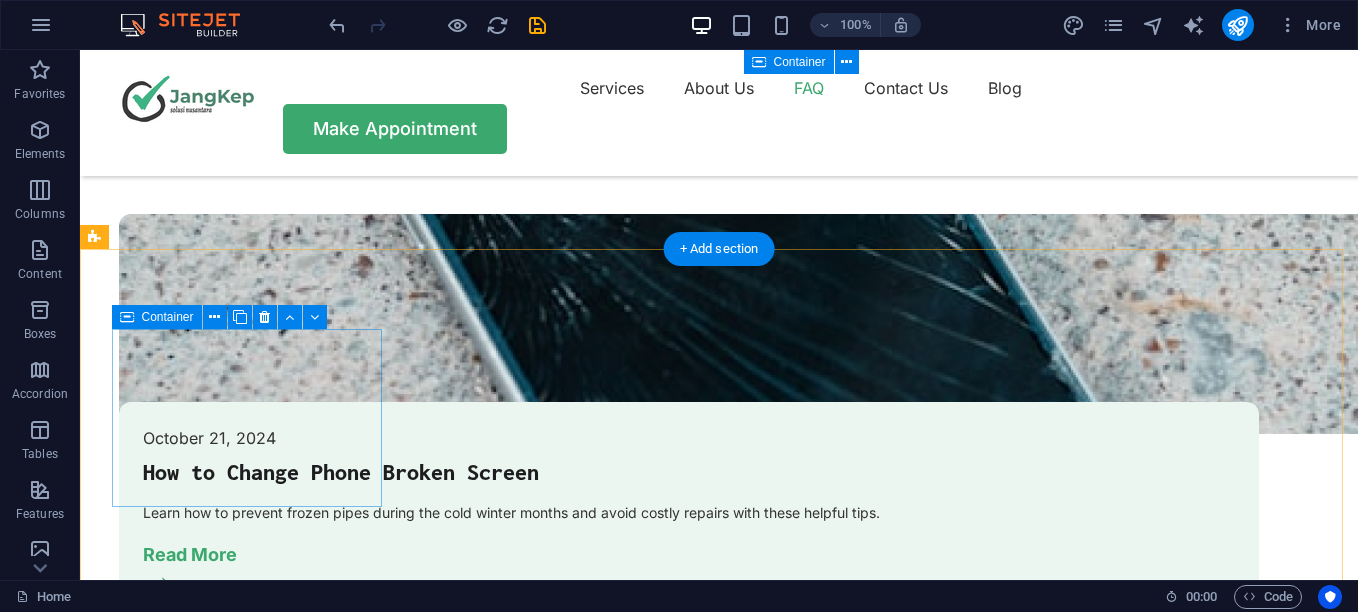 click on "Drop content here or  Add elements  Paste clipboard" at bounding box center (239, 5186) 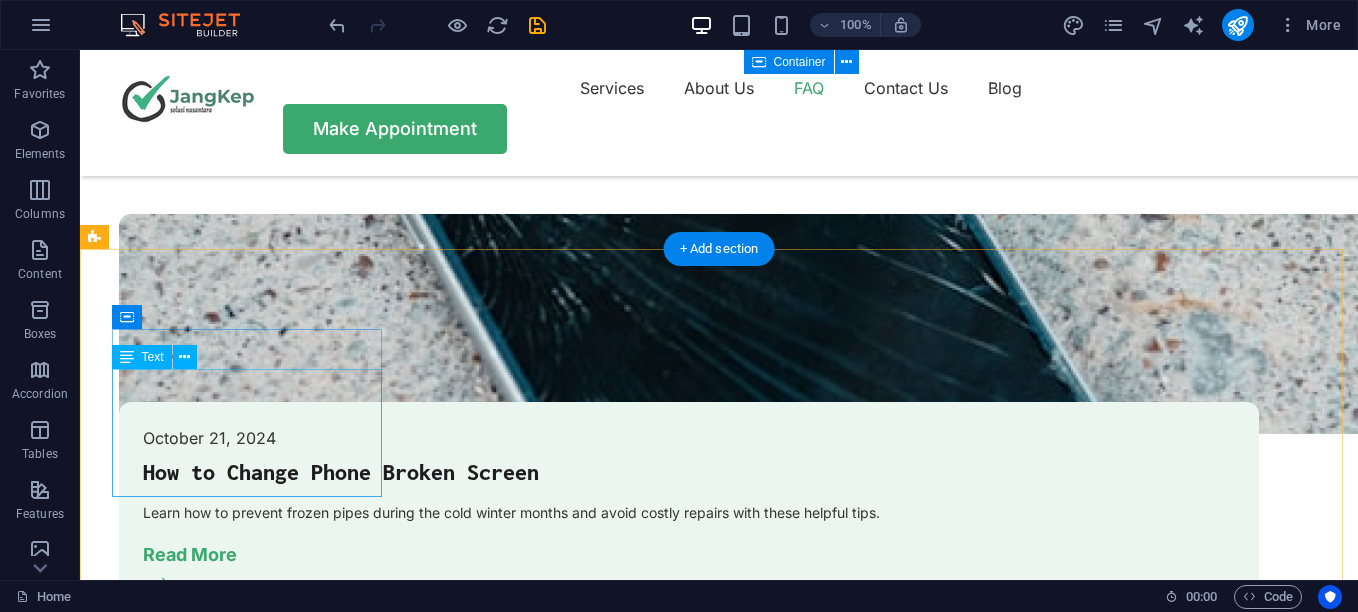 click on "Our Support and Sales team is available 24 /7 to answer your queries
0123 - 456789
93ecf5ba4f2bbf257c633b1a146556@cpanel.local" at bounding box center [239, 5201] 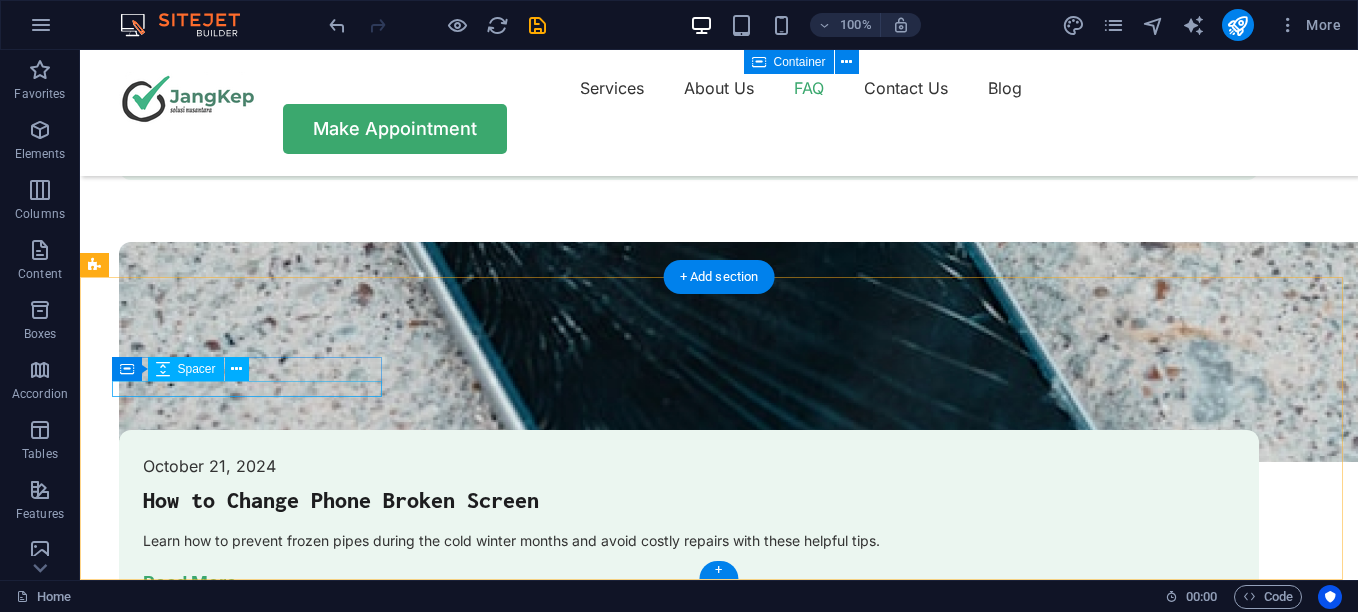 click at bounding box center (239, 5157) 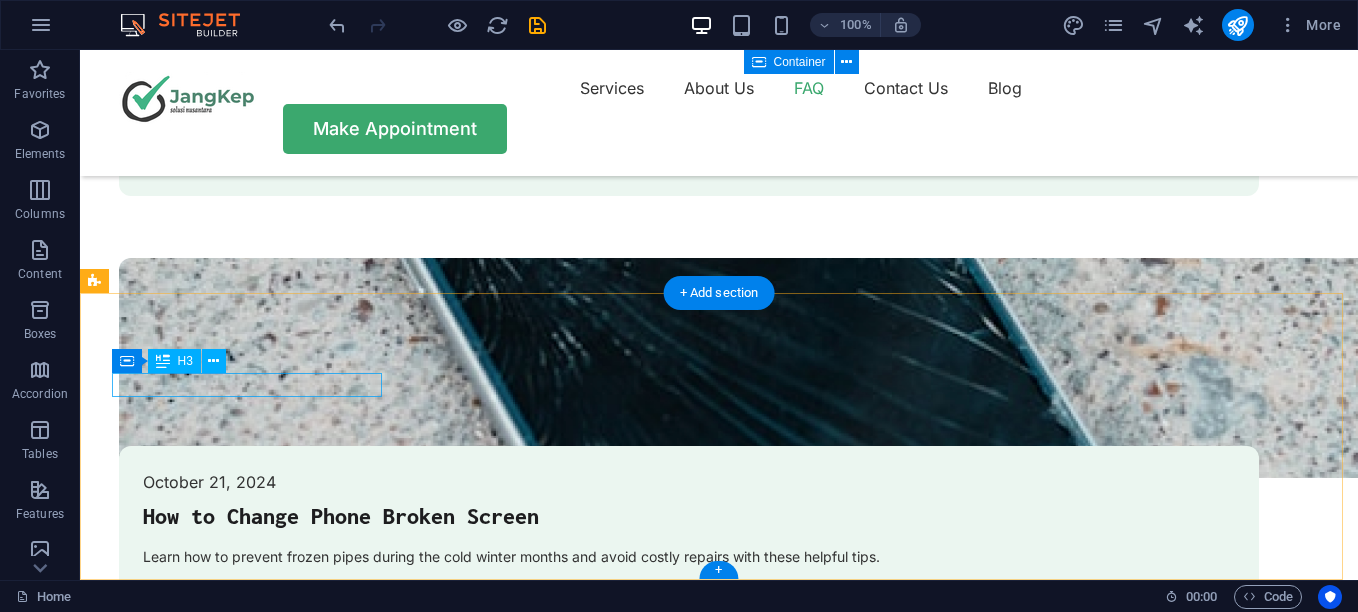 click on "Contact Us" at bounding box center [239, 5153] 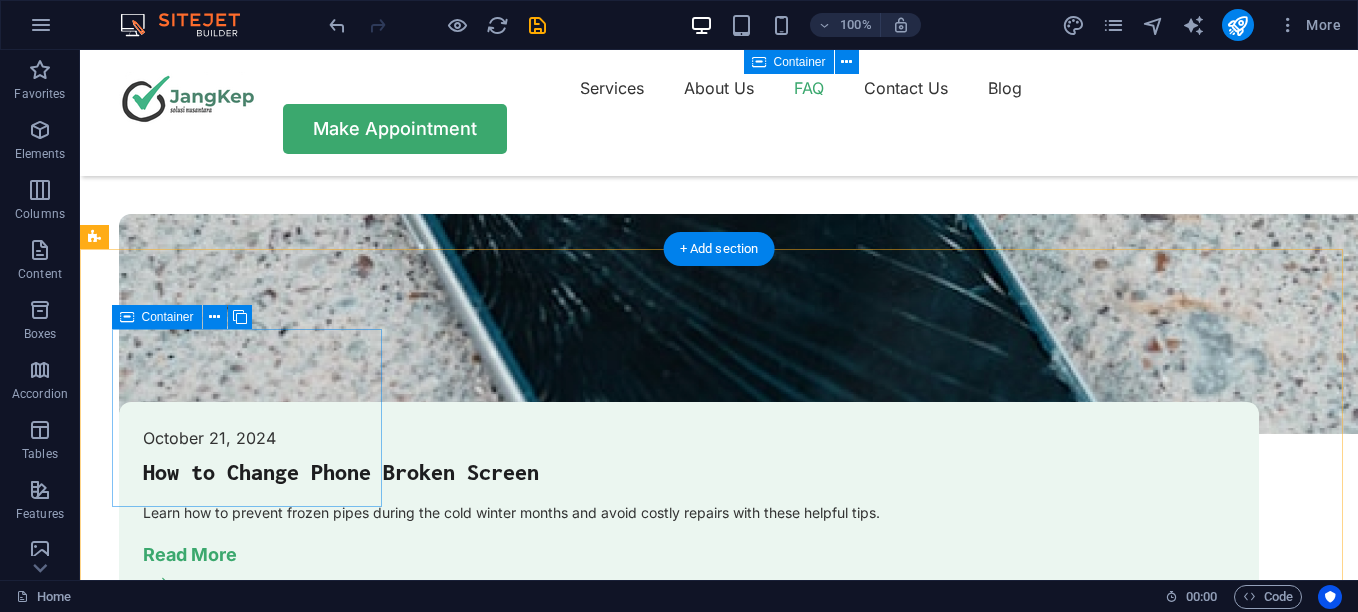 click on "Drop content here or  Add elements  Paste clipboard" at bounding box center (239, 5186) 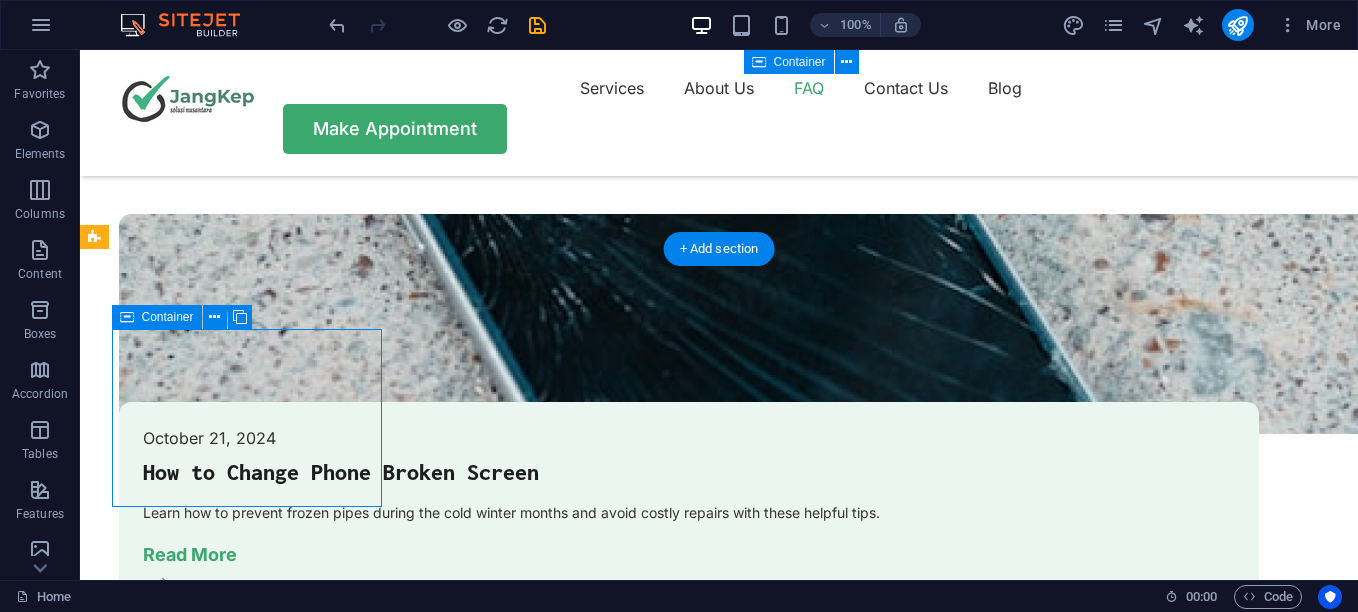 scroll, scrollTop: 5119, scrollLeft: 0, axis: vertical 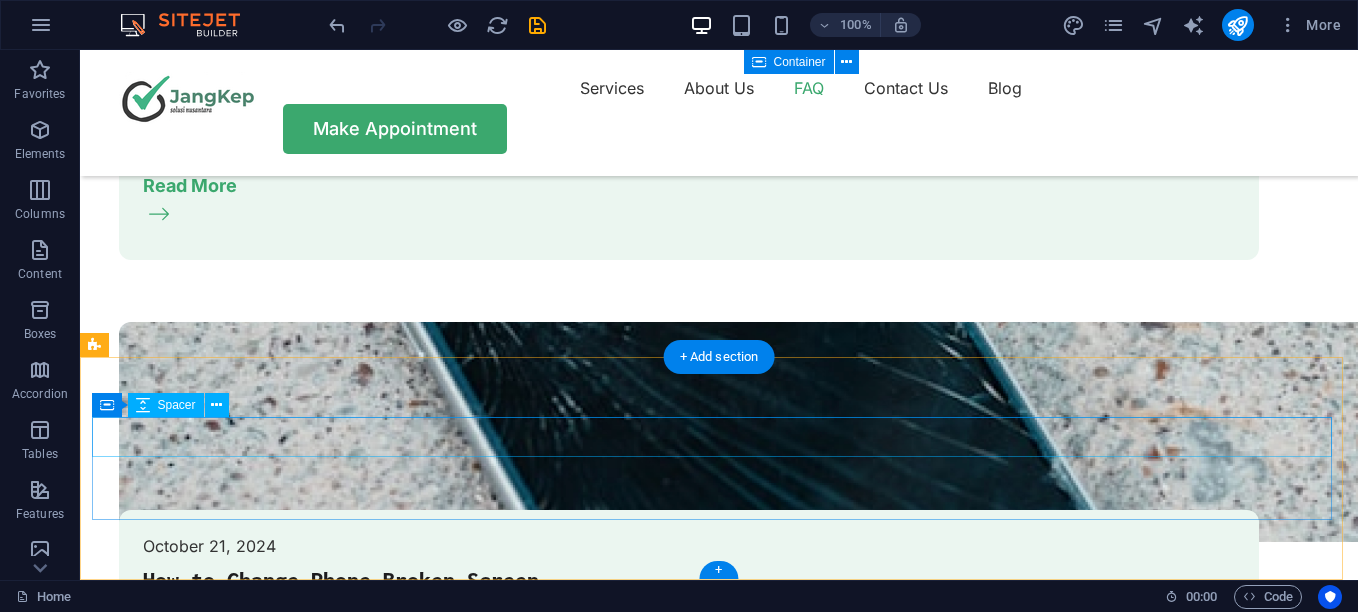 click at bounding box center (704, 5205) 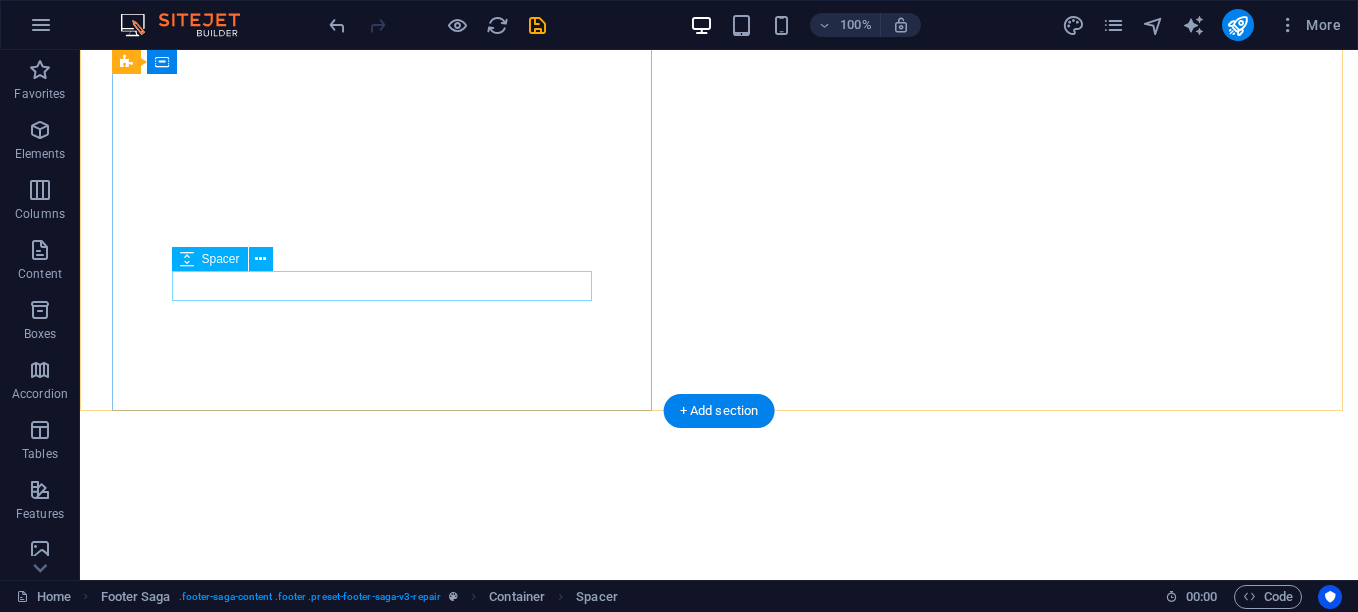 scroll, scrollTop: 0, scrollLeft: 0, axis: both 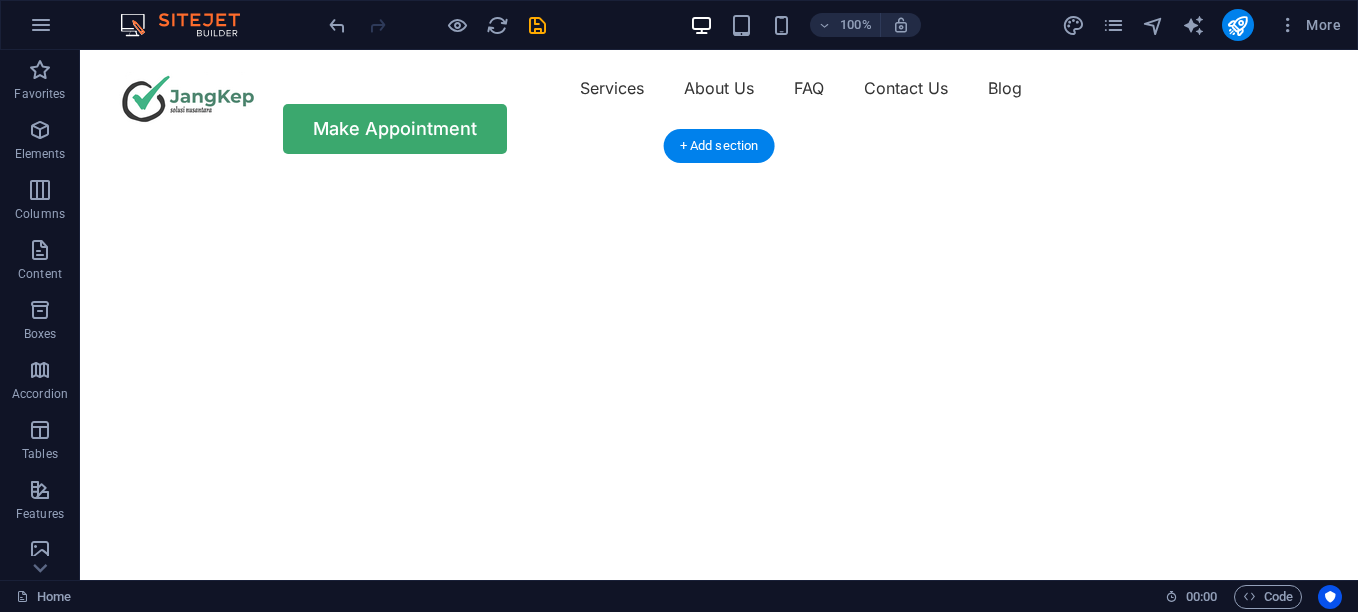 click at bounding box center (-552, 176) 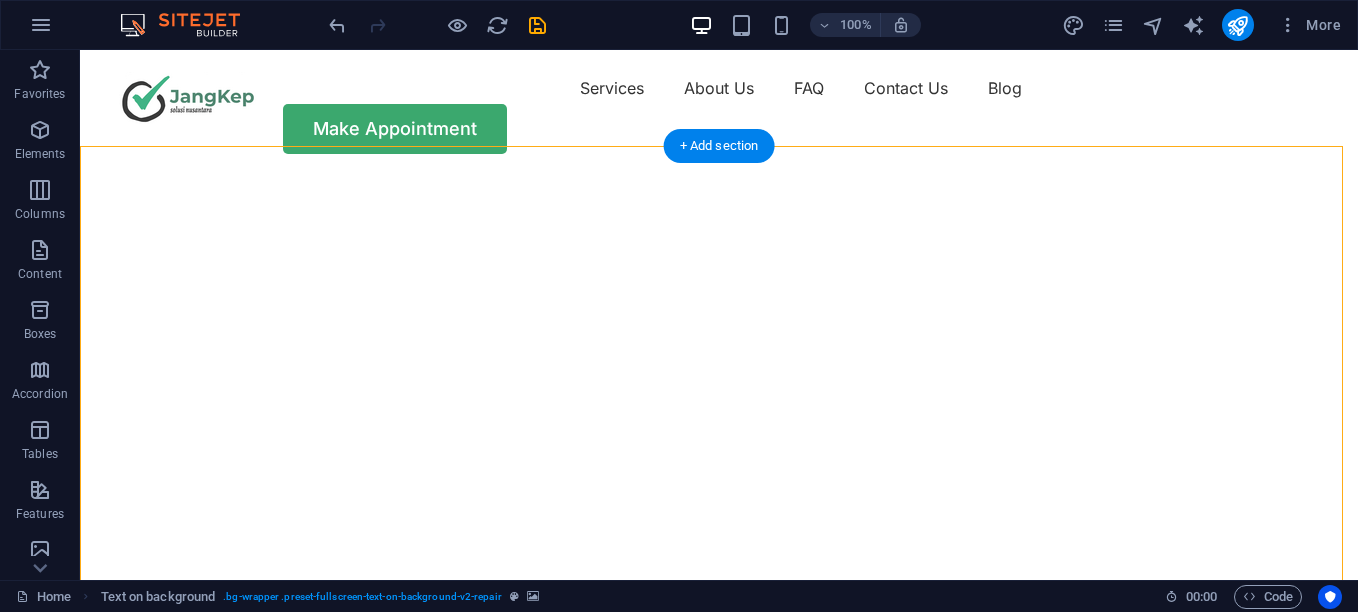 click at bounding box center [-552, 176] 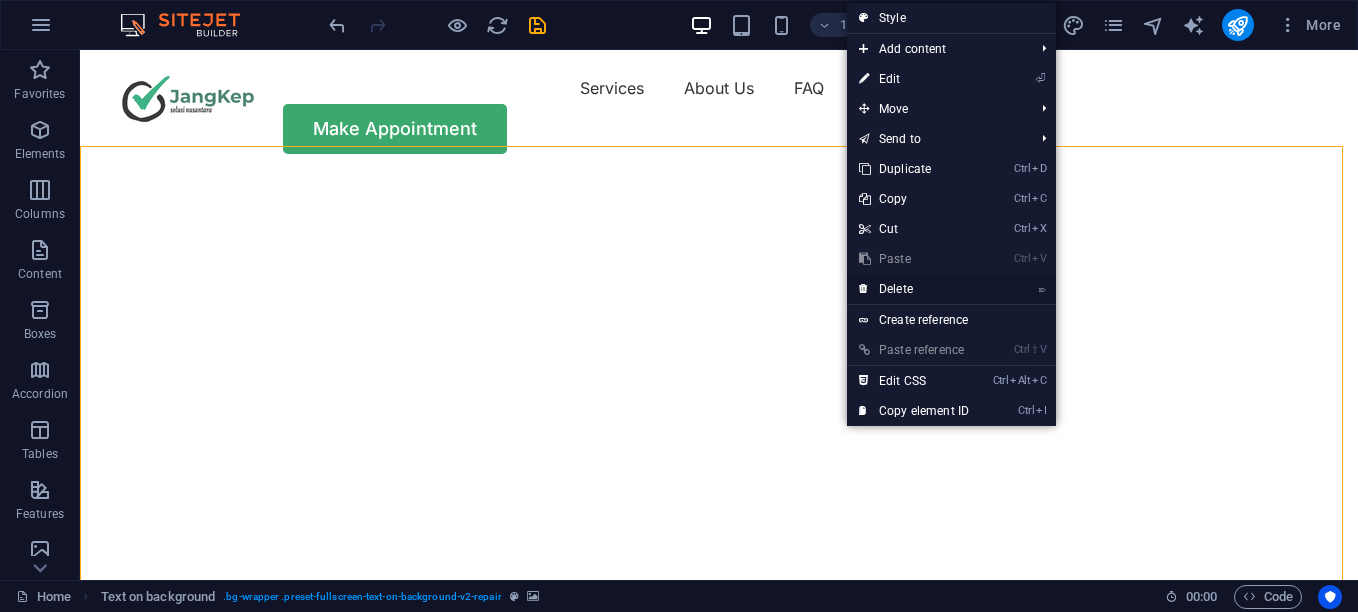 click on "⌦  Delete" at bounding box center [914, 289] 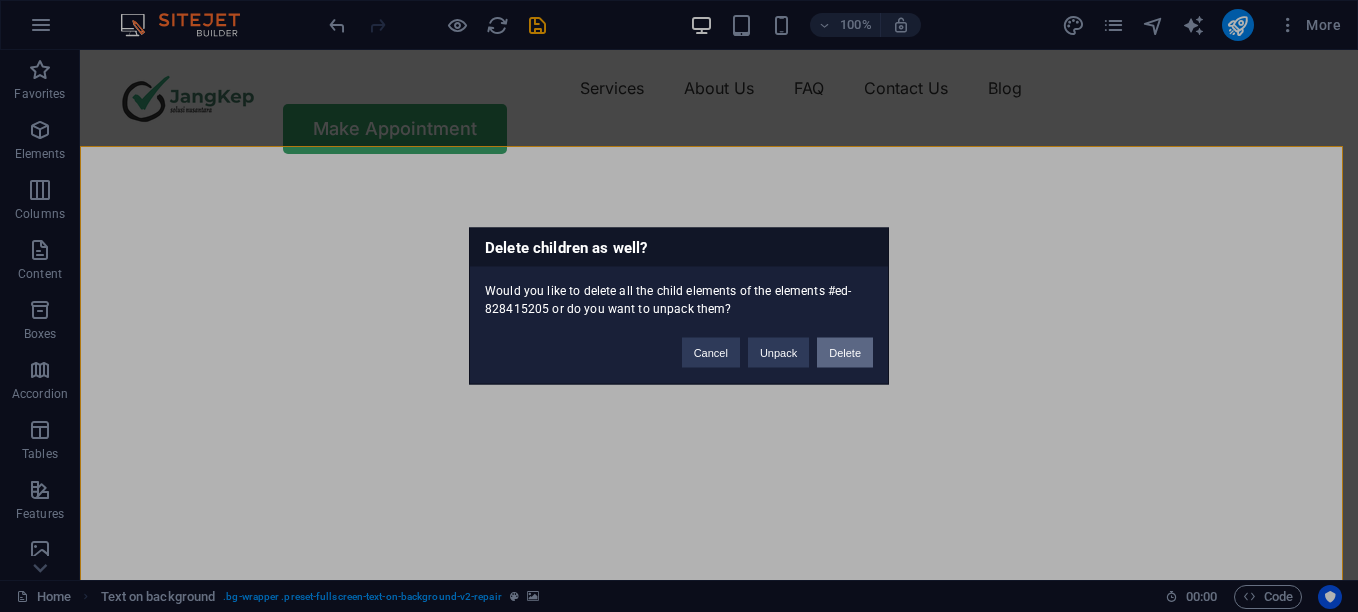 click on "Delete" at bounding box center (845, 353) 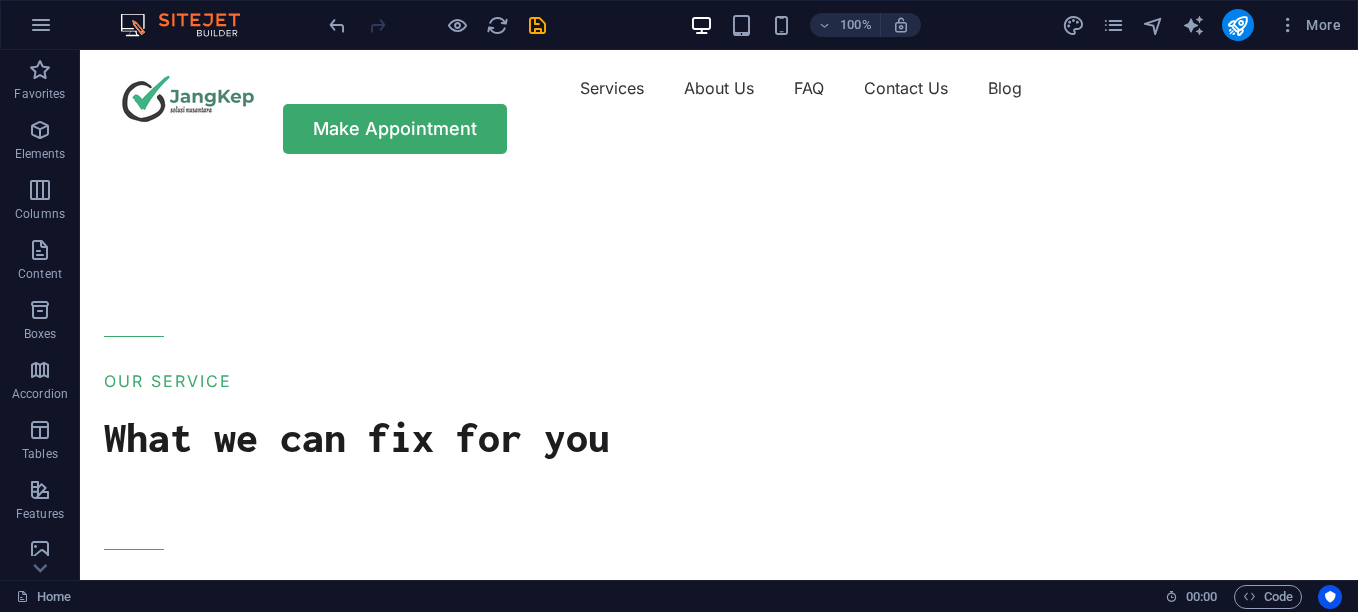 click at bounding box center (437, 25) 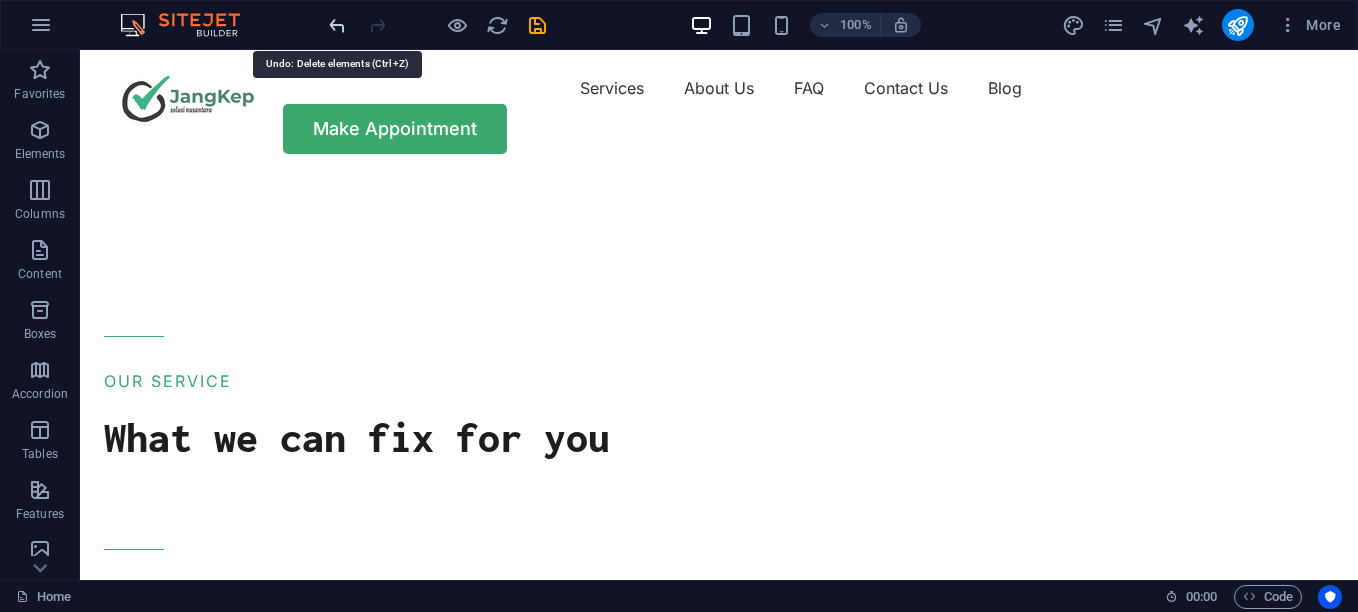 click at bounding box center [337, 25] 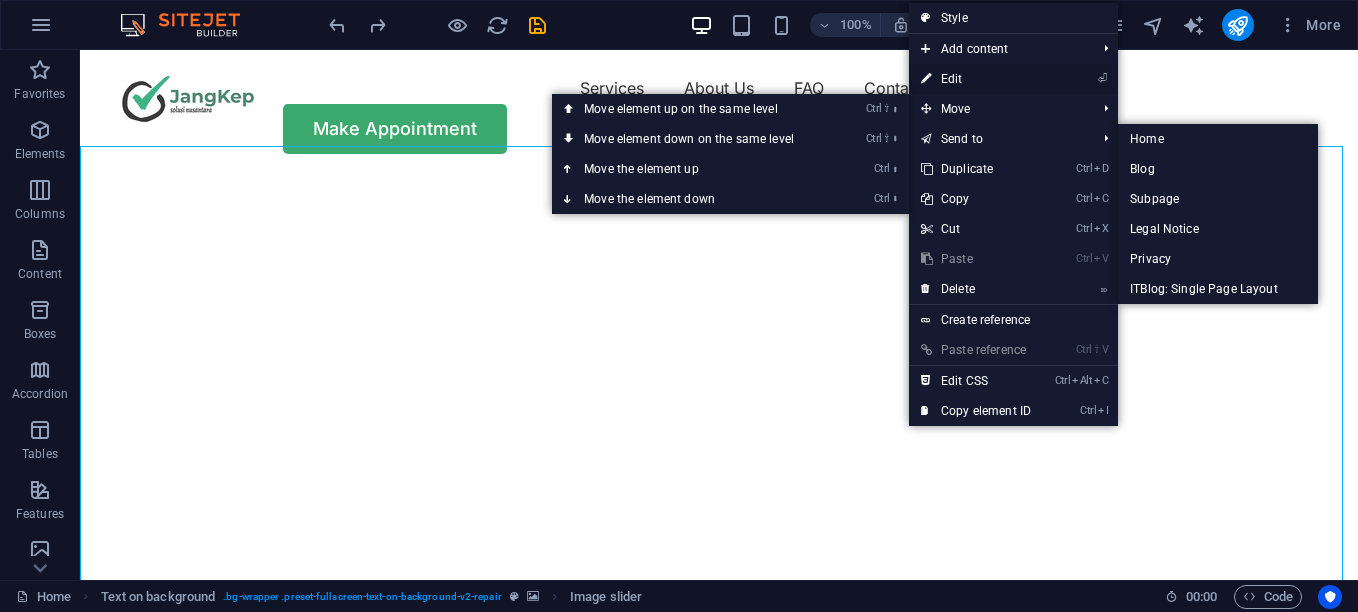 click on "⏎  Edit" at bounding box center [976, 79] 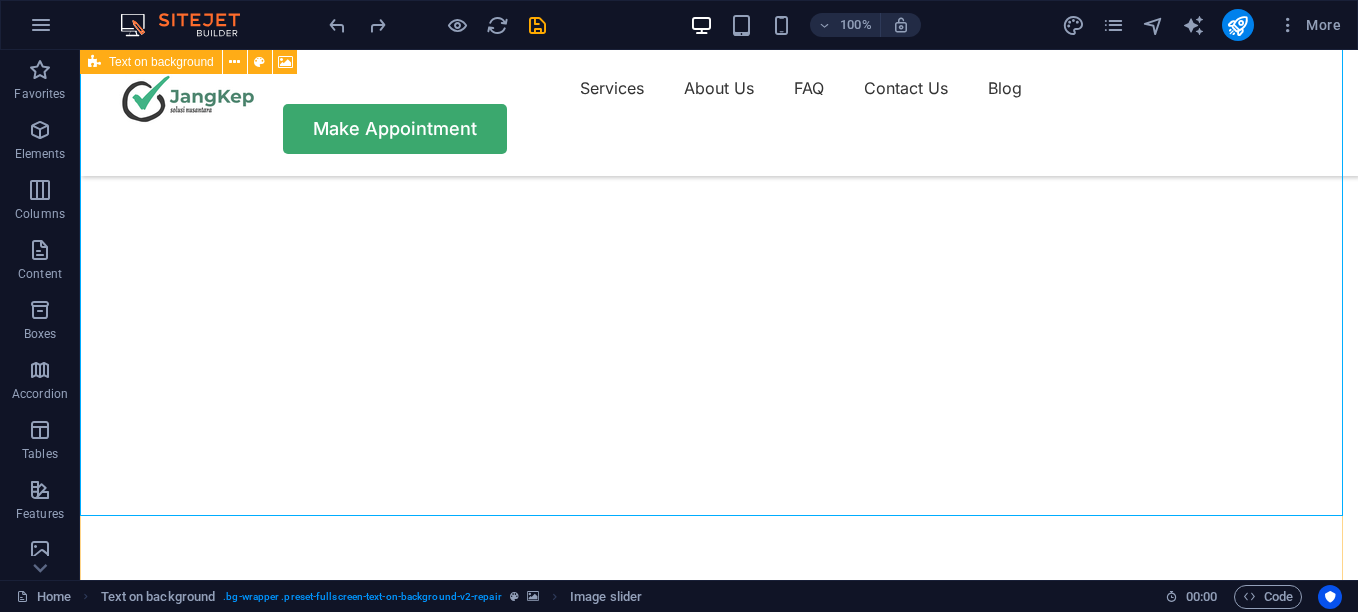 scroll, scrollTop: 100, scrollLeft: 0, axis: vertical 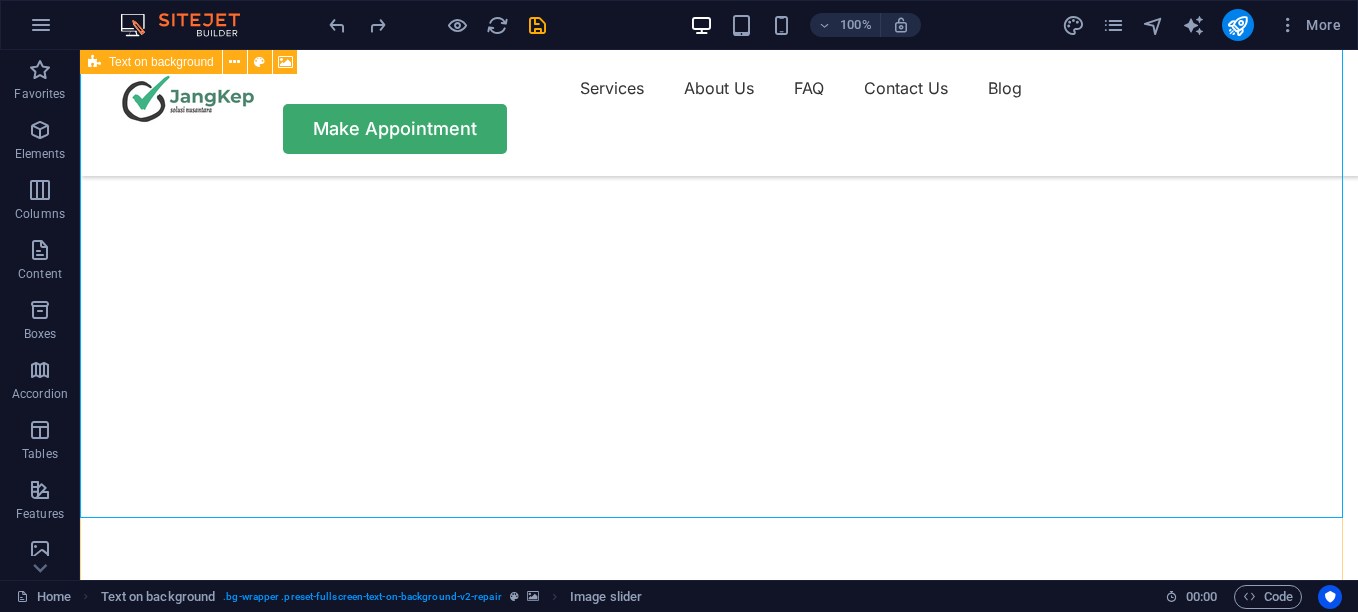 click at bounding box center (-552, 46) 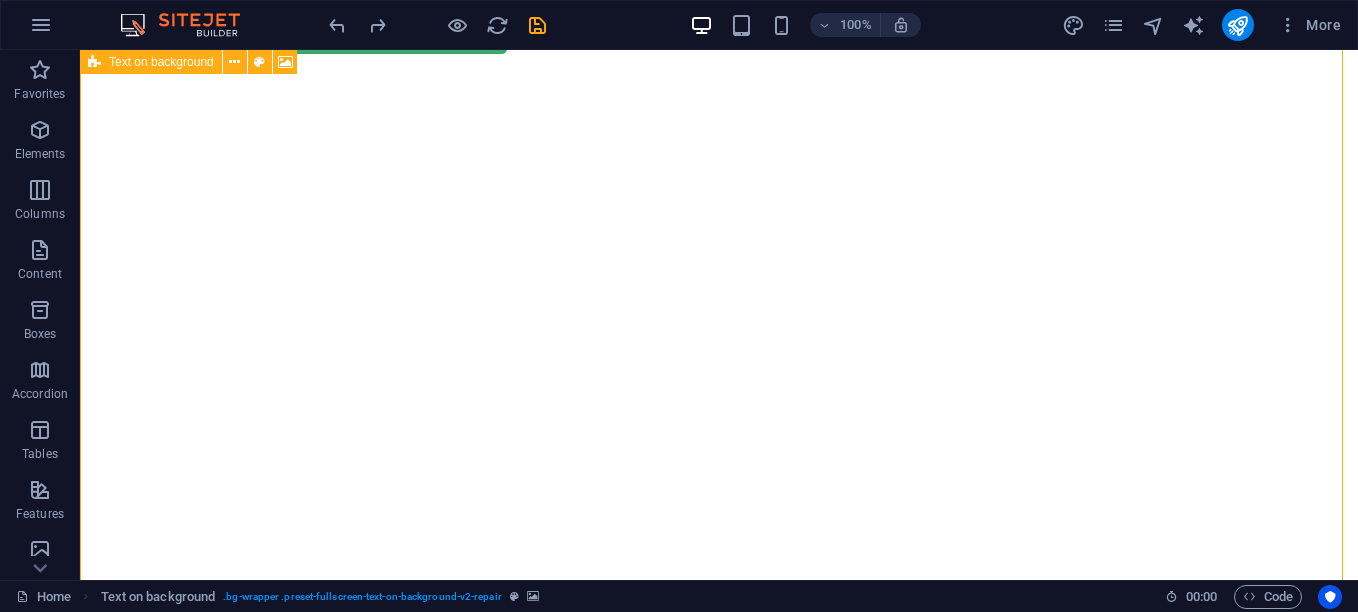 scroll, scrollTop: 0, scrollLeft: 0, axis: both 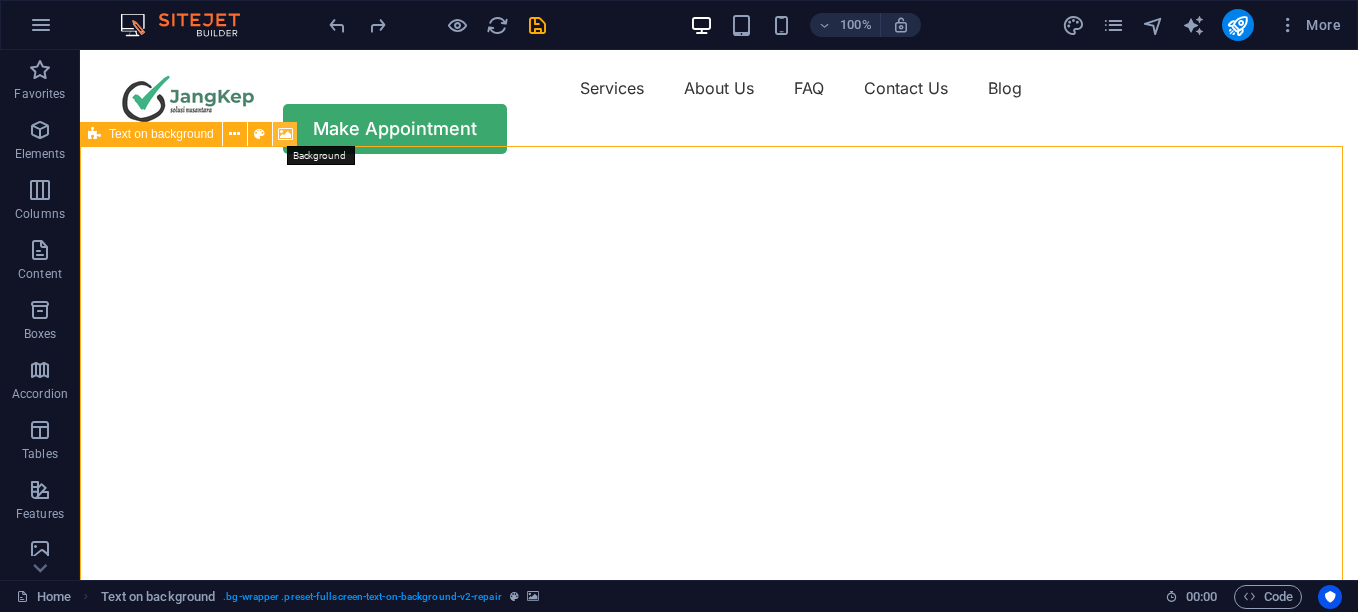 click at bounding box center (285, 134) 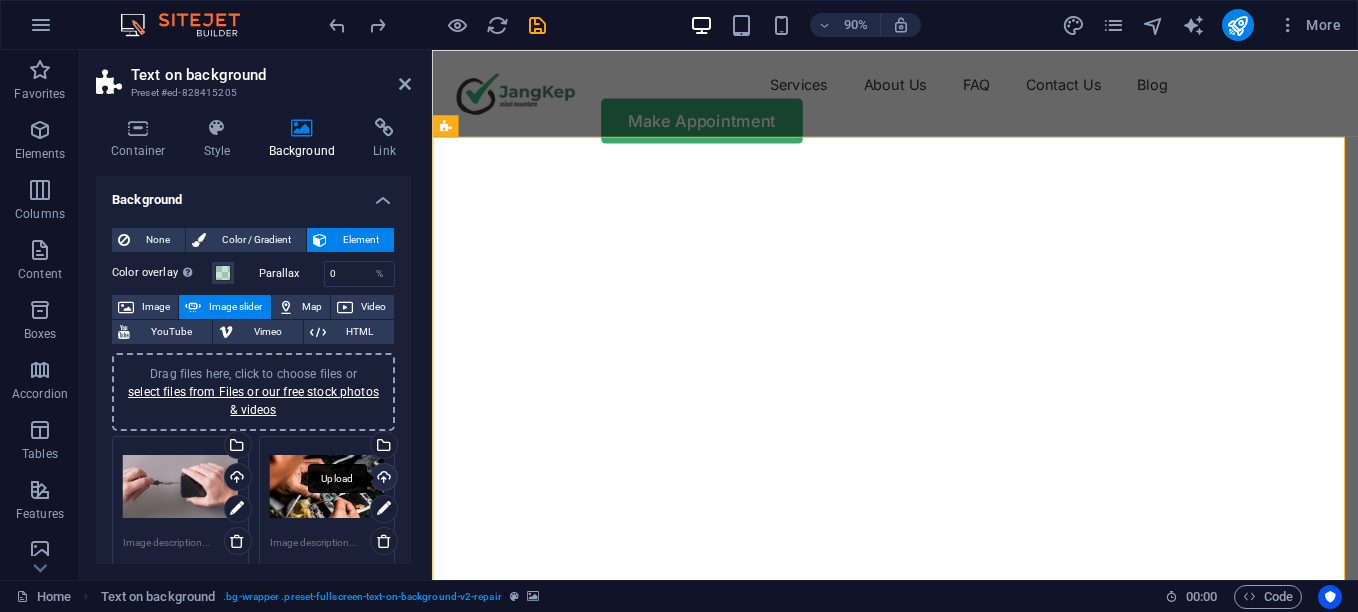 click on "Upload" at bounding box center [382, 479] 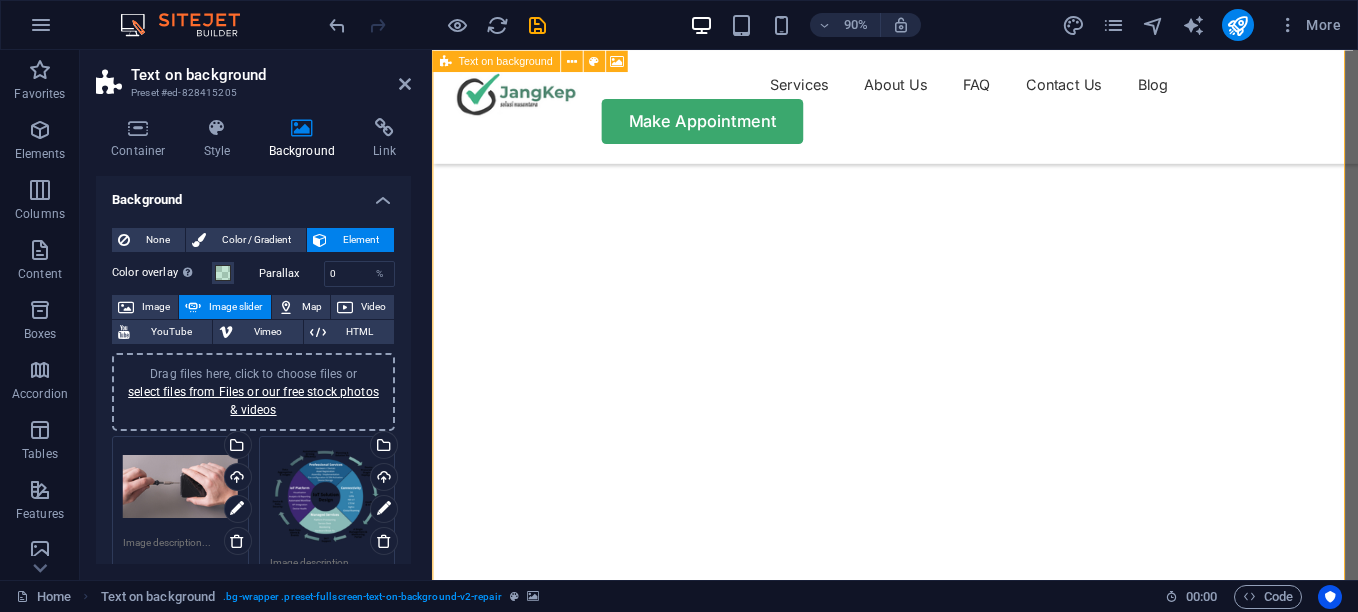 scroll, scrollTop: 0, scrollLeft: 0, axis: both 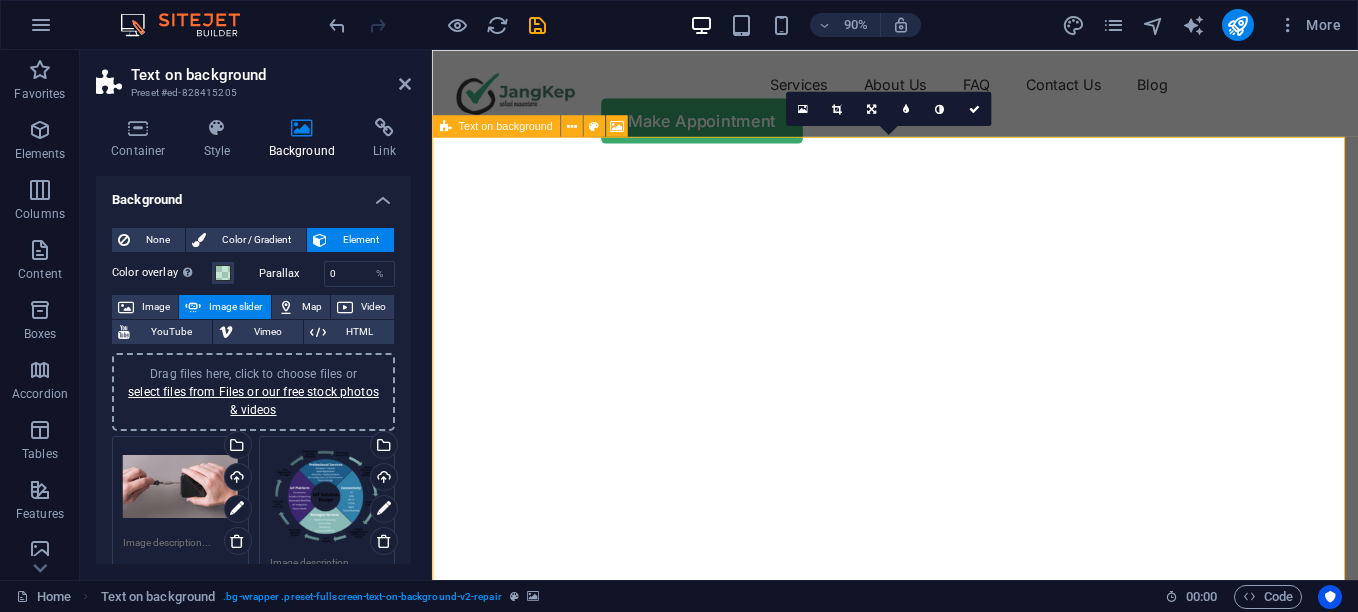 click at bounding box center (-75, 176) 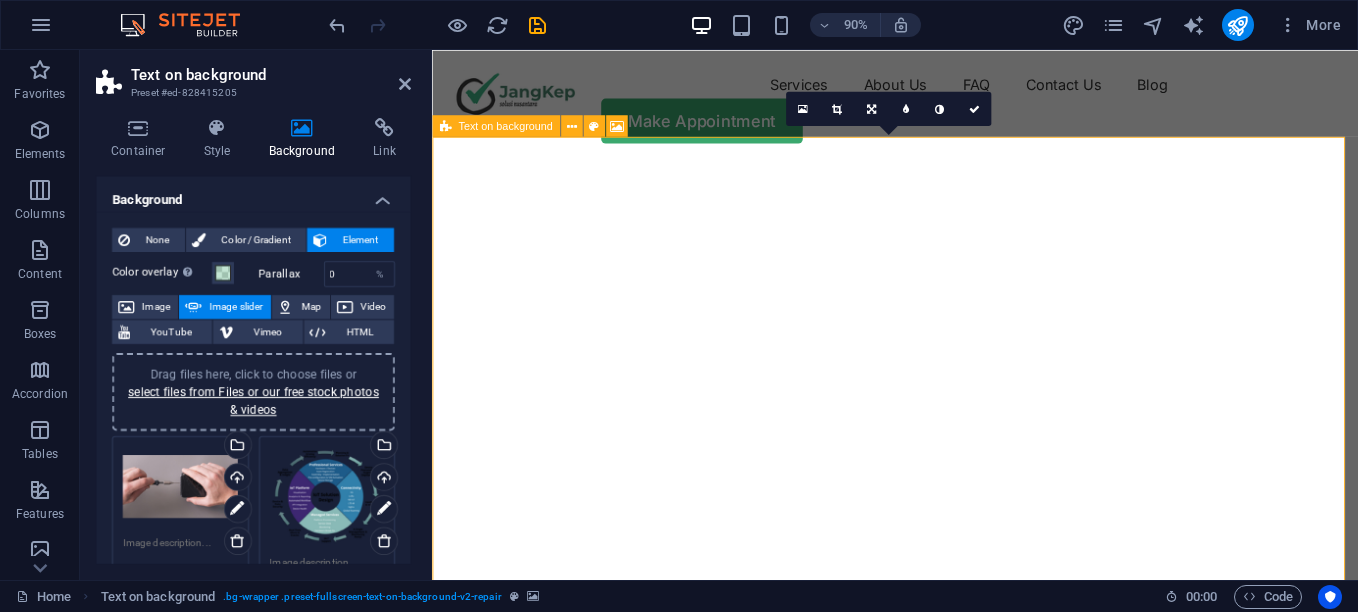 click at bounding box center (-75, 176) 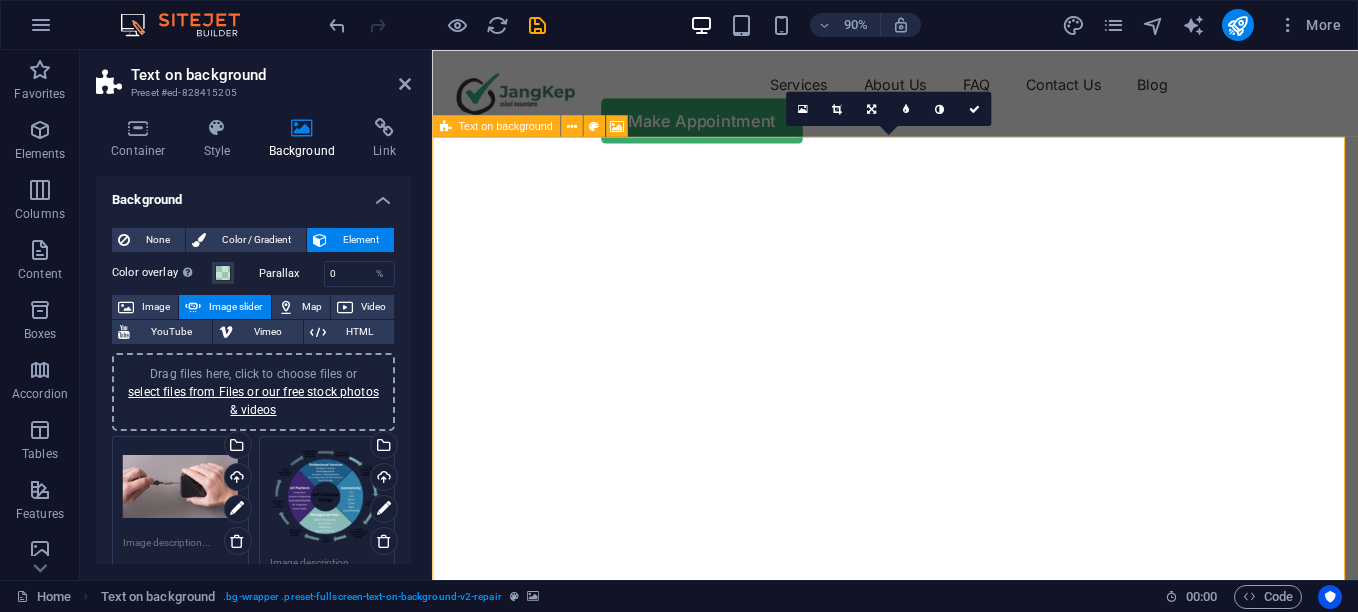 drag, startPoint x: 1039, startPoint y: 423, endPoint x: 1257, endPoint y: 427, distance: 218.0367 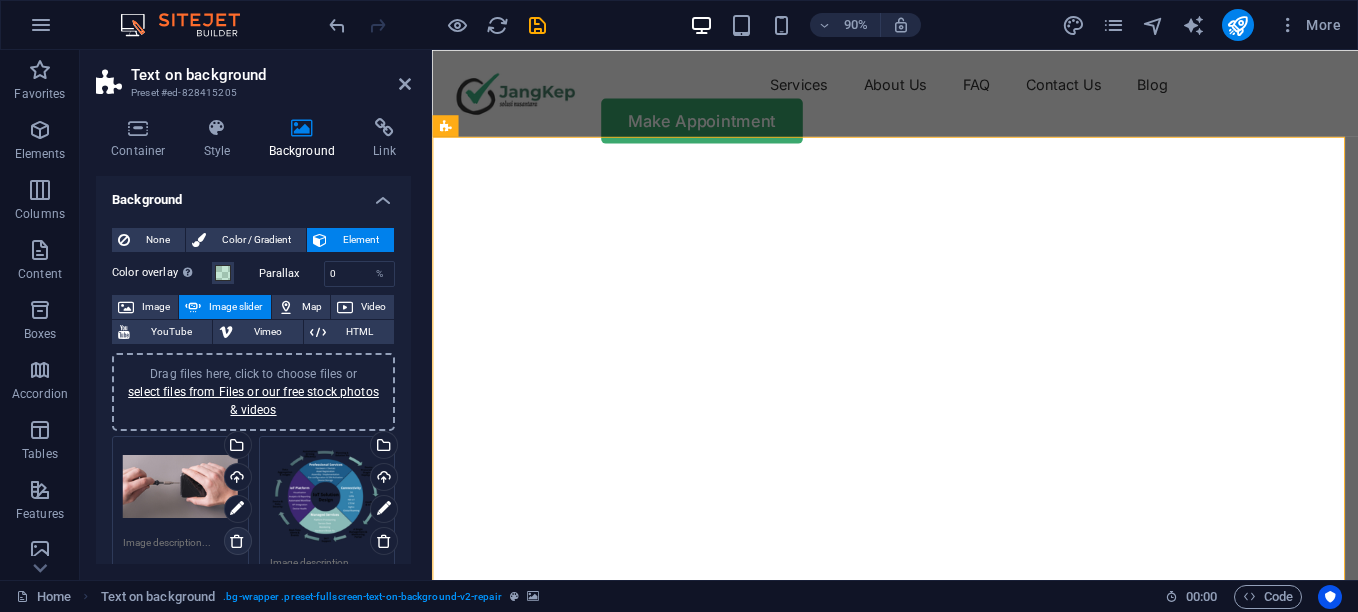 click at bounding box center [237, 541] 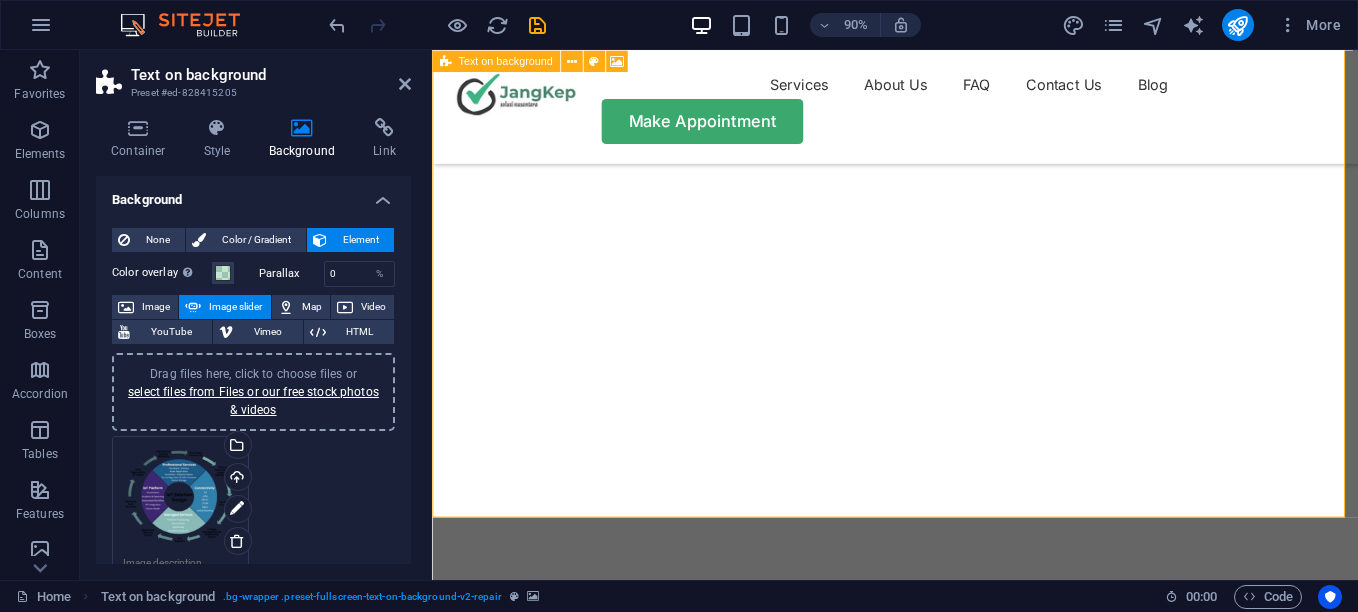 click at bounding box center (939, -54) 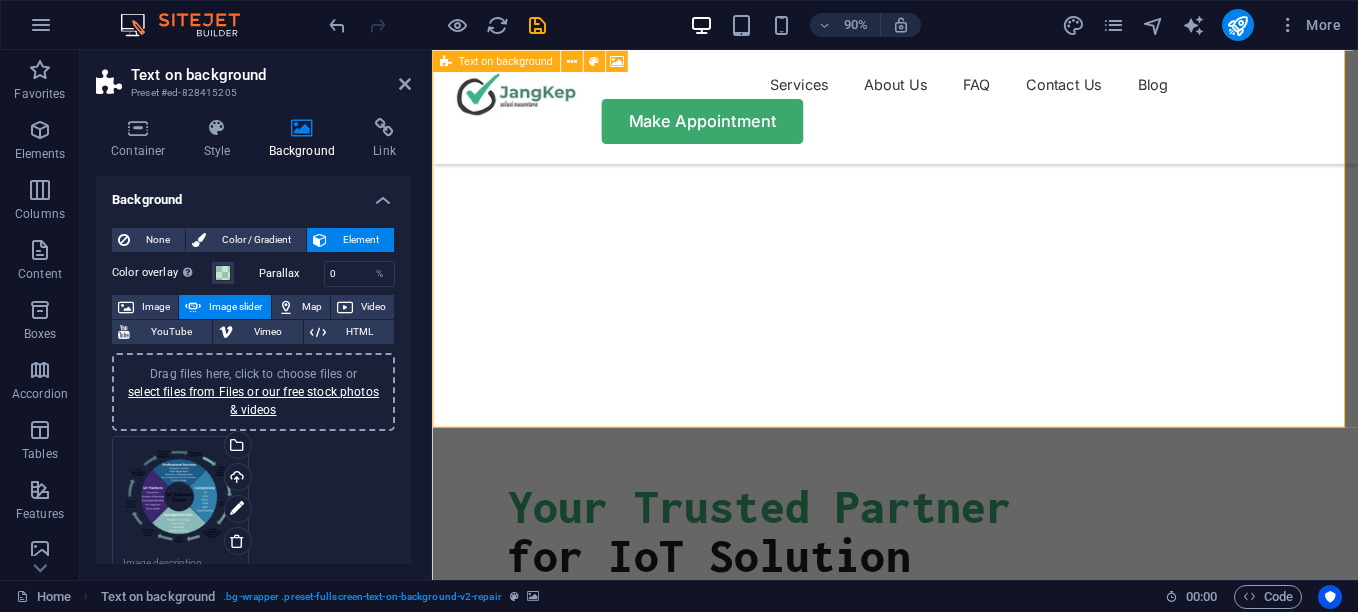 scroll, scrollTop: 0, scrollLeft: 0, axis: both 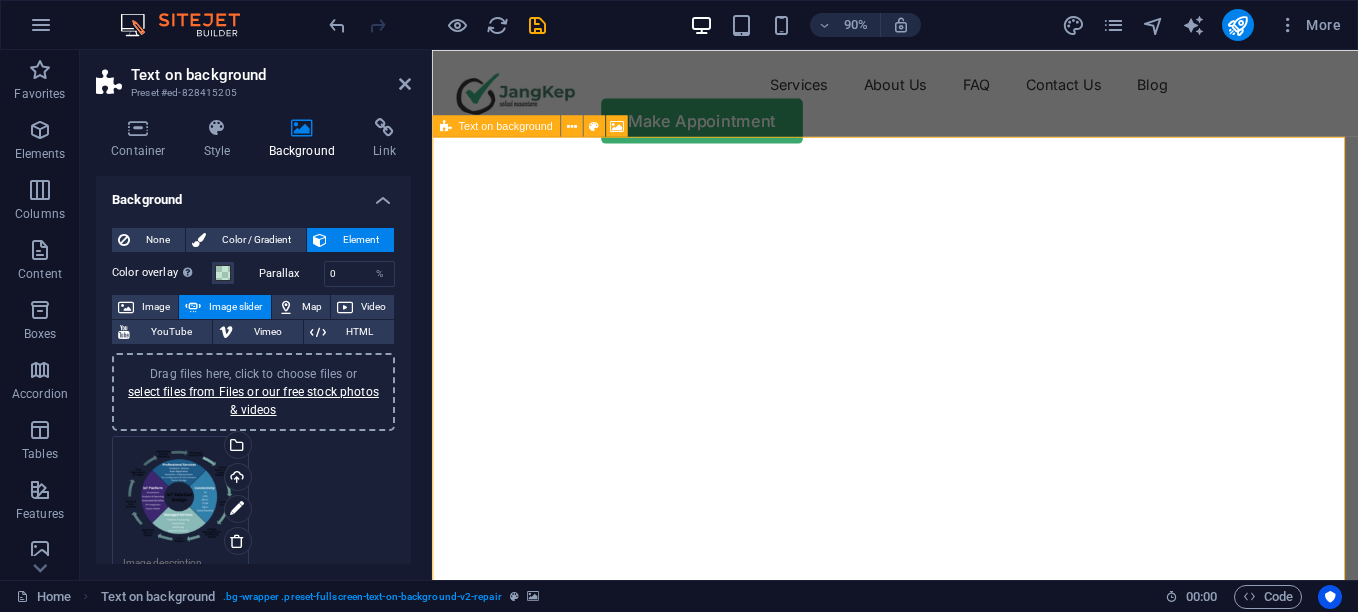 click at bounding box center (939, 176) 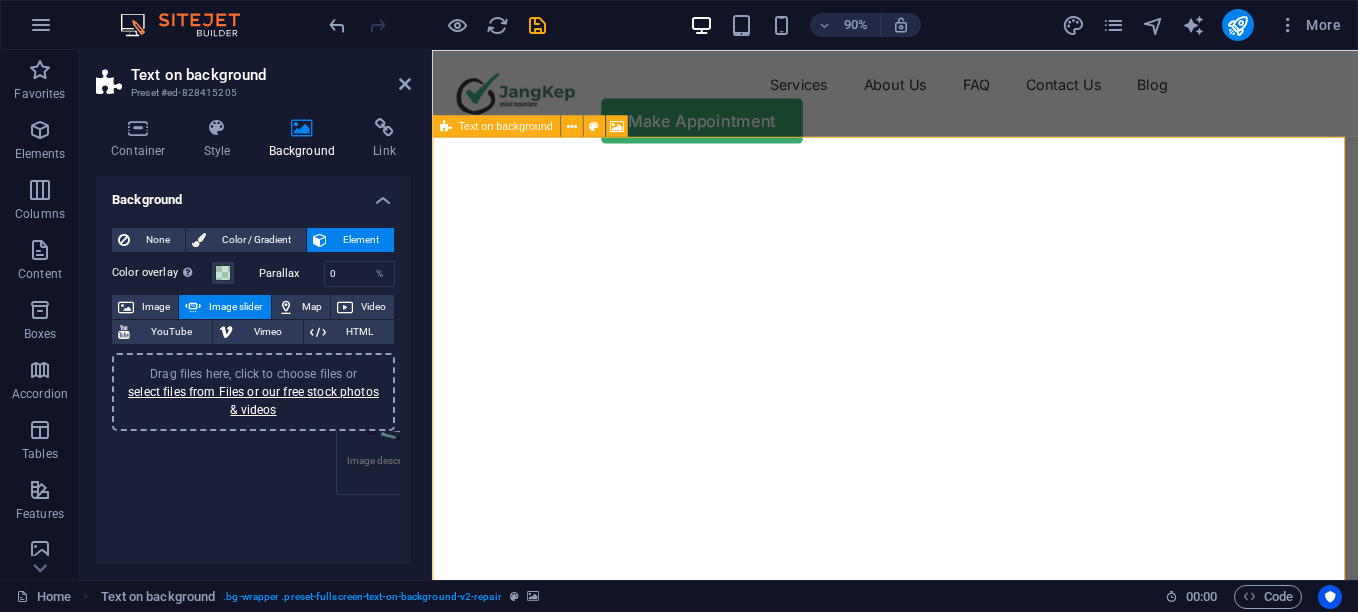 drag, startPoint x: 602, startPoint y: 541, endPoint x: 1101, endPoint y: 377, distance: 525.259 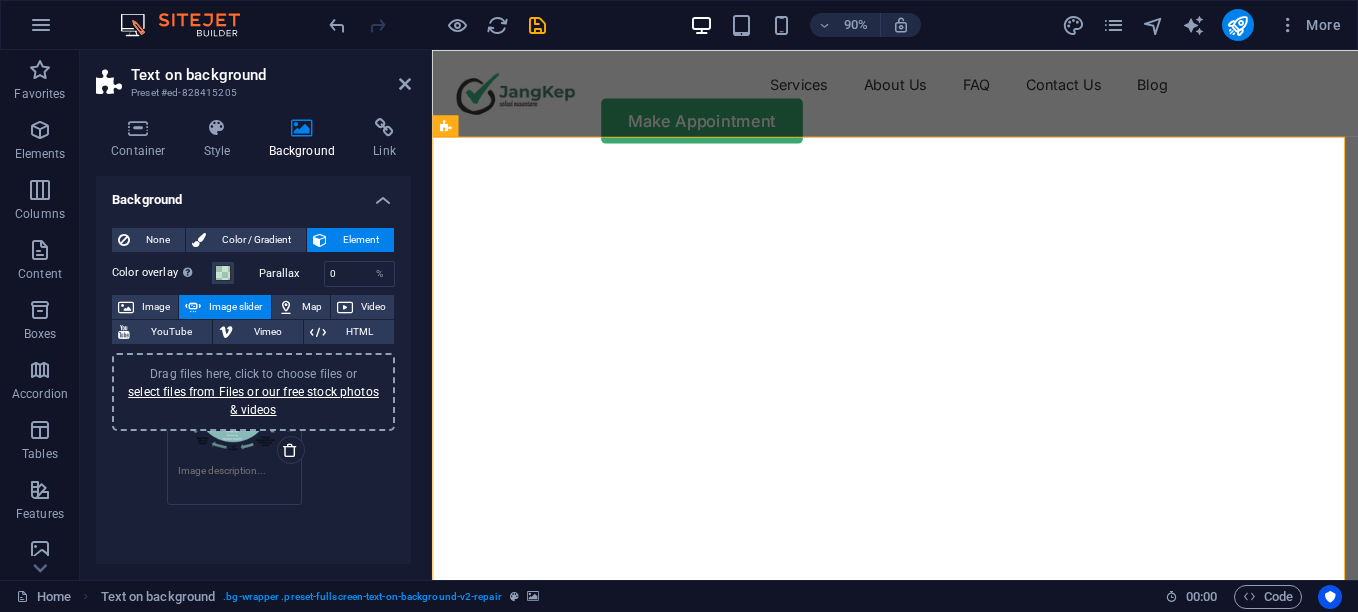 drag, startPoint x: 165, startPoint y: 474, endPoint x: 220, endPoint y: 383, distance: 106.32967 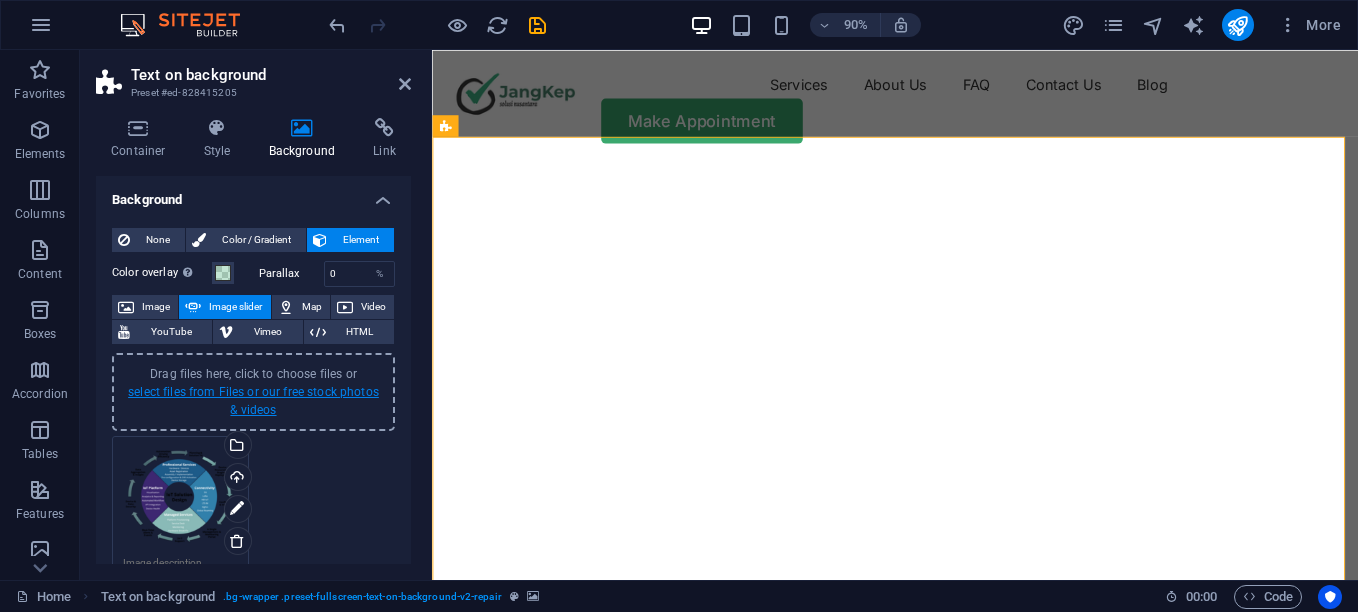 click on "select files from Files or our free stock photos & videos" at bounding box center (253, 401) 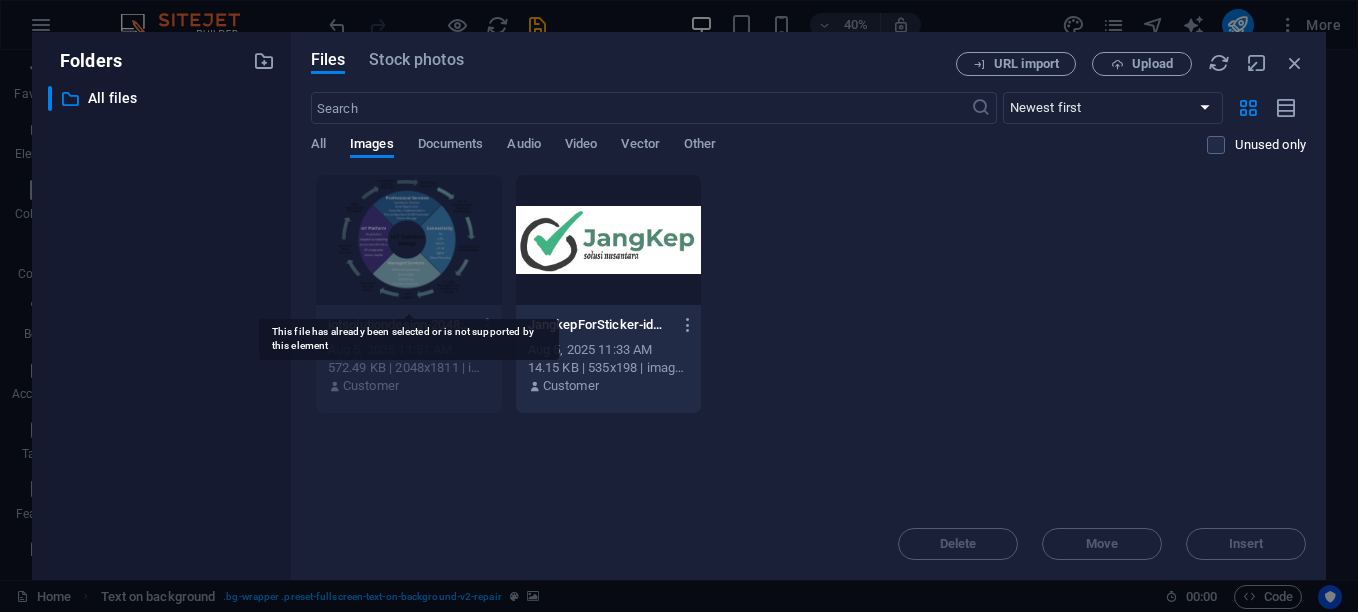 click at bounding box center (409, 240) 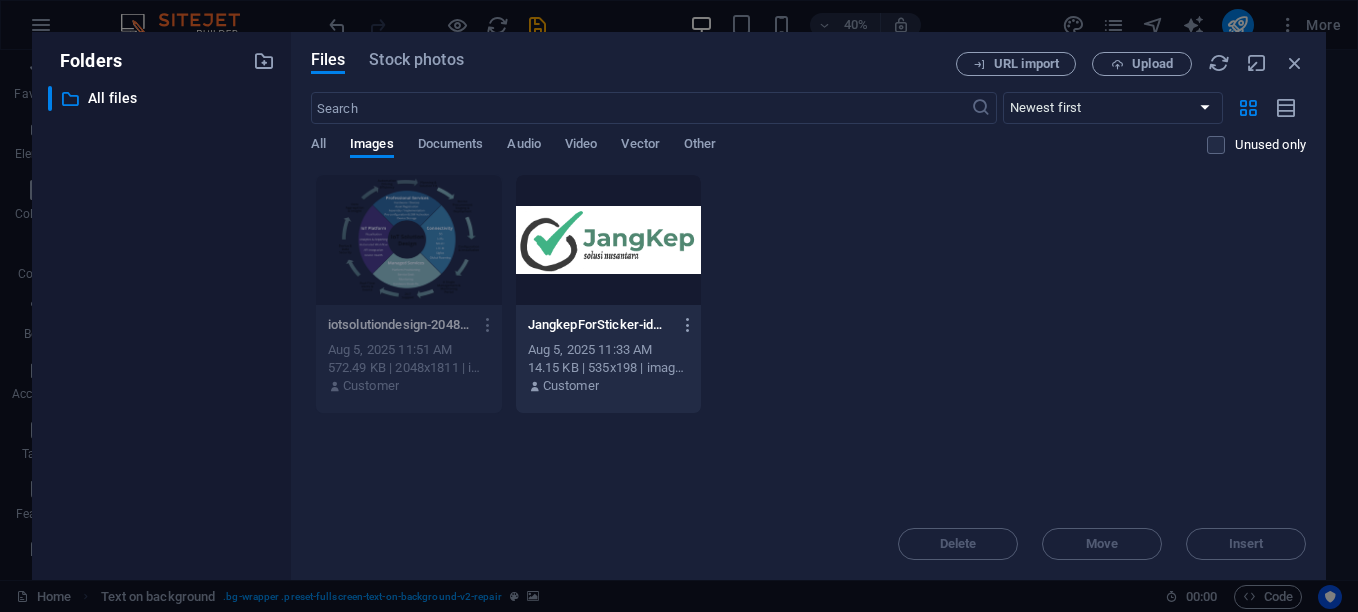 click on "Drop files here to upload them instantly iotsolutiondesign-2048x1811-FjrHrXW2Py8SB_StZSL2NQ.png iotsolutiondesign-2048x1811-FjrHrXW2Py8SB_StZSL2NQ.png Aug 5, 2025 11:51 AM 572.49 KB | 2048x1811 | image/png Customer JangkepForSticker-idGXLe_fwr9HzCtfiYdttQ.png JangkepForSticker-idGXLe_fwr9HzCtfiYdttQ.png Aug 5, 2025 11:33 AM 14.15 KB | 535x198 | image/png Customer" at bounding box center (808, 341) 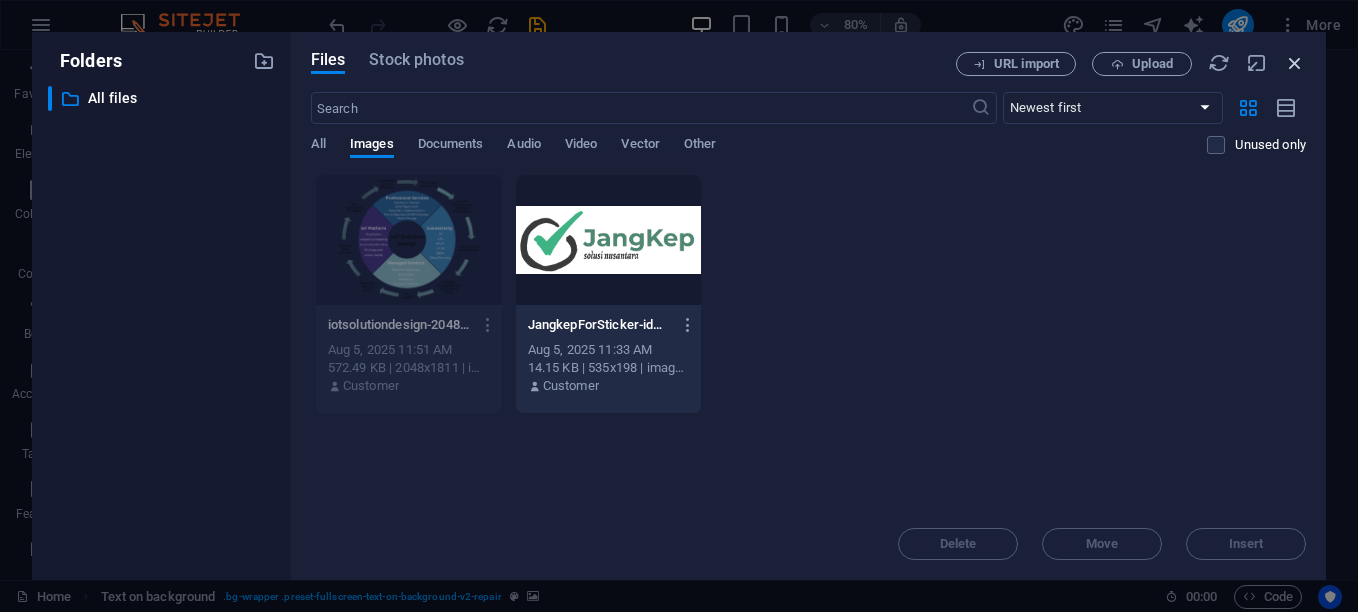click at bounding box center [1295, 63] 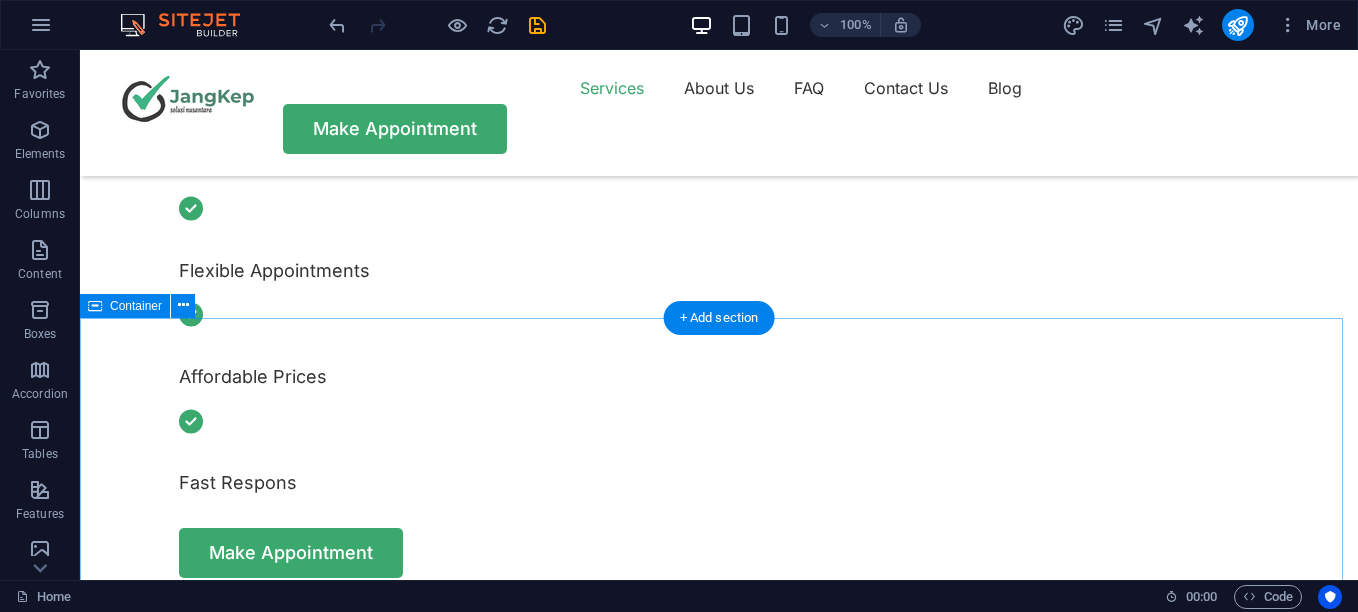 scroll, scrollTop: 500, scrollLeft: 0, axis: vertical 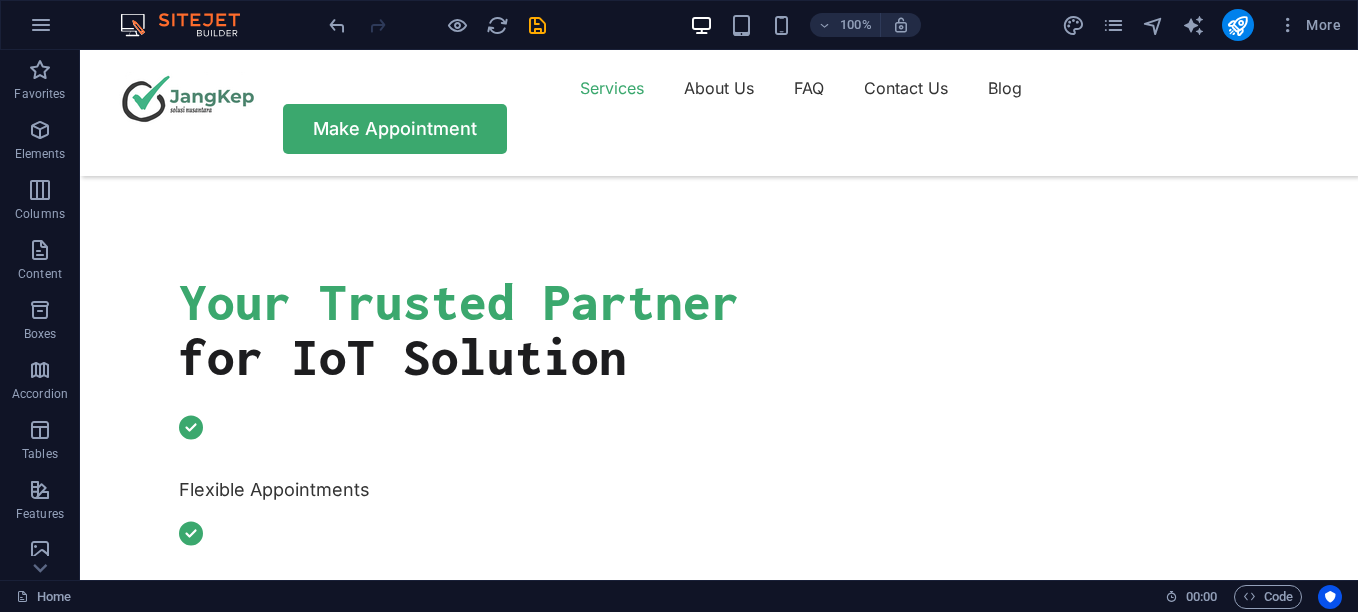 click on "100% More" at bounding box center (679, 25) 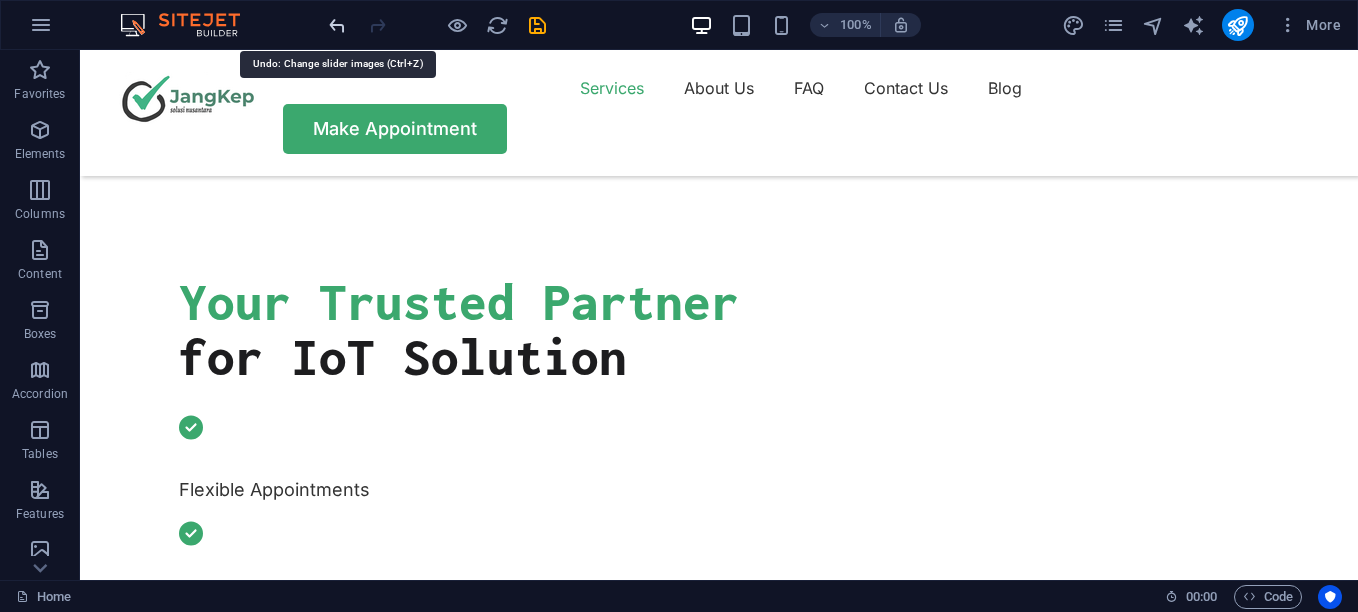 click at bounding box center (337, 25) 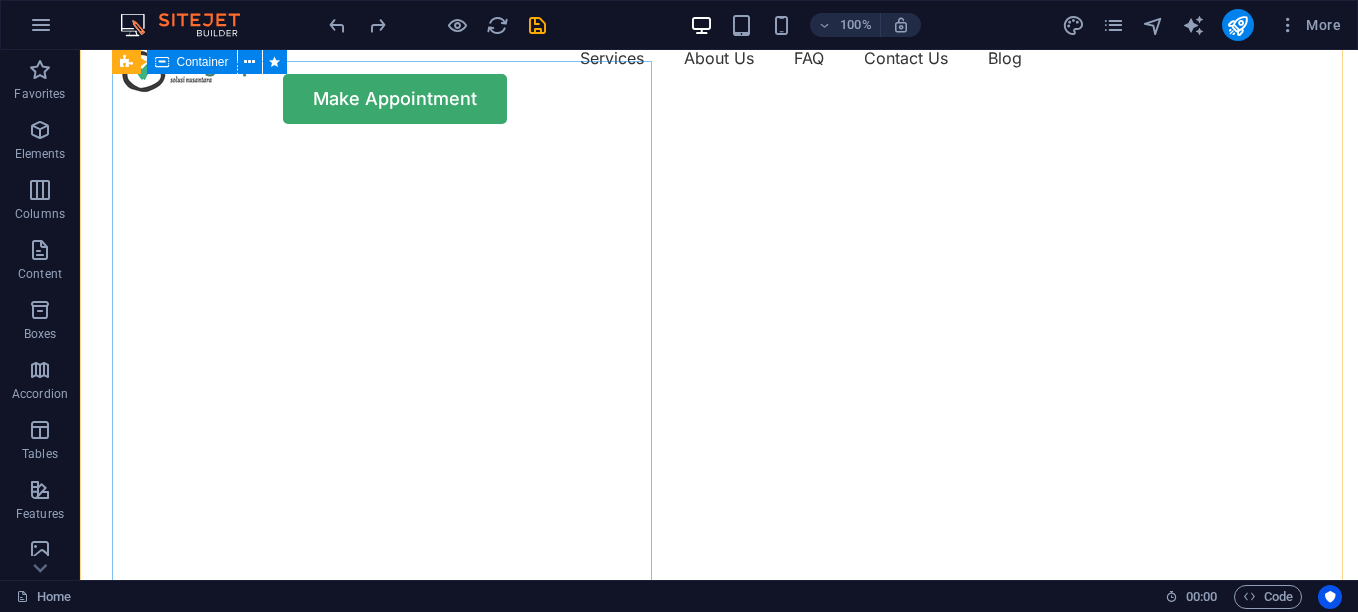 scroll, scrollTop: 0, scrollLeft: 0, axis: both 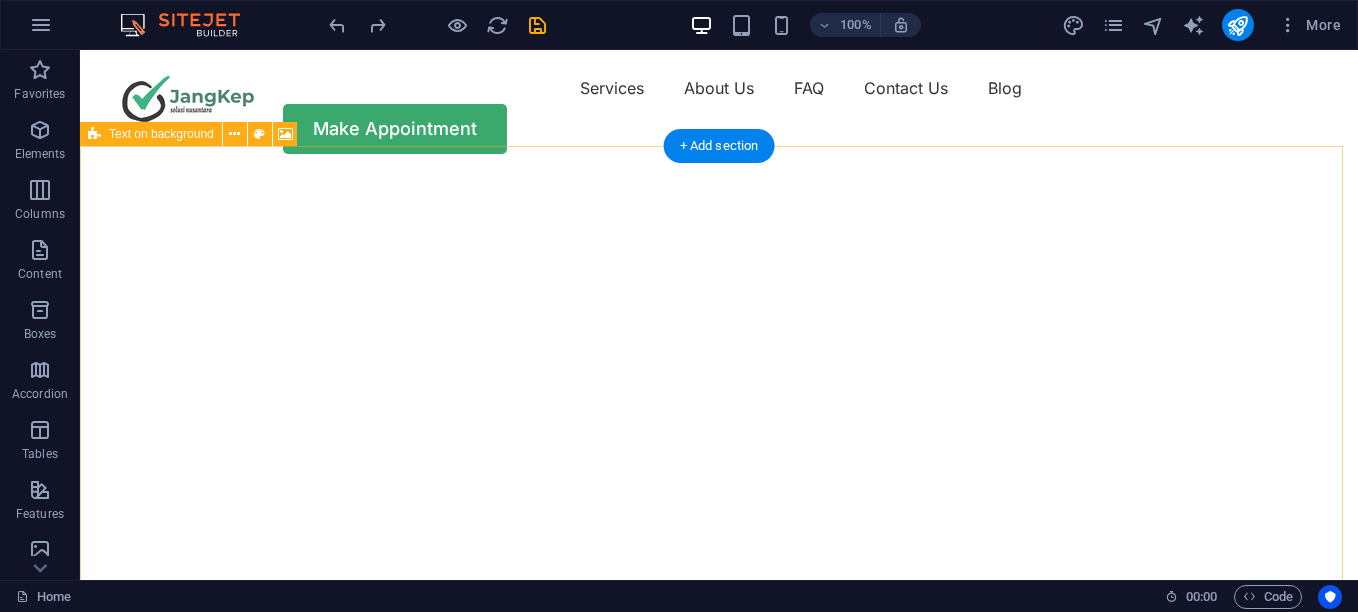 click at bounding box center [-552, 176] 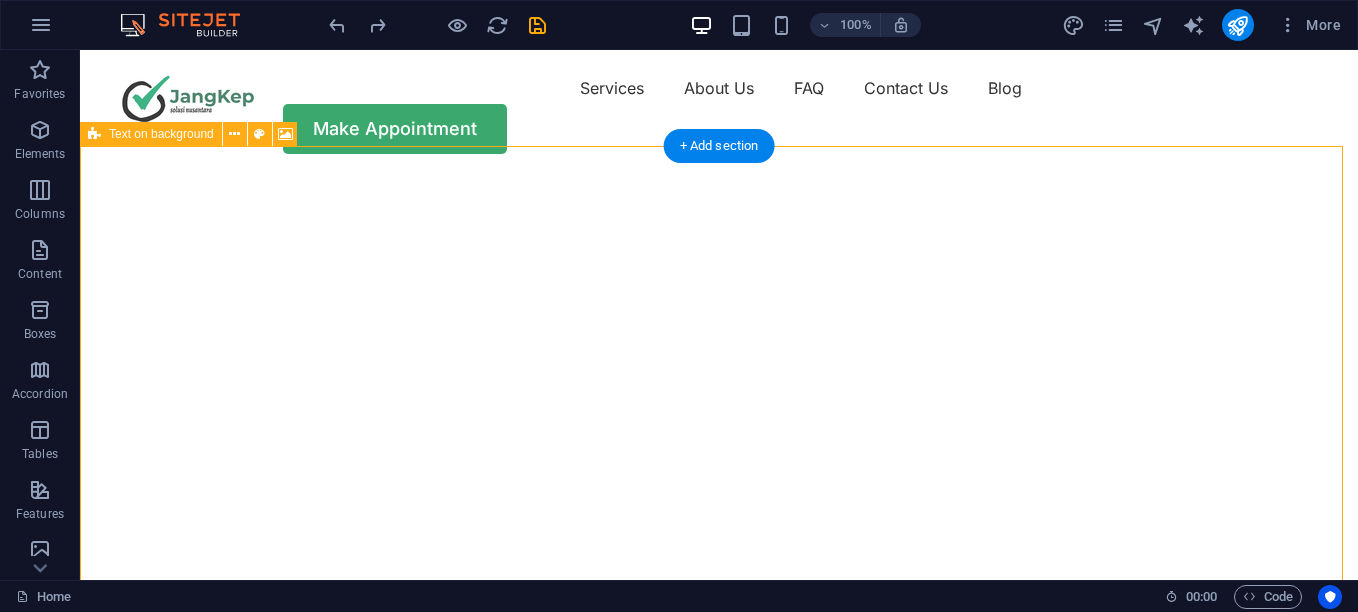 click at bounding box center [-552, 176] 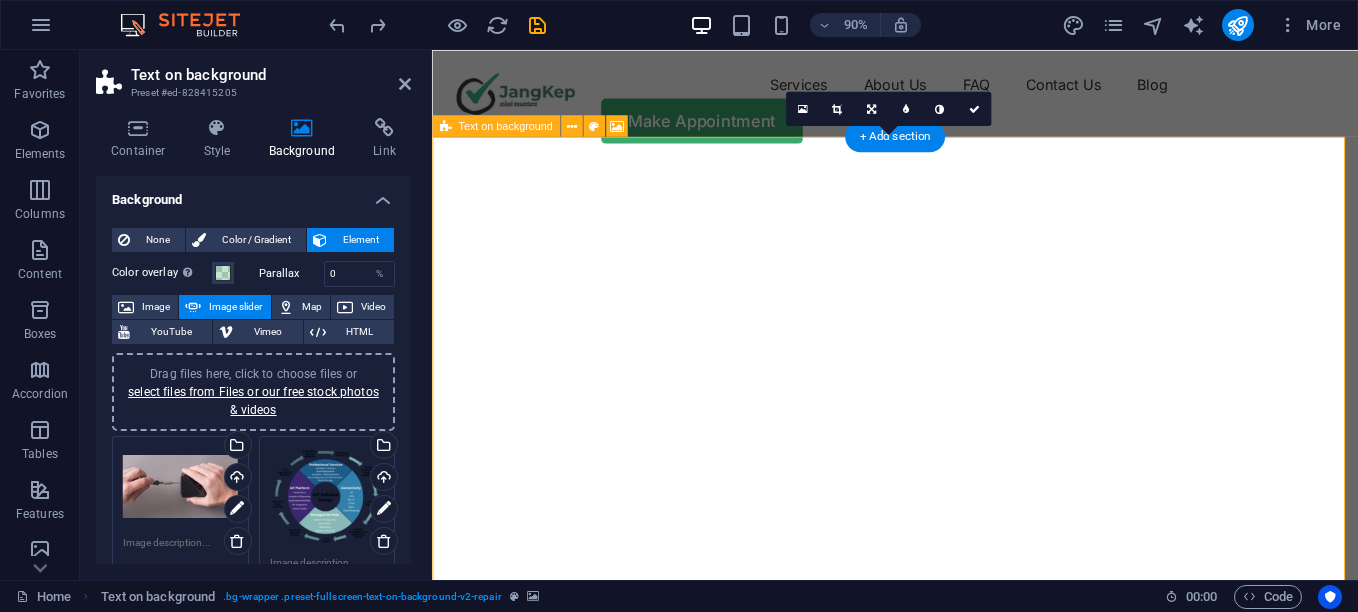 click at bounding box center (-75, 176) 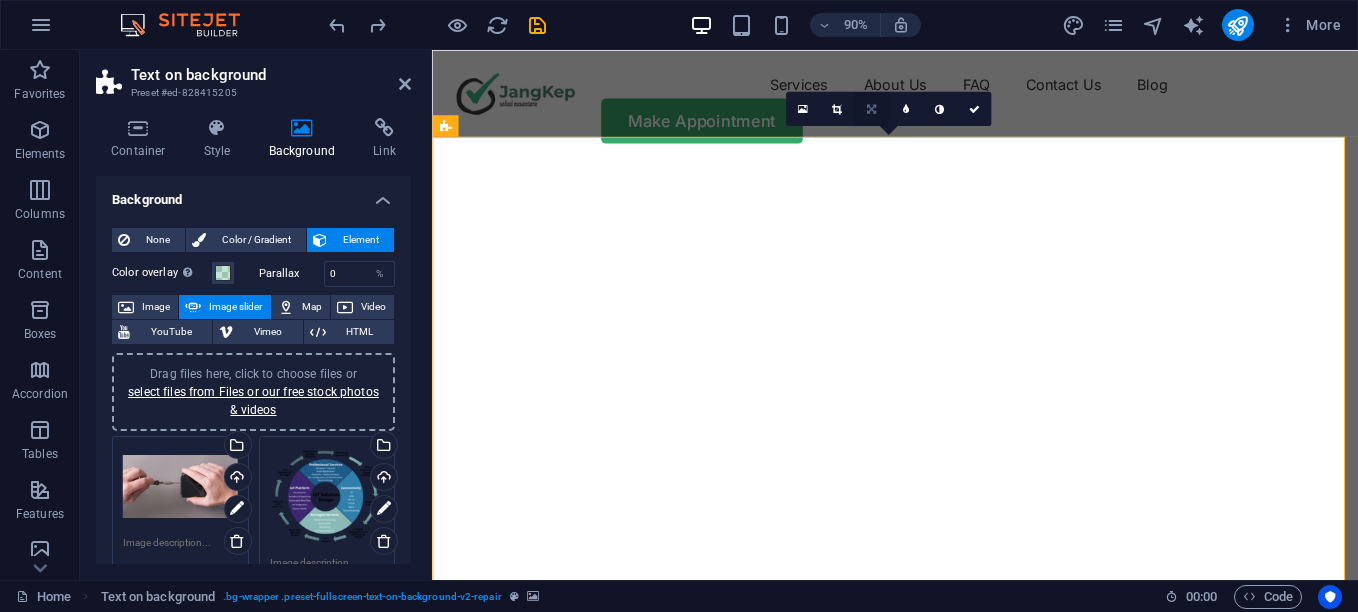 click at bounding box center (871, 108) 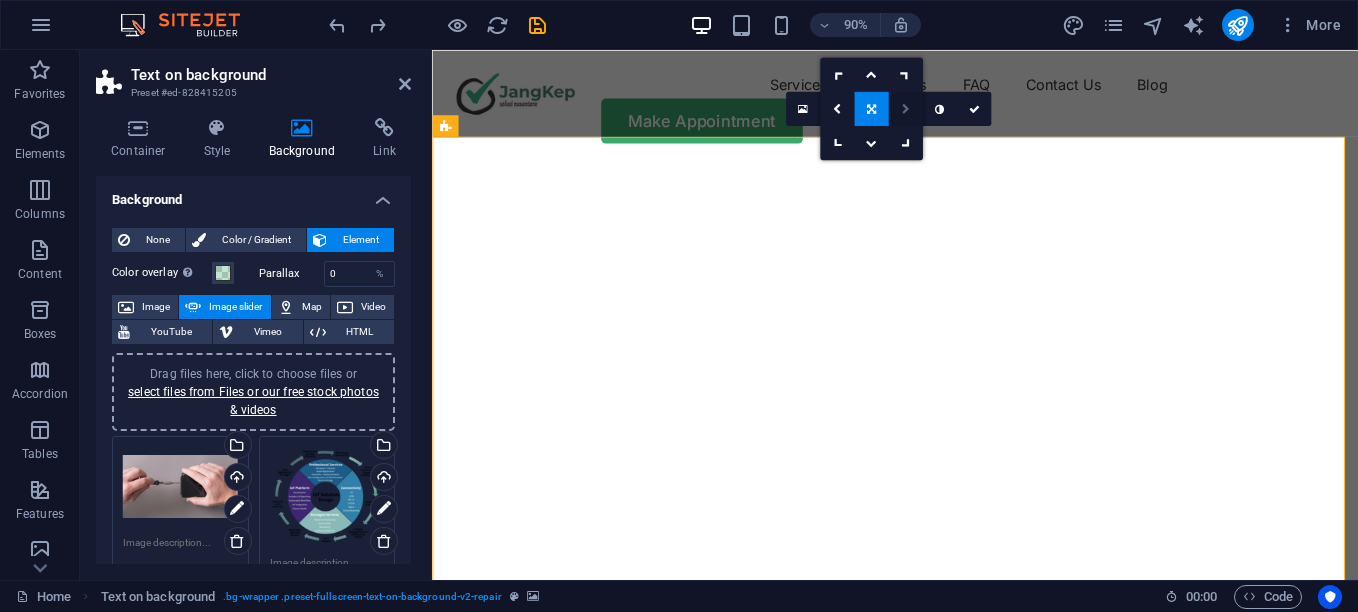 click at bounding box center (905, 108) 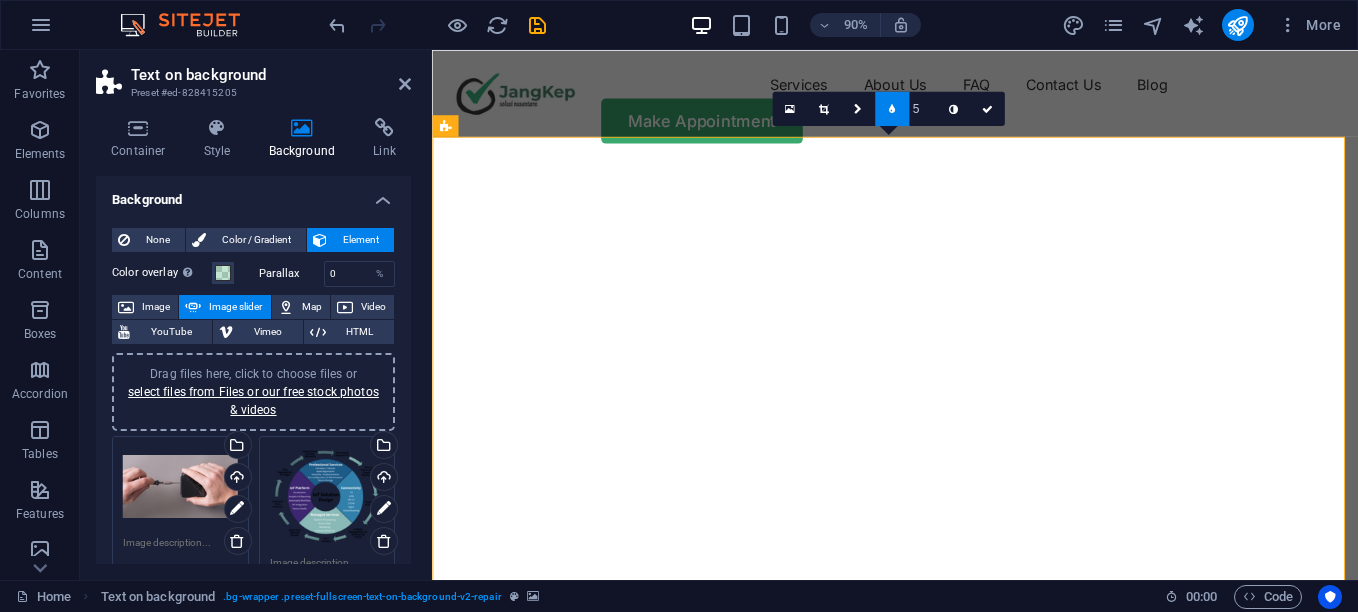click on "5" at bounding box center (922, 107) 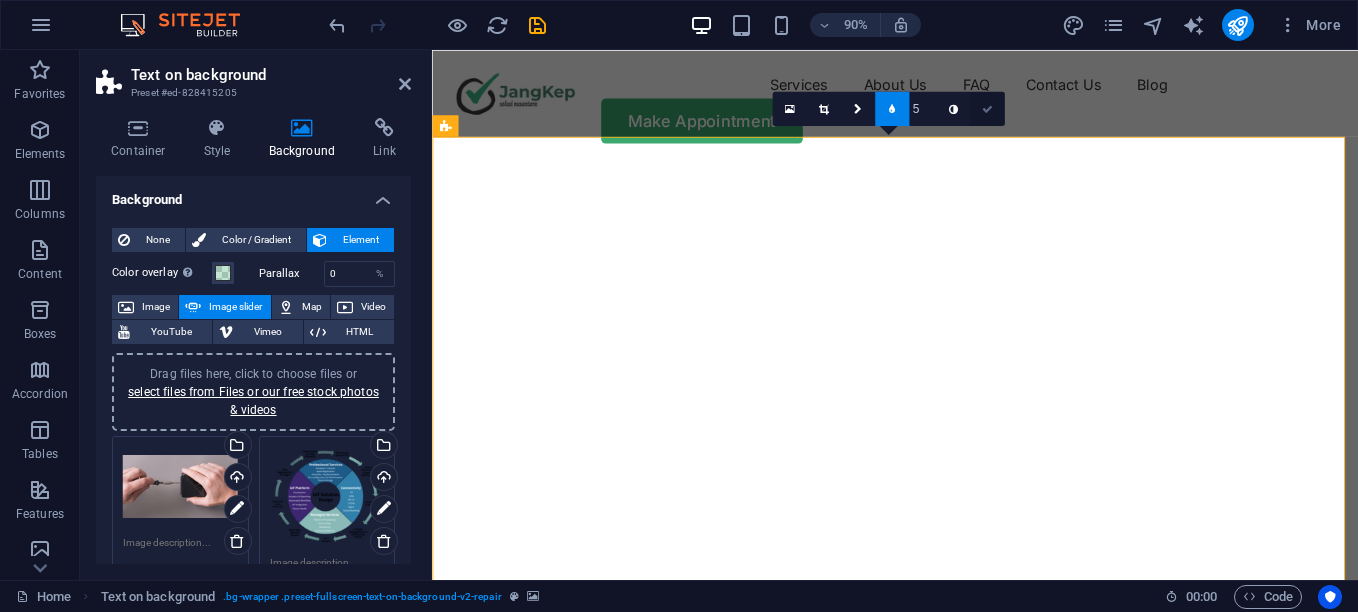 drag, startPoint x: 985, startPoint y: 105, endPoint x: 901, endPoint y: 78, distance: 88.23265 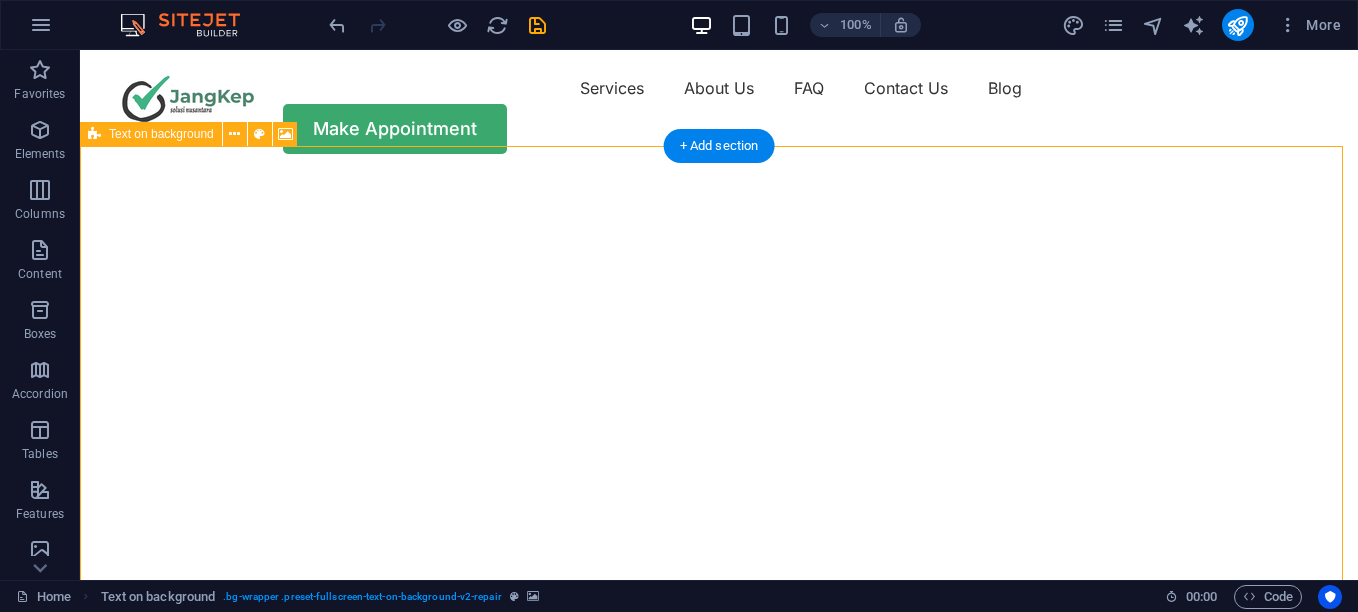 click at bounding box center [-552, 176] 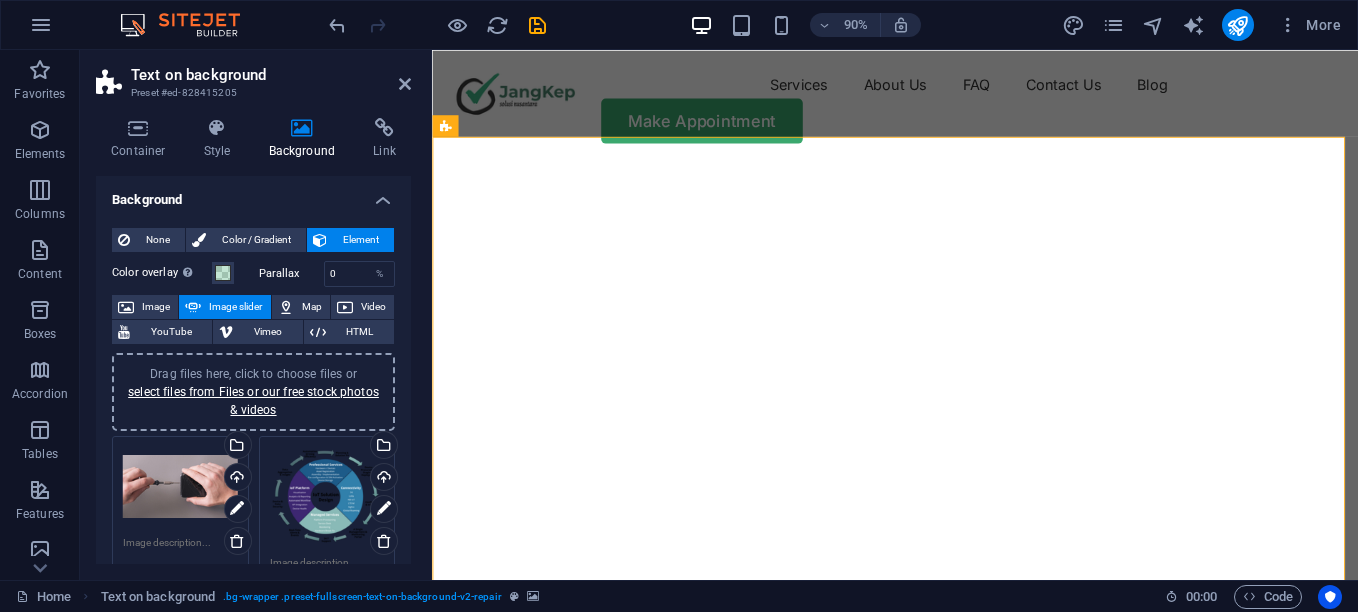 click on "Drag files here, click to choose files or select files from Files or our free stock photos & videos" at bounding box center [327, 497] 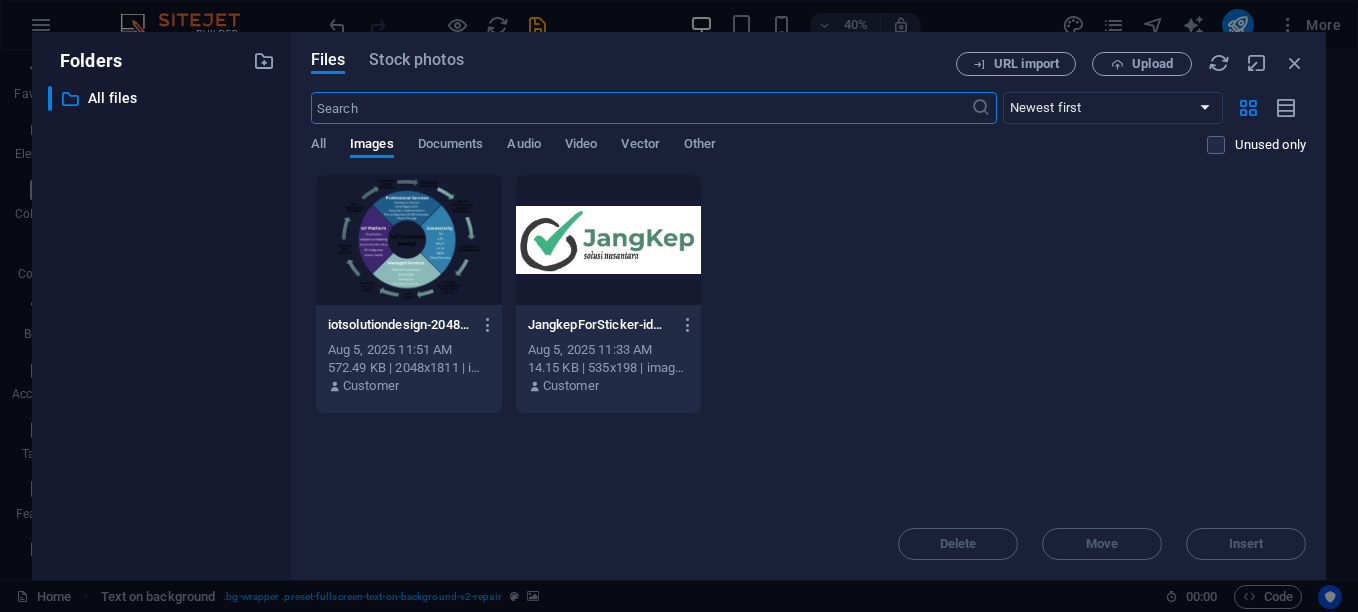 click at bounding box center (409, 240) 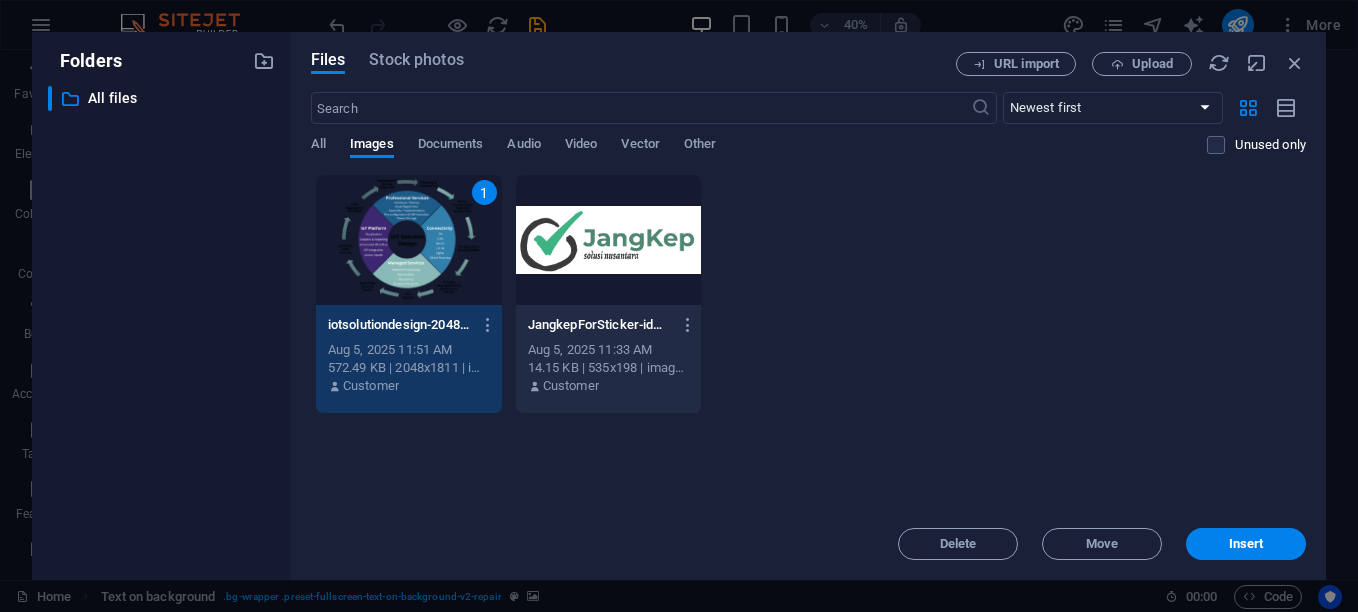 click on "1" at bounding box center [409, 240] 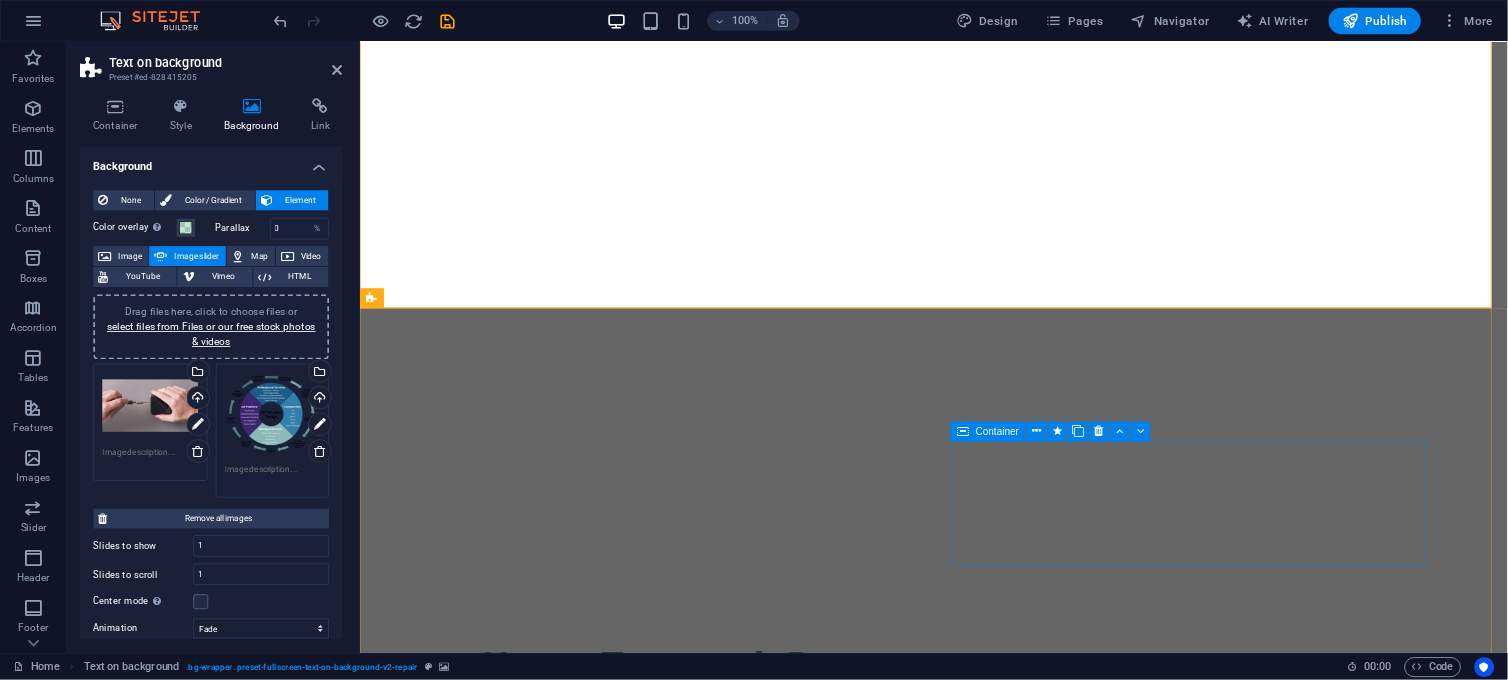 scroll, scrollTop: 0, scrollLeft: 0, axis: both 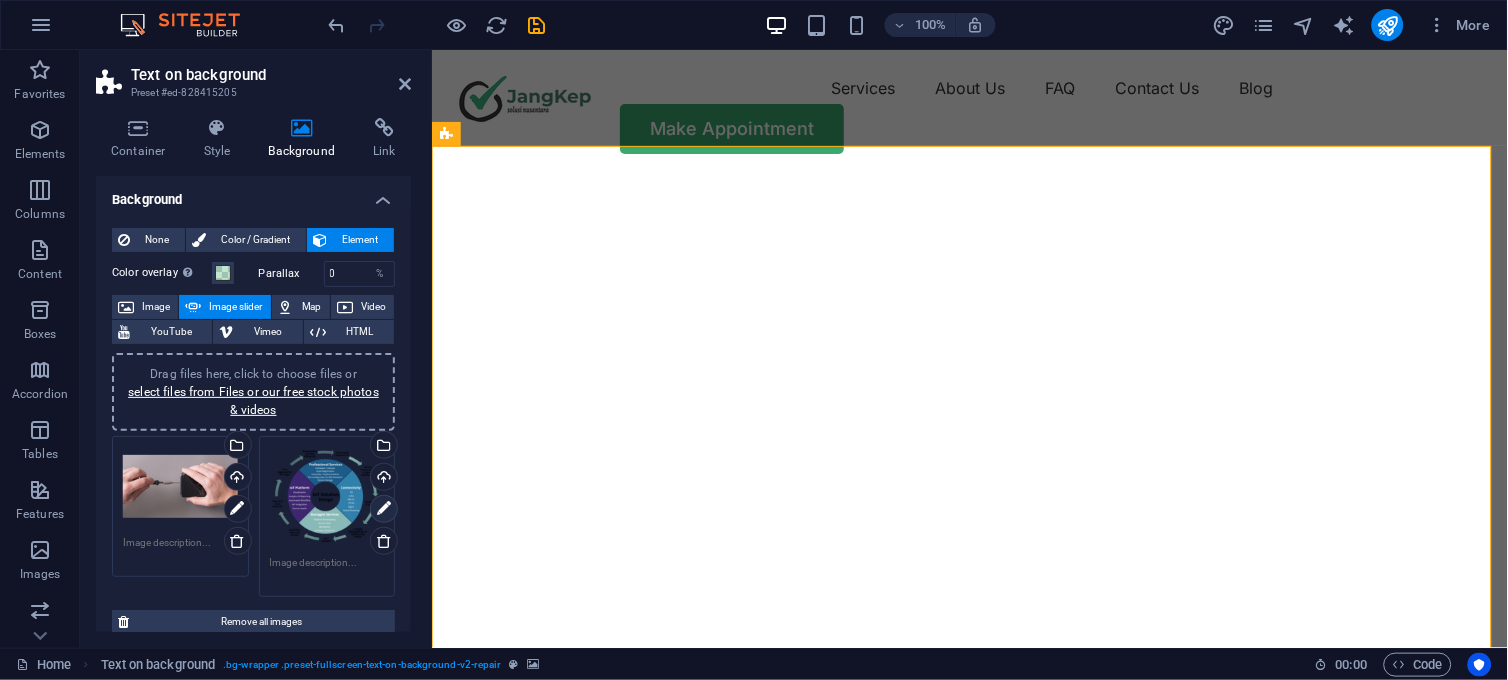 click at bounding box center [384, 509] 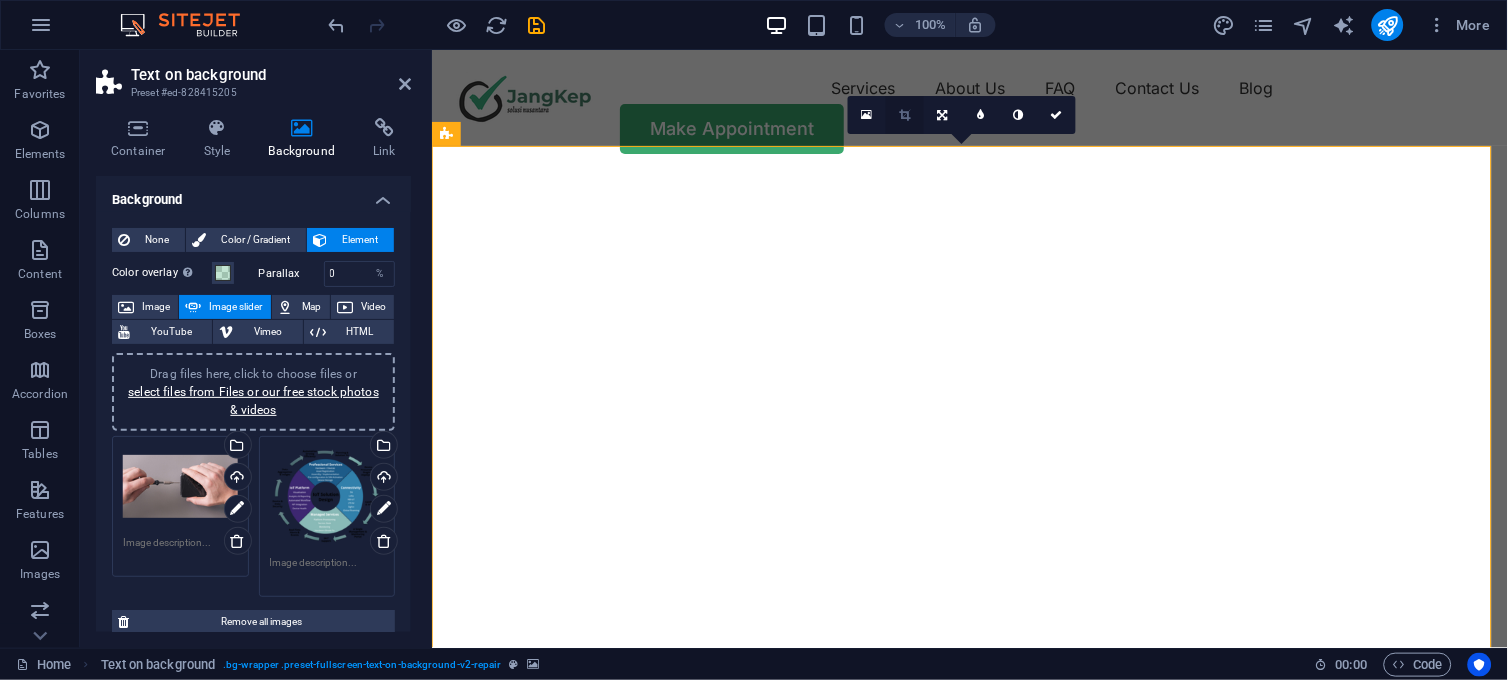 click at bounding box center (904, 115) 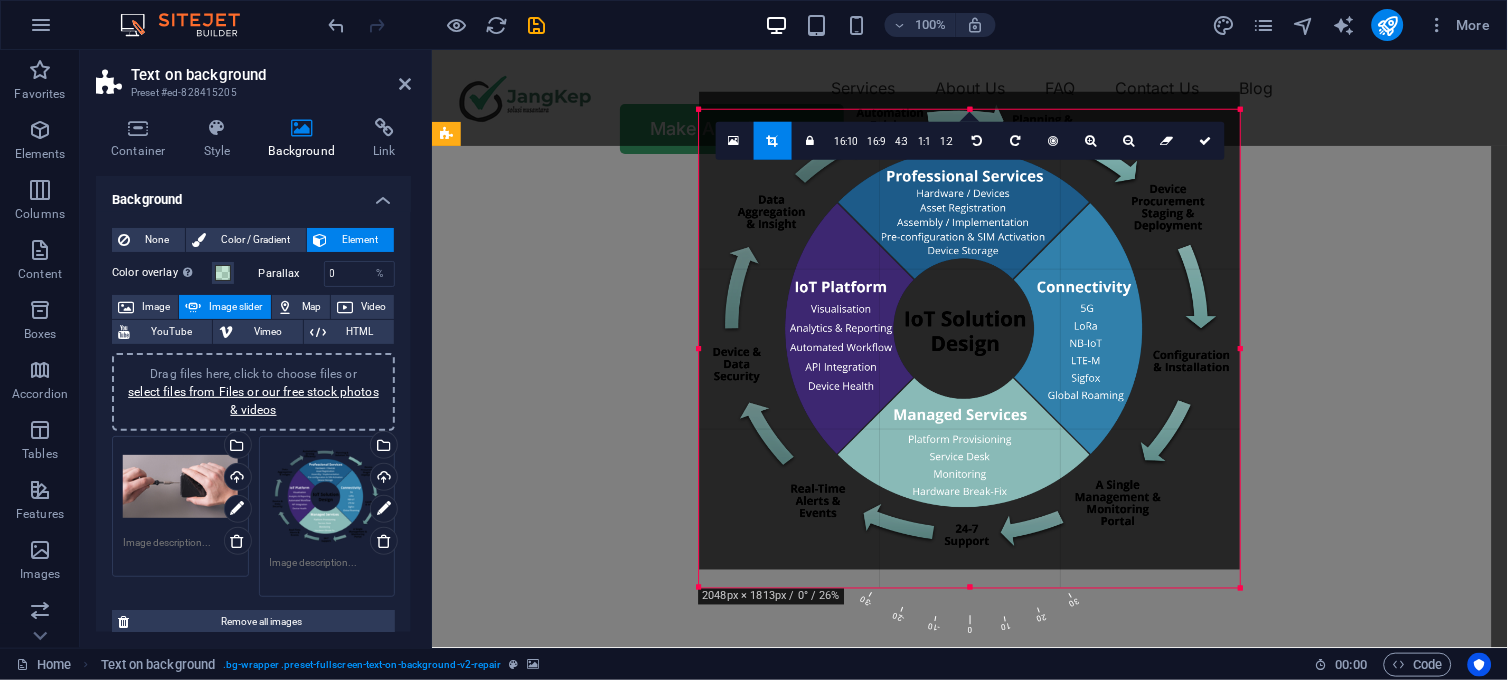 drag, startPoint x: 963, startPoint y: 308, endPoint x: 968, endPoint y: 290, distance: 18.681541 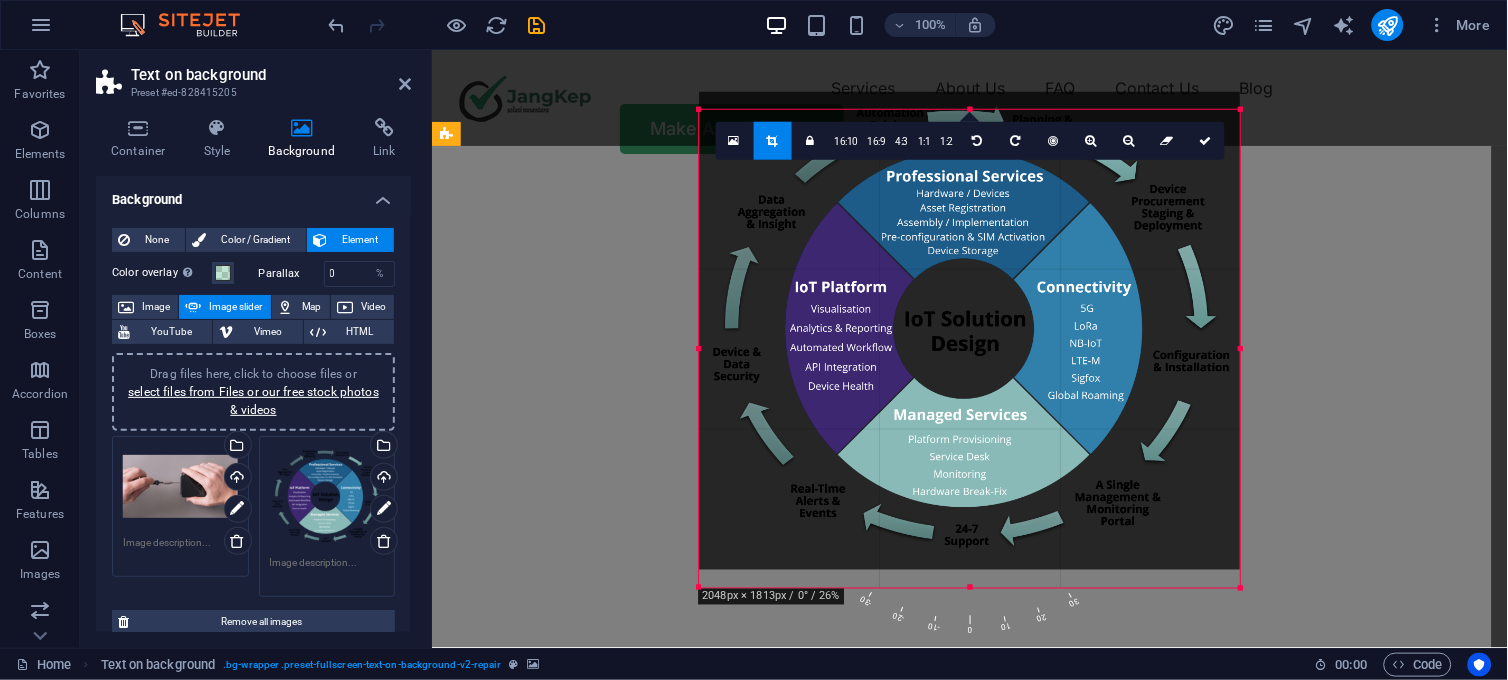 click at bounding box center (970, 331) 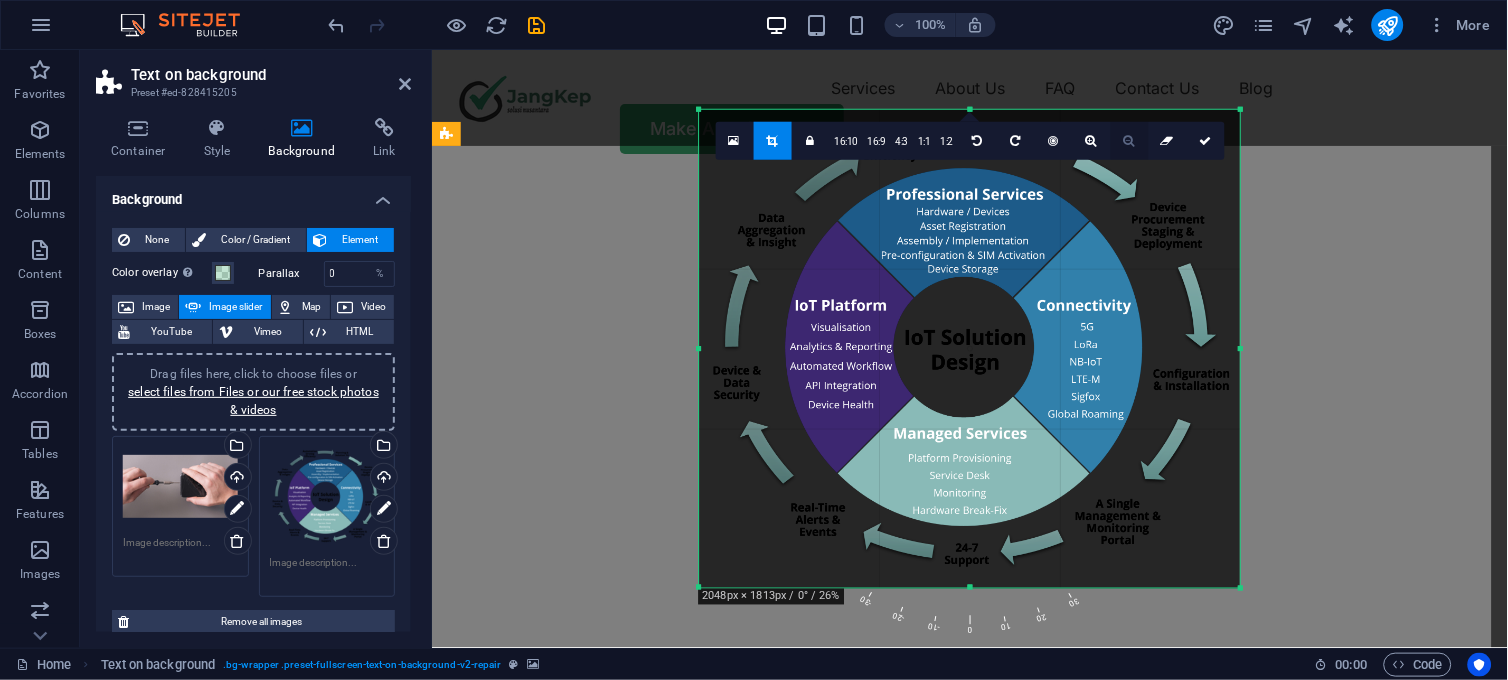 click at bounding box center (1129, 141) 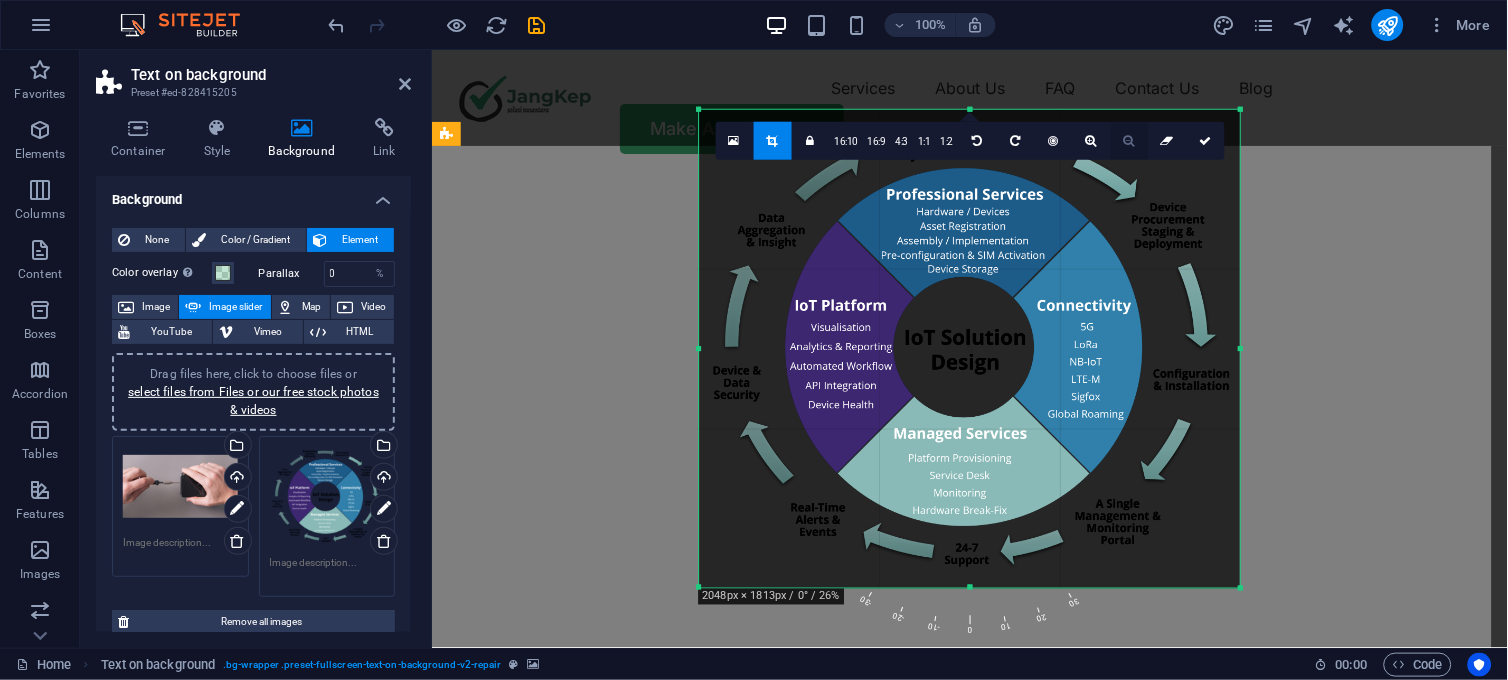 click at bounding box center (1129, 141) 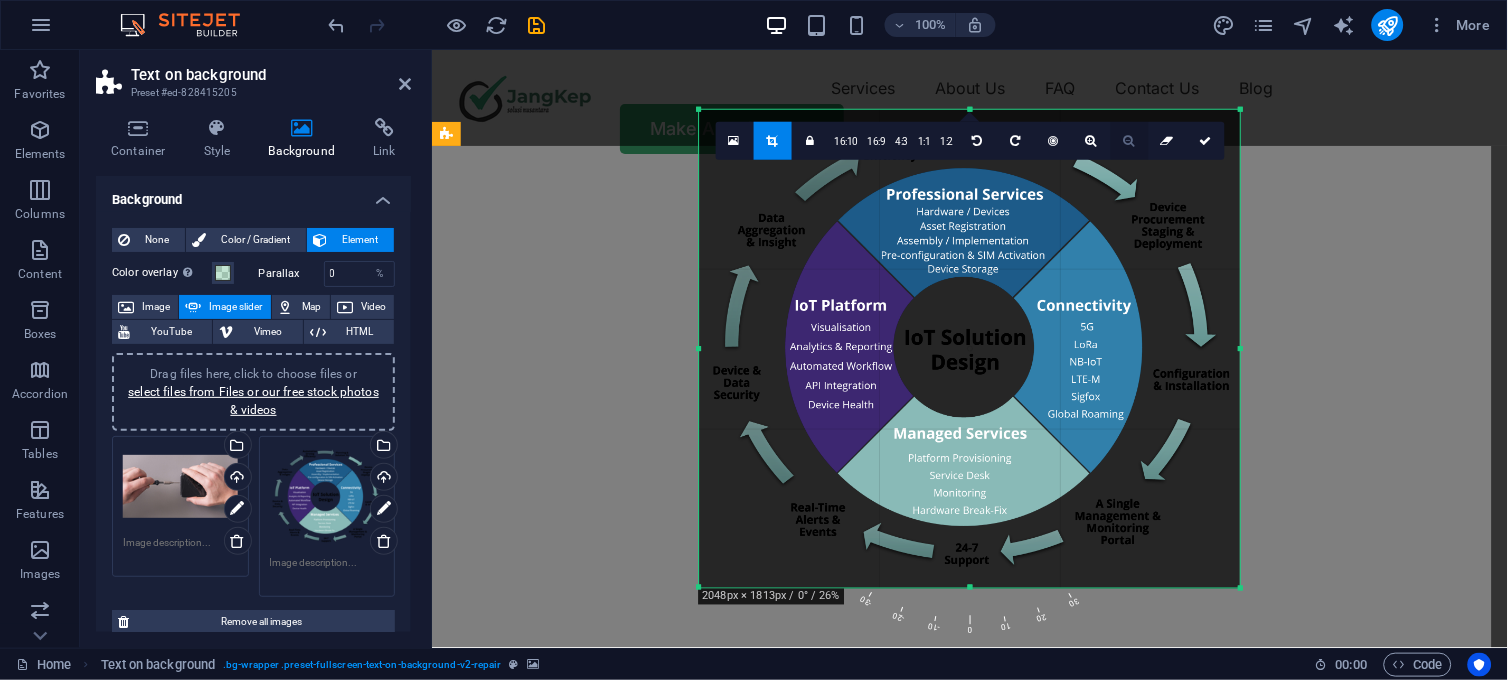 click at bounding box center (1129, 141) 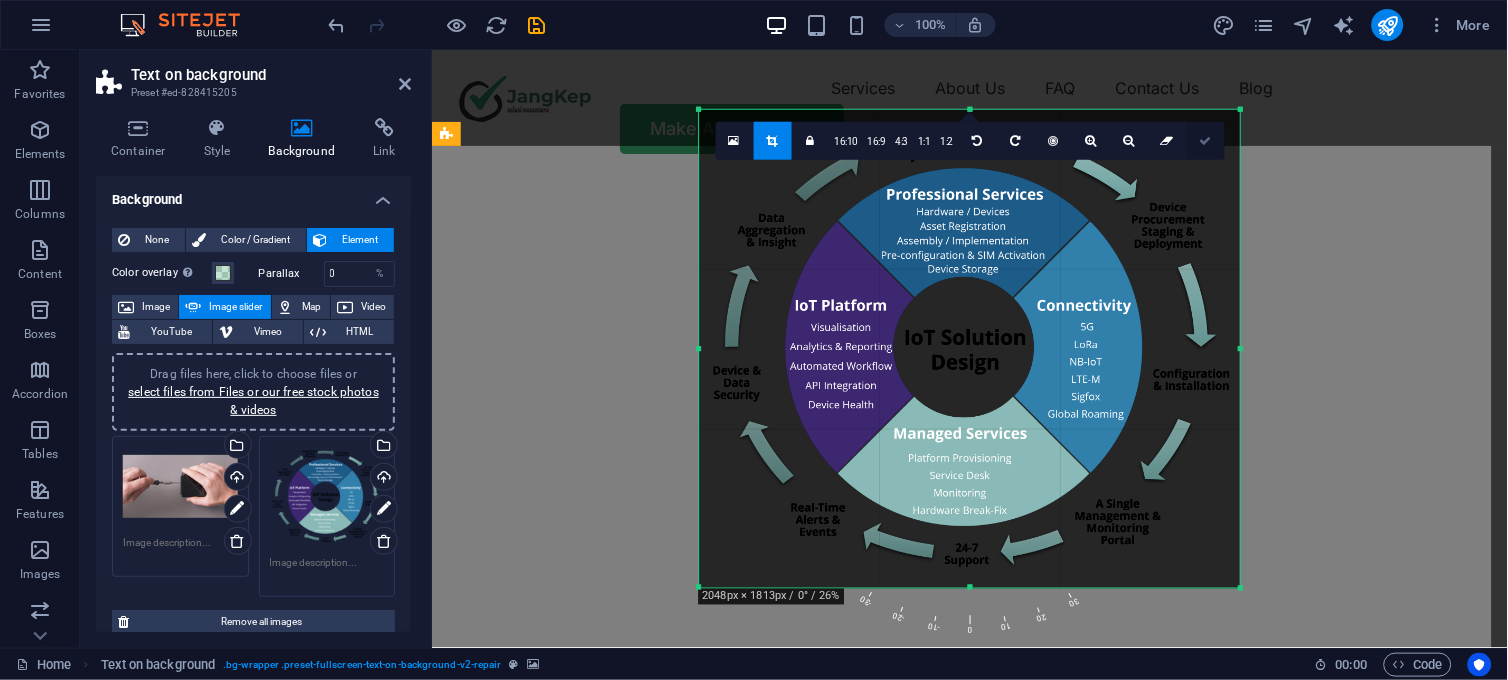 click at bounding box center [1206, 141] 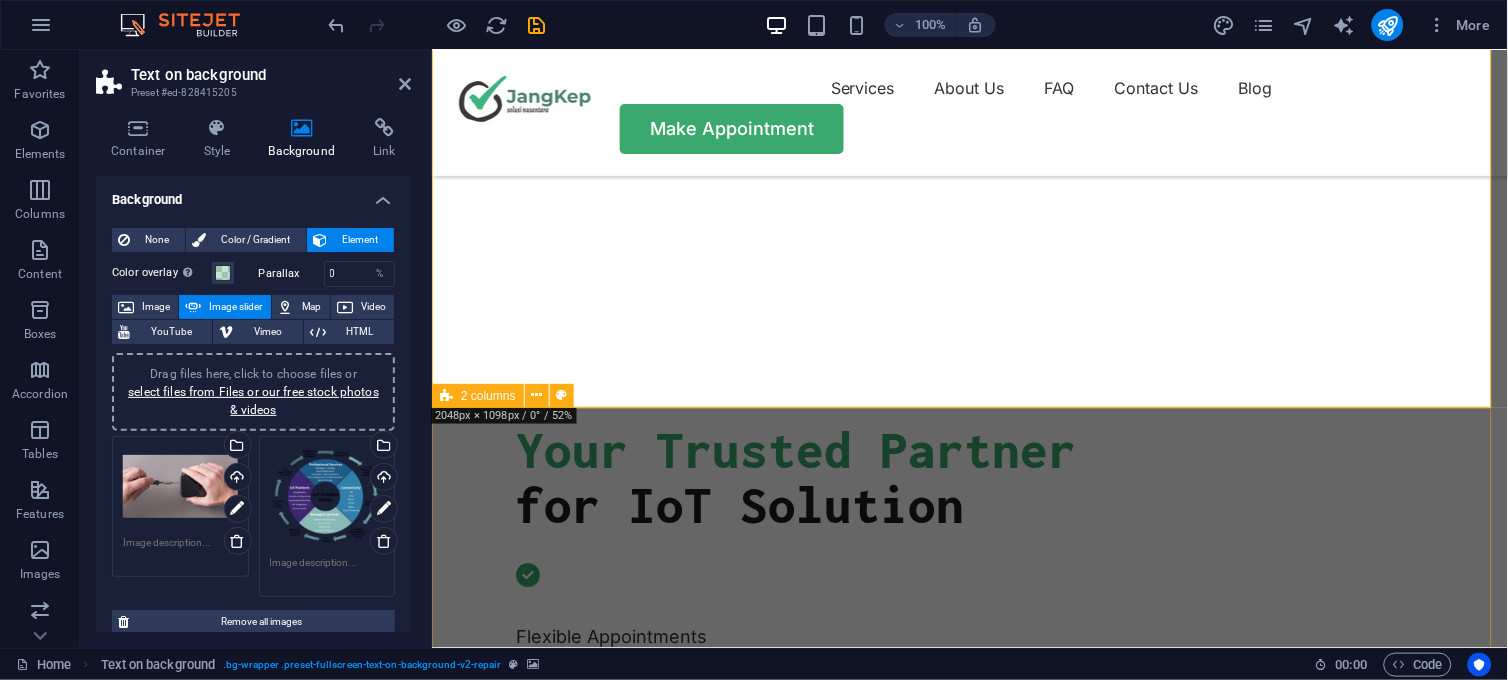 scroll, scrollTop: 444, scrollLeft: 0, axis: vertical 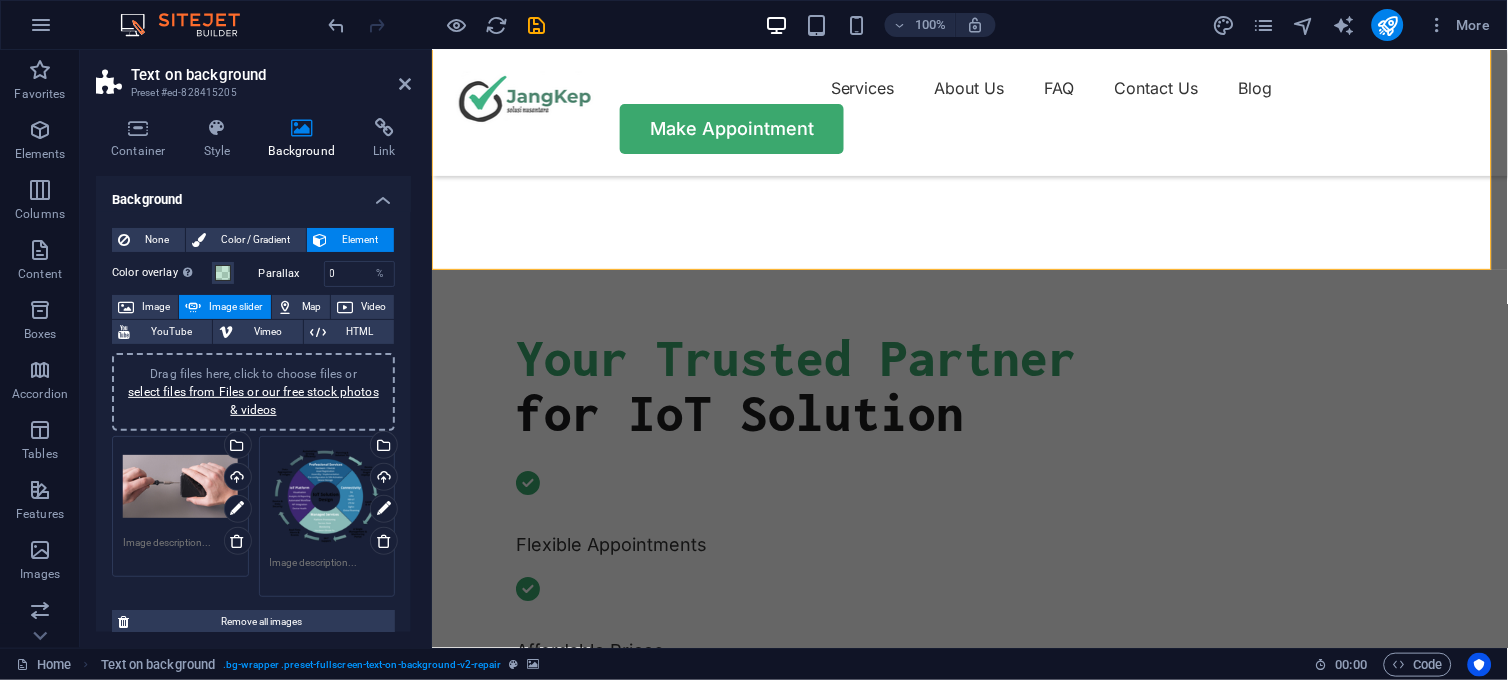 click on "Drag files here, click to choose files or select files from Files or our free stock photos & videos" at bounding box center (180, 487) 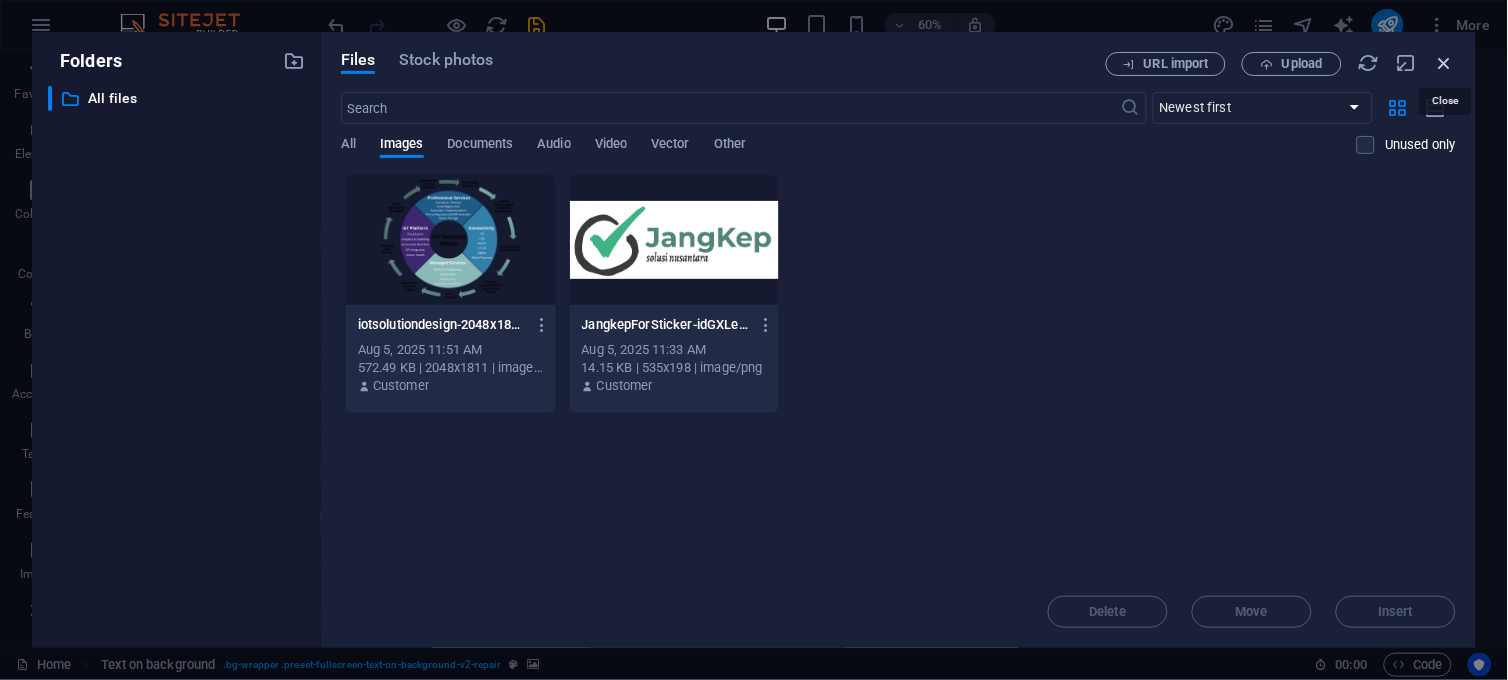 drag, startPoint x: 1444, startPoint y: 64, endPoint x: 999, endPoint y: 22, distance: 446.97763 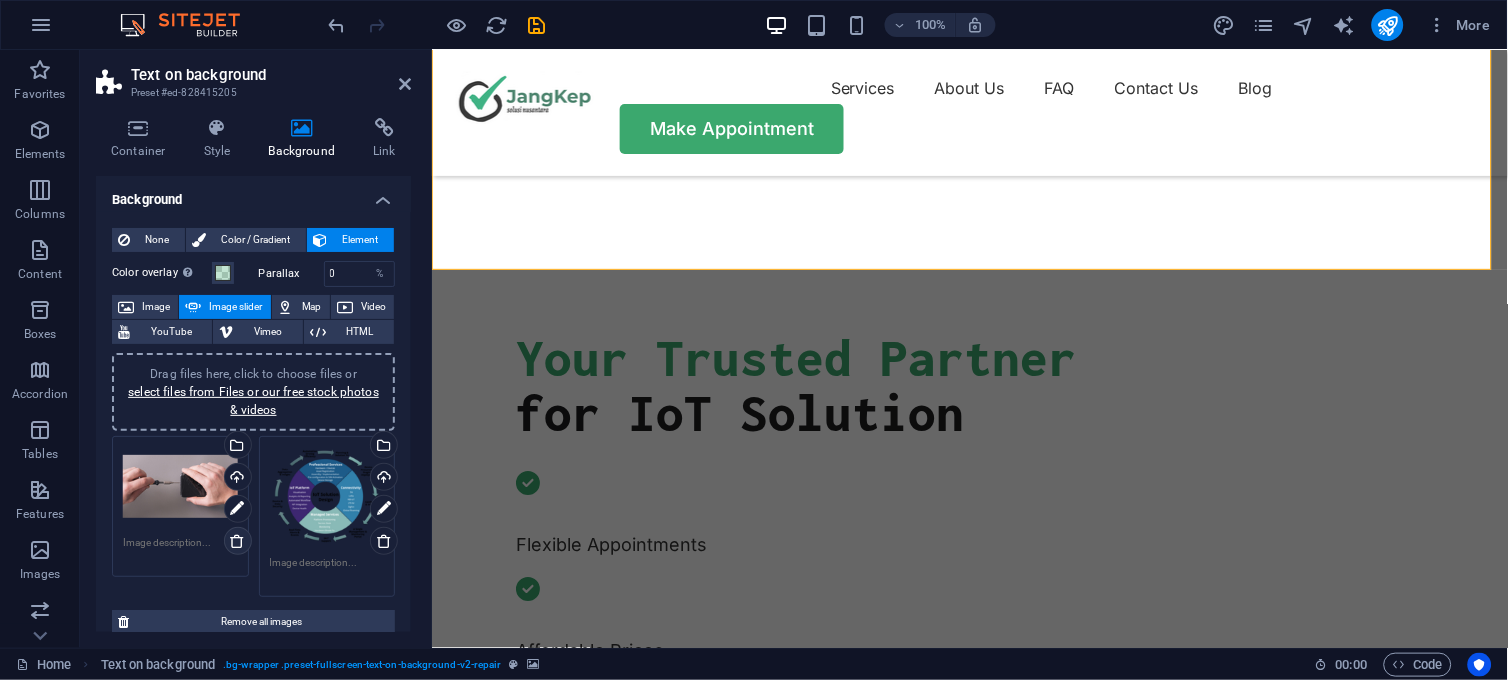 click at bounding box center [237, 541] 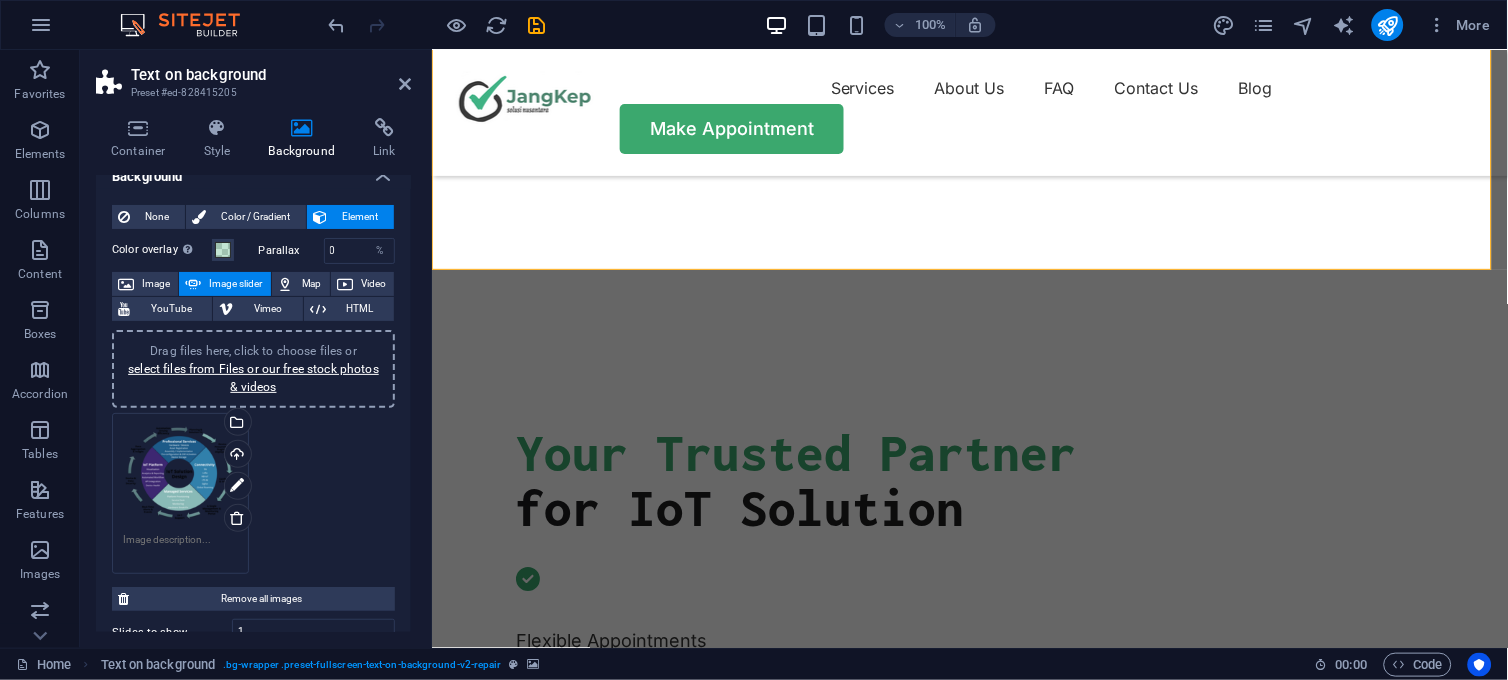 scroll, scrollTop: 0, scrollLeft: 0, axis: both 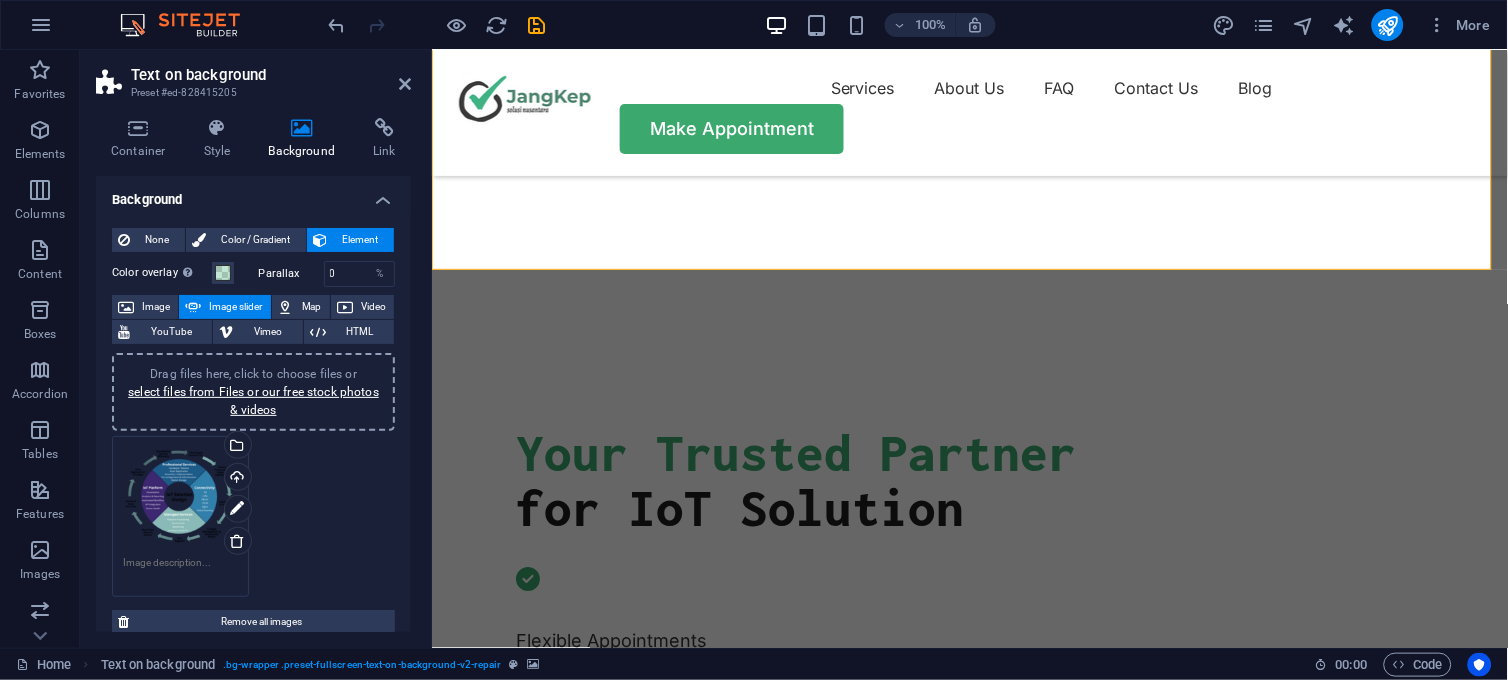 click on "Text on background Preset #ed-828415205
Container Style Background Link Size Height Default px rem % vh vw Min. height 94.5 None px rem % vh vw Width Default px rem % em vh vw Min. width None px rem % vh vw Content width Default Custom width Width Default px rem % em vh vw Min. width None px rem % vh vw Default padding Custom spacing Default content width and padding can be changed under Design. Edit design Layout (Flexbox) Alignment Determines the flex direction. Default Main axis Determine how elements should behave along the main axis inside this container (justify content). Default Side axis Control the vertical direction of the element inside of the container (align items). Default Wrap Default On Off Fill Controls the distances and direction of elements on the y-axis across several lines (align content). Default Accessibility ARIA helps assistive technologies (like screen readers) to understand the role, state, and behavior of web elements Role None Alert Article Banner Comment Dialog %" at bounding box center (256, 349) 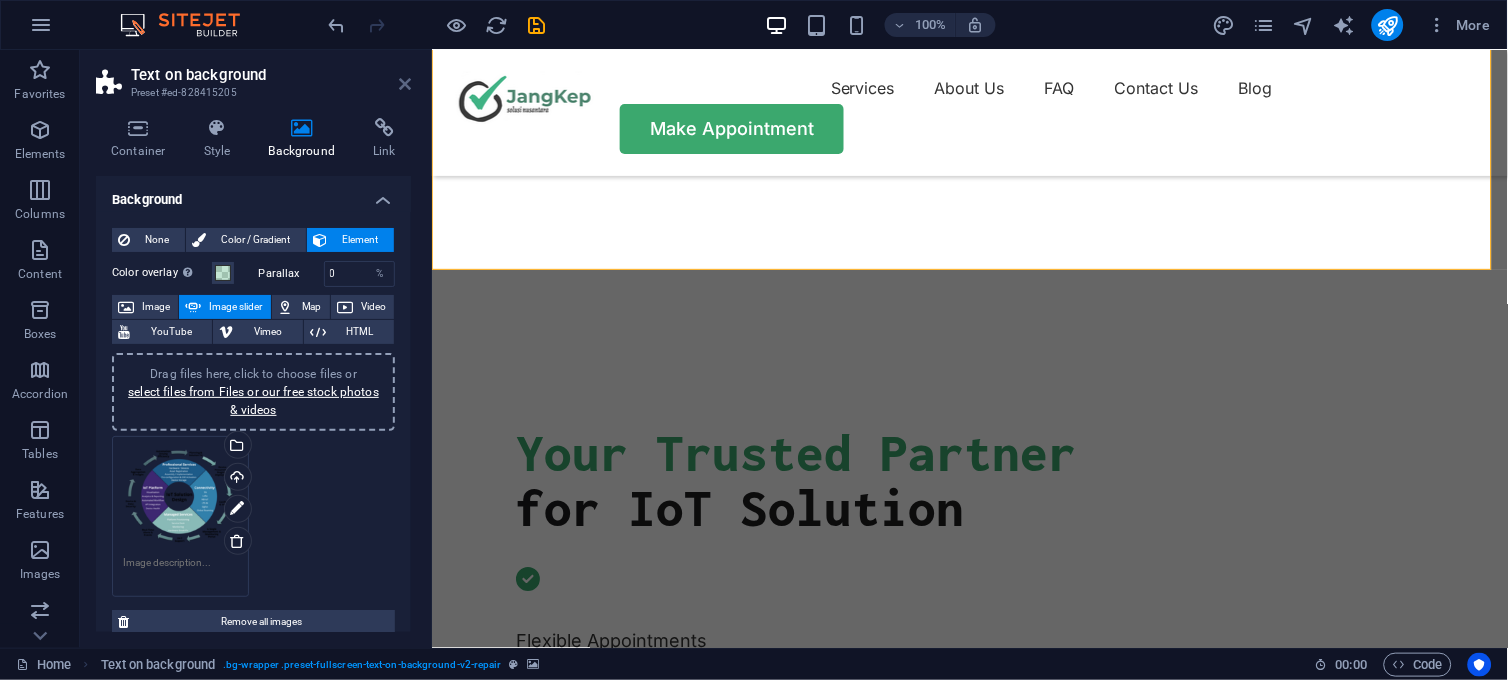 click at bounding box center (405, 84) 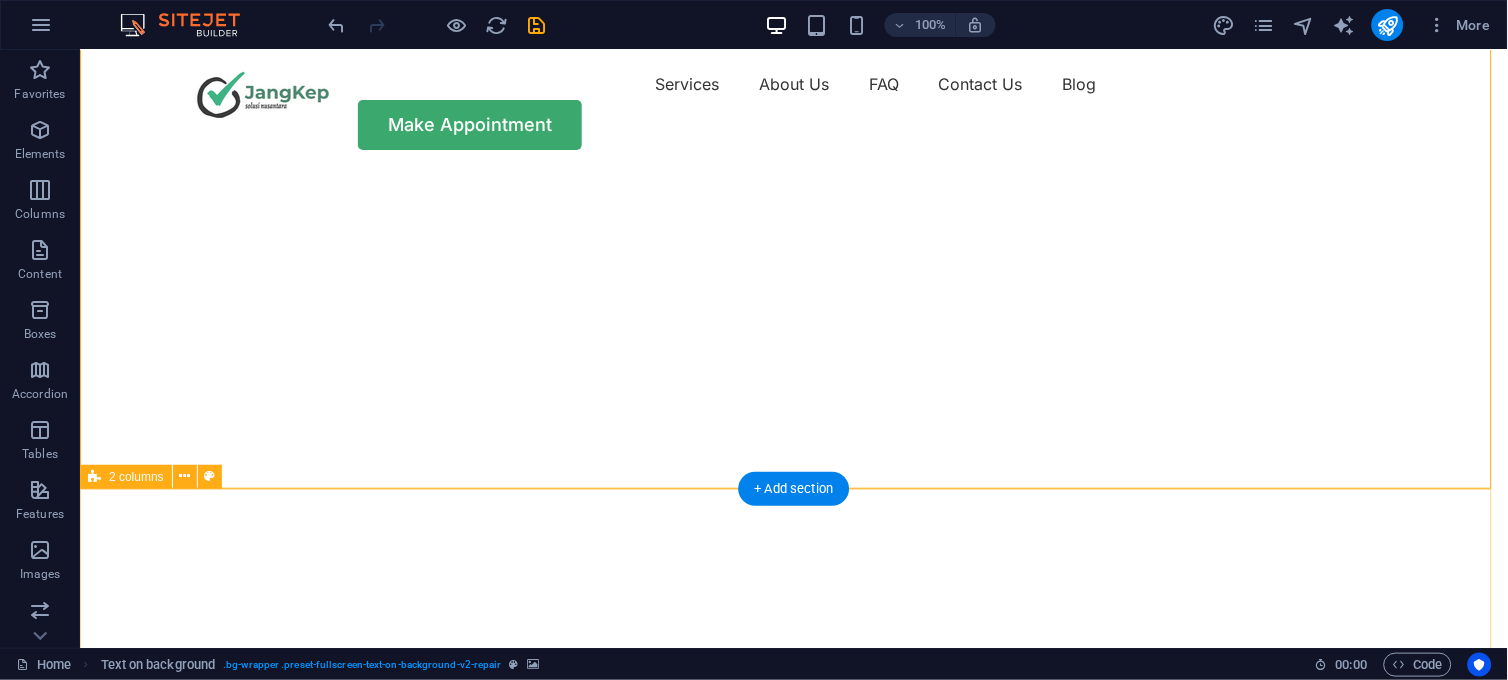 scroll, scrollTop: 0, scrollLeft: 0, axis: both 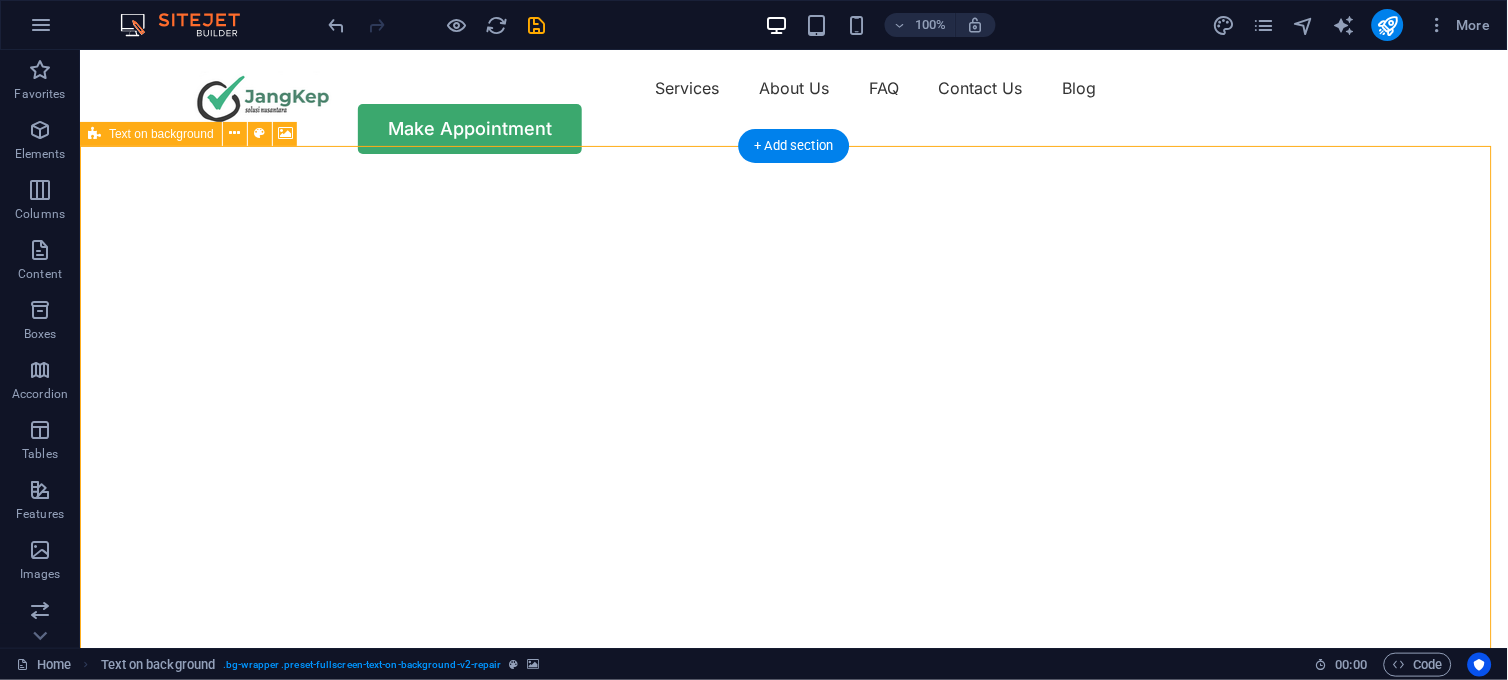 click at bounding box center [785, 175] 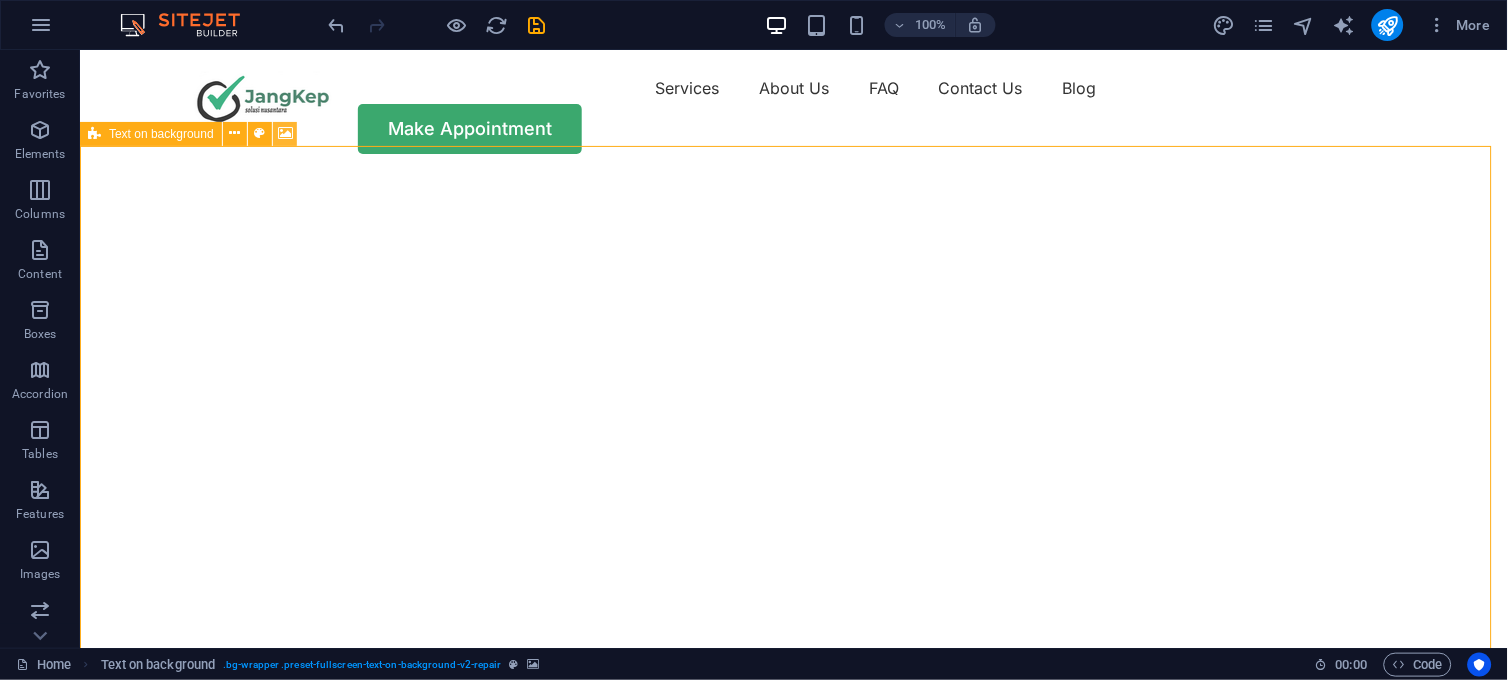 click at bounding box center (285, 134) 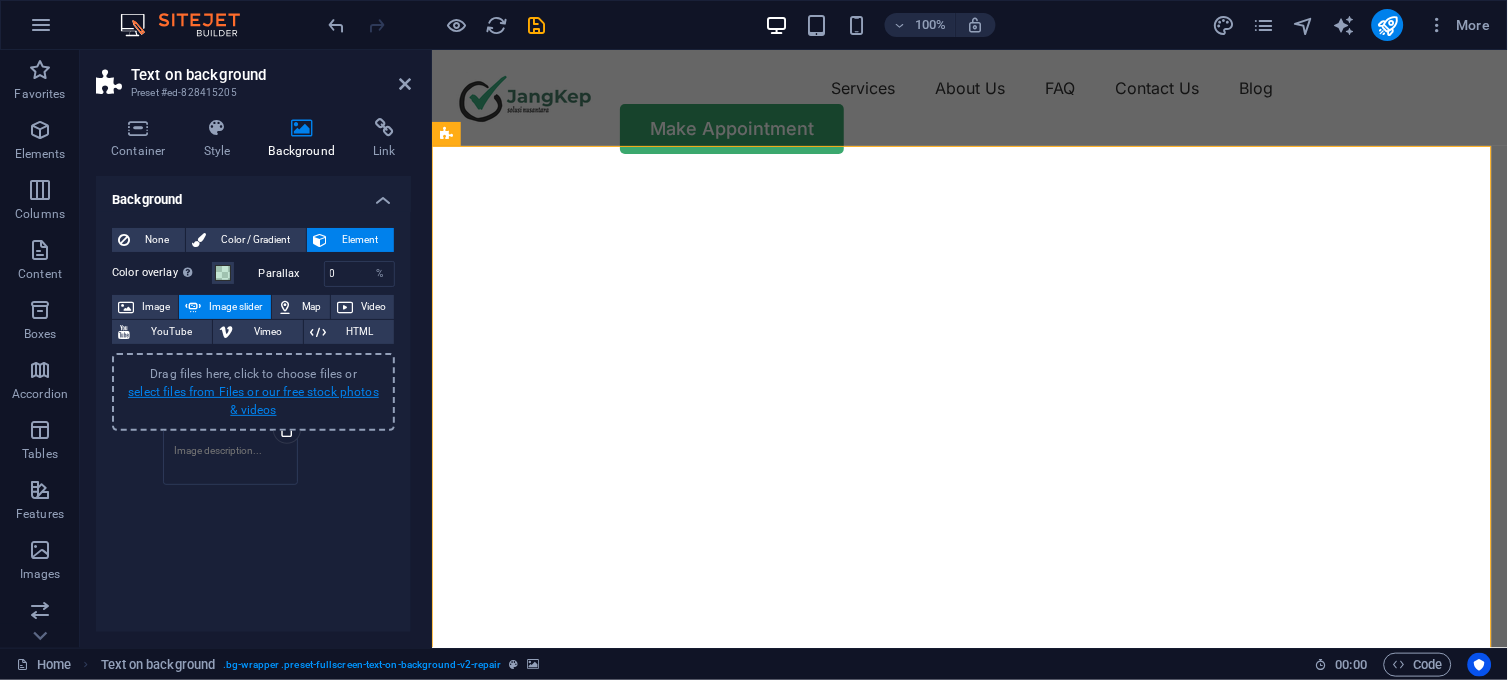 drag, startPoint x: 183, startPoint y: 487, endPoint x: 232, endPoint y: 383, distance: 114.96521 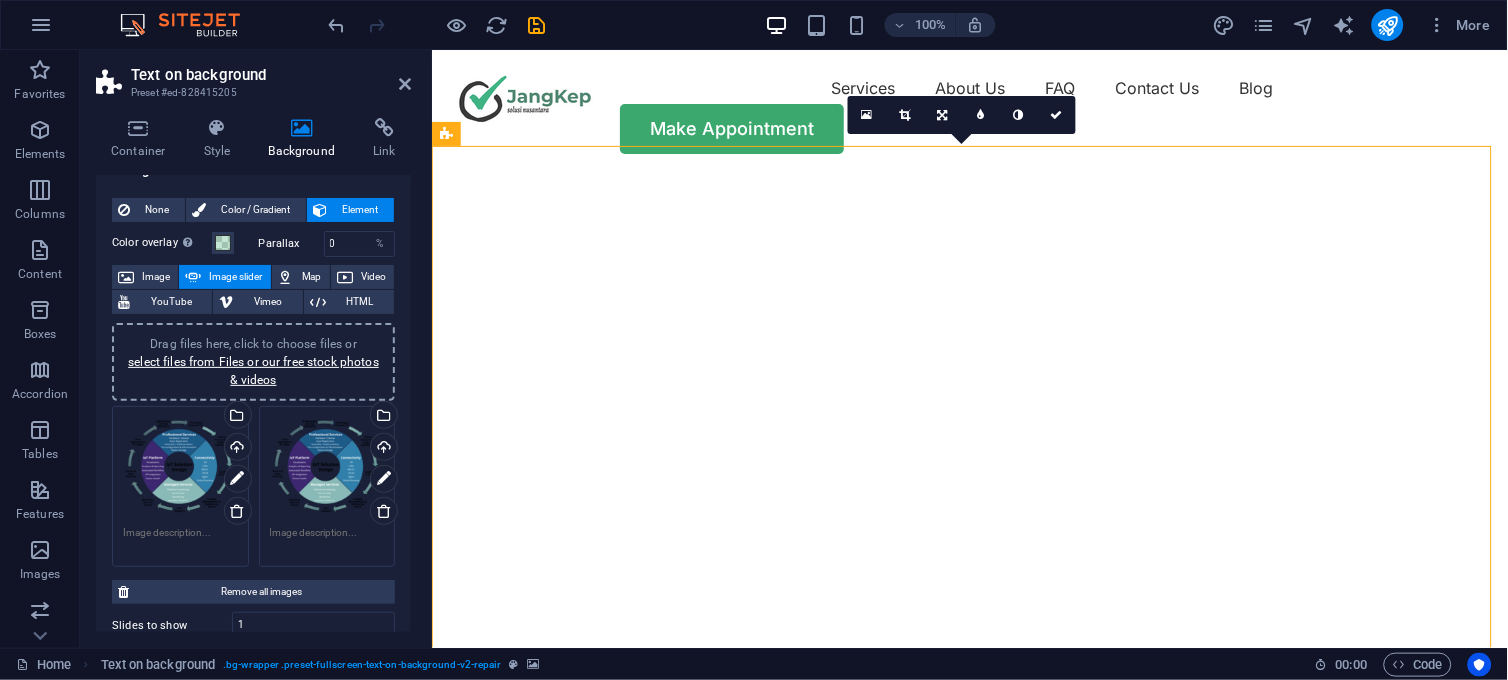 scroll, scrollTop: 0, scrollLeft: 0, axis: both 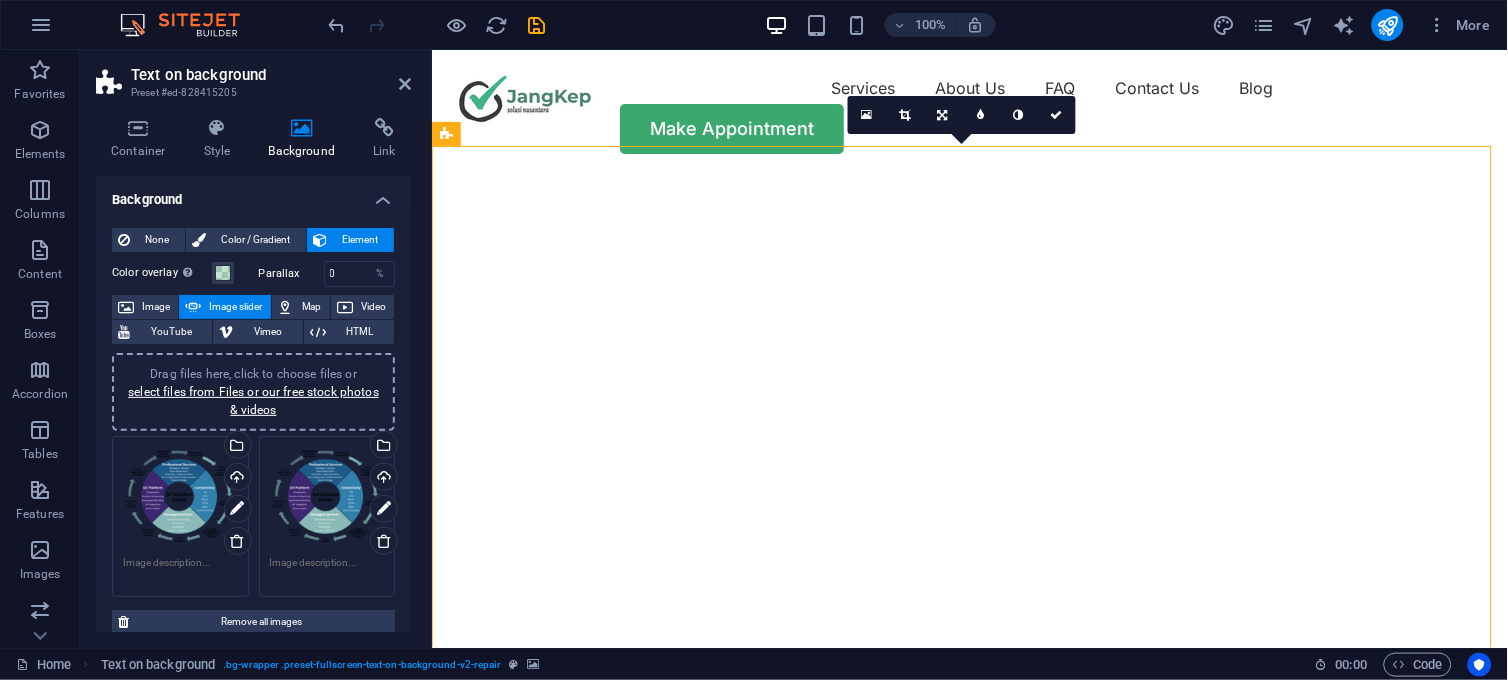 click on "Drag files here, click to choose files or select files from Files or our free stock photos & videos" at bounding box center [327, 497] 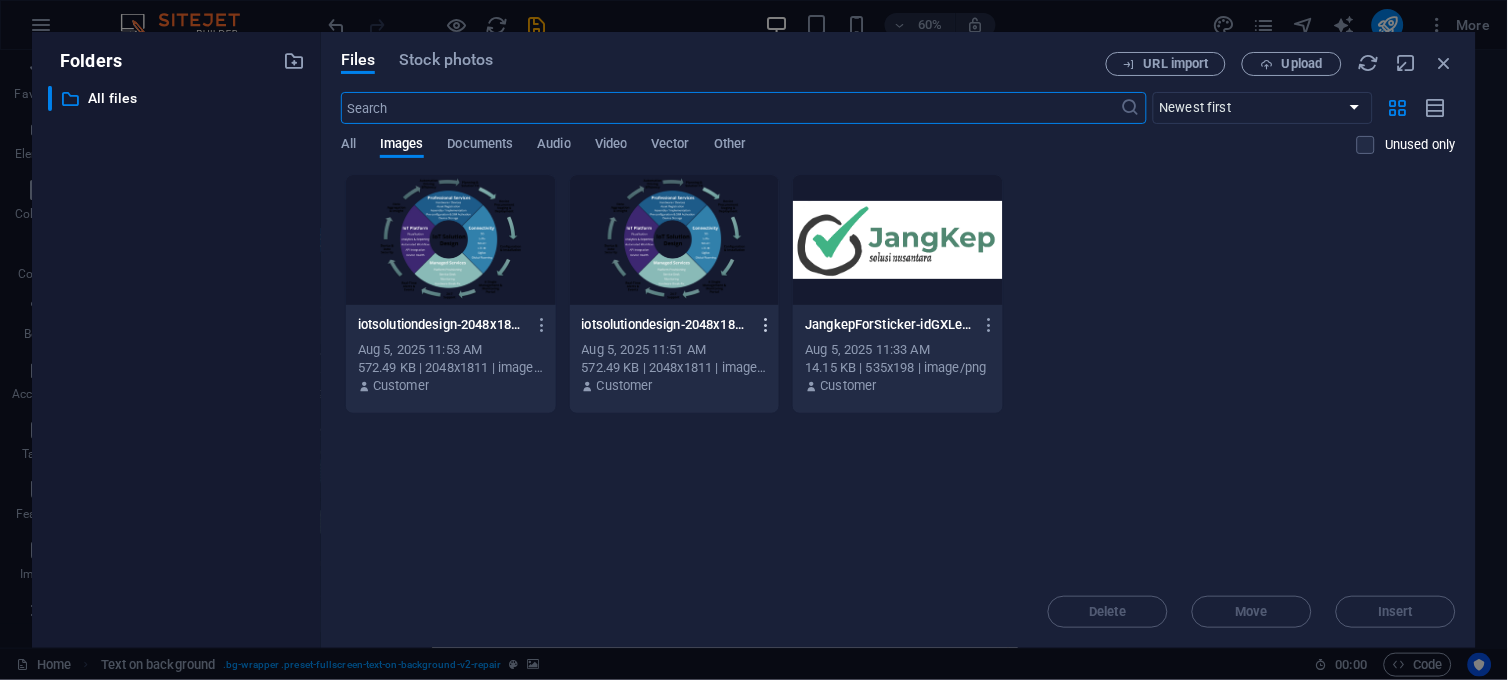 click at bounding box center [762, 325] 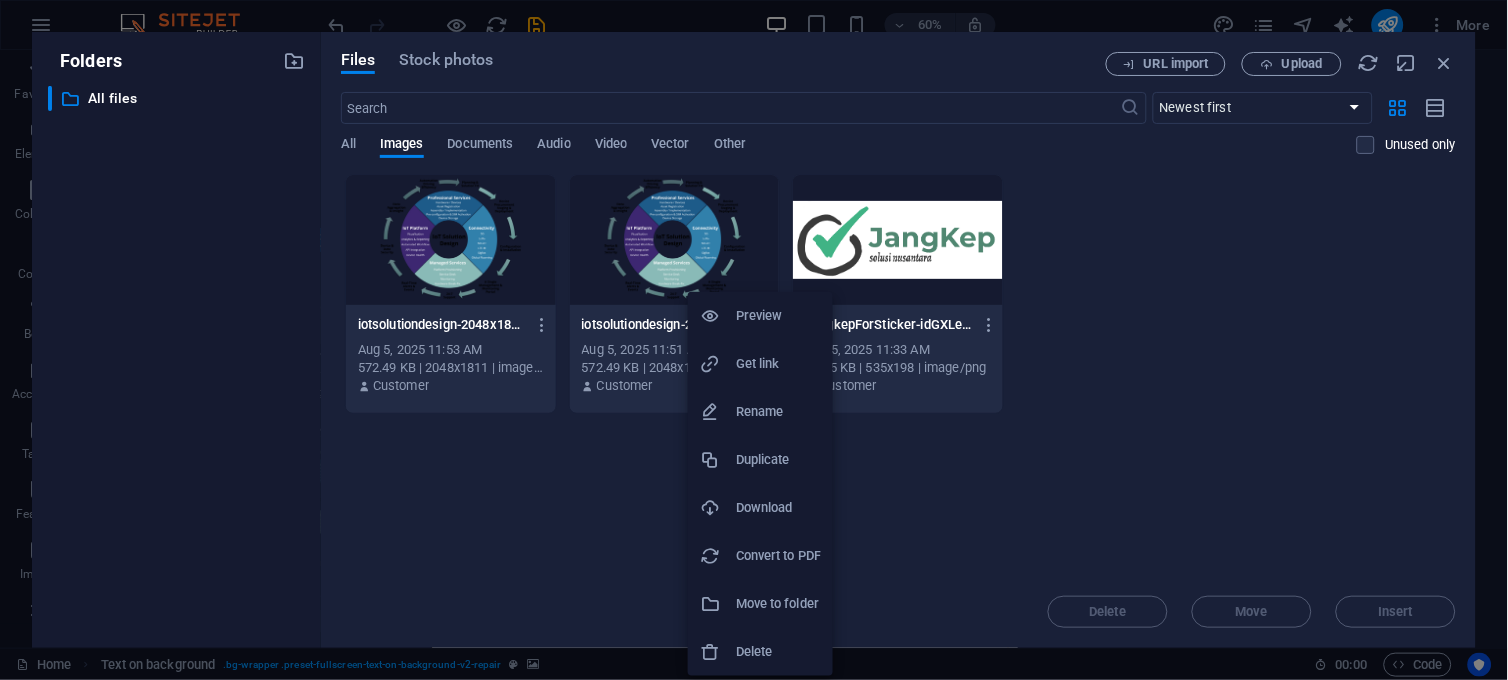 click on "Delete" at bounding box center (778, 652) 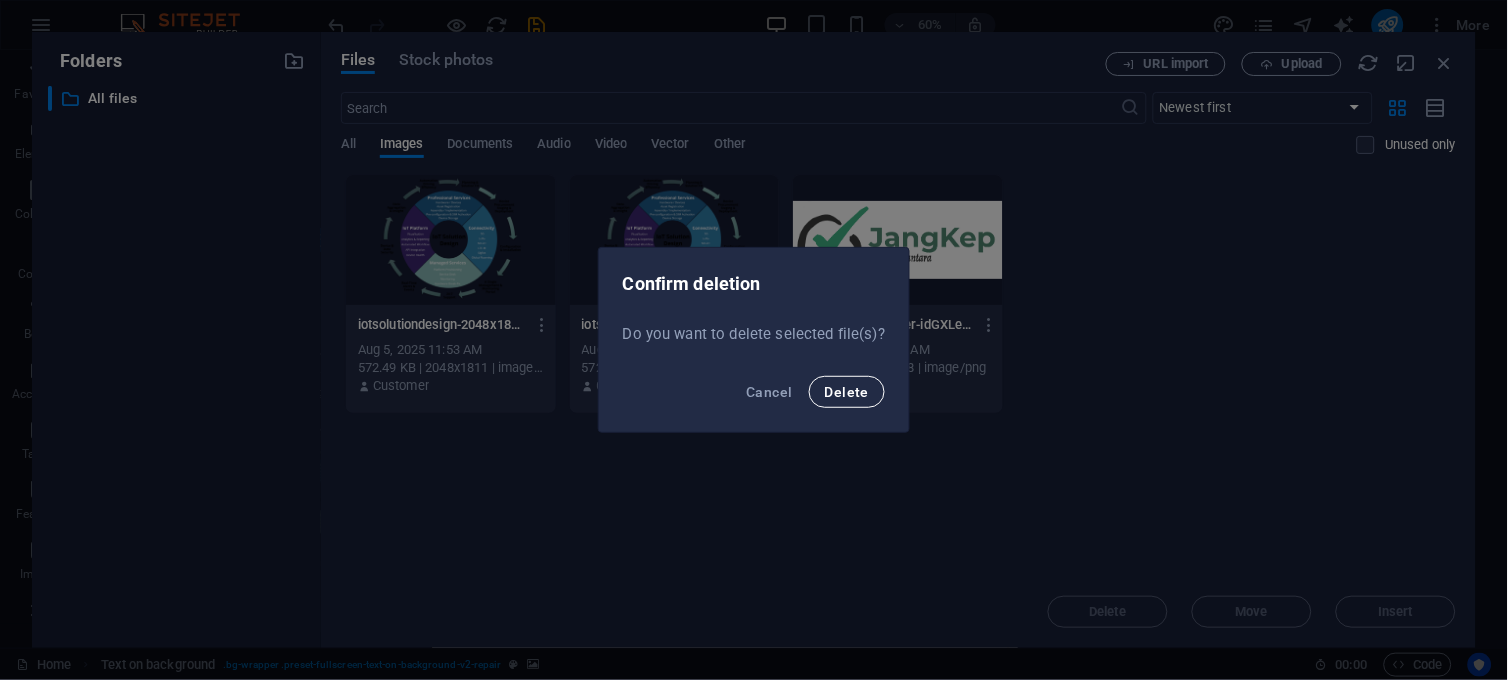 click on "Delete" at bounding box center (847, 392) 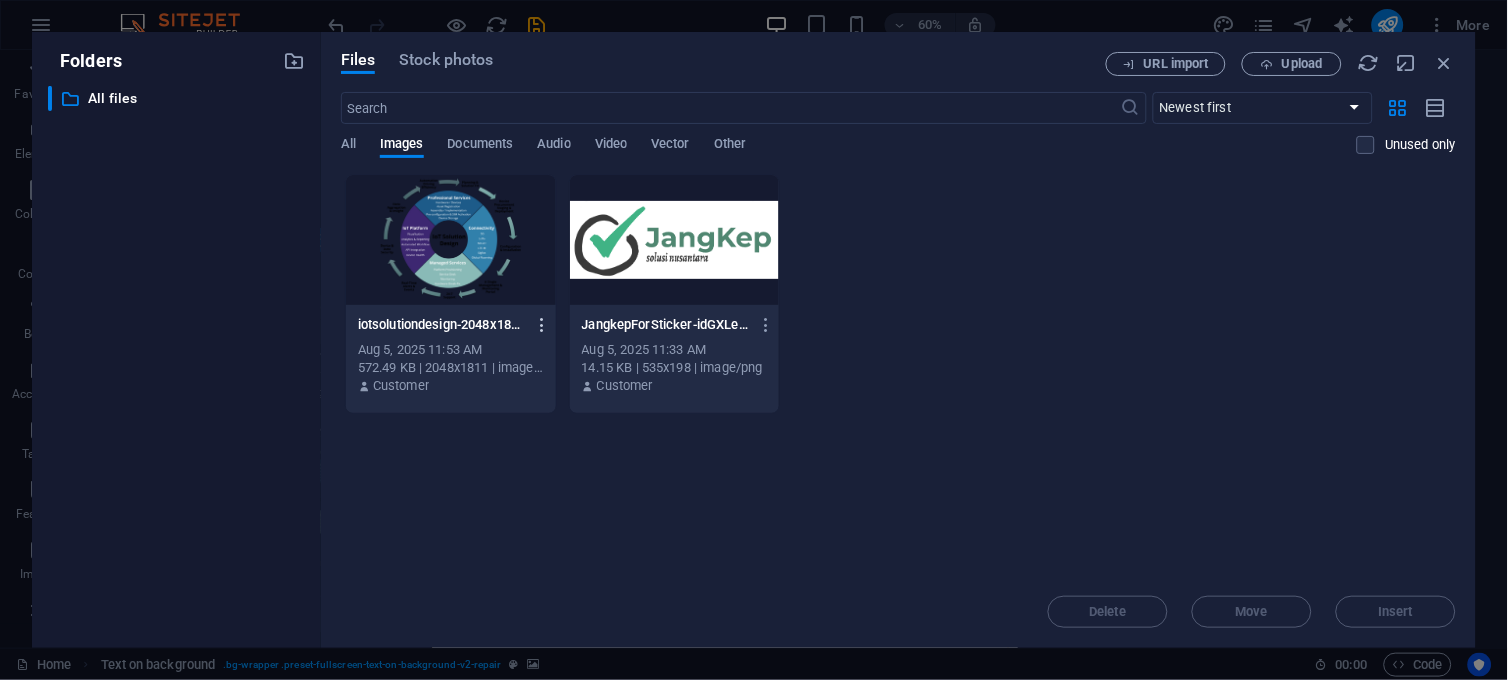 click at bounding box center (542, 325) 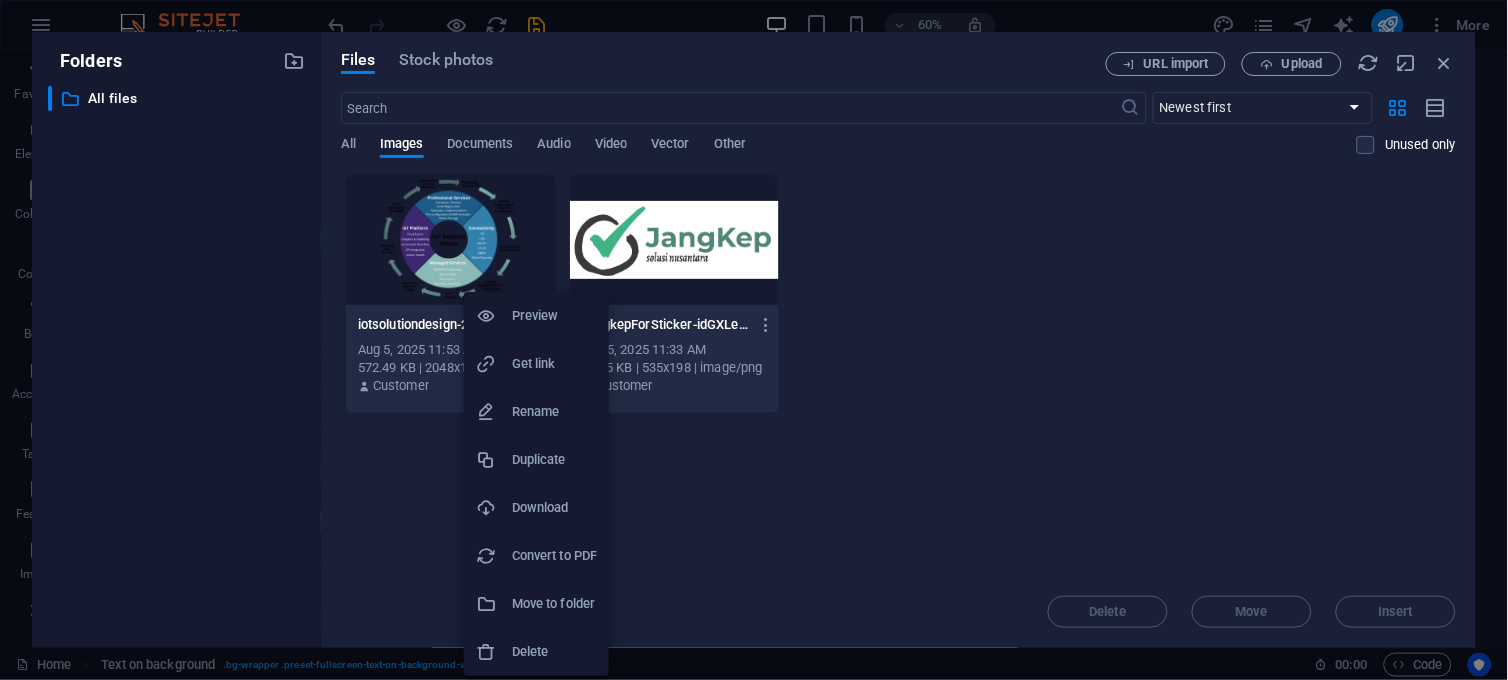 click on "Delete" at bounding box center (554, 652) 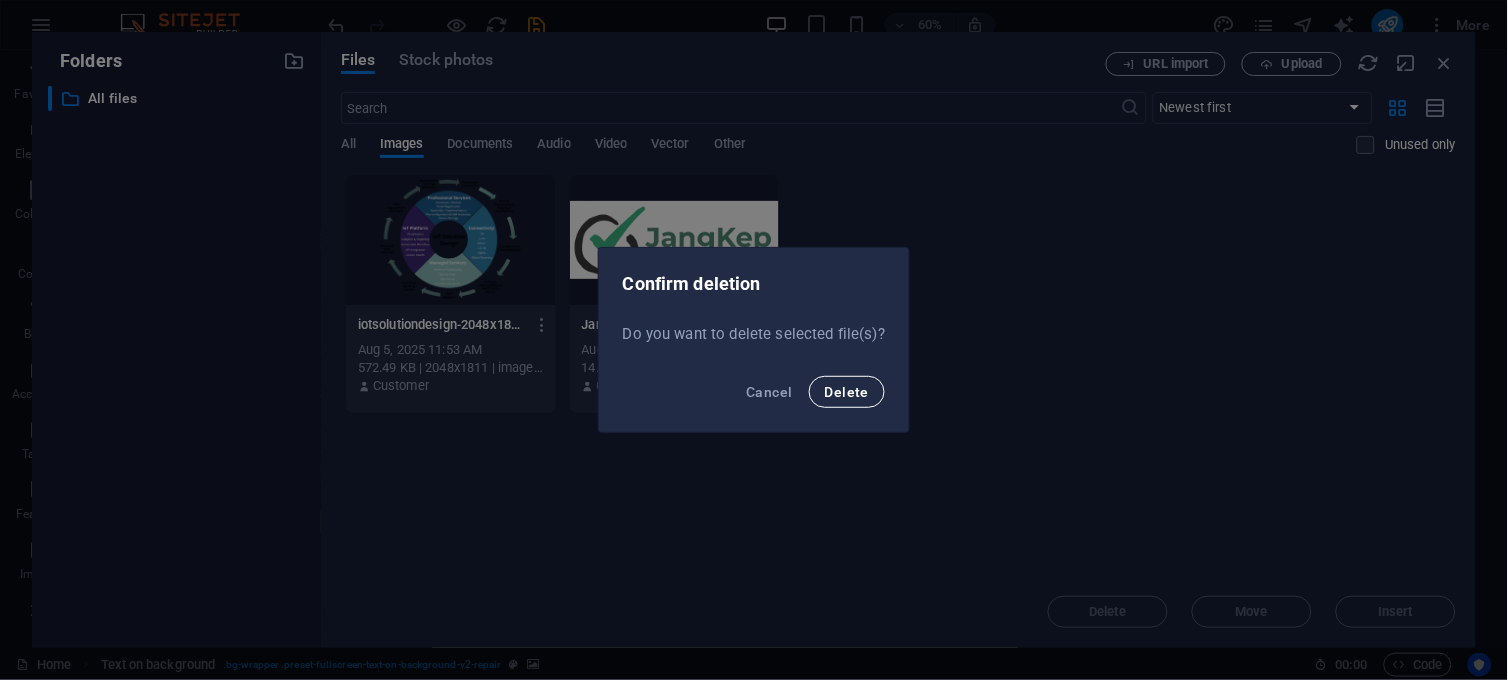 click on "Delete" at bounding box center (847, 392) 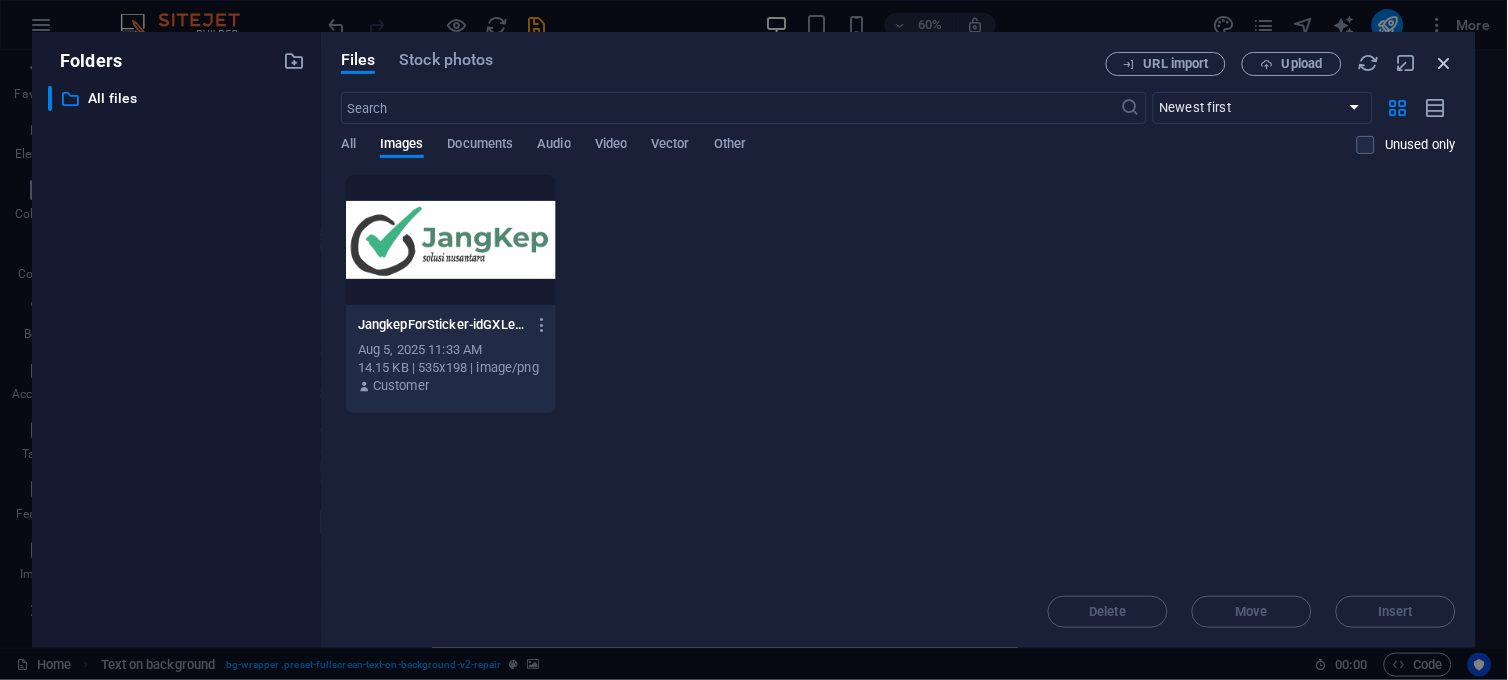 click at bounding box center (1445, 63) 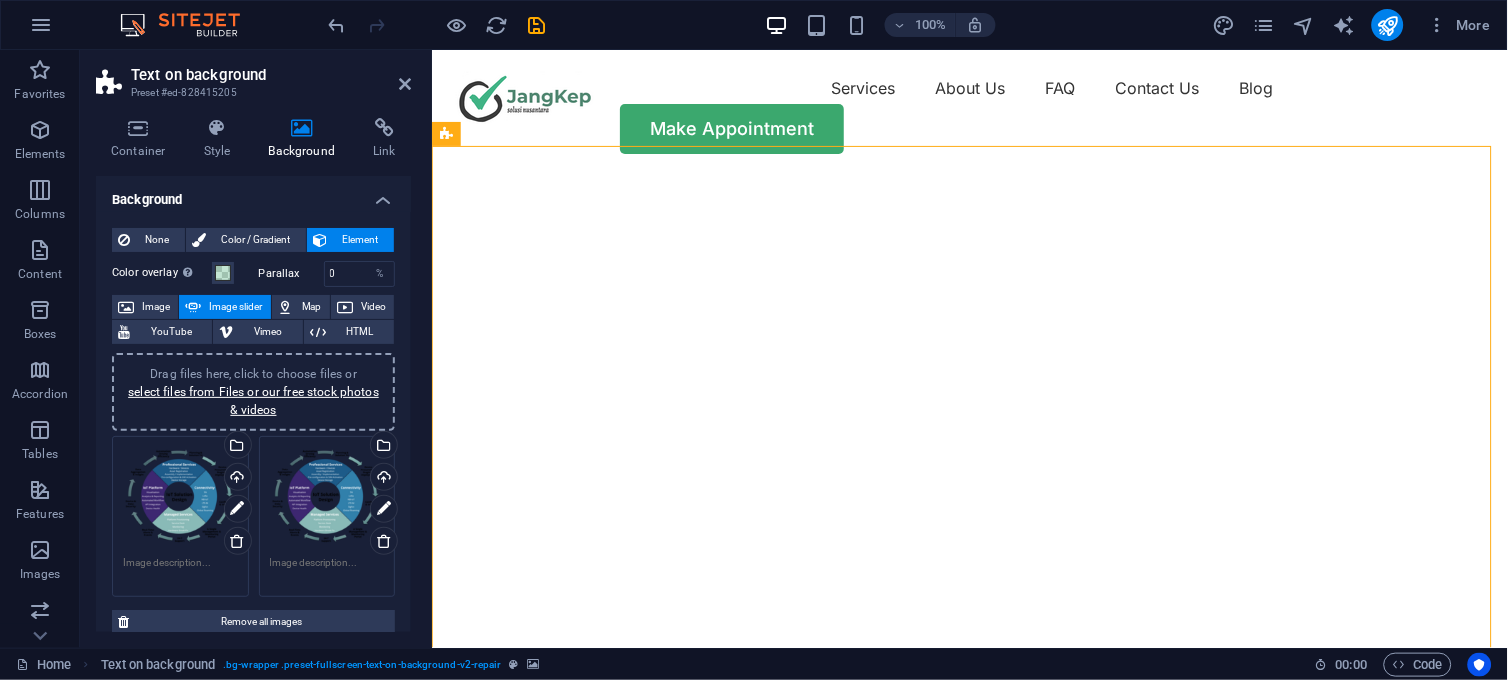 scroll, scrollTop: 44, scrollLeft: 0, axis: vertical 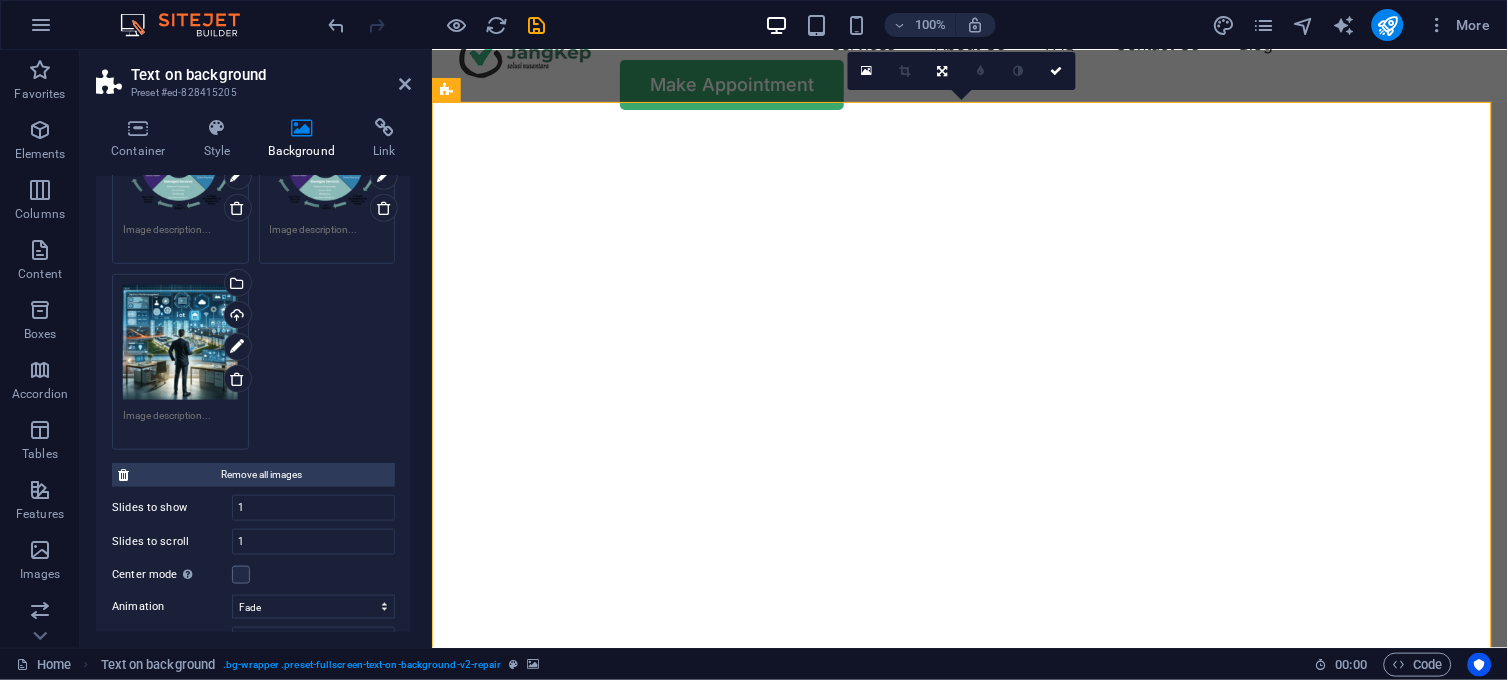 click on "Drag files here, click to choose files or select files from Files or our free stock photos & videos" at bounding box center (180, 342) 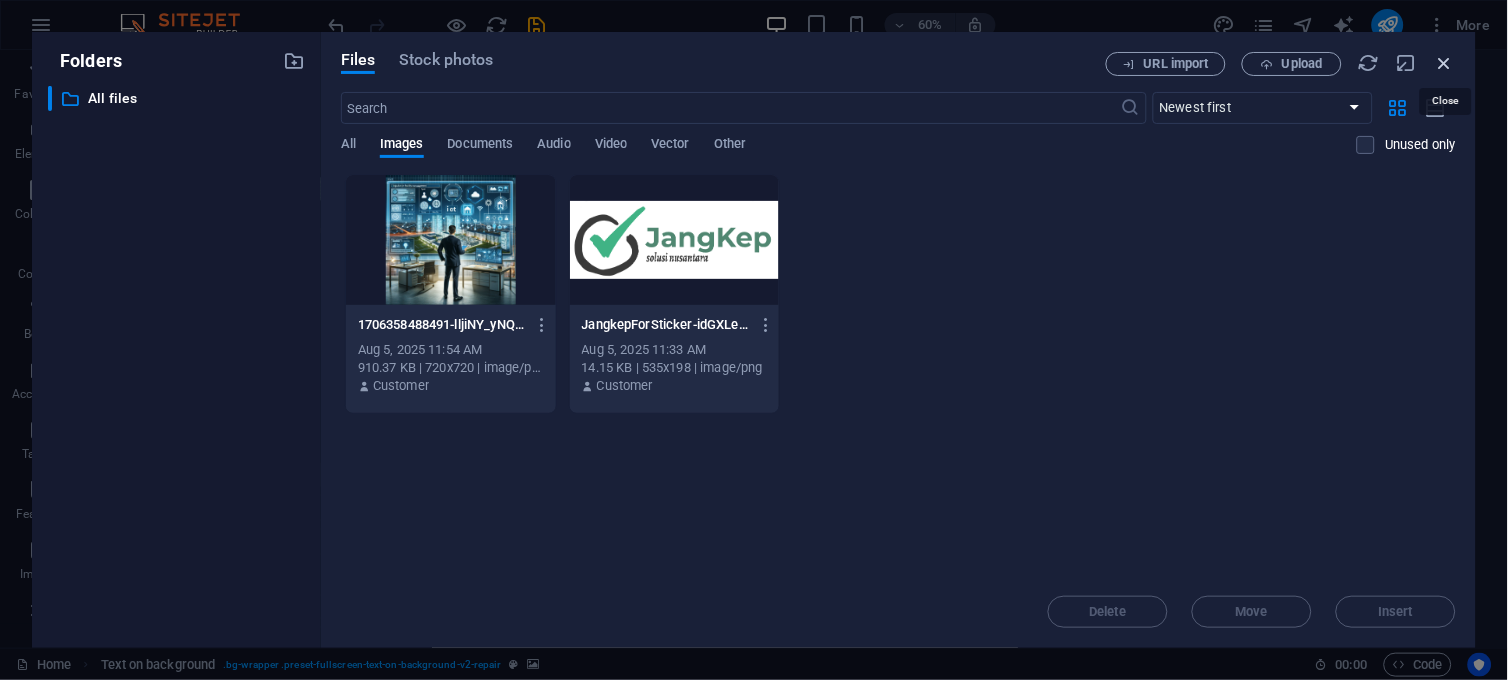 click at bounding box center (1445, 63) 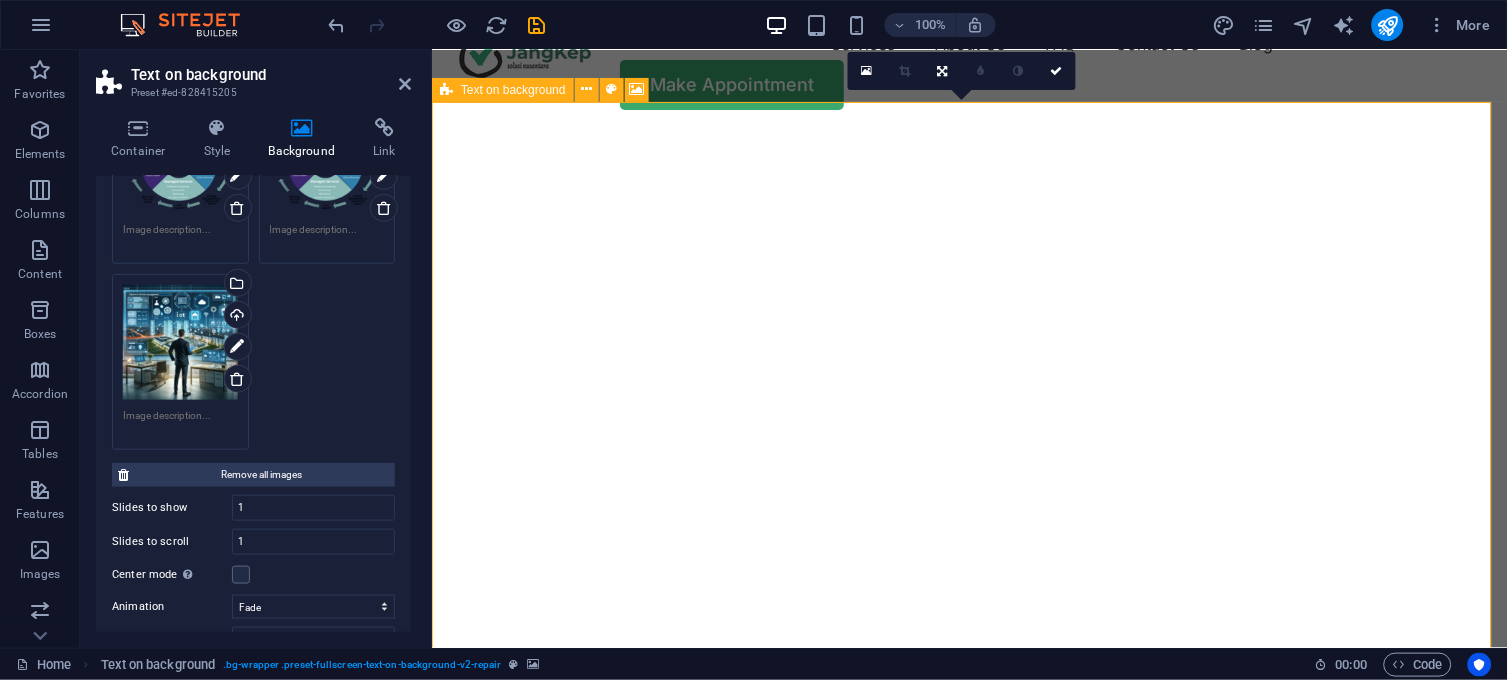 click at bounding box center [-99, 131] 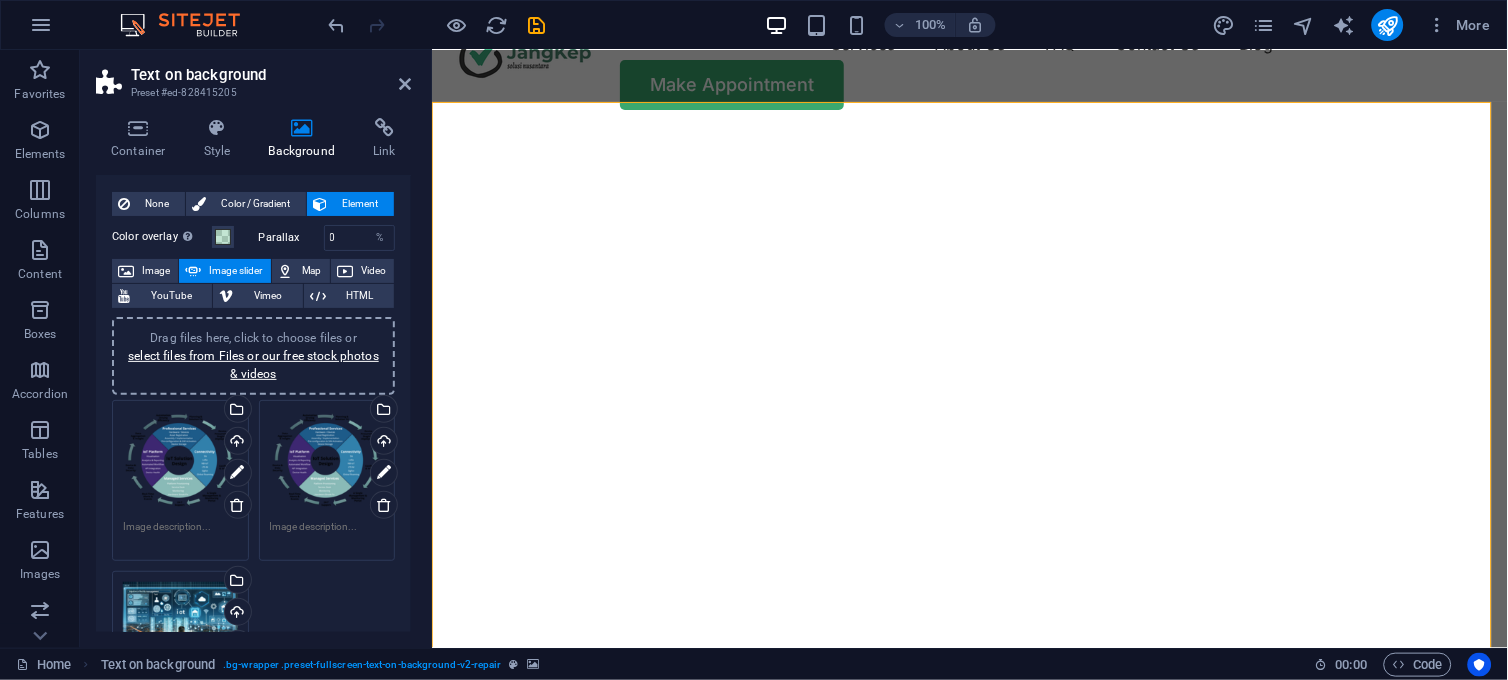 scroll, scrollTop: 0, scrollLeft: 0, axis: both 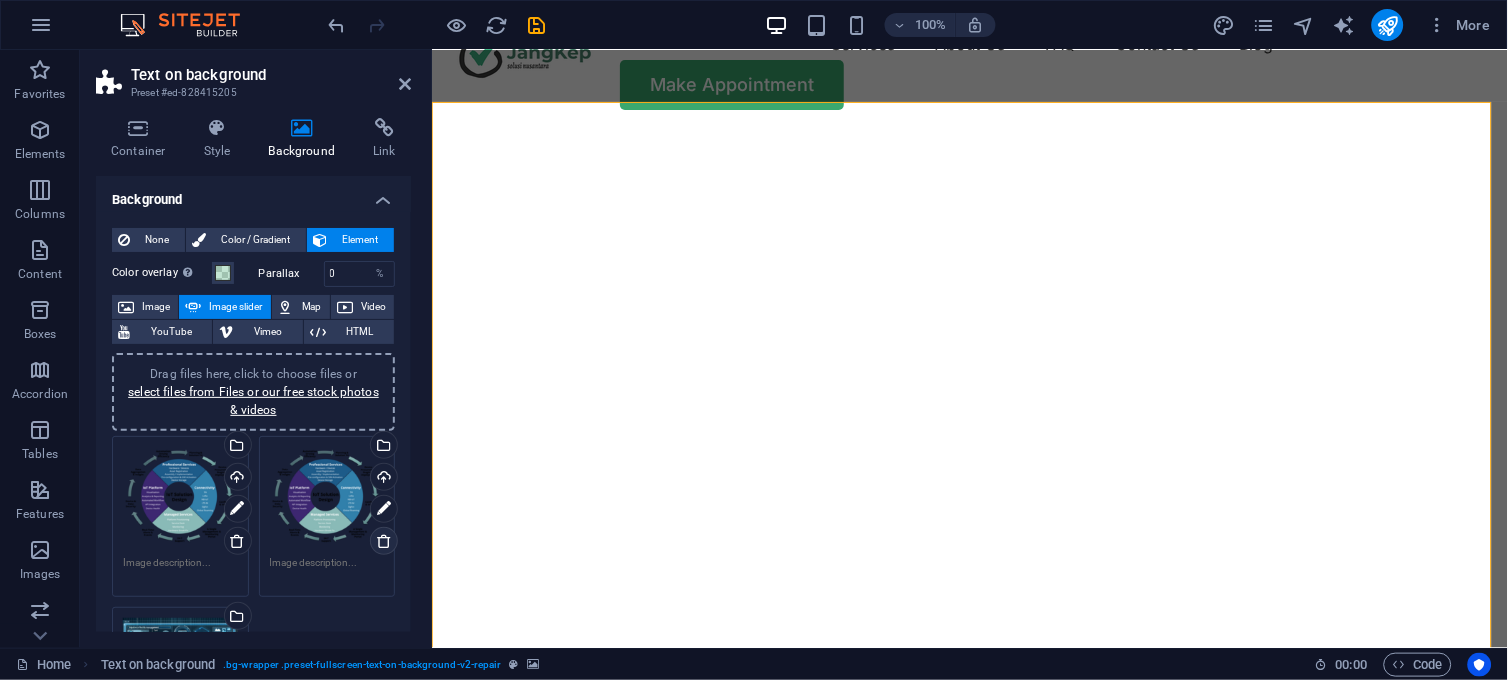 click at bounding box center [384, 541] 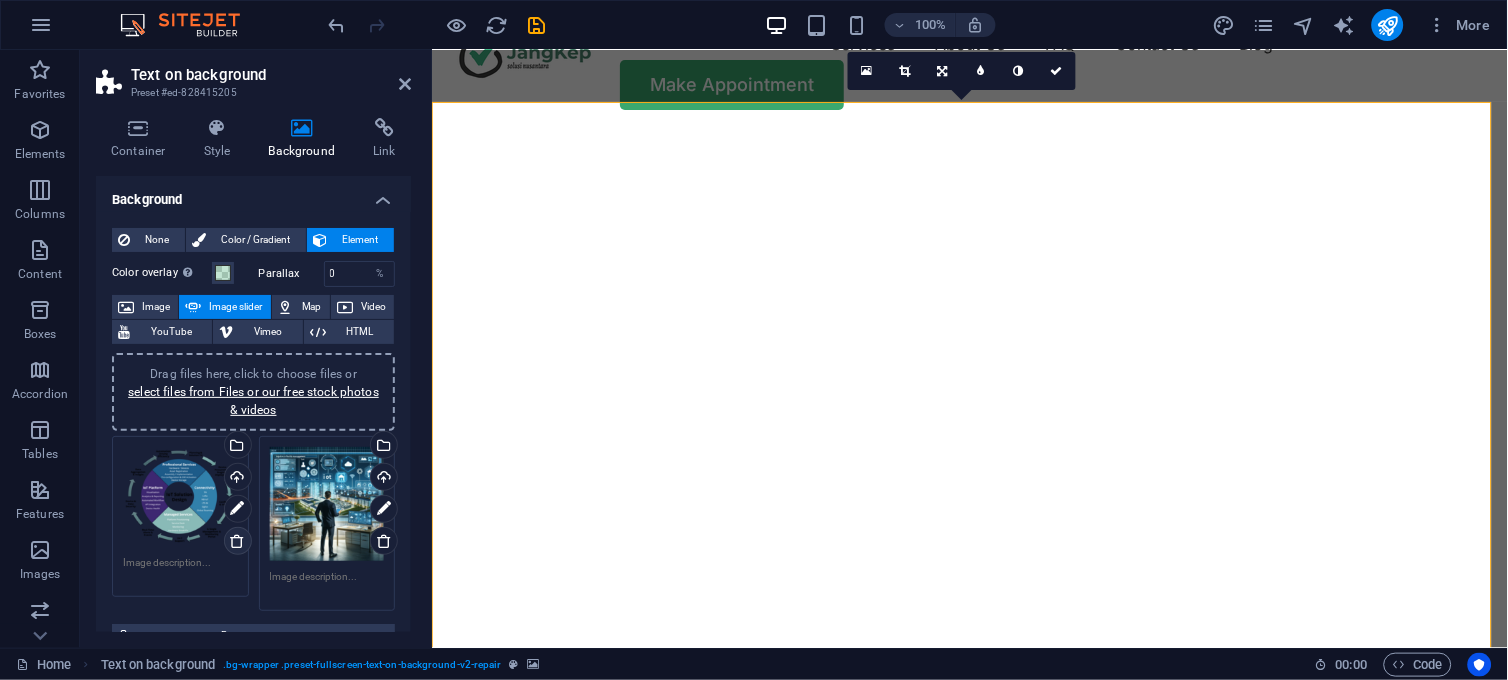click at bounding box center [237, 541] 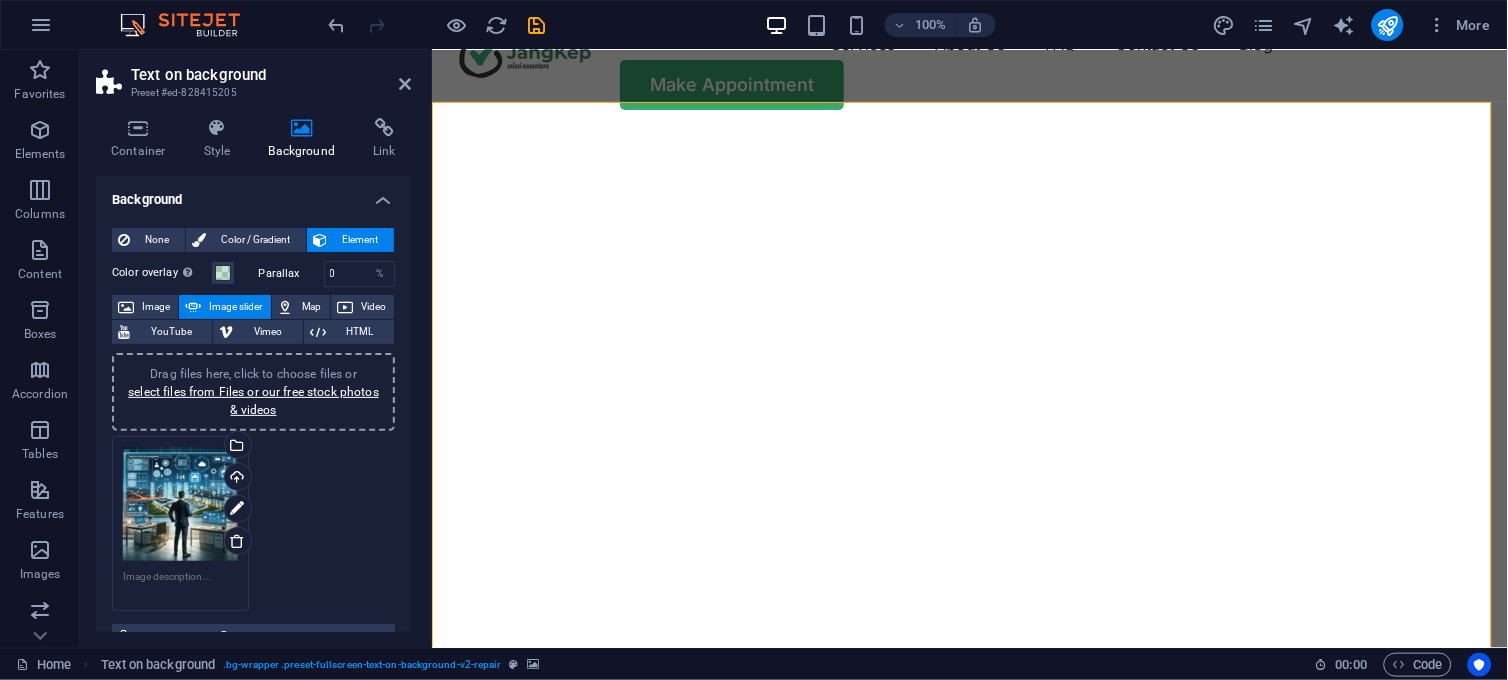 click on "Drag files here, click to choose files or select files from Files or our free stock photos & videos" at bounding box center [180, 504] 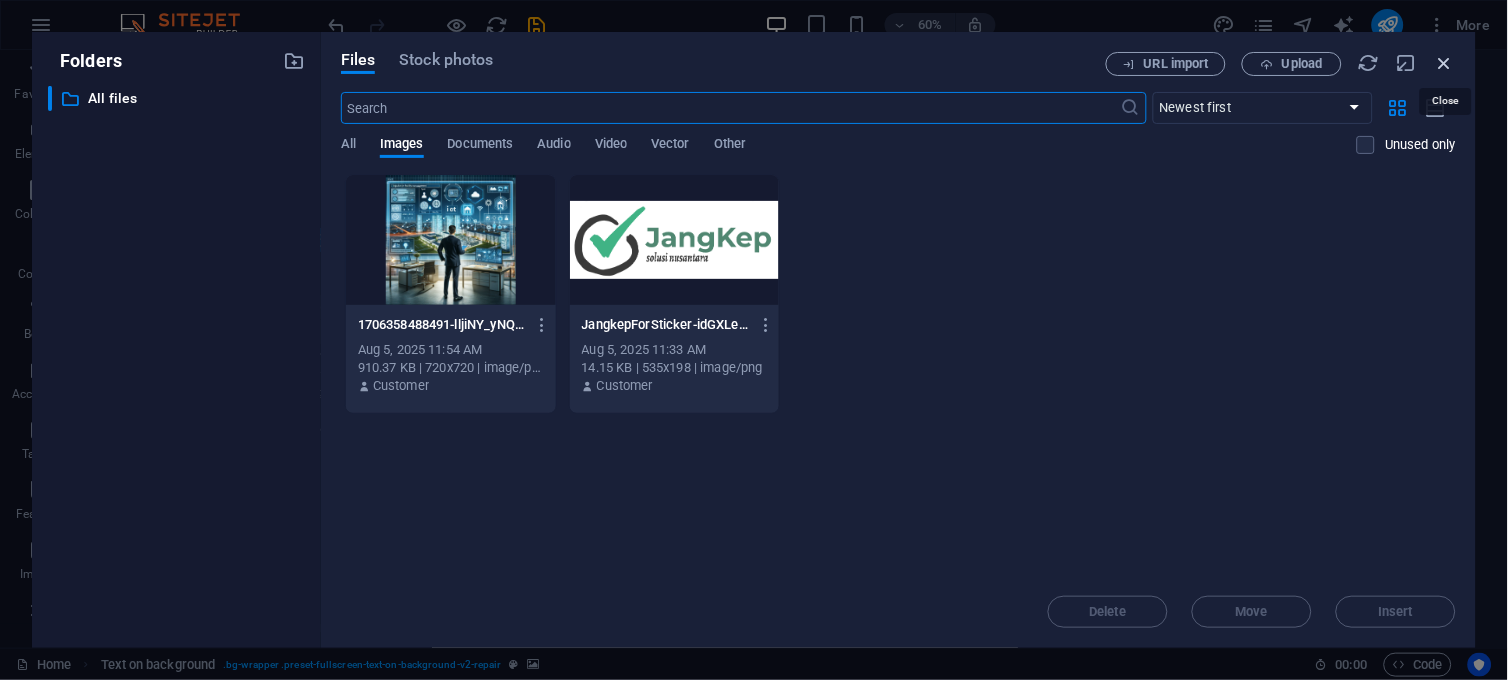 click at bounding box center (1445, 63) 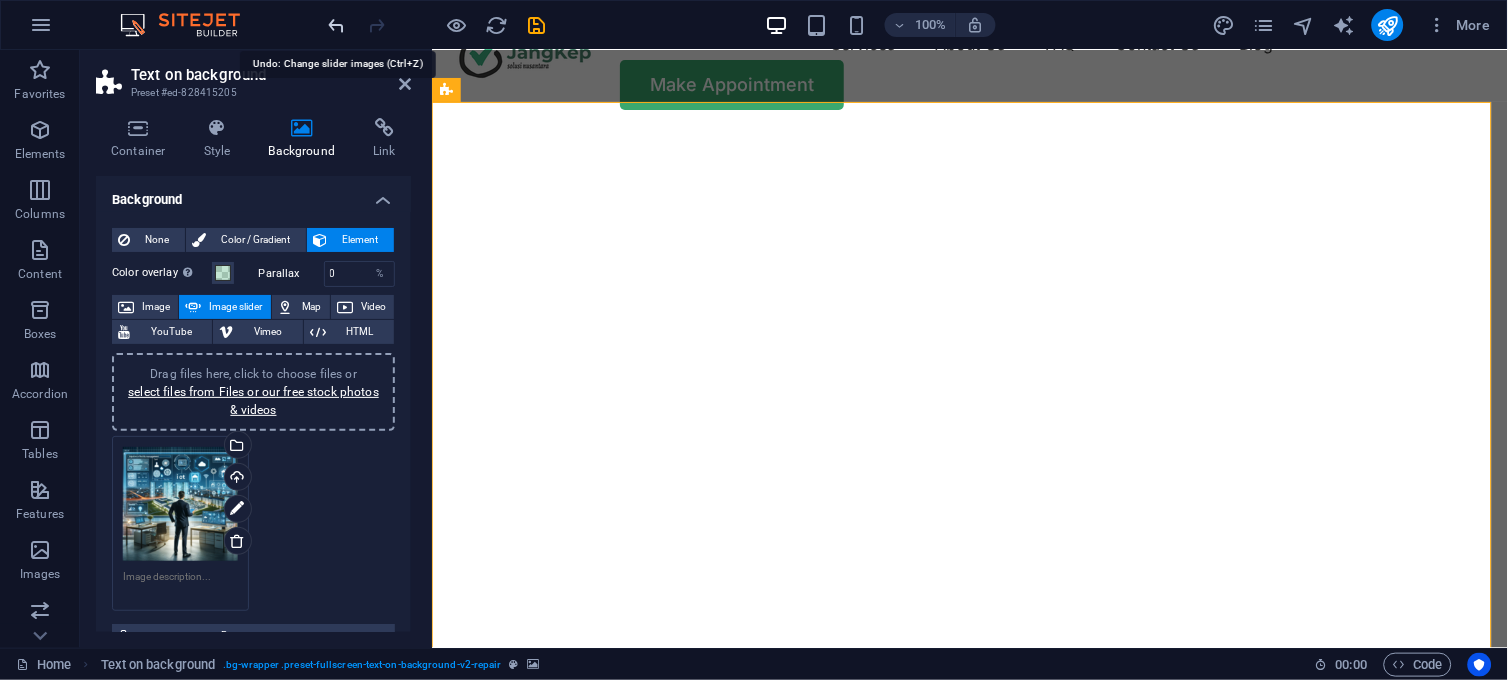 click at bounding box center (337, 25) 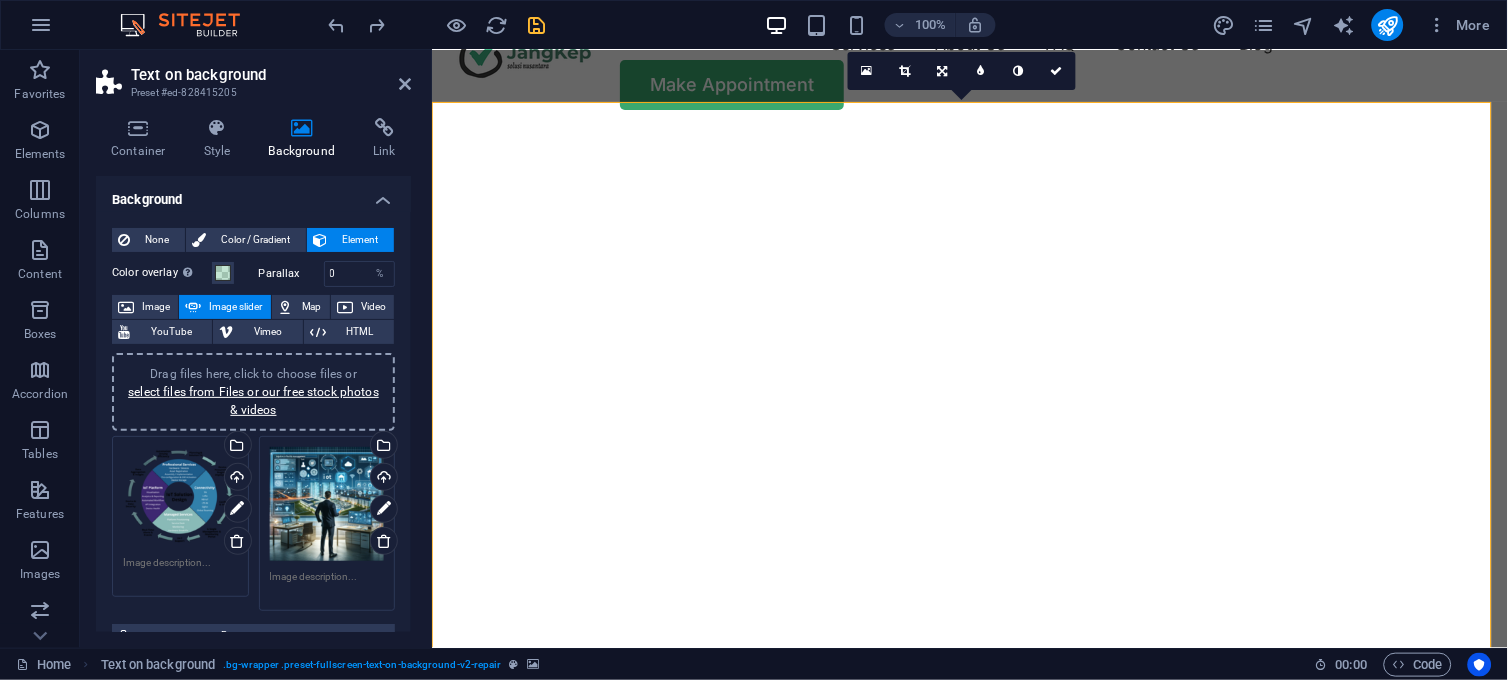 click at bounding box center [537, 25] 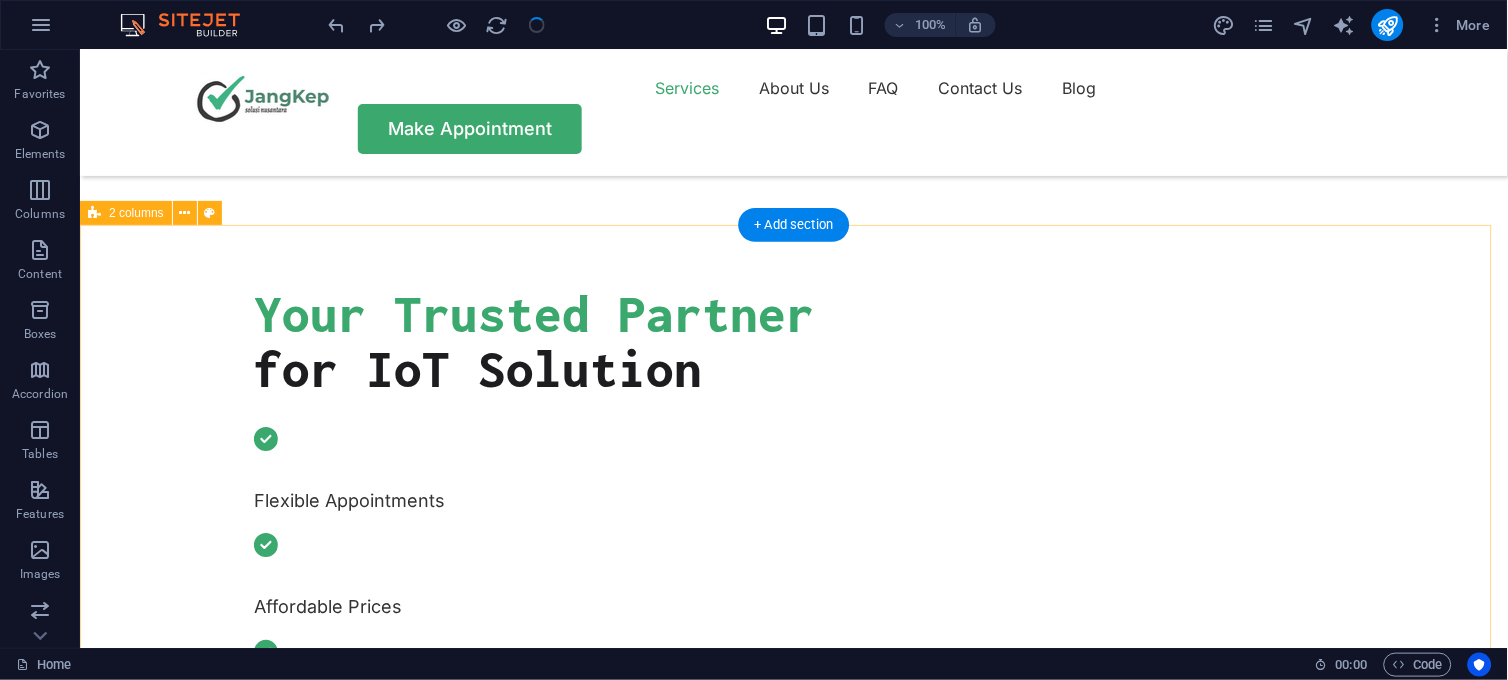 scroll, scrollTop: 711, scrollLeft: 0, axis: vertical 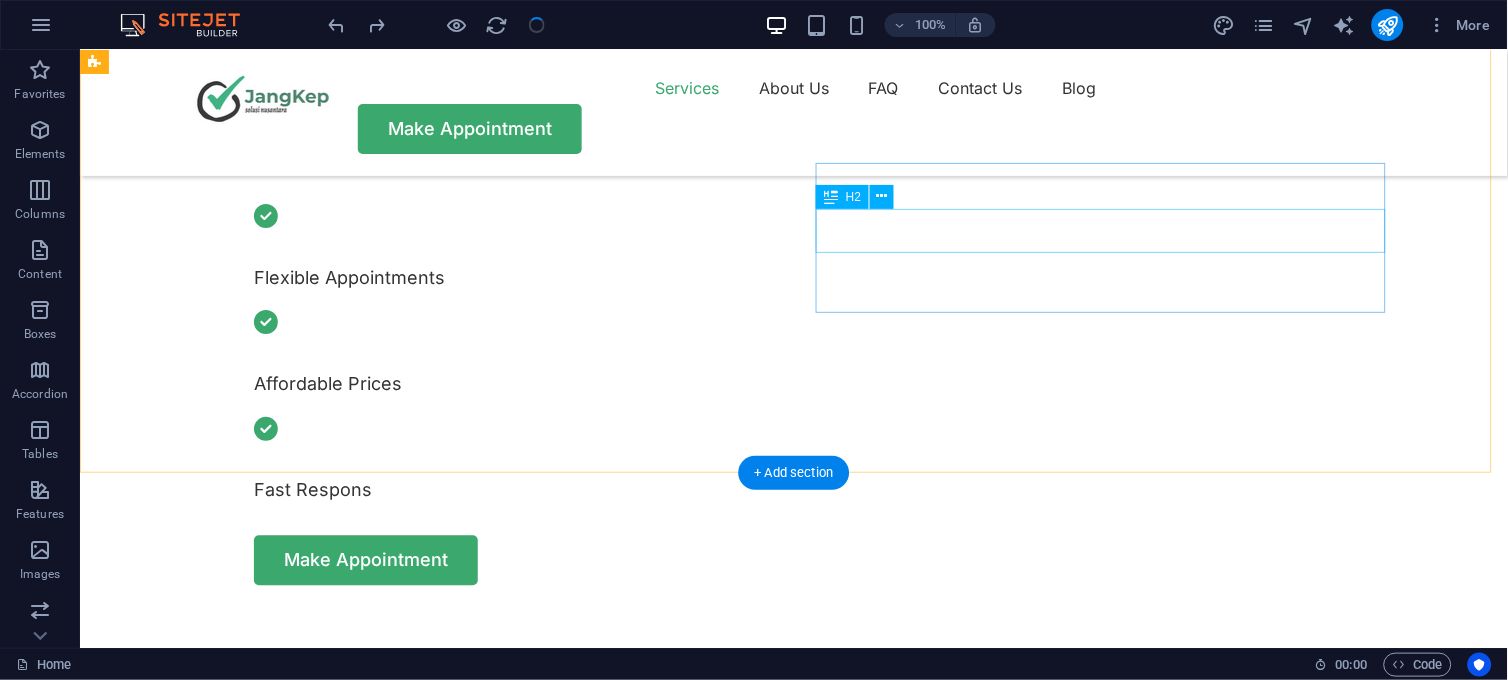 click at bounding box center [388, 1086] 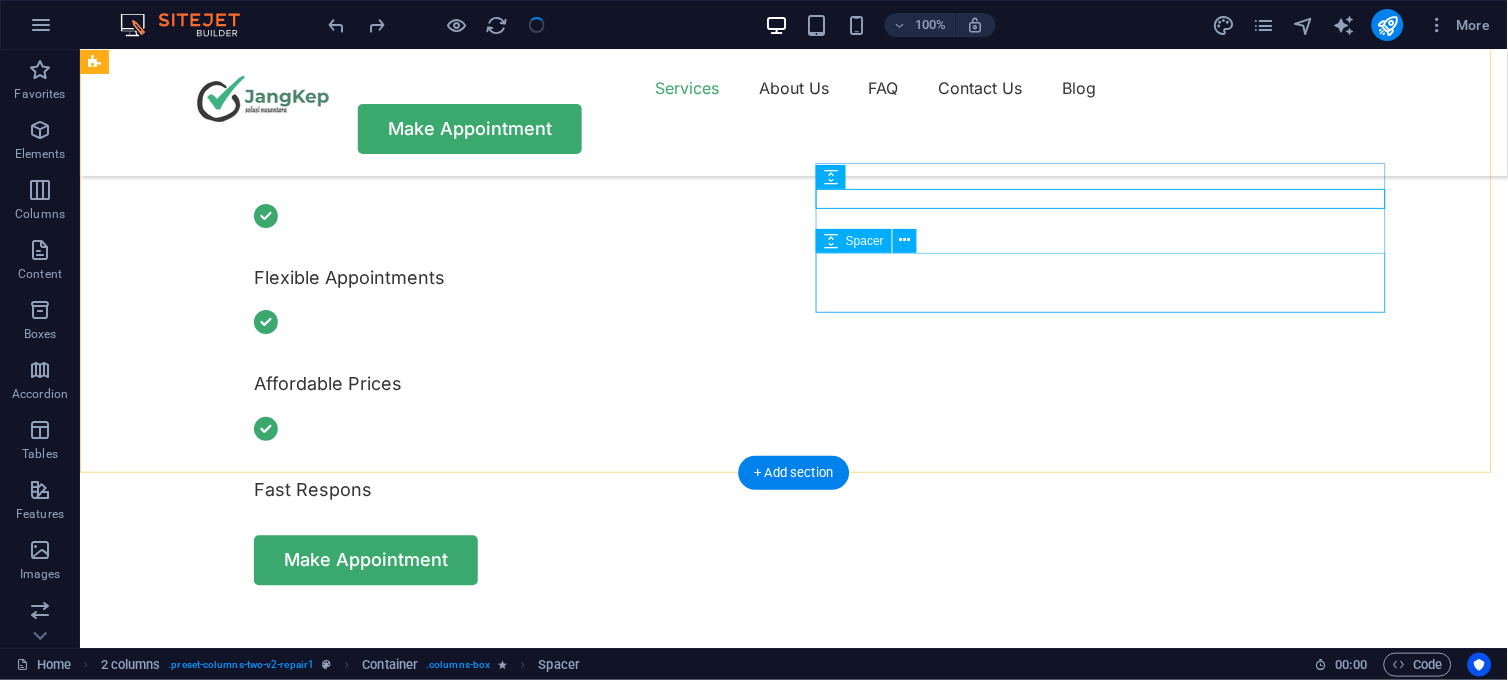 click at bounding box center (388, 1170) 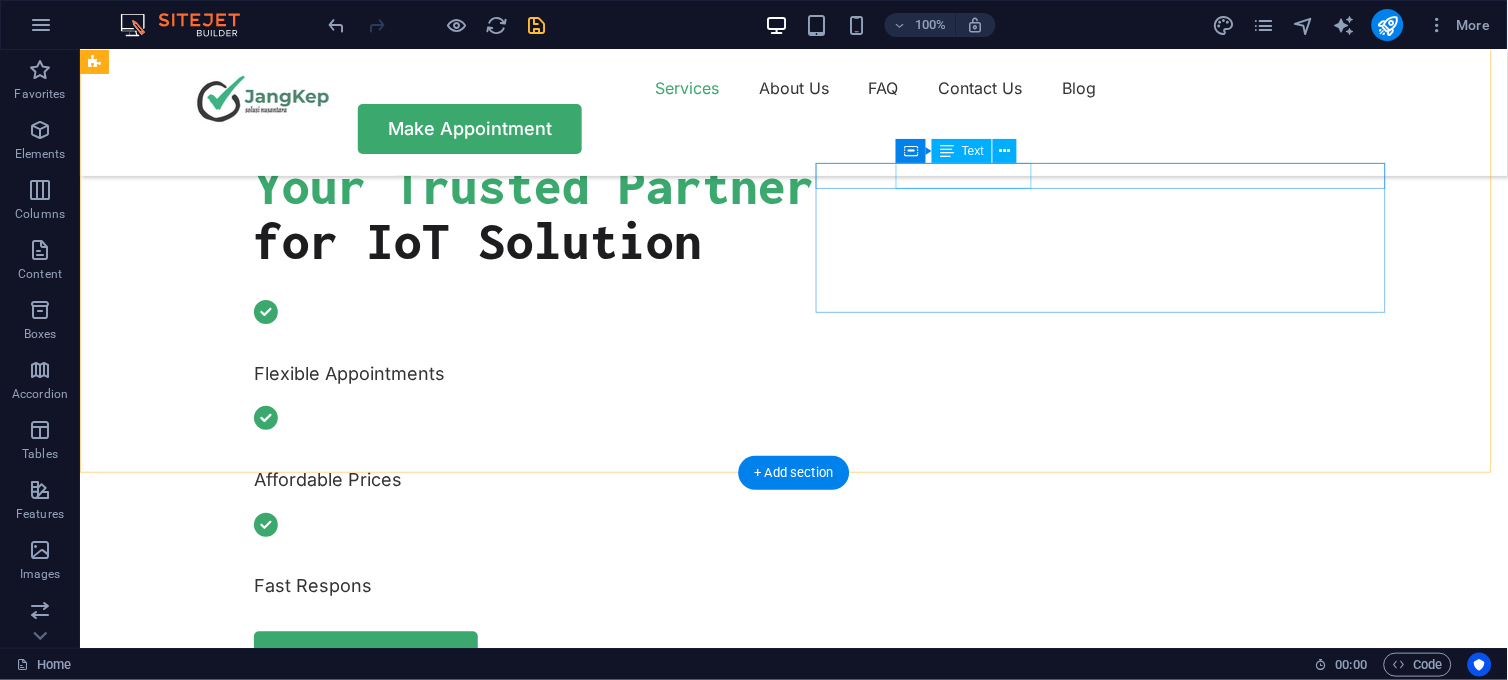 click on "OUR PROCESS" at bounding box center [388, 1160] 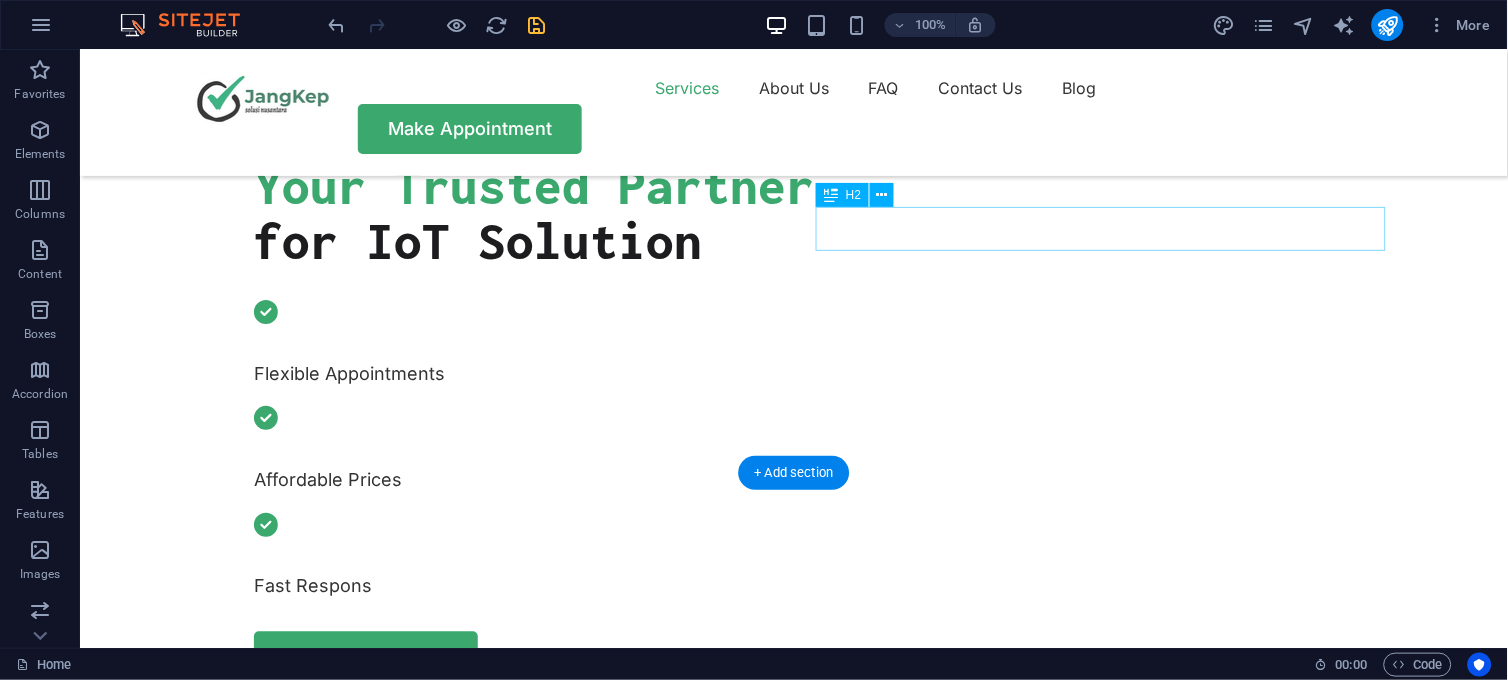 click on "How it works" at bounding box center [388, 1189] 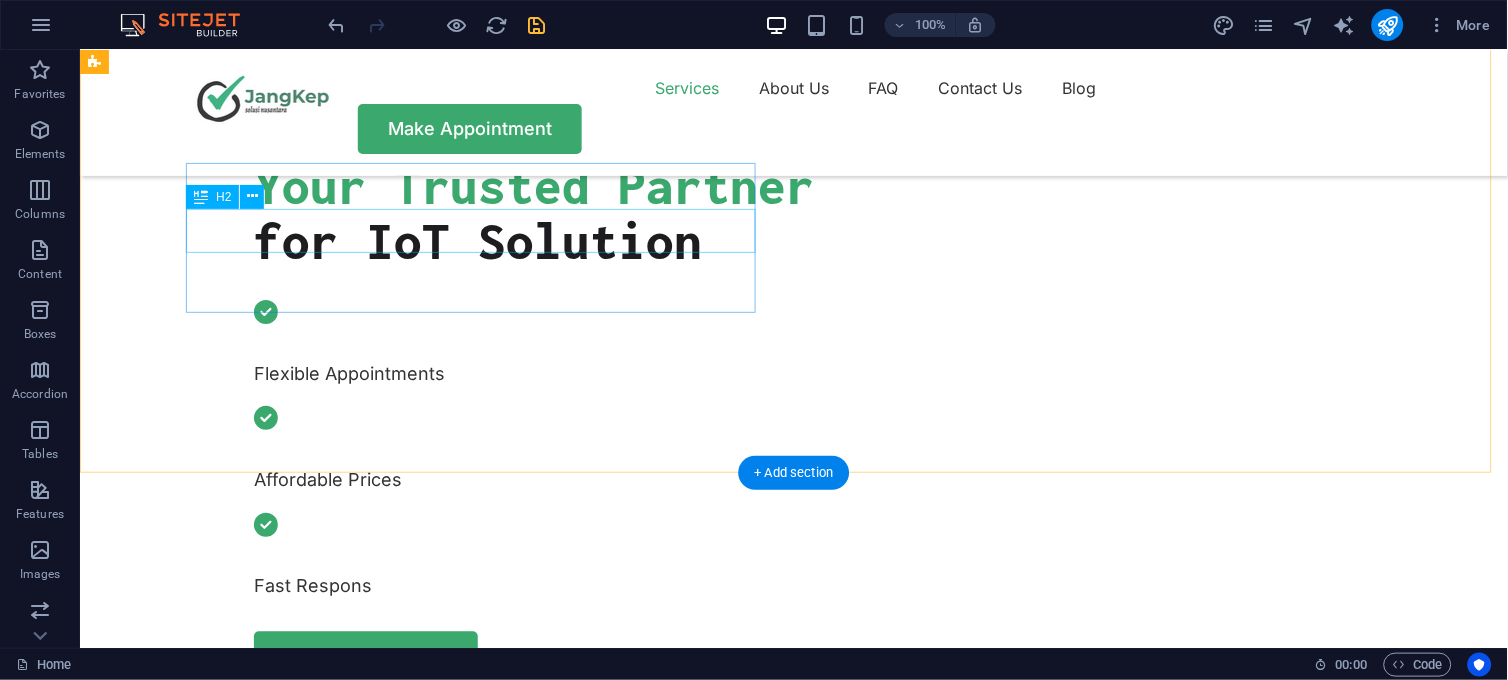 click on "What we can fix for you" at bounding box center (388, 1002) 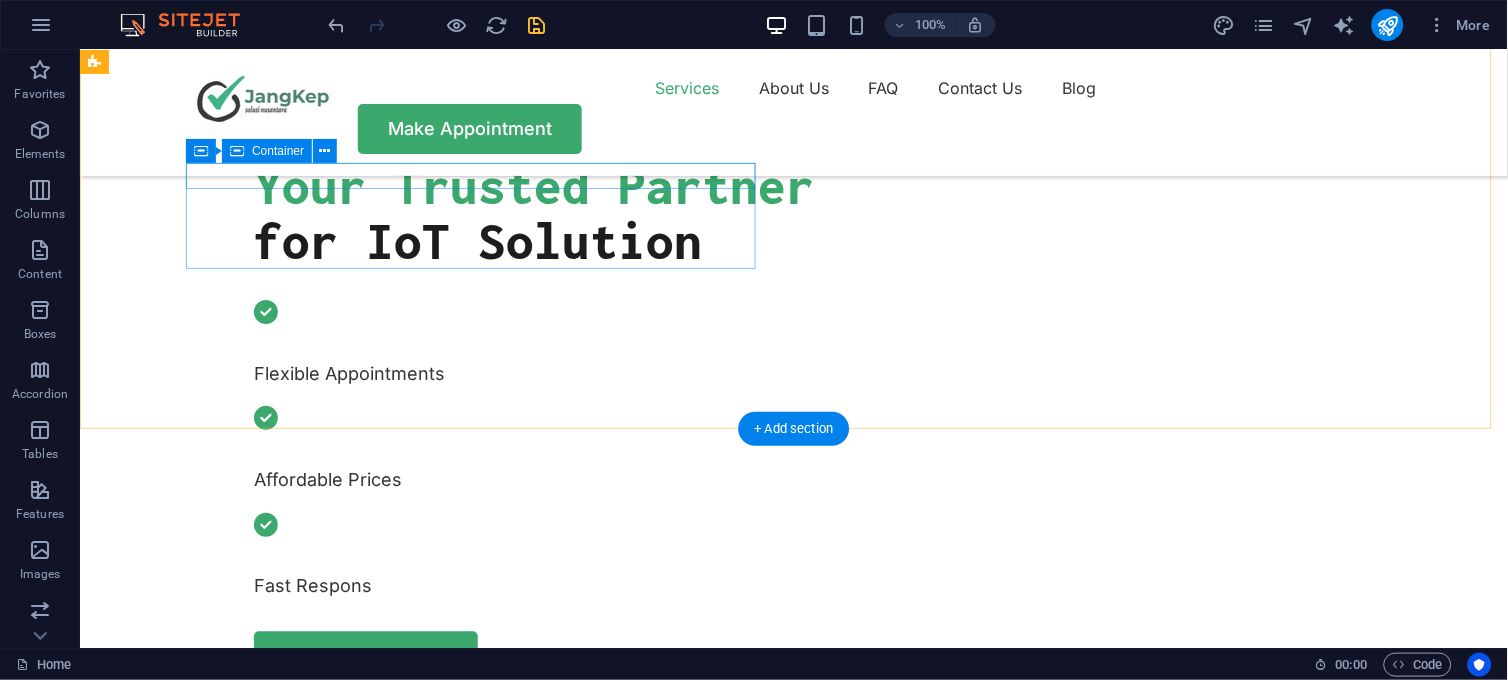 click on "OUR SERVICE" at bounding box center [388, 930] 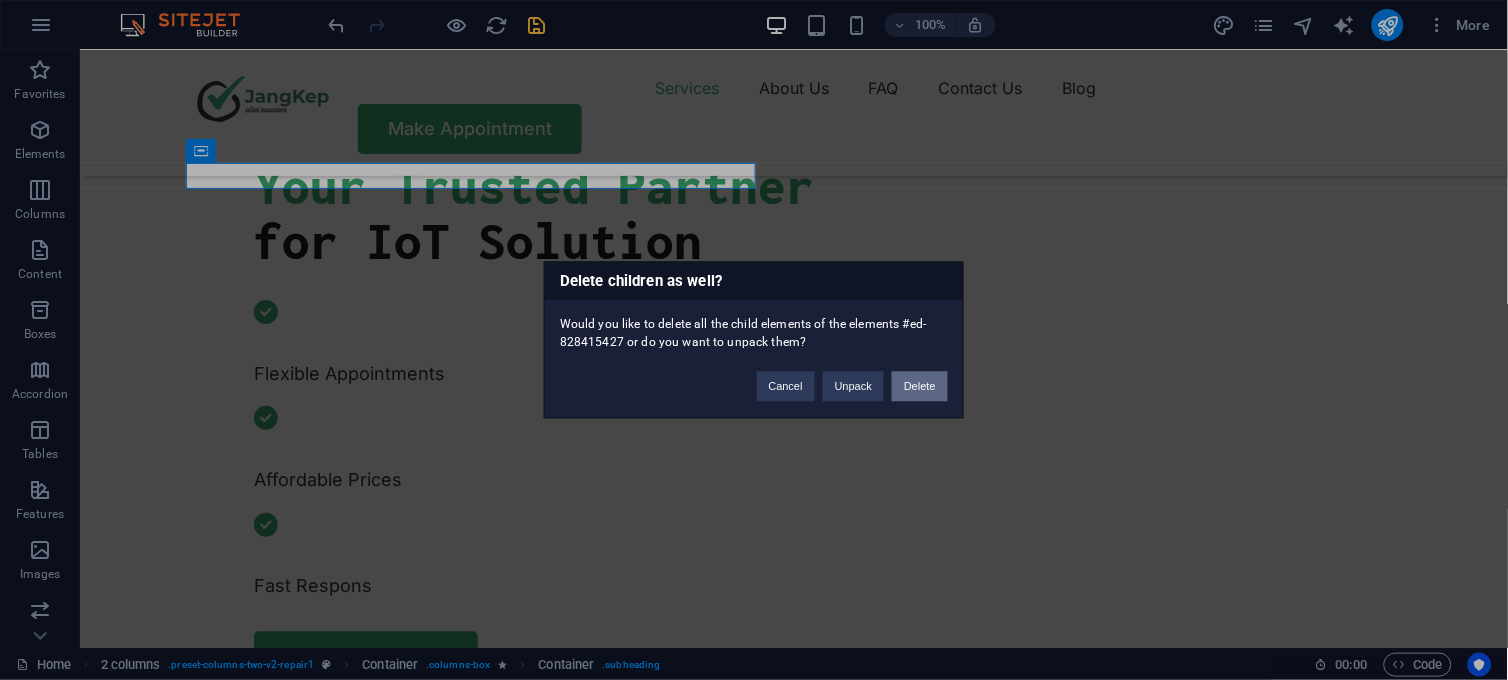 drag, startPoint x: 916, startPoint y: 386, endPoint x: 827, endPoint y: 332, distance: 104.100914 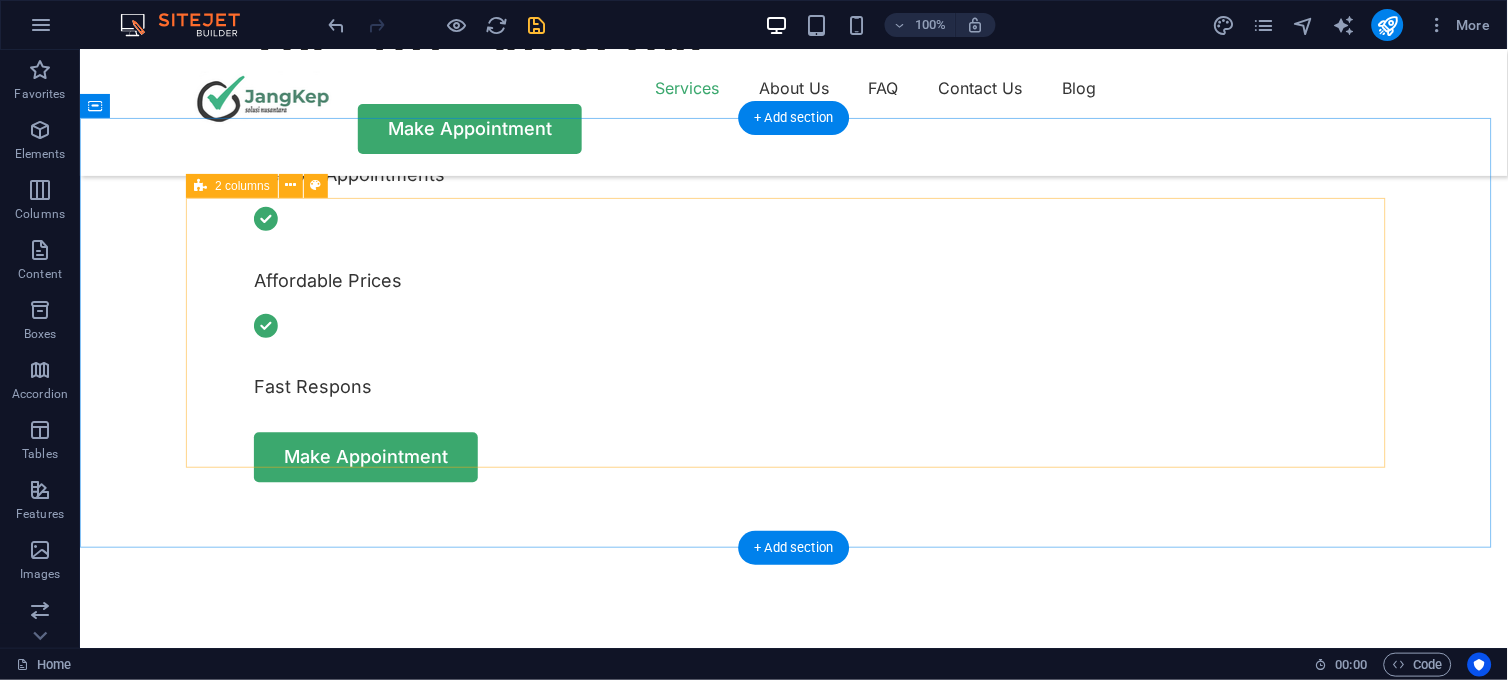 scroll, scrollTop: 822, scrollLeft: 0, axis: vertical 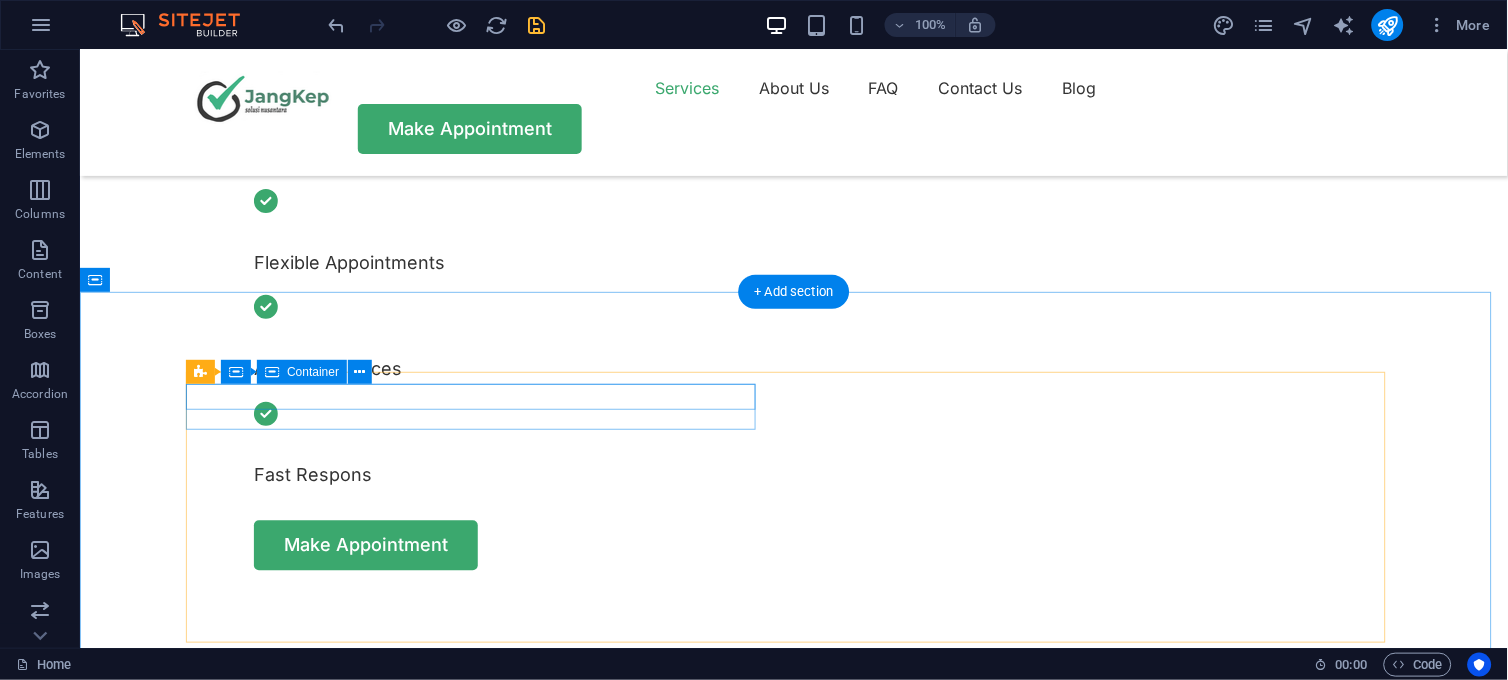 click on "WHY US" at bounding box center [478, 1222] 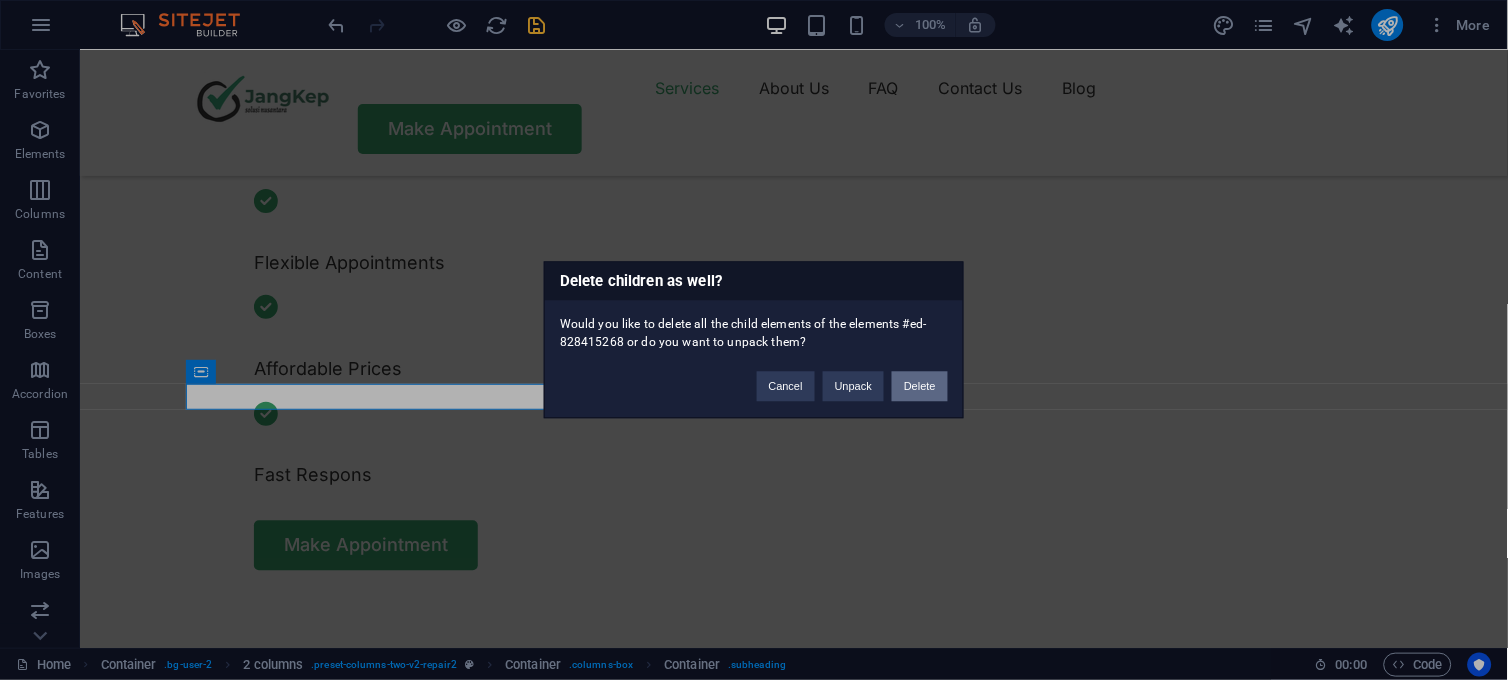 click on "Delete" at bounding box center [920, 387] 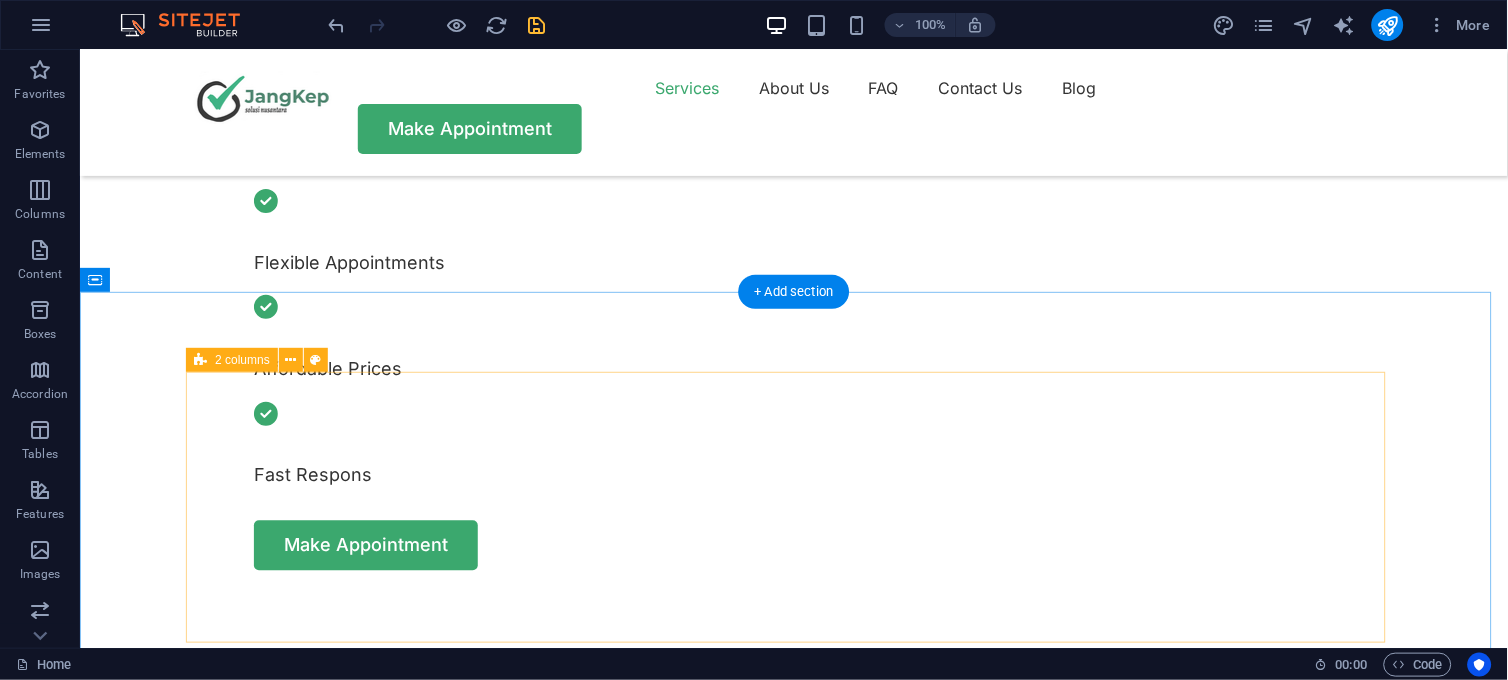 click on "32 + Years Experience 15 + Professional Team 2649 + Client Satisfication Drop content here or  Add elements  Paste clipboard" at bounding box center [793, 1409] 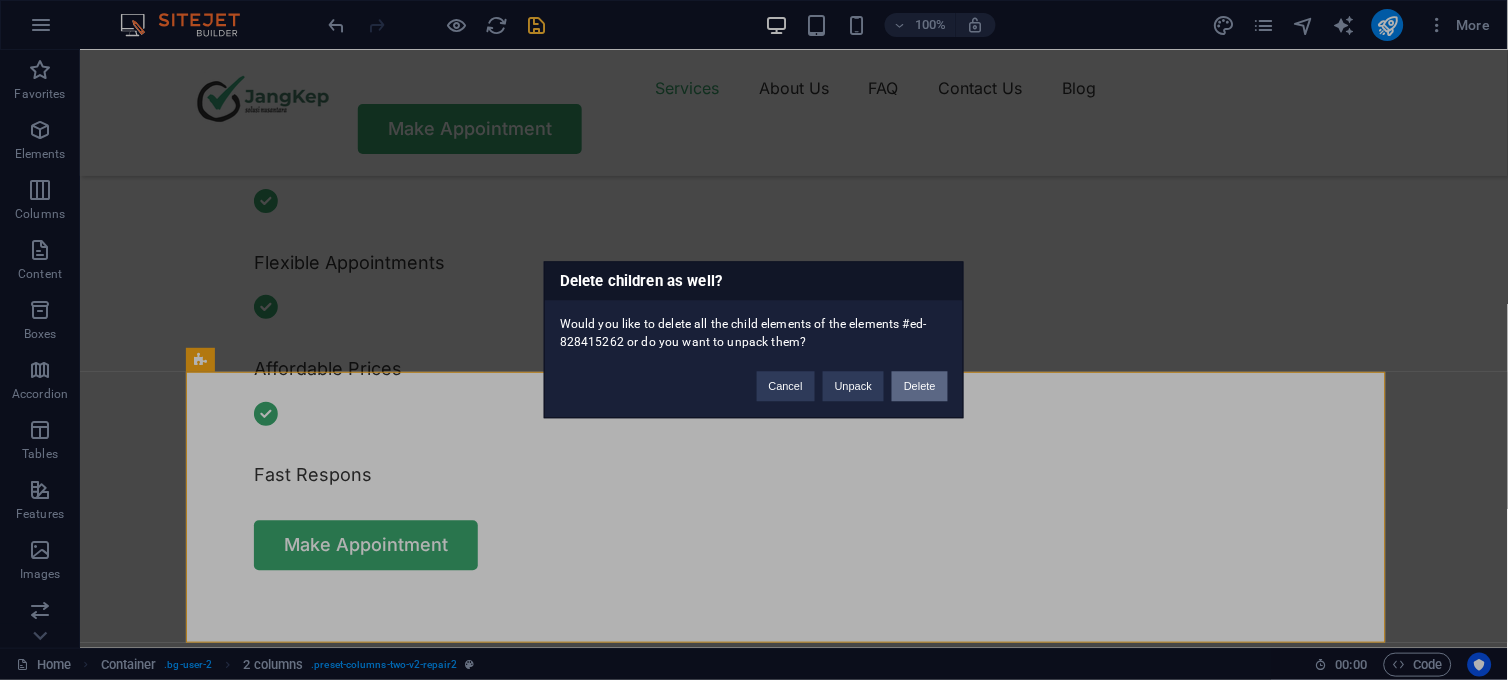 click on "Delete" at bounding box center [920, 387] 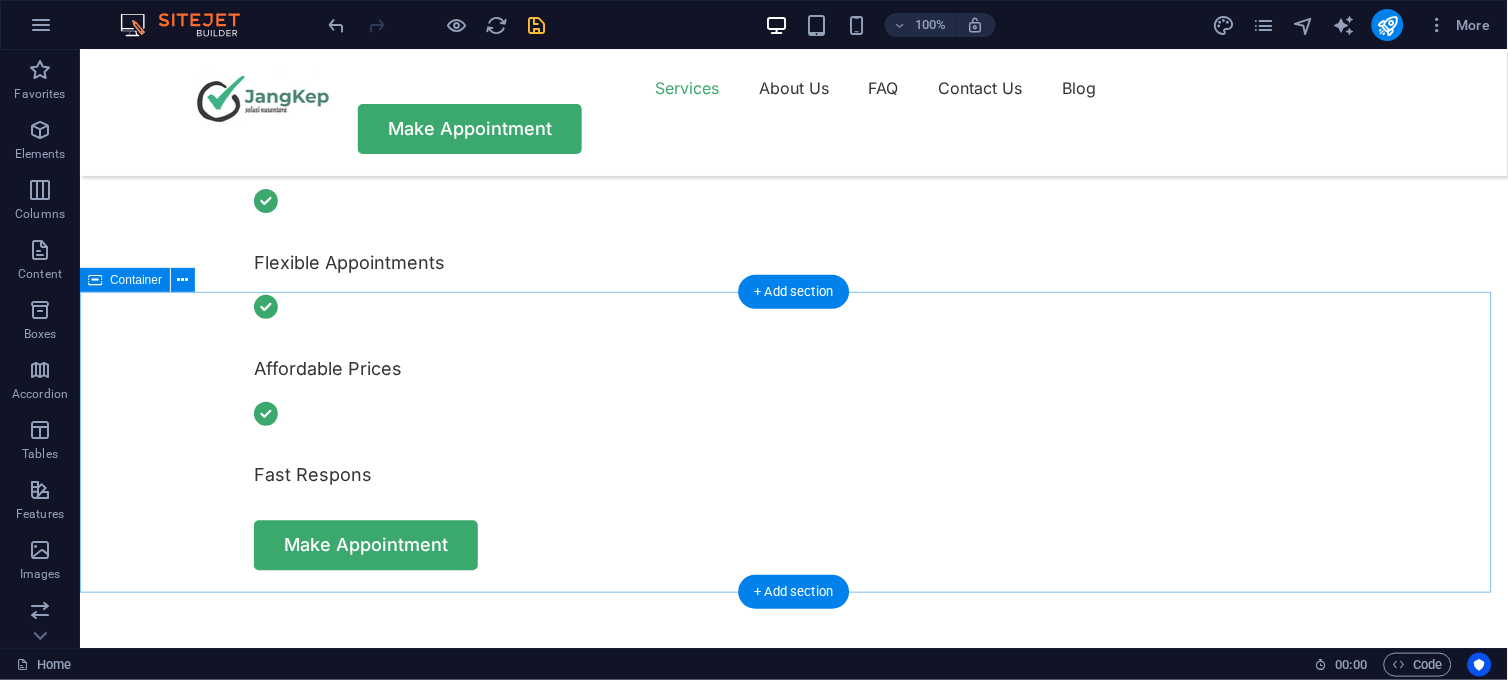 click on "Drop content here or  Add elements  Paste clipboard" at bounding box center (793, 1264) 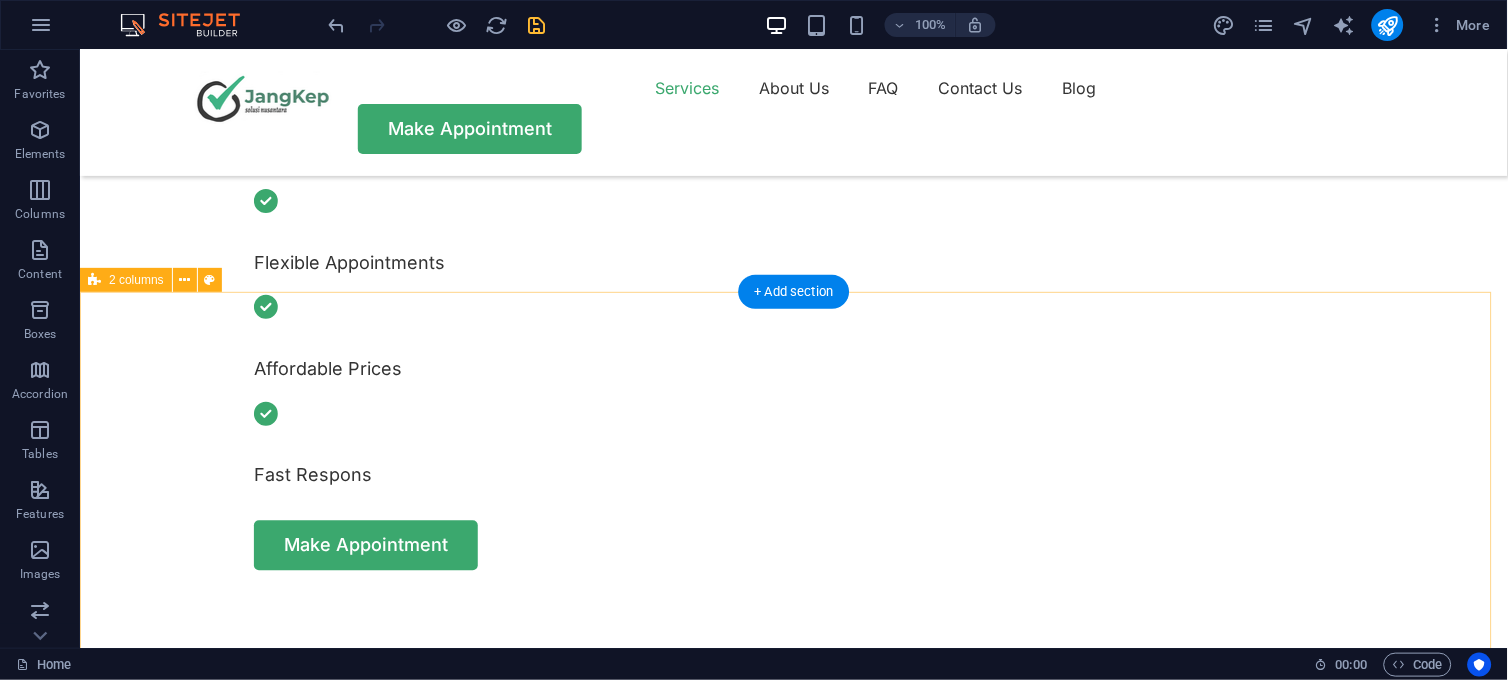 click on "FAQ Frequently Asked Questions What services does RepairIT cover? Sem morbi netus mauris purus eros blandit tristique at maecenas. Eu tellus enim cursus lectus nunc. Do you offer emergency repair? Sem morbi netus mauris purus eros blandit tristique at maecenas. Eu tellus enim cursus lectus nunc. Can I send my device to you? Sem morbi netus mauris purus eros blandit tristique at maecenas. Eu tellus enim cursus lectus nunc. Do you offer a warranty? Sem morbi netus mauris purus eros blandit tristique at maecenas. Eu tellus enim cursus lectus nunc. Need More Help? Sem morbi netus mauris purus eros blandit tristique at maecenas. Eu tellus enim. Need More Help? Sem morbi netus mauris purus eros blandit tristique at maecenas. Eu tellus enim. Contact Us" at bounding box center [793, 2065] 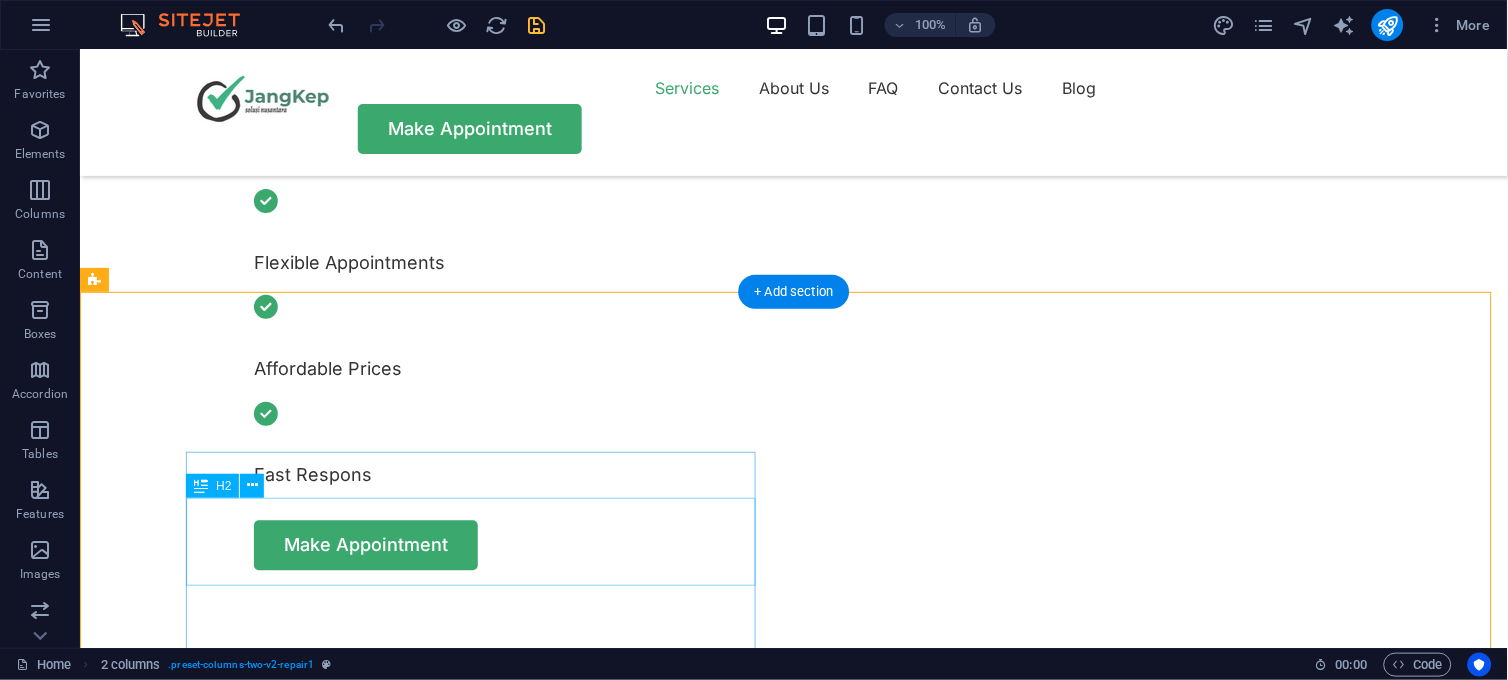 click on "Frequently Asked Questions" at bounding box center [388, 1396] 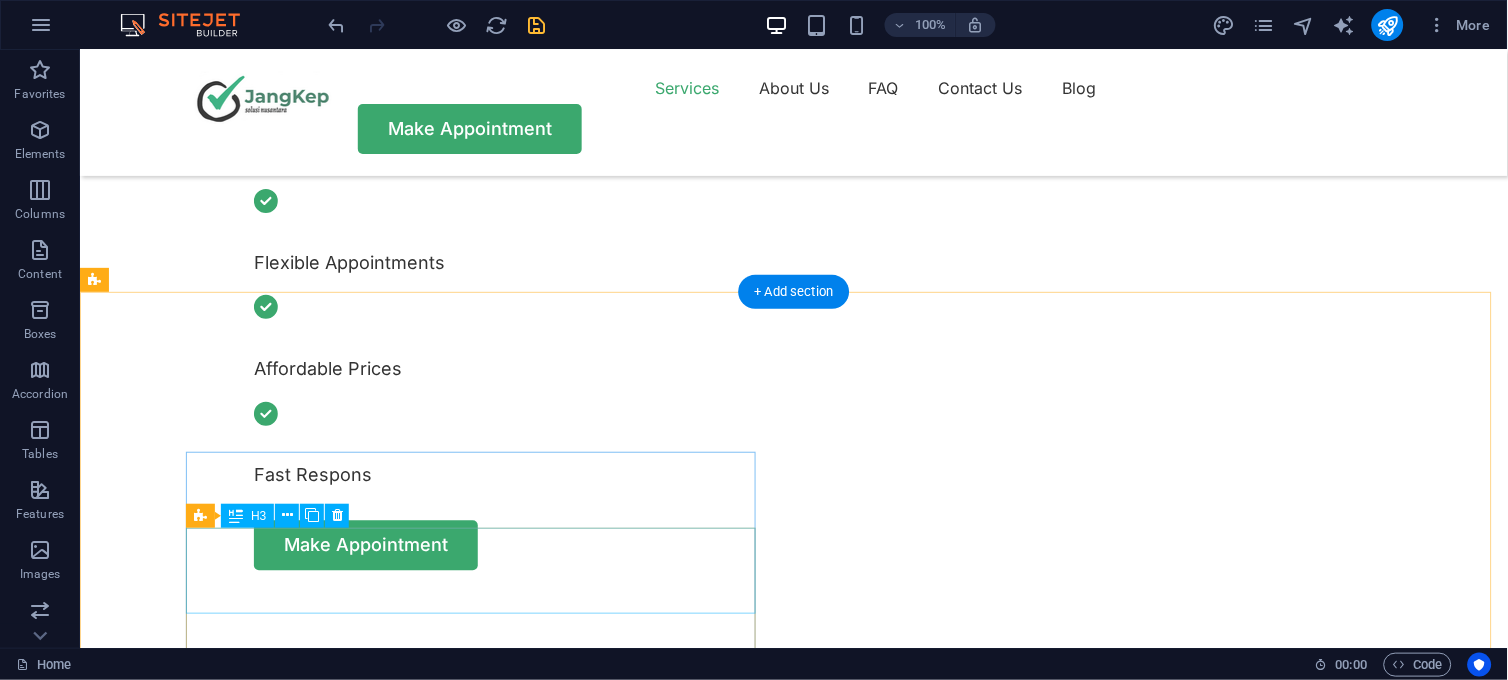 click on "What services does RepairIT cover?" at bounding box center (388, 1425) 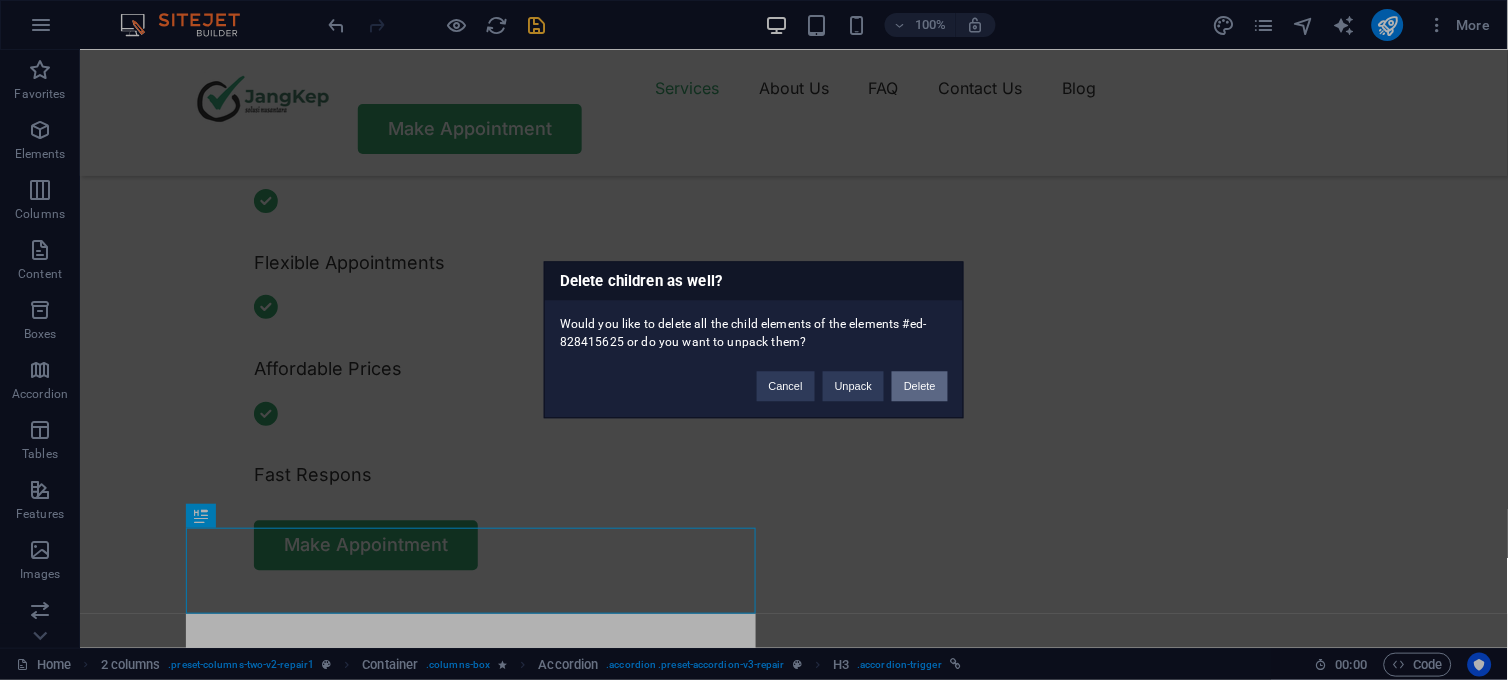 drag, startPoint x: 846, startPoint y: 335, endPoint x: 926, endPoint y: 385, distance: 94.33981 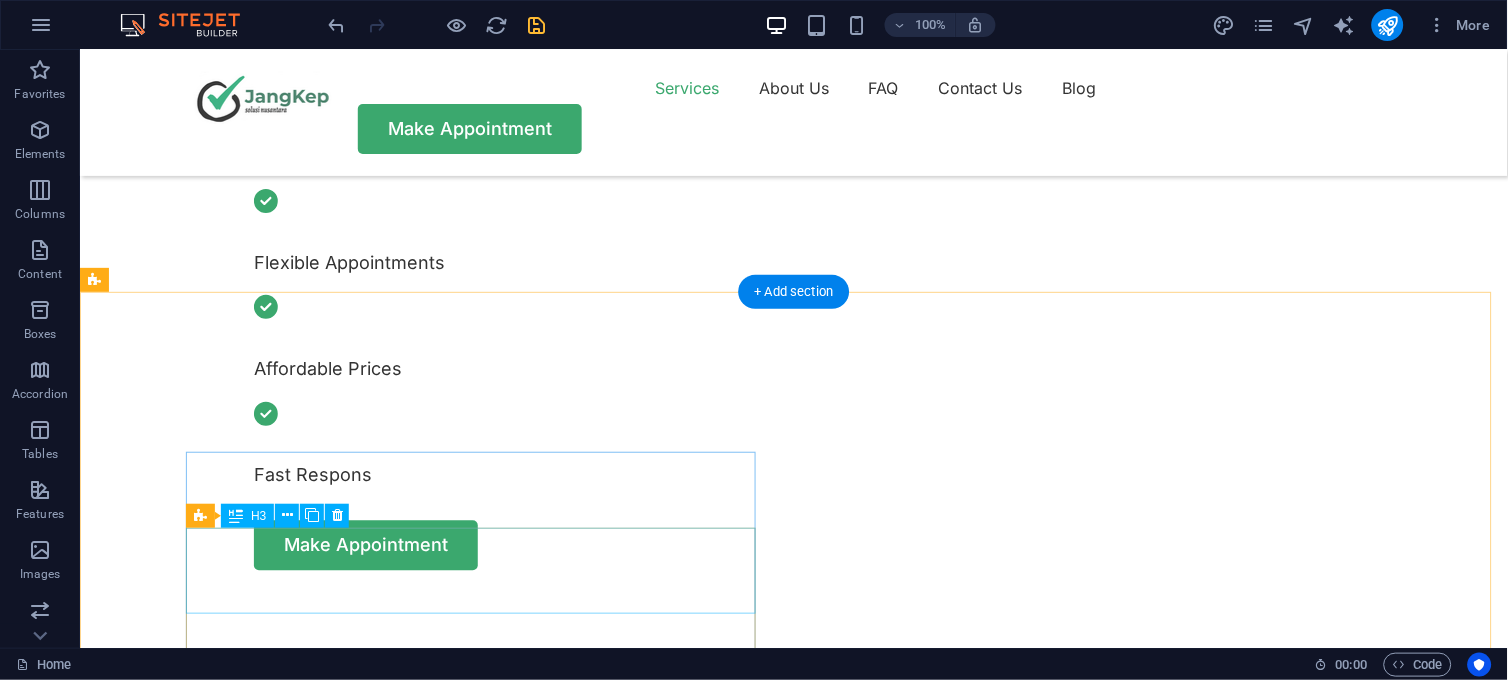 click on "Do you offer emergency repair?" at bounding box center (388, 1425) 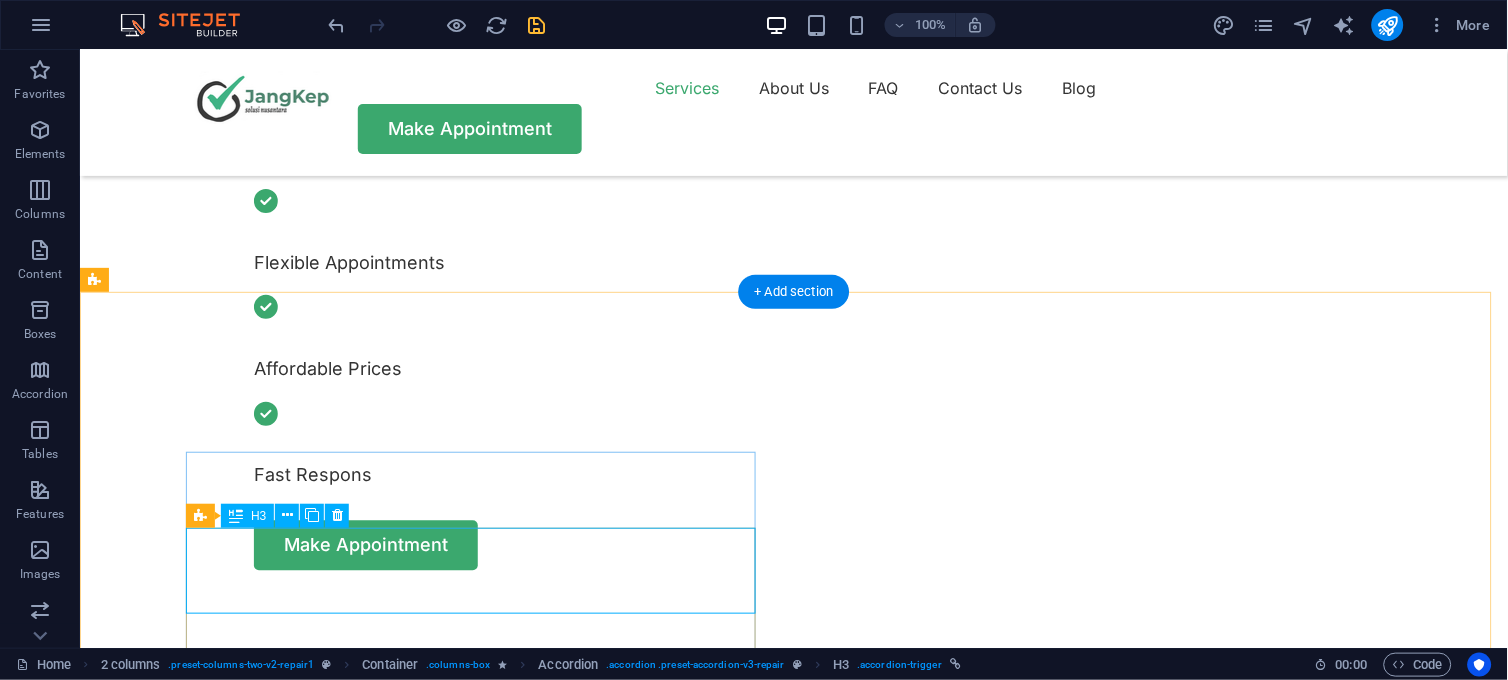 click on "Do you offer emergency repair?" at bounding box center [388, 1425] 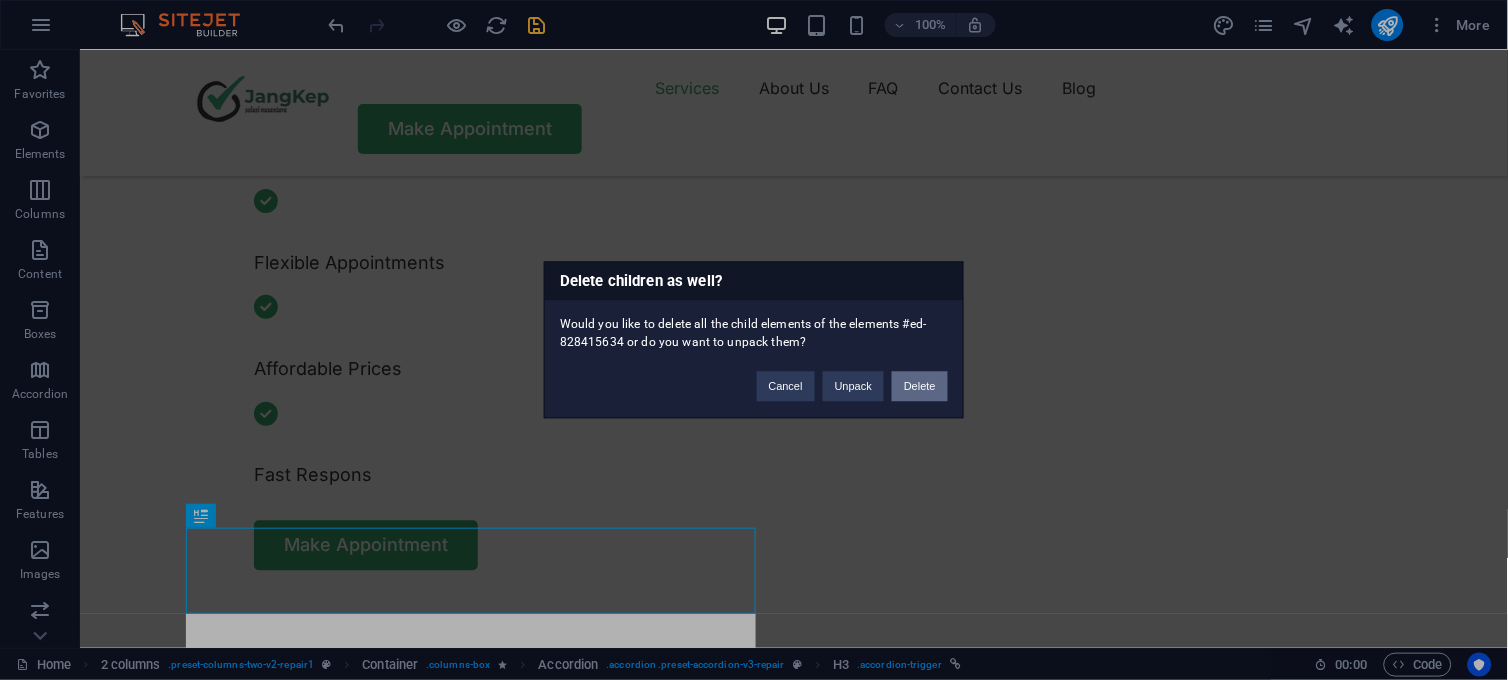 click on "Delete" at bounding box center (920, 387) 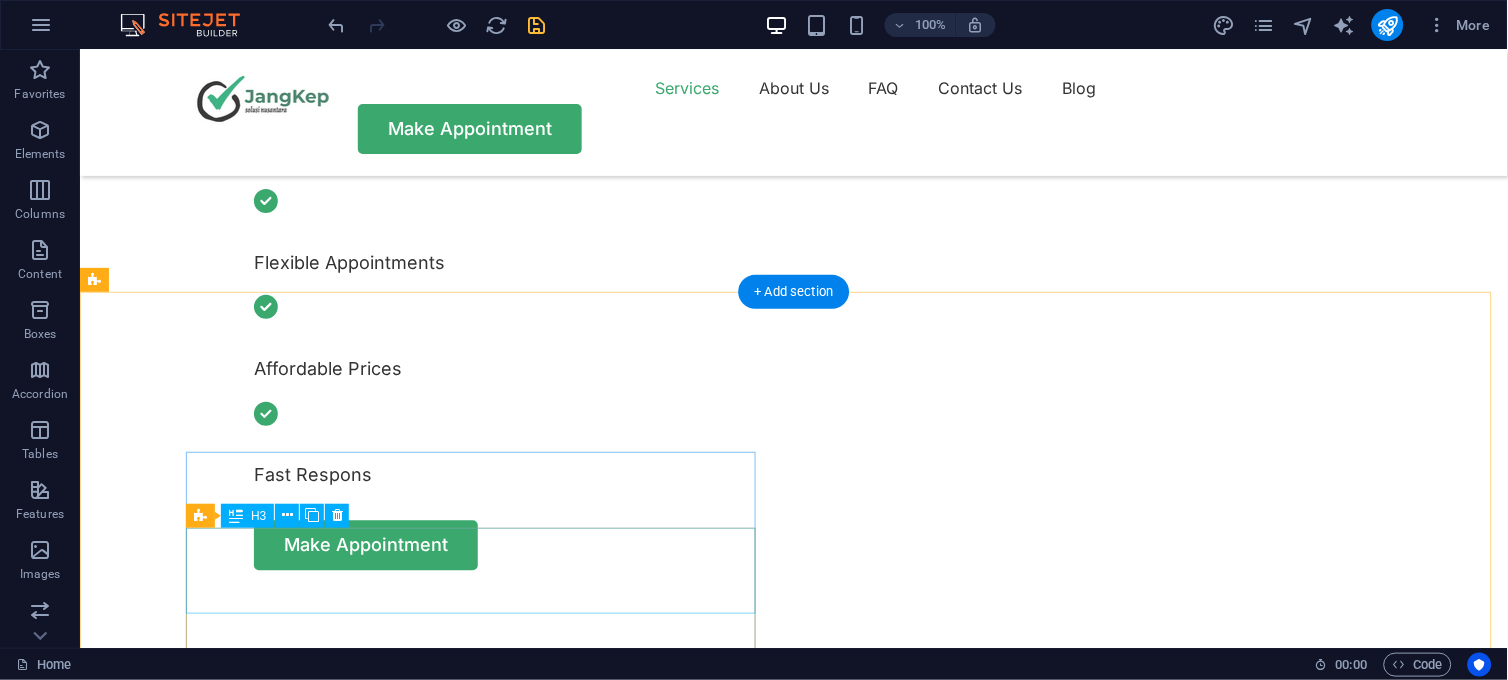 click on "Can I send my device to you?" at bounding box center [388, 1425] 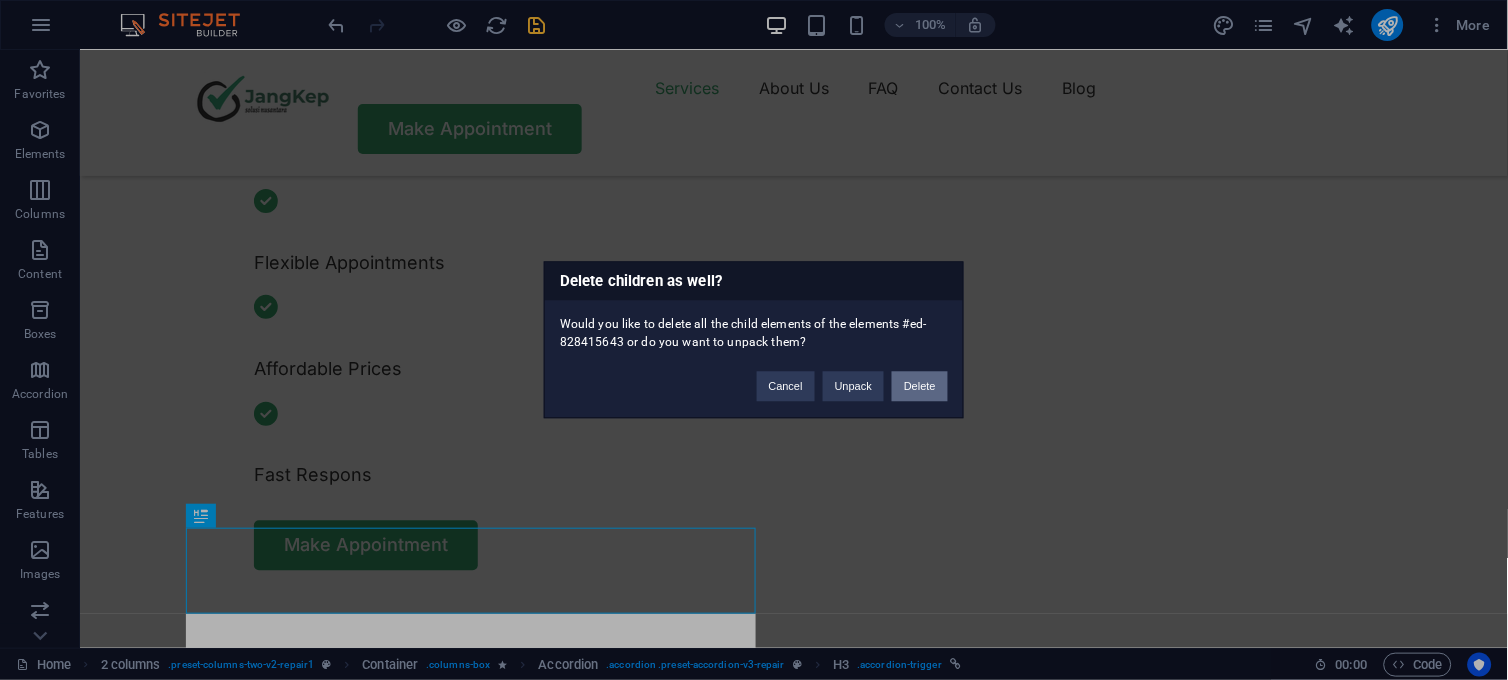 click on "Delete" at bounding box center [920, 387] 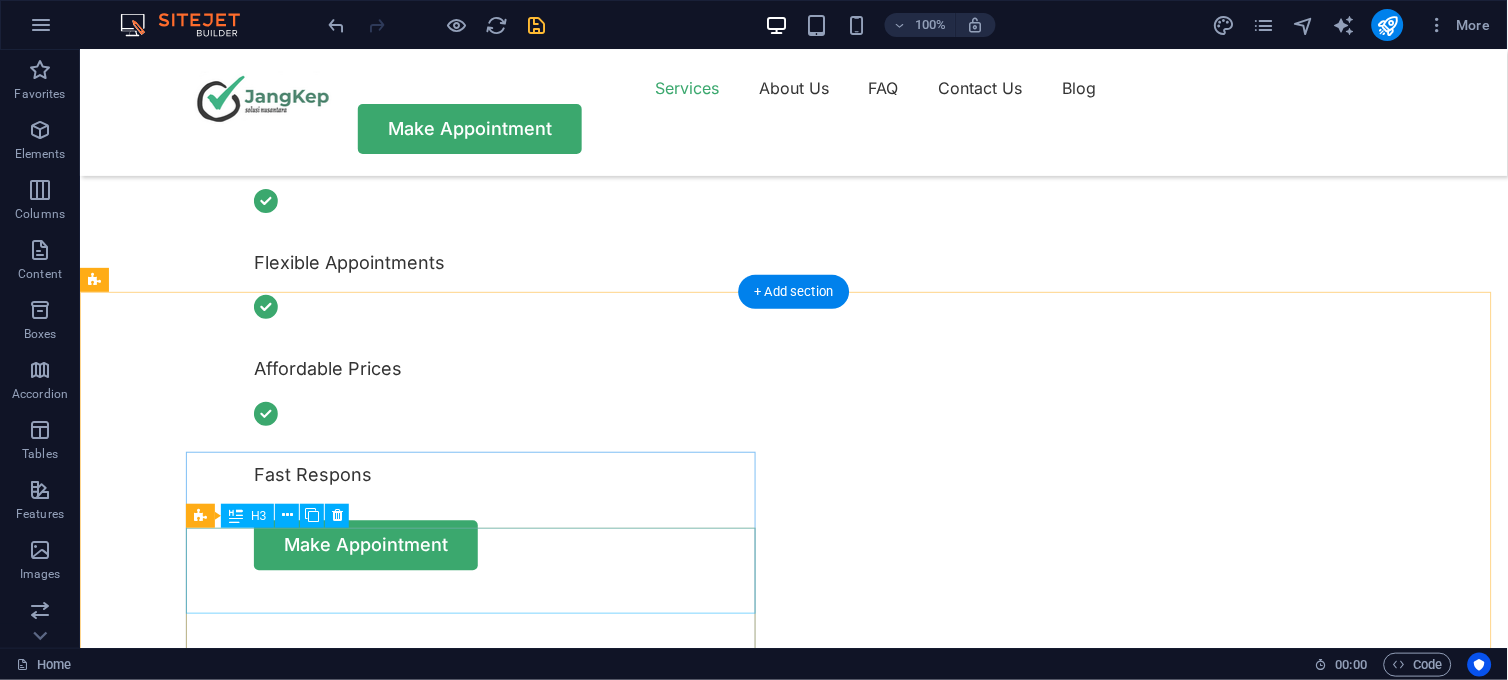 click on "Do you offer a warranty?" at bounding box center [388, 1425] 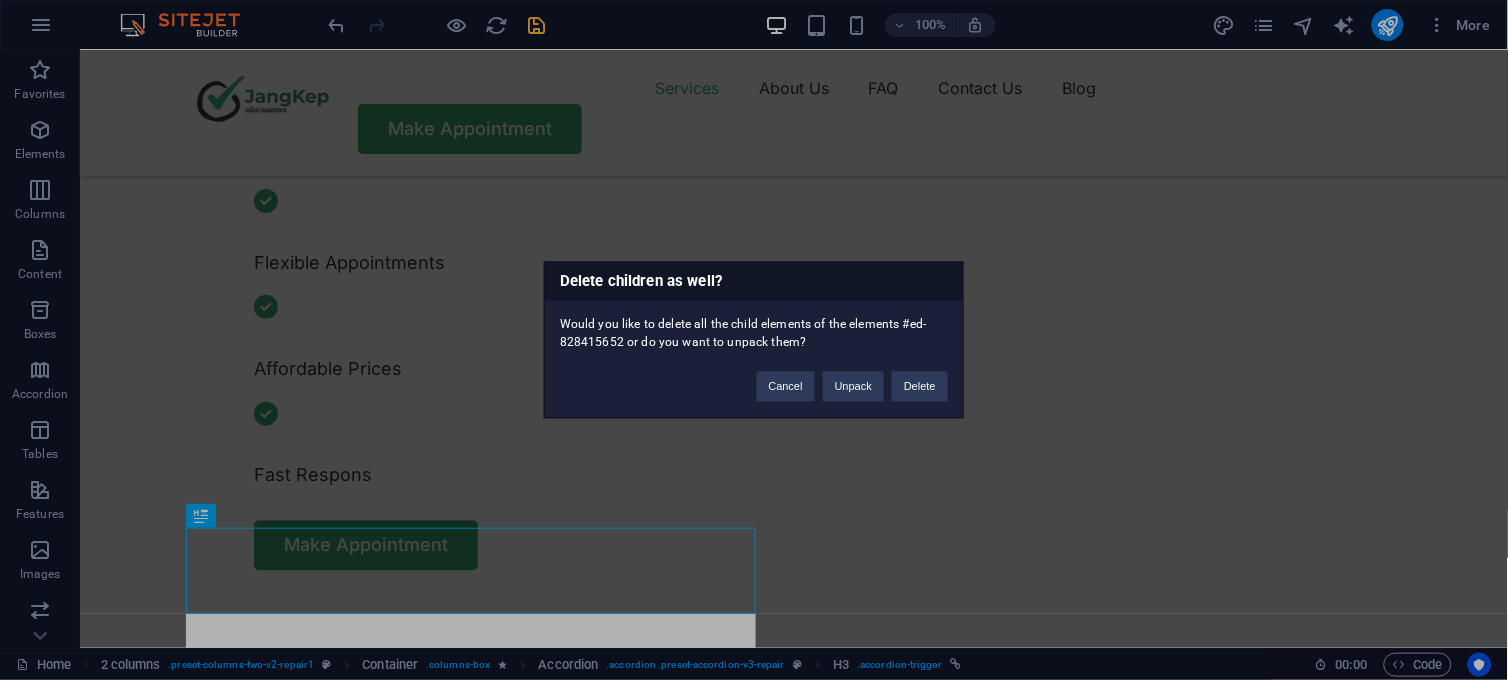 type 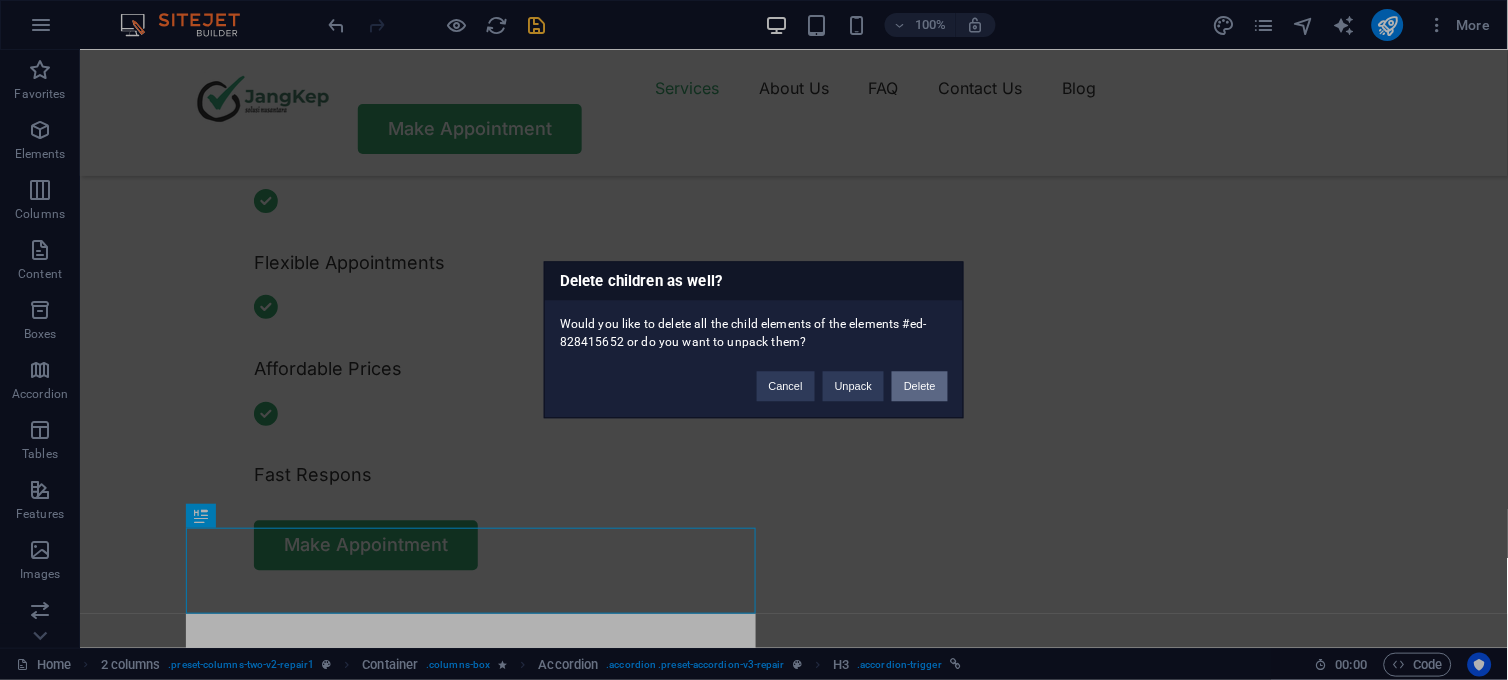 drag, startPoint x: 910, startPoint y: 385, endPoint x: 756, endPoint y: 388, distance: 154.02922 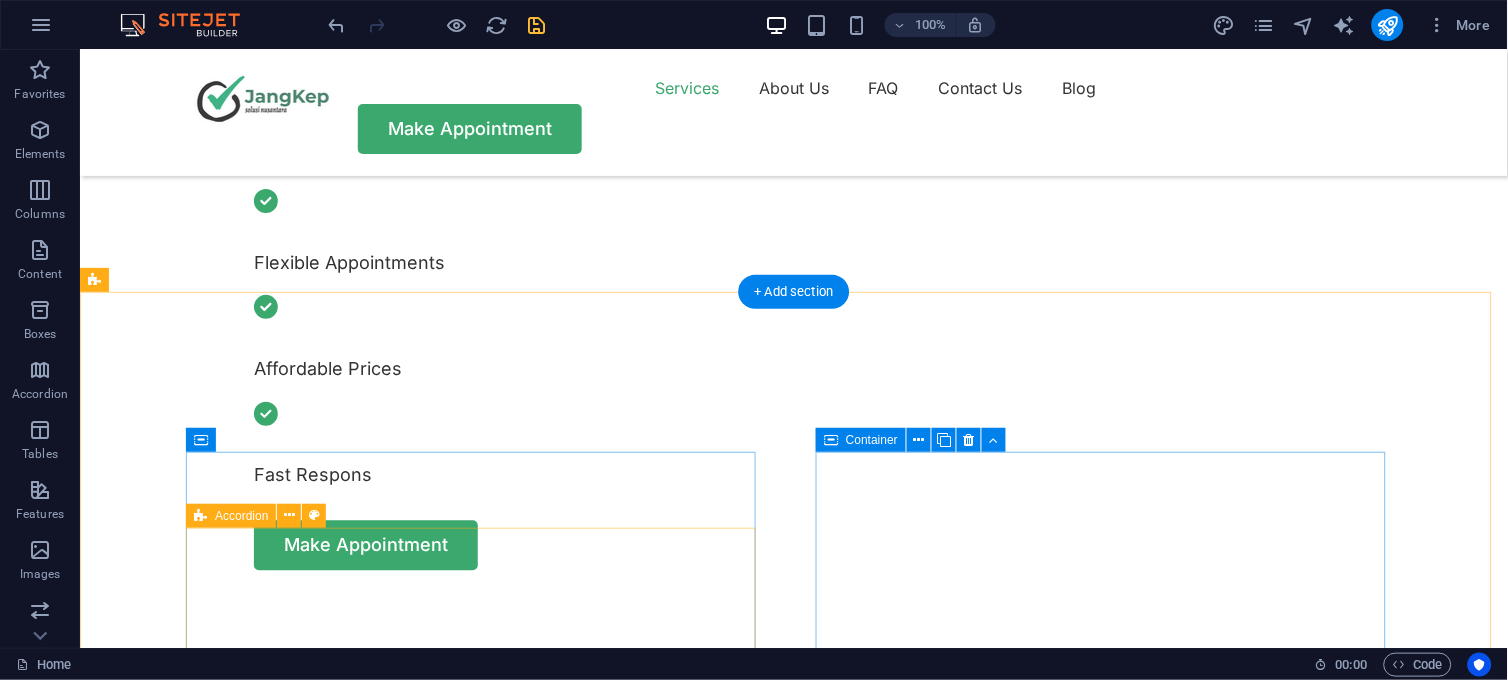 click on "Drop content here or  Add elements  Paste clipboard" at bounding box center [382, 1447] 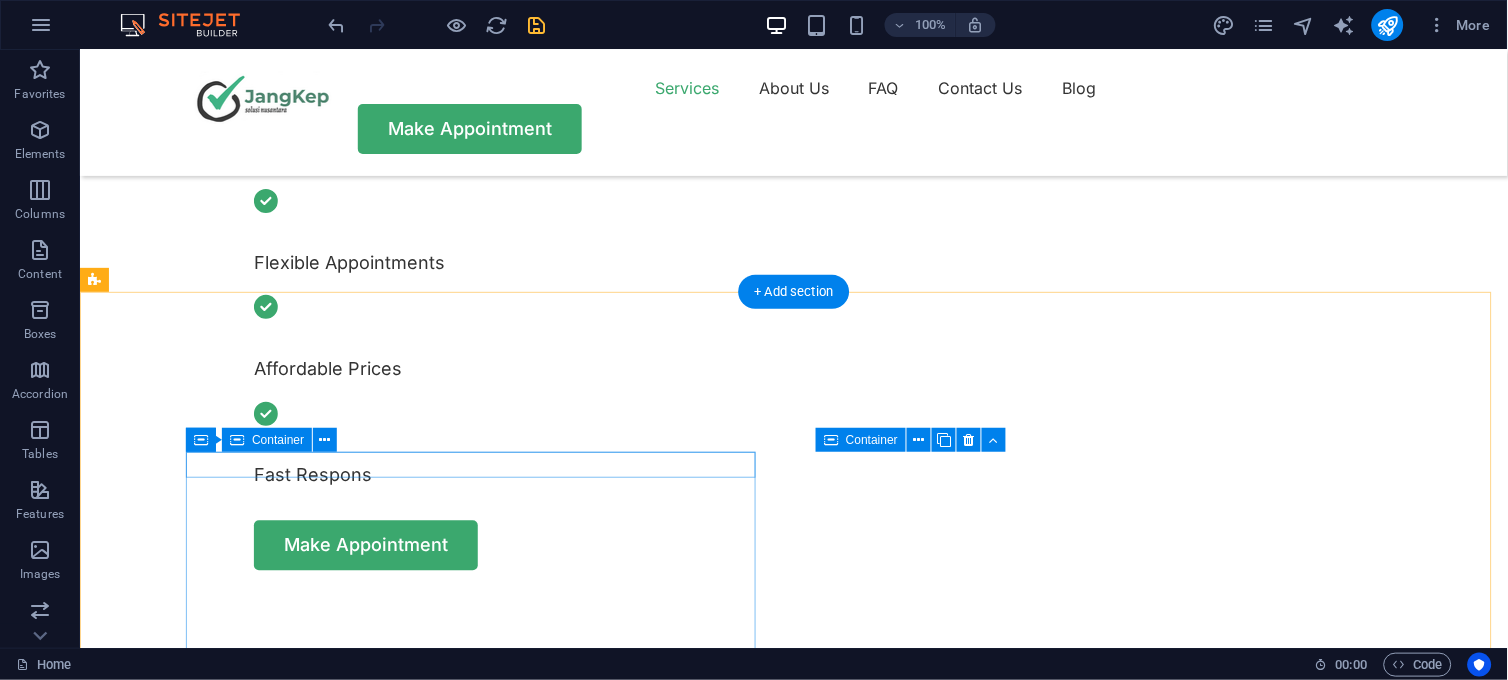 click on "FAQ" at bounding box center (388, 1302) 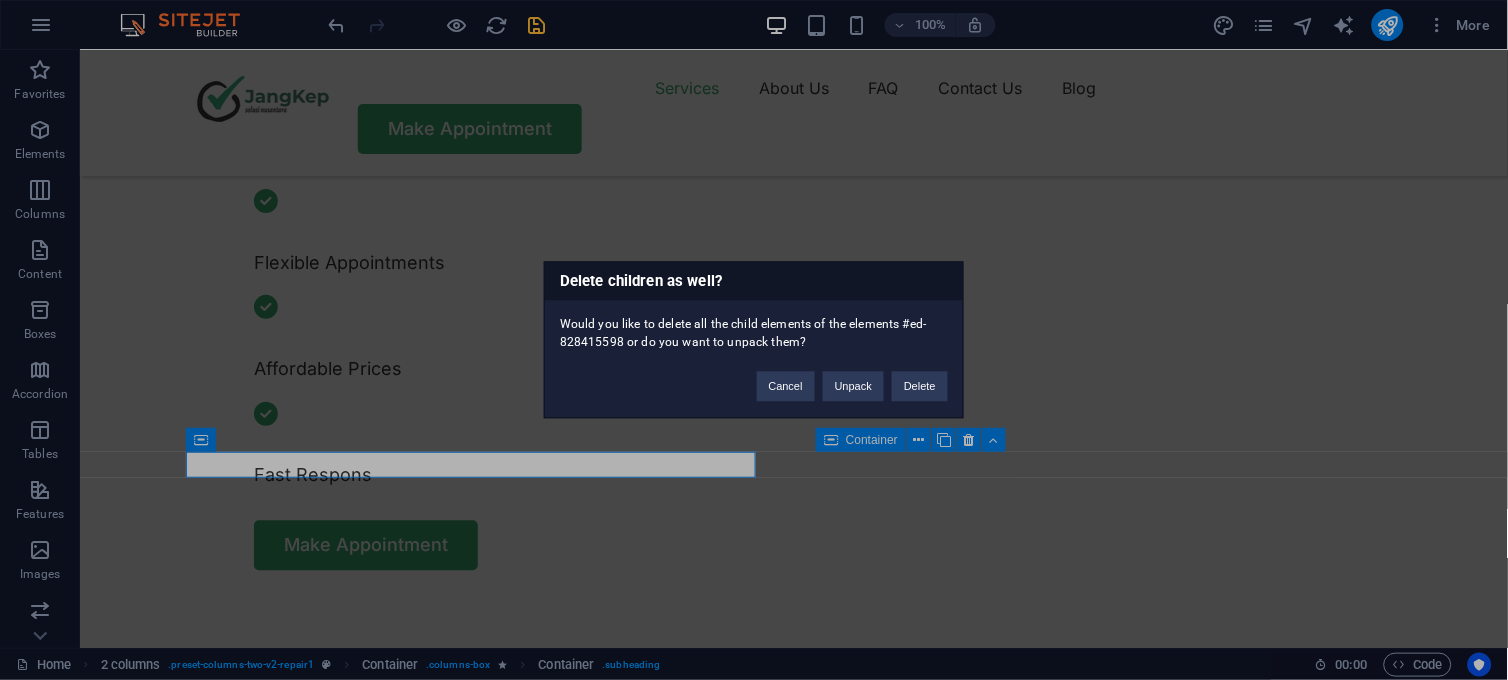 click on "Delete children as well? Would you like to delete all the child elements of the elements #ed-828415598 or do you want to unpack them? Cancel Unpack Delete" at bounding box center (754, 340) 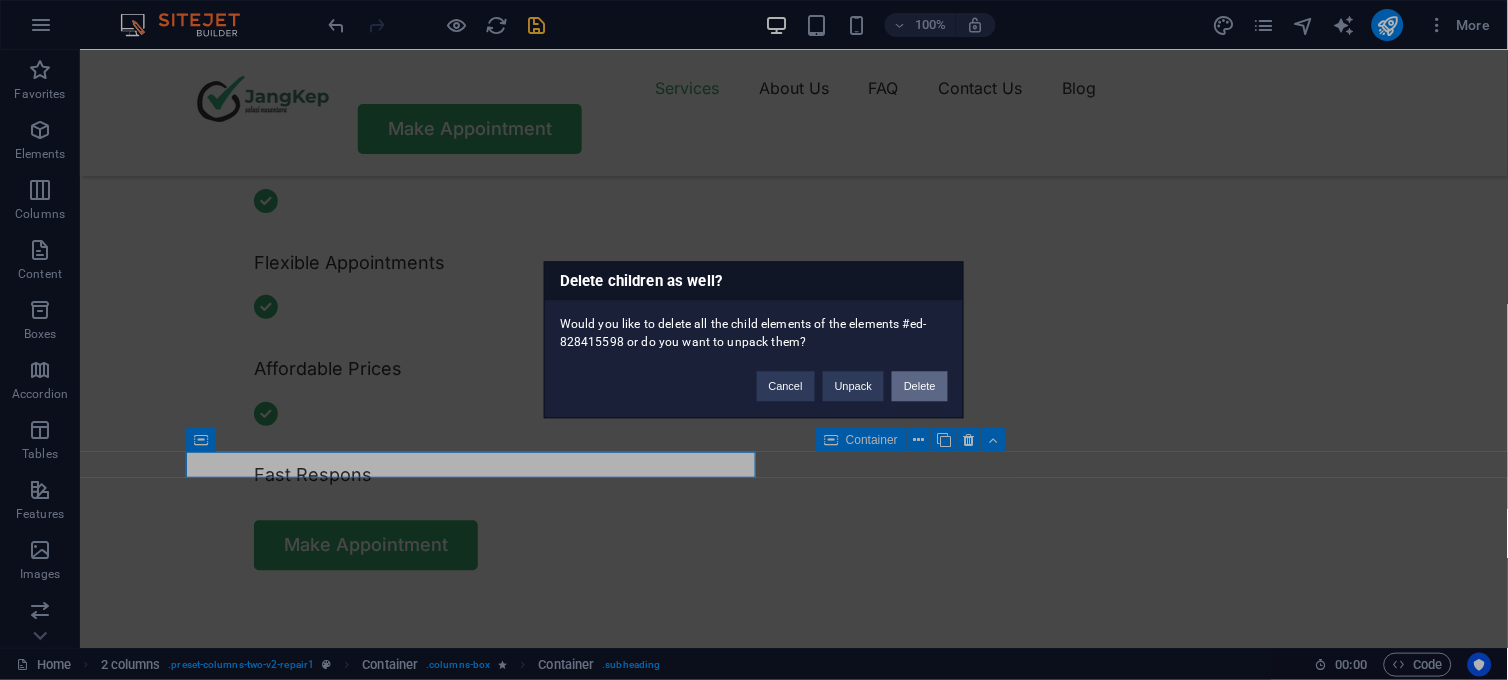drag, startPoint x: 924, startPoint y: 386, endPoint x: 831, endPoint y: 344, distance: 102.044106 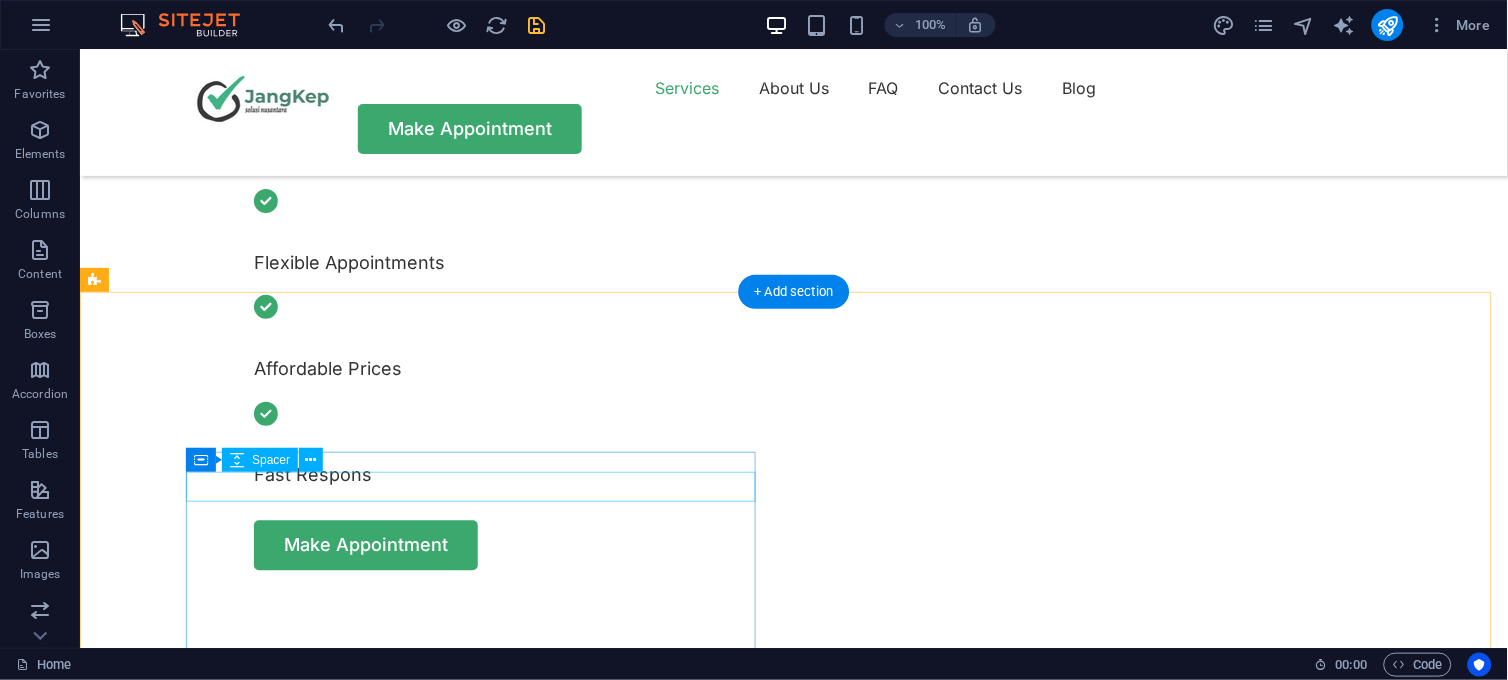 click at bounding box center [388, 1308] 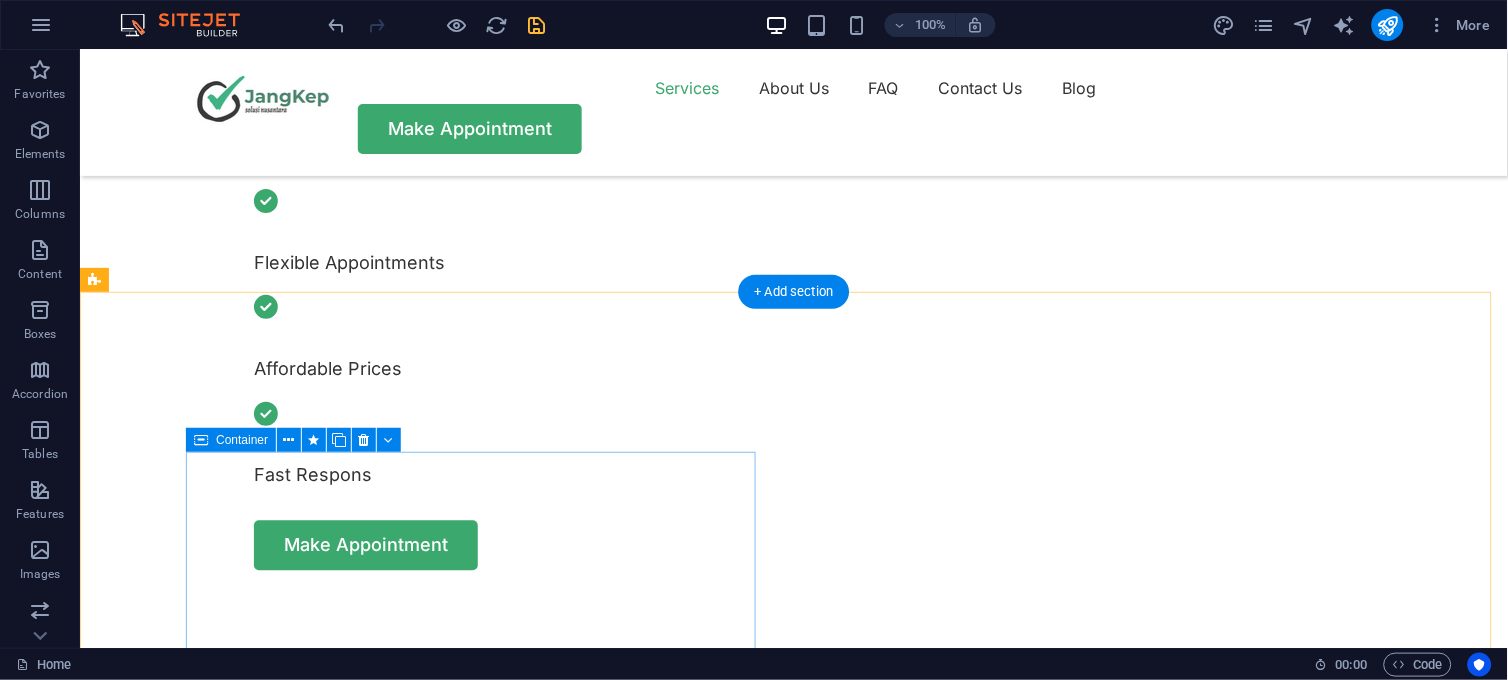 click at bounding box center [388, 1283] 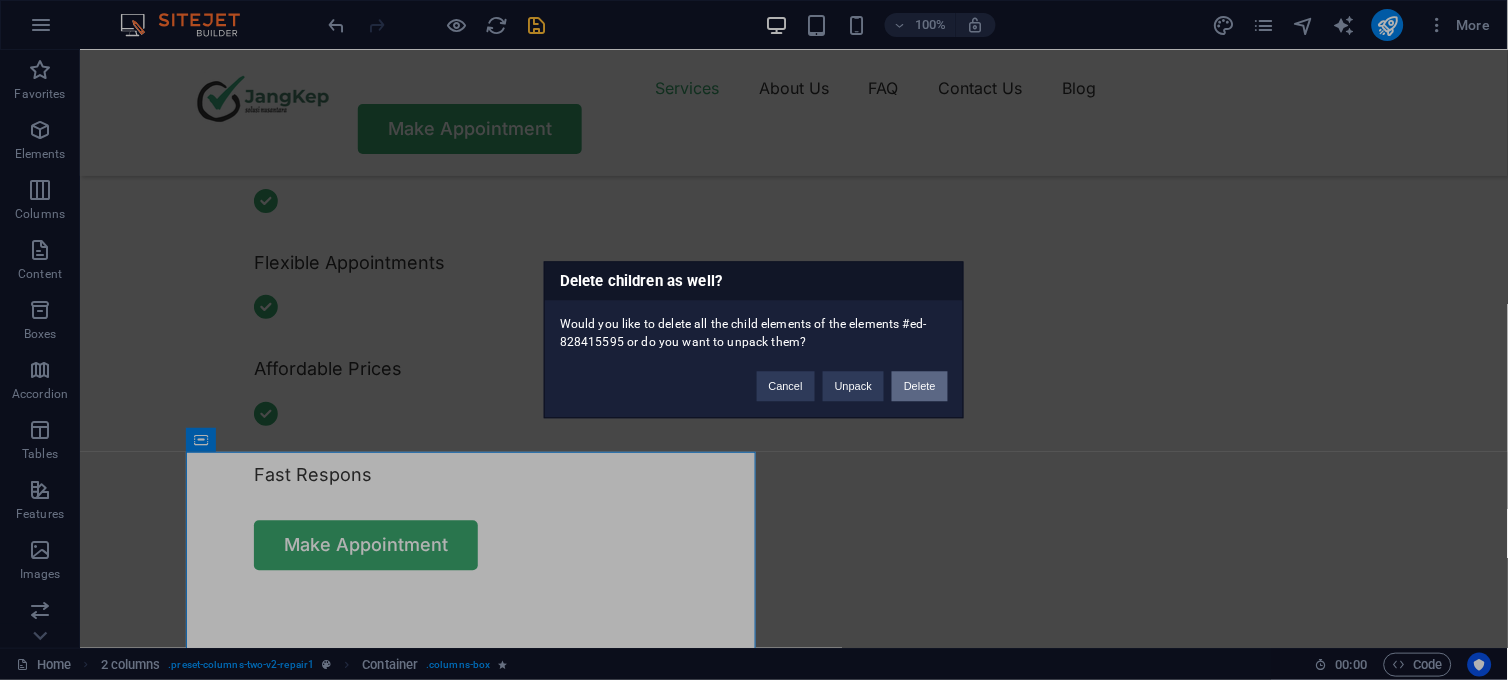 type 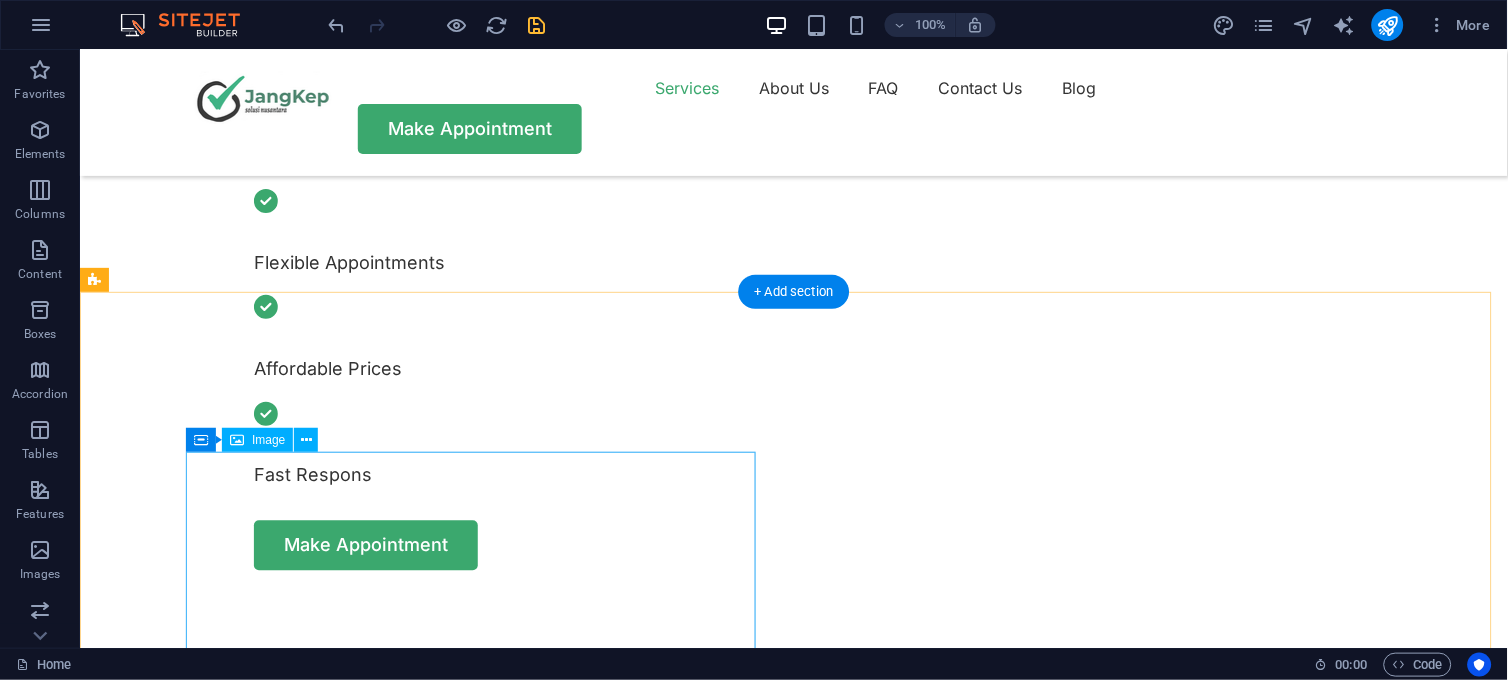 click at bounding box center [388, 1473] 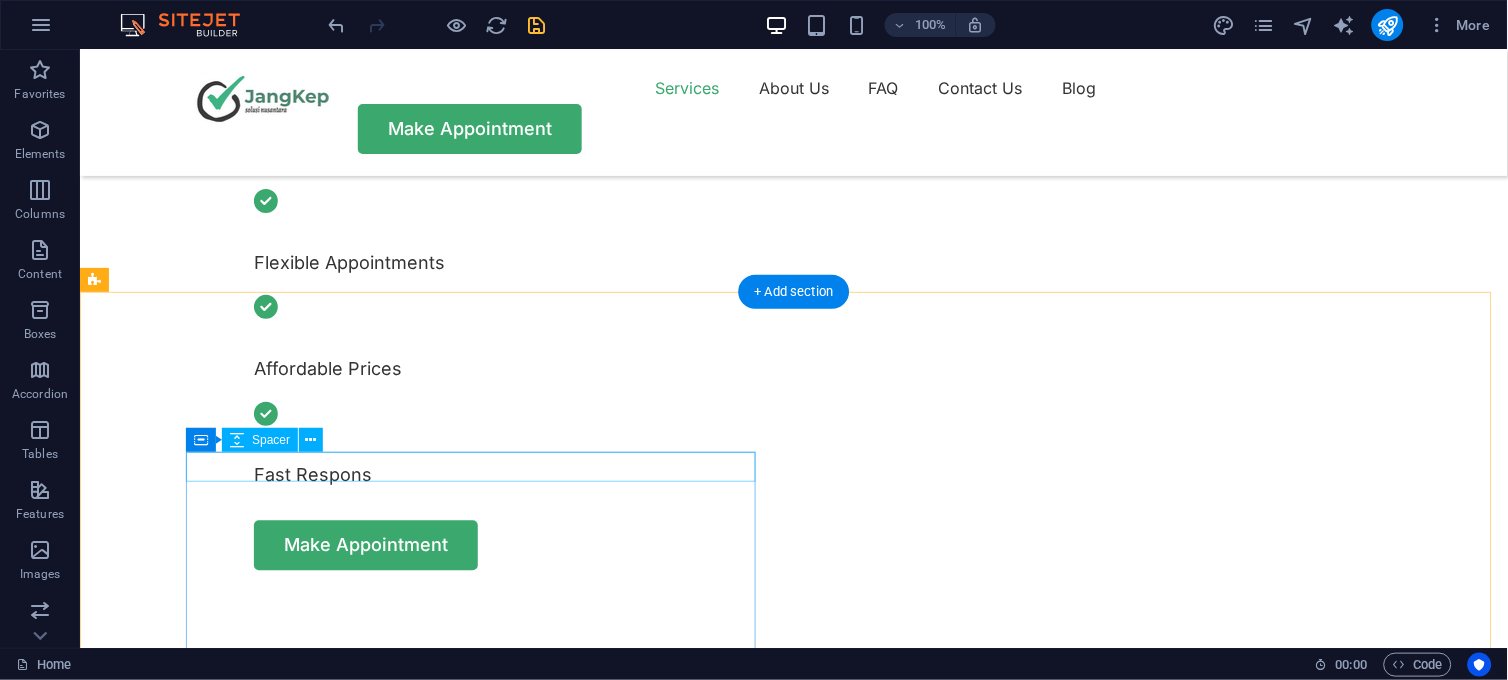 click at bounding box center [388, 1288] 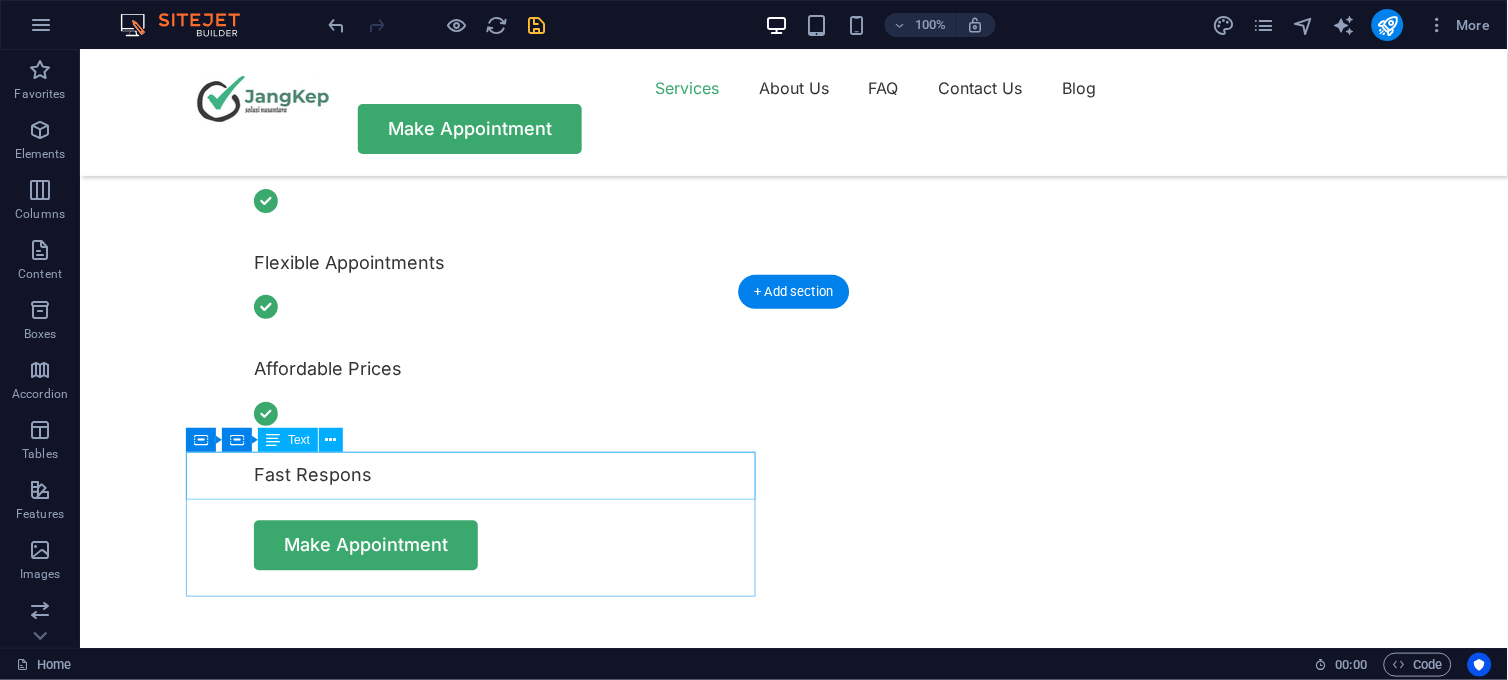 click on "Need More Help?" at bounding box center [388, 1297] 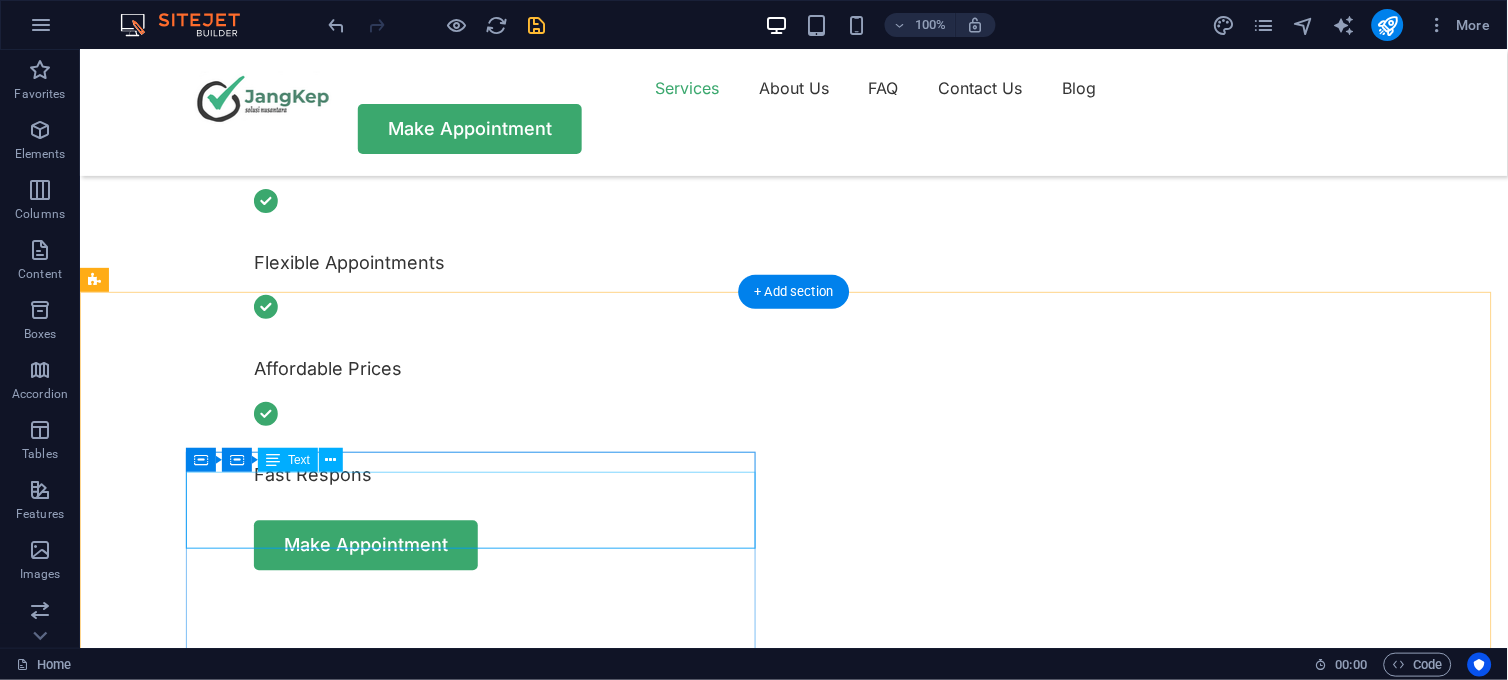 click on "Sem morbi netus mauris purus eros blandit tristique at maecenas. Eu tellus enim." at bounding box center (388, 1331) 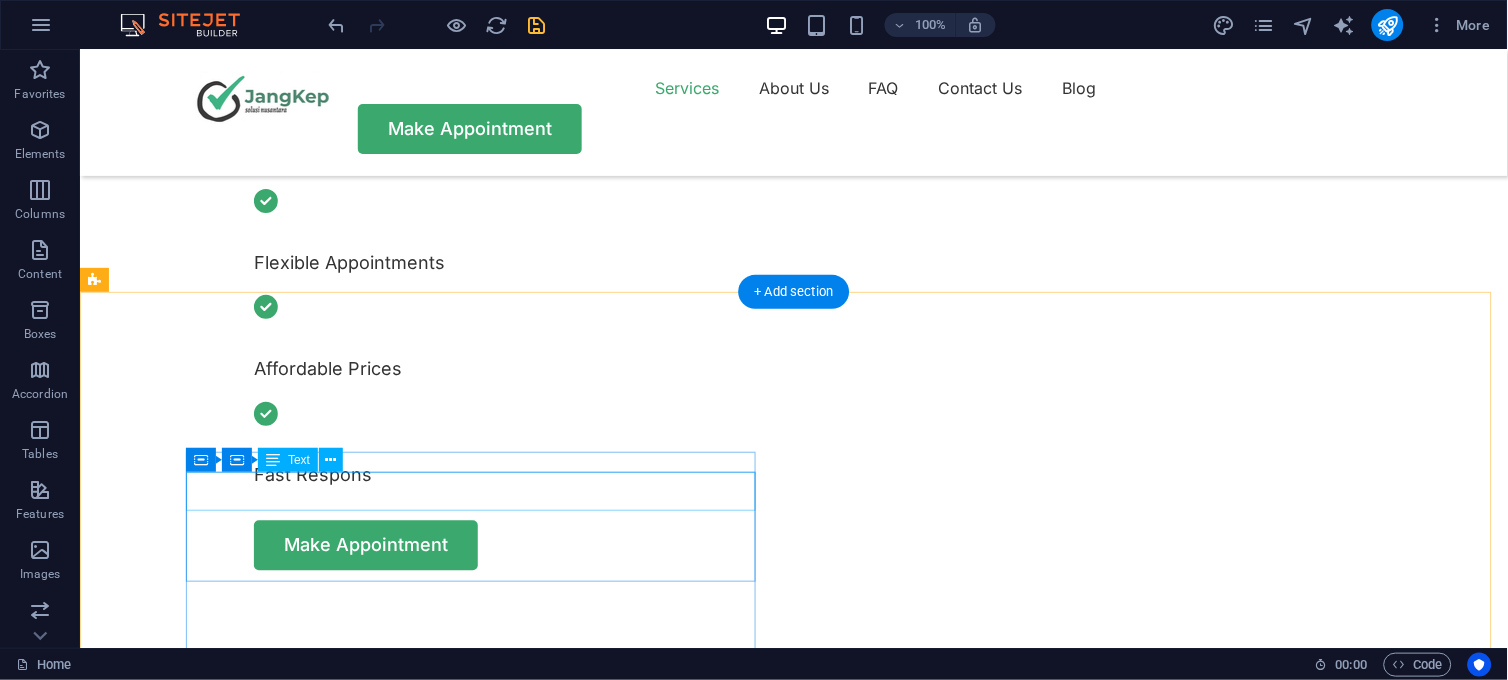 click on "Need More Help?" at bounding box center [388, 1312] 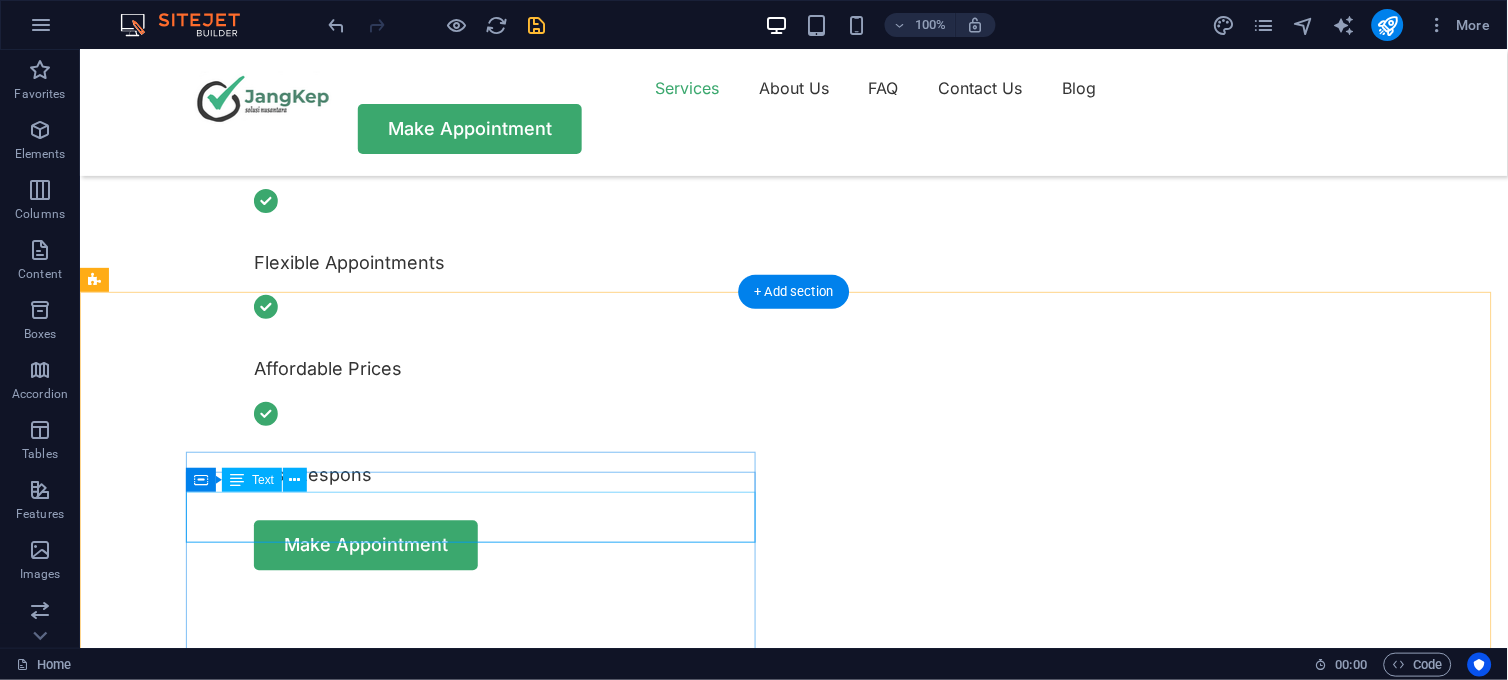 click on "Sem morbi netus mauris purus eros blandit tristique at maecenas. Eu tellus enim." at bounding box center [388, 1338] 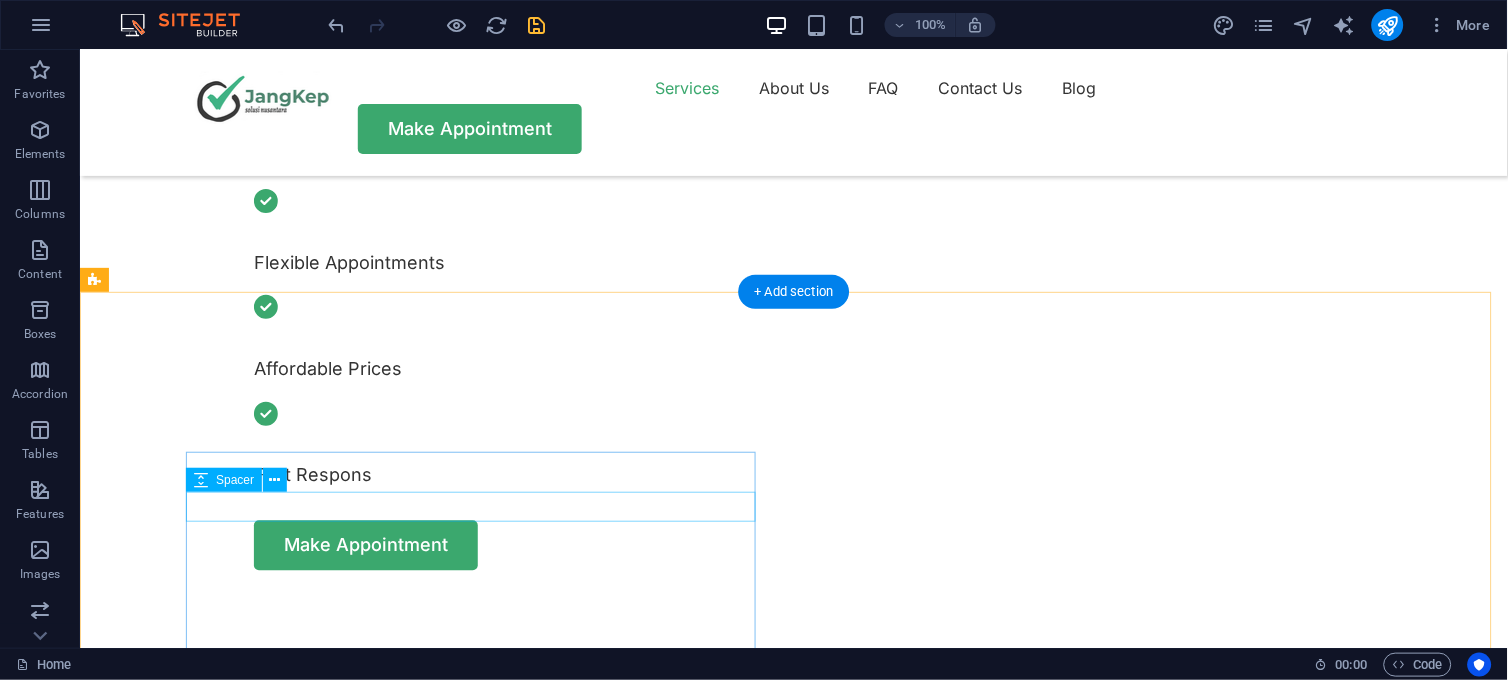 click at bounding box center (388, 1328) 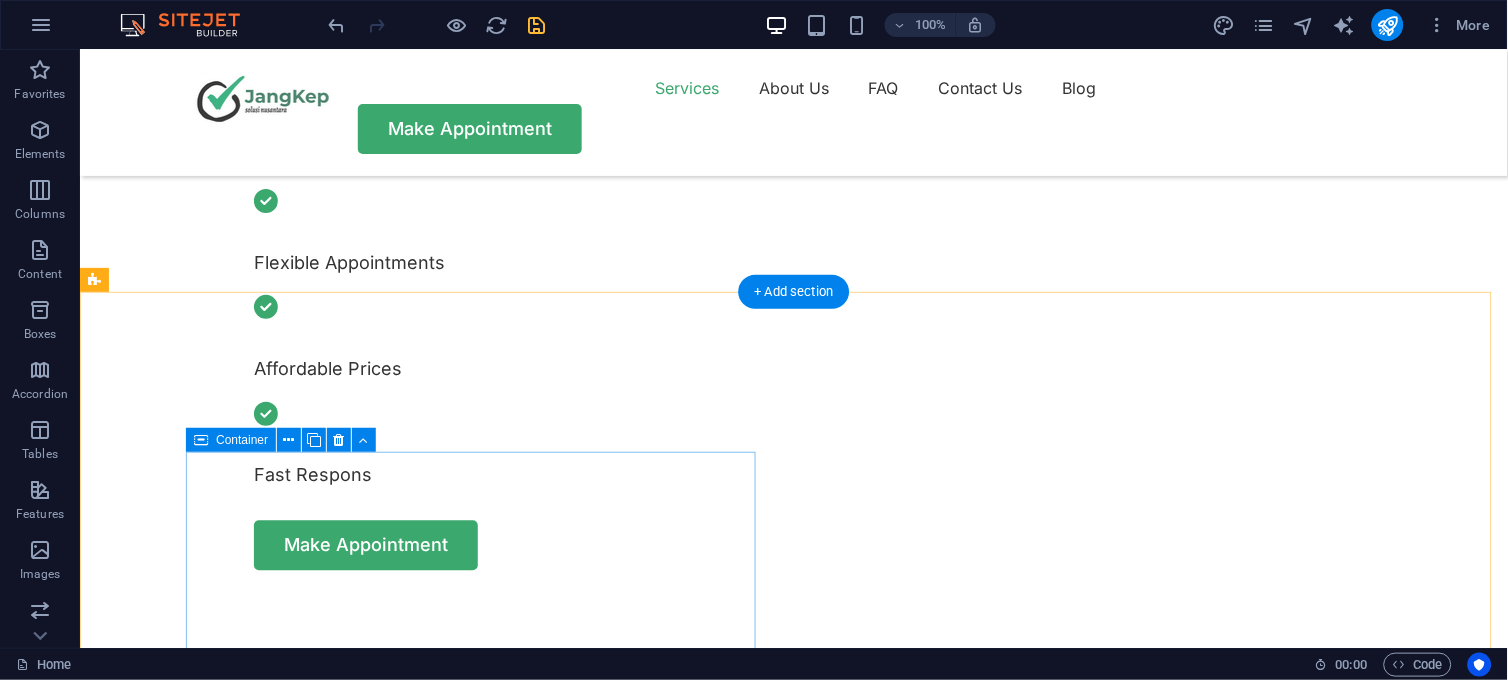 click on "Contact Us" at bounding box center (388, 1593) 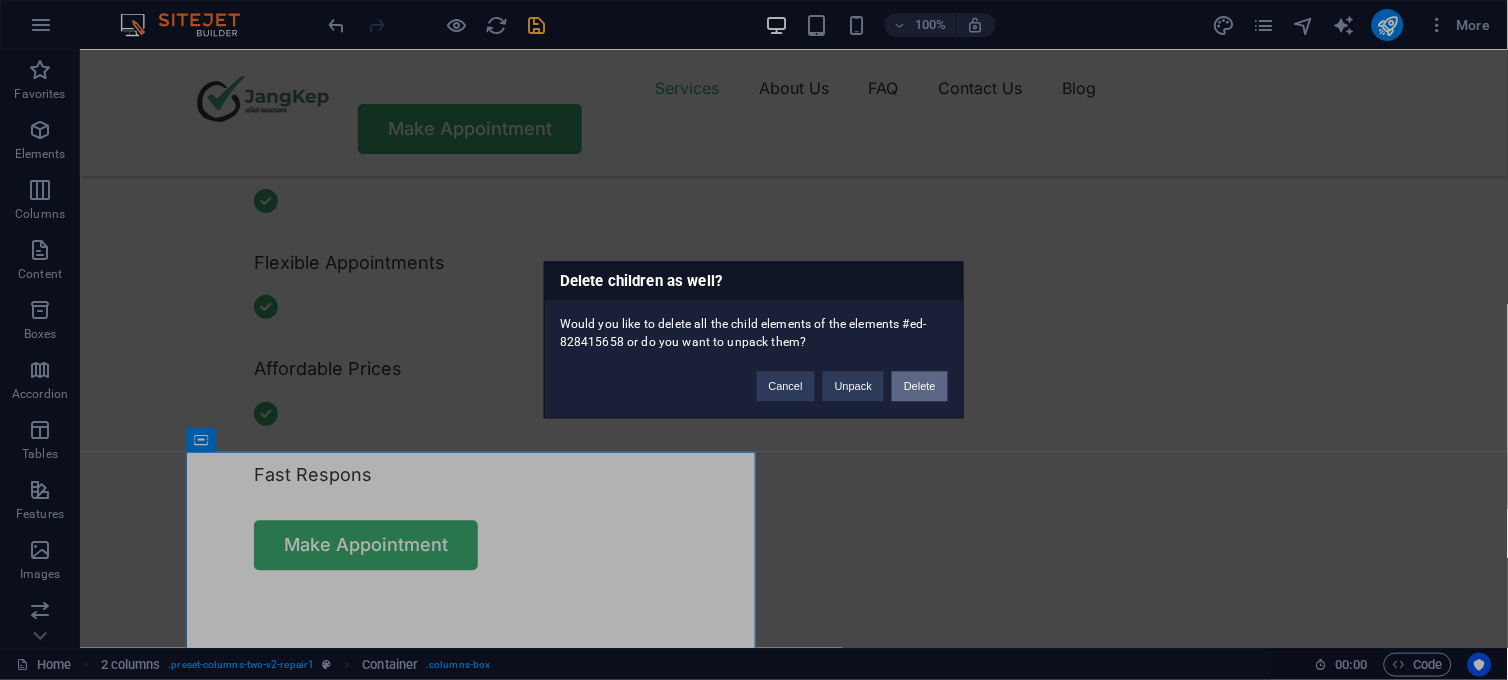 click on "Delete" at bounding box center [920, 387] 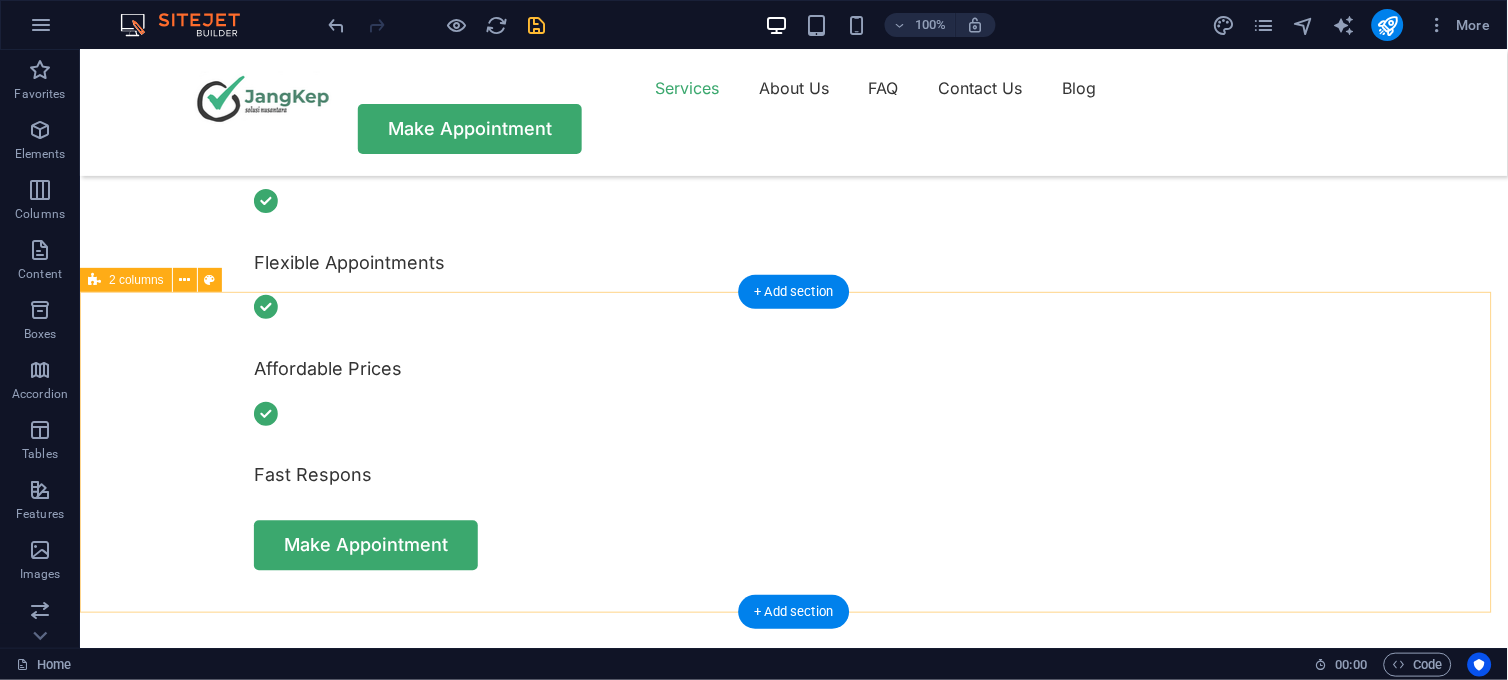 click on "Drop content here or  Add elements  Paste clipboard" at bounding box center [703, 1314] 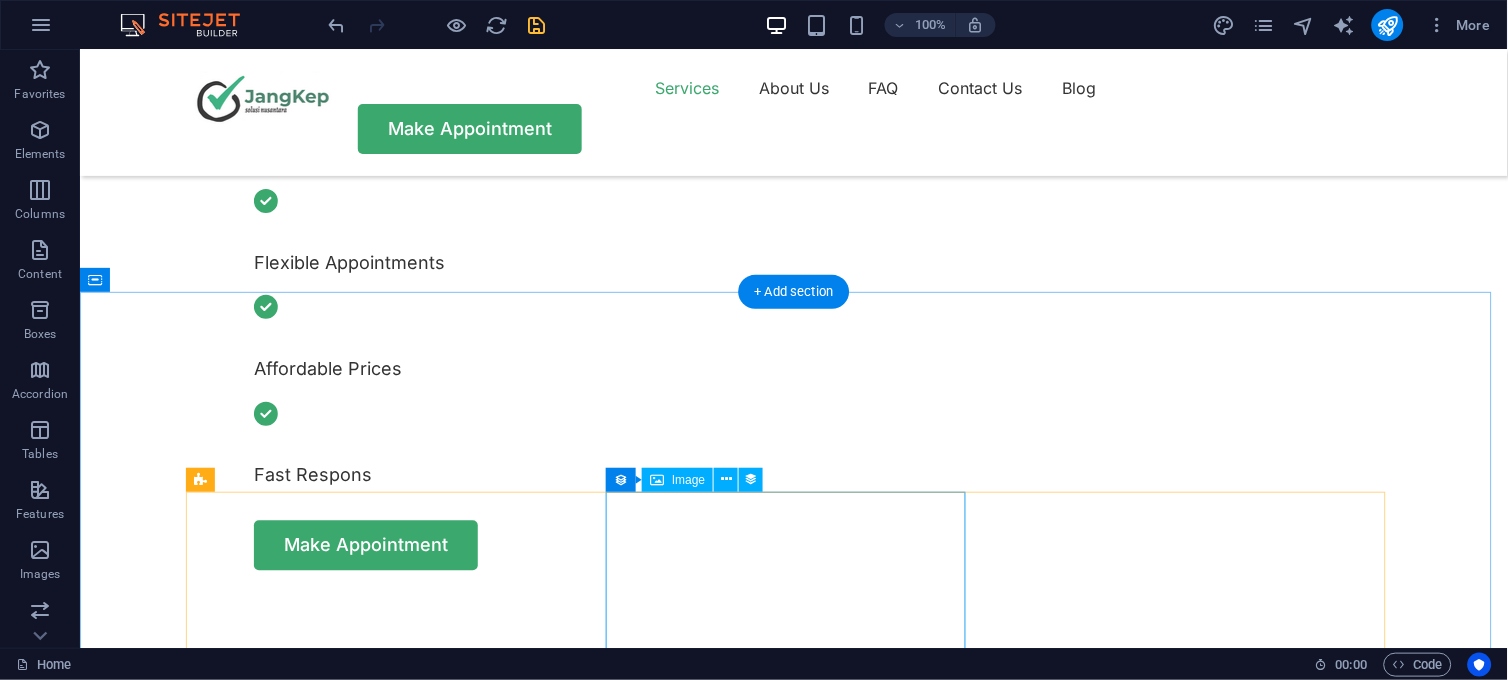 click at bounding box center (793, 1941) 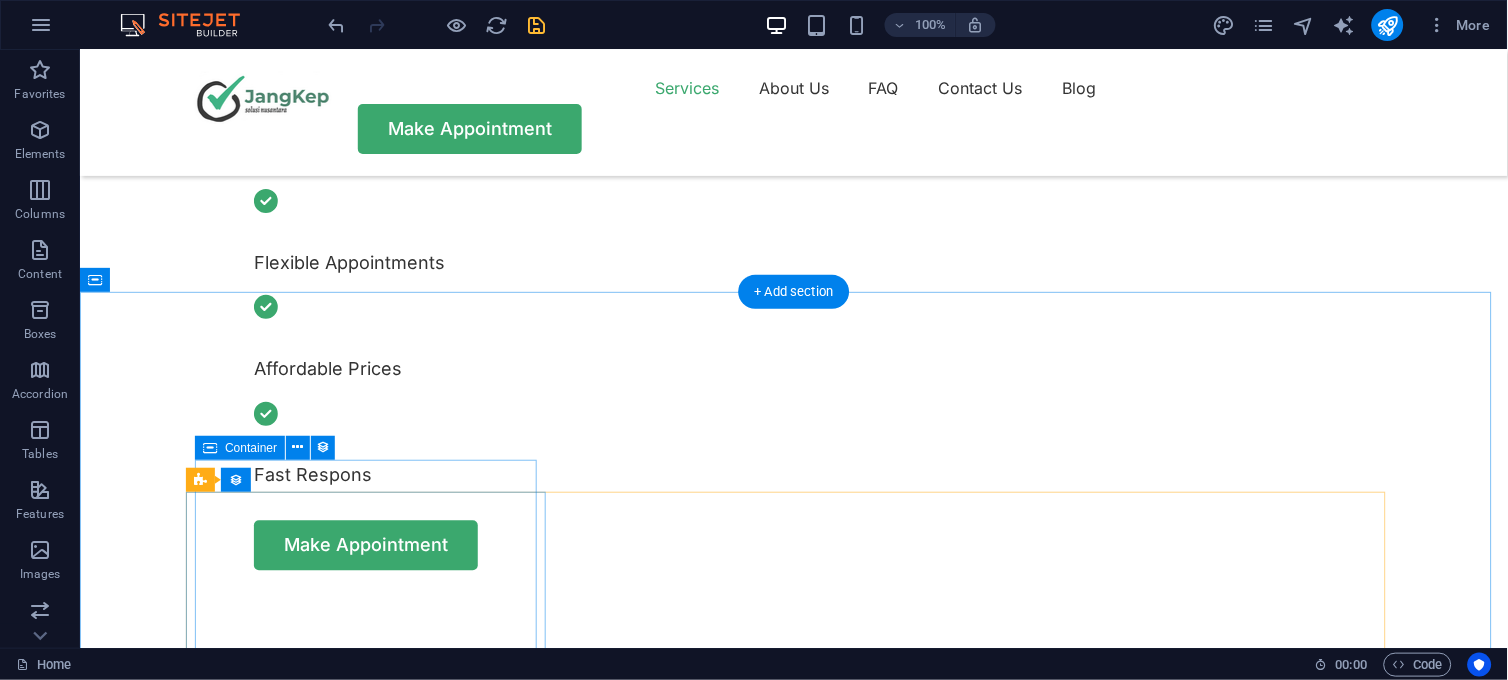 click on "October 21, 2024 Updating Your Device Firmware Learn how to prevent frozen pipes during the cold winter months and avoid costly repairs with these helpful tips. Read More" at bounding box center (763, 1436) 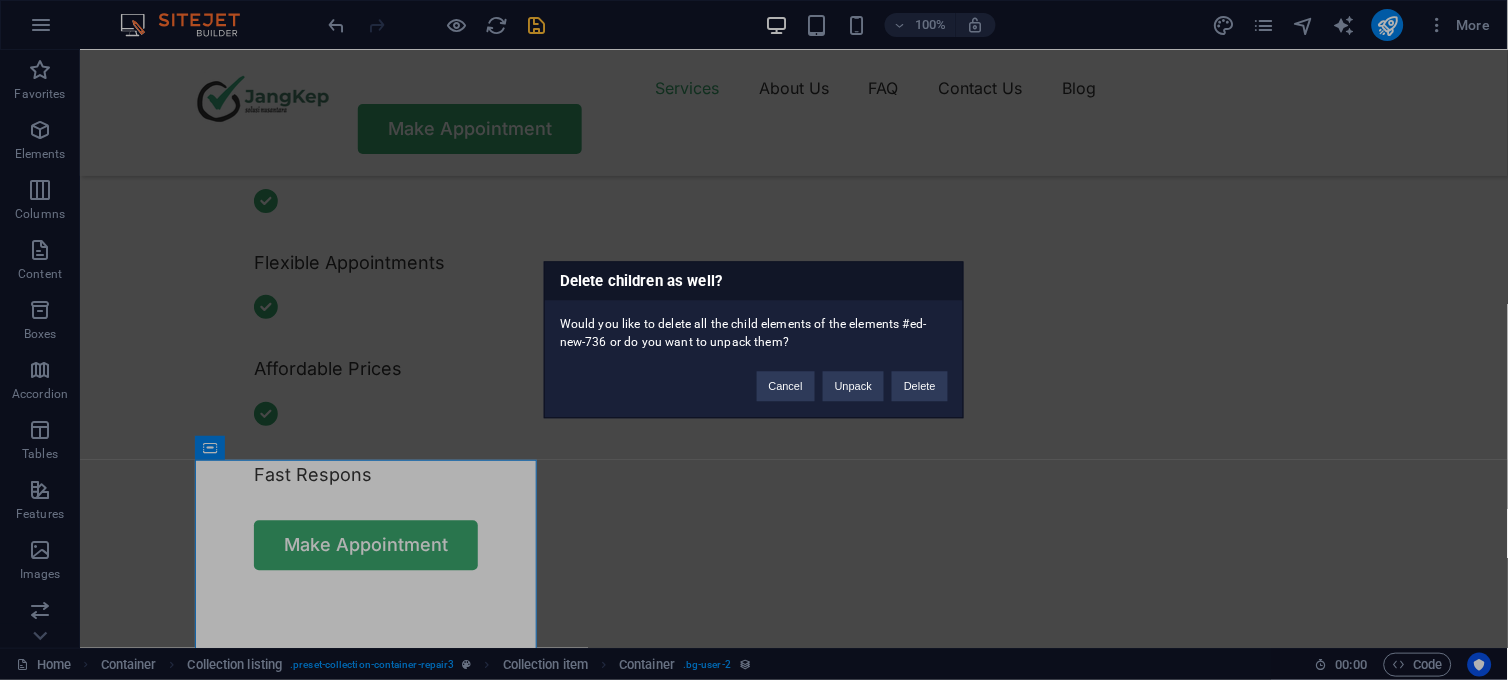 type 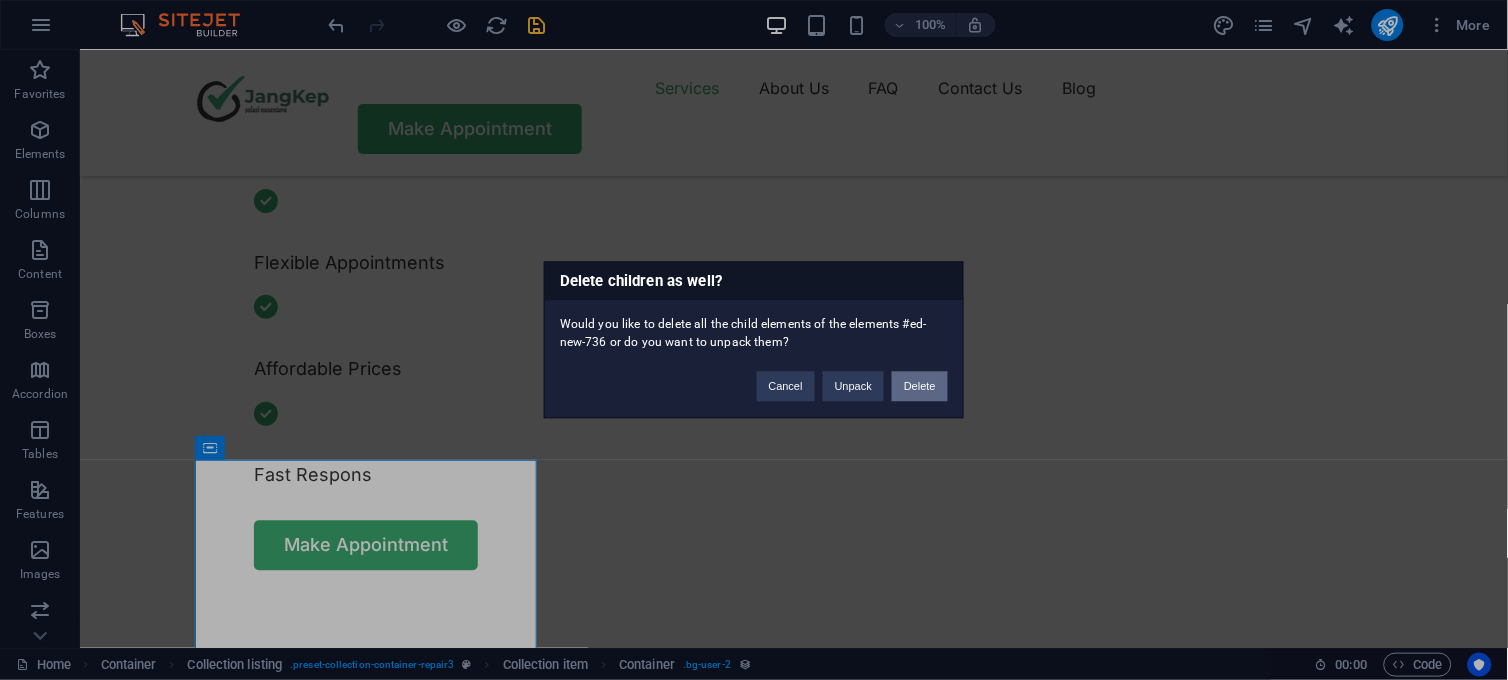 click on "Delete" at bounding box center (920, 387) 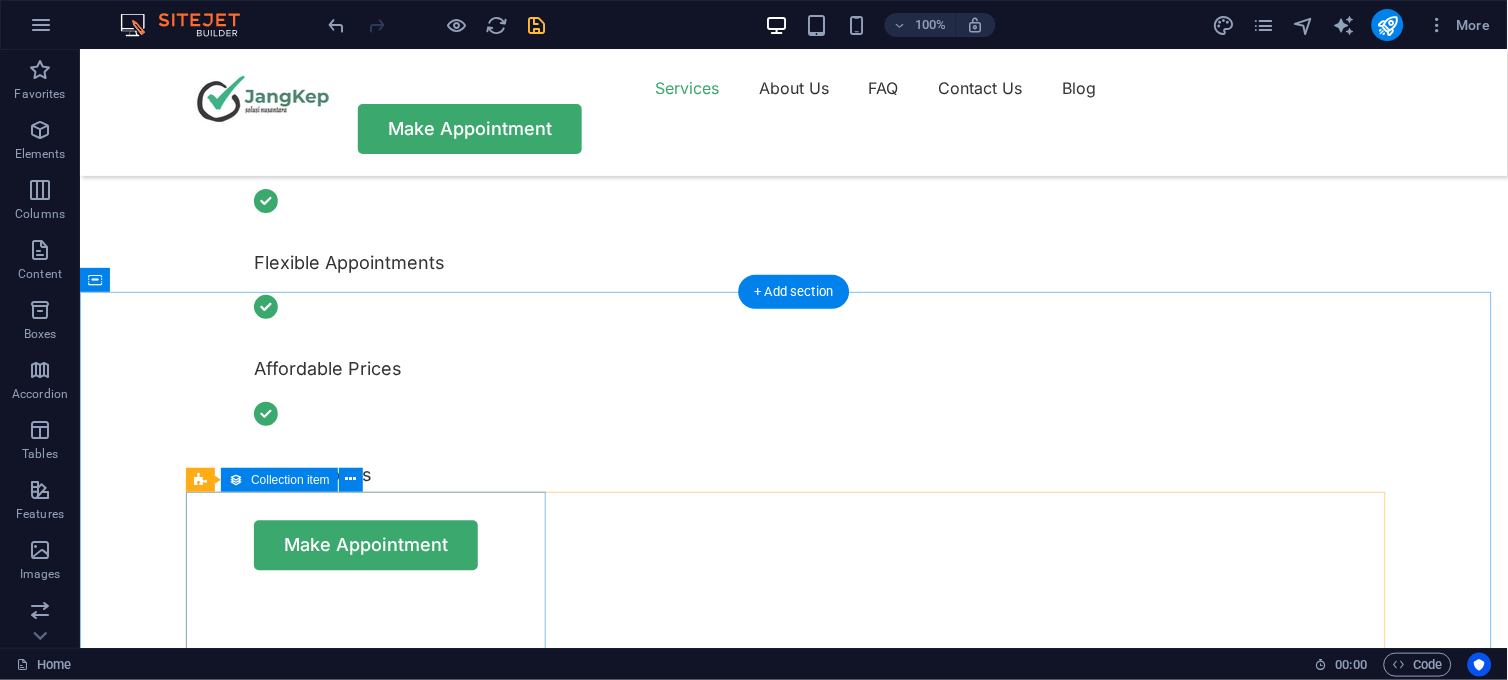 click on "Add elements and assign them to collection fields or  Add elements  Paste clipboard" at bounding box center (793, 1425) 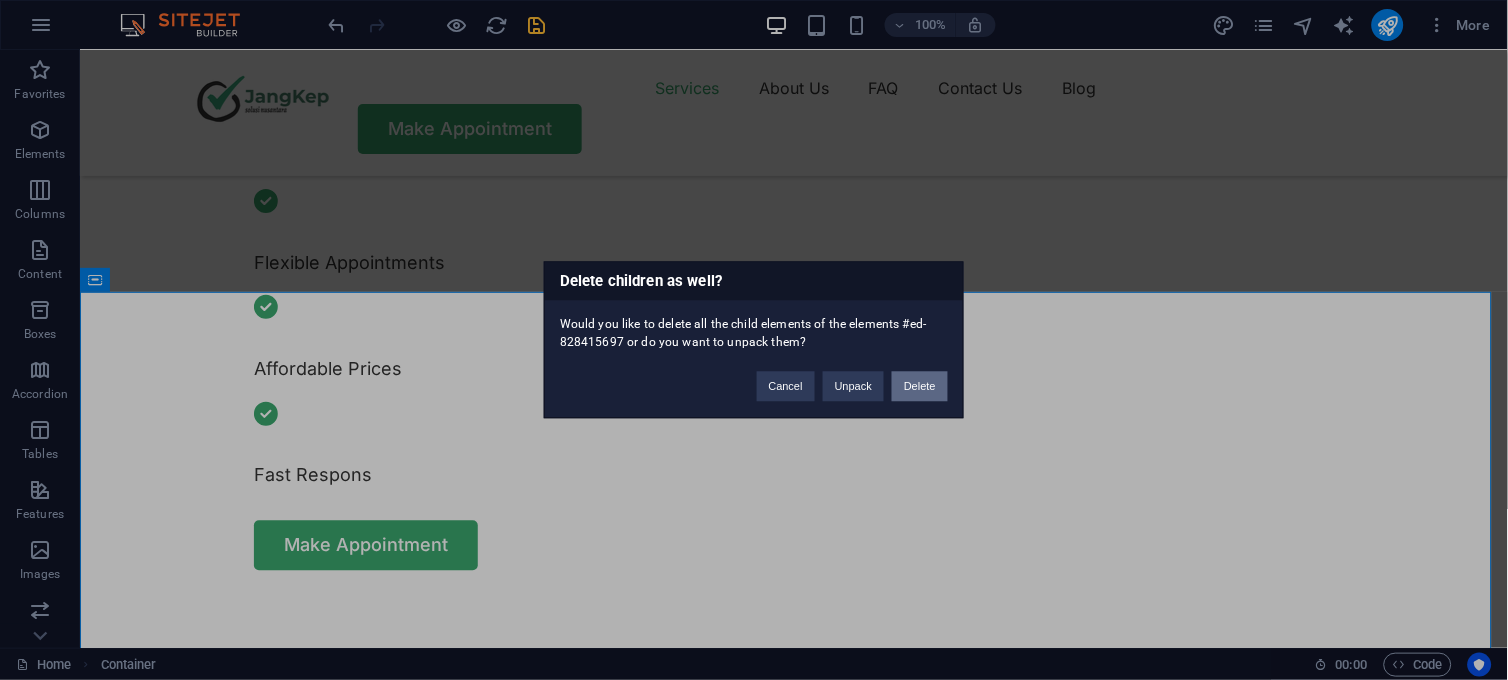click on "Delete" at bounding box center (920, 387) 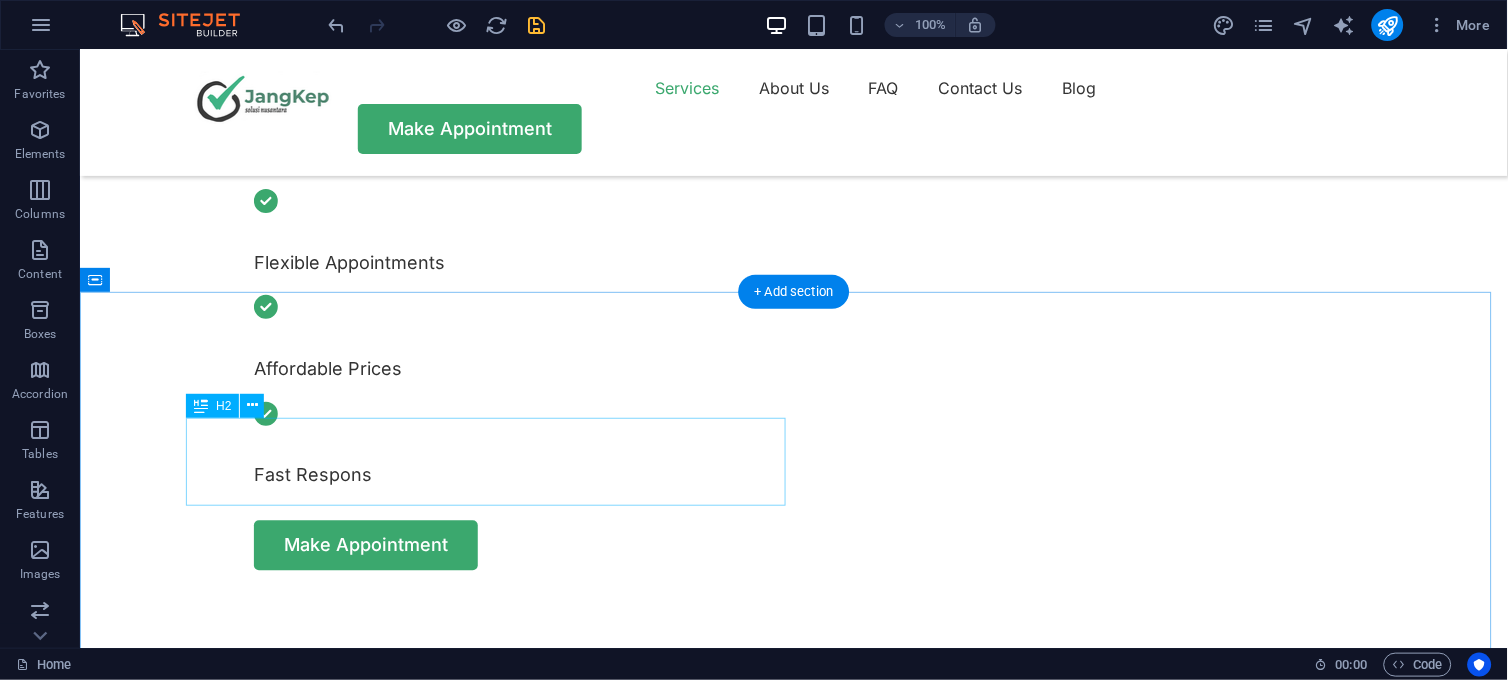 click on "What Customers Say About Our Service" at bounding box center (793, 1302) 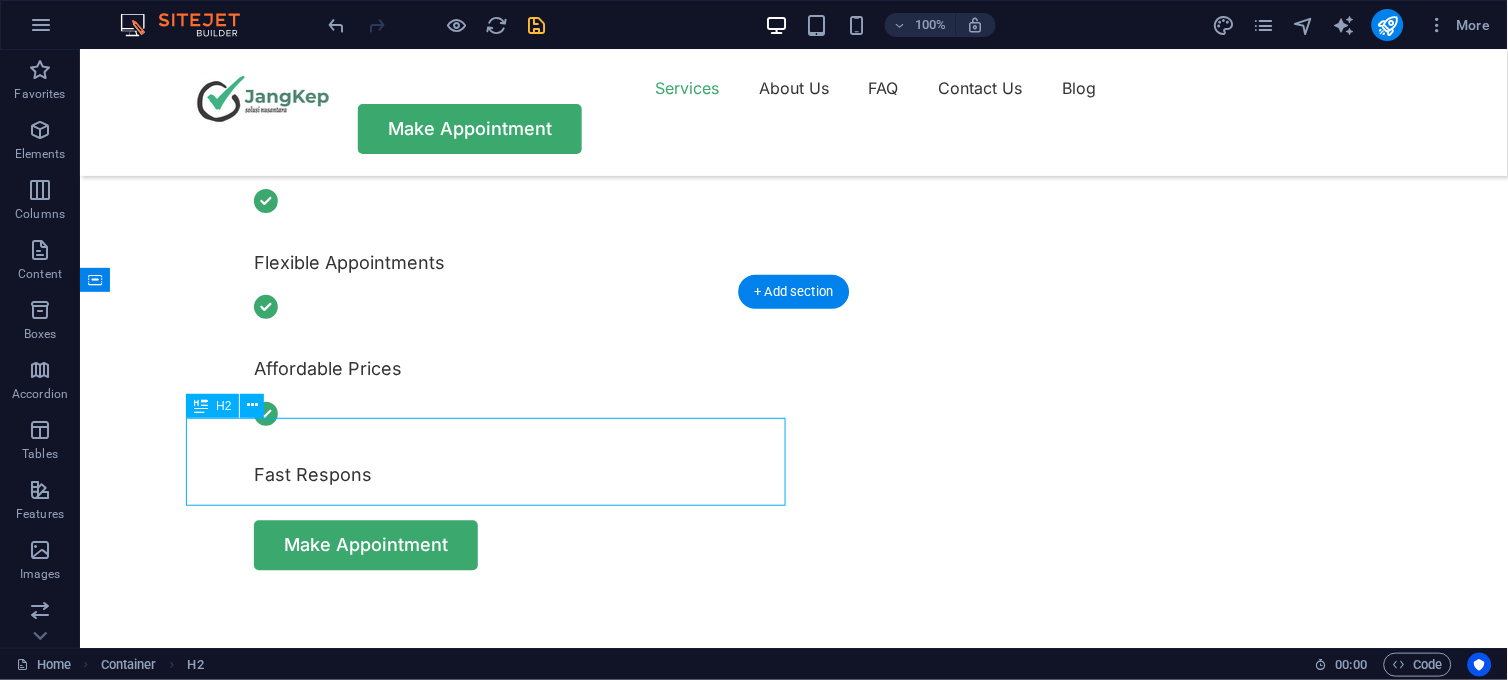click on "What Customers Say About Our Service" at bounding box center (793, 1302) 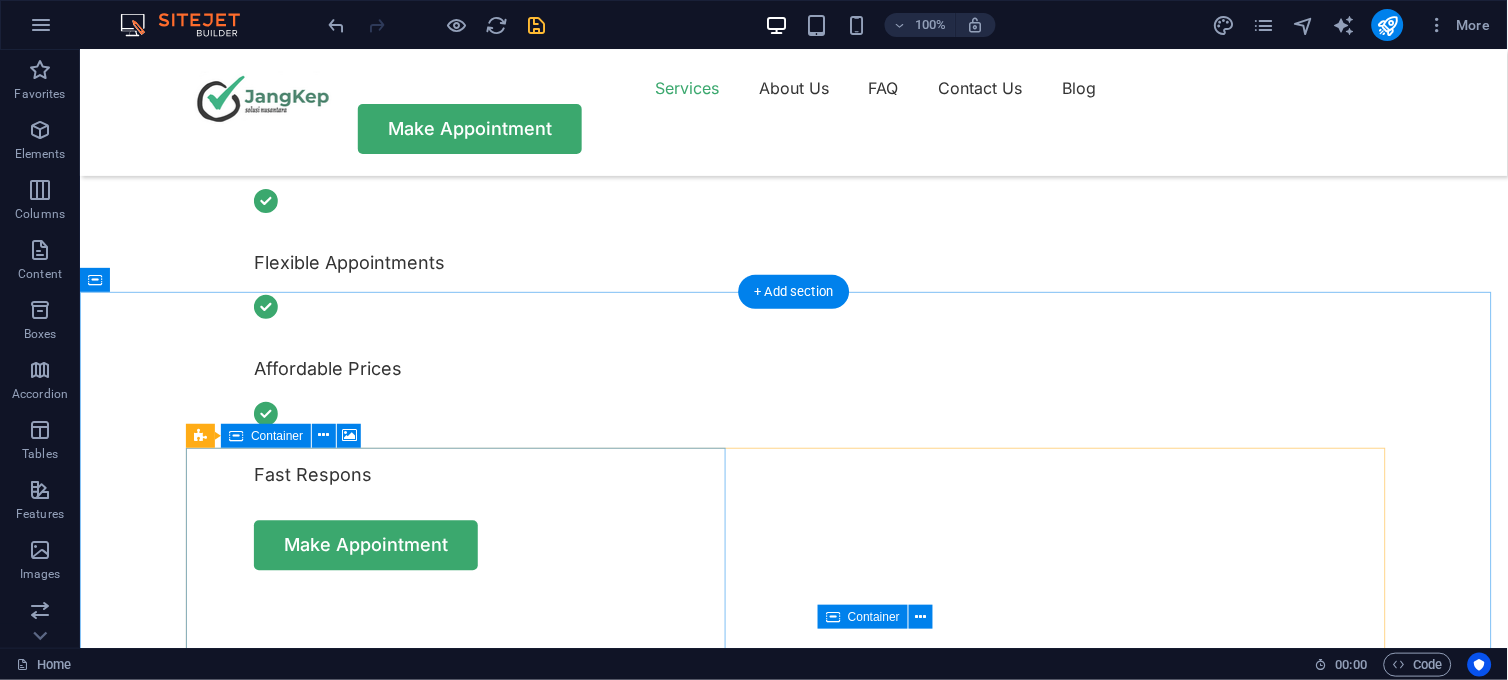 click on "Drop content here or  Add elements  Paste clipboard" at bounding box center (793, 2360) 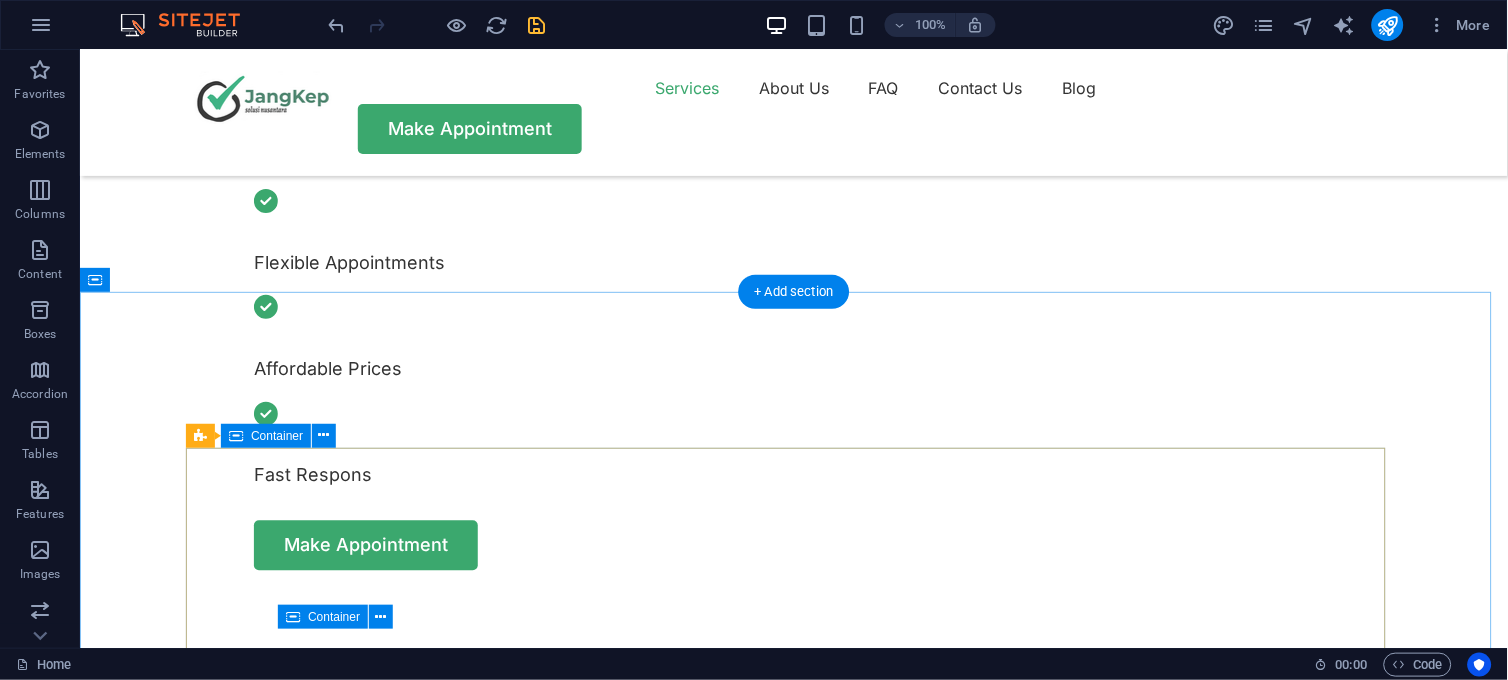 click on "Andrew D. Elliott Problem: Broken Phone Glass 4.5 Lorem ipsum dolor sit amet, consectetur adipiscing elit, sed do eiusmod tempor incididunt ut labore et dolore magna aliqua. Ut enim ad minim veniam, quis nostrud exercitation ullamco laboris." at bounding box center (793, 1567) 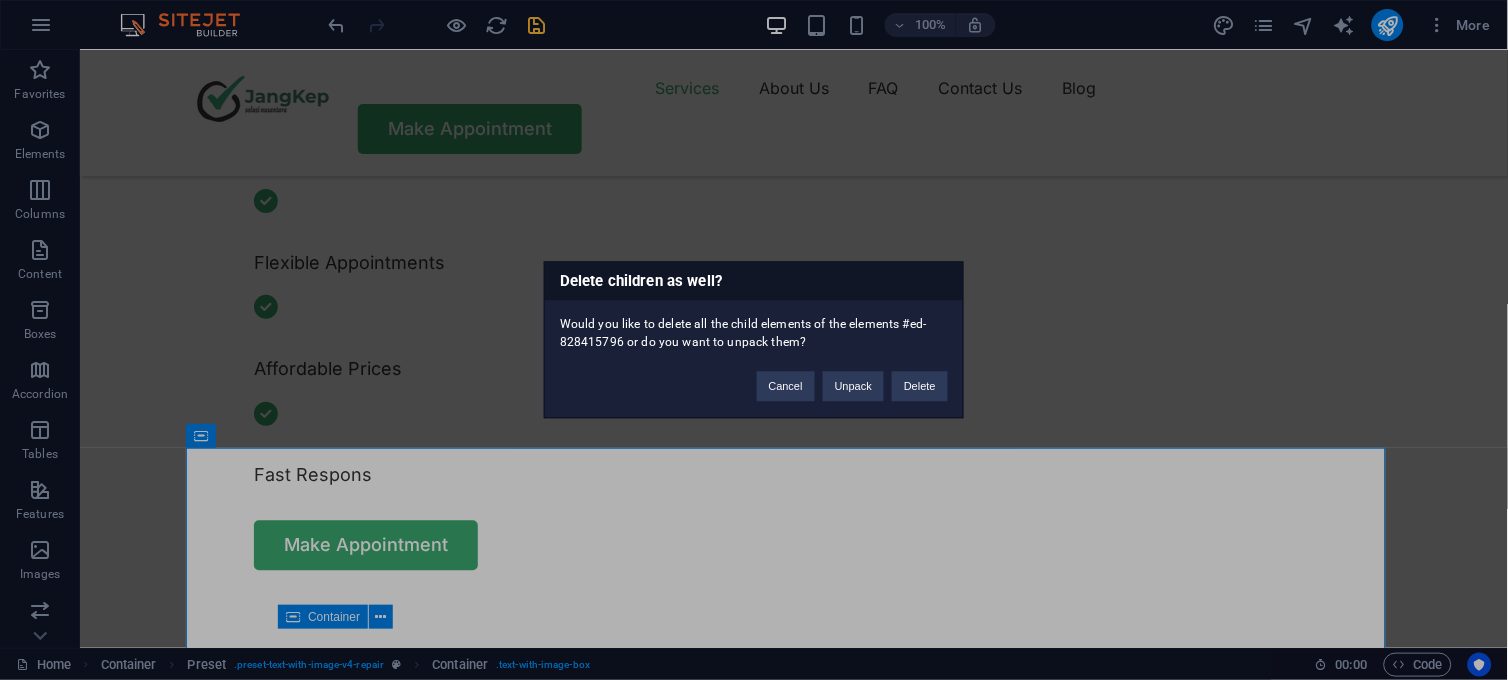type 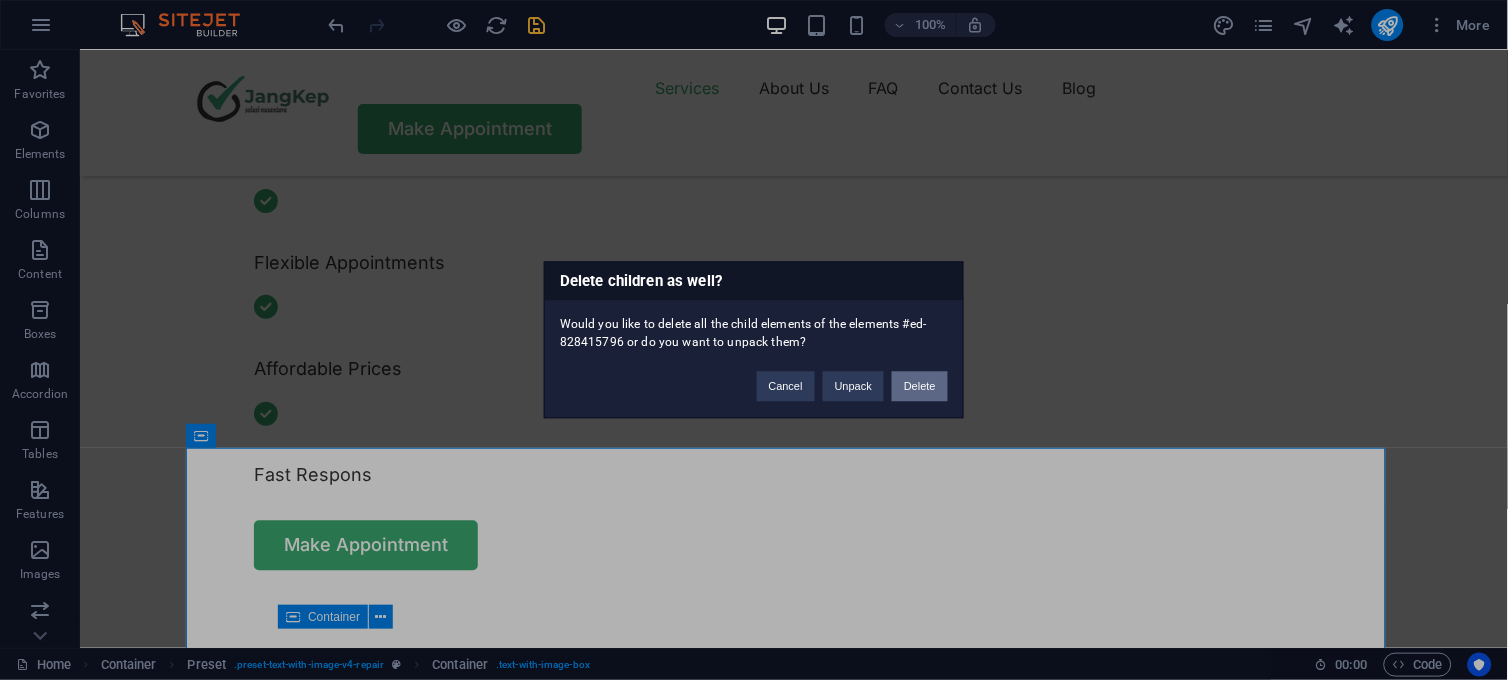 drag, startPoint x: 907, startPoint y: 382, endPoint x: 827, endPoint y: 333, distance: 93.813644 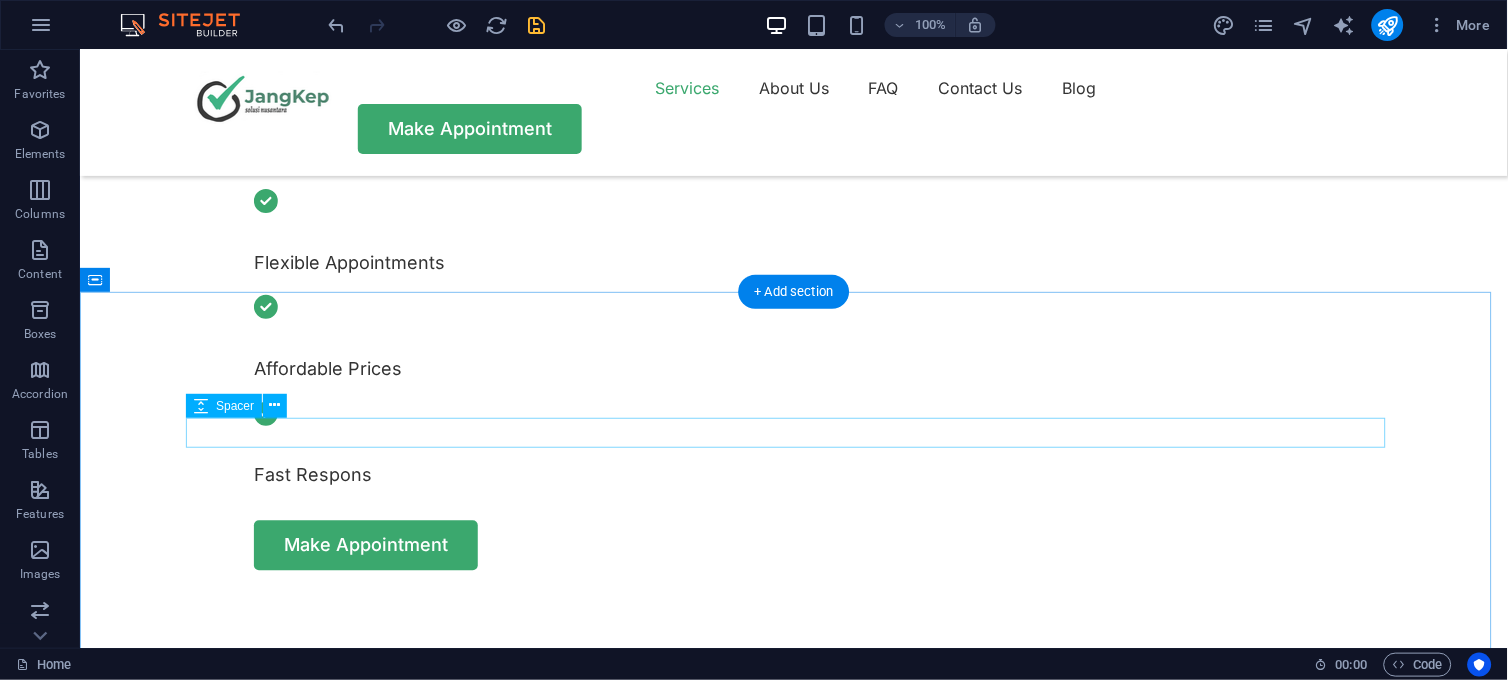 click at bounding box center [793, 1295] 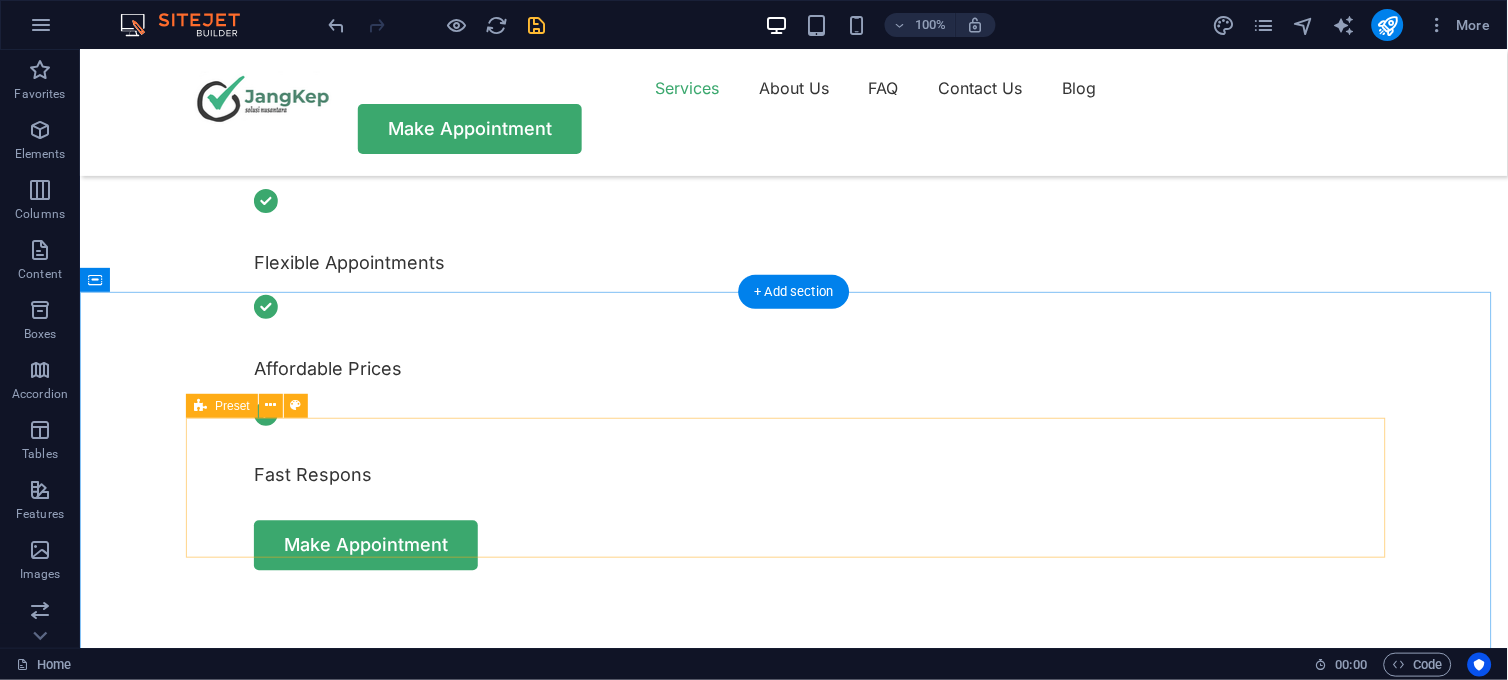 click on "Drop content here or  Add elements  Paste clipboard" at bounding box center (793, 1351) 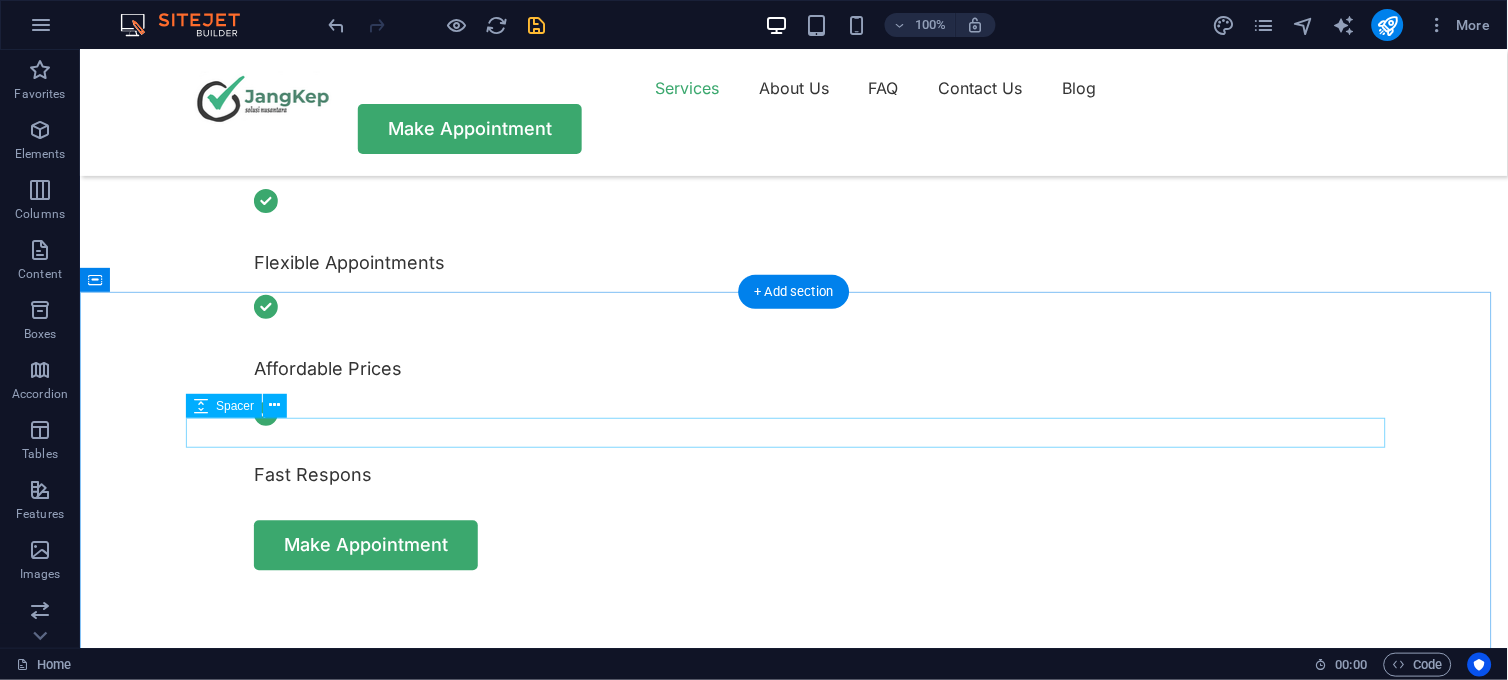 click at bounding box center [793, 1295] 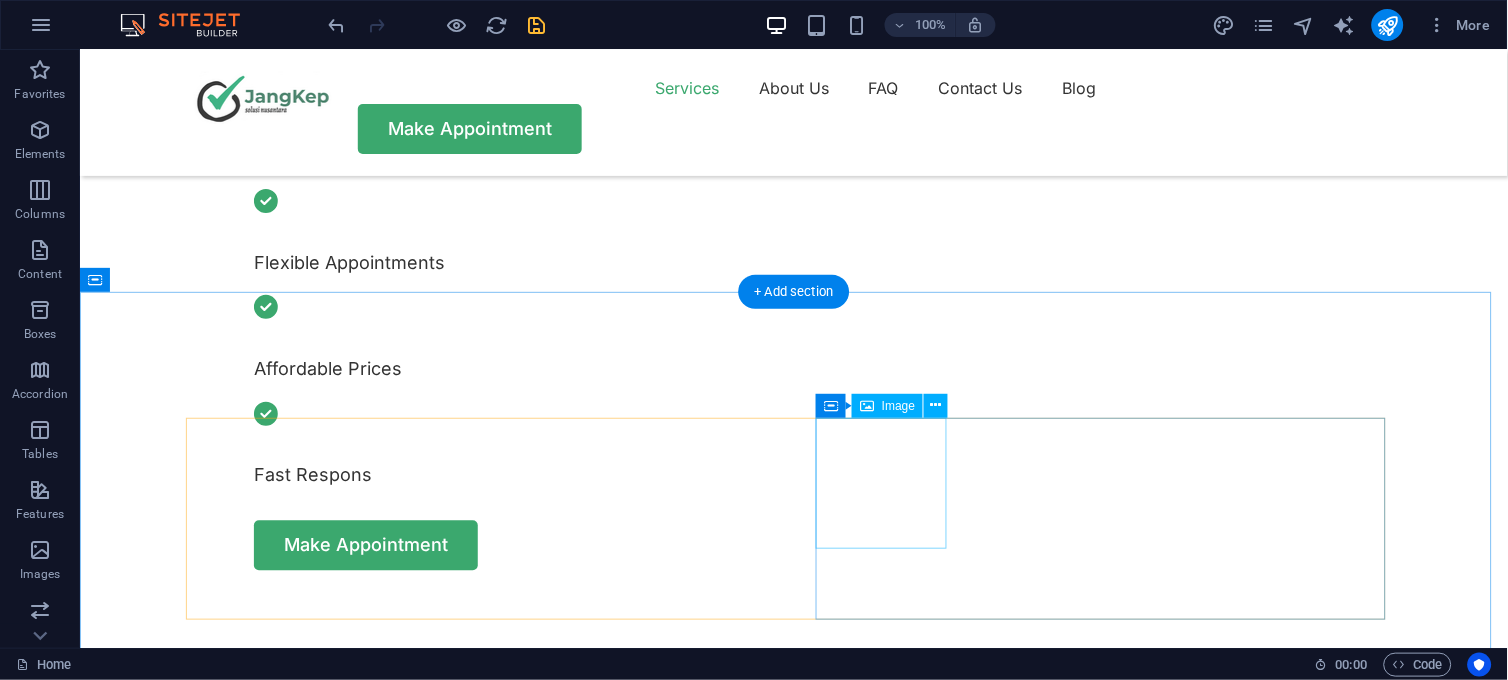 click at bounding box center [478, 1837] 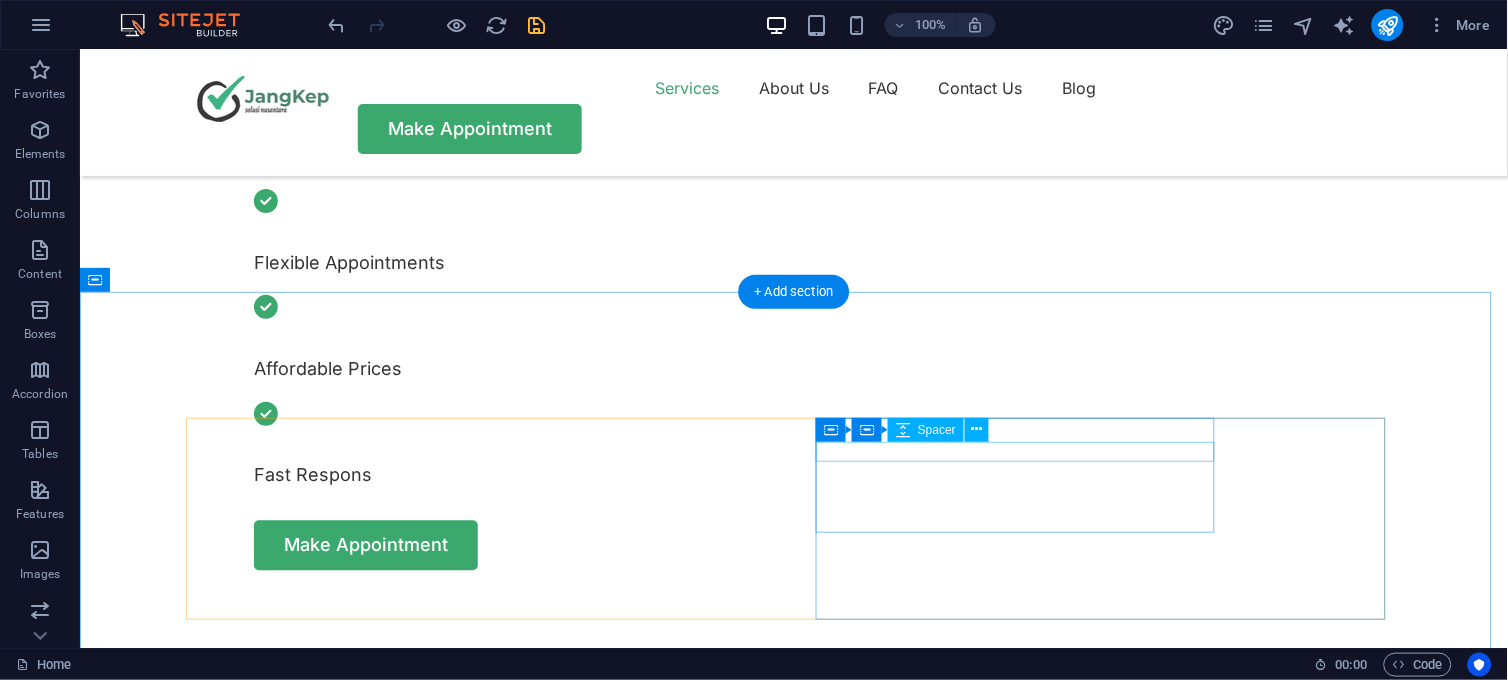 click at bounding box center (478, 1806) 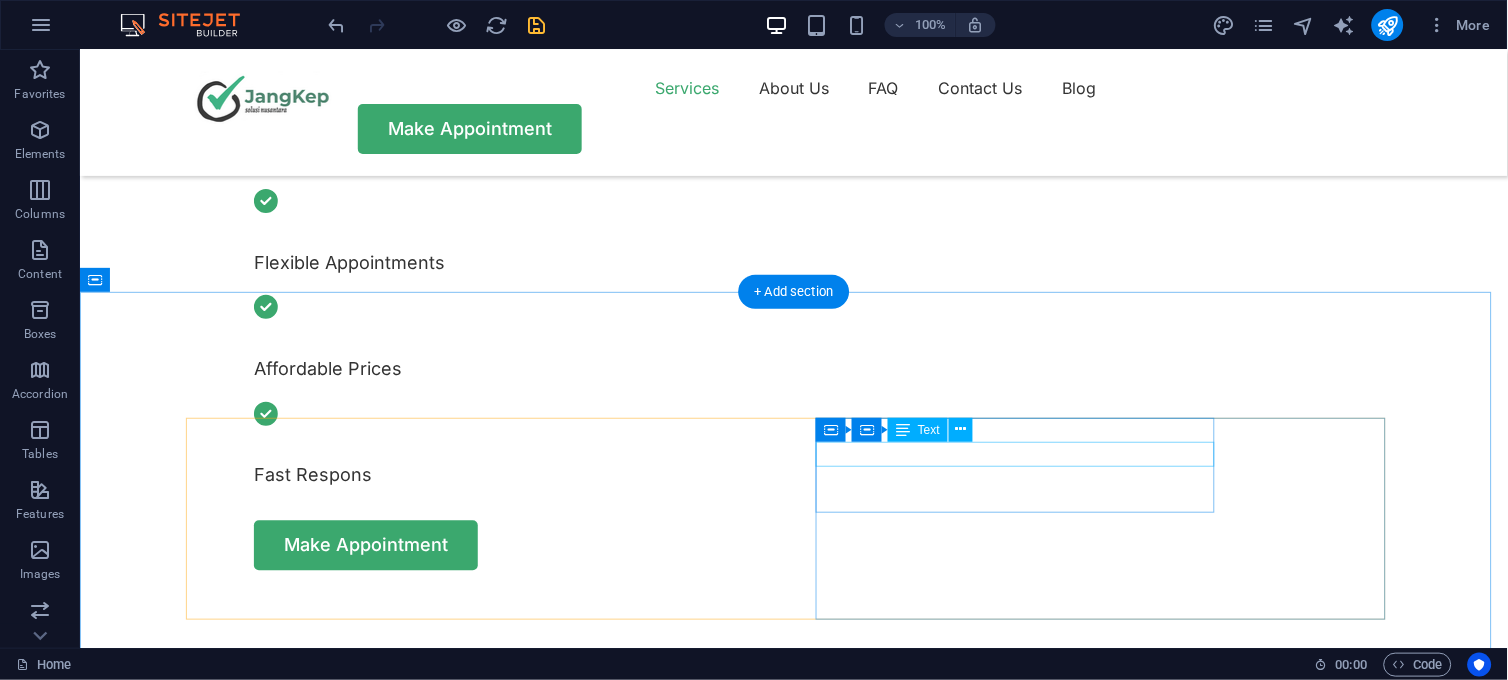 click on "Problem : Laptop didn't start" at bounding box center (478, 1809) 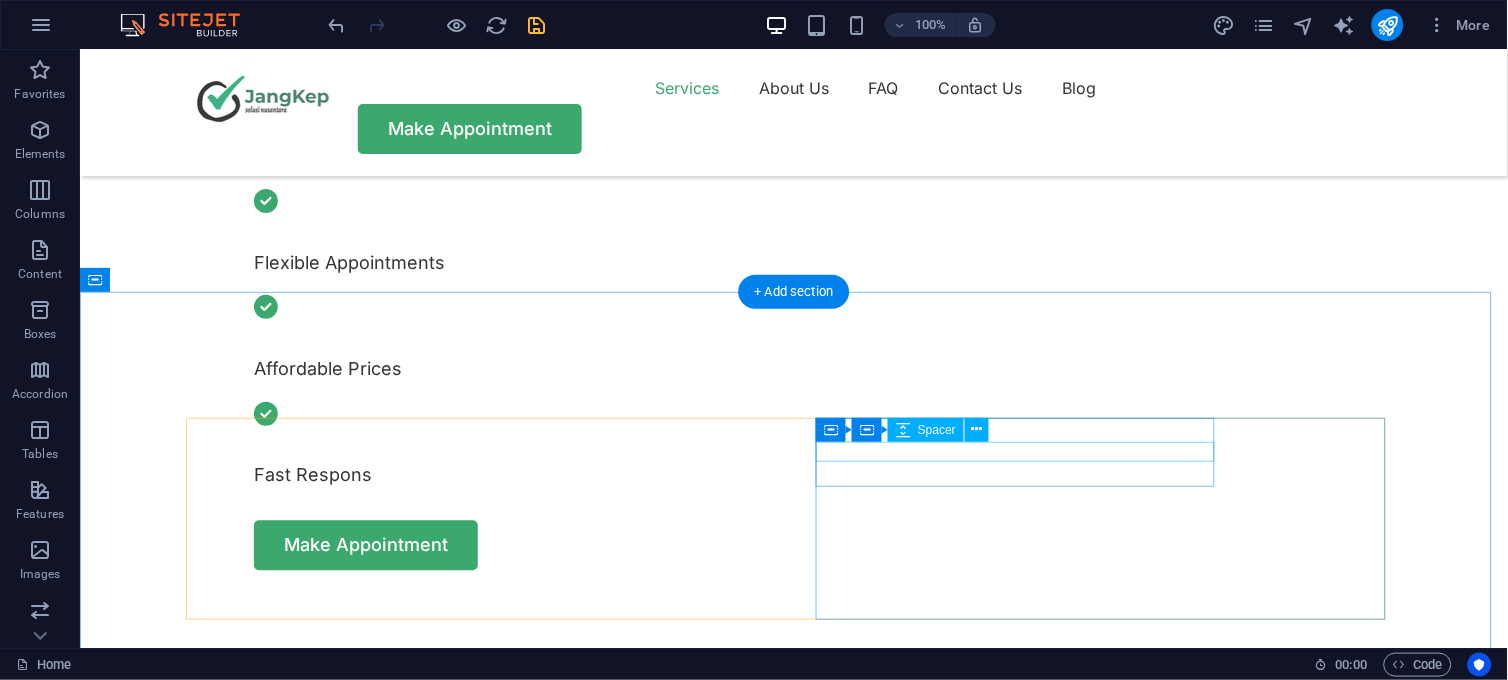 click at bounding box center (478, 1806) 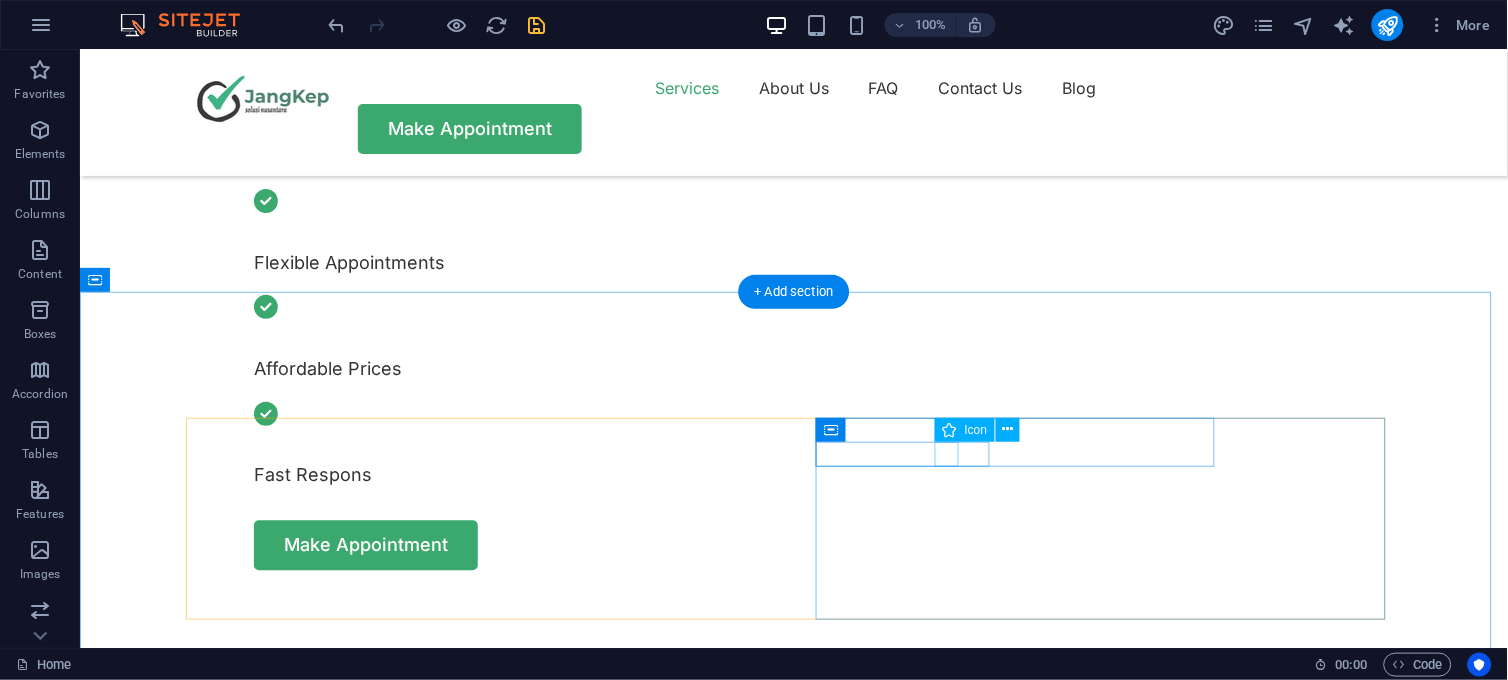 click at bounding box center (478, 1925) 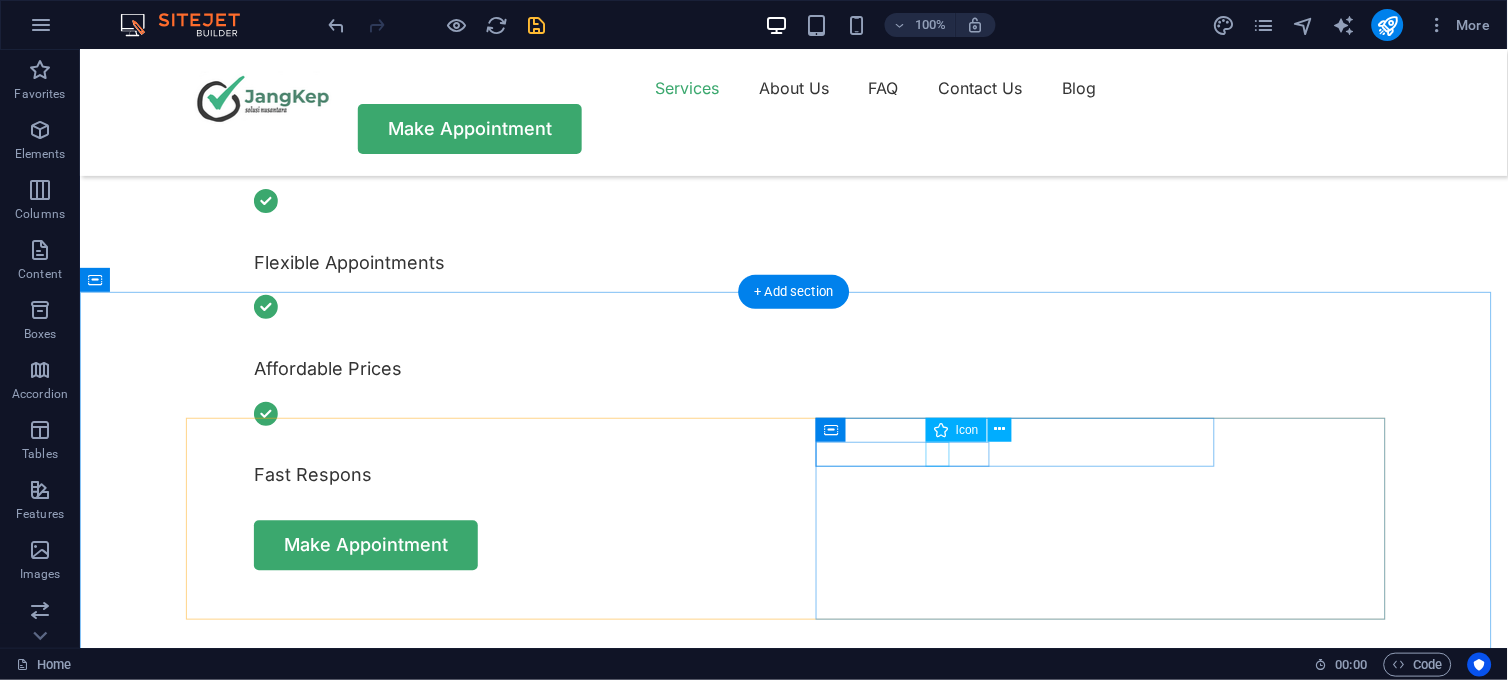 click at bounding box center (478, 1897) 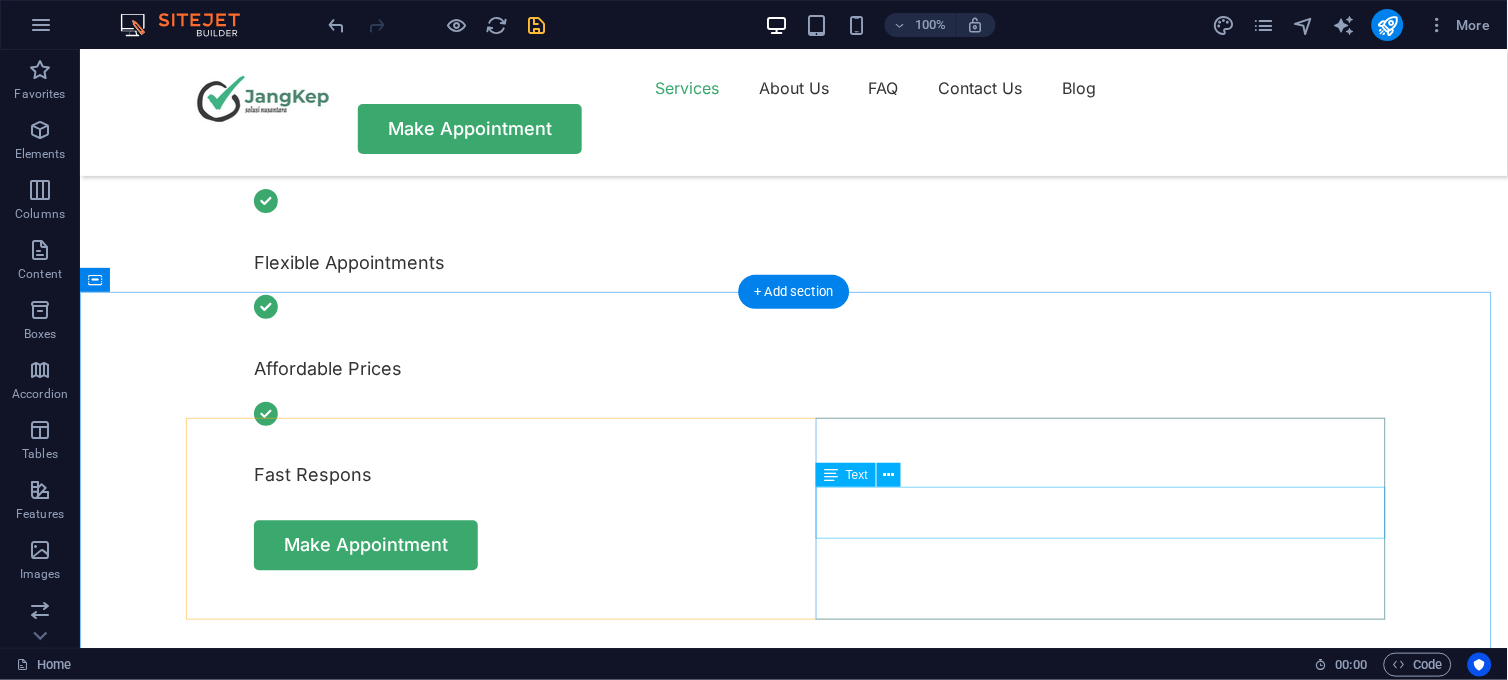 click on "Lorem ipsum dolor sit amet, consectetur adipiscing elit, sed do eiusmod tempor incididunt ut labore et dolore magna aliqua." at bounding box center [478, 1953] 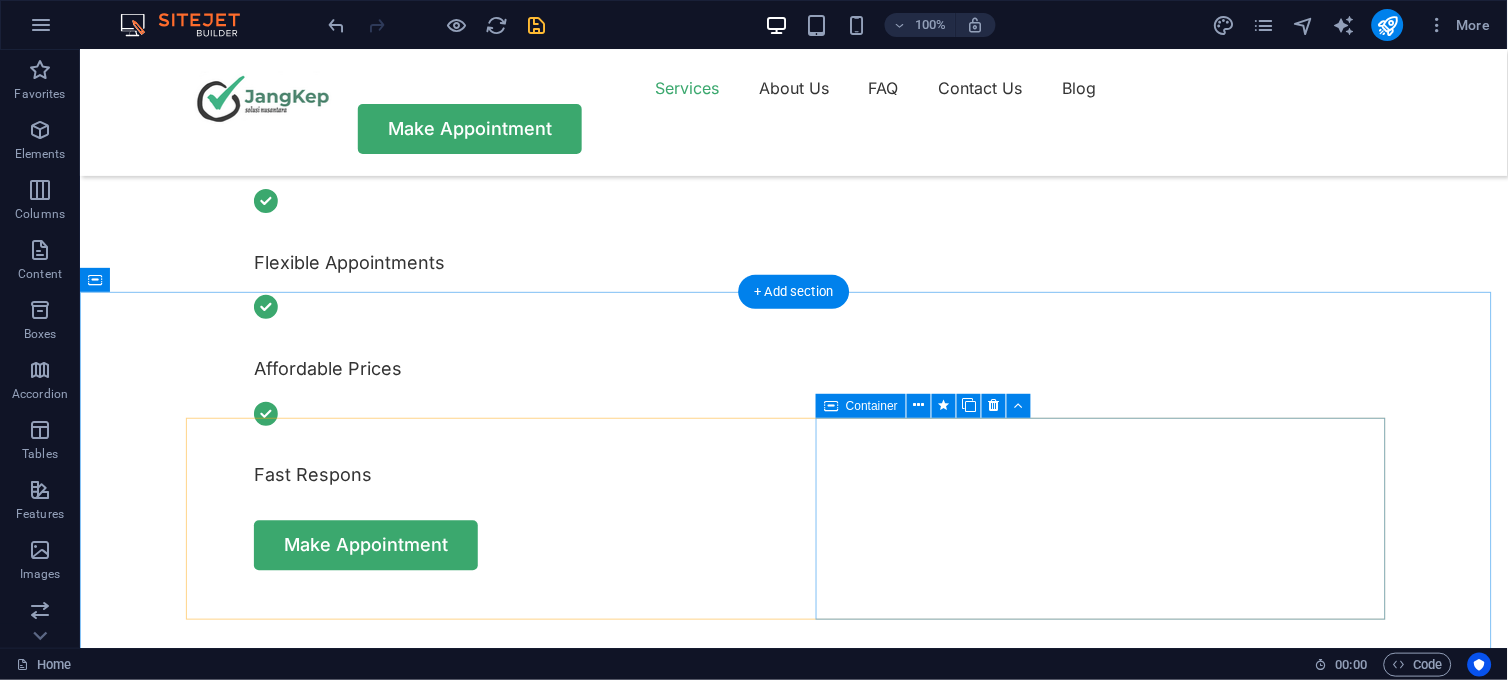 click on "Jerry T. Johnson 4.5" at bounding box center [478, 1850] 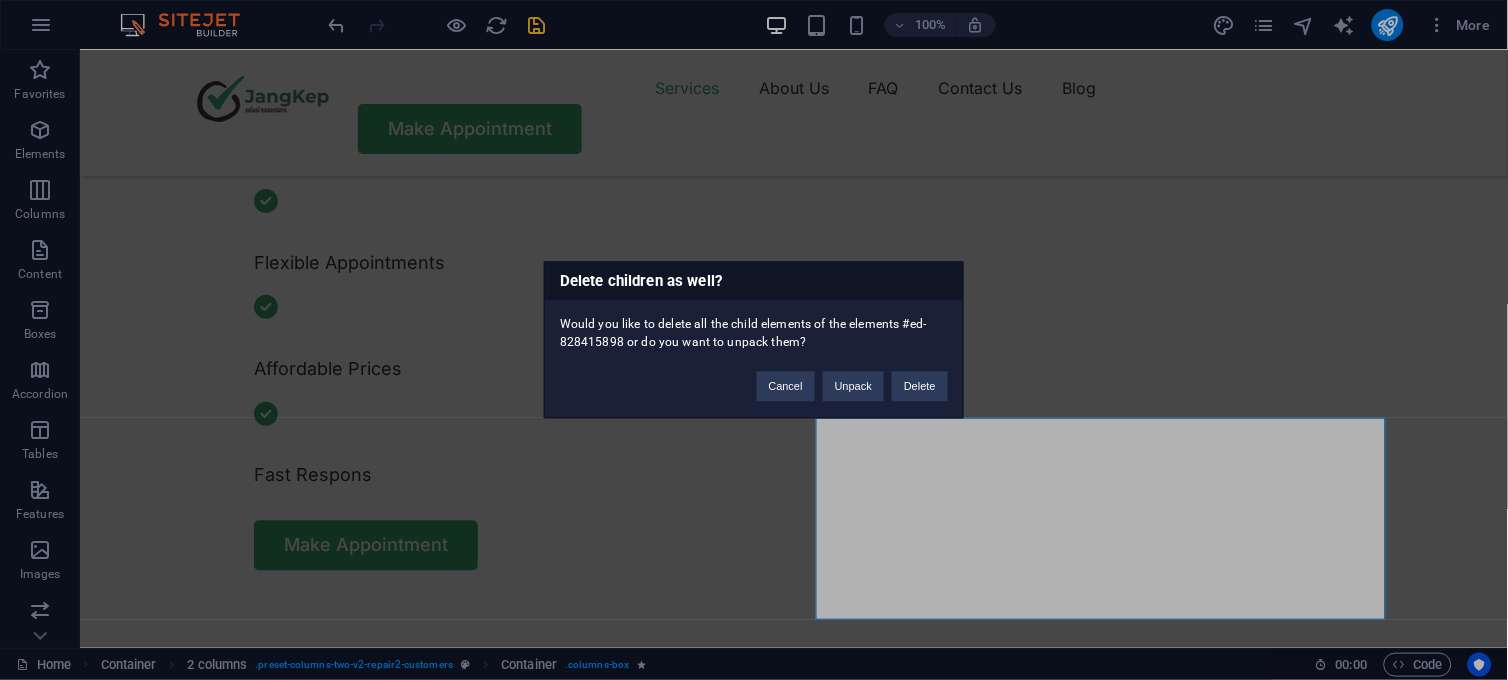 type 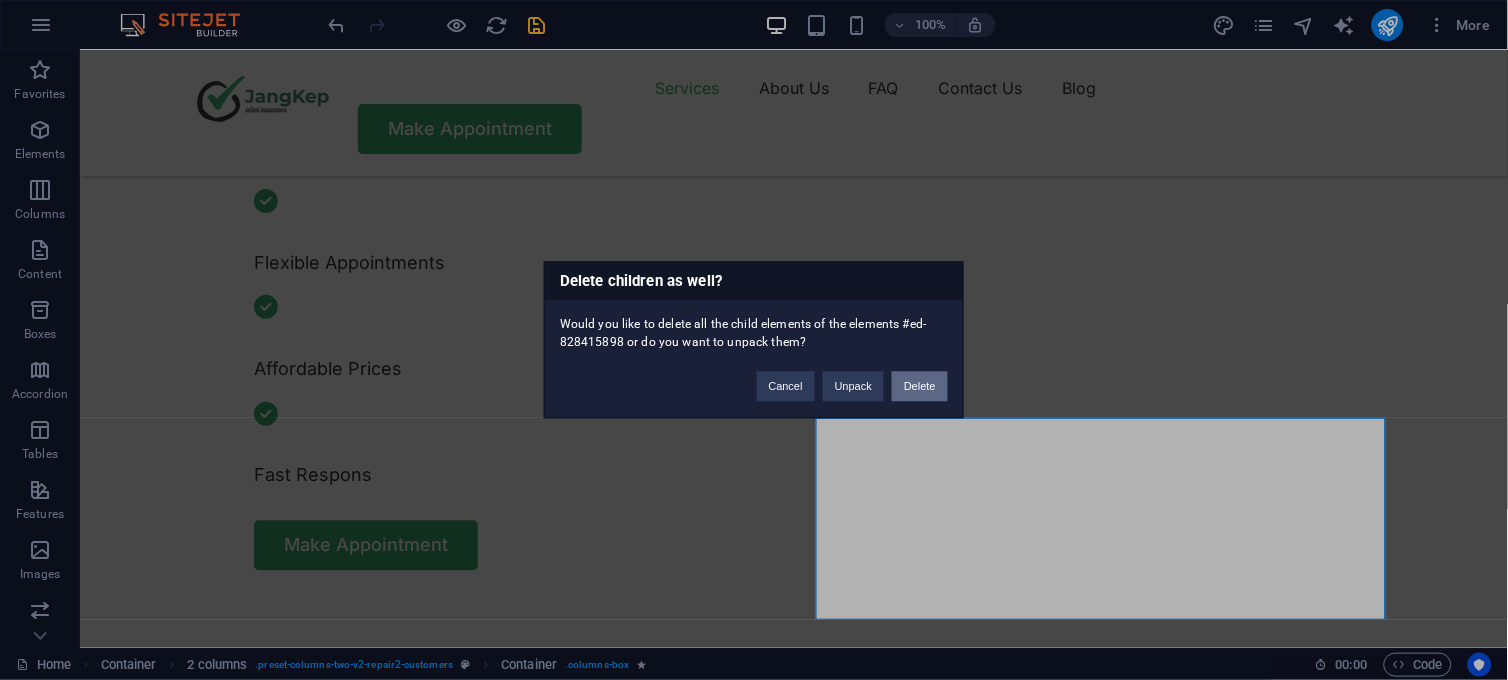 click on "Delete" at bounding box center (920, 387) 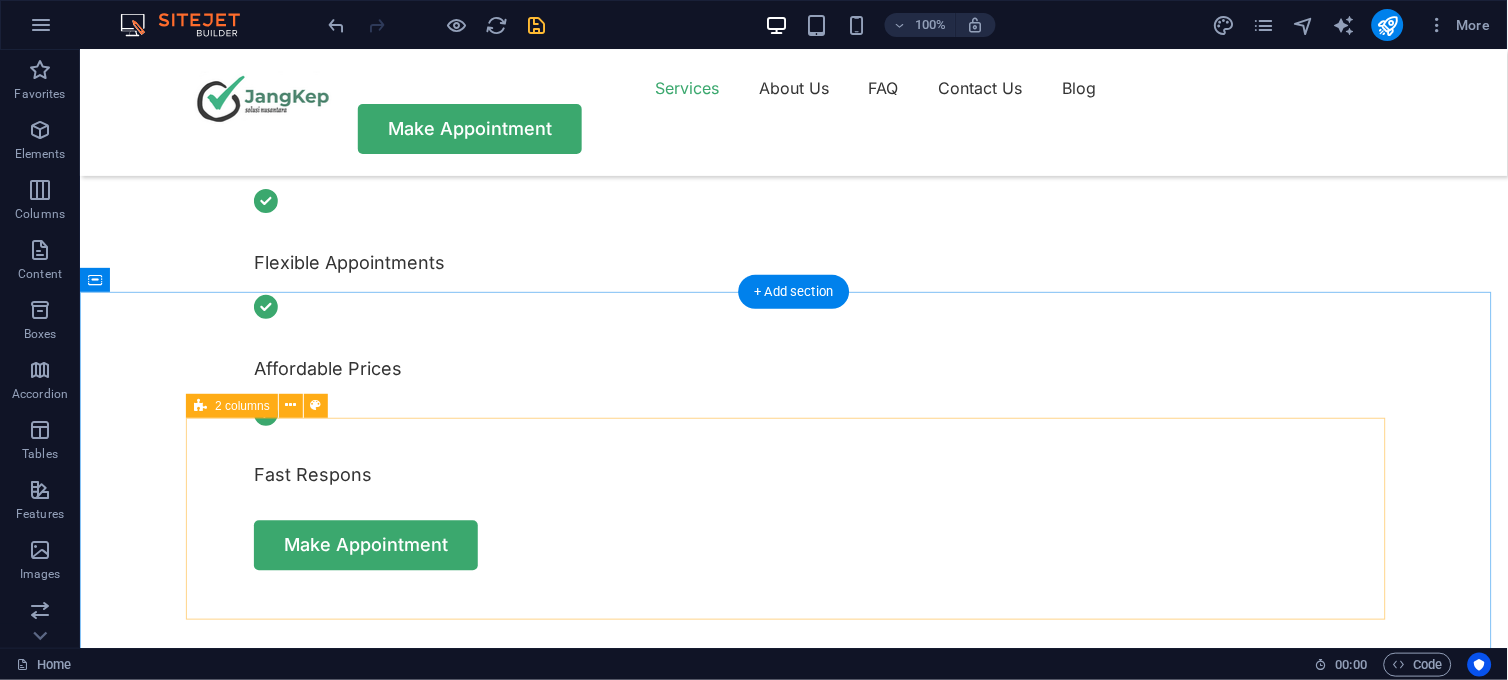 click at bounding box center (478, 1490) 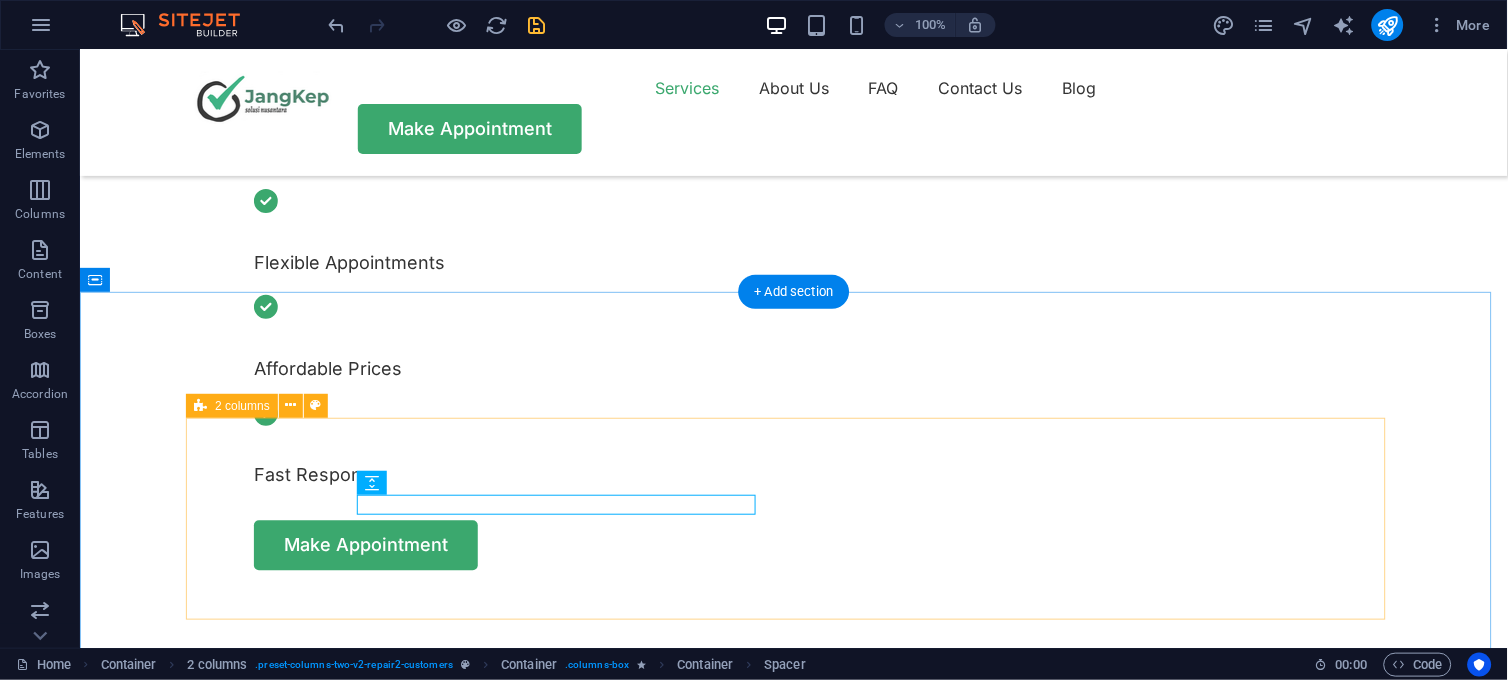 click on "Lisa C. Packer Problem : Data Recovery needed 4.5 Lorem ipsum dolor sit amet, consectetur adipiscing elit, sed do eiusmod tempor incididunt ut labore et dolore magna aliqua." at bounding box center (793, 1511) 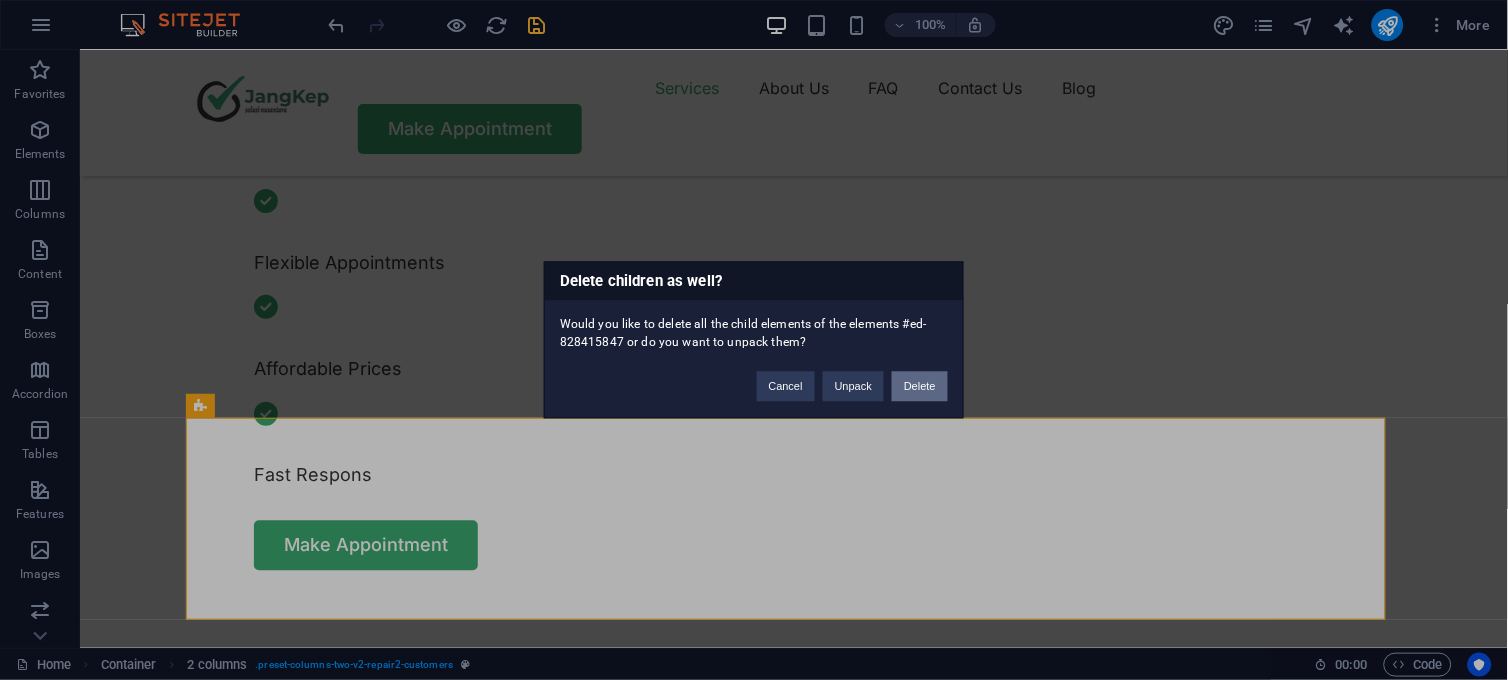 click on "Delete" at bounding box center (920, 387) 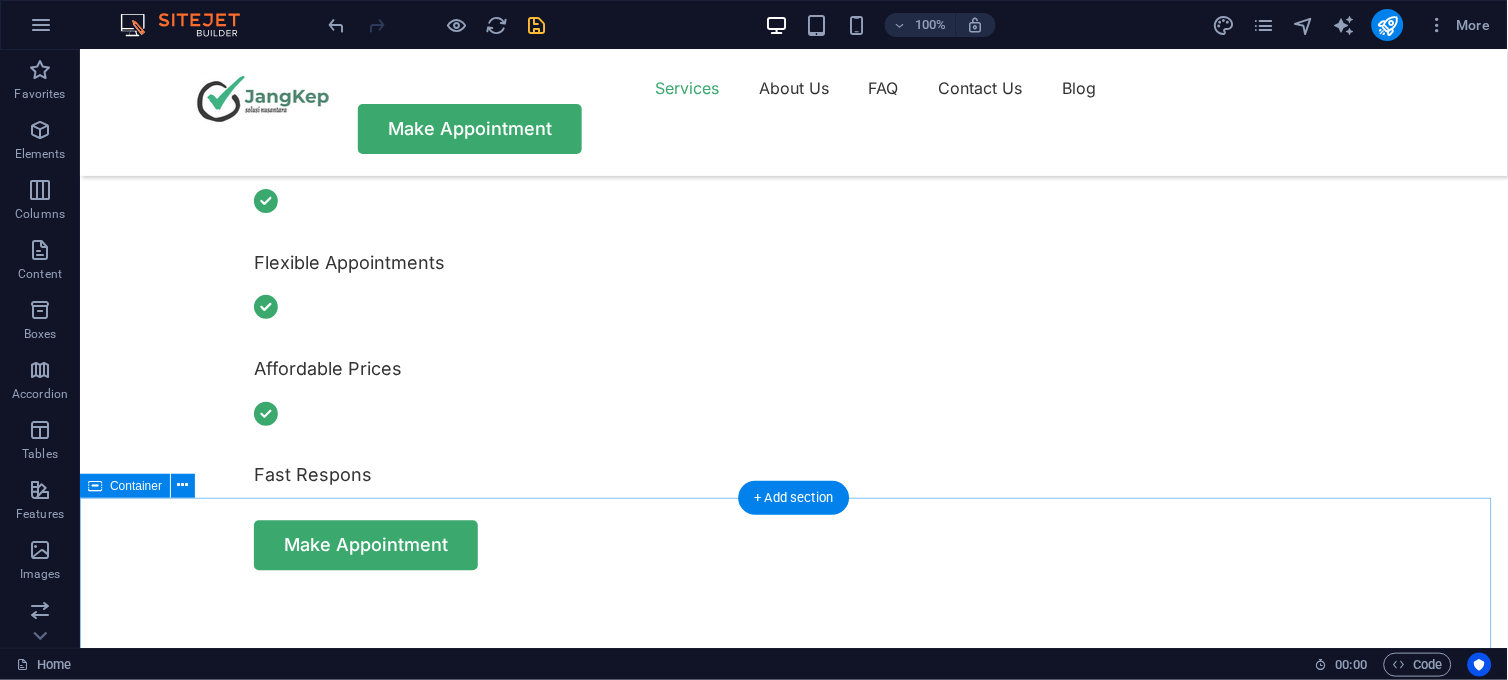 click on "← Move left → Move right ↑ Move up ↓ Move down + Zoom in - Zoom out Home Jump left by 75% End Jump right by 75% Page Up Jump up by 75% Page Down Jump down by 75% Map Terrain Satellite Labels Keyboard shortcuts Map Data Map data ©2025 Google Map data ©2025 Google 1 km  Click to toggle between metric and imperial units Terms Report a map error Contact Us Our location Street
Berlin ,  12345 Call us 0123 - 456789 Send an email 93ecf5ba4f2bbf257c633b1a146556@cpanel.local" at bounding box center (793, 1981) 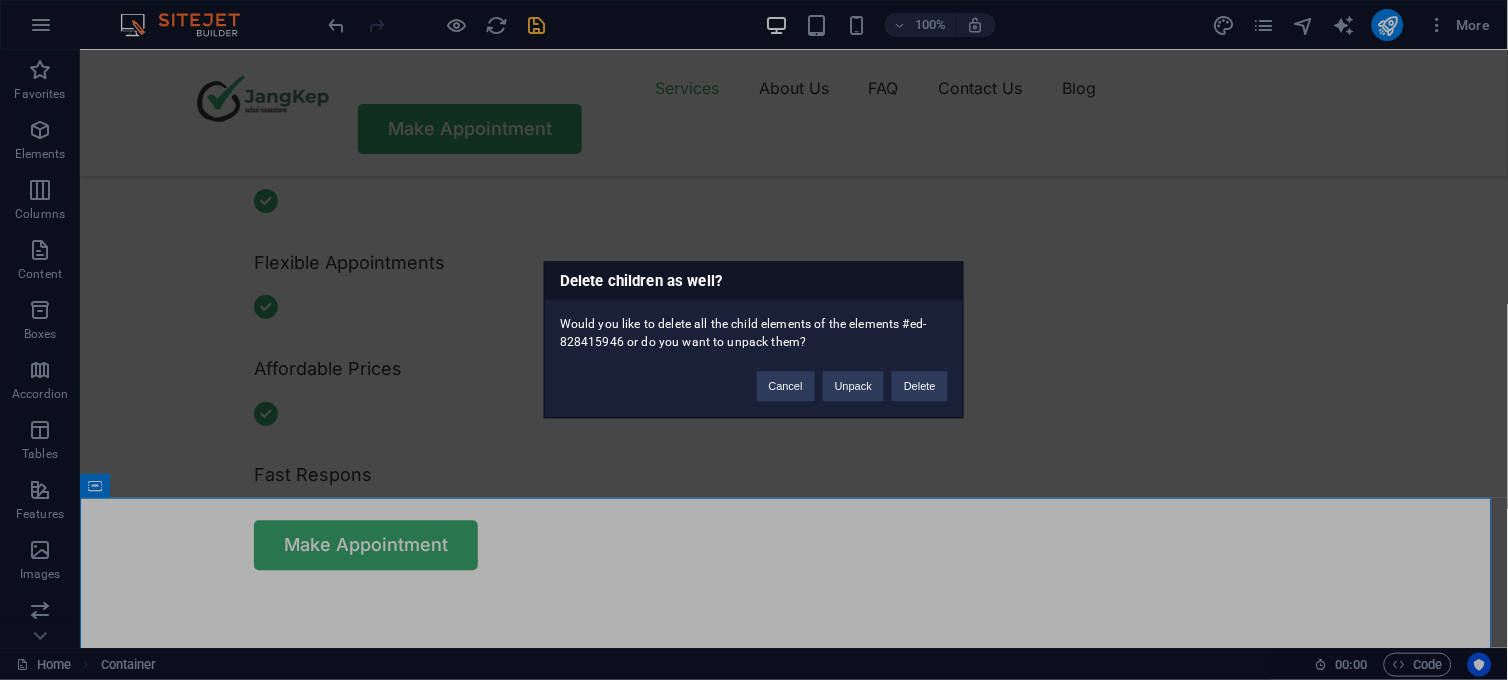 type 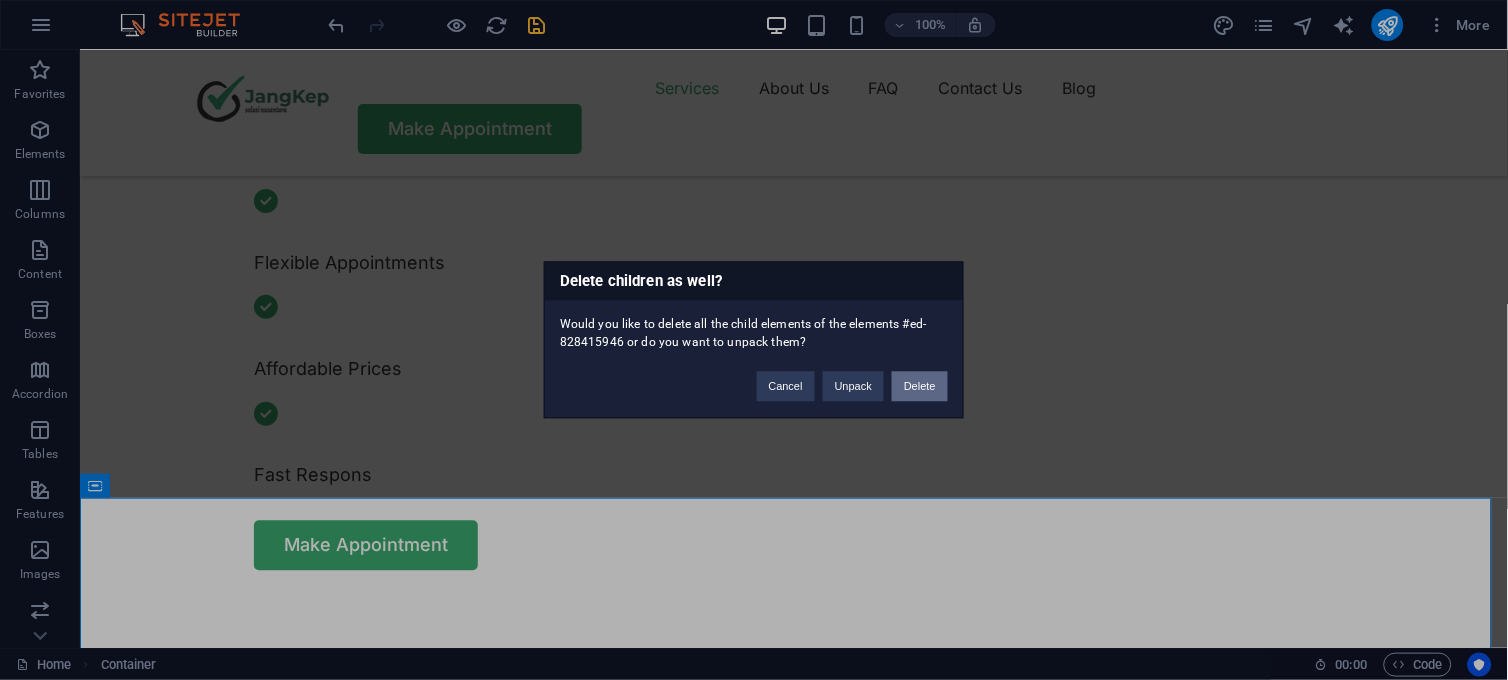 click on "Delete" at bounding box center [920, 387] 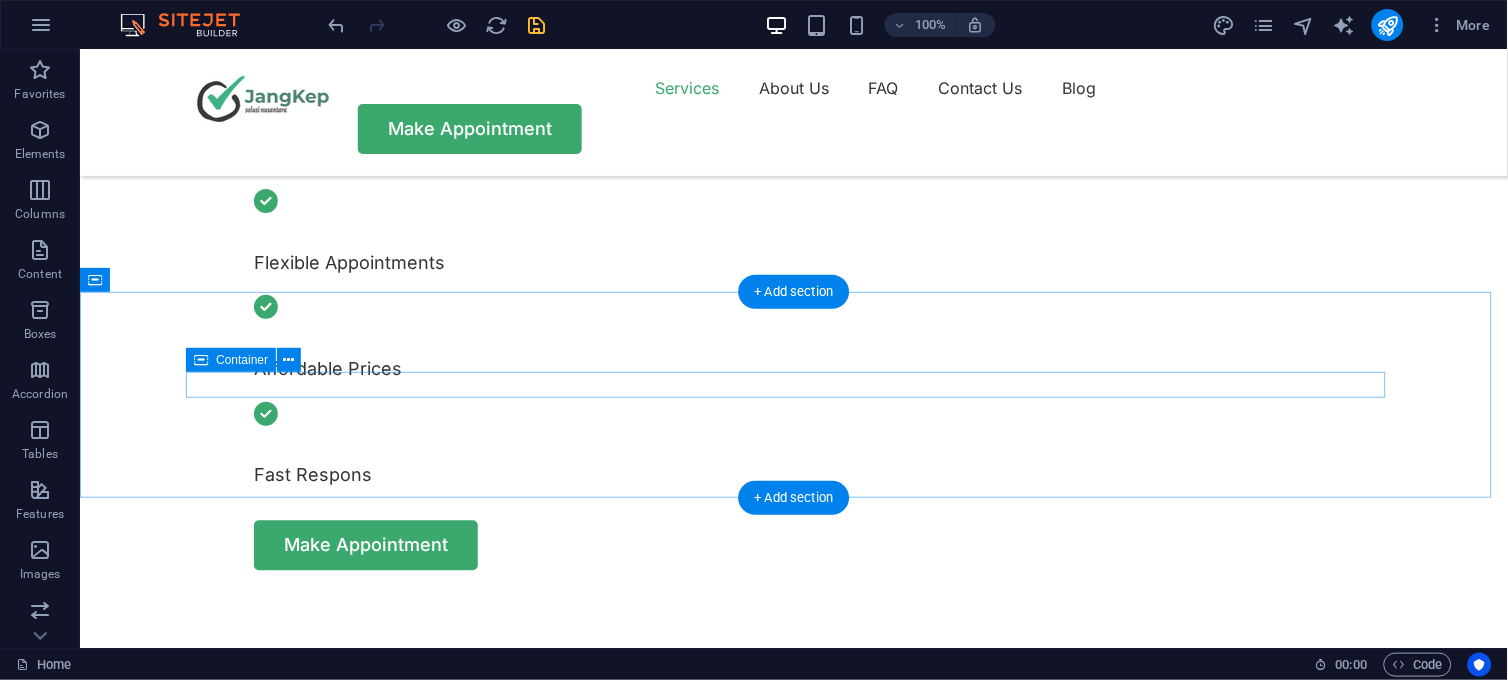 click on "CUSTOMER STORIES" at bounding box center (793, 1230) 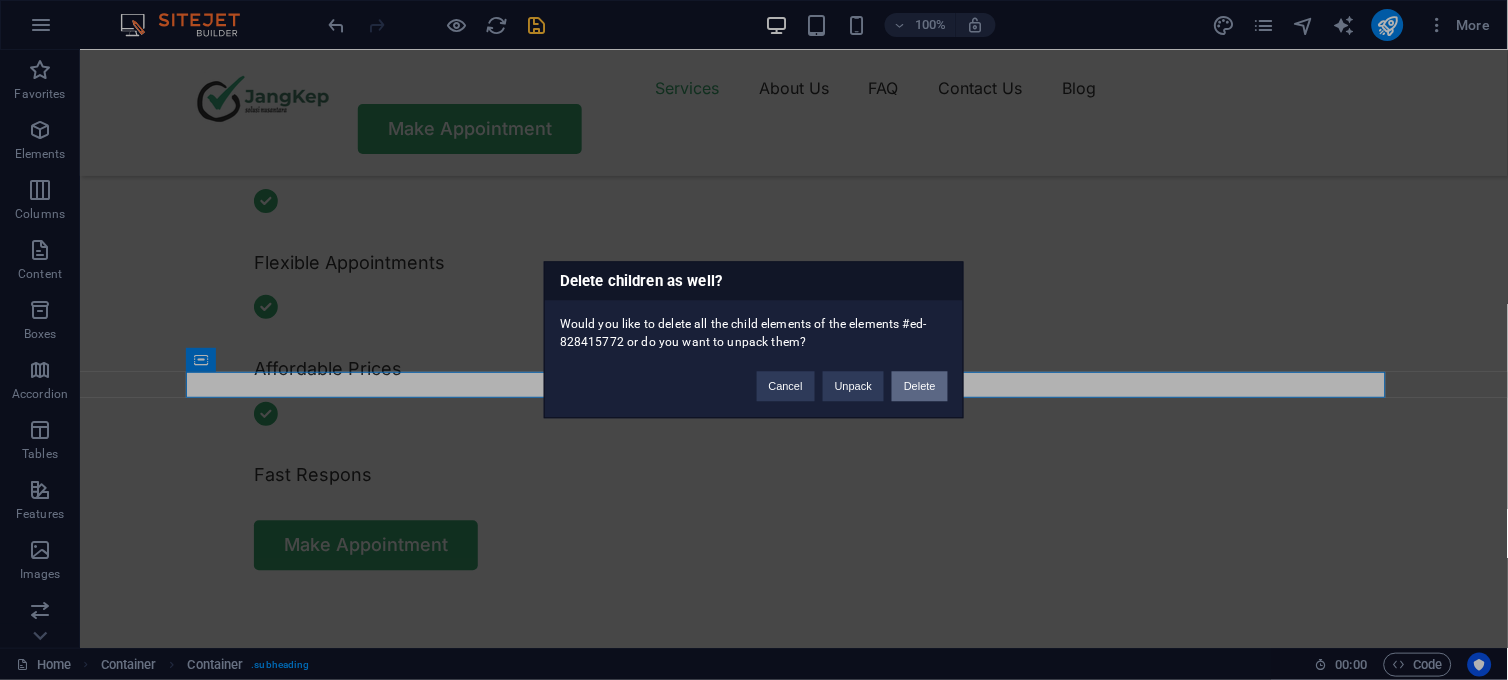 click on "Delete" at bounding box center [920, 387] 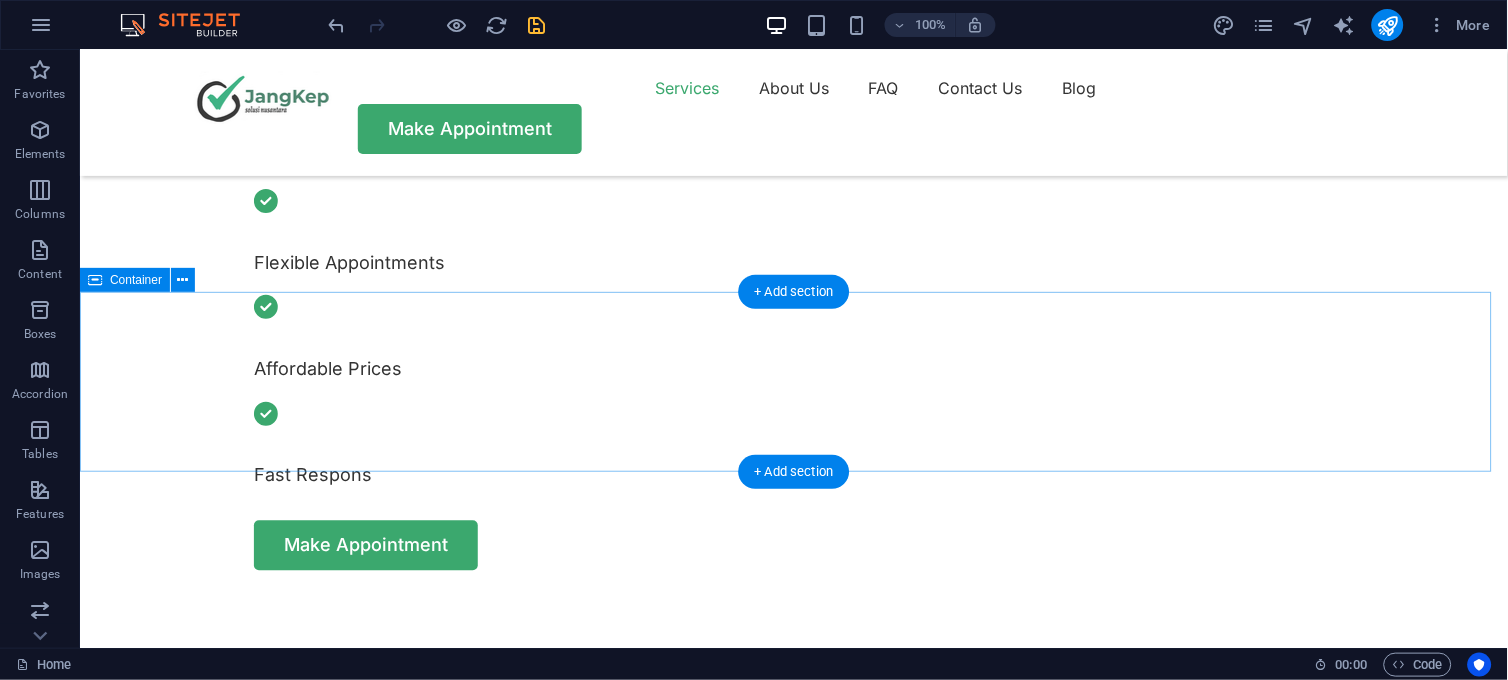 click at bounding box center (793, 1203) 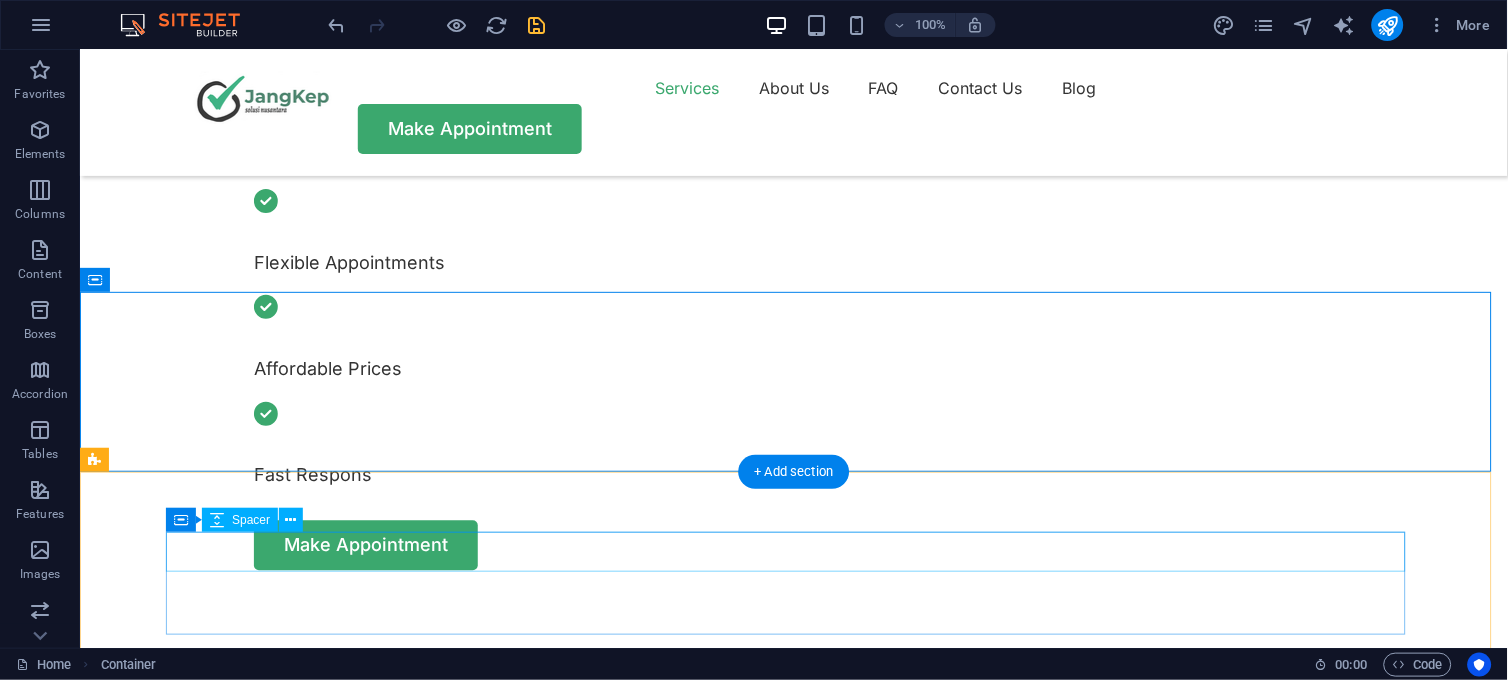 click at bounding box center [703, 1373] 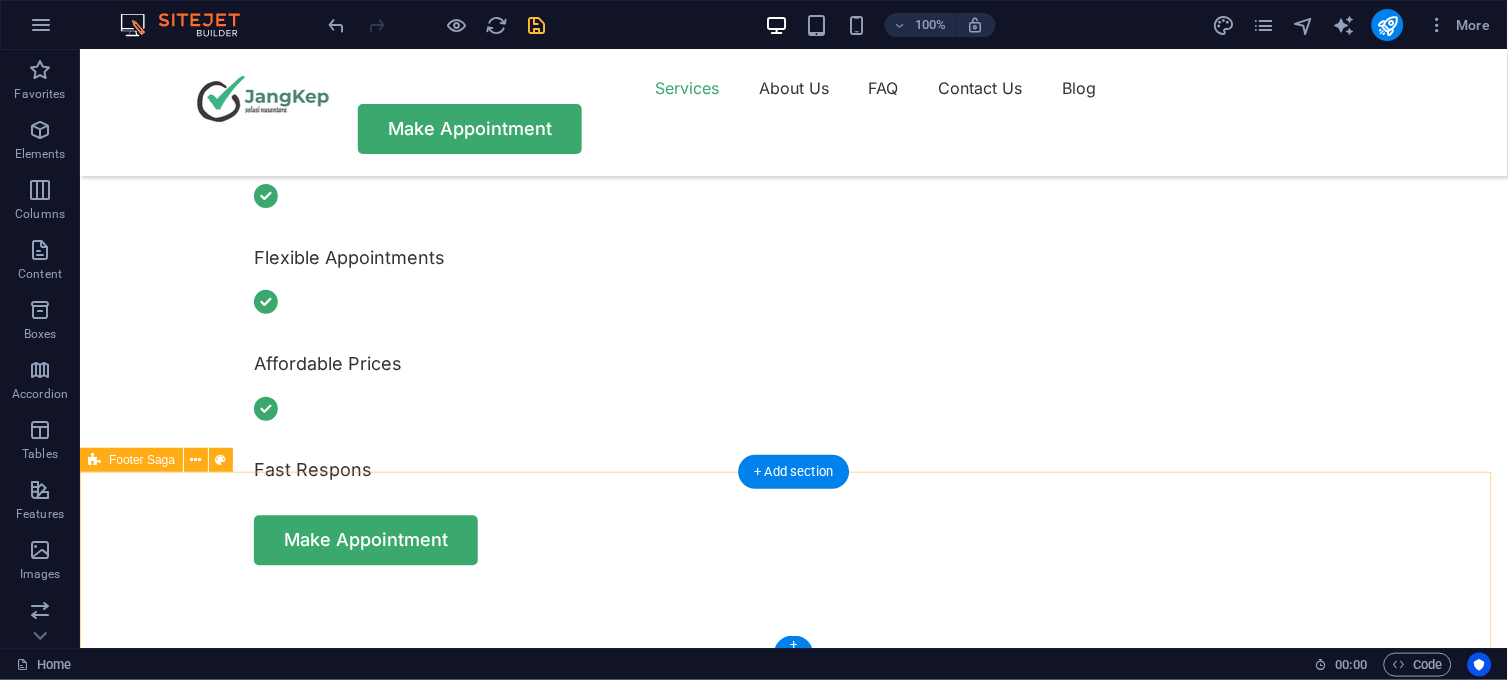 scroll, scrollTop: 828, scrollLeft: 0, axis: vertical 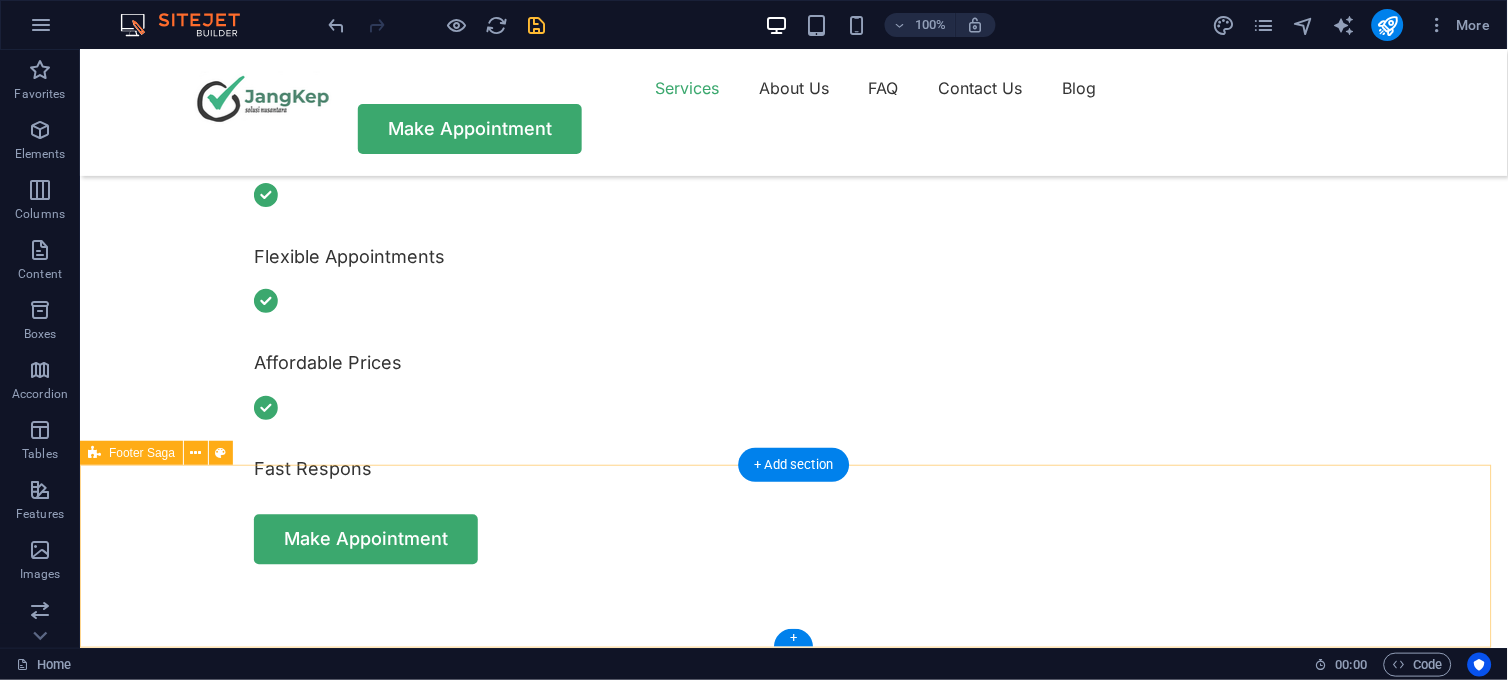 click on "Copyright   2024  jangkep.co.id" at bounding box center [793, 1378] 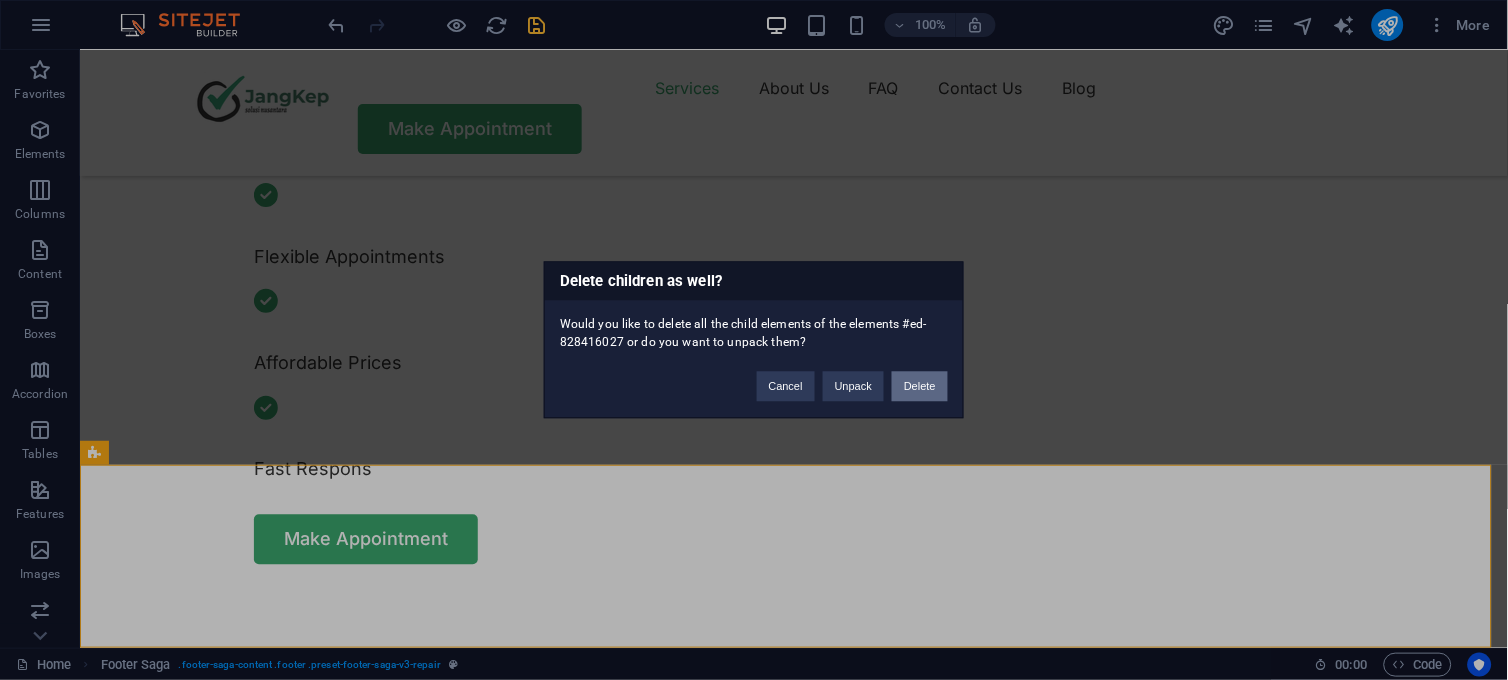 type 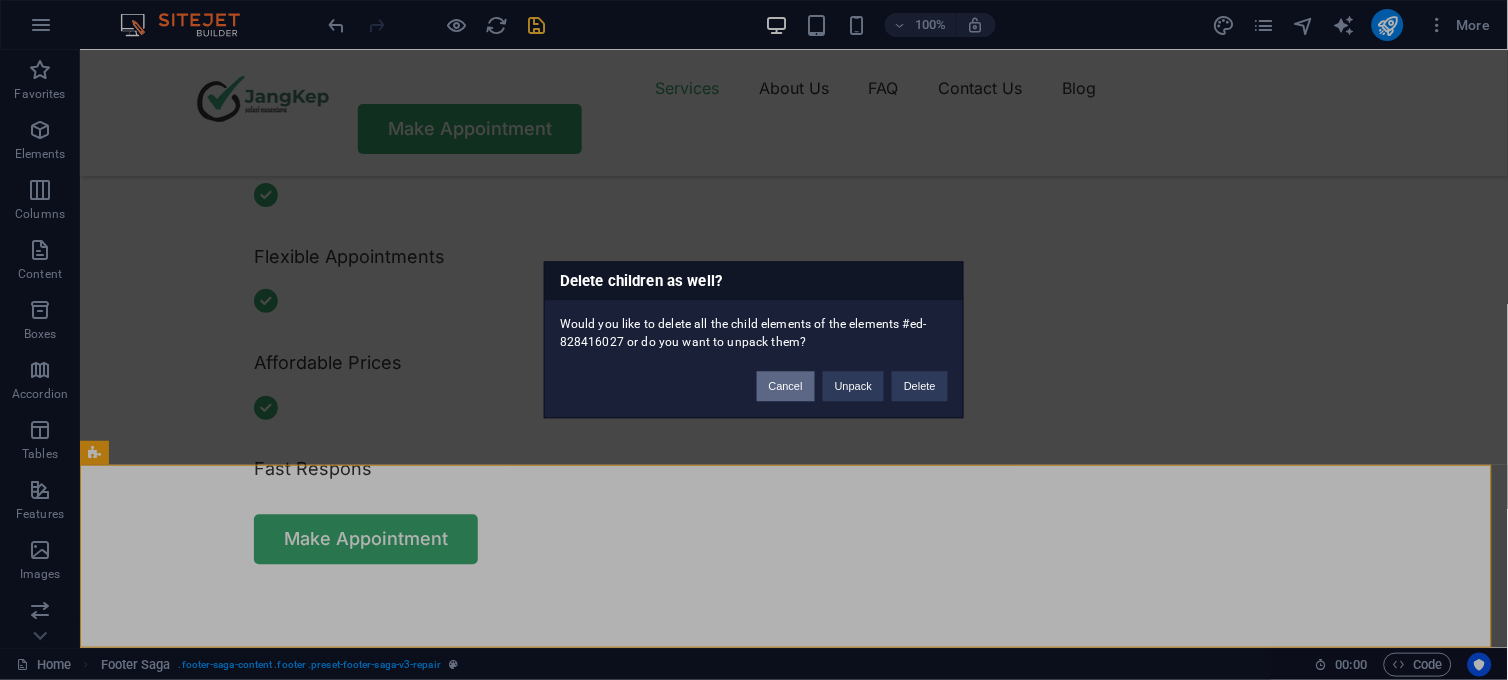 drag, startPoint x: 782, startPoint y: 381, endPoint x: 701, endPoint y: 334, distance: 93.64828 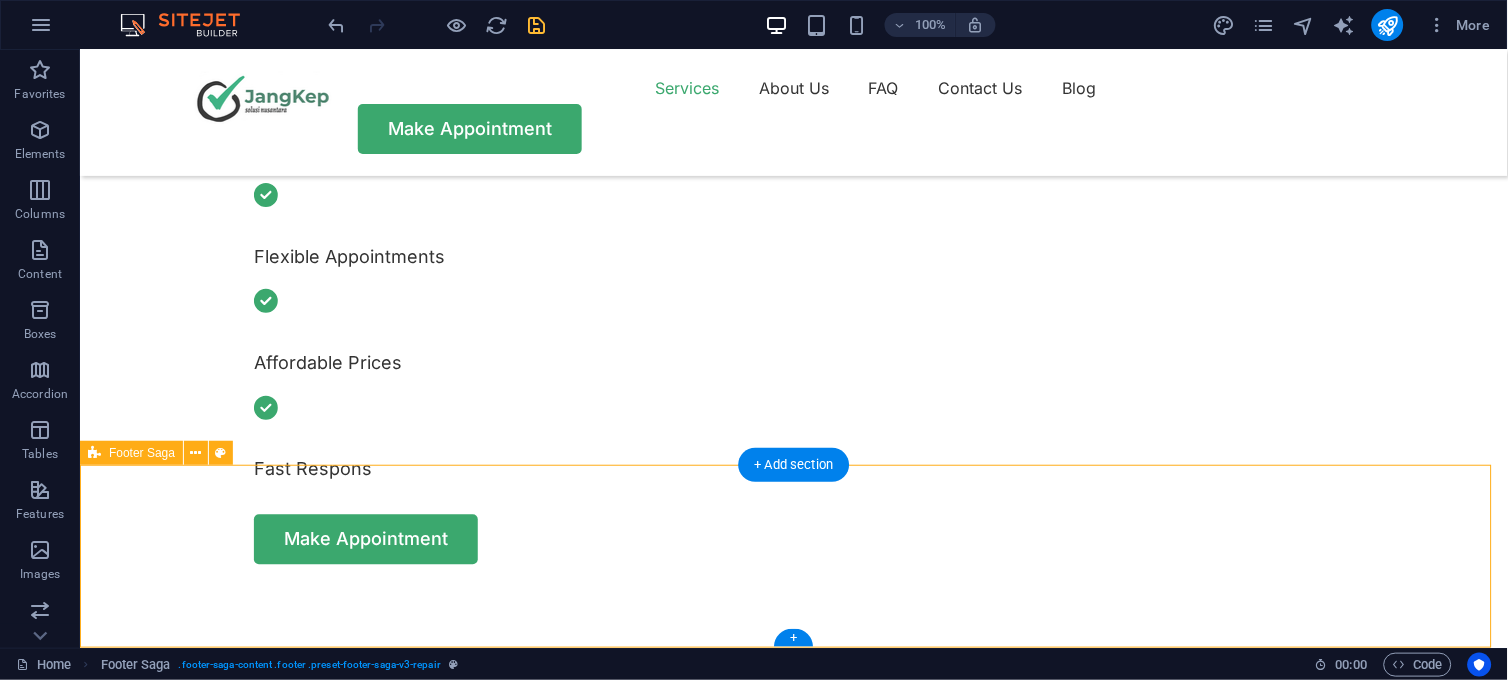 click on "Copyright   2024  jangkep.co.id" at bounding box center [793, 1378] 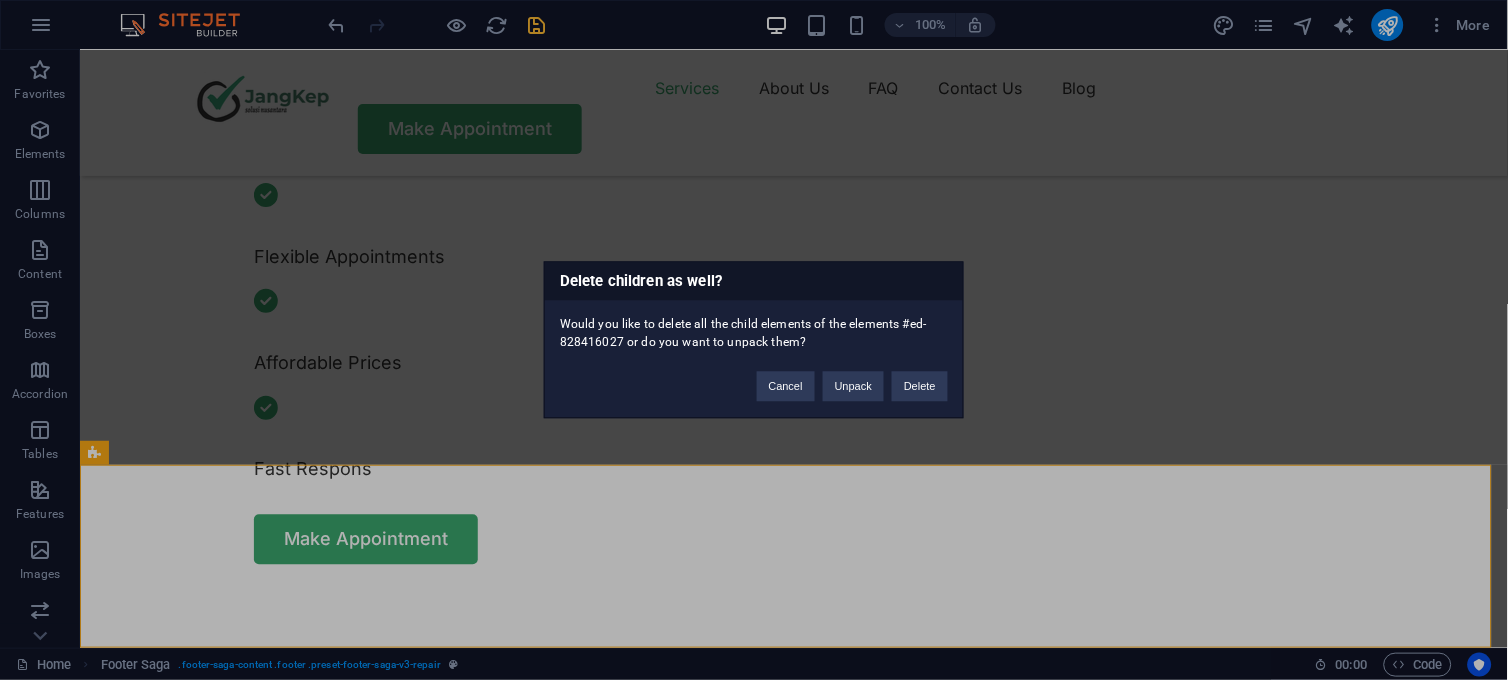 type 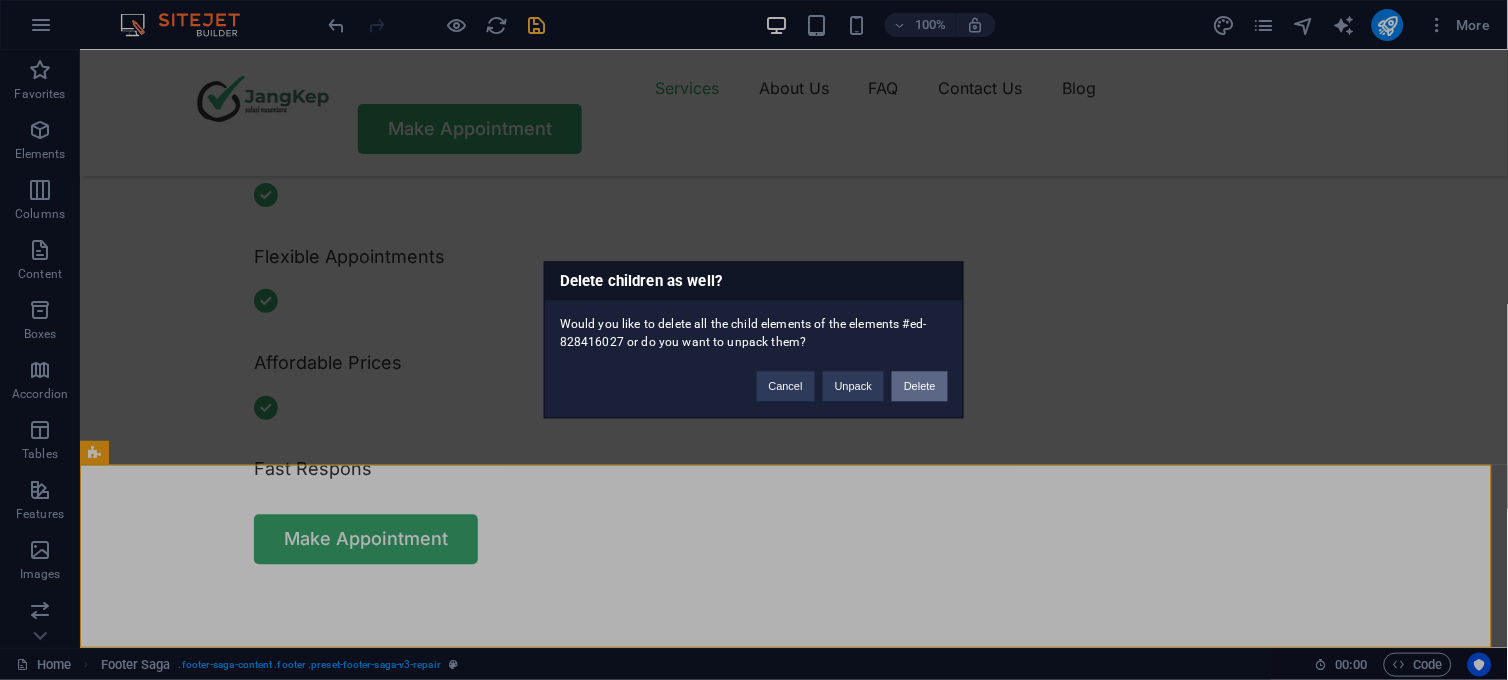 click on "Delete" at bounding box center (920, 387) 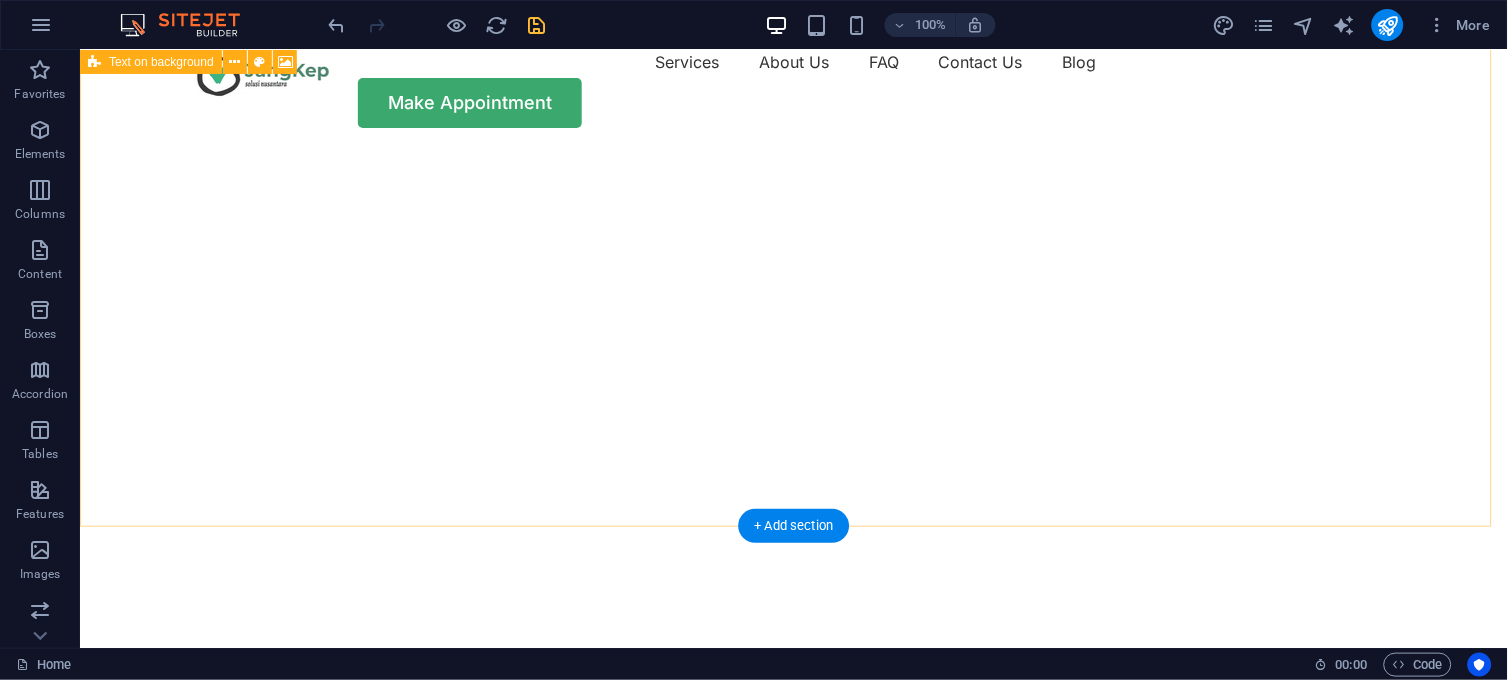 scroll, scrollTop: 0, scrollLeft: 0, axis: both 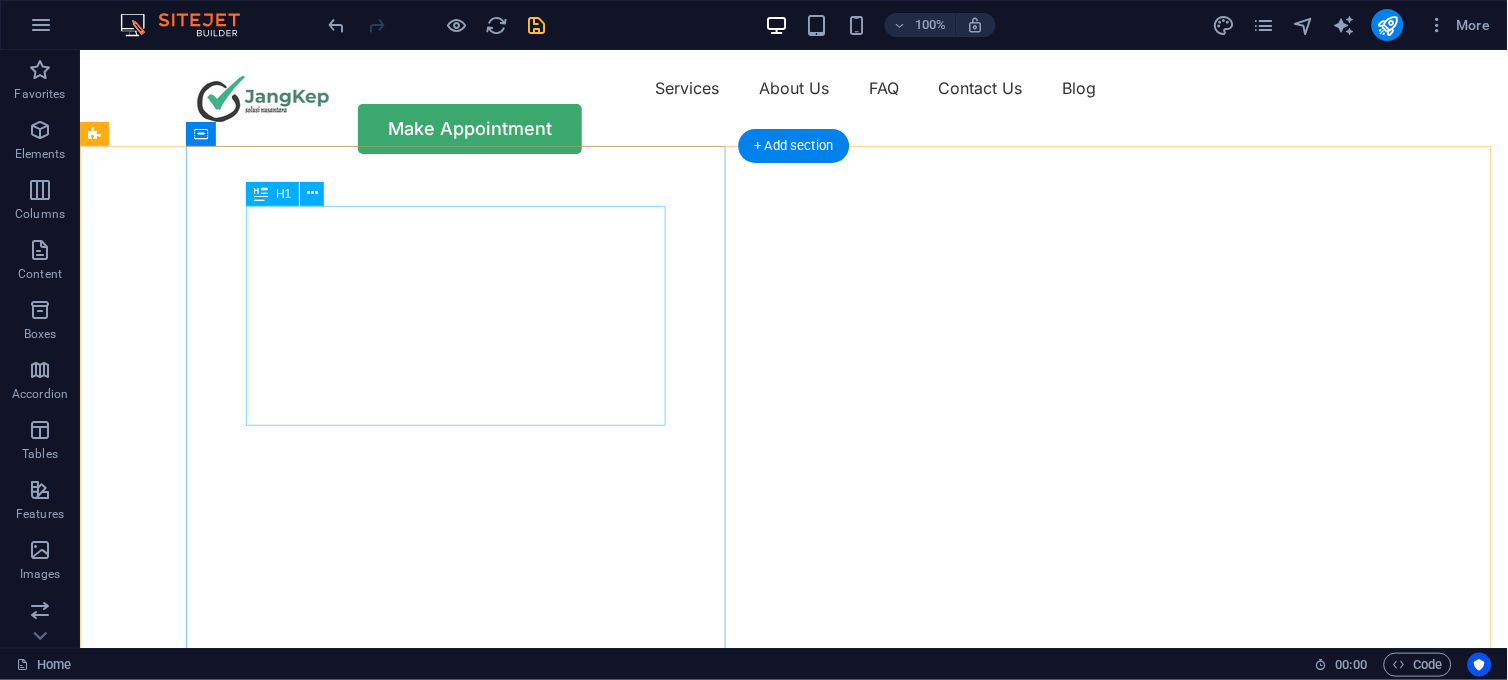 click on "Your Trusted Partner for IoT Solution" at bounding box center (793, 954) 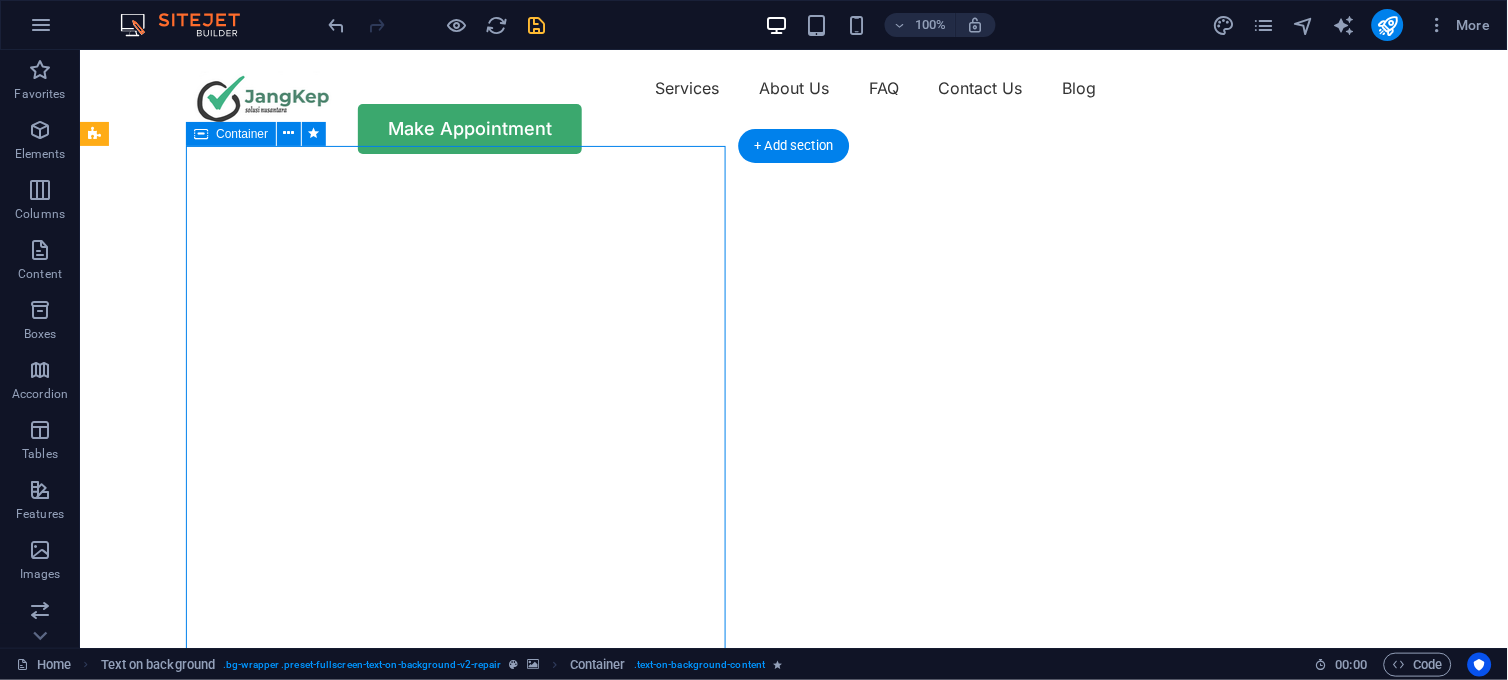 drag, startPoint x: 693, startPoint y: 350, endPoint x: 655, endPoint y: 353, distance: 38.118237 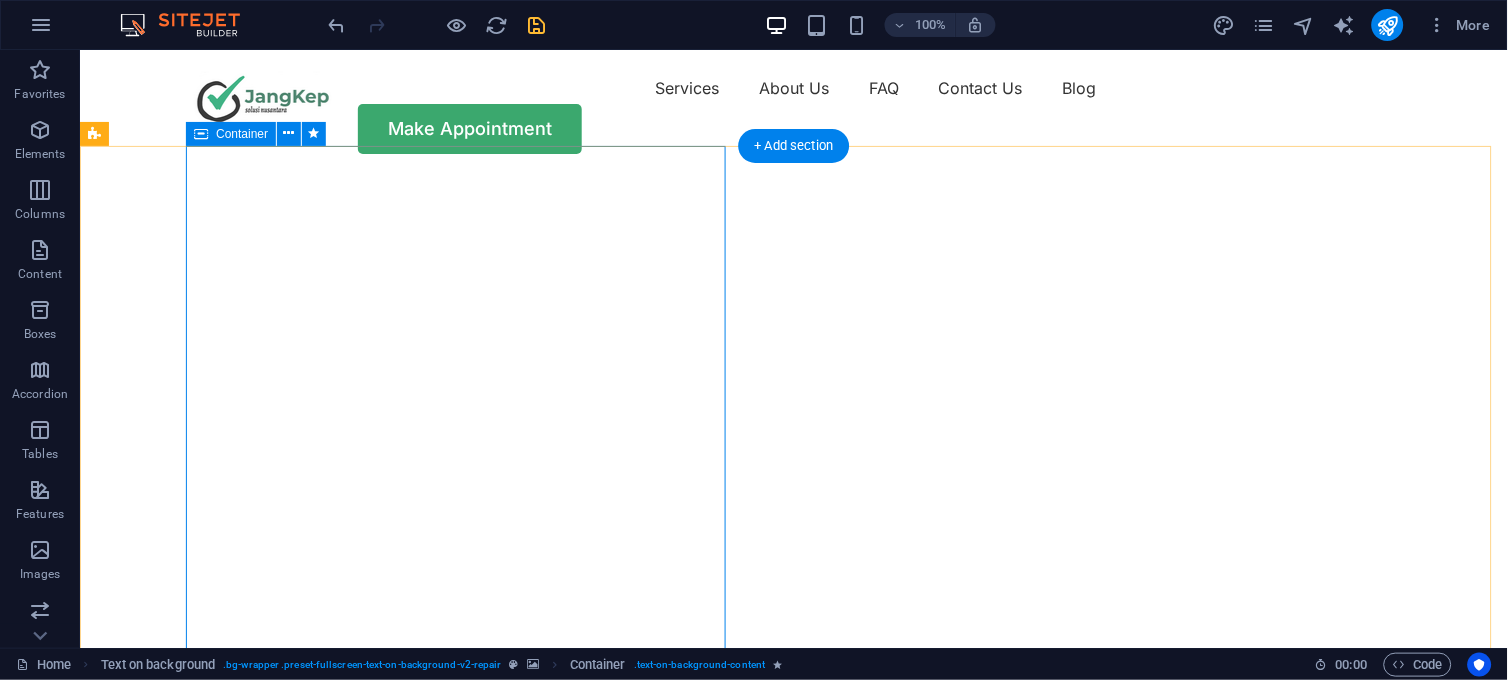 click on "Your Trusted Partner for IoT Solution Flexible Appointments Affordable Prices Fast Respons Make Appointment" at bounding box center [793, 1160] 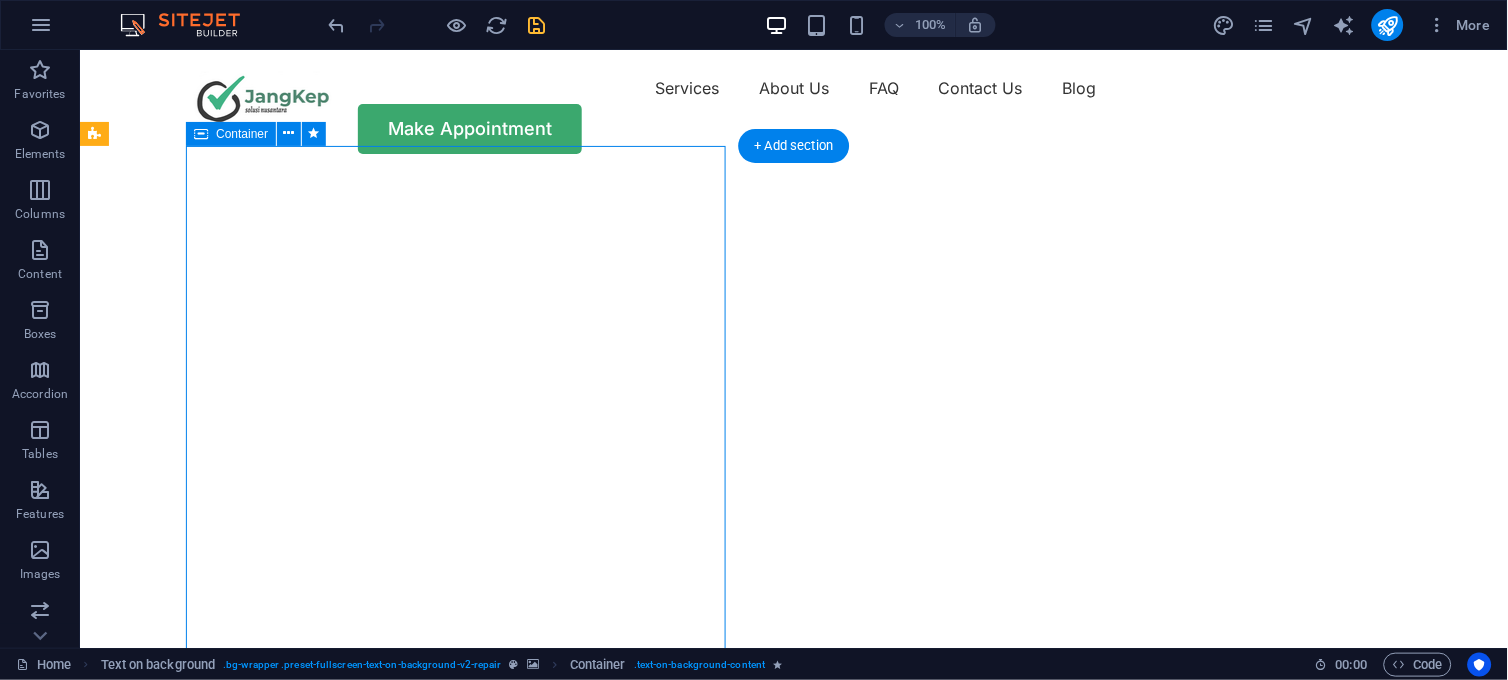 drag, startPoint x: 627, startPoint y: 174, endPoint x: 639, endPoint y: 179, distance: 13 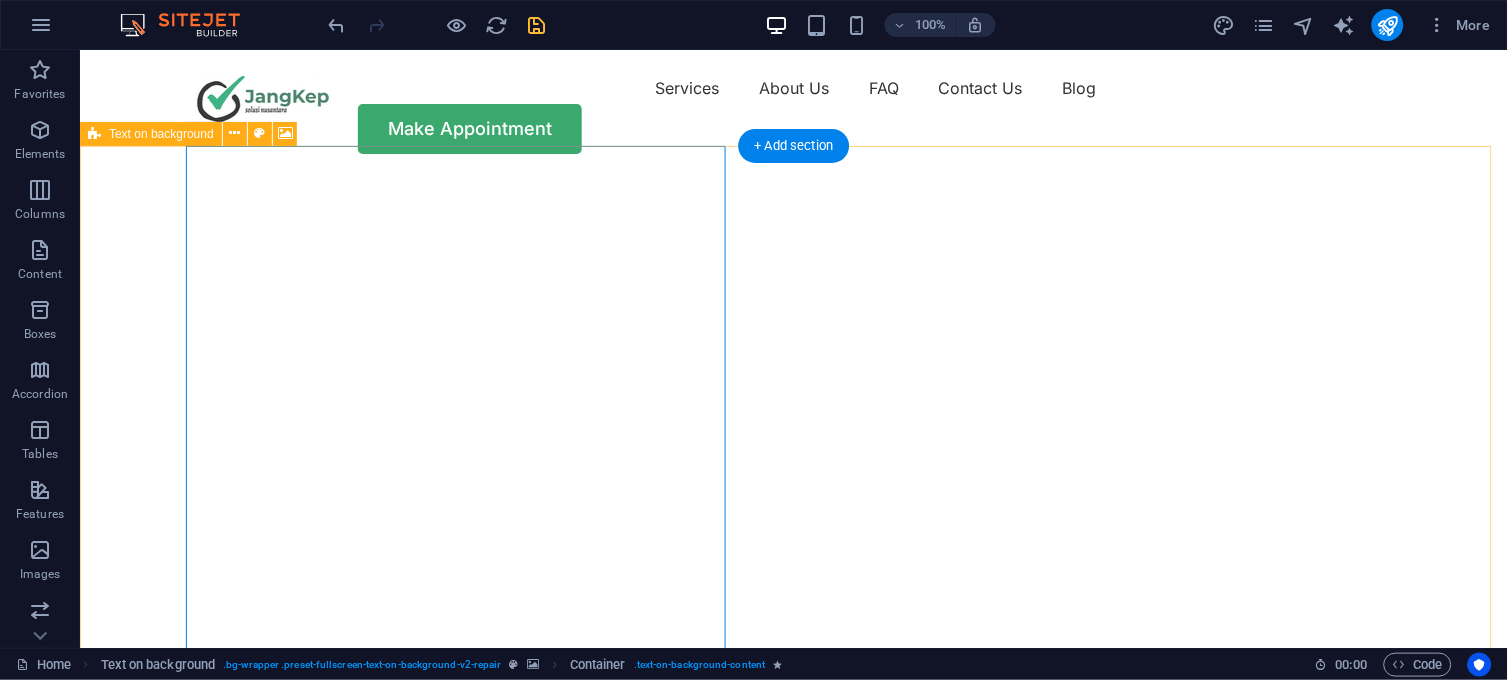click at bounding box center [785, 175] 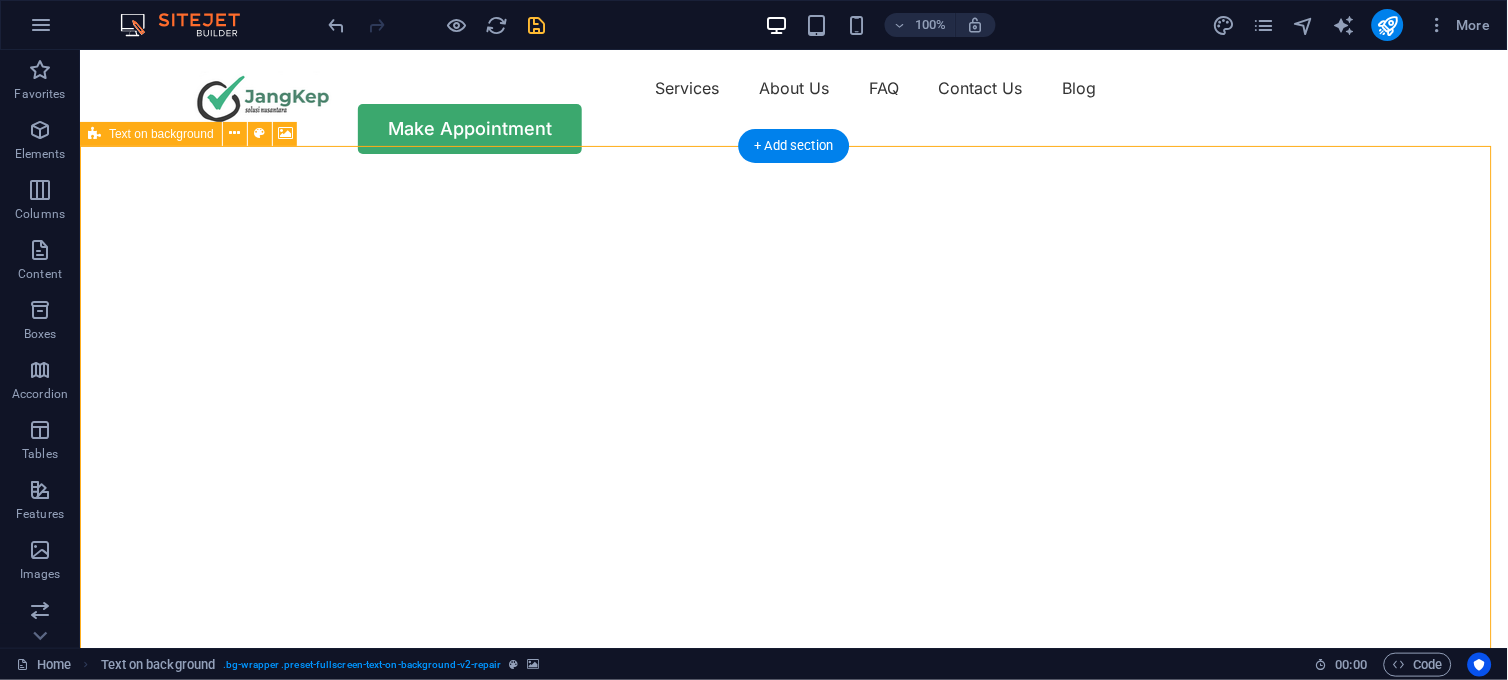 click at bounding box center (785, 175) 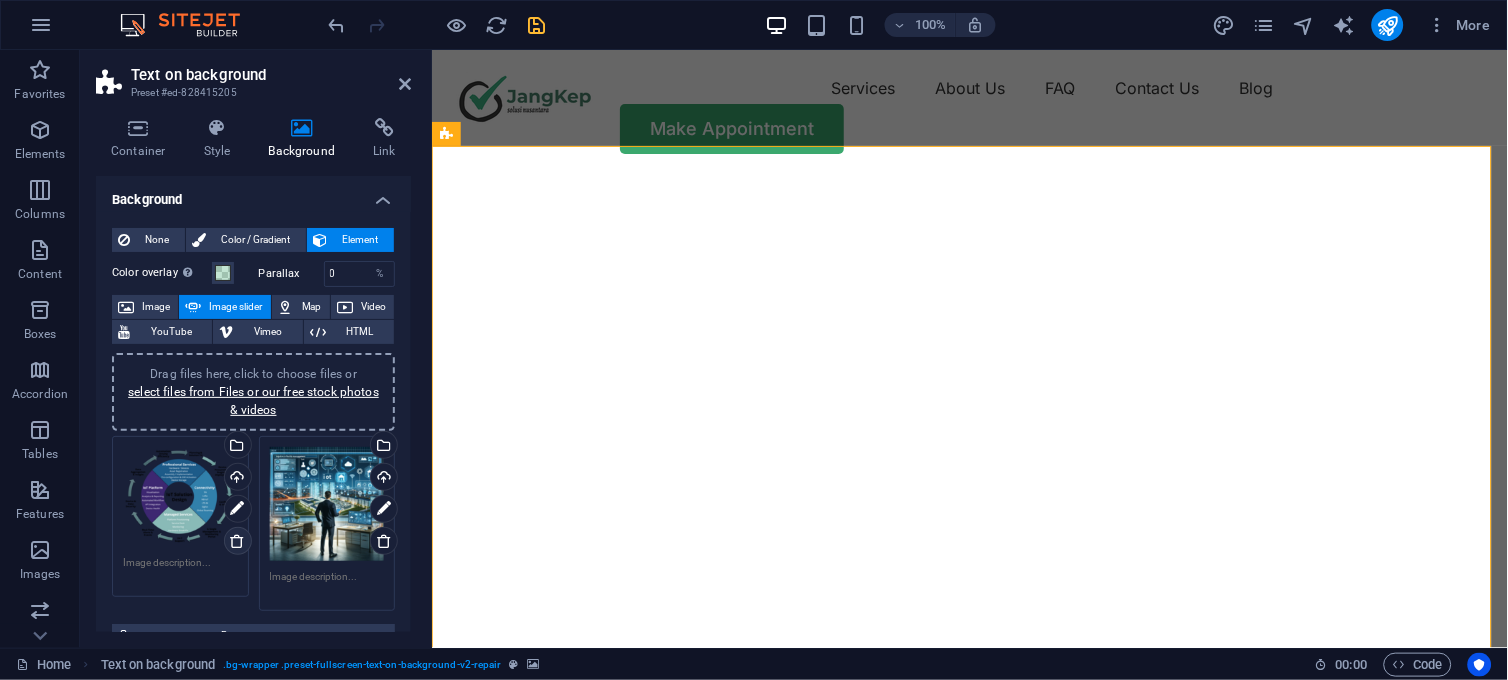 click at bounding box center (237, 541) 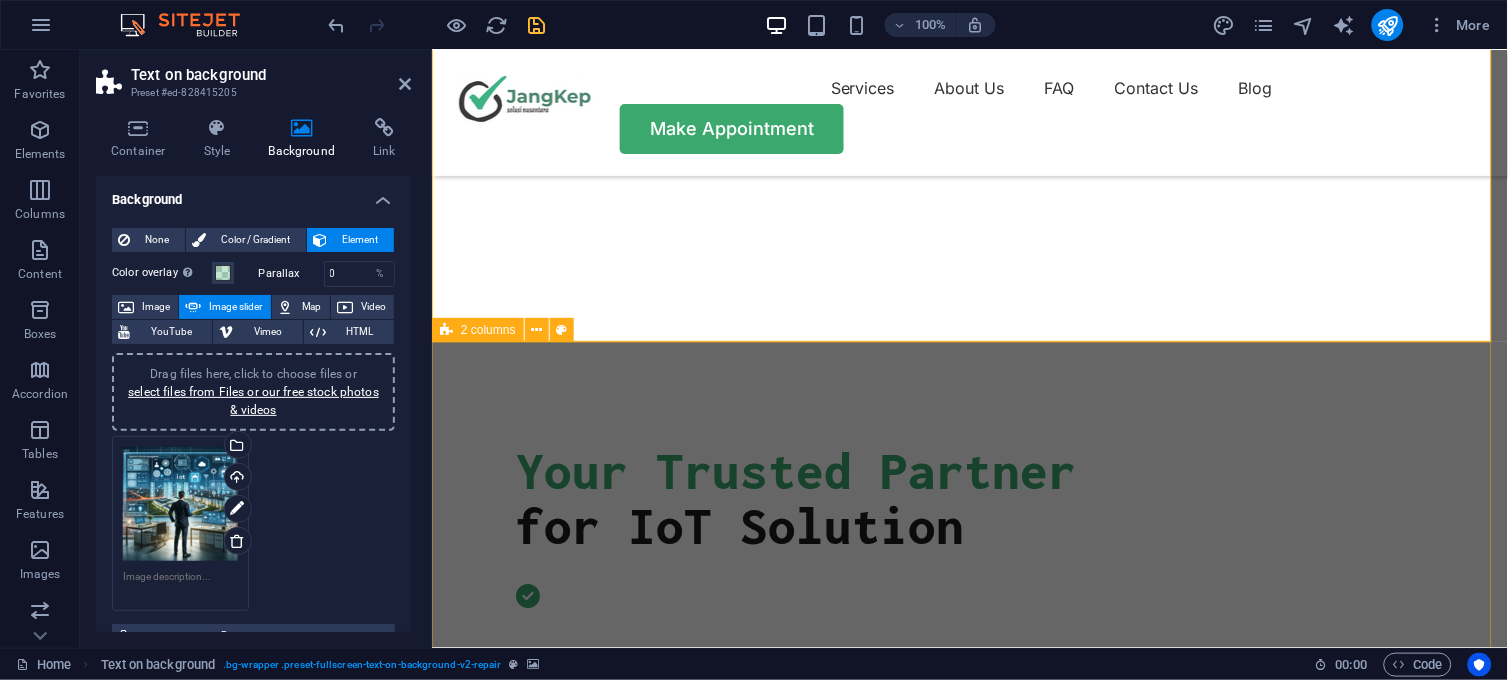 scroll, scrollTop: 222, scrollLeft: 0, axis: vertical 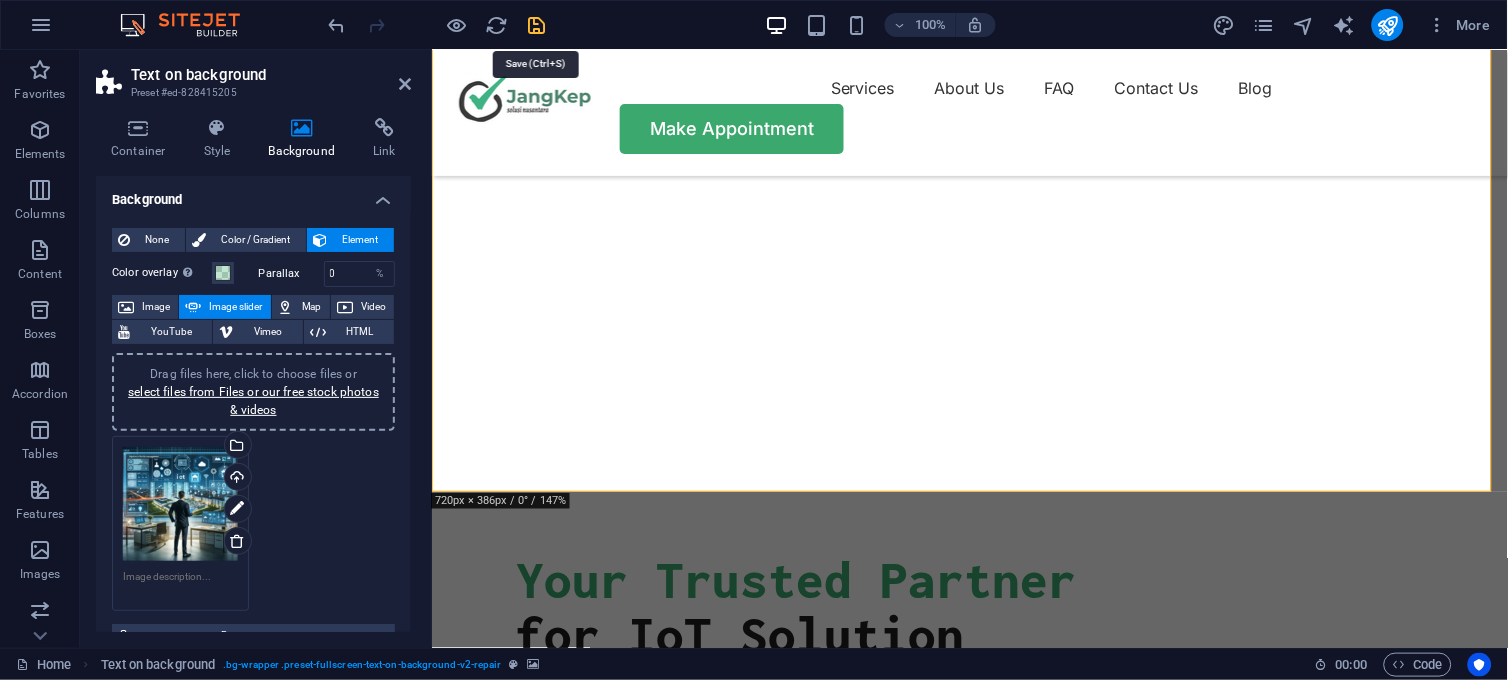 click at bounding box center (537, 25) 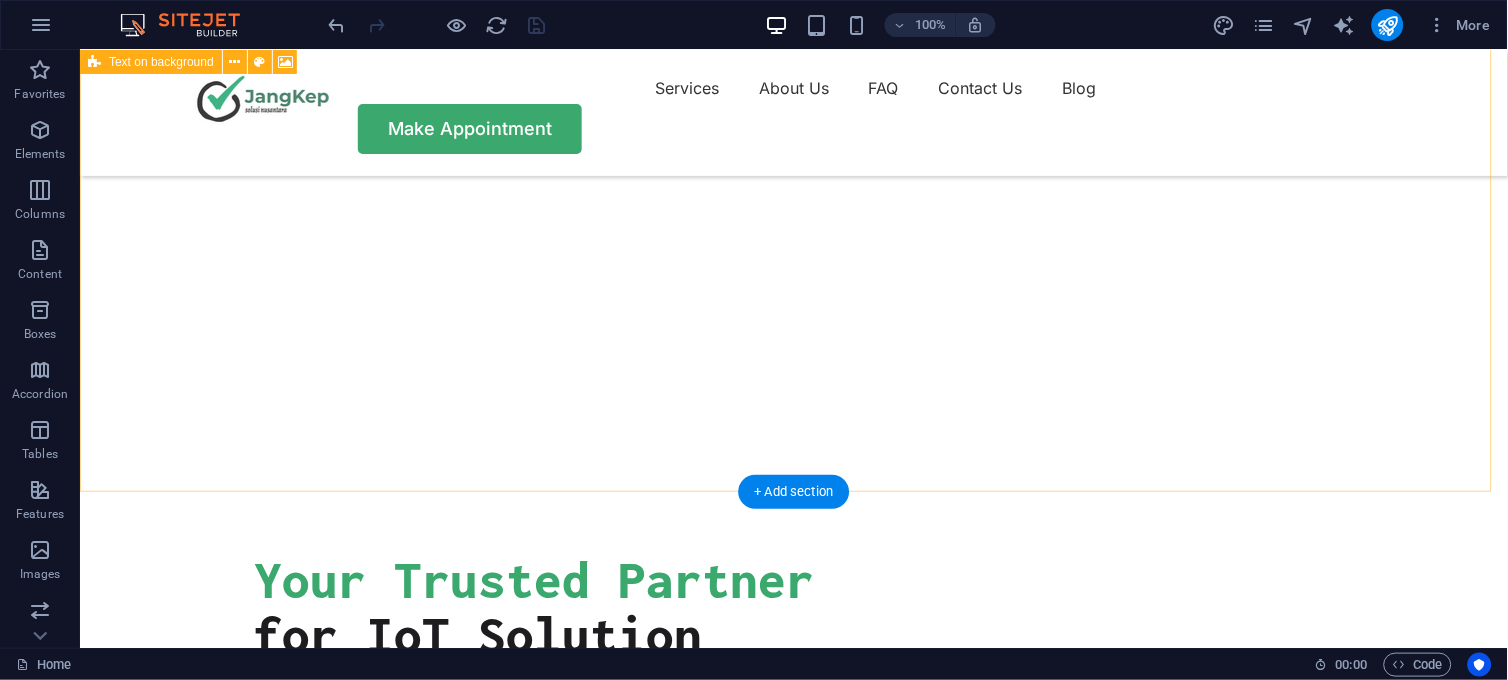 scroll, scrollTop: 0, scrollLeft: 0, axis: both 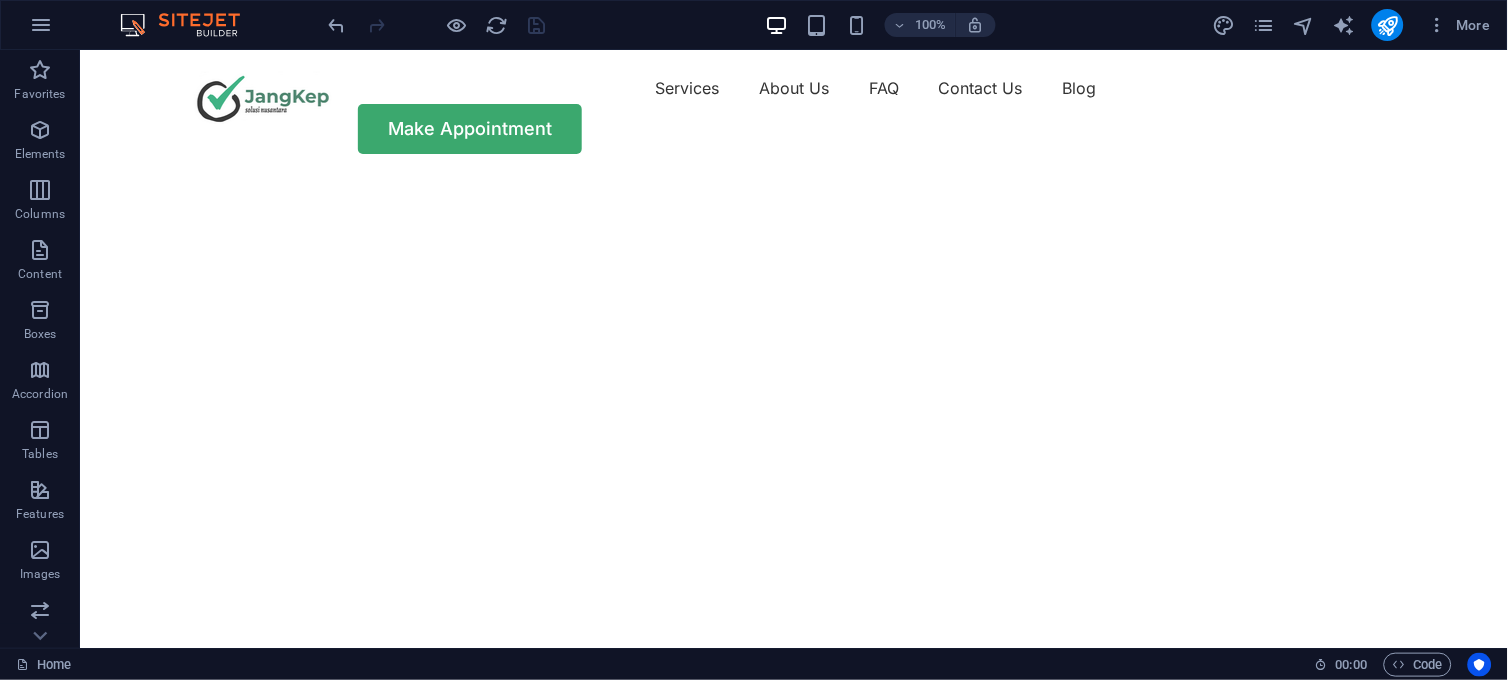 click at bounding box center [1388, 25] 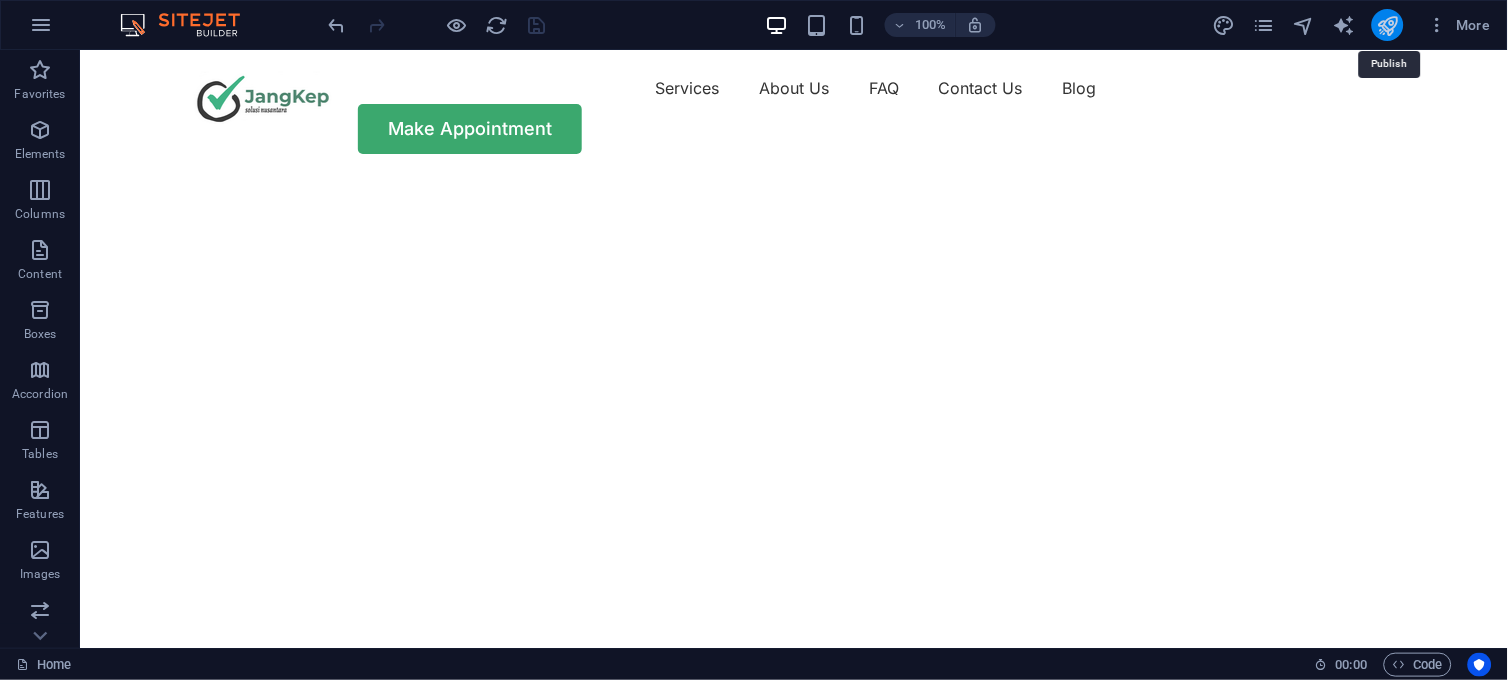 click at bounding box center [1387, 25] 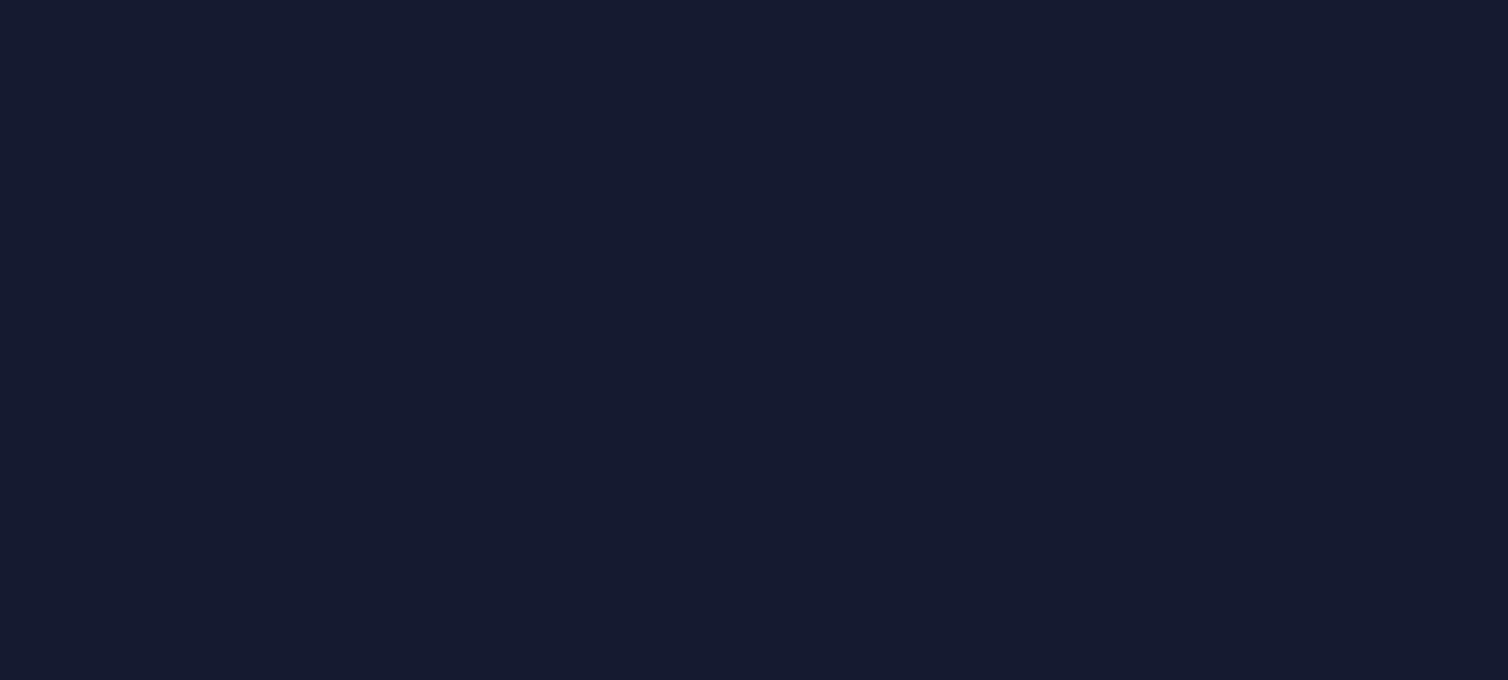 scroll, scrollTop: 0, scrollLeft: 0, axis: both 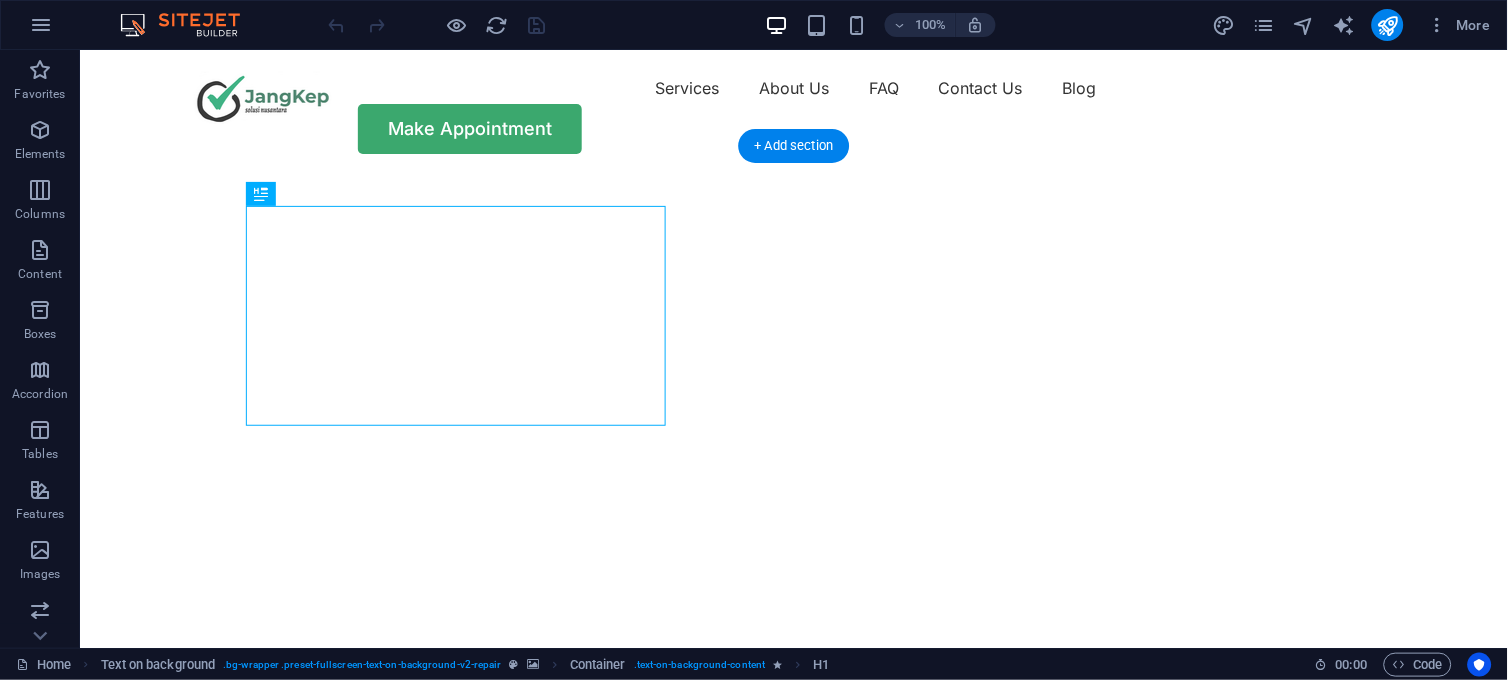 click at bounding box center [785, 175] 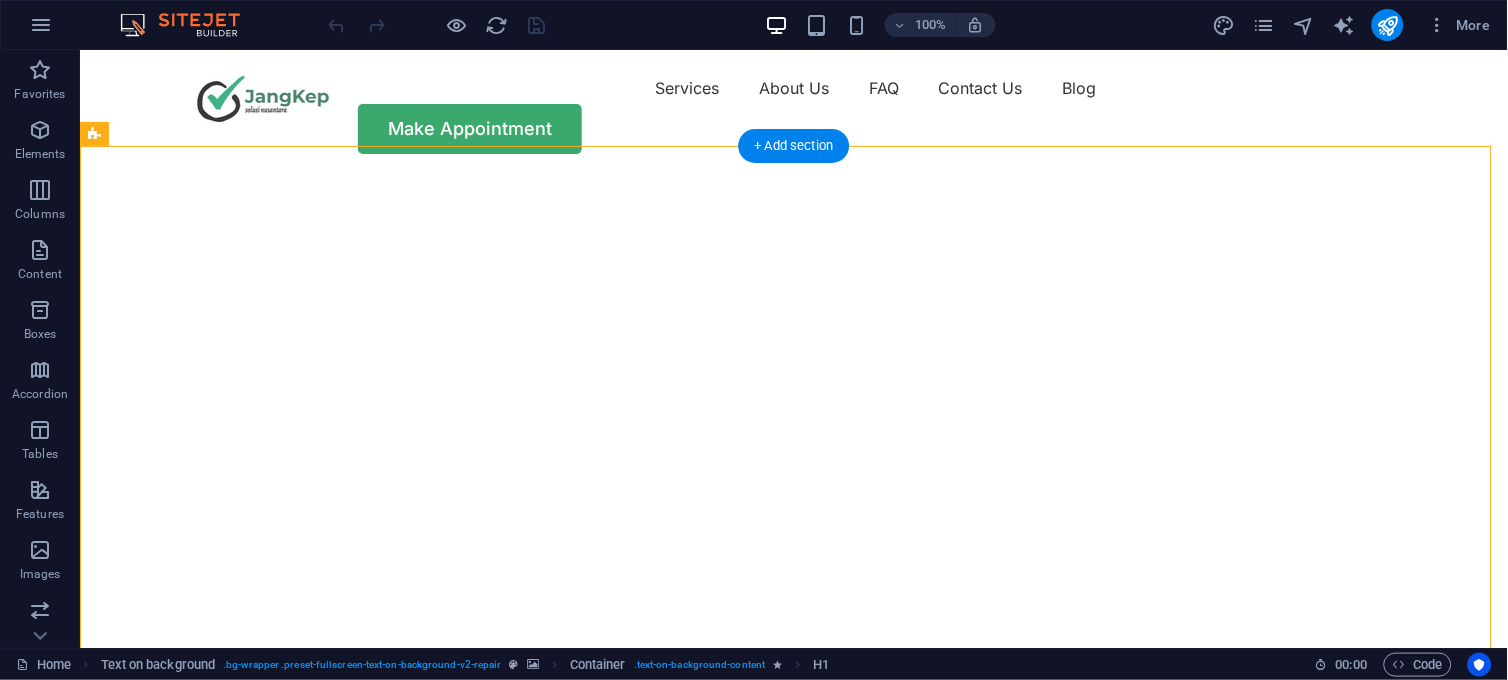 click at bounding box center (785, 175) 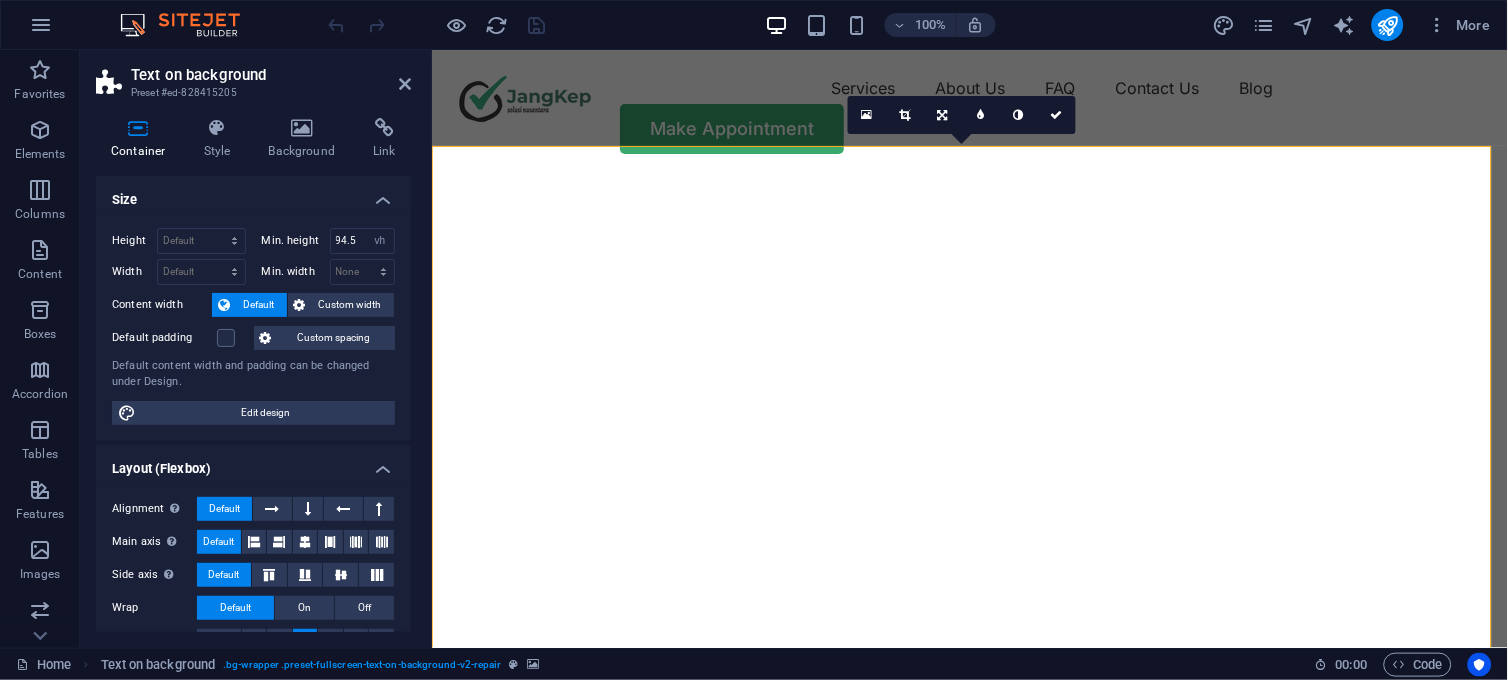 click at bounding box center (961, 175) 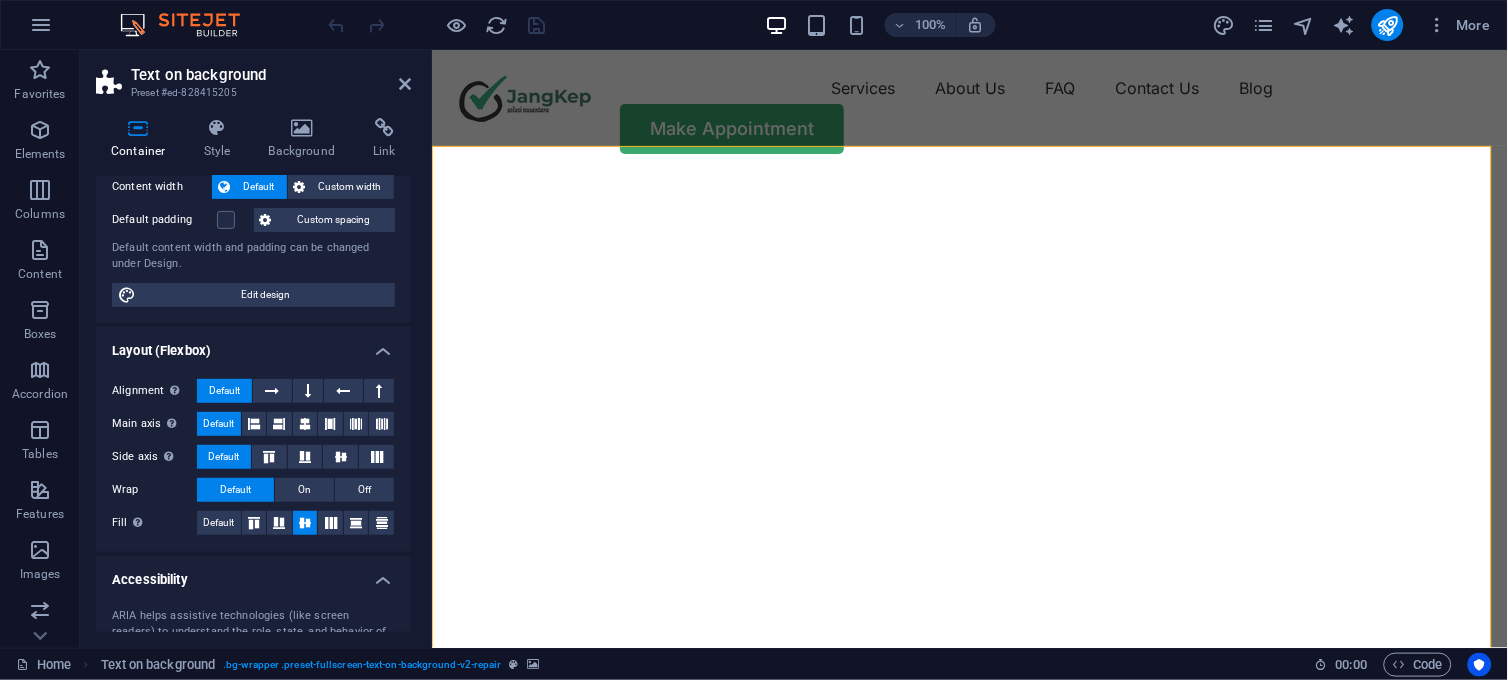 scroll, scrollTop: 0, scrollLeft: 0, axis: both 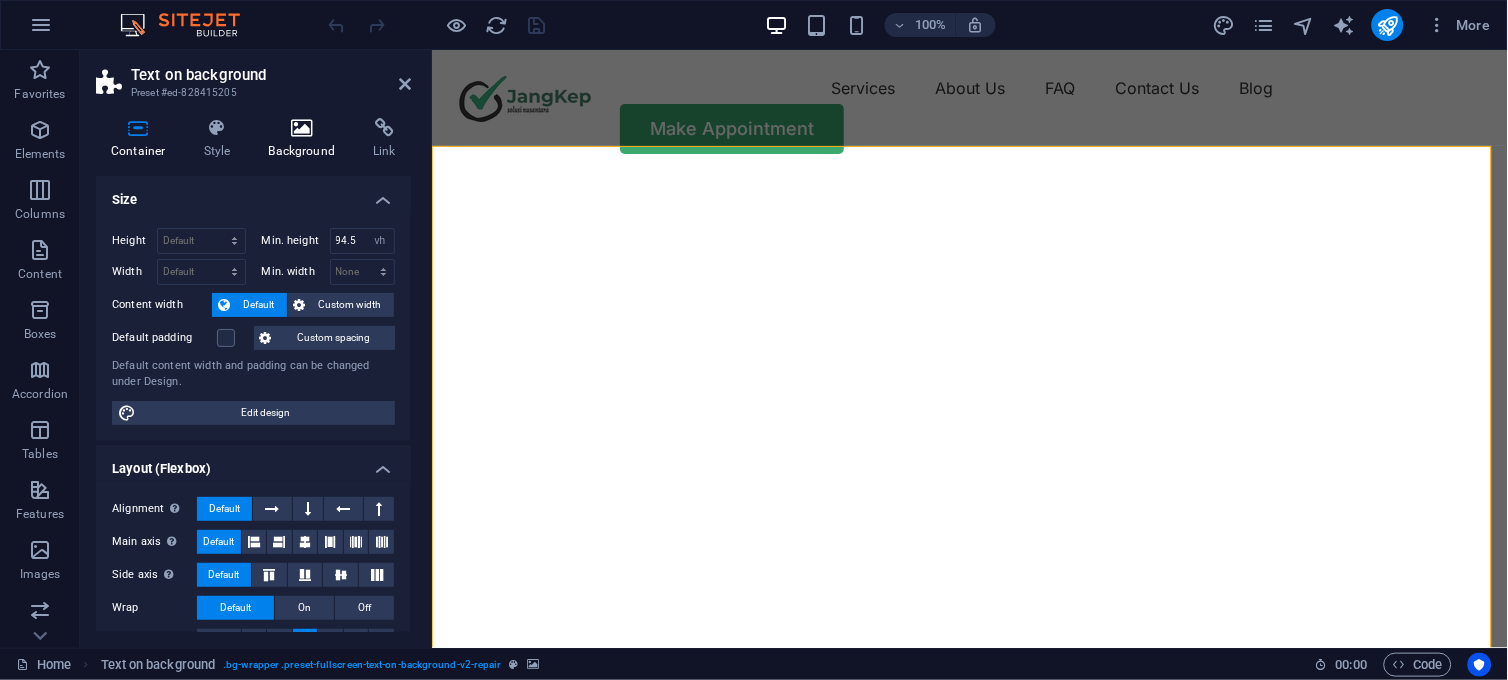 click at bounding box center (302, 128) 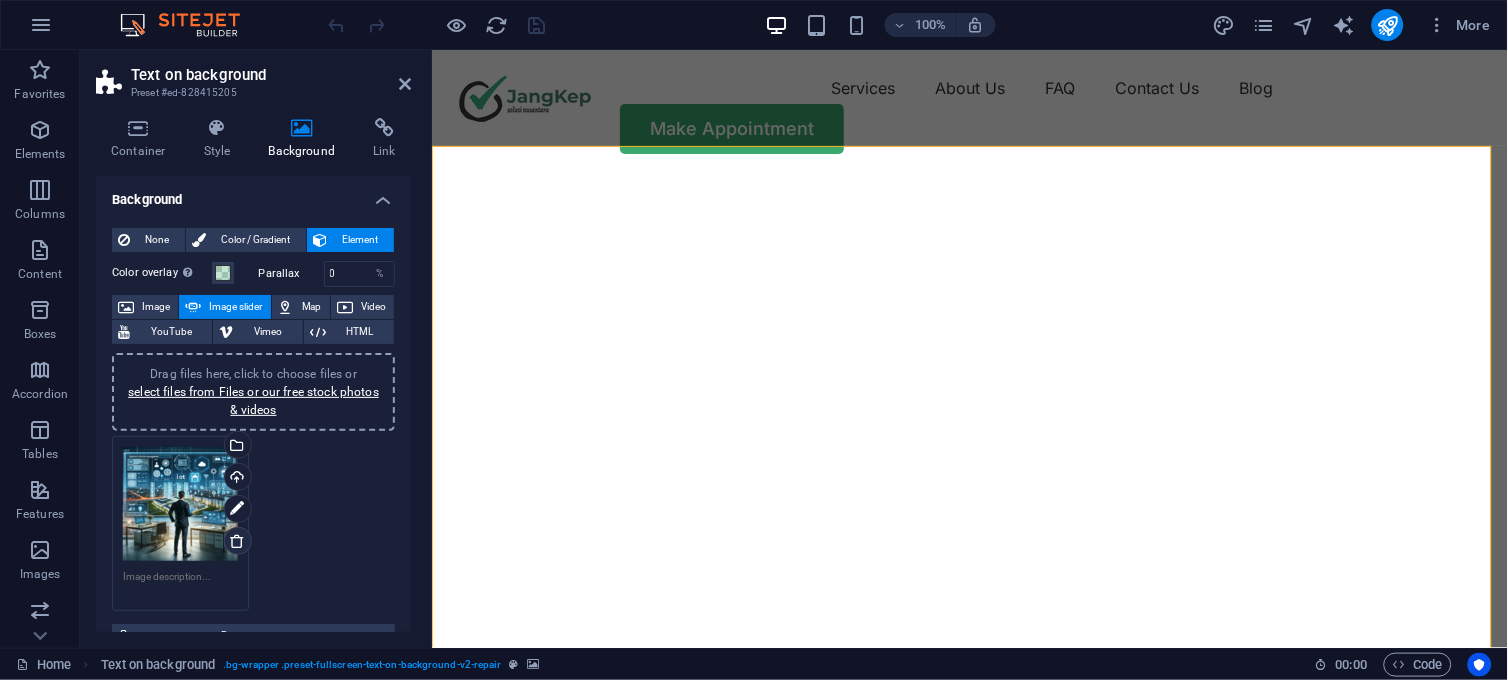 click at bounding box center (237, 541) 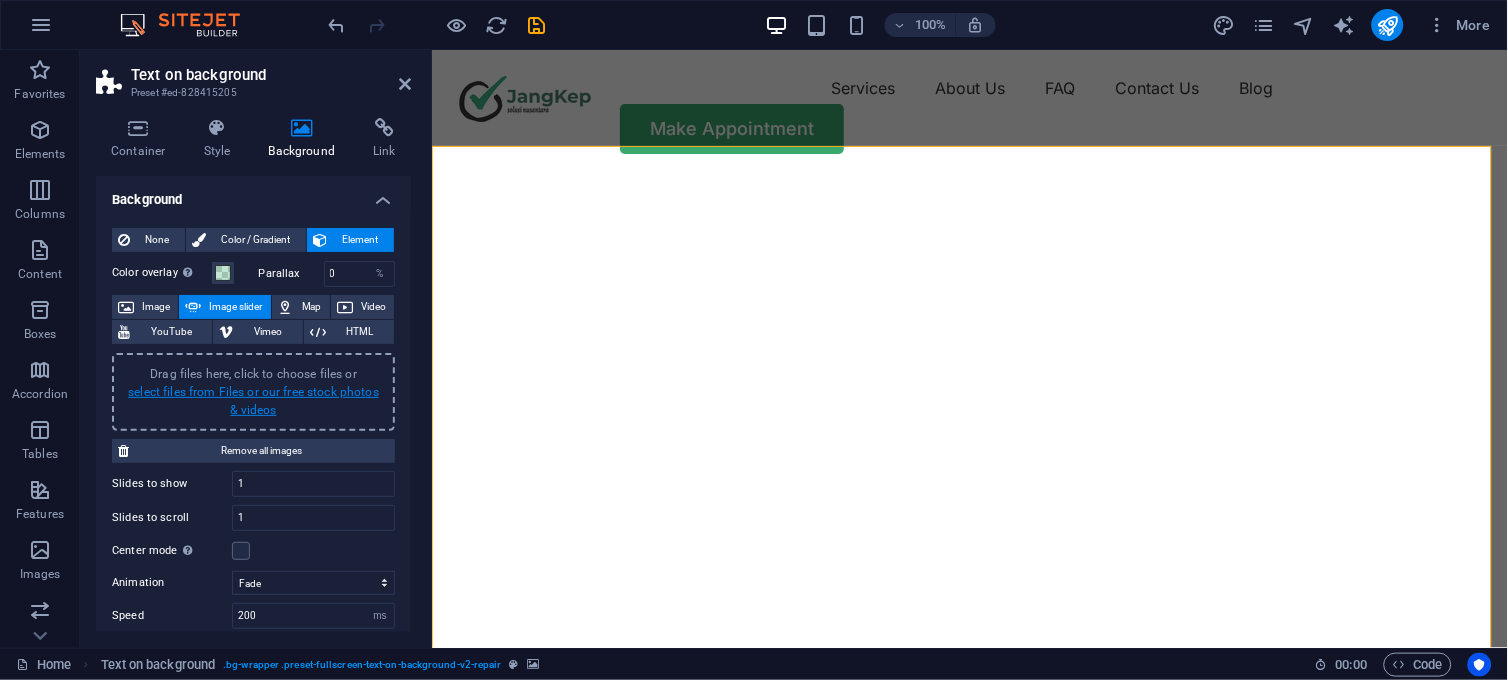 click on "select files from Files or our free stock photos & videos" at bounding box center (253, 401) 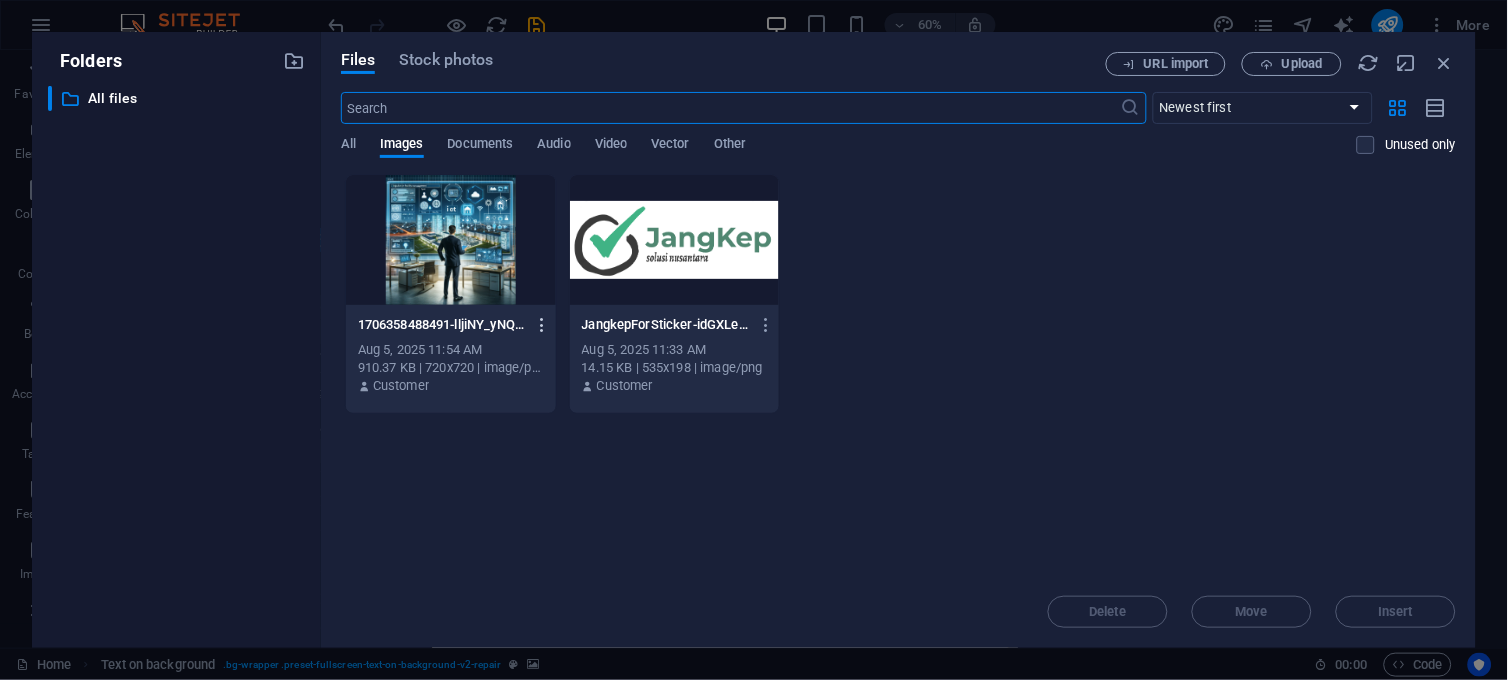 click at bounding box center [542, 325] 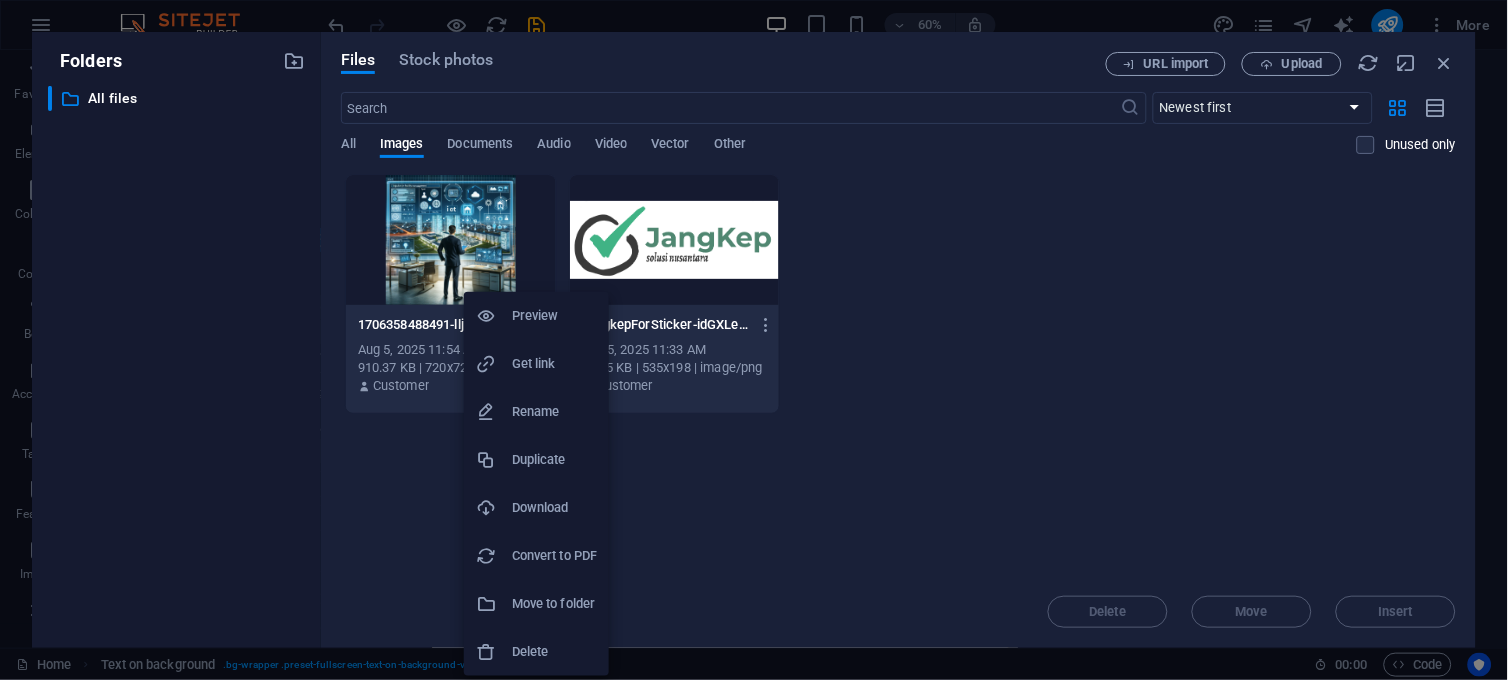 click on "Delete" at bounding box center (554, 652) 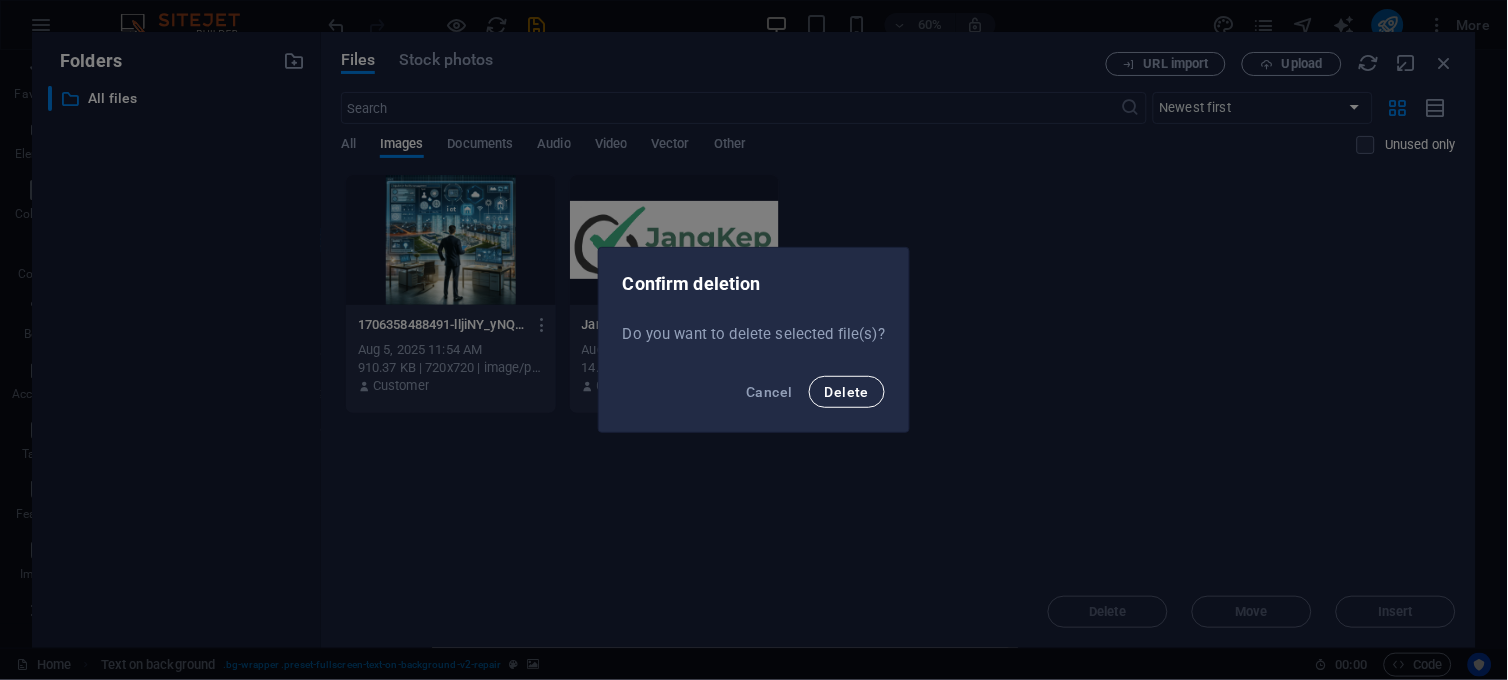 click on "Delete" at bounding box center [847, 392] 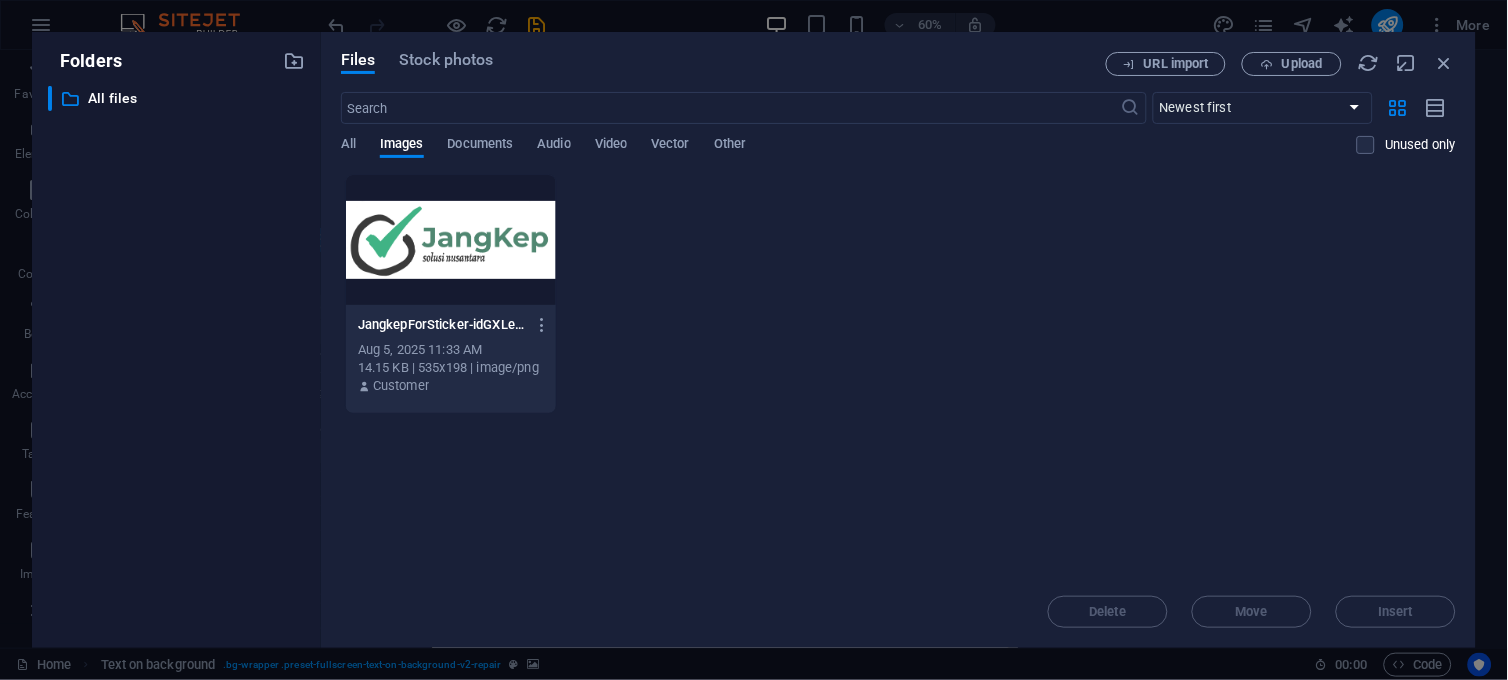 click on "JangkepForSticker-idGXLe_fwr9HzCtfiYdttQ.png JangkepForSticker-idGXLe_fwr9HzCtfiYdttQ.png Aug 5, 2025 11:33 AM 14.15 KB | 535x198 | image/png Customer" at bounding box center (898, 294) 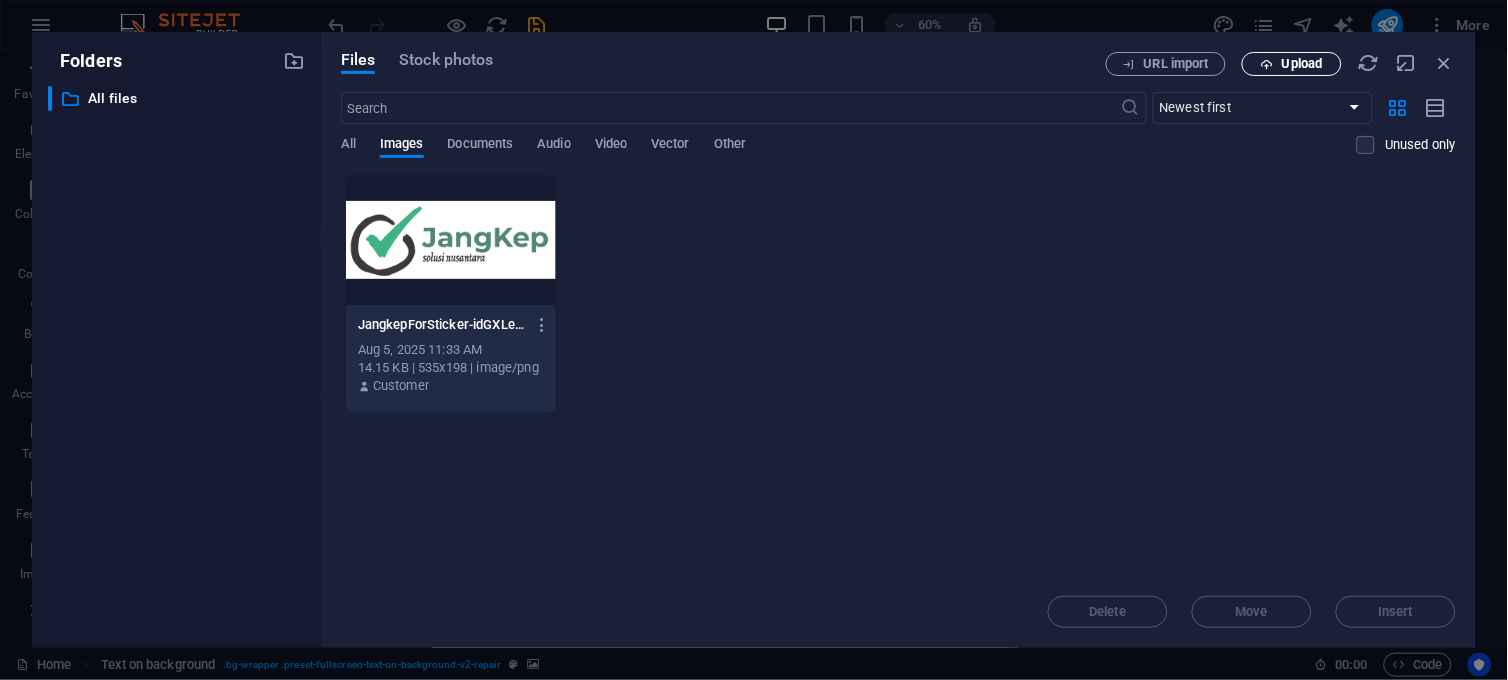 click on "Upload" at bounding box center [1302, 64] 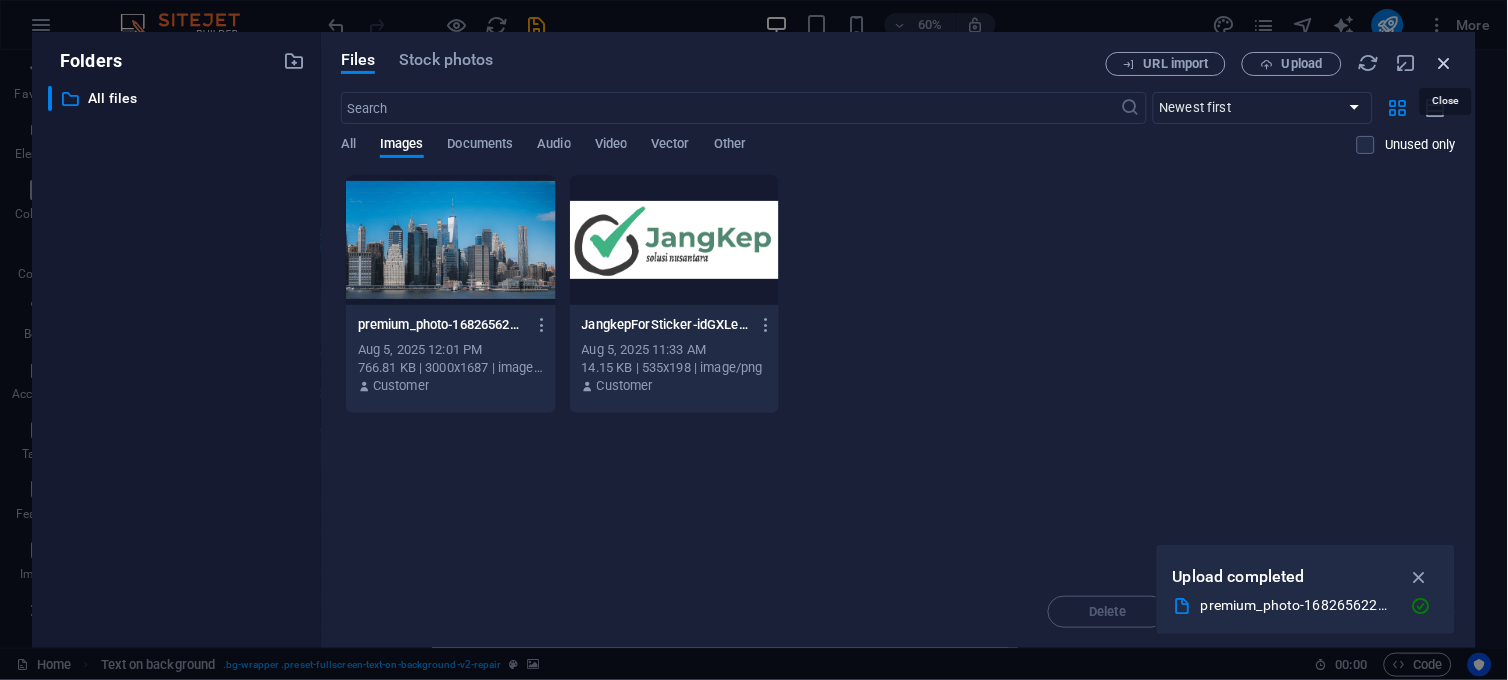 click at bounding box center (1445, 63) 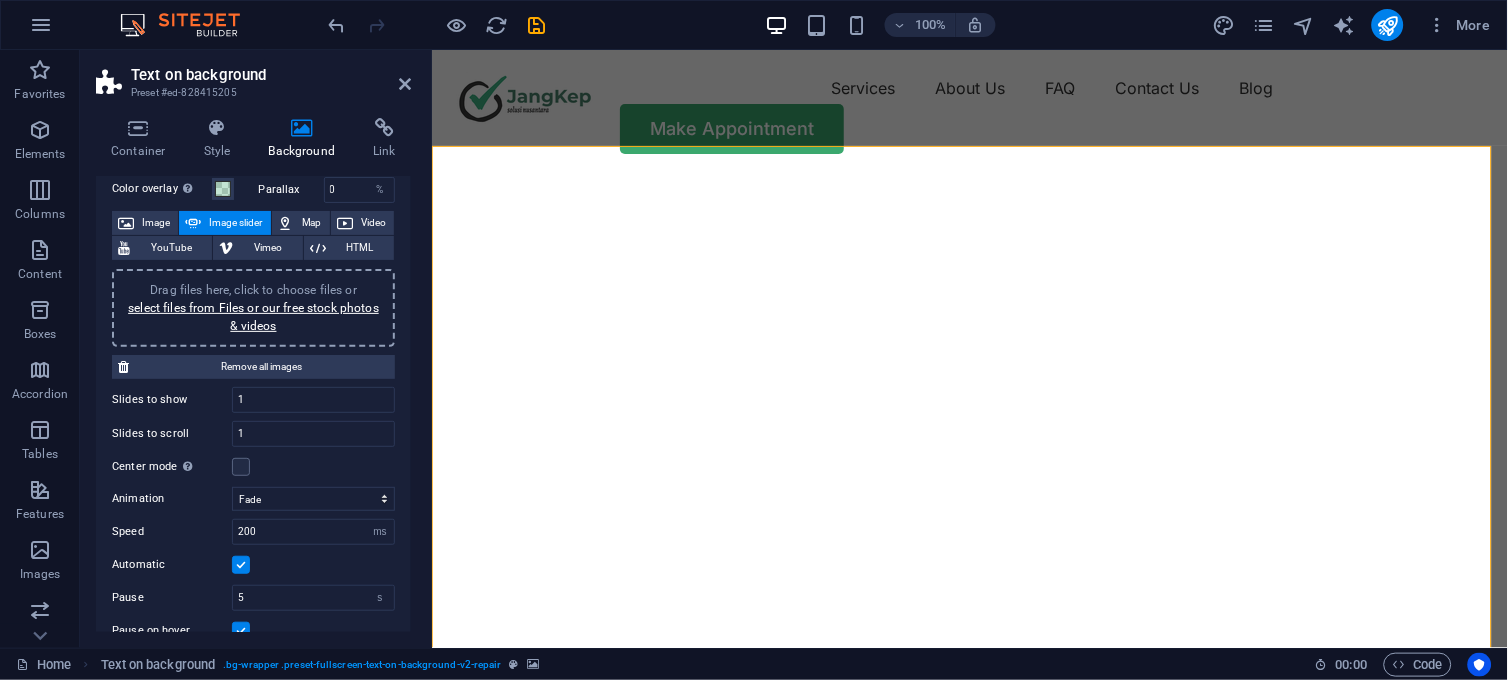 scroll, scrollTop: 0, scrollLeft: 0, axis: both 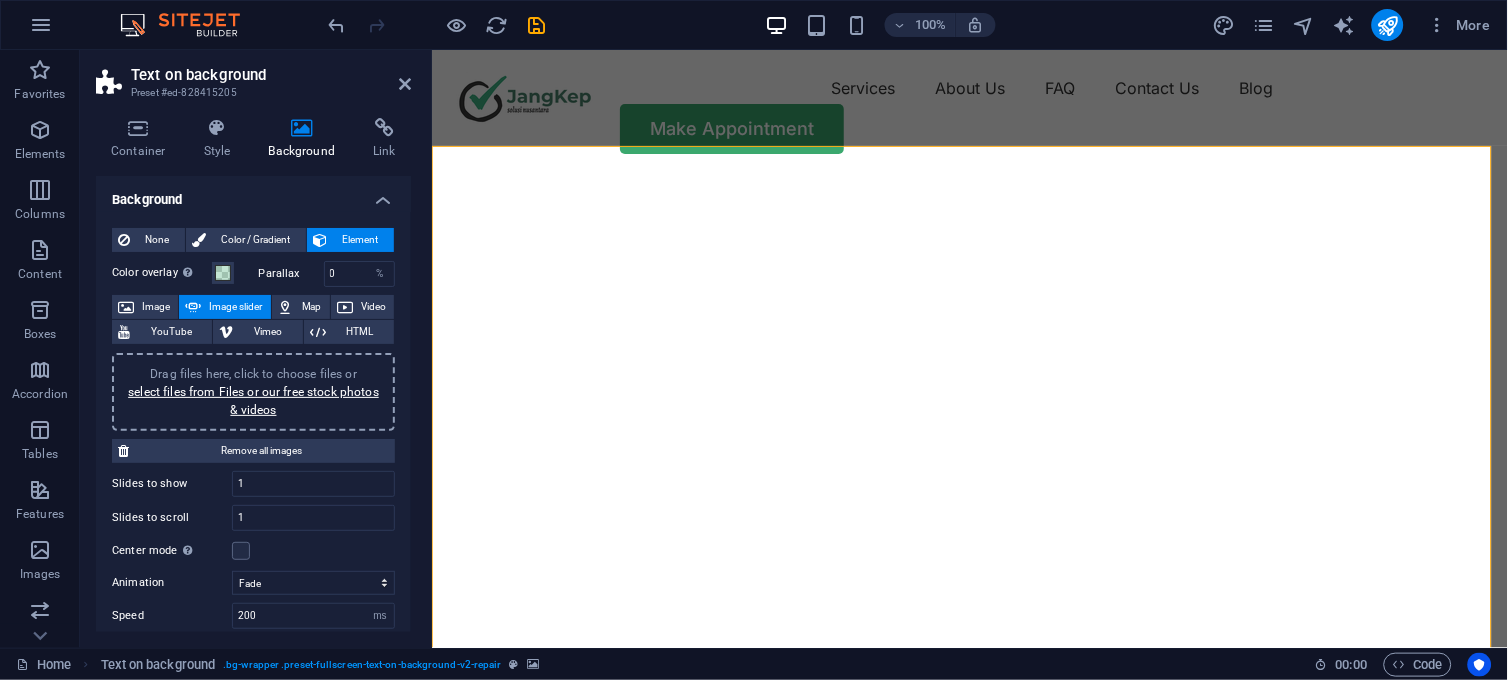 click at bounding box center (302, 128) 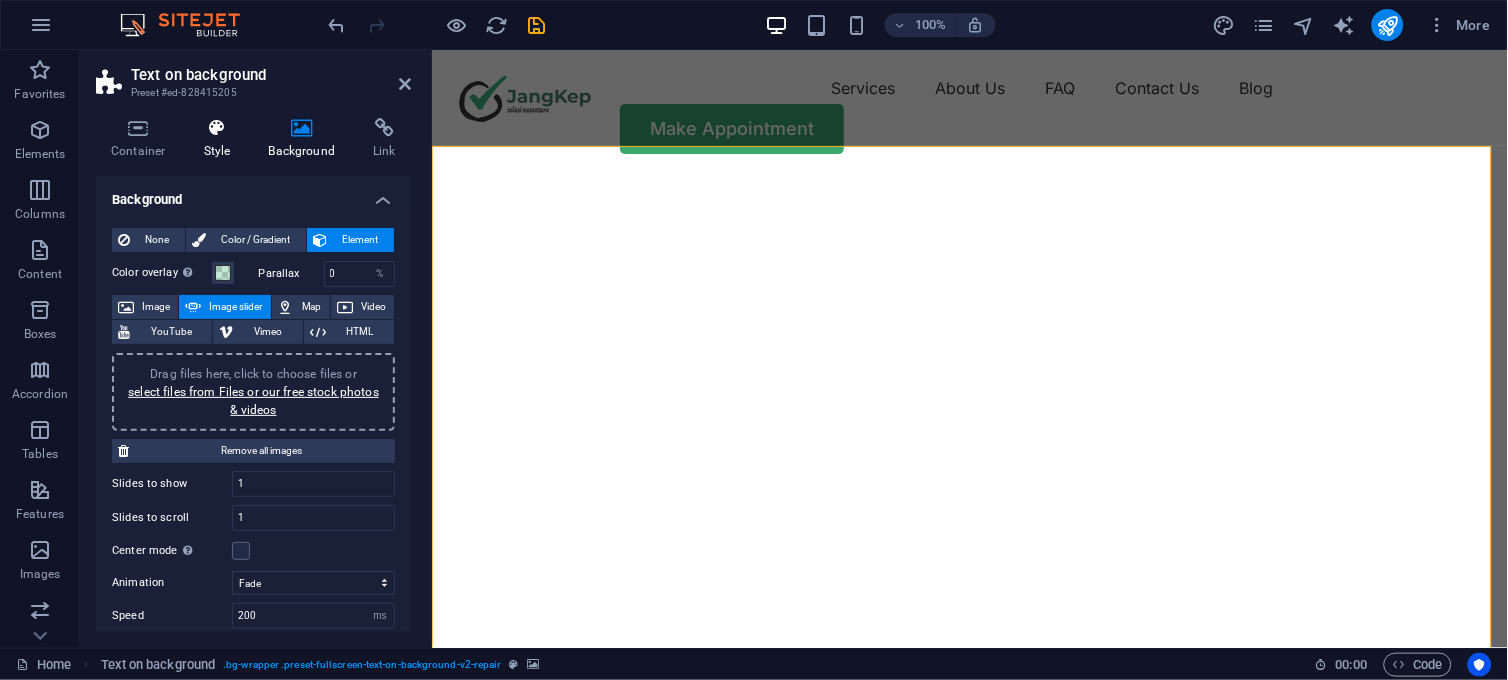 click on "Style" at bounding box center (221, 139) 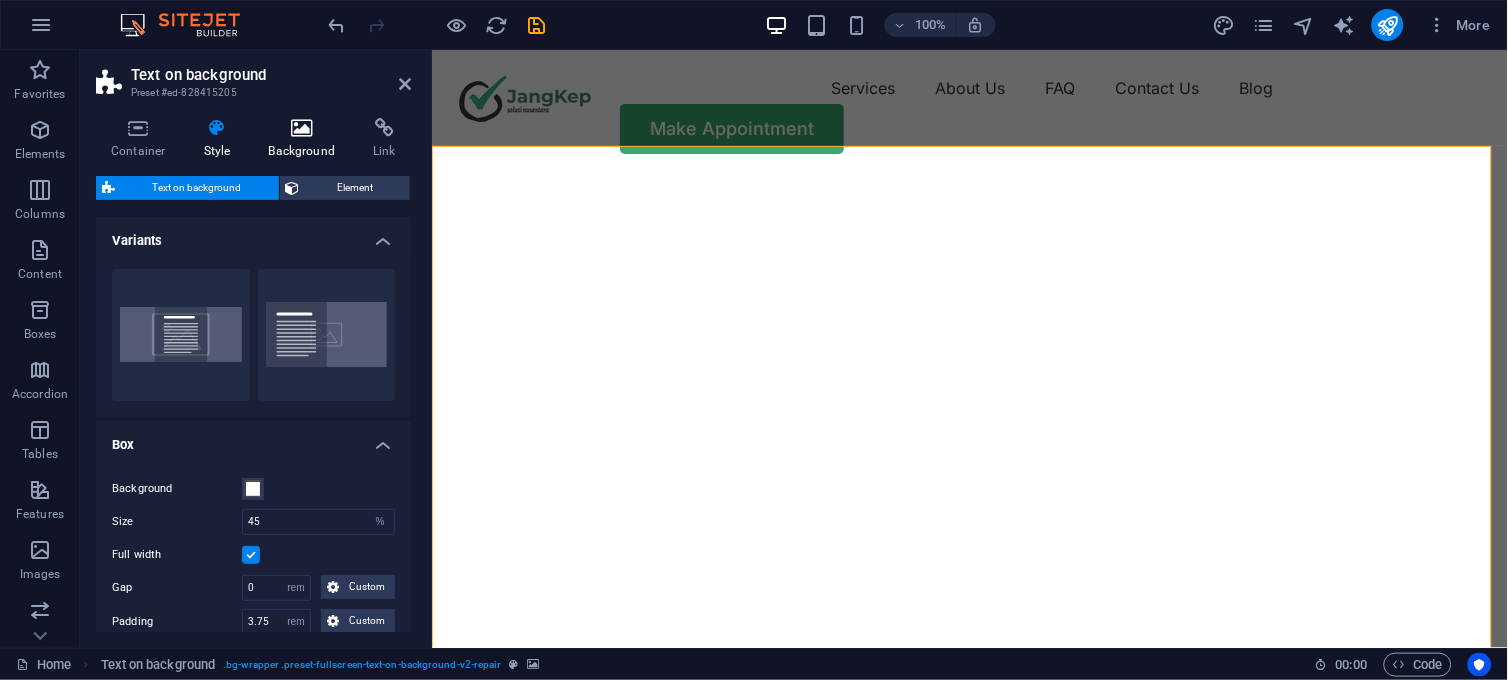 click at bounding box center [302, 128] 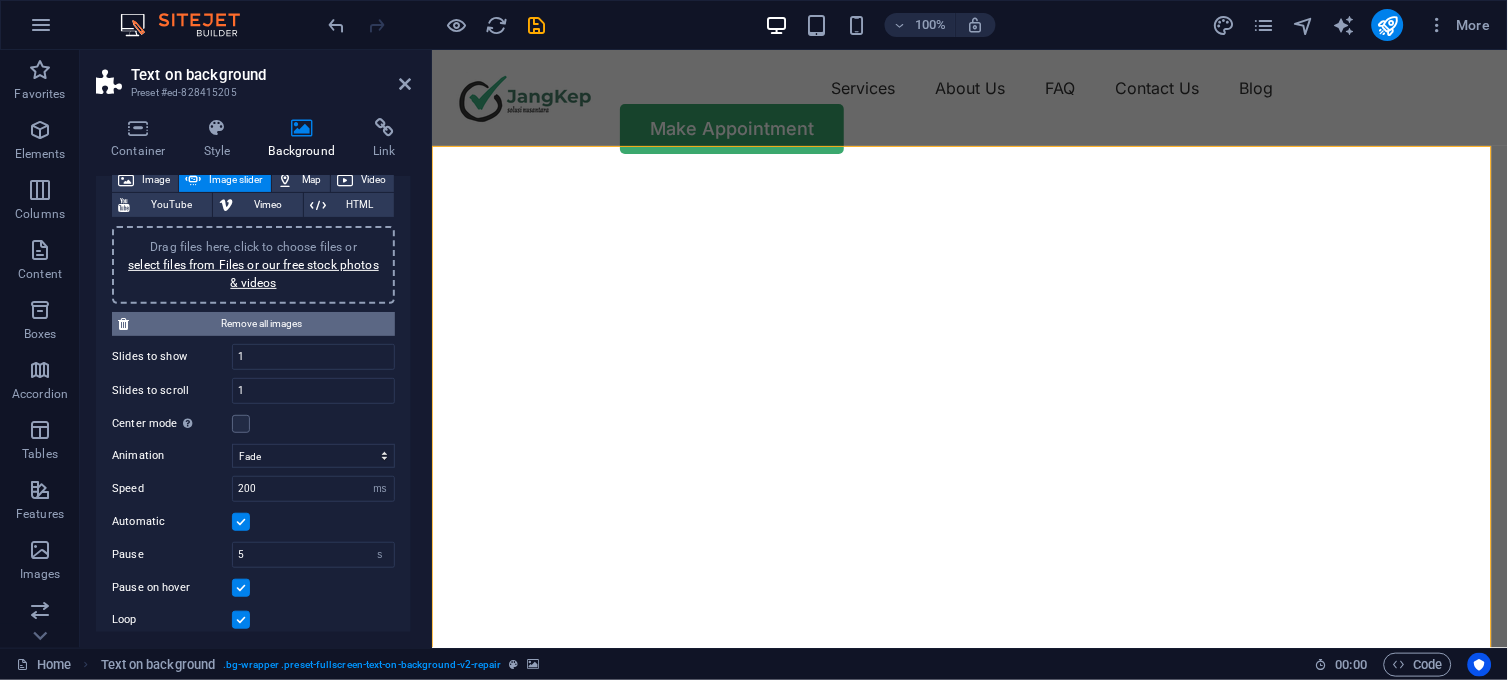 scroll, scrollTop: 0, scrollLeft: 0, axis: both 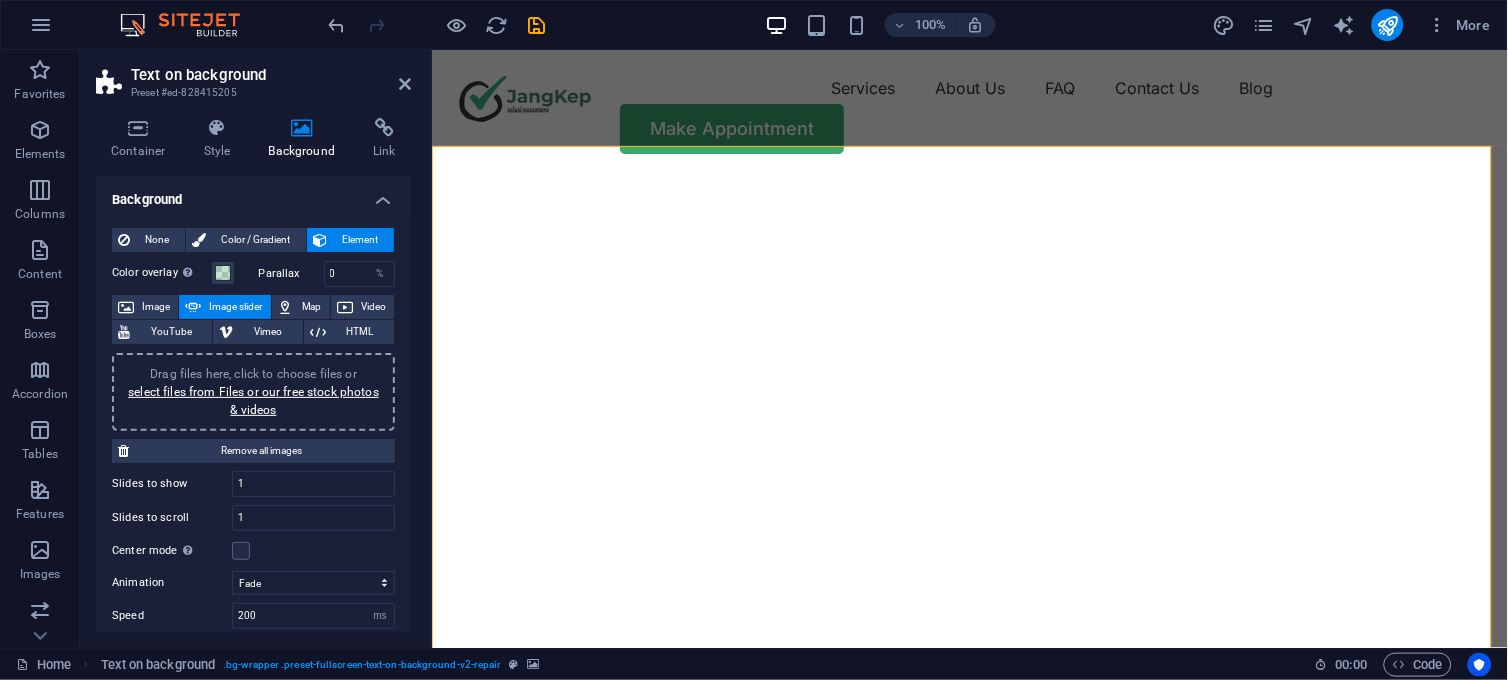 click at bounding box center [969, 459] 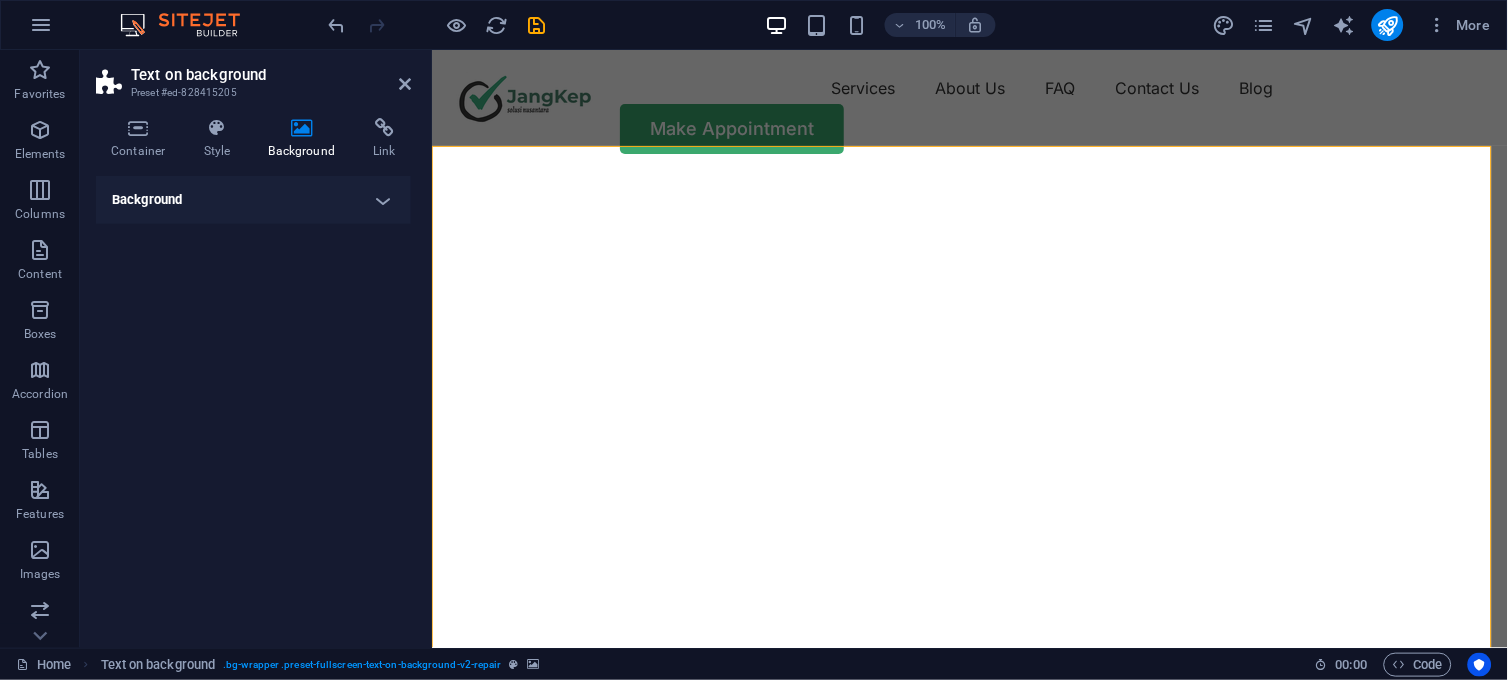 click on "Background" at bounding box center [253, 200] 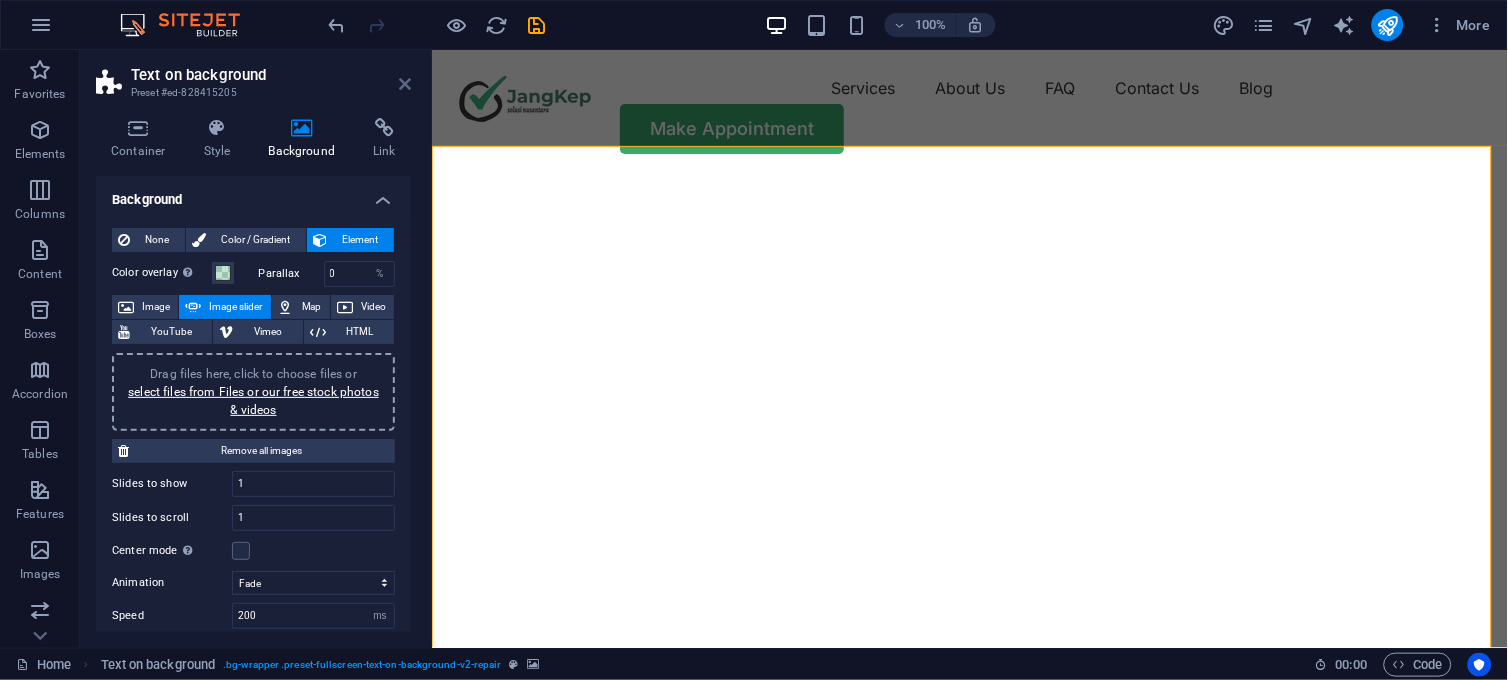 click at bounding box center [405, 84] 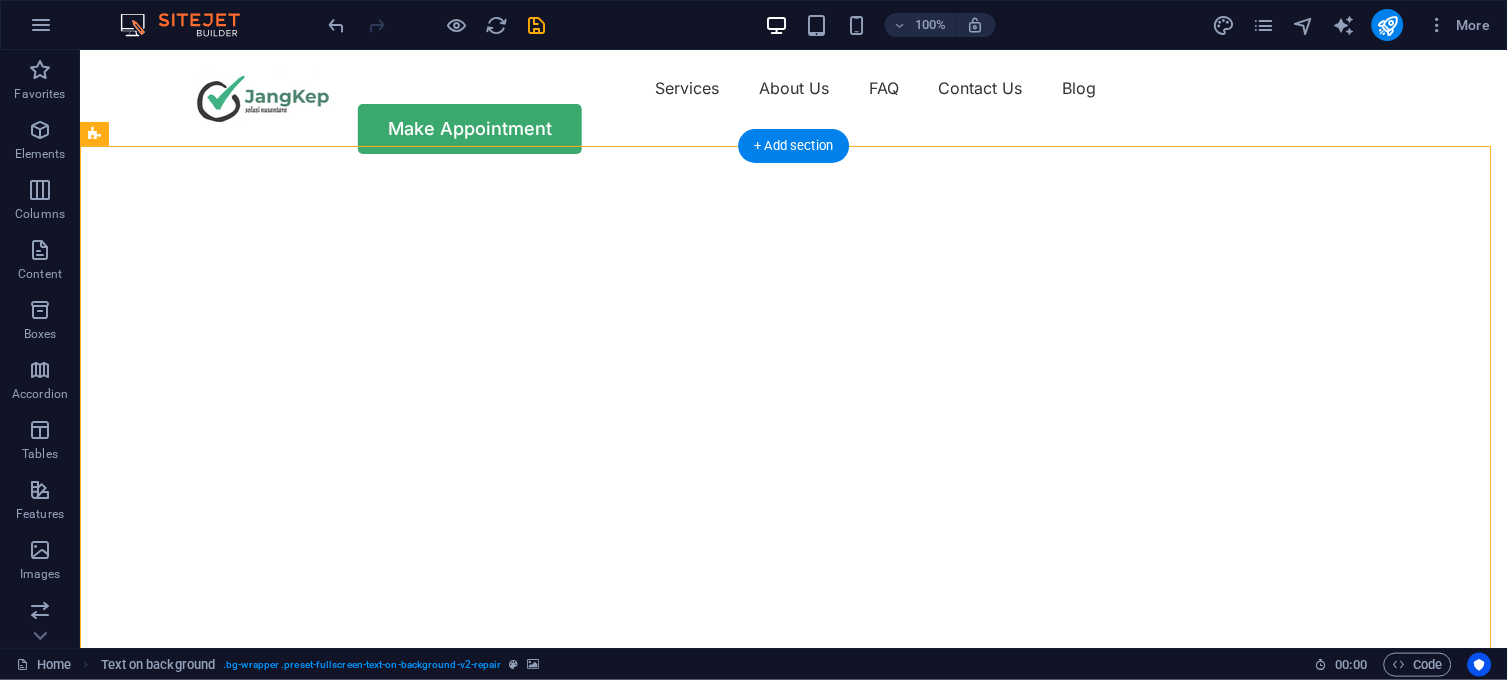 click at bounding box center [793, 459] 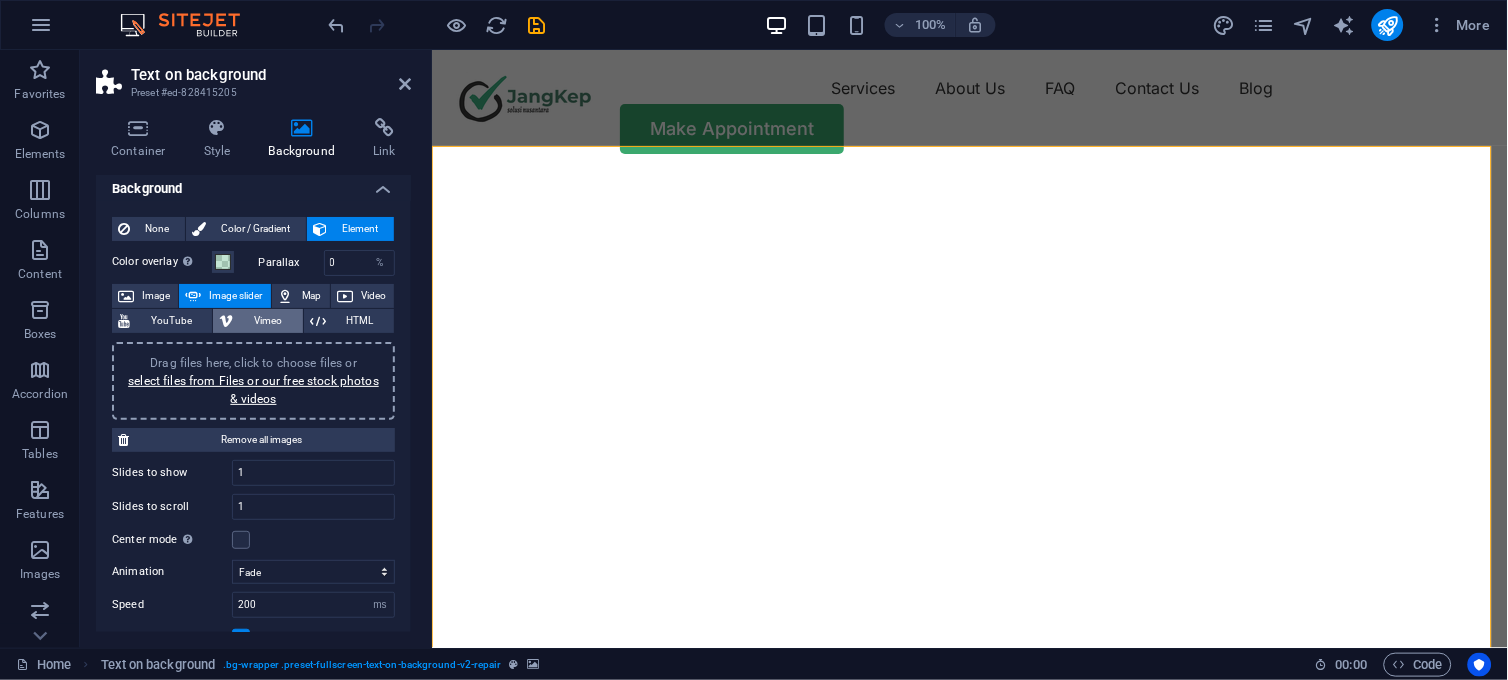 scroll, scrollTop: 0, scrollLeft: 0, axis: both 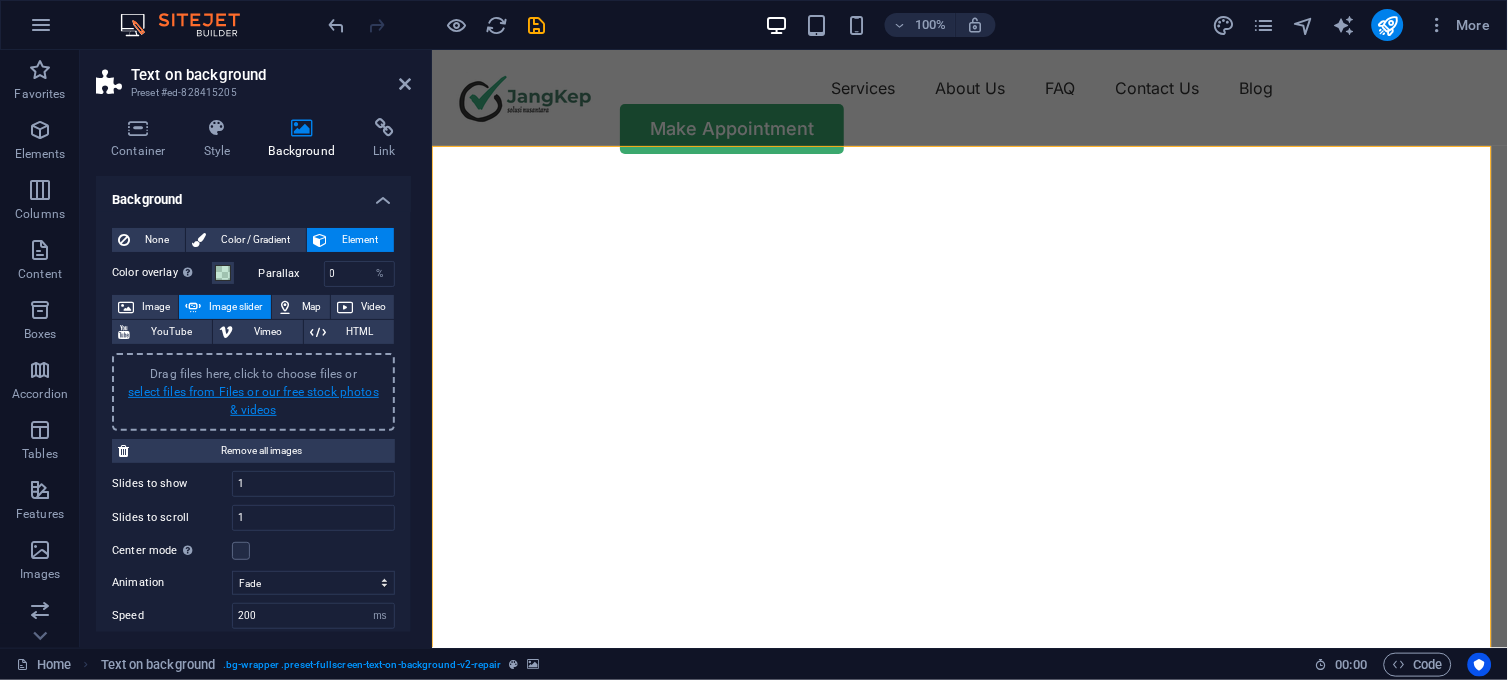 click on "select files from Files or our free stock photos & videos" at bounding box center (253, 401) 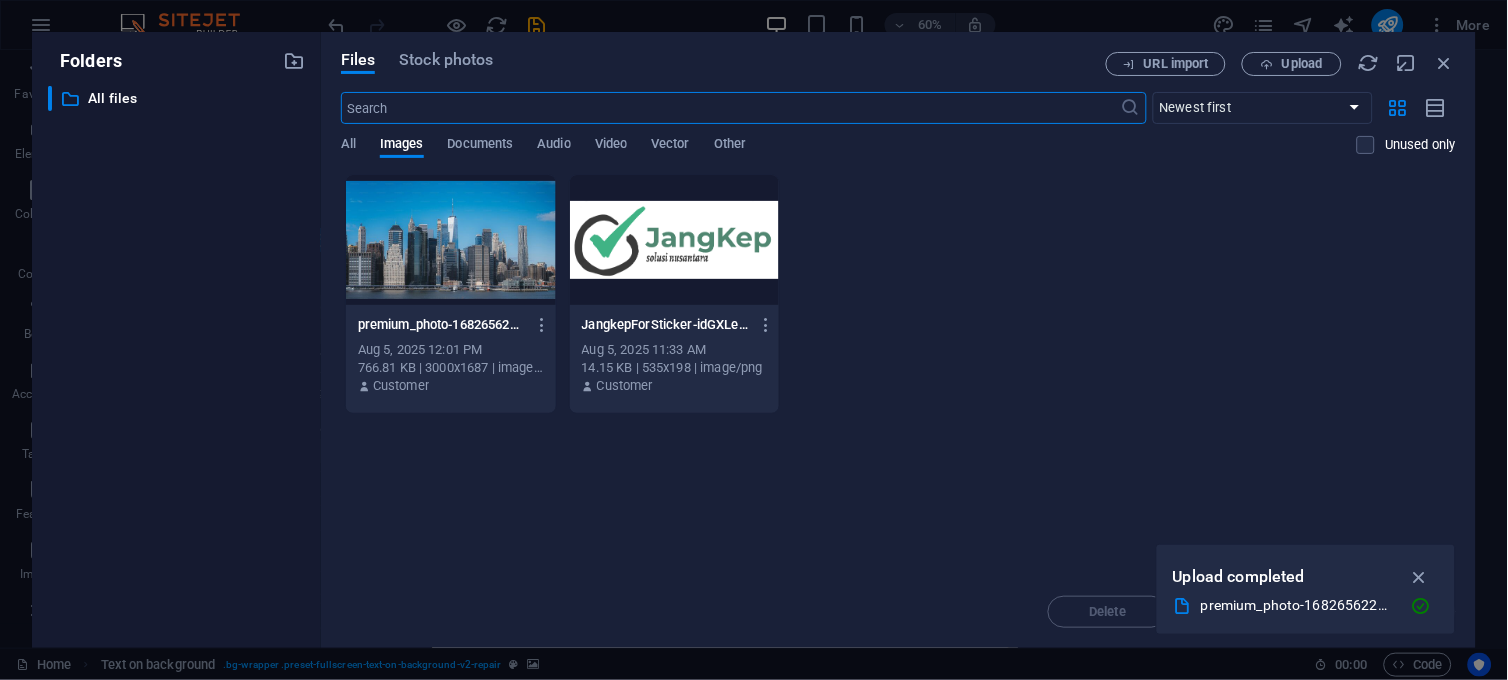 click at bounding box center (451, 240) 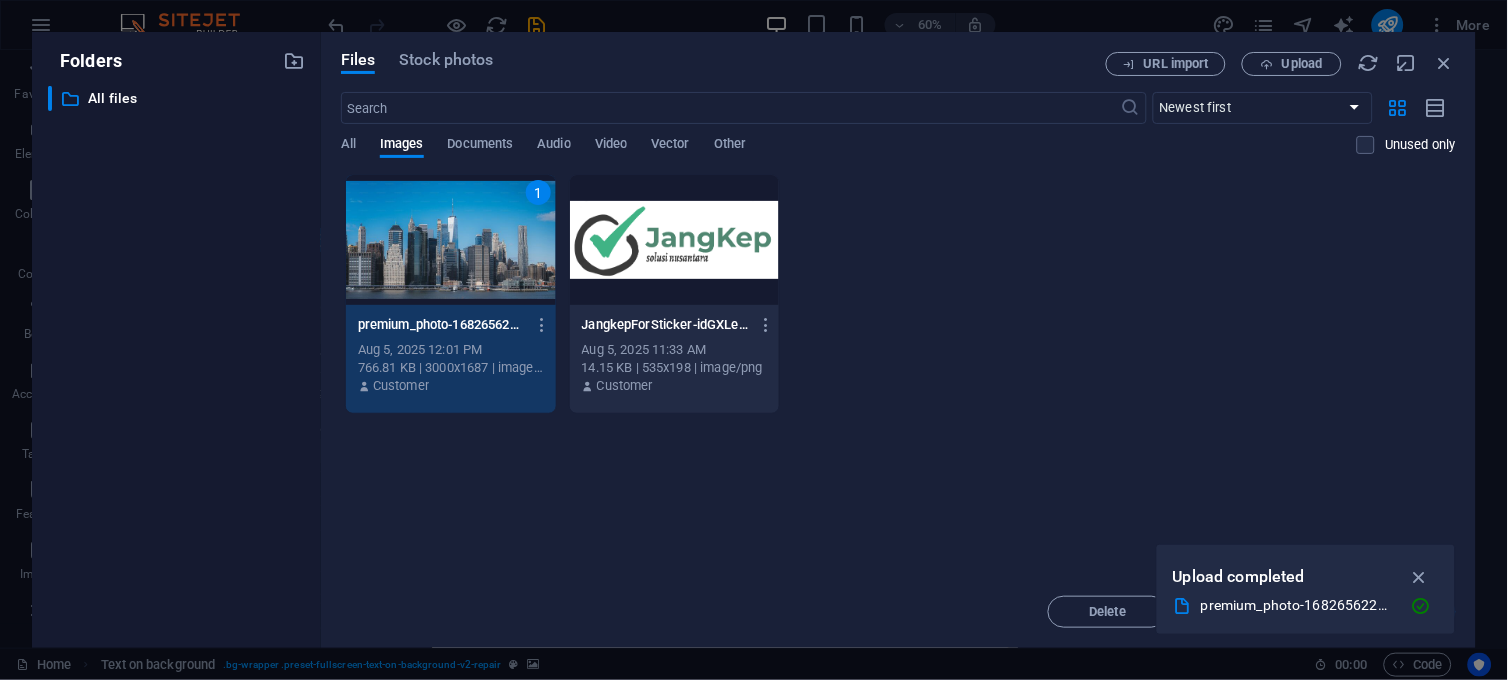 click at bounding box center (1419, 577) 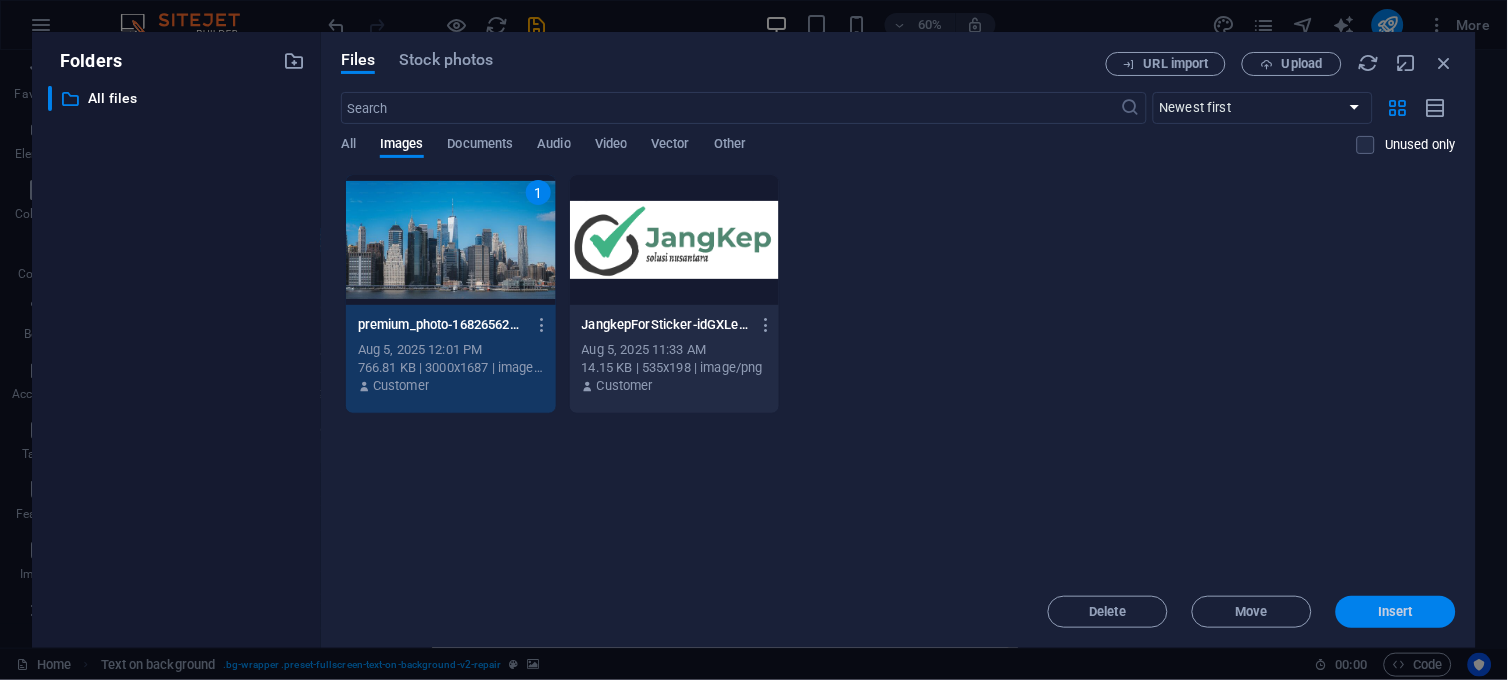 click on "Insert" at bounding box center [1396, 612] 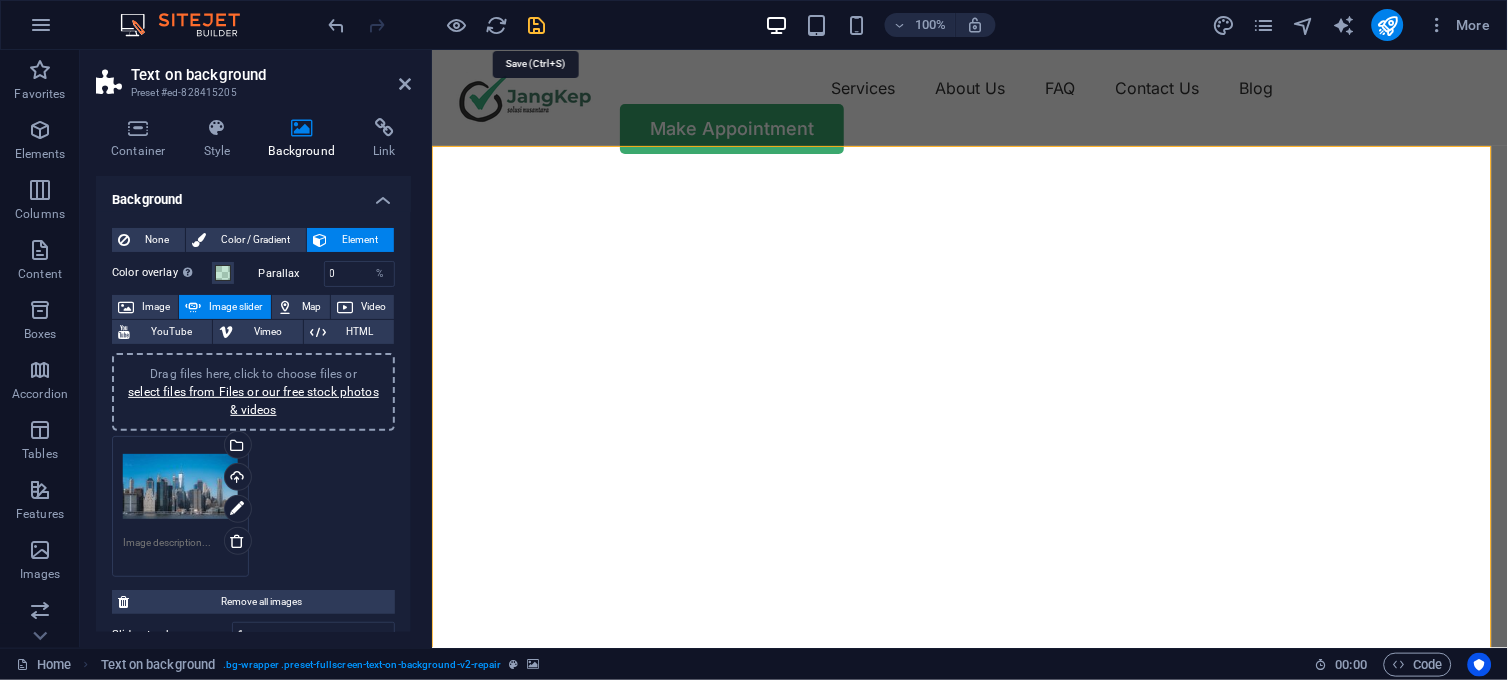 click at bounding box center [537, 25] 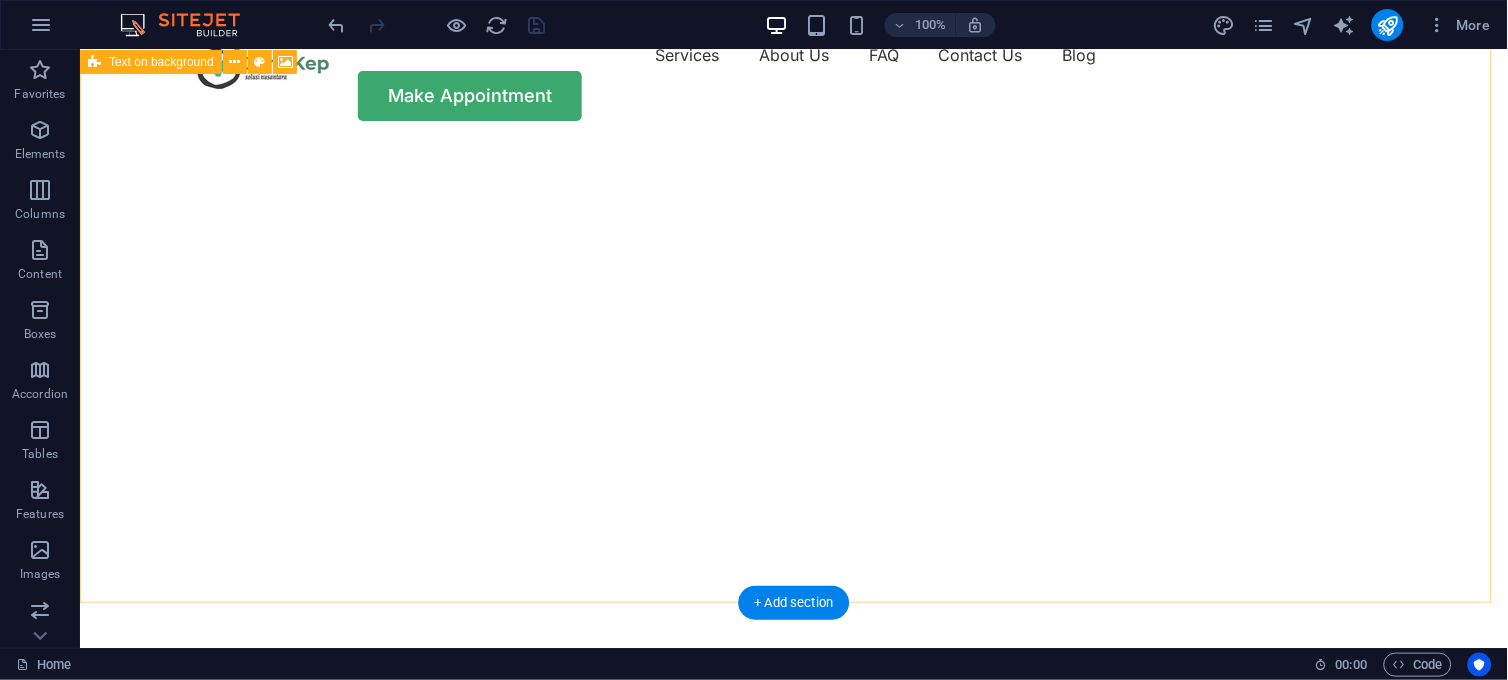 scroll, scrollTop: 0, scrollLeft: 0, axis: both 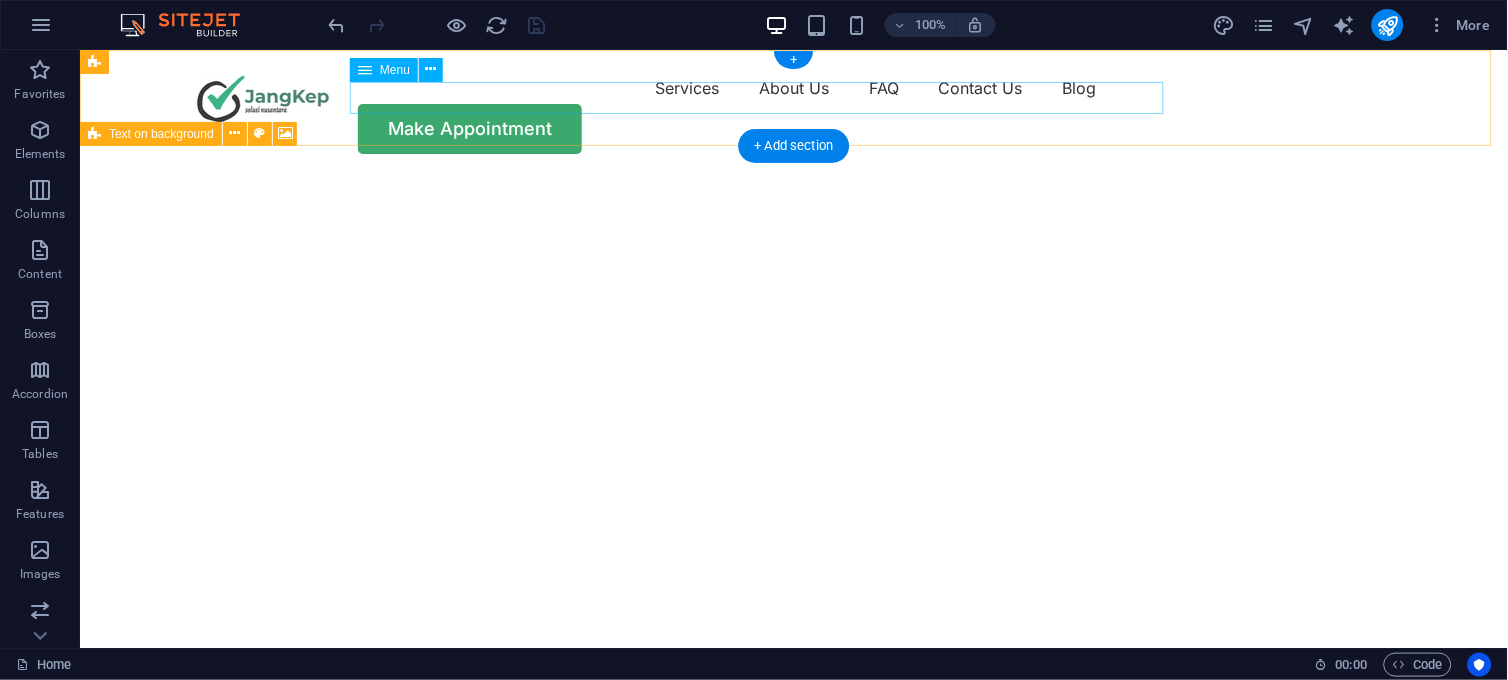 click on "Services About Us FAQ Contact Us Blog" at bounding box center [793, 87] 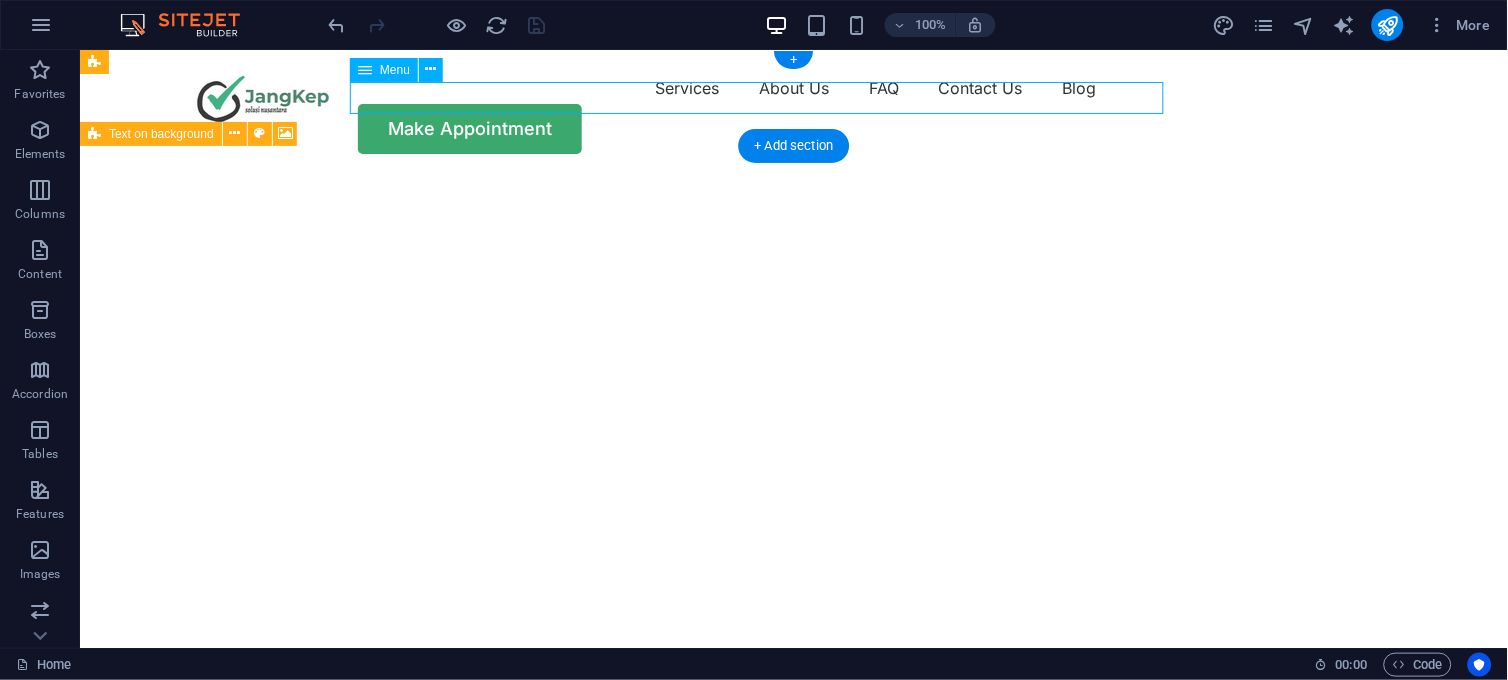 click on "Services About Us FAQ Contact Us Blog" at bounding box center [793, 87] 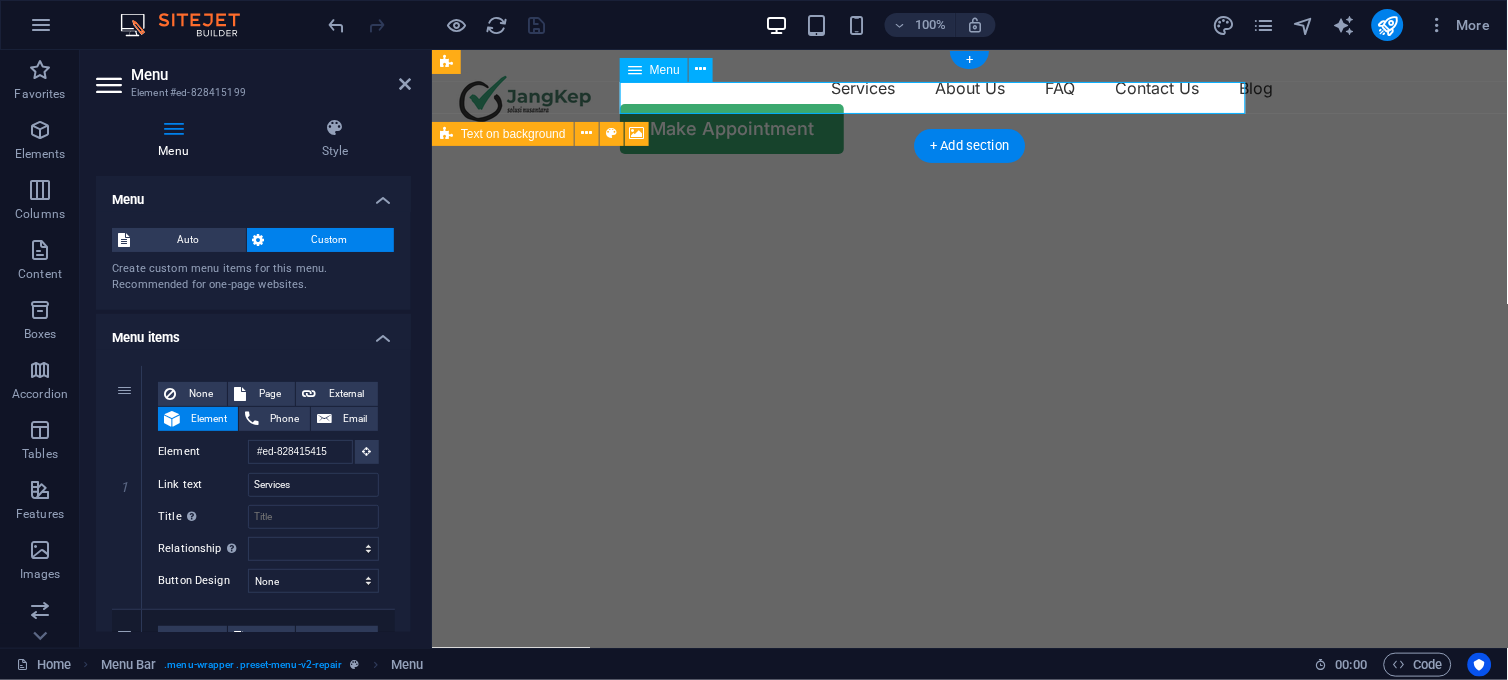 click on "Services About Us FAQ Contact Us Blog" at bounding box center (969, 87) 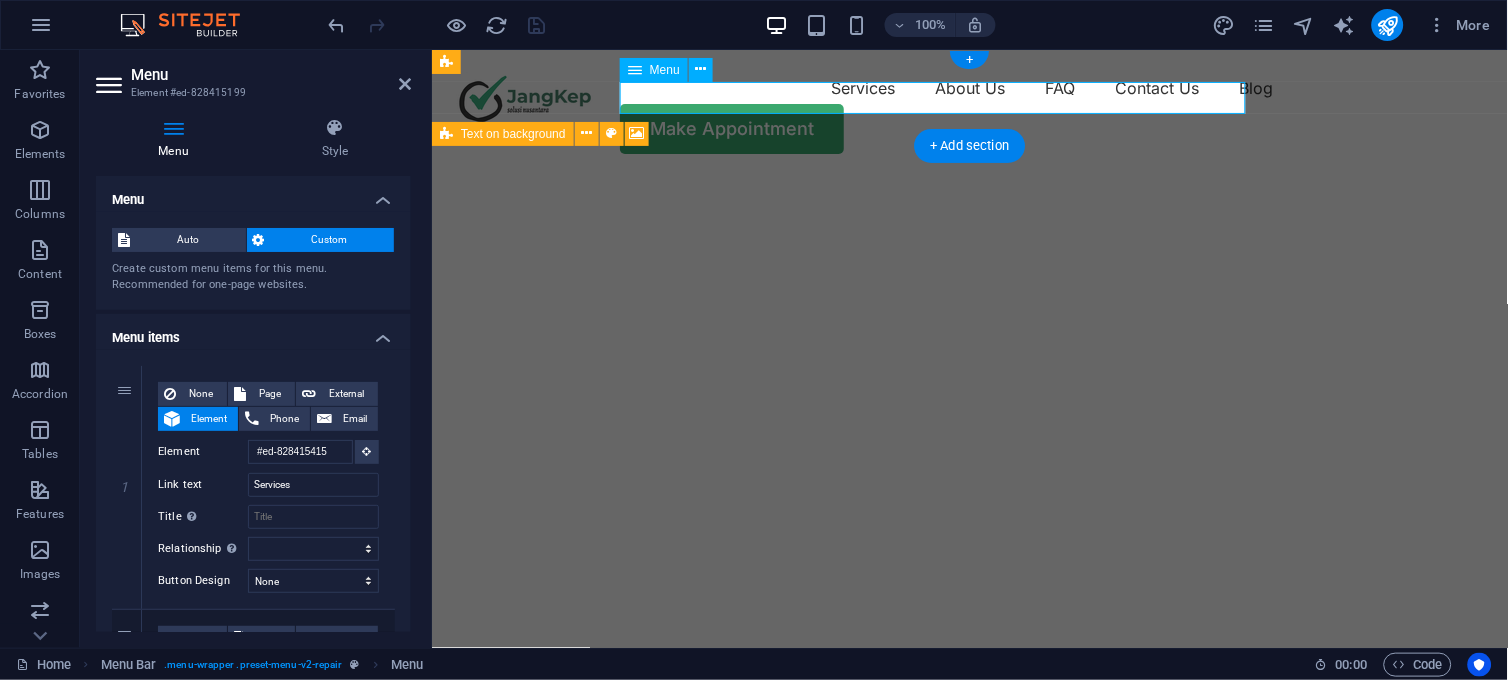 click on "Services About Us FAQ Contact Us Blog" at bounding box center [969, 87] 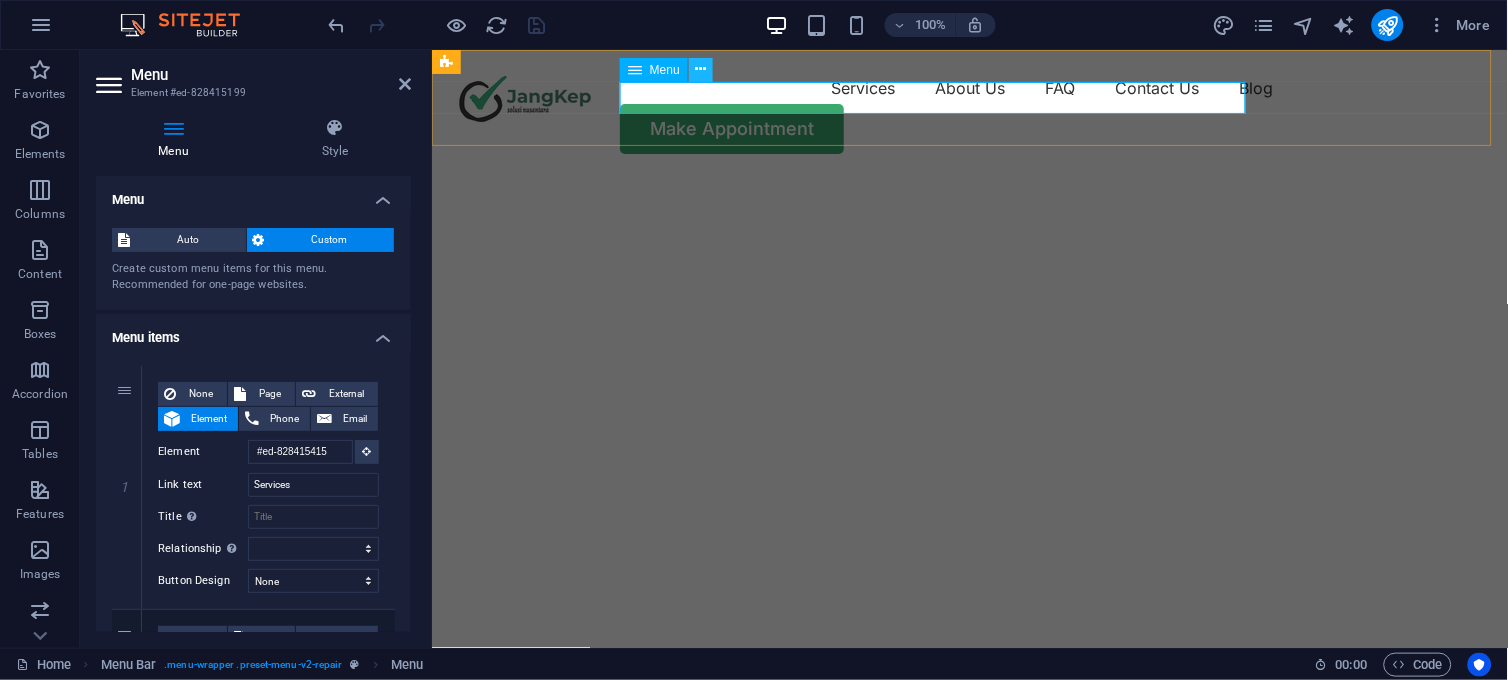click at bounding box center (701, 69) 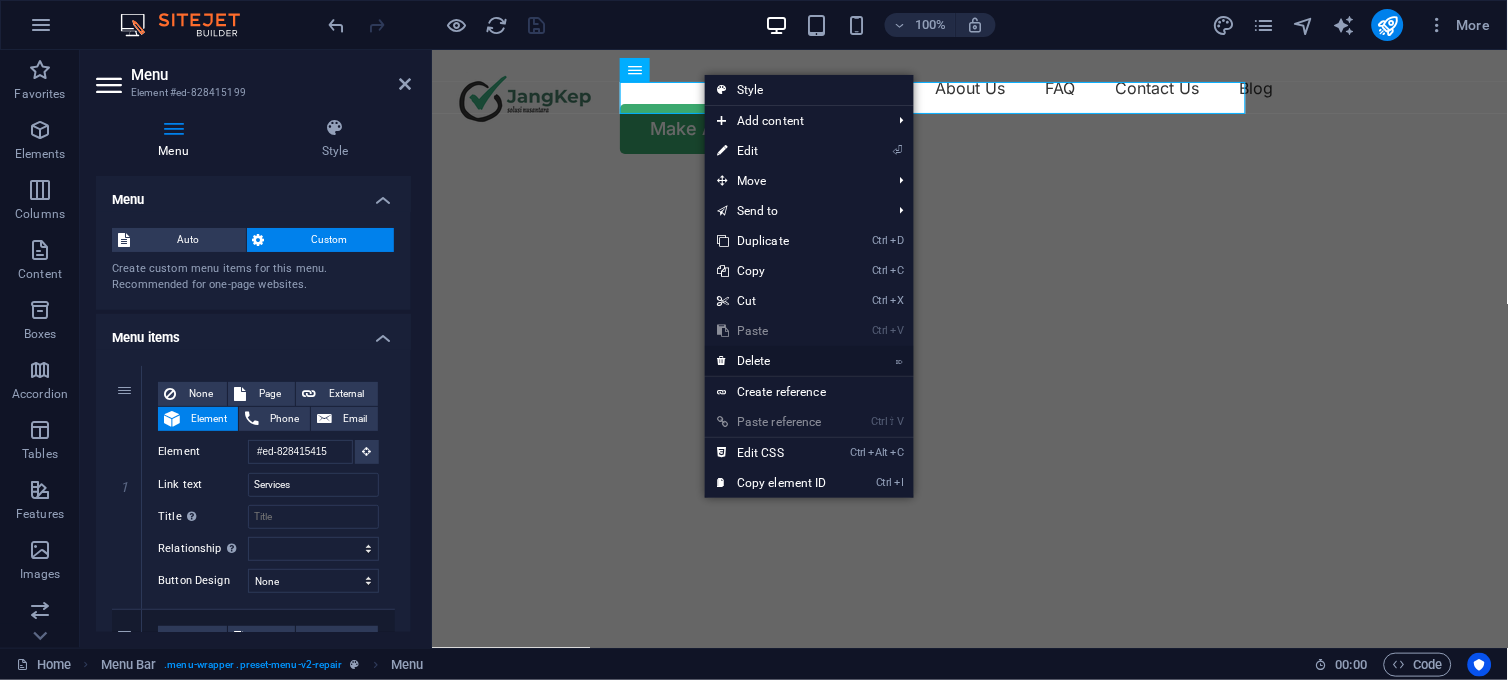 click on "⌦  Delete" at bounding box center [772, 361] 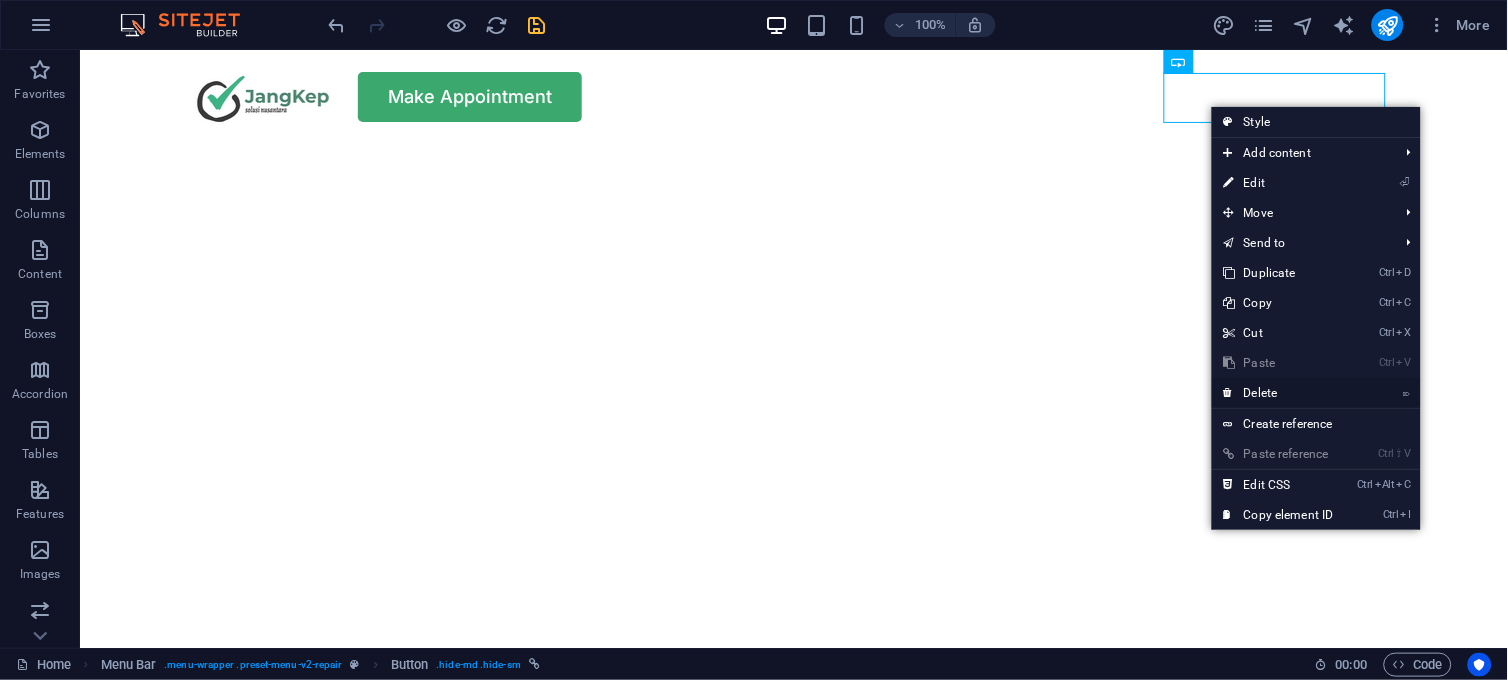 click on "⌦  Delete" at bounding box center [1279, 393] 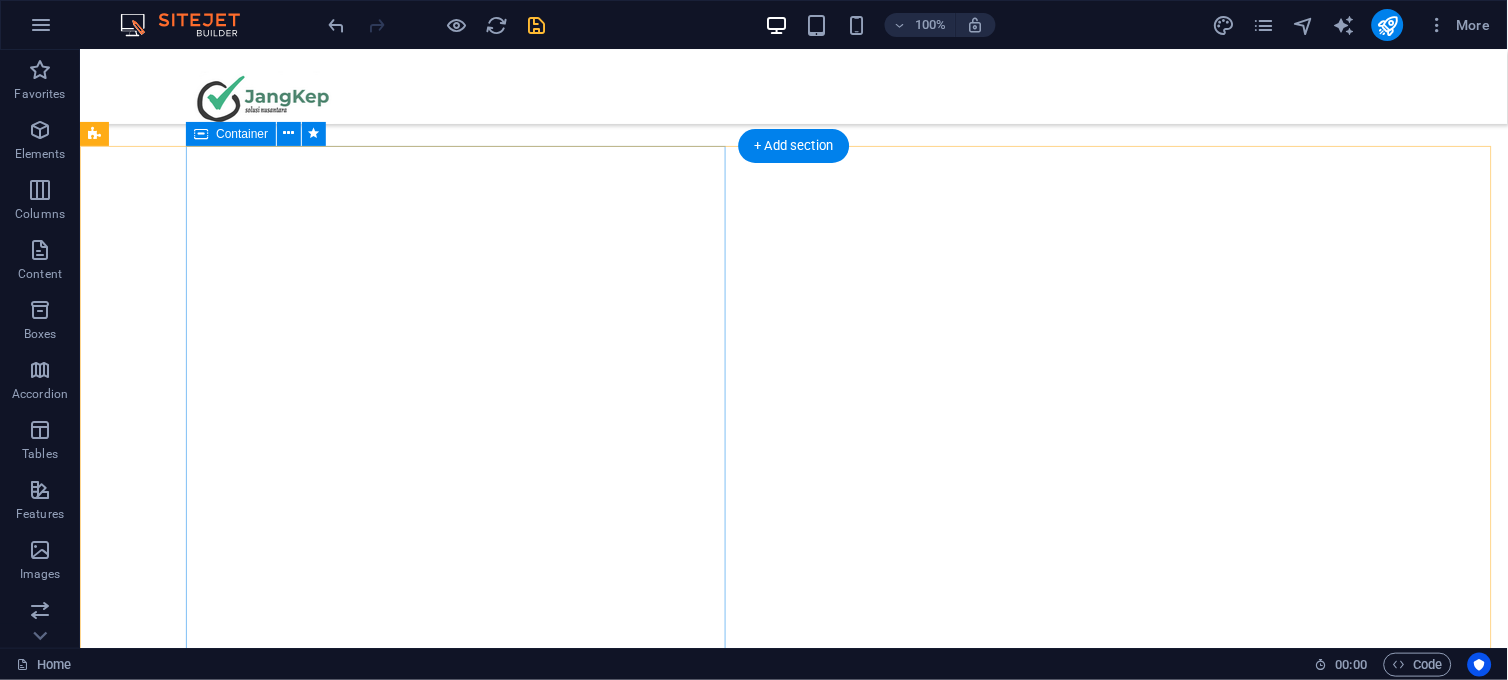 scroll, scrollTop: 111, scrollLeft: 0, axis: vertical 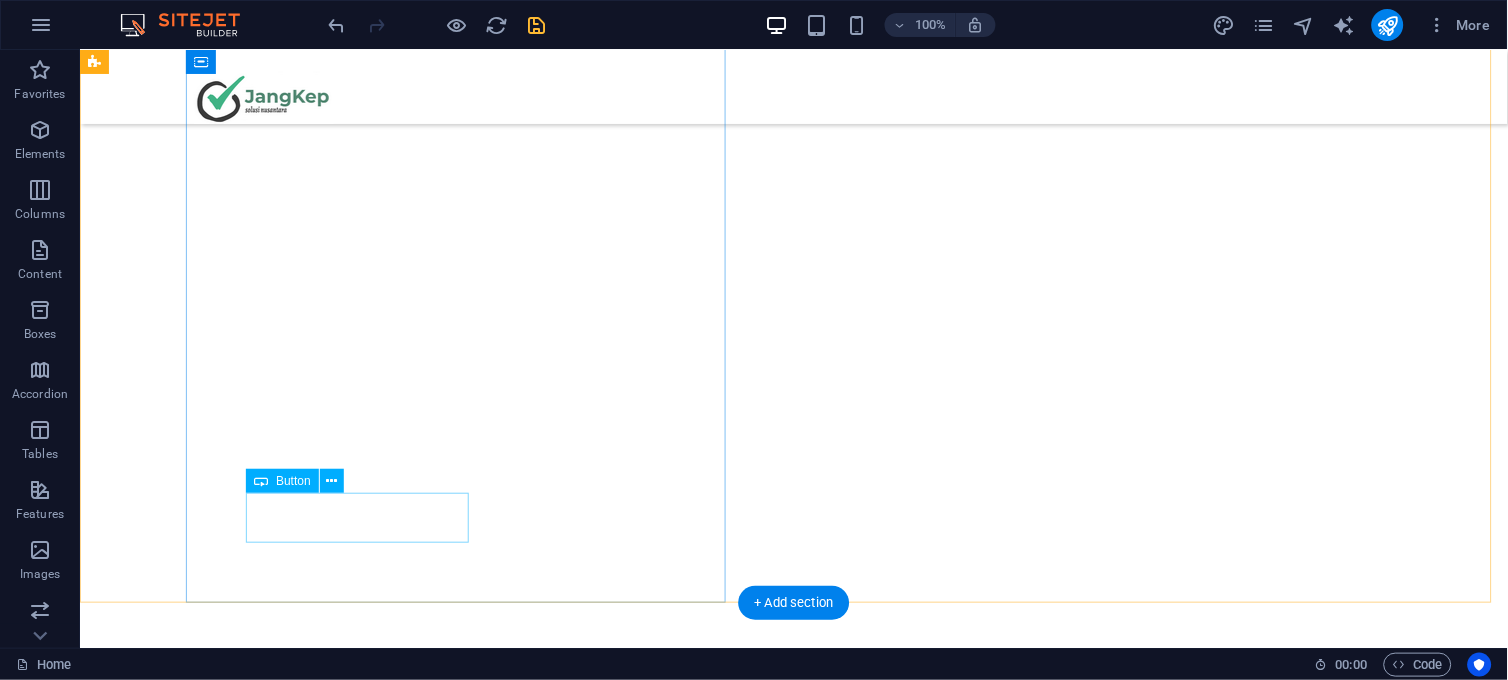 click on "Make Appointment" at bounding box center [793, 1160] 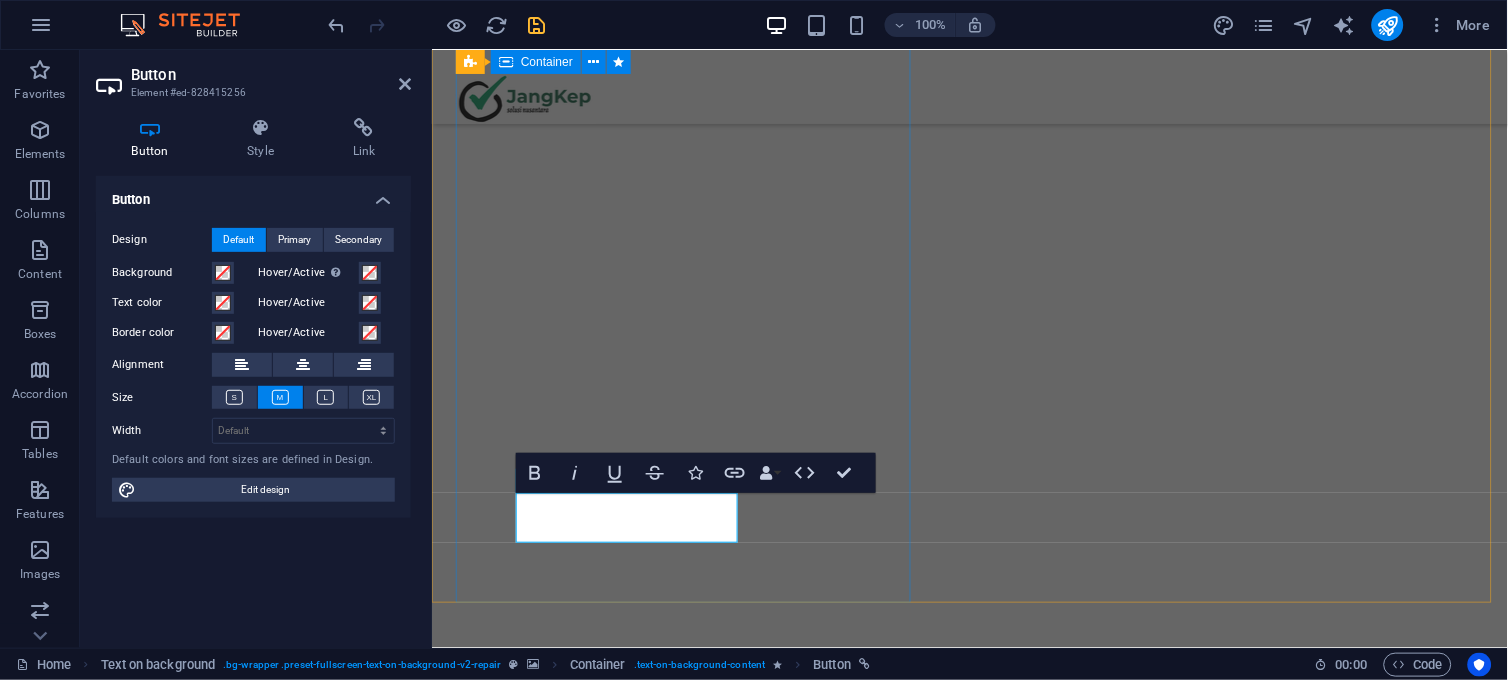 click on "Your Trusted Partner for IoT Solution Flexible Appointments Affordable Prices Fast Respons Make Appointment" at bounding box center [969, 923] 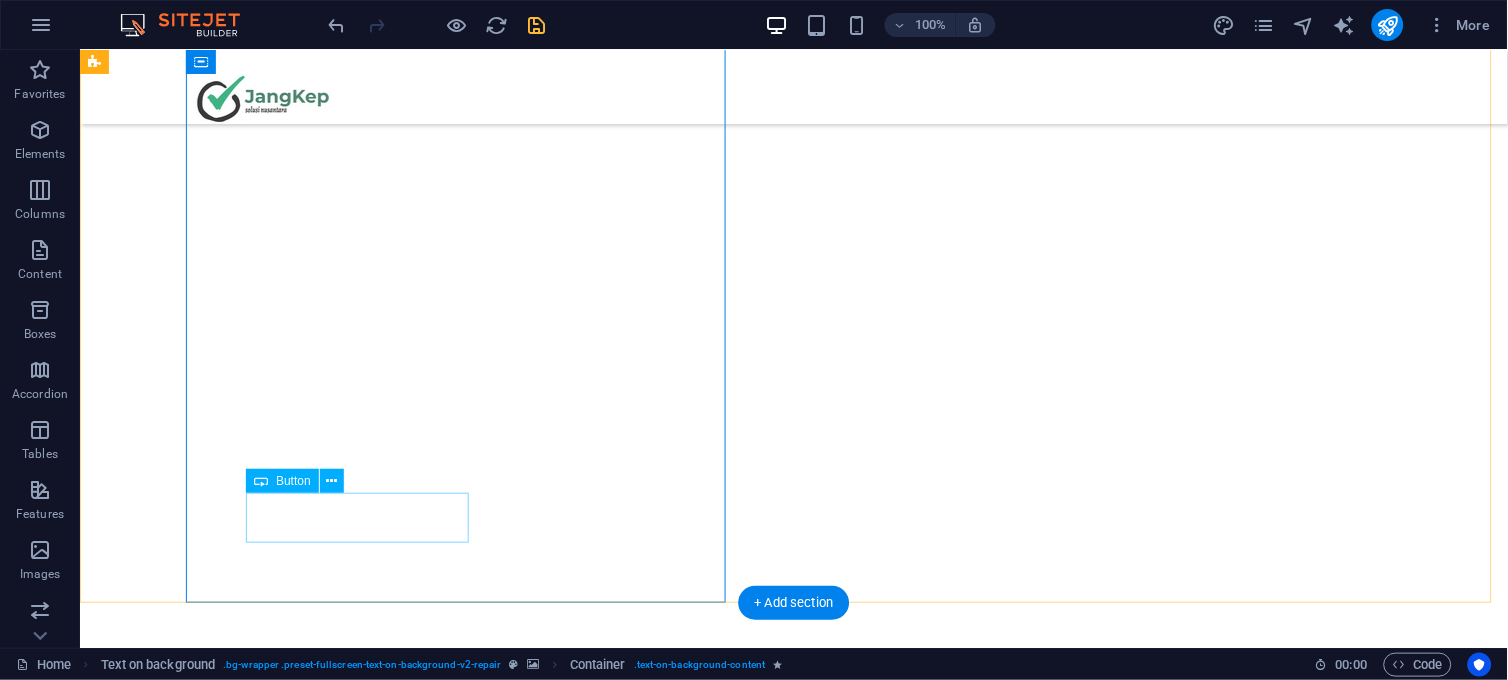 click on "Make Appointment" at bounding box center [793, 1160] 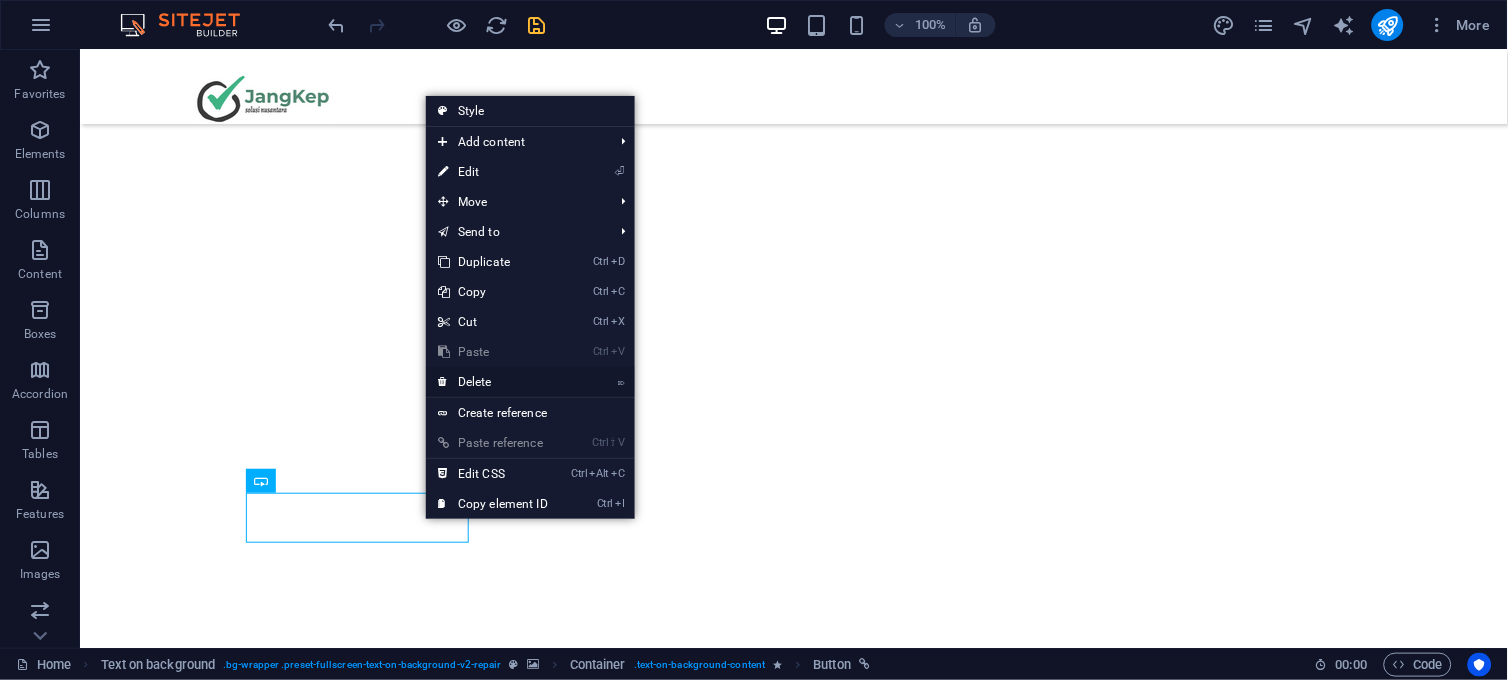 click on "⌦  Delete" at bounding box center (493, 382) 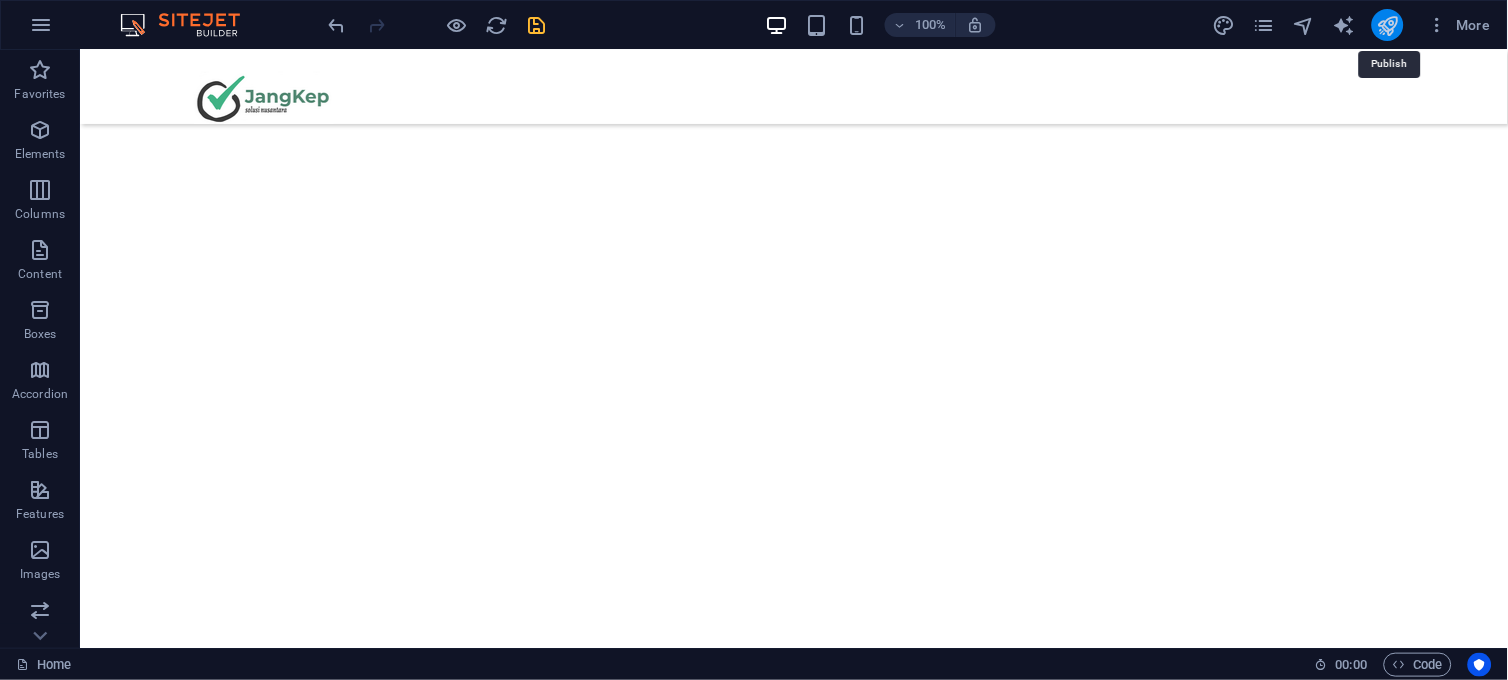 click at bounding box center (1387, 25) 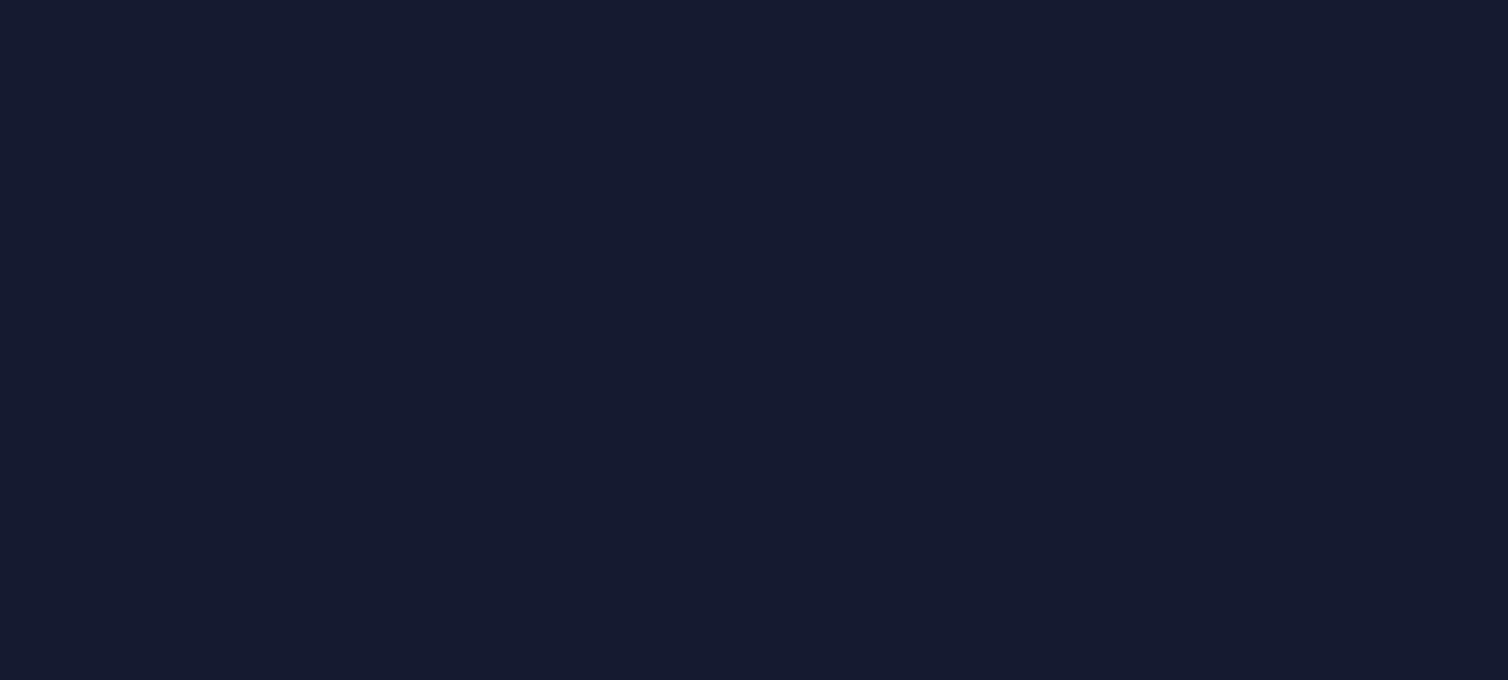 scroll, scrollTop: 0, scrollLeft: 0, axis: both 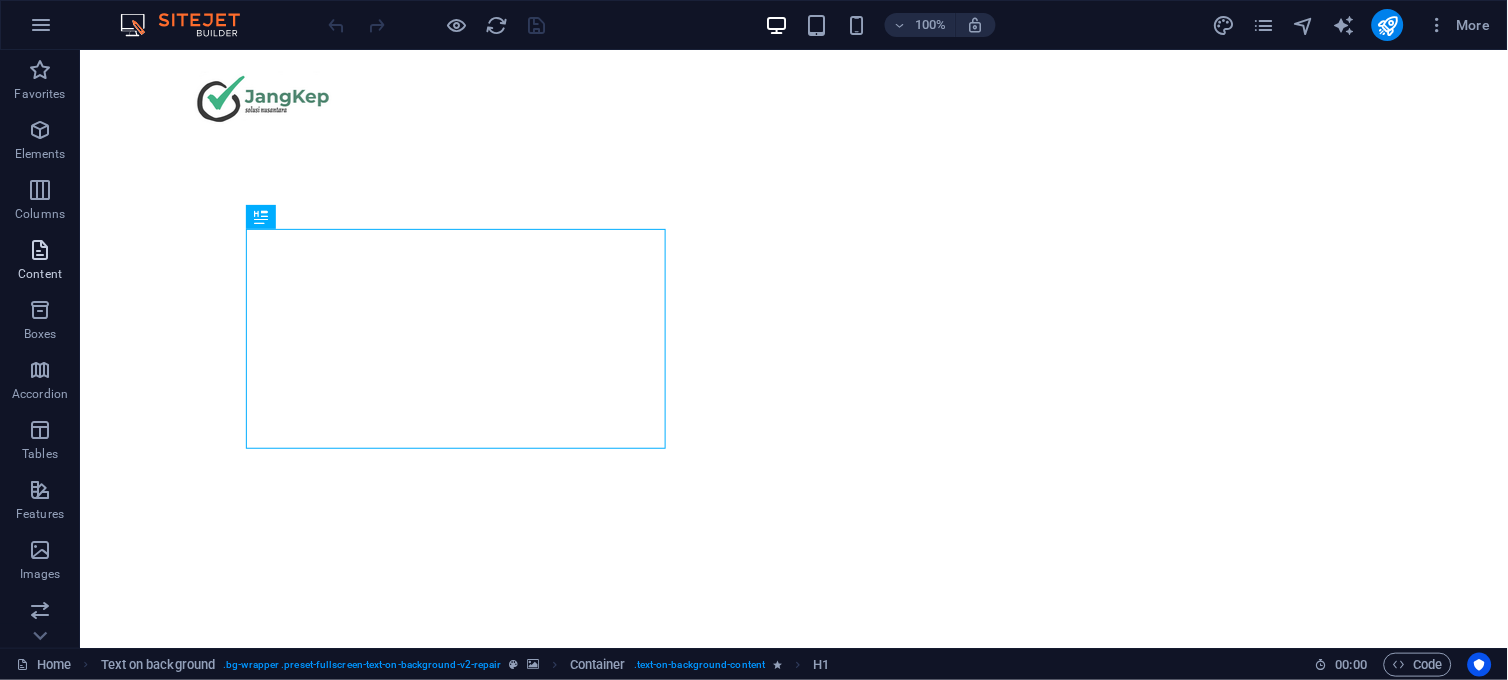 click at bounding box center [40, 250] 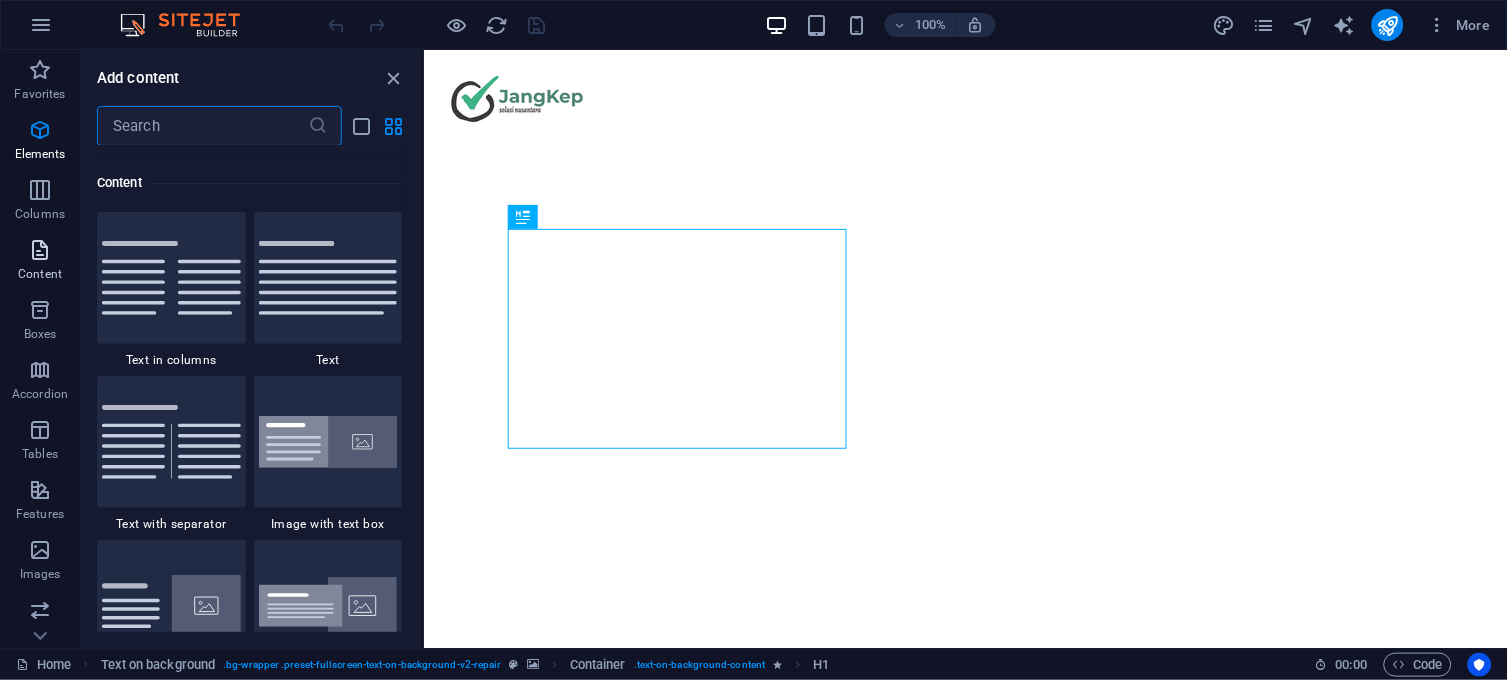 scroll, scrollTop: 3497, scrollLeft: 0, axis: vertical 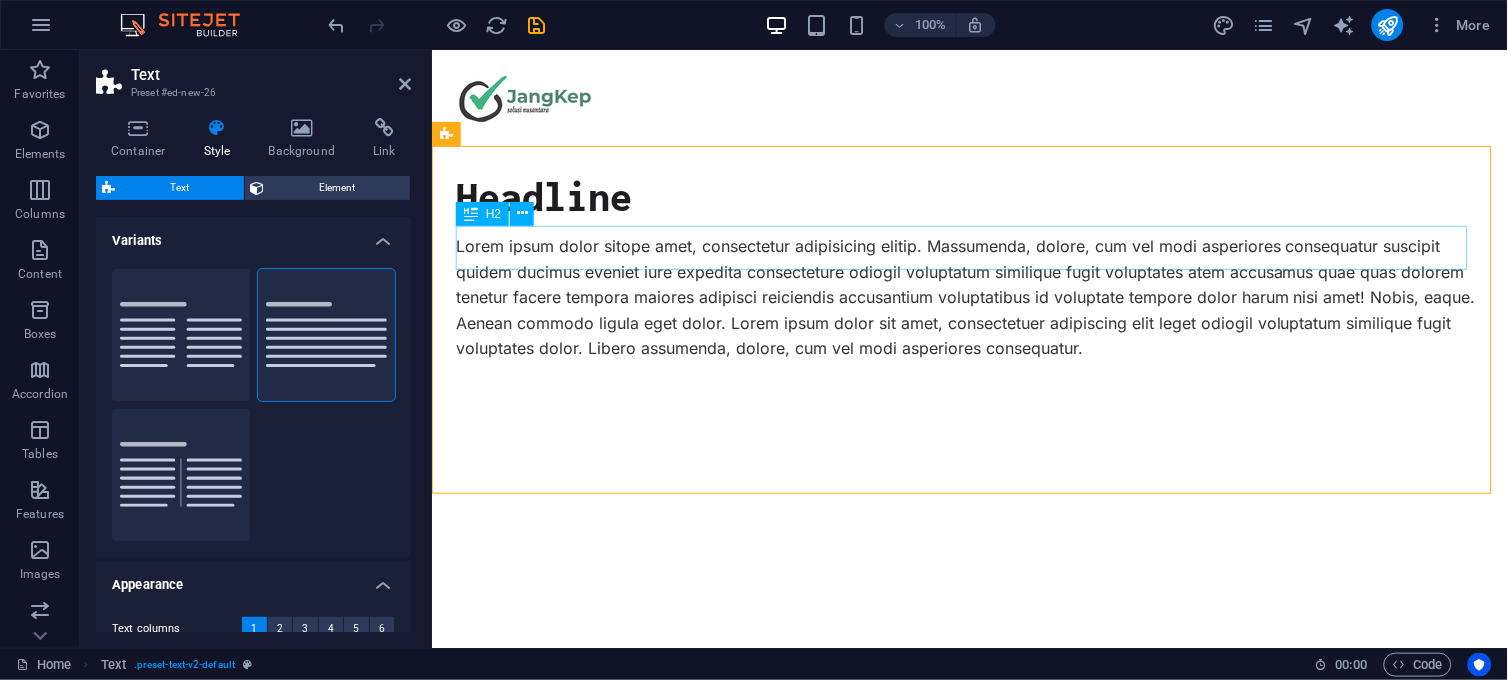 click on "Headline" at bounding box center (969, 195) 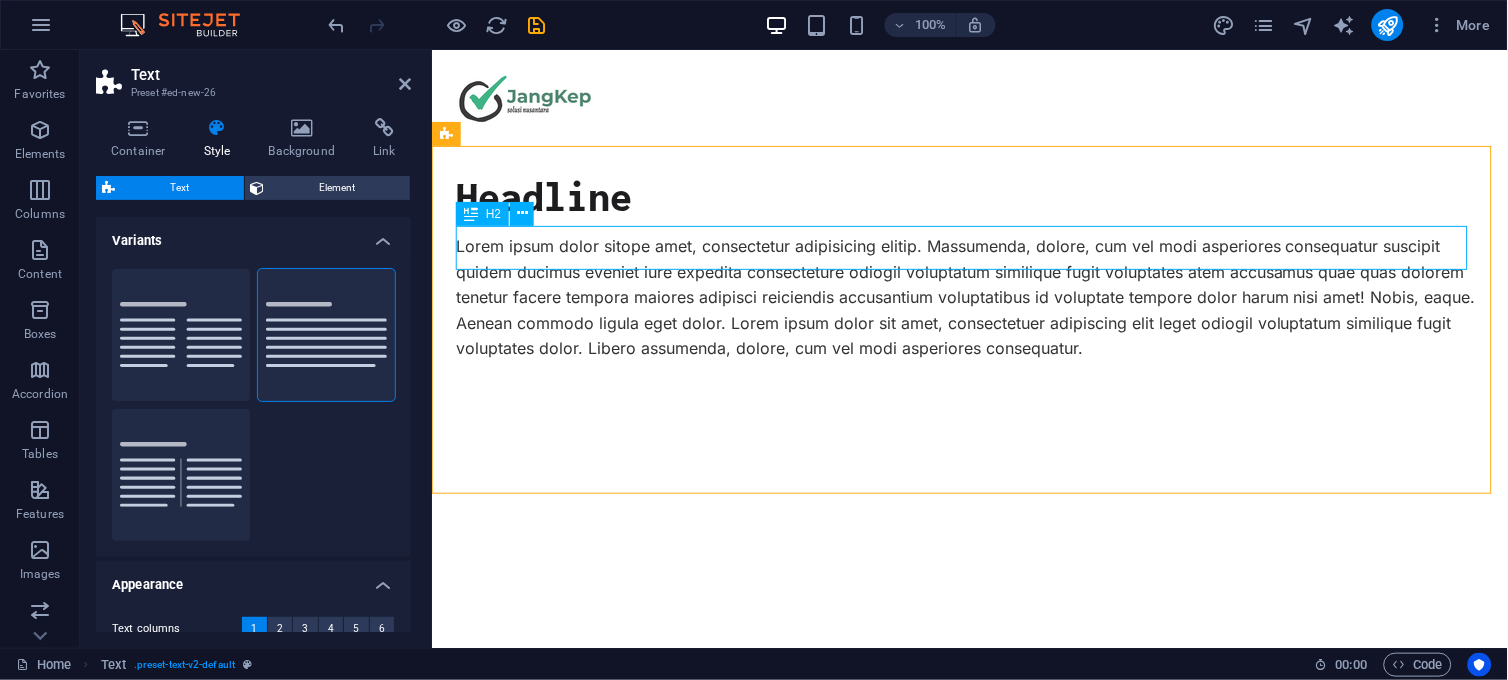 click on "Headline" at bounding box center (969, 195) 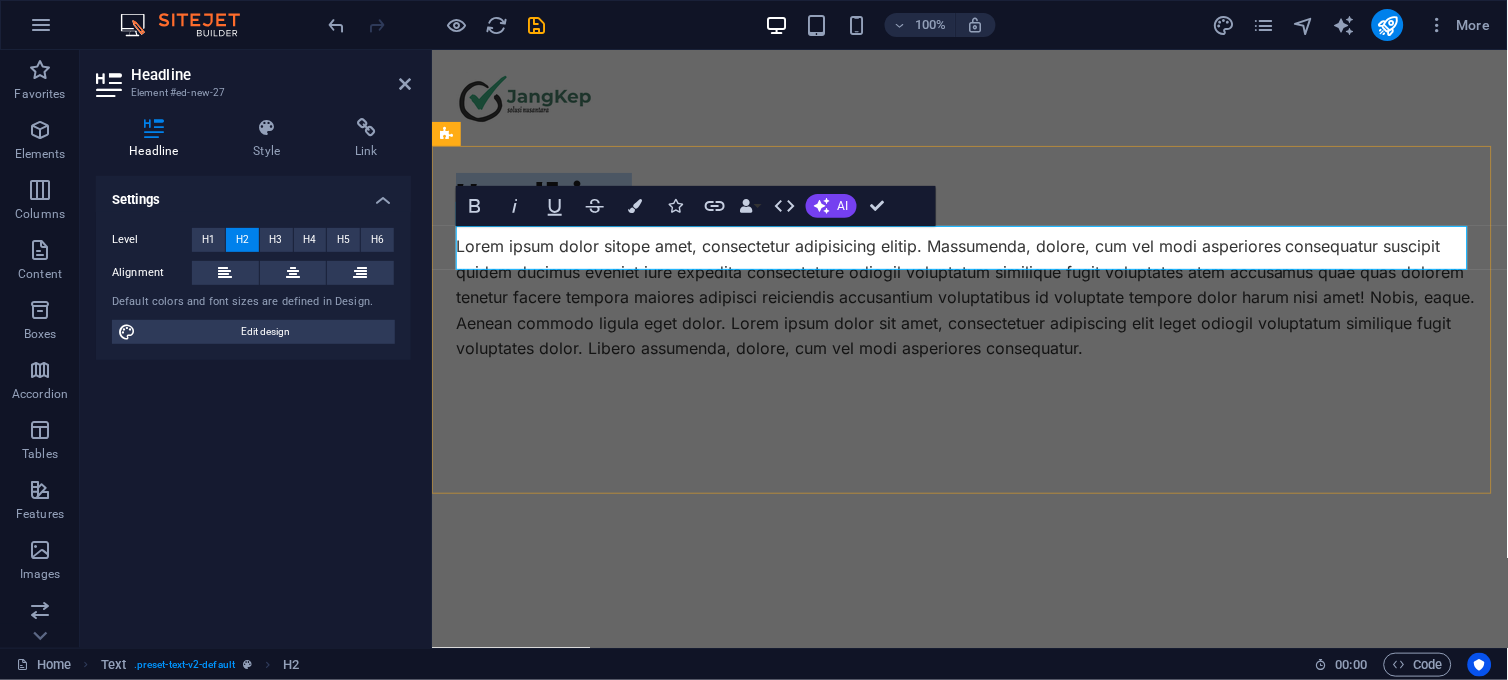 type 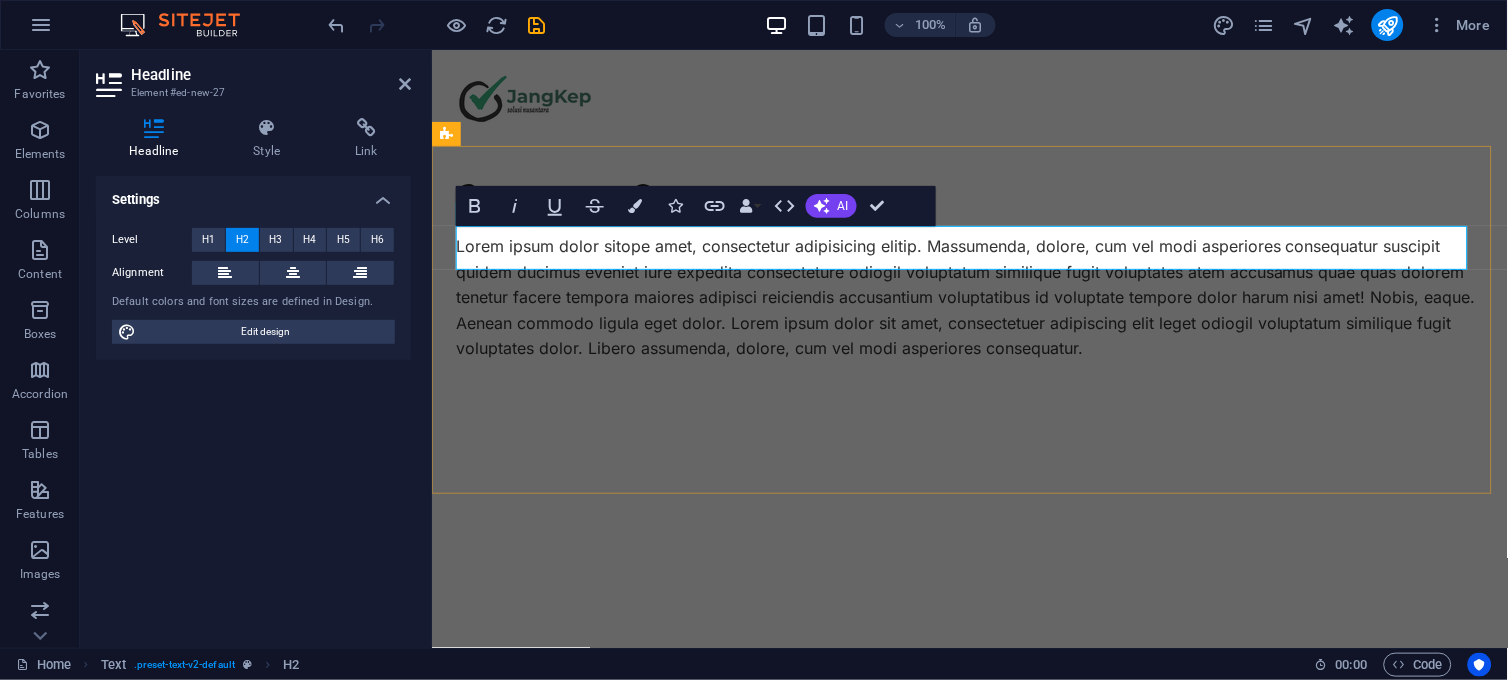 click on "Company Ove" at bounding box center [969, 195] 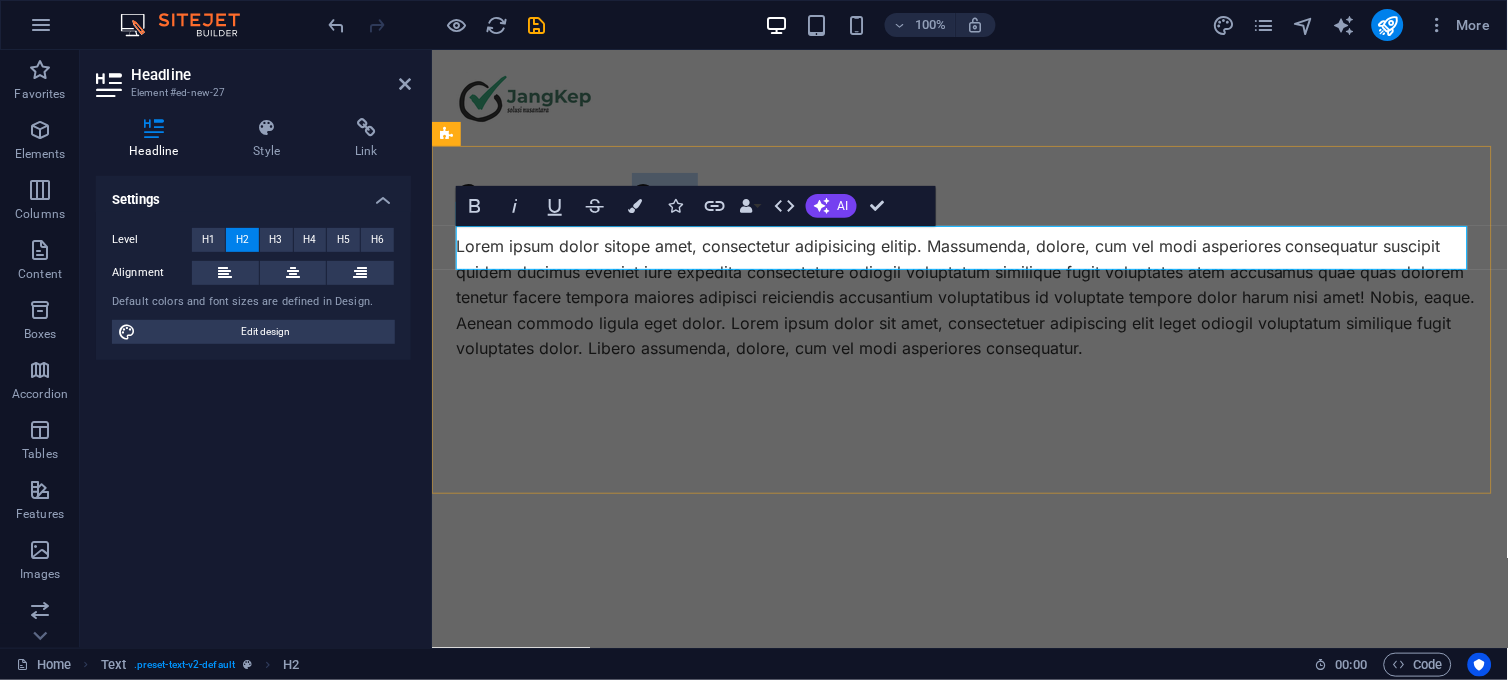click on "Company Ove" at bounding box center [969, 195] 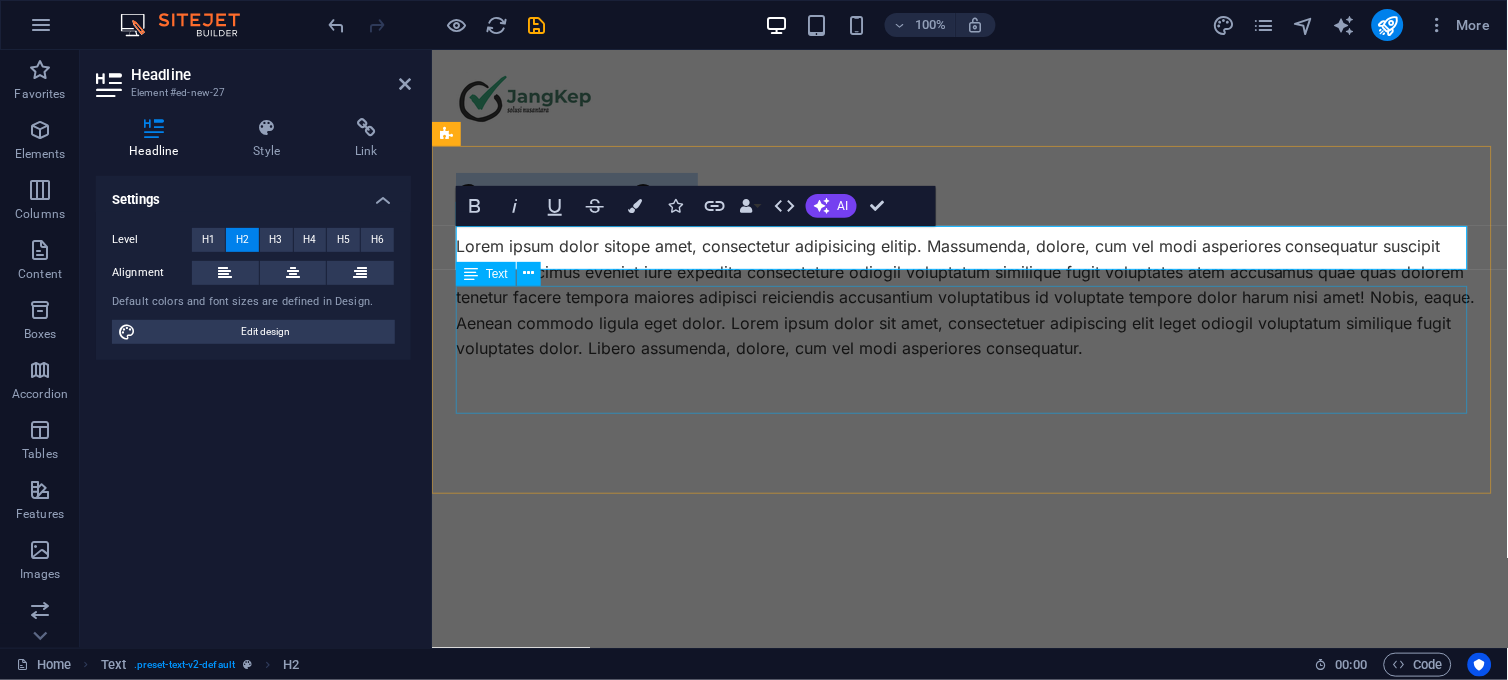 copy on "Company Ove" 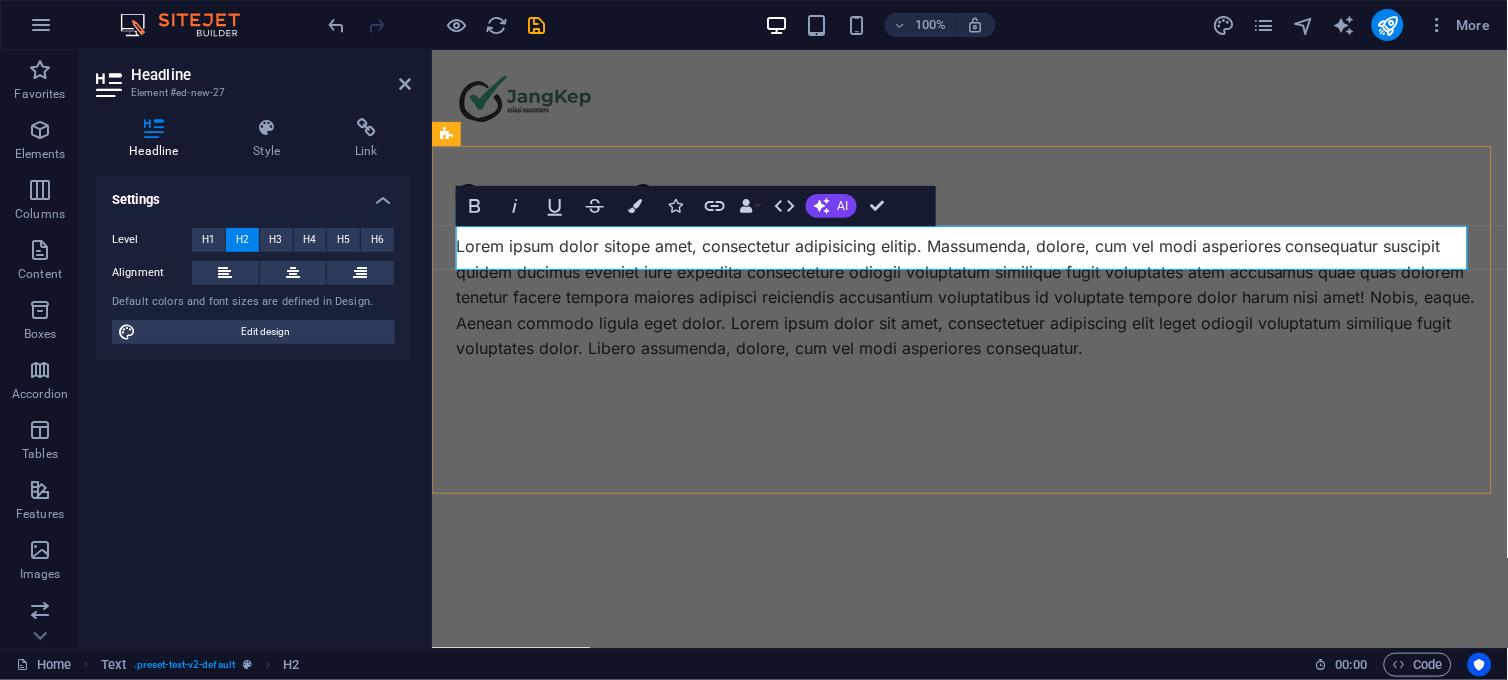 click on "Company Ove" at bounding box center [969, 195] 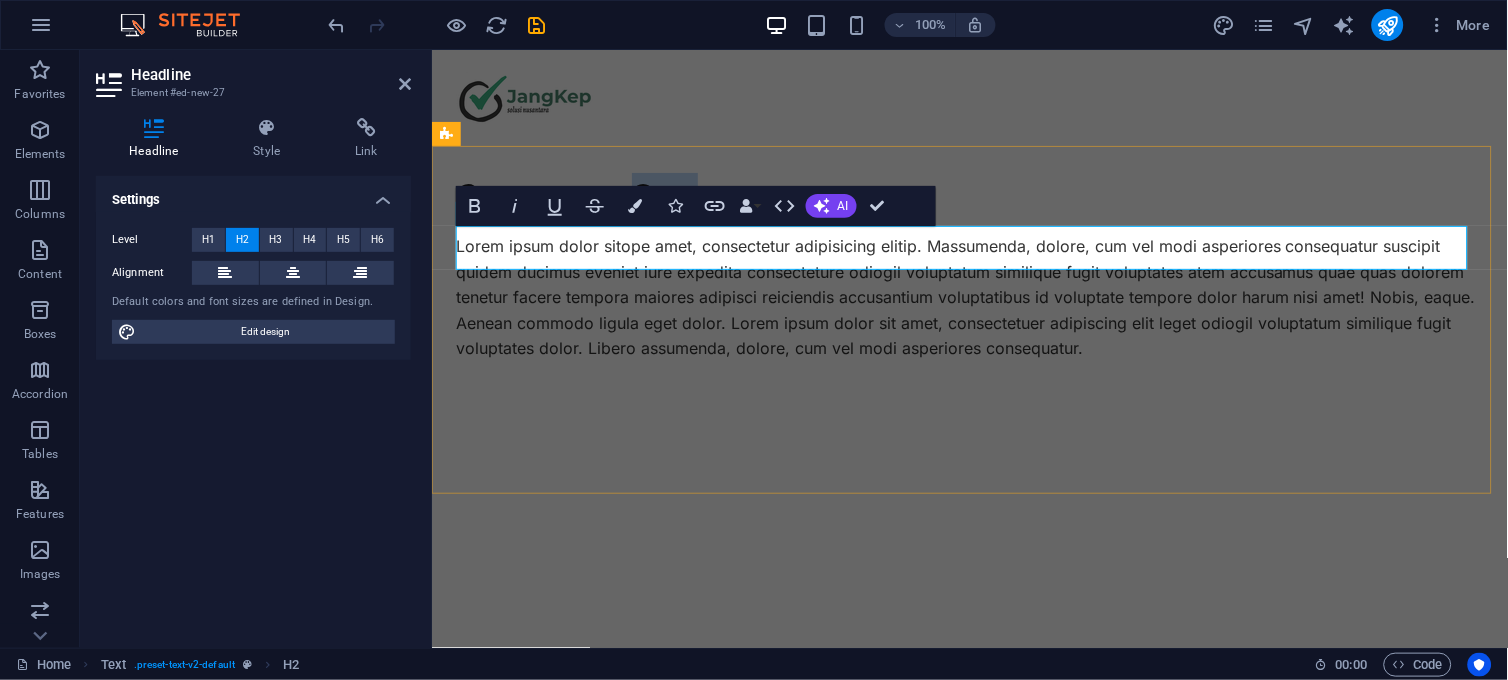 click on "Company Ove" at bounding box center (969, 195) 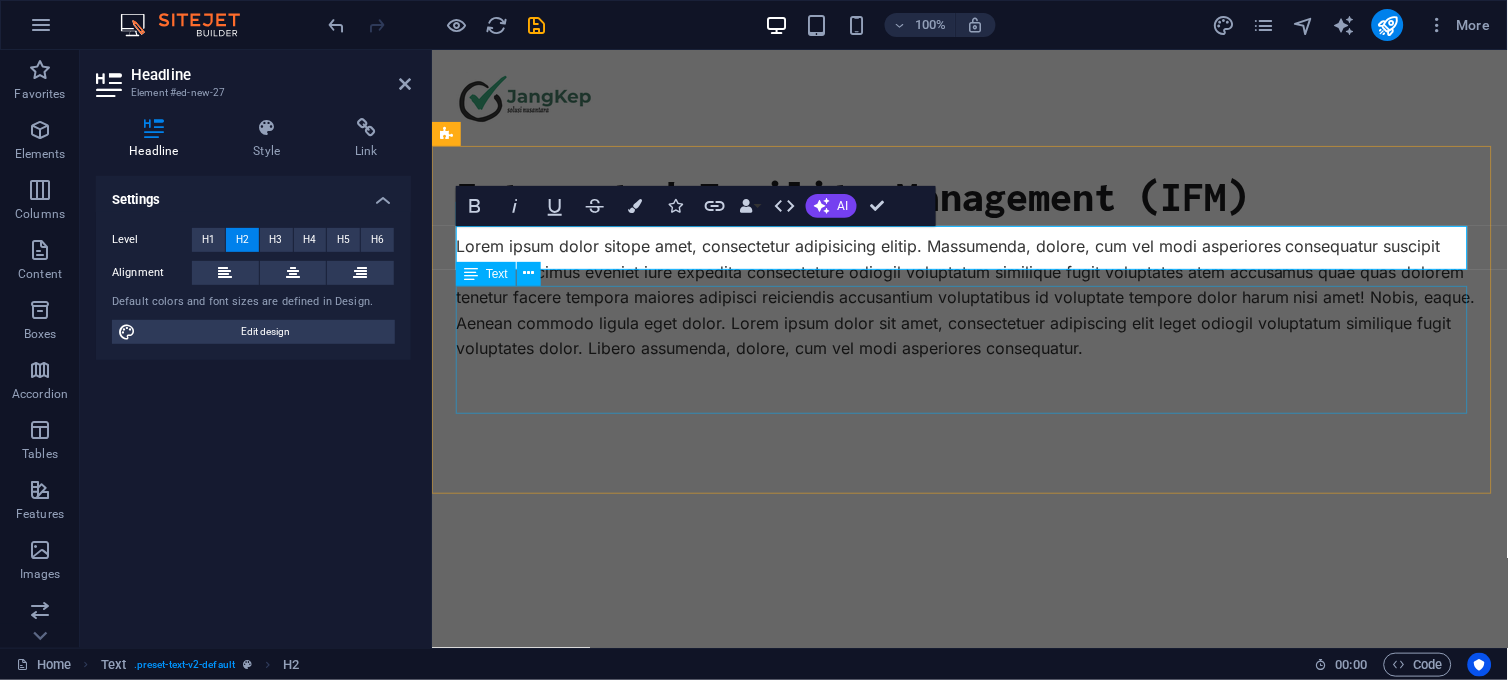 click on "Lorem ipsum dolor sitope amet, consectetur adipisicing elitip. Massumenda, dolore, cum vel modi asperiores consequatur suscipit quidem ducimus eveniet iure expedita consecteture odiogil voluptatum similique fugit voluptates atem accusamus quae quas dolorem tenetur facere tempora maiores adipisci reiciendis accusantium voluptatibus id voluptate tempore dolor harum nisi amet! Nobis, eaque. Aenean commodo ligula eget dolor. Lorem ipsum dolor sit amet, consectetuer adipiscing elit leget odiogil voluptatum similique fugit voluptates dolor. Libero assumenda, dolore, cum vel modi asperiores consequatur." at bounding box center [969, 297] 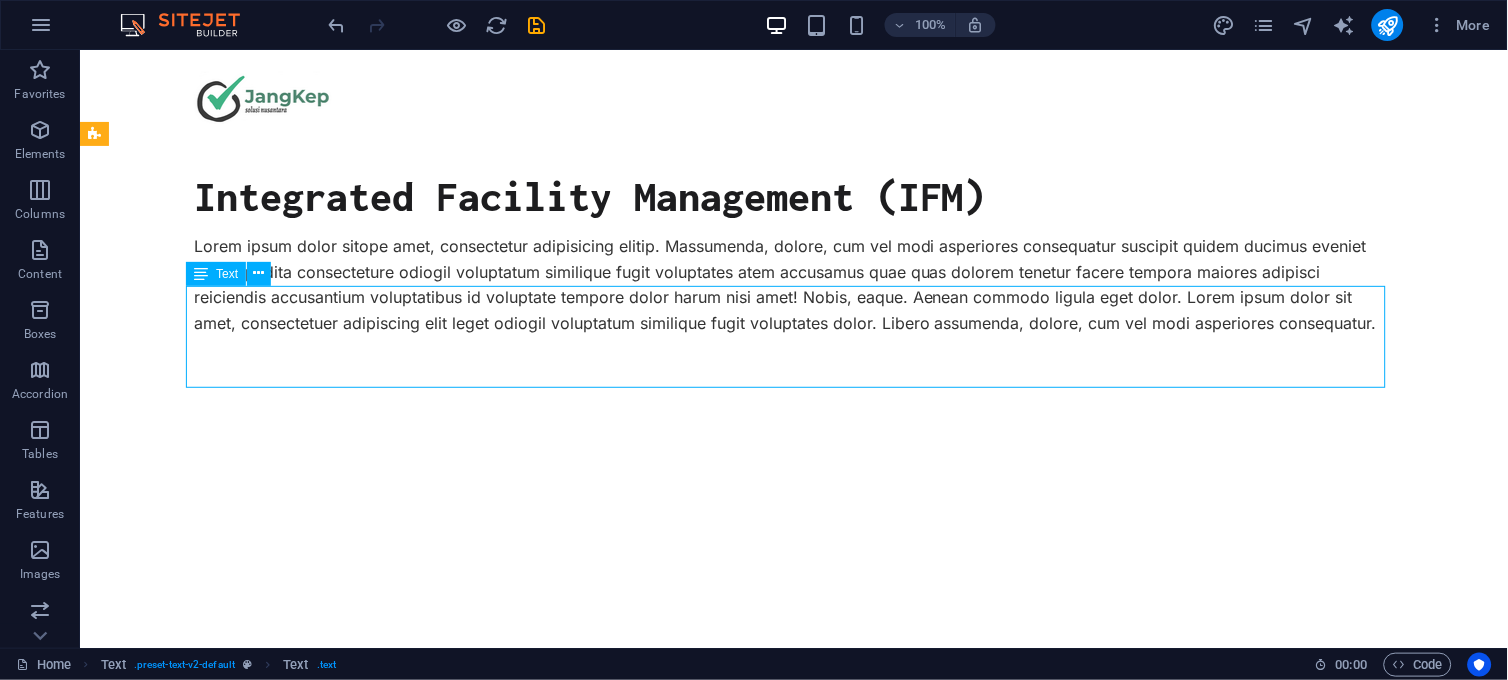 drag, startPoint x: 383, startPoint y: 342, endPoint x: 735, endPoint y: 342, distance: 352 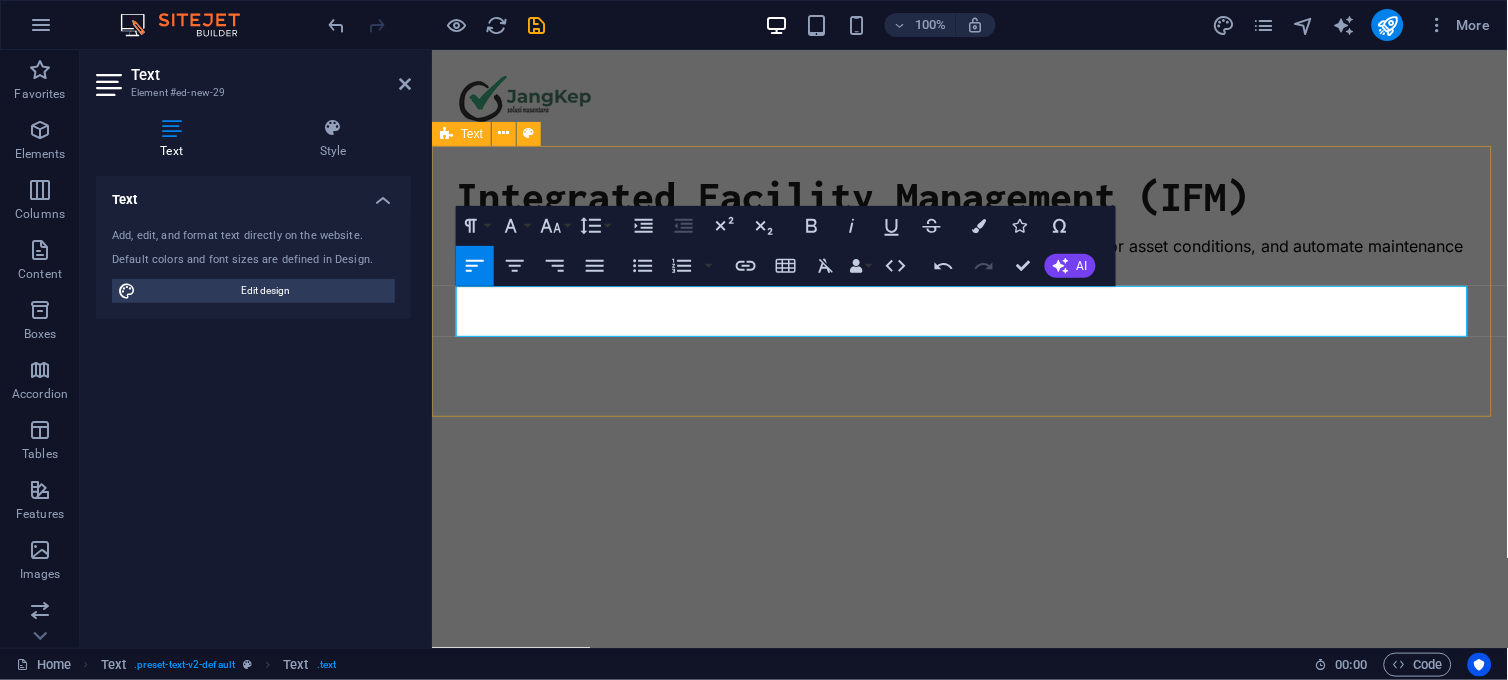 click on "Integrated Facility Management (IFM) Our IFM services utilize IoT-based technologies to streamline facility operations, monitor asset conditions, and automate maintenance processes." at bounding box center [969, 228] 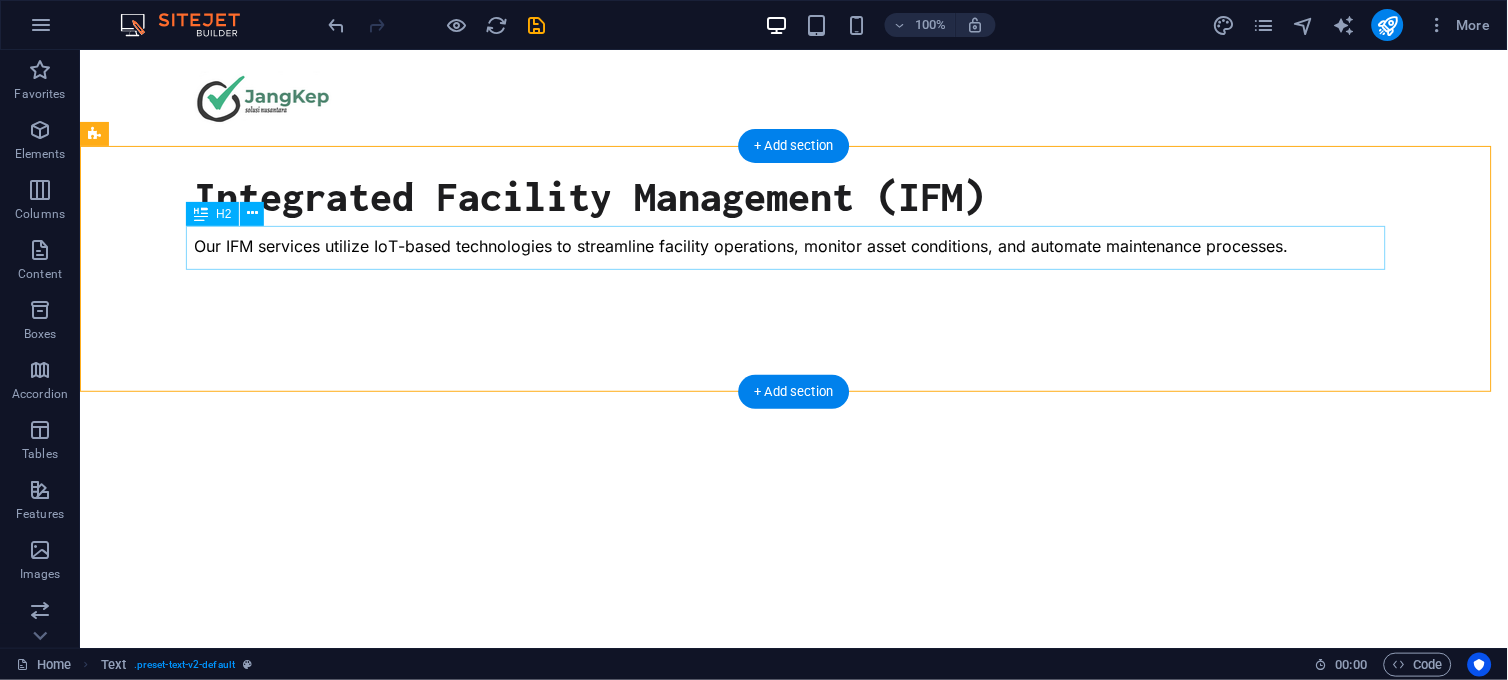 click on "Integrated Facility Management (IFM)" at bounding box center [793, 195] 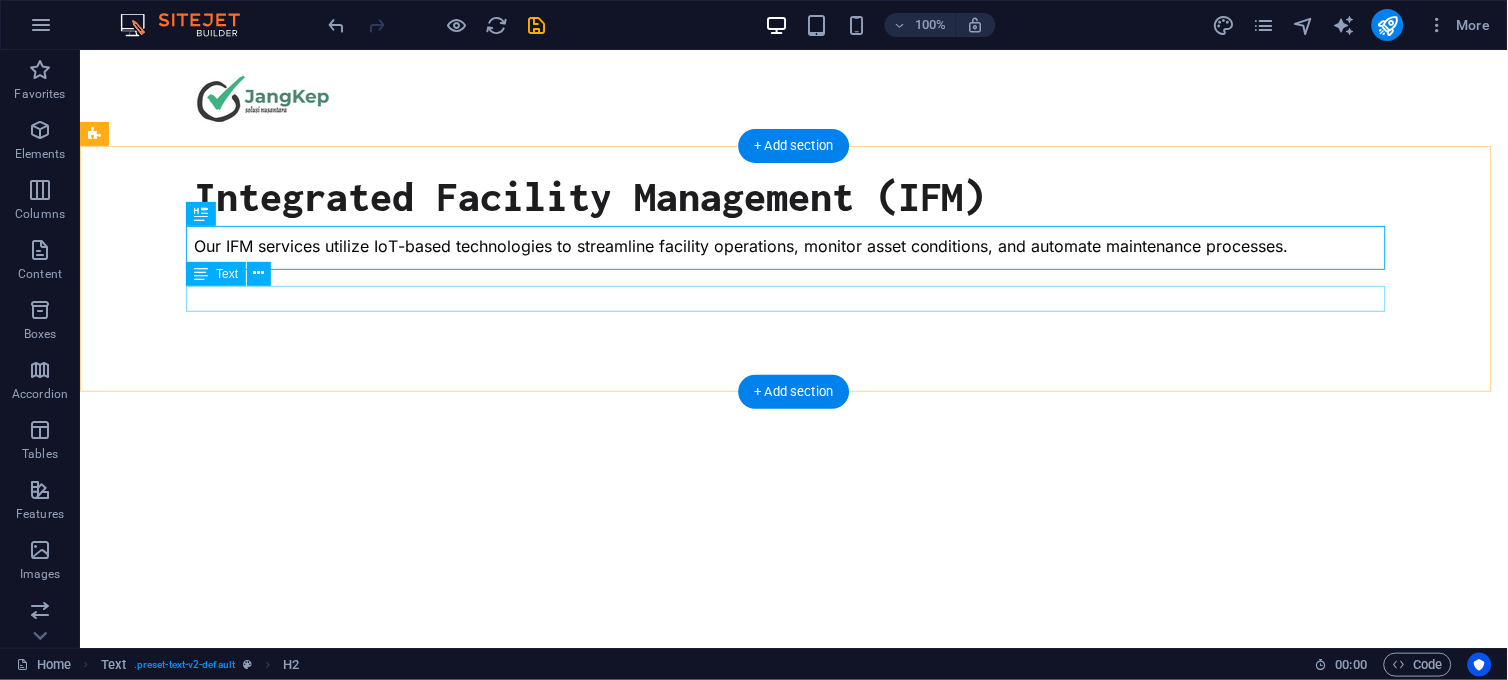 click on "Our IFM services utilize IoT-based technologies to streamline facility operations, monitor asset conditions, and automate maintenance processes." at bounding box center [793, 246] 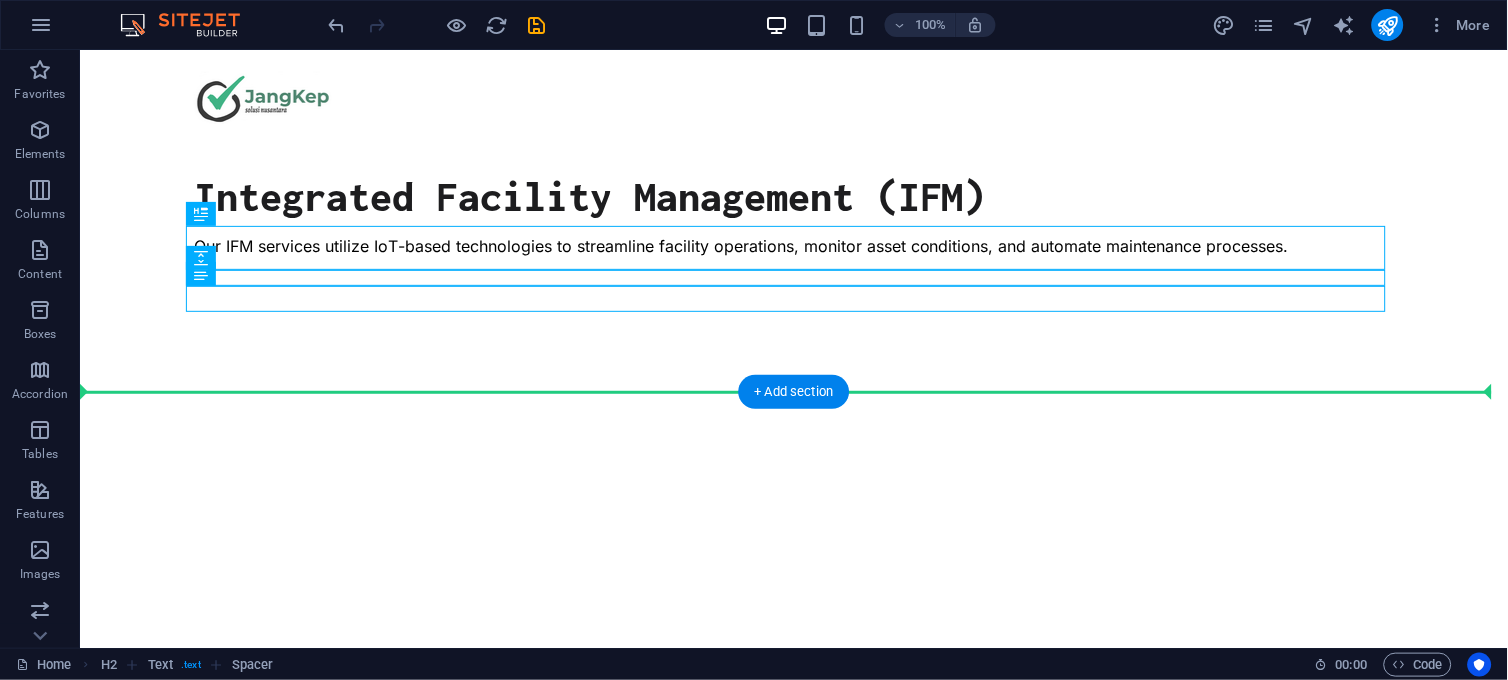 drag, startPoint x: 577, startPoint y: 293, endPoint x: 1009, endPoint y: 513, distance: 484.79272 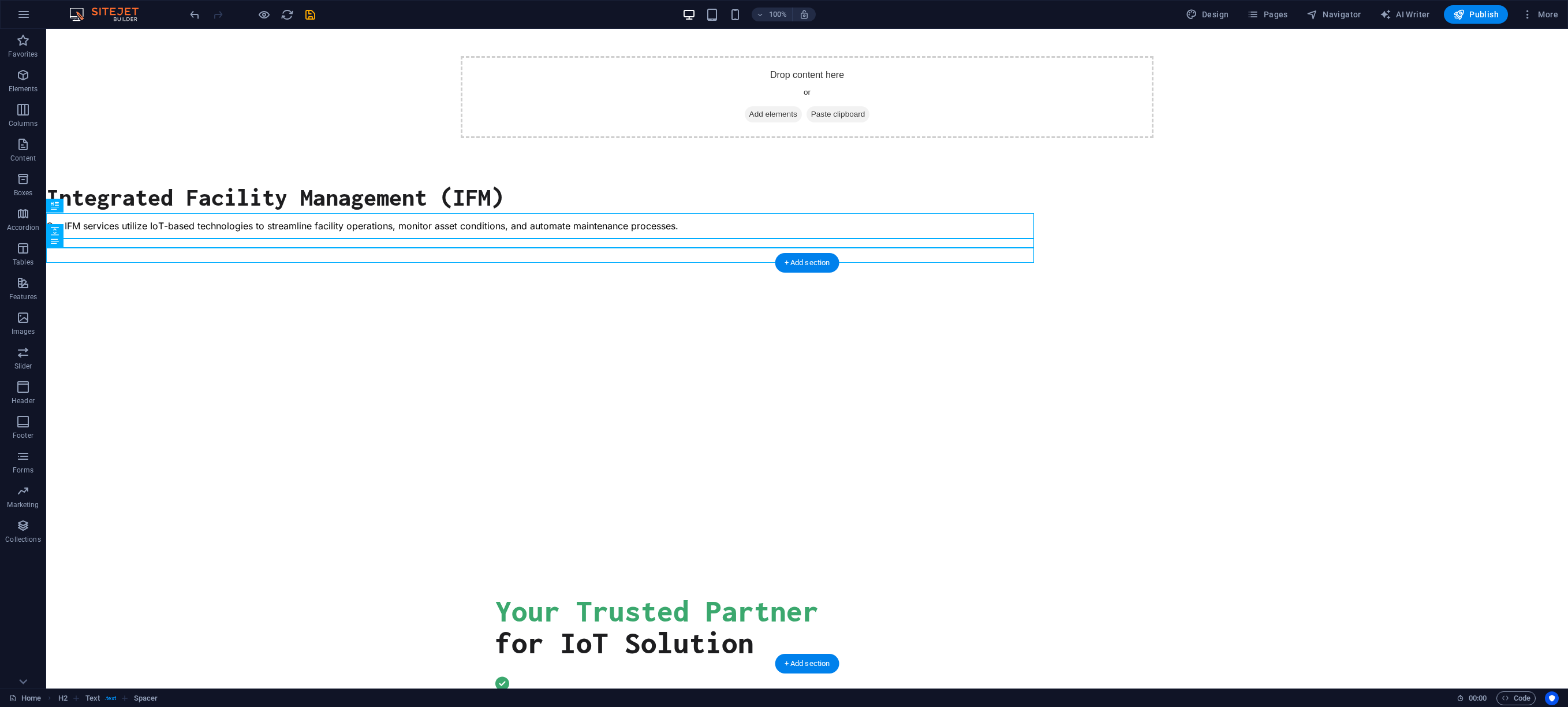 scroll, scrollTop: 45, scrollLeft: 0, axis: vertical 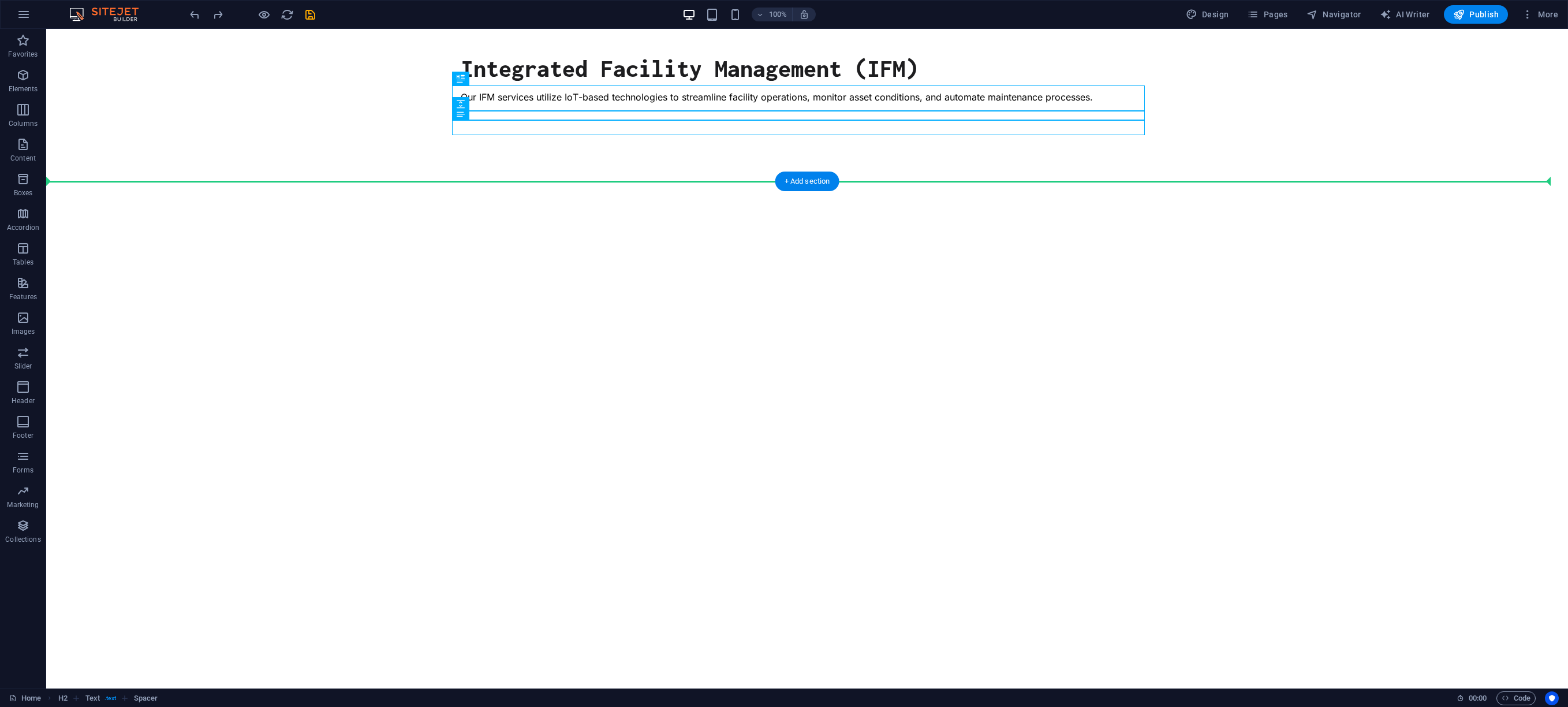 drag, startPoint x: 809, startPoint y: 125, endPoint x: 1028, endPoint y: 476, distance: 413.71729 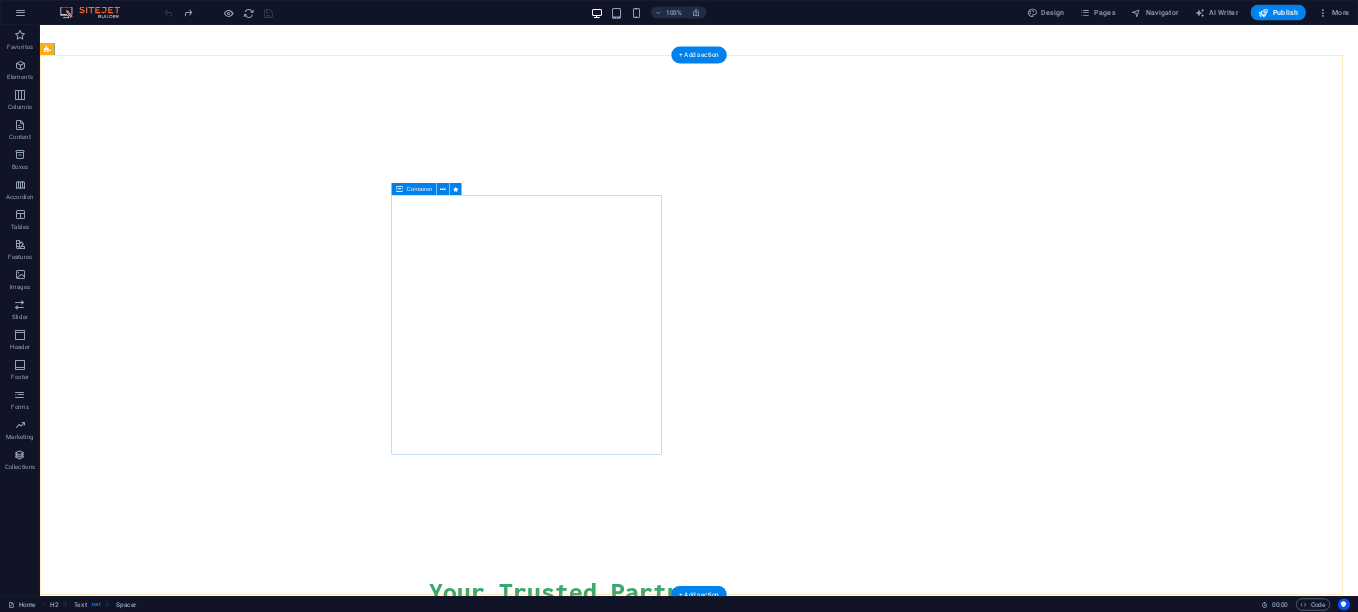 scroll, scrollTop: 0, scrollLeft: 0, axis: both 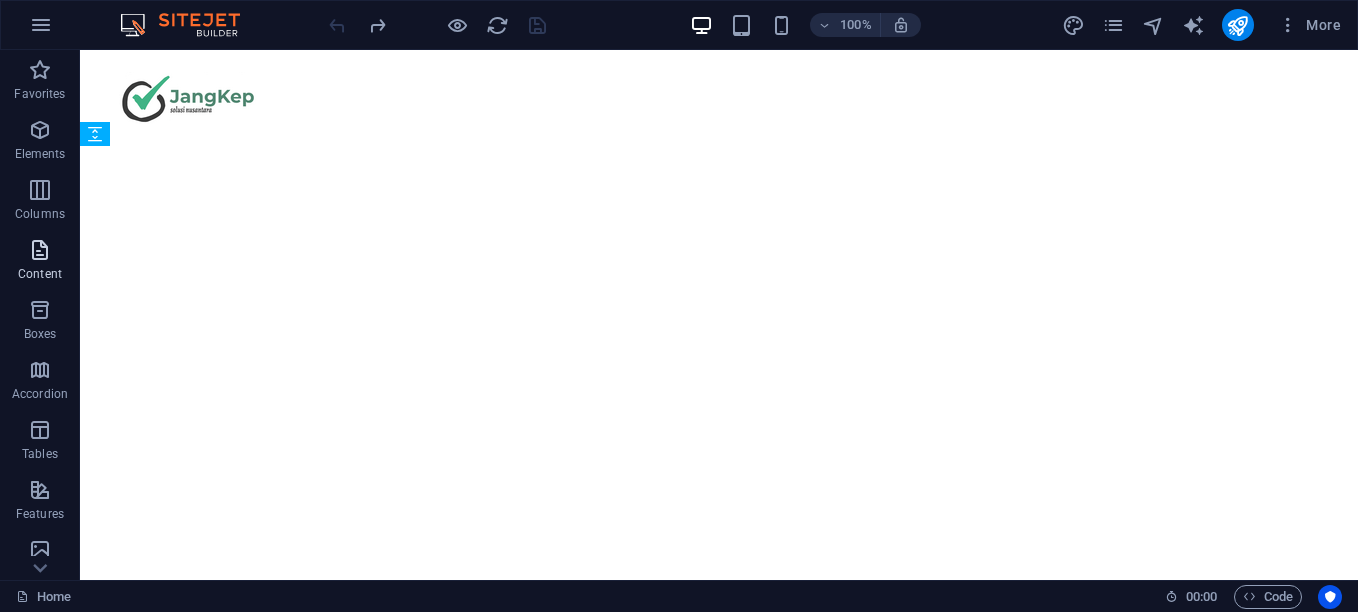 click at bounding box center (40, 250) 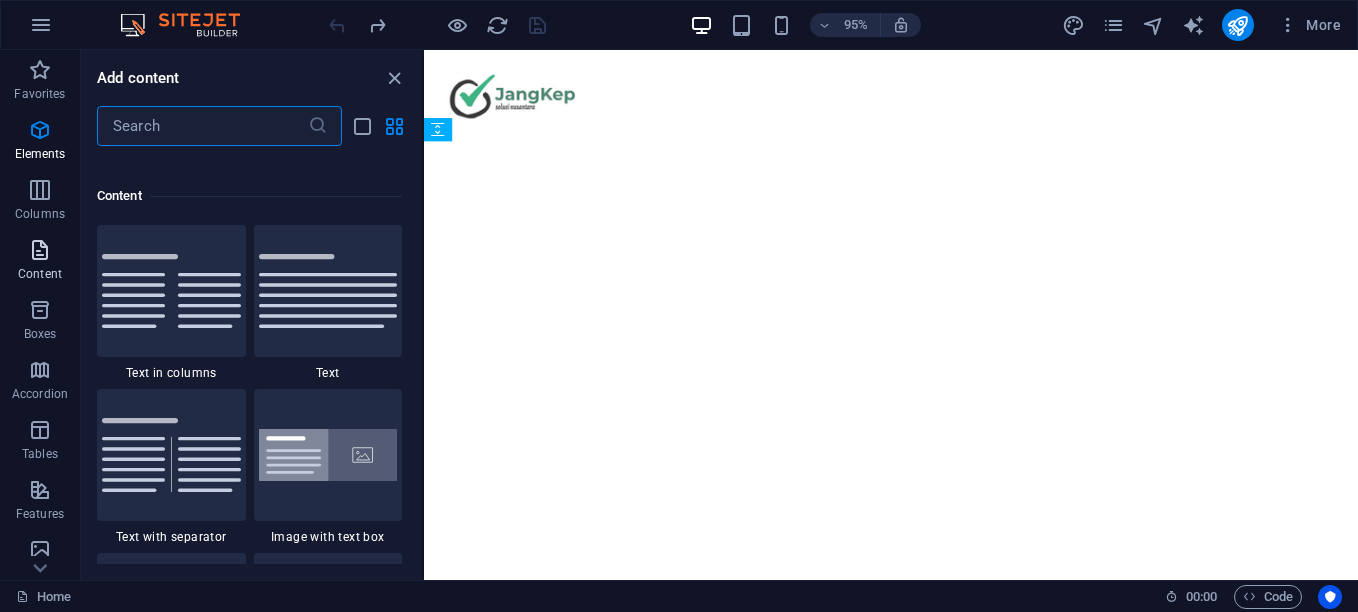 scroll, scrollTop: 3499, scrollLeft: 0, axis: vertical 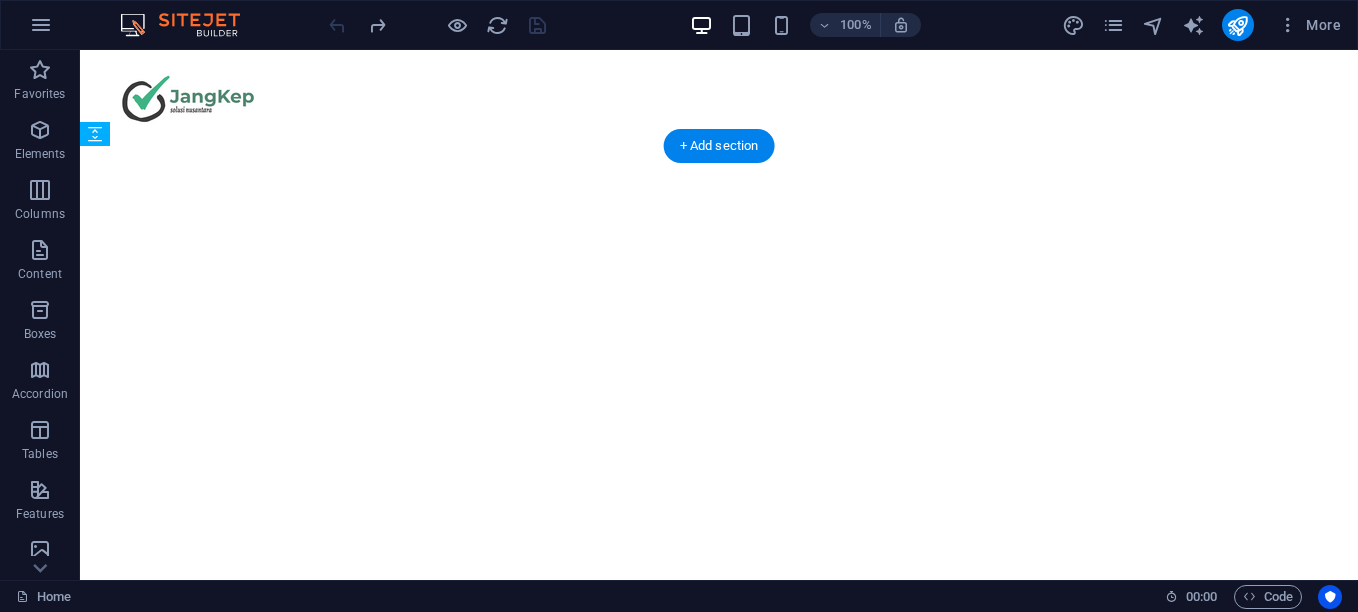 click at bounding box center (711, 94) 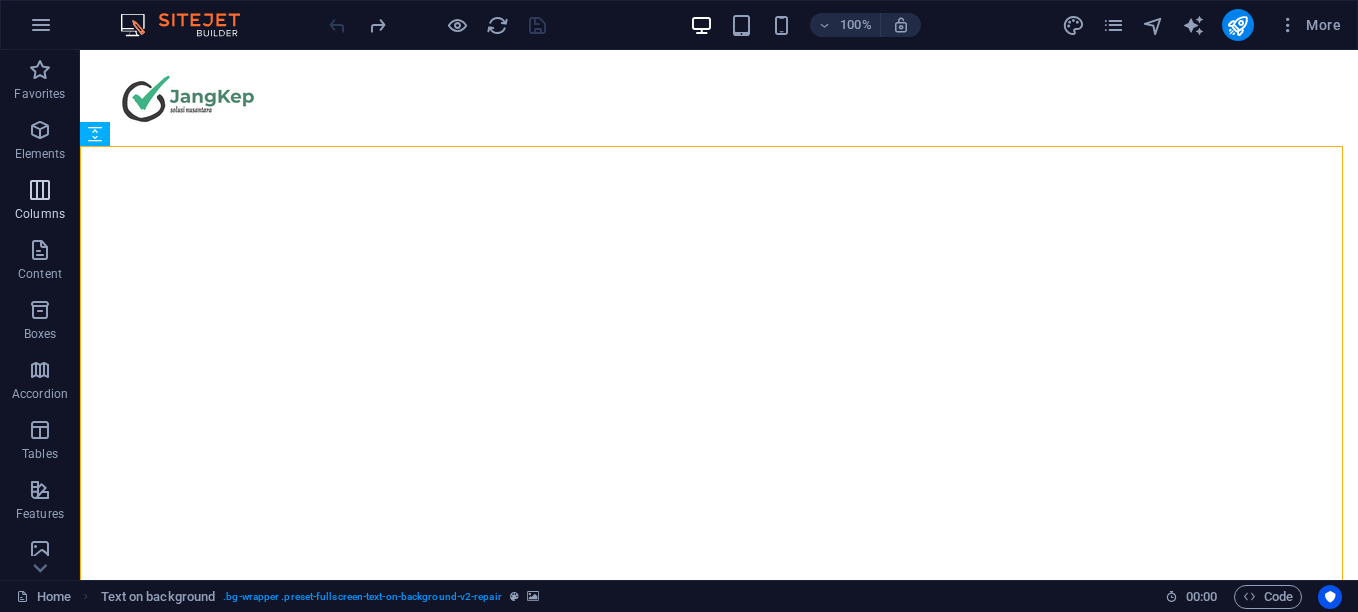 click on "Columns" at bounding box center [40, 214] 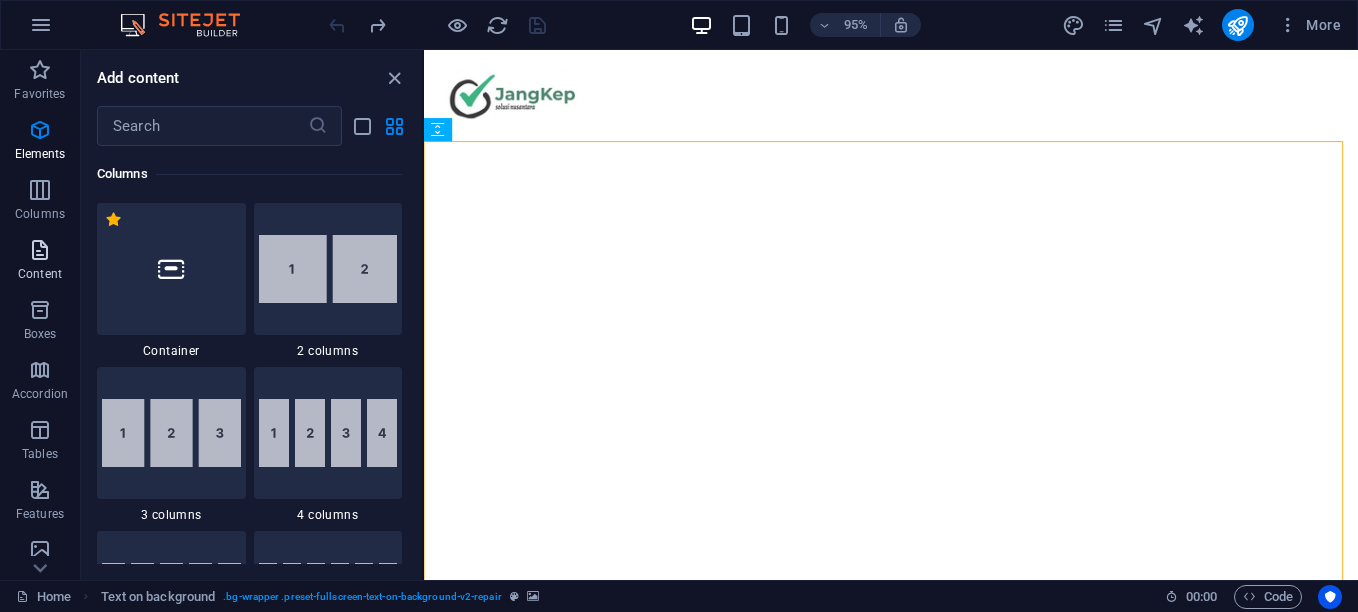 click on "Content" at bounding box center [40, 262] 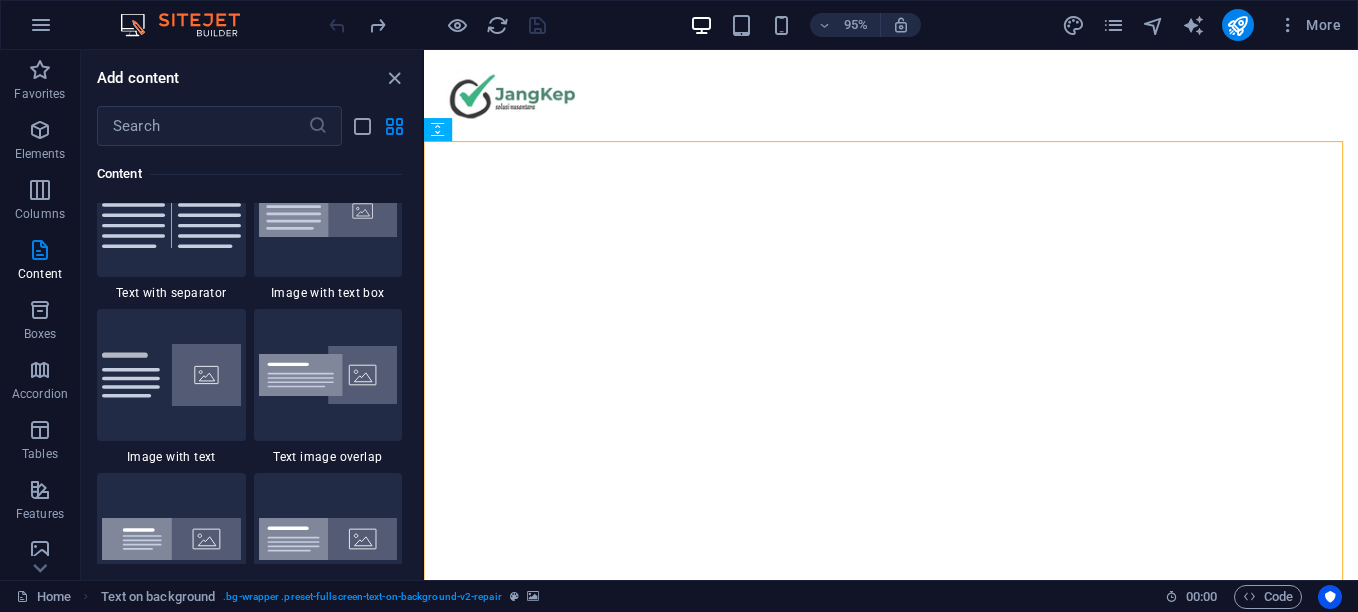 scroll, scrollTop: 3799, scrollLeft: 0, axis: vertical 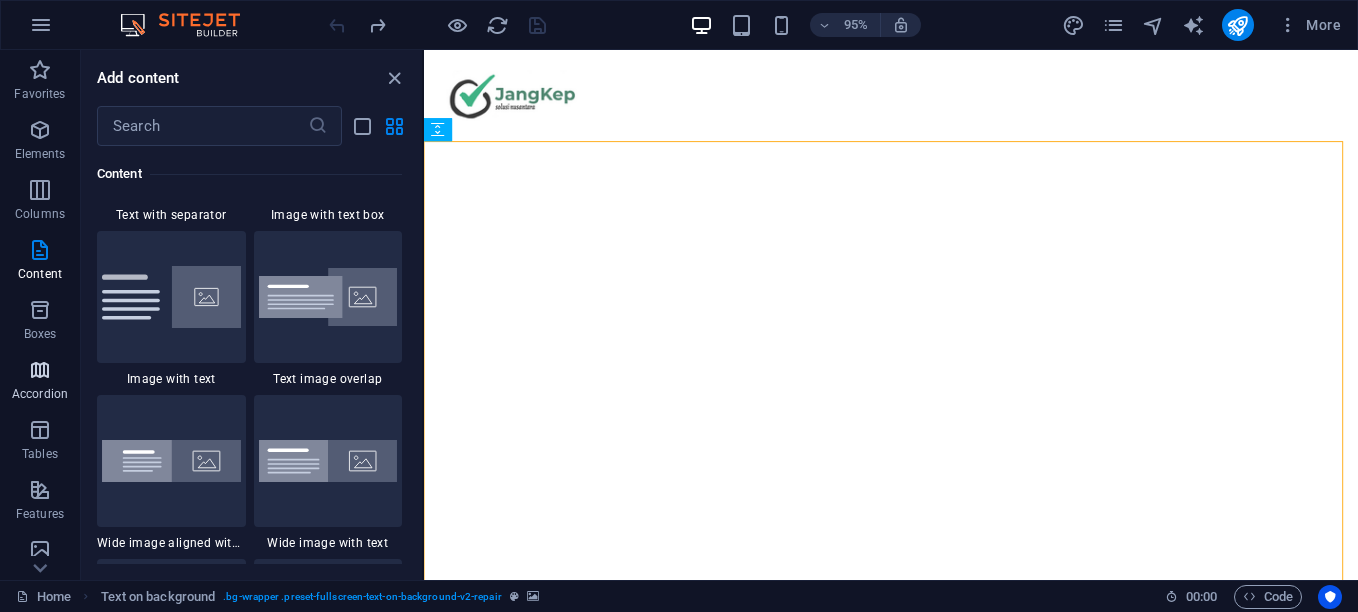 click at bounding box center (40, 370) 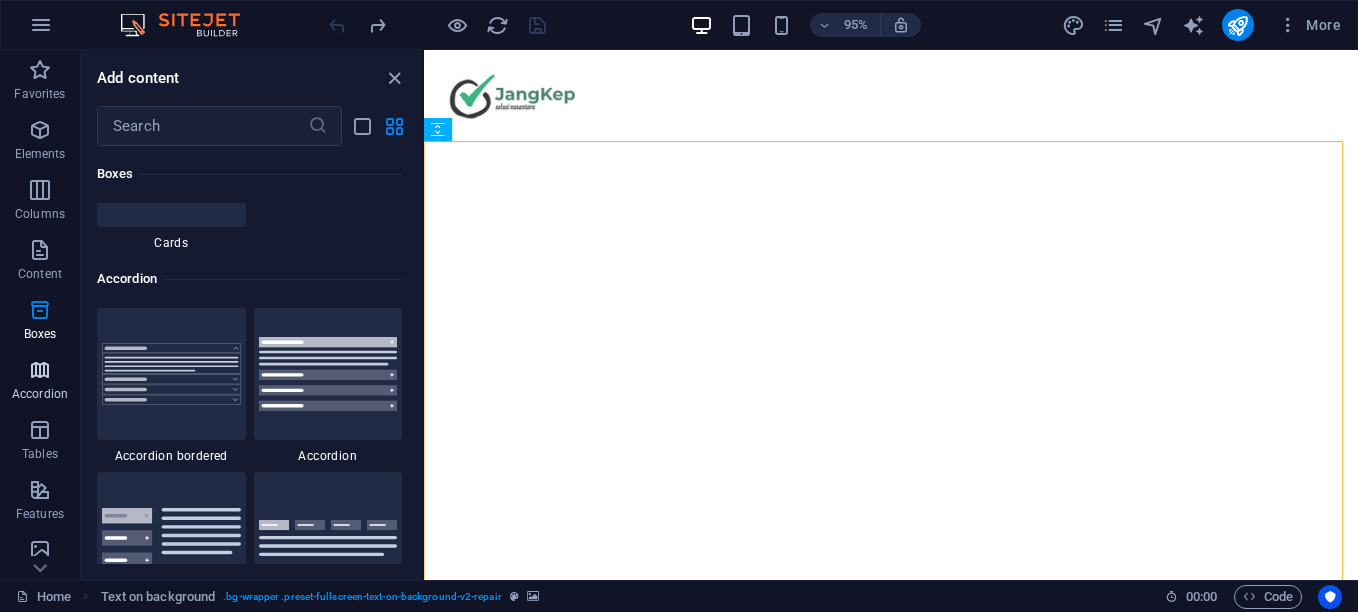 scroll, scrollTop: 6385, scrollLeft: 0, axis: vertical 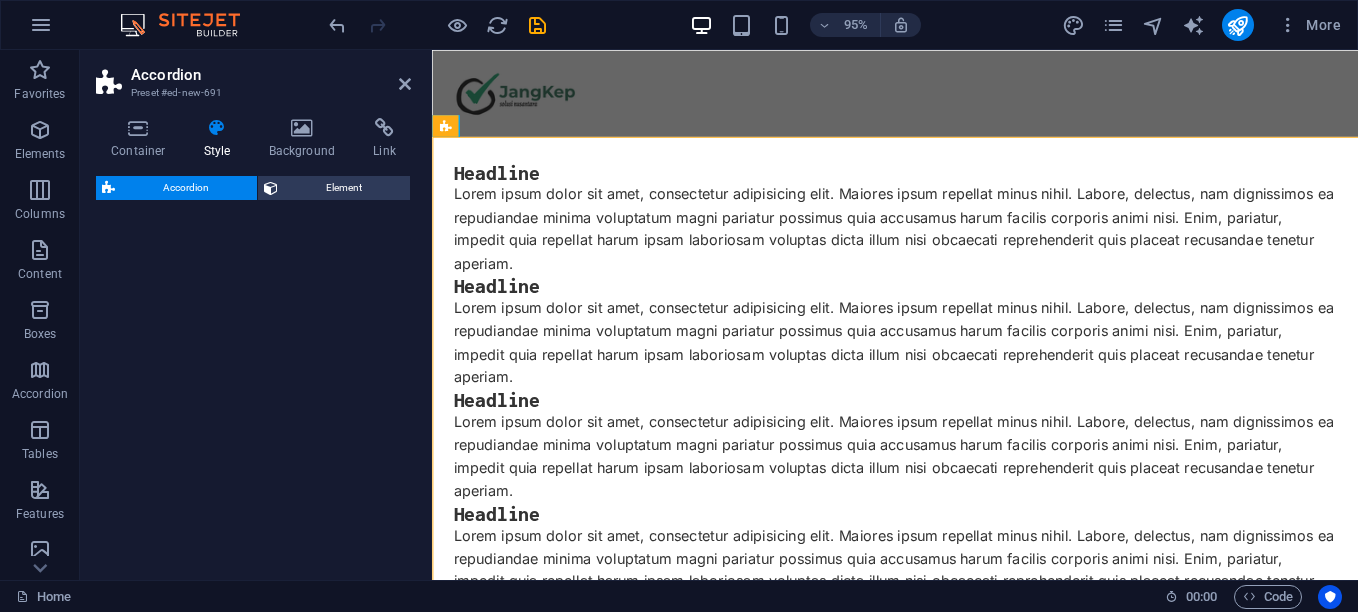 select on "rem" 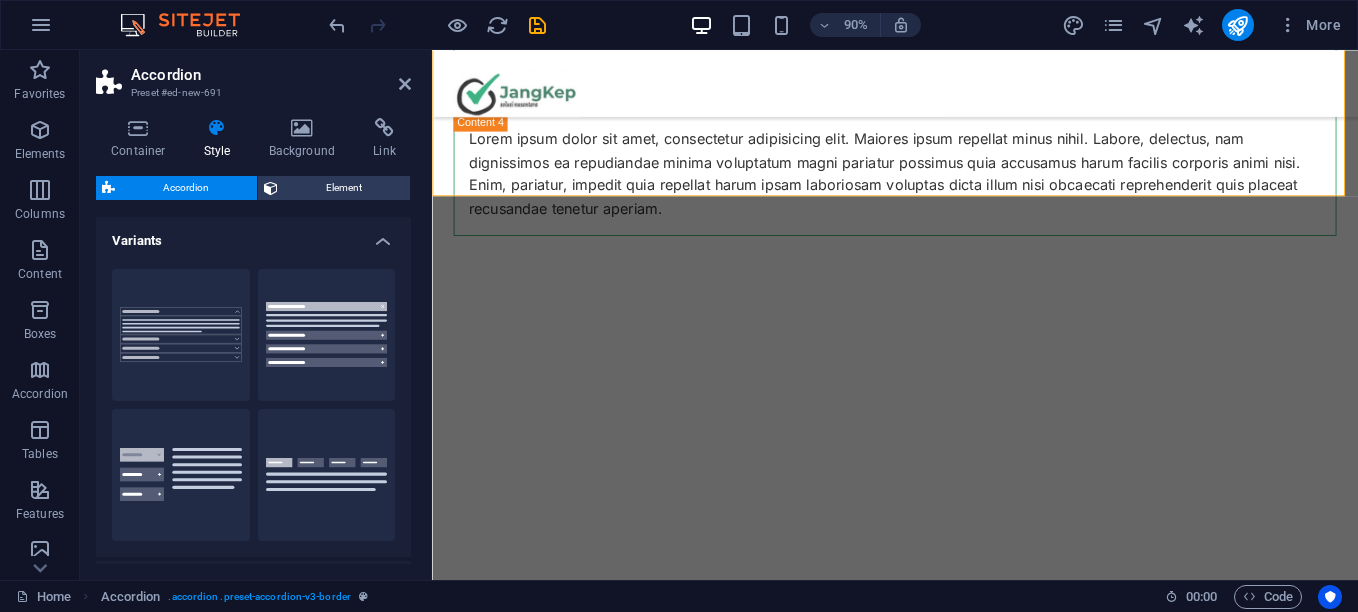 scroll, scrollTop: 900, scrollLeft: 0, axis: vertical 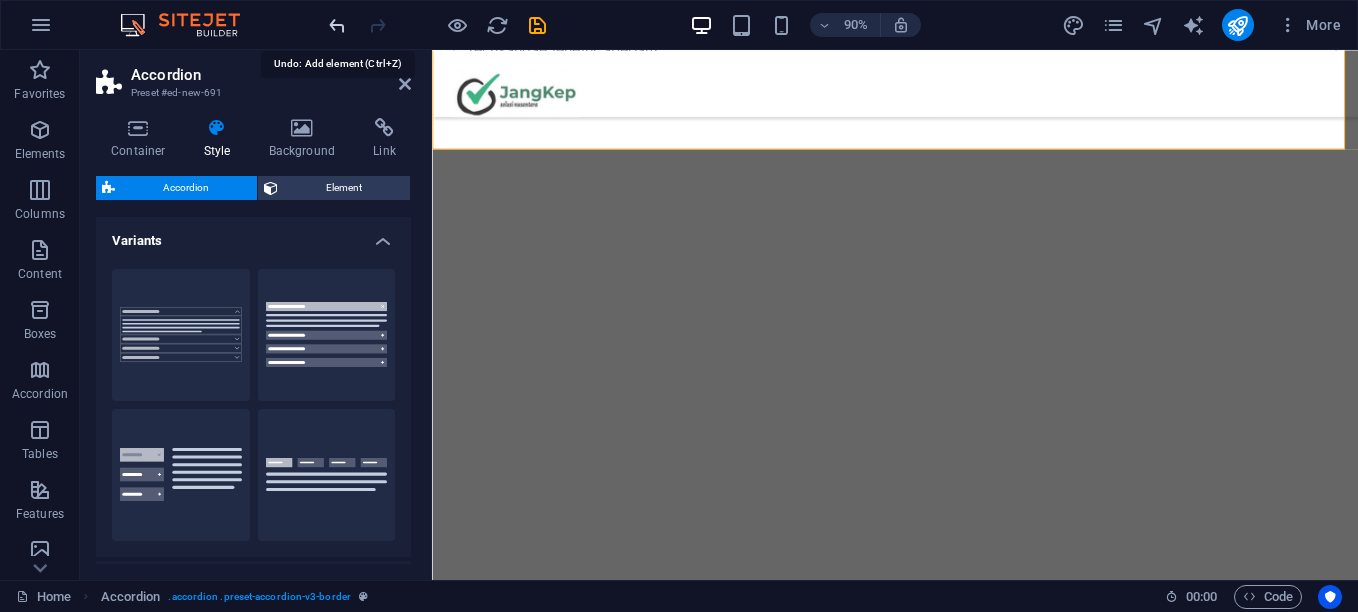 click at bounding box center (337, 25) 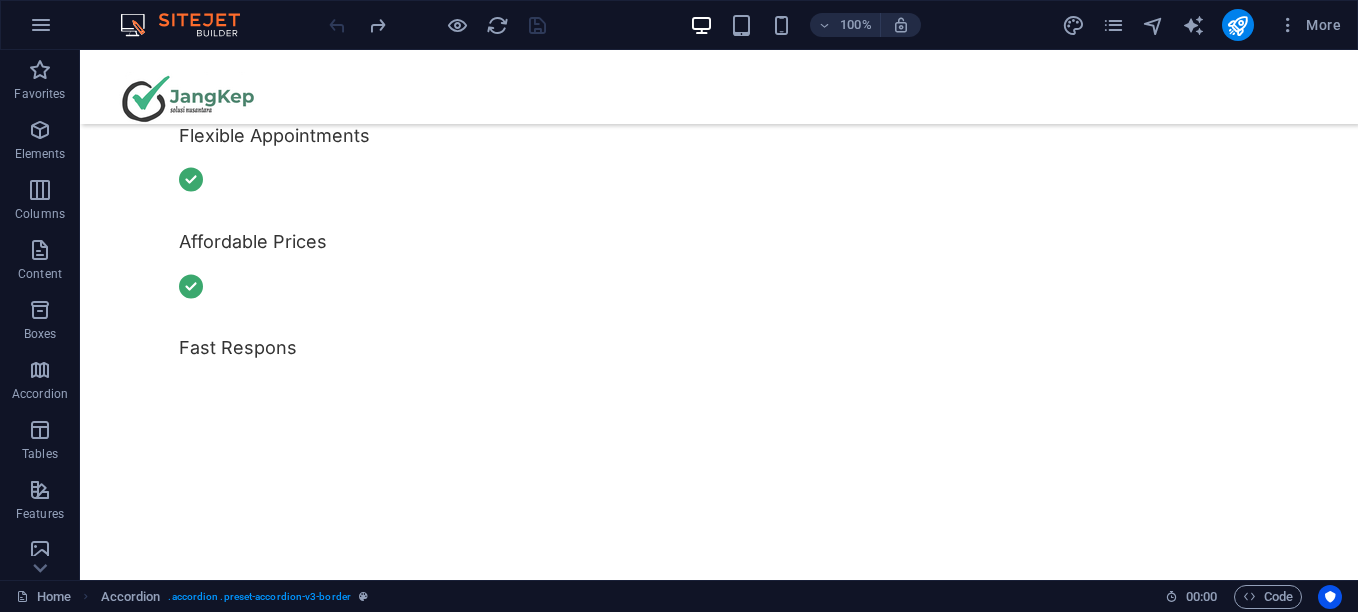 scroll, scrollTop: 237, scrollLeft: 0, axis: vertical 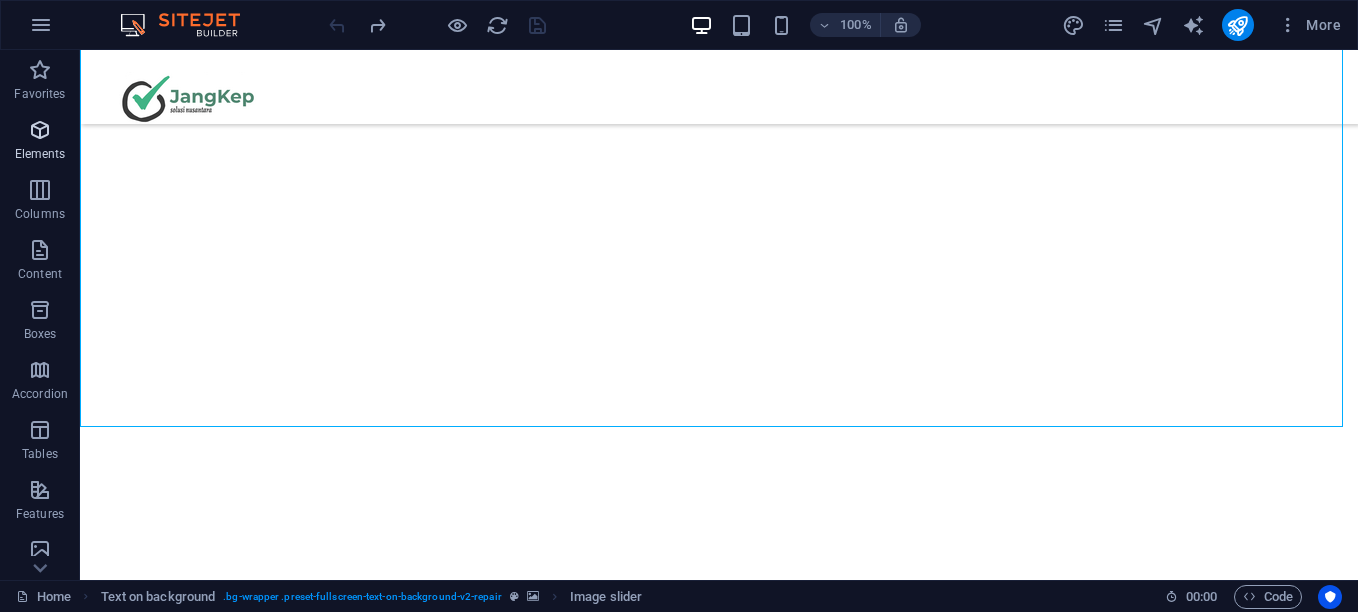 click on "Elements" at bounding box center (40, 142) 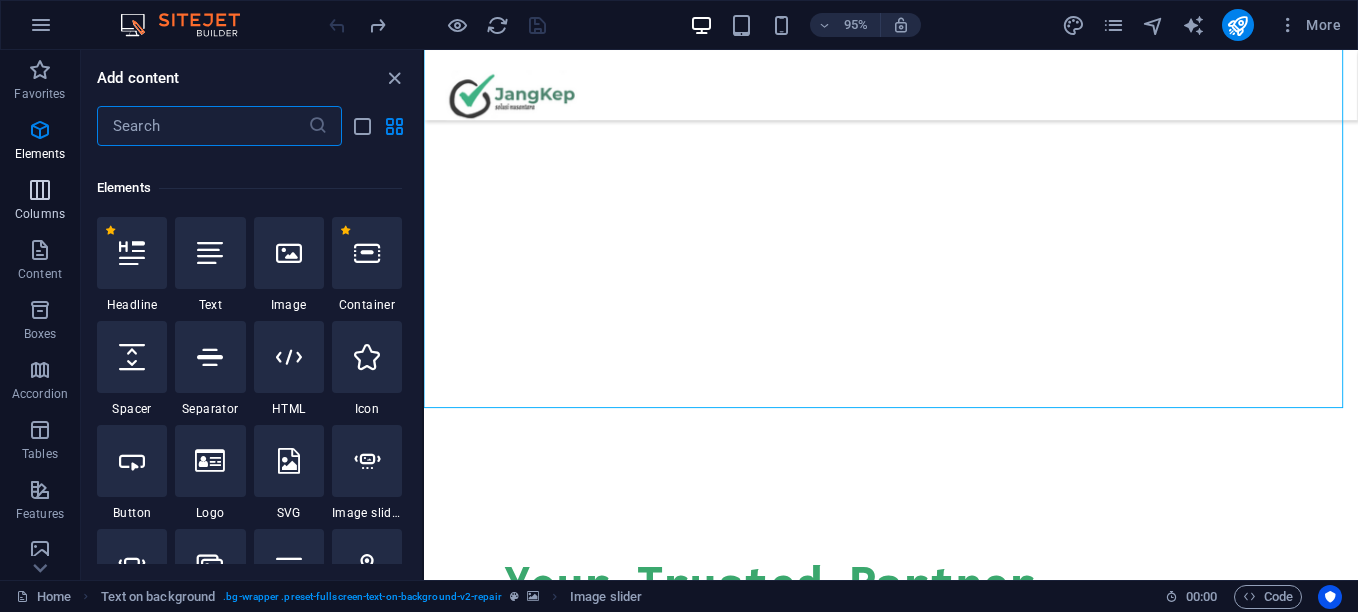 scroll, scrollTop: 213, scrollLeft: 0, axis: vertical 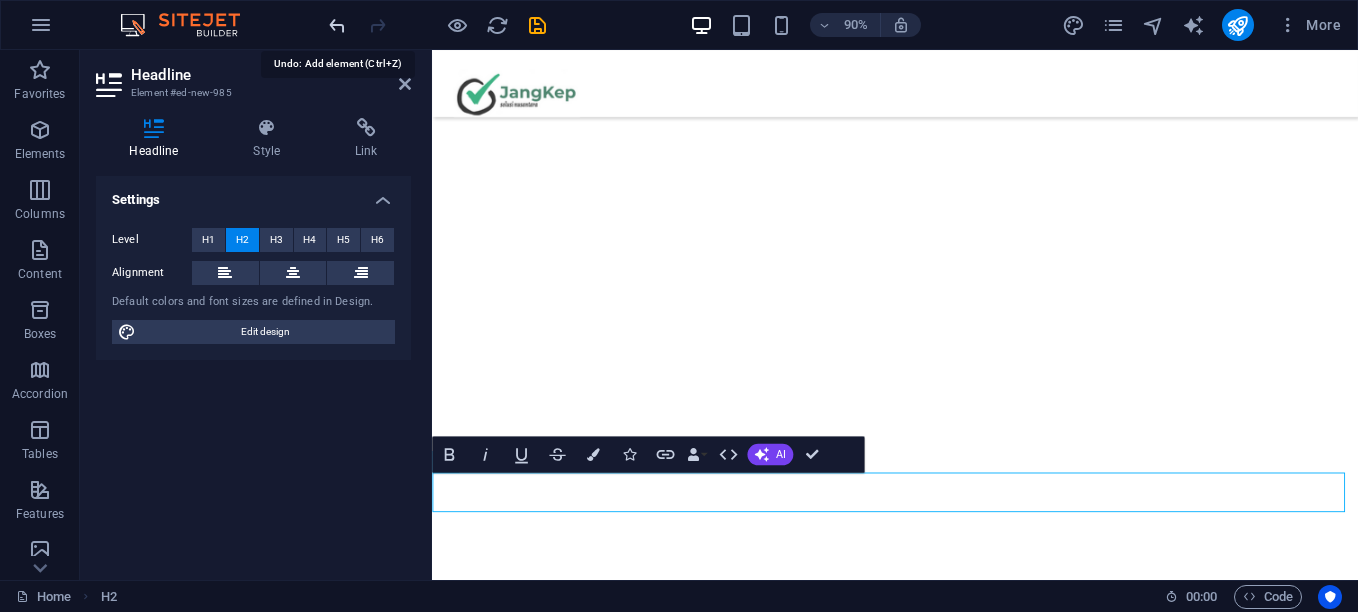 click at bounding box center [337, 25] 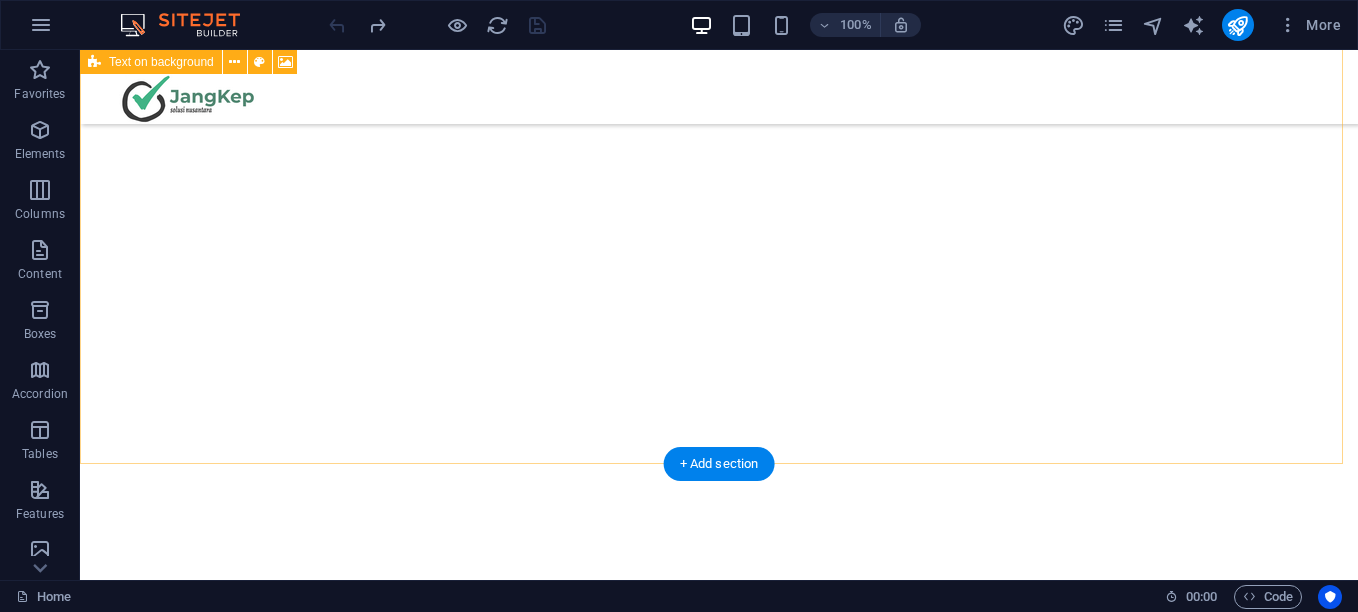 click at bounding box center [711, -54] 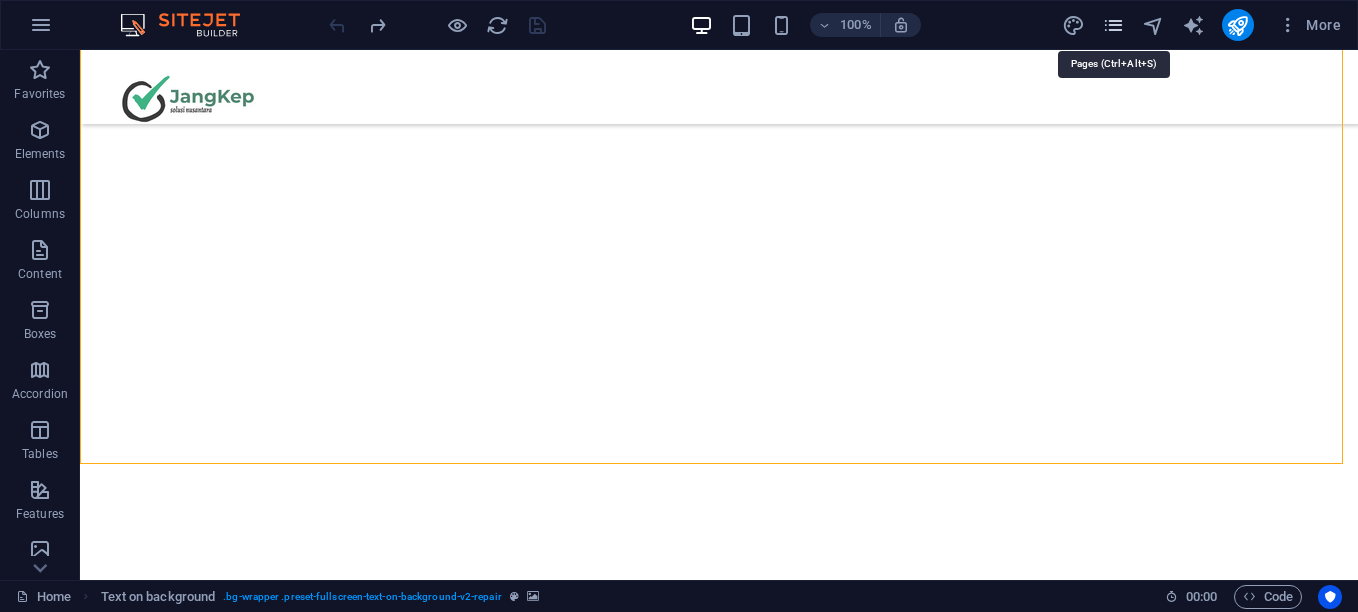 click at bounding box center [1113, 25] 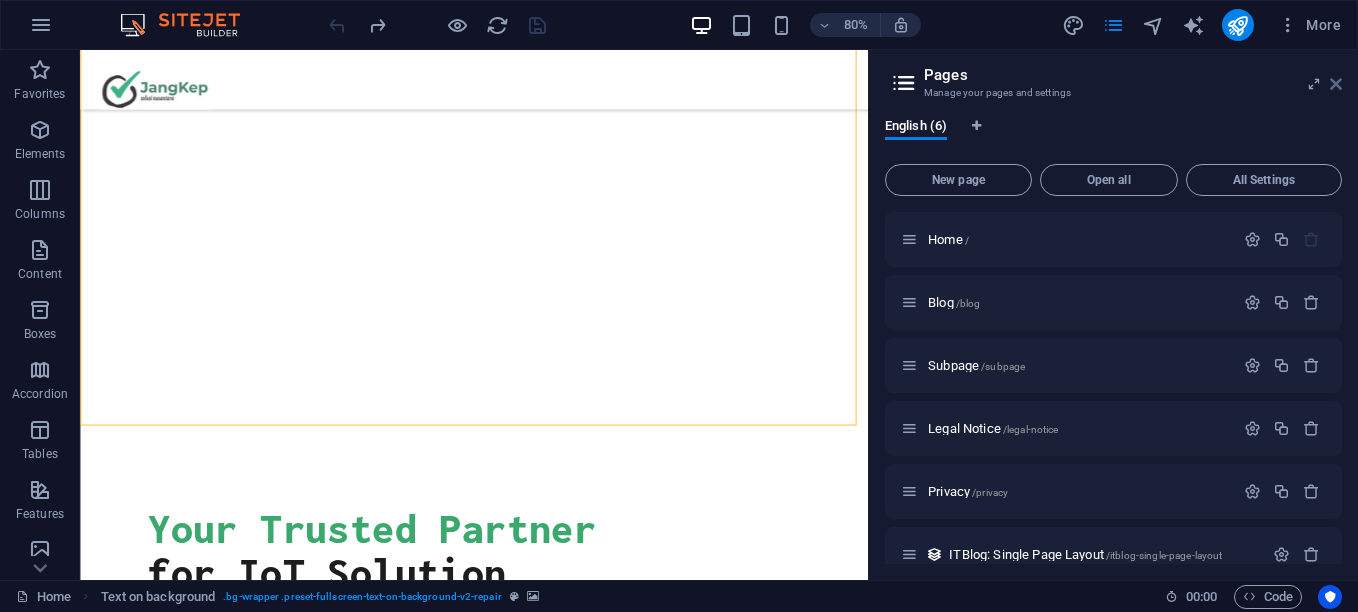 click at bounding box center (1336, 84) 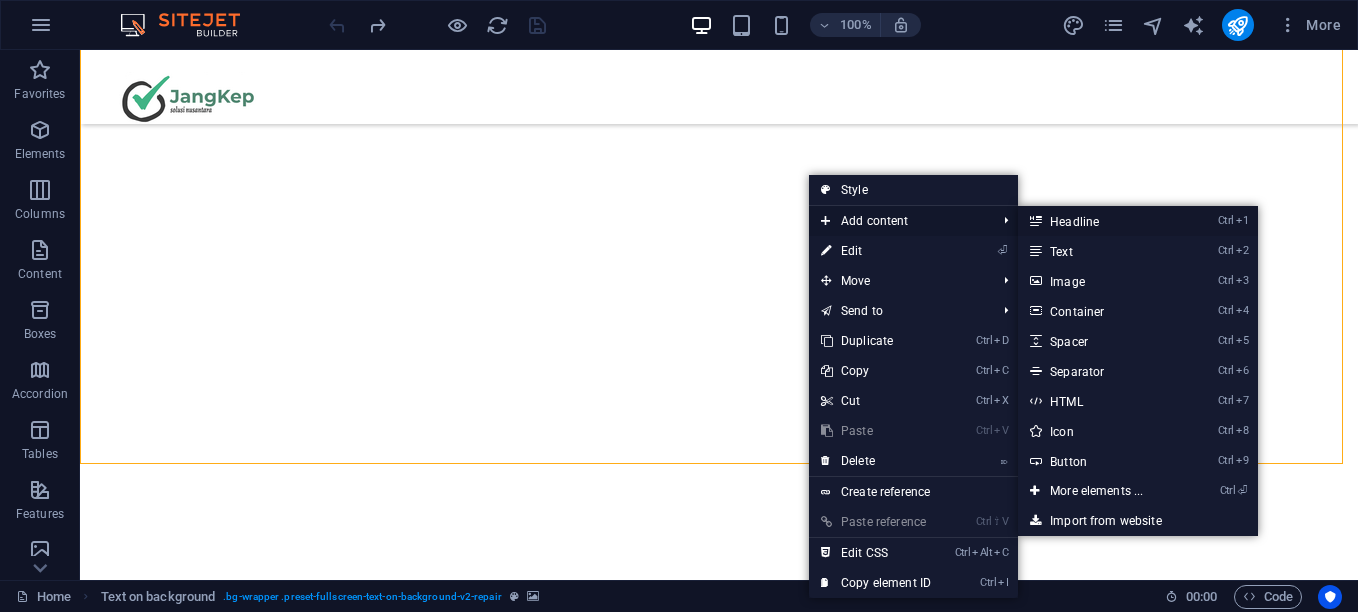 click on "Ctrl 1  Headline" at bounding box center [1100, 221] 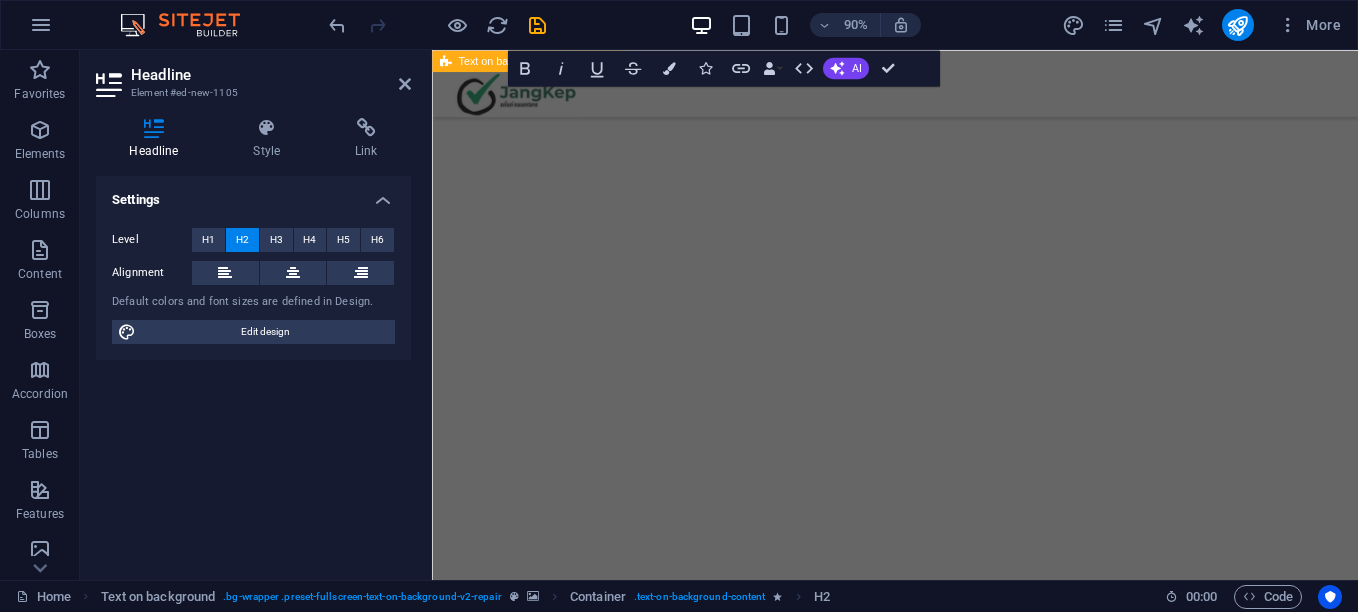 scroll, scrollTop: 0, scrollLeft: 0, axis: both 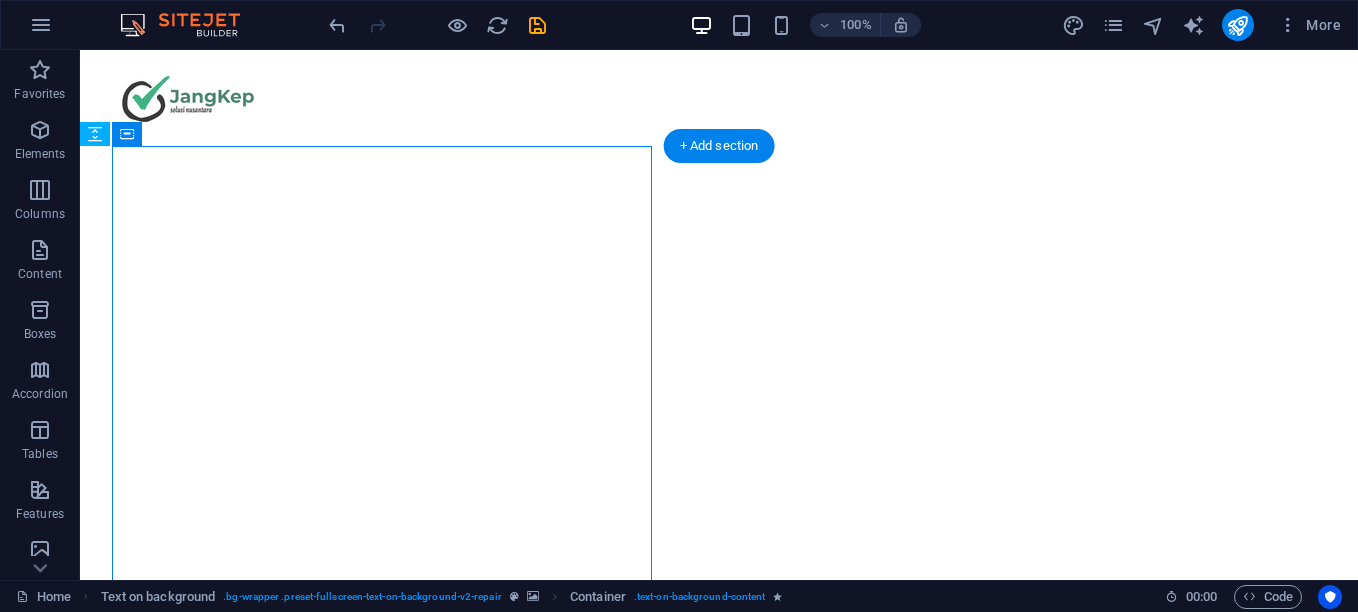 drag, startPoint x: 532, startPoint y: 236, endPoint x: 902, endPoint y: 262, distance: 370.91238 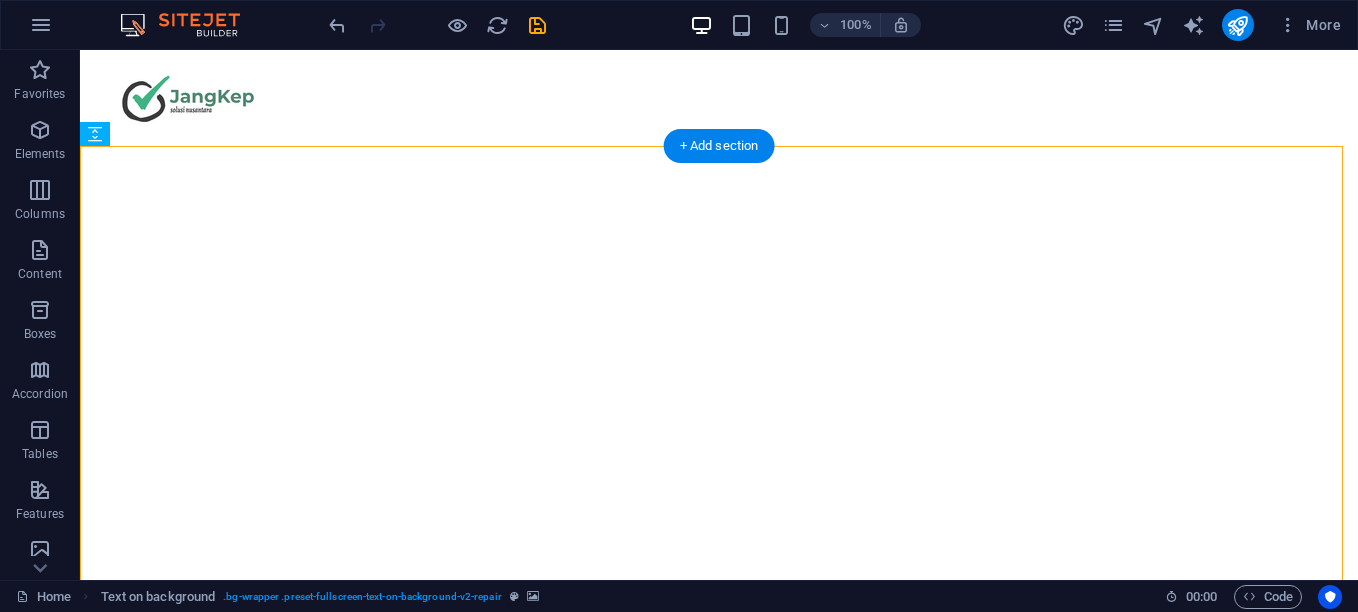 click at bounding box center [711, 94] 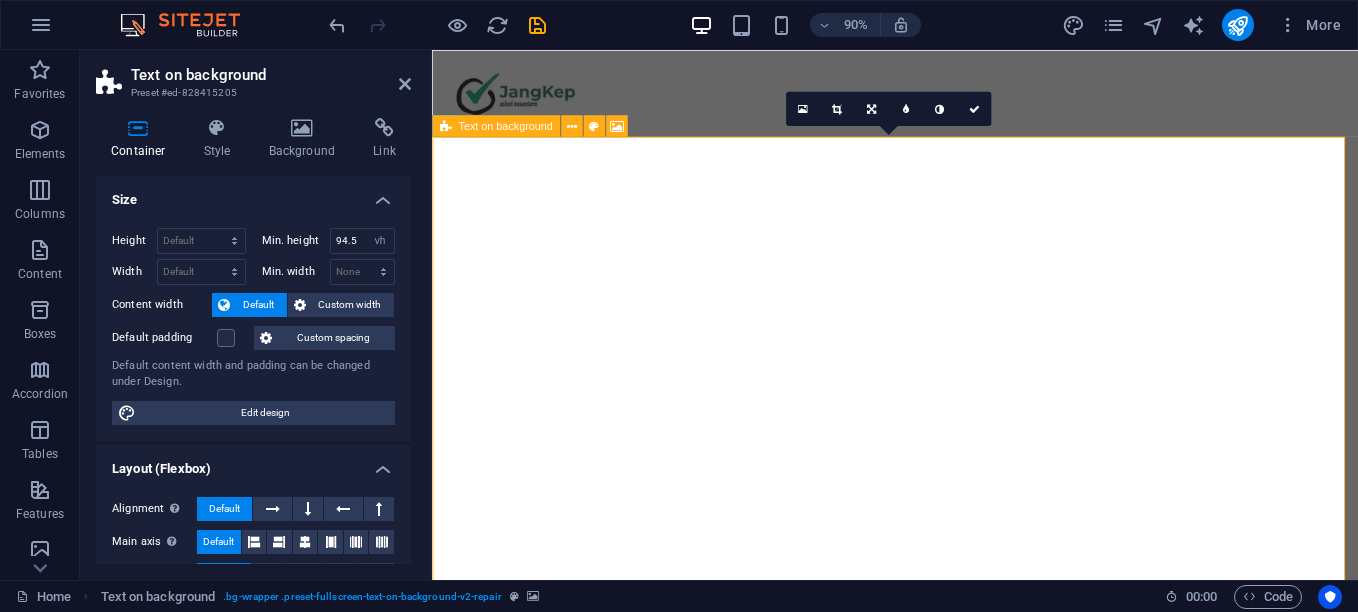 click at bounding box center (939, 94) 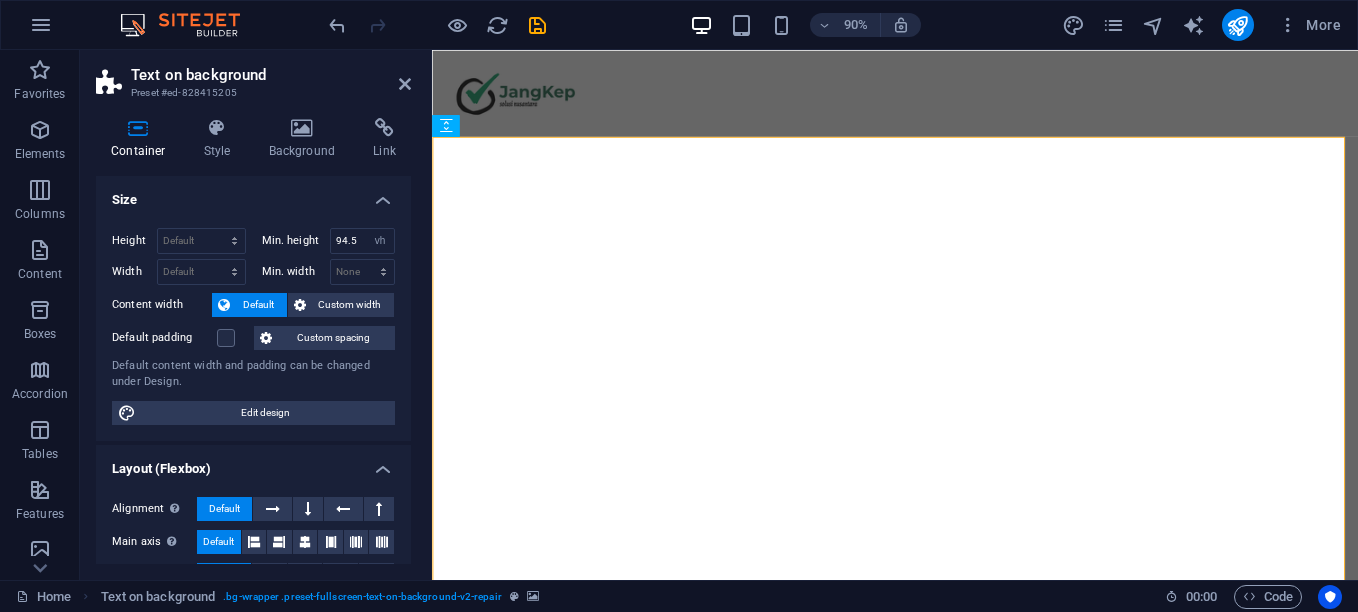 click on "Text on background Preset #ed-828415205
Container Style Background Link Size Height Default px rem % vh vw Min. height 94.5 None px rem % vh vw Width Default px rem % em vh vw Min. width None px rem % vh vw Content width Default Custom width Width Default px rem % em vh vw Min. width None px rem % vh vw Default padding Custom spacing Default content width and padding can be changed under Design. Edit design Layout (Flexbox) Alignment Determines the flex direction. Default Main axis Determine how elements should behave along the main axis inside this container (justify content). Default Side axis Control the vertical direction of the element inside of the container (align items). Default Wrap Default On Off Fill Controls the distances and direction of elements on the y-axis across several lines (align content). Default Accessibility ARIA helps assistive technologies (like screen readers) to understand the role, state, and behavior of web elements Role None Alert Article Banner Comment Dialog %" at bounding box center [256, 315] 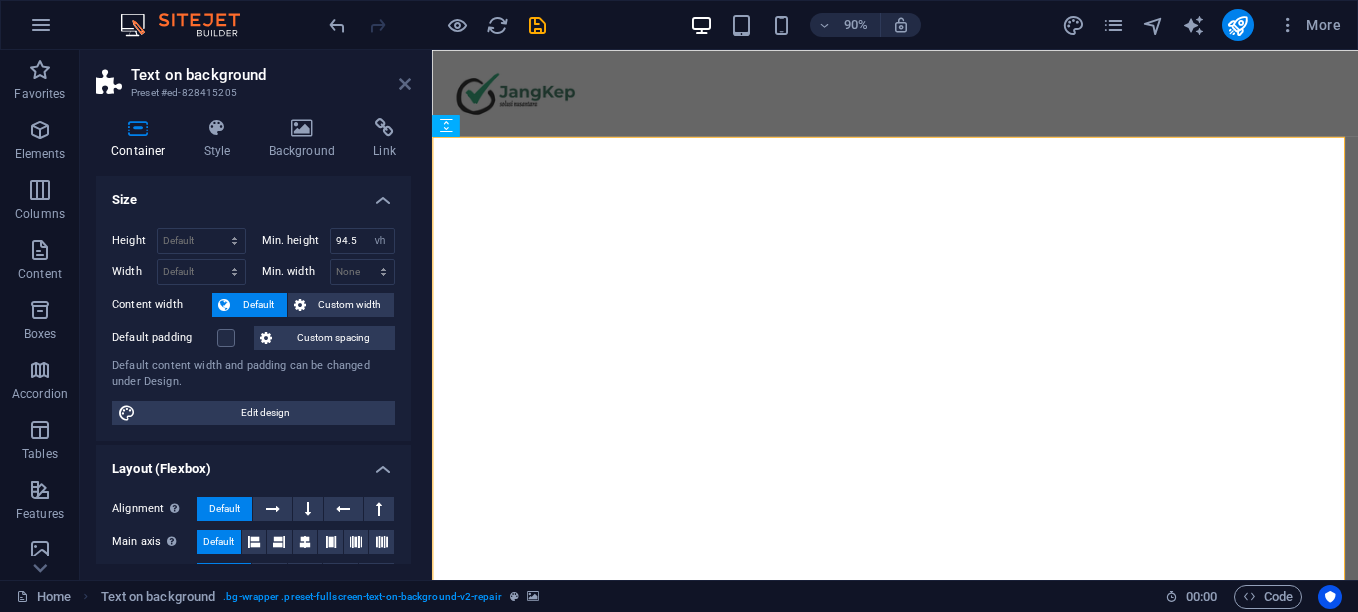 click at bounding box center (405, 84) 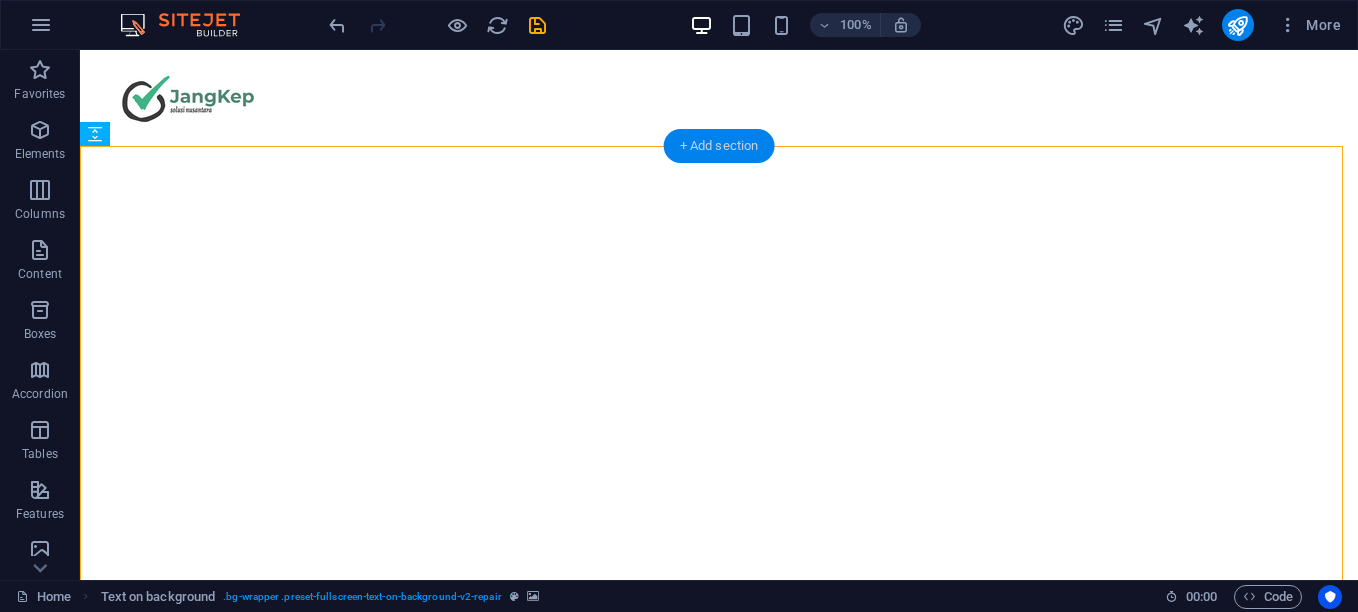 drag, startPoint x: 717, startPoint y: 148, endPoint x: 308, endPoint y: 111, distance: 410.6702 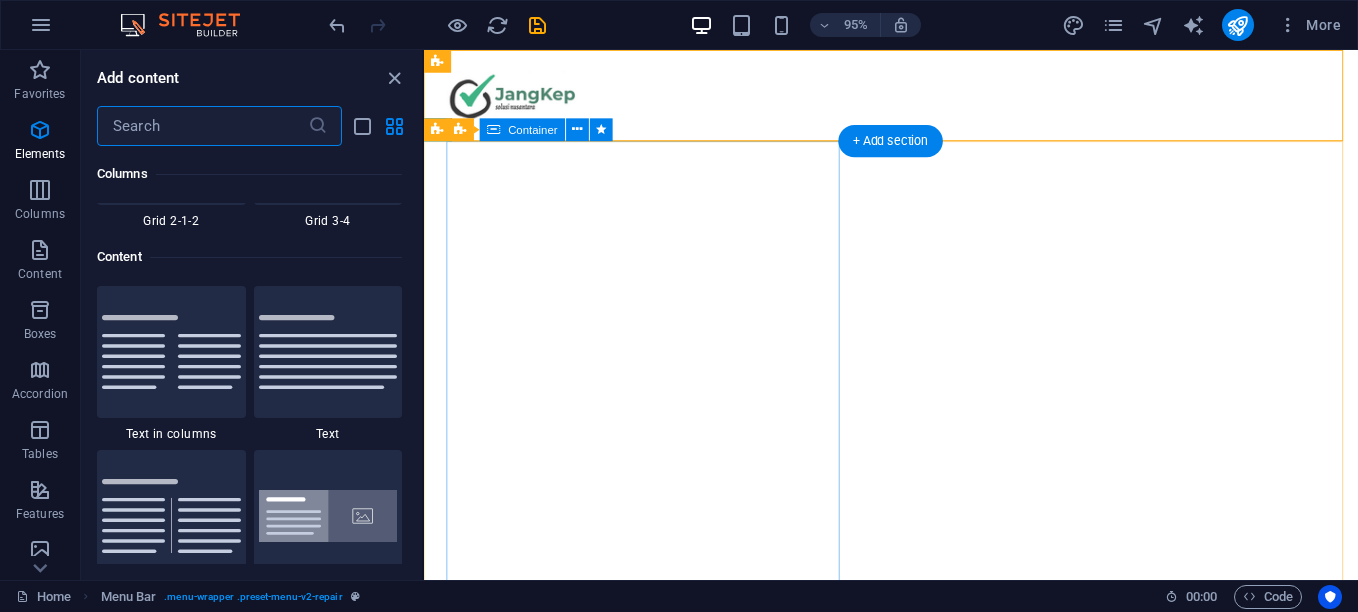 scroll, scrollTop: 3499, scrollLeft: 0, axis: vertical 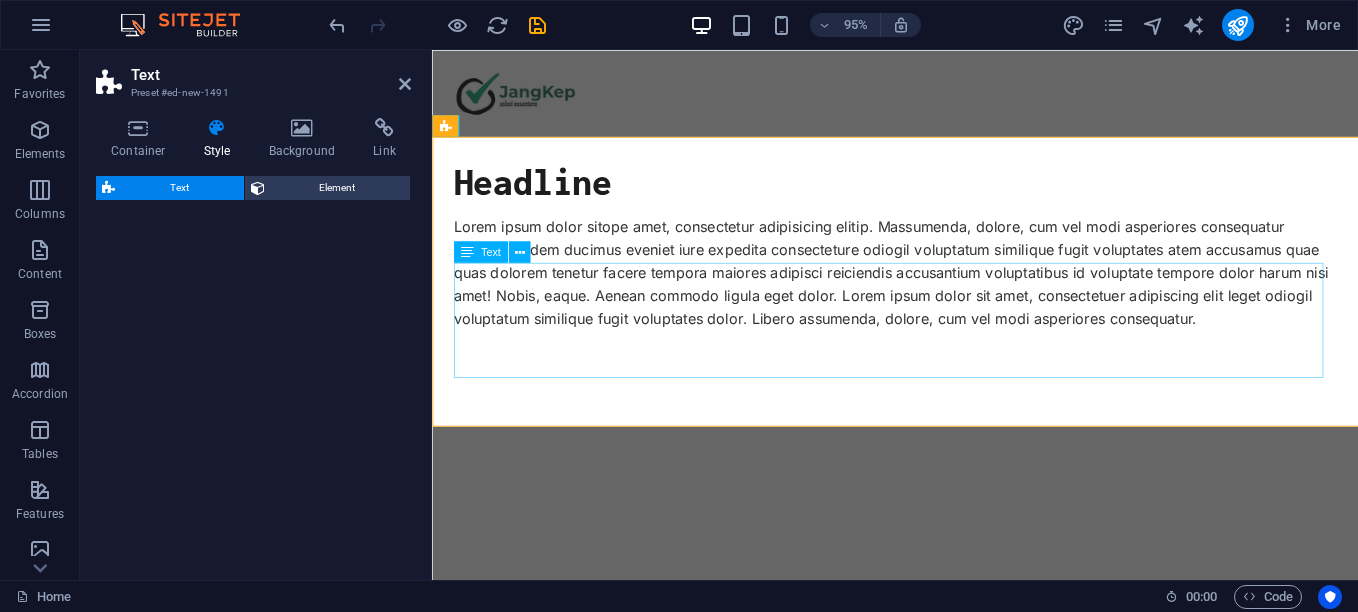 select on "rem" 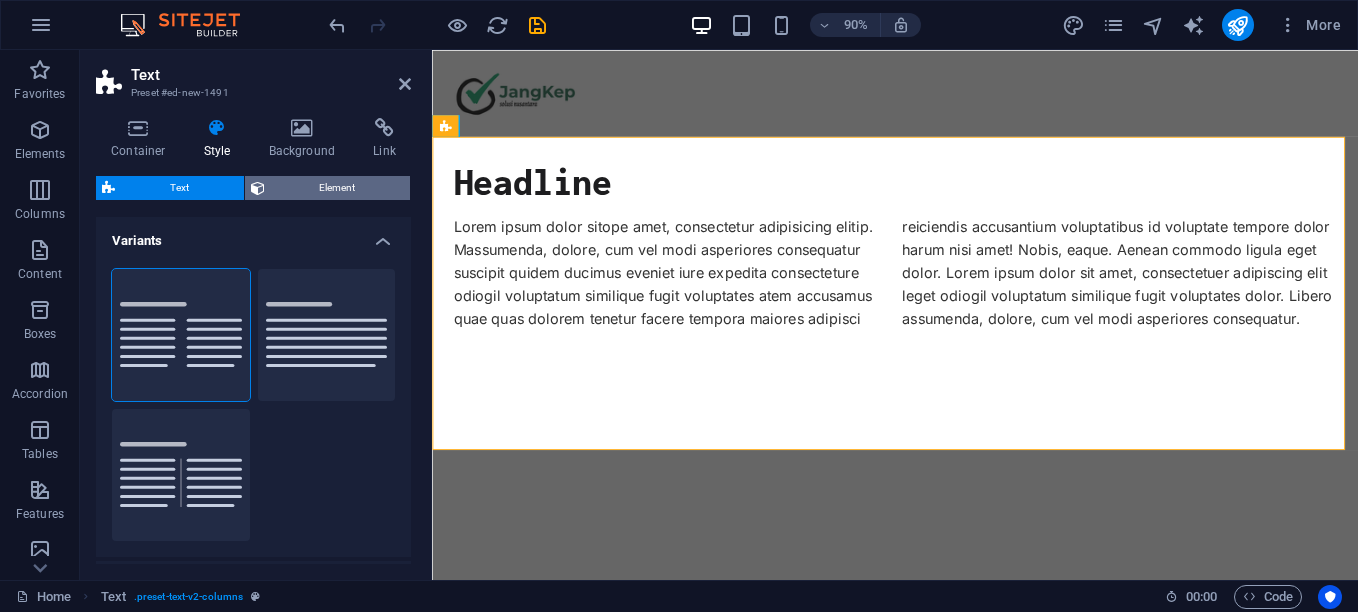 click on "Element" at bounding box center [338, 188] 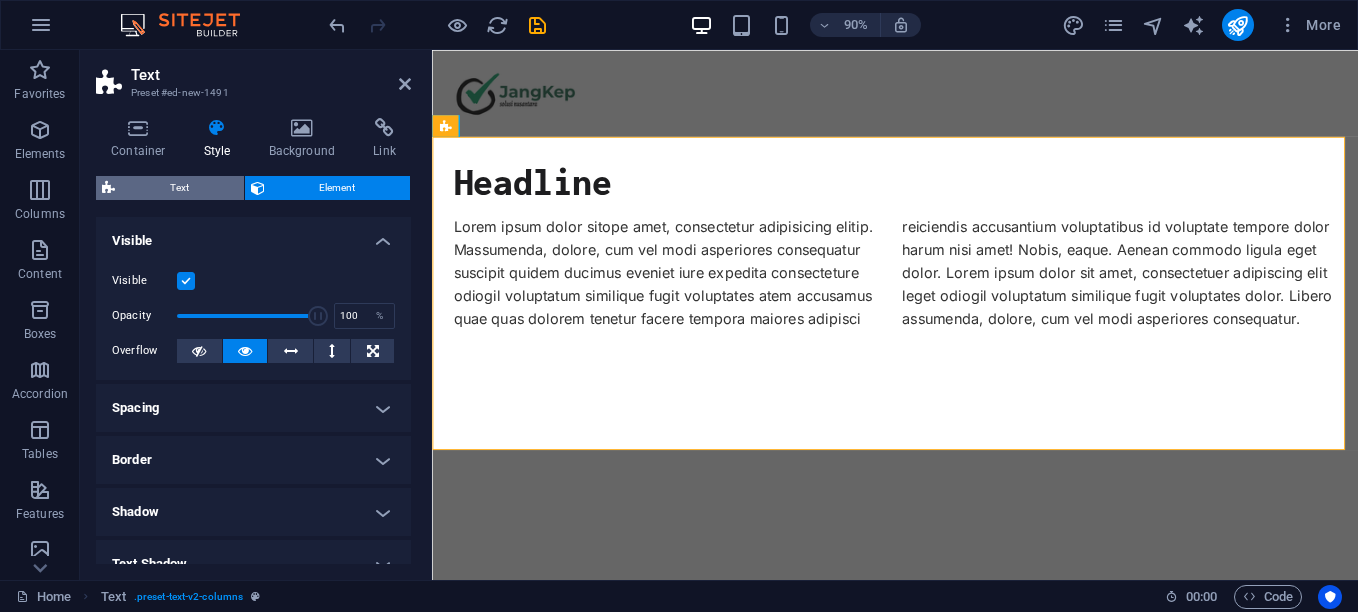 click on "Text" at bounding box center [179, 188] 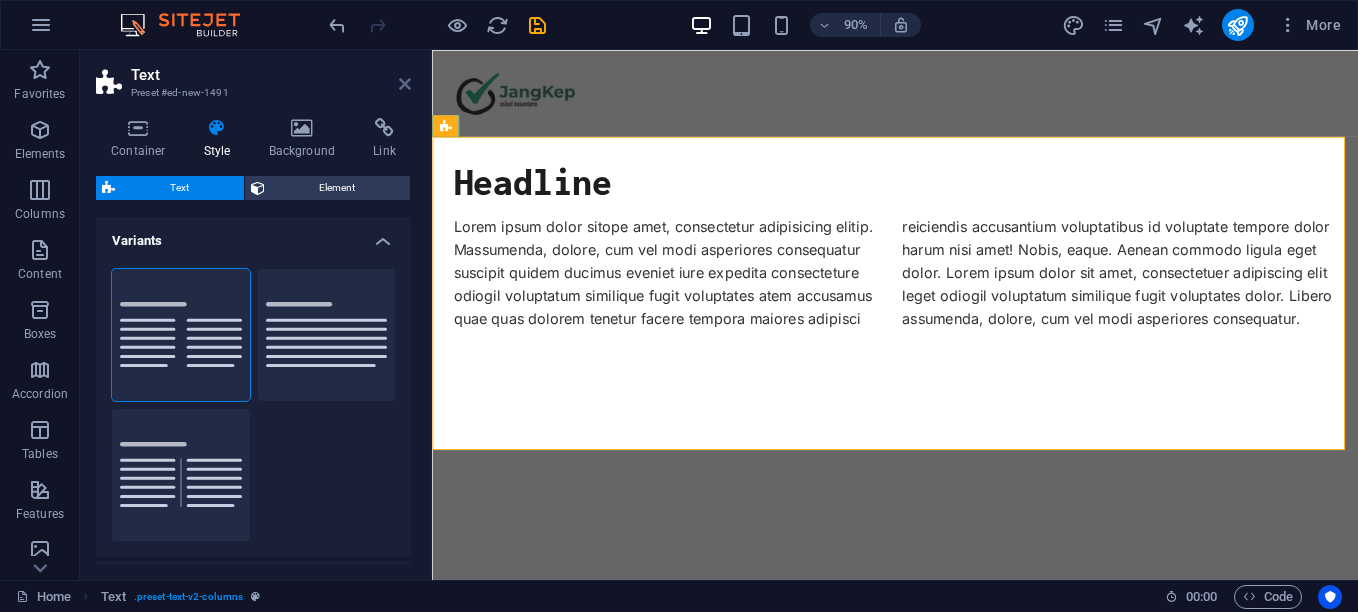click at bounding box center [405, 84] 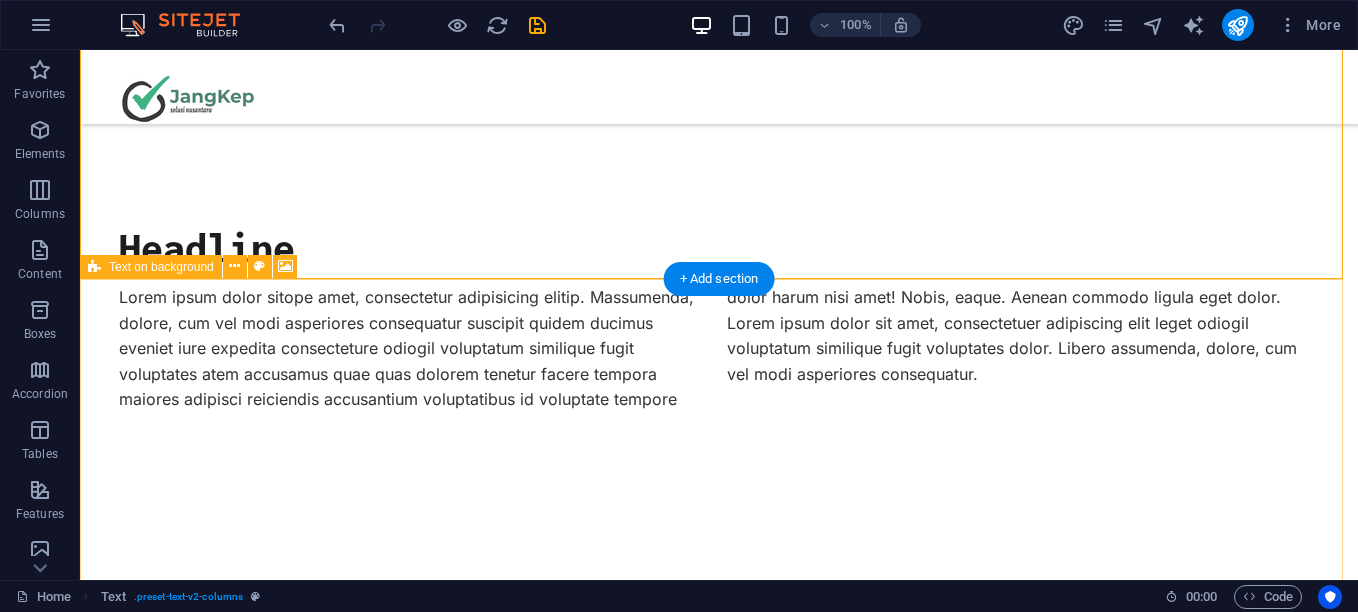 scroll, scrollTop: 0, scrollLeft: 0, axis: both 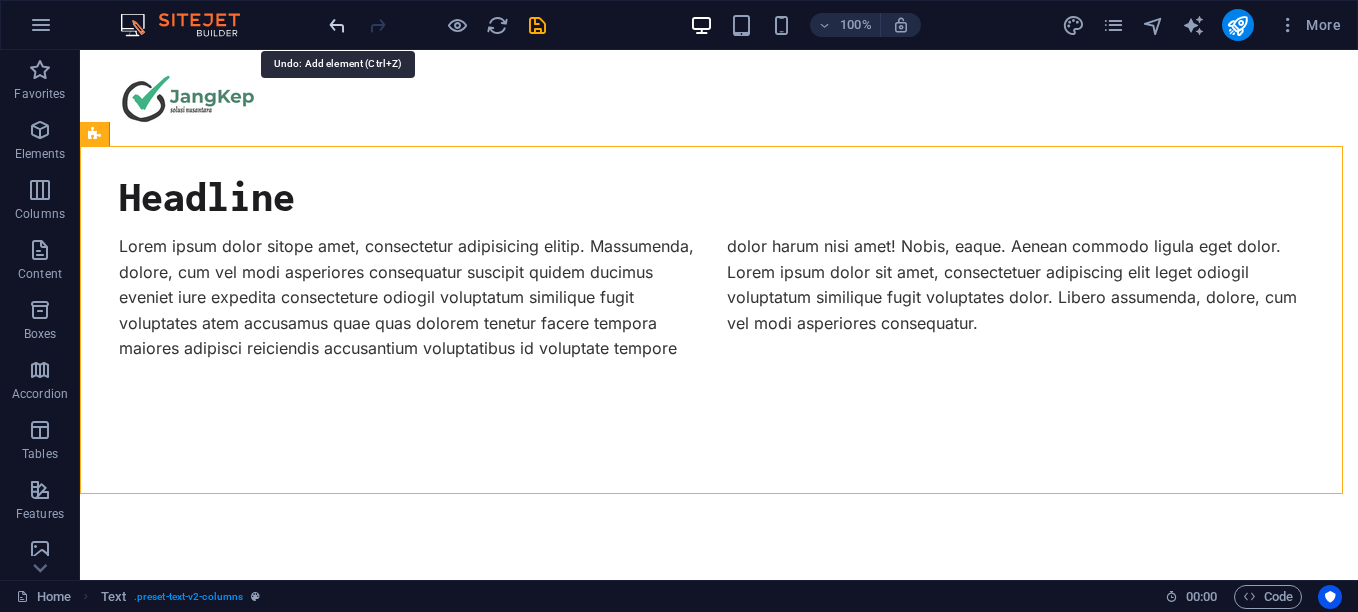 click at bounding box center [337, 25] 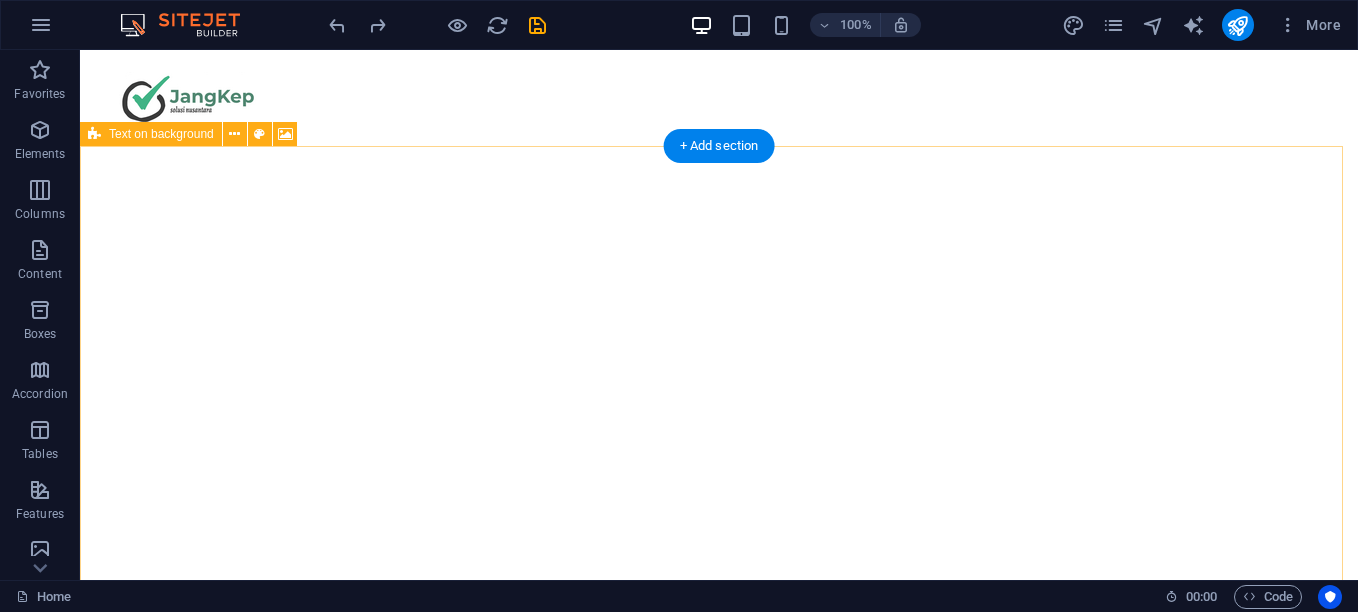 click at bounding box center [711, 94] 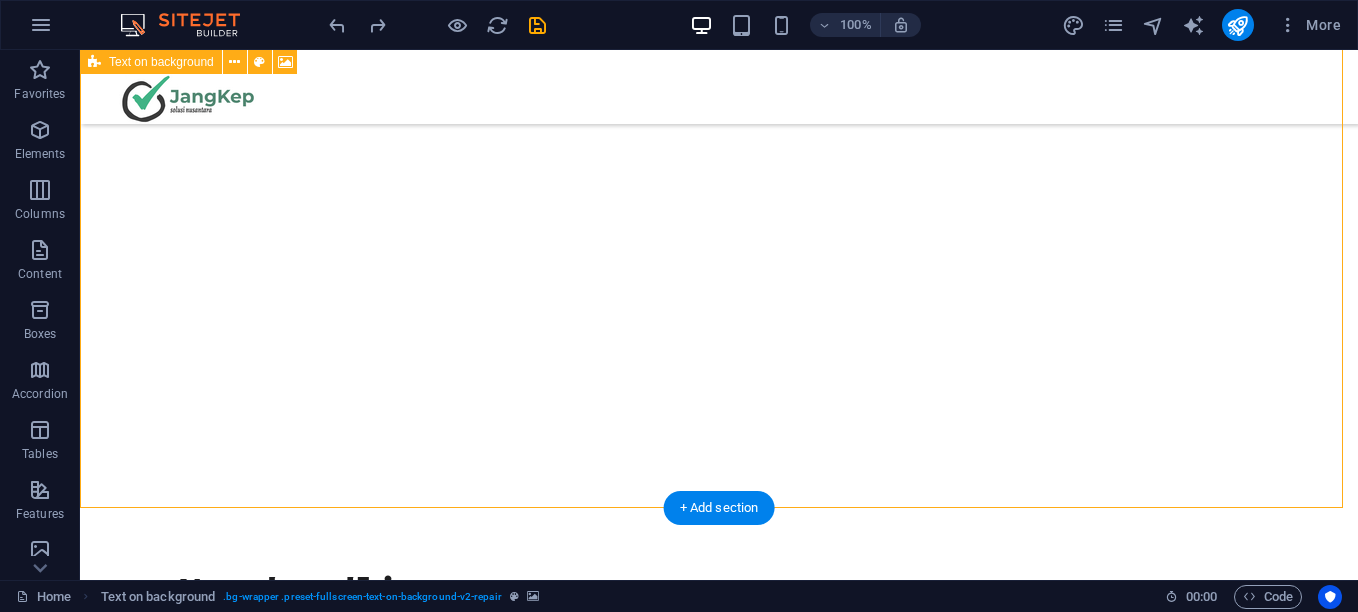 scroll, scrollTop: 0, scrollLeft: 0, axis: both 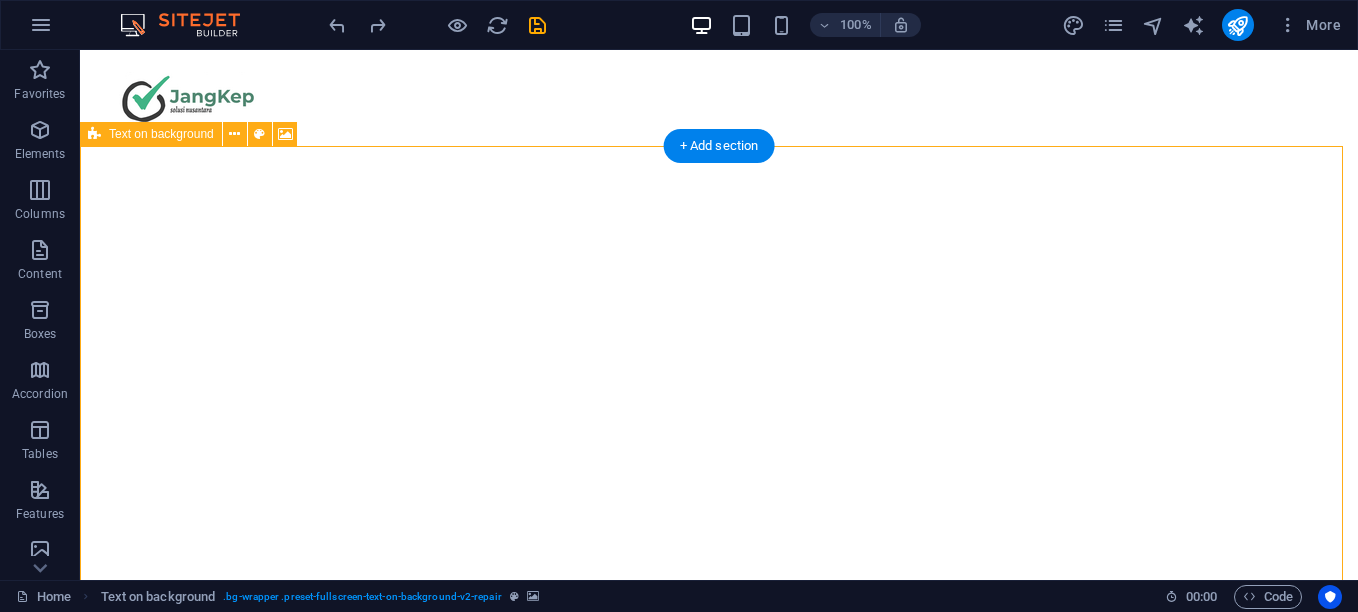 click at bounding box center (711, 94) 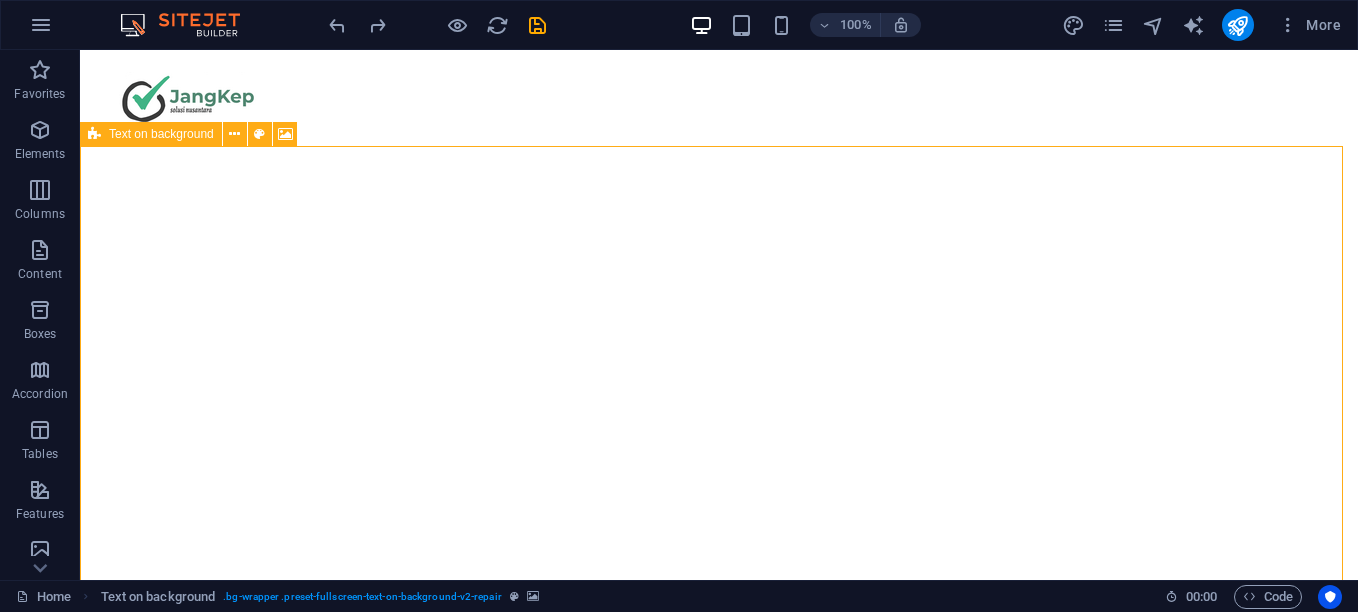 click on "Text on background" at bounding box center (161, 134) 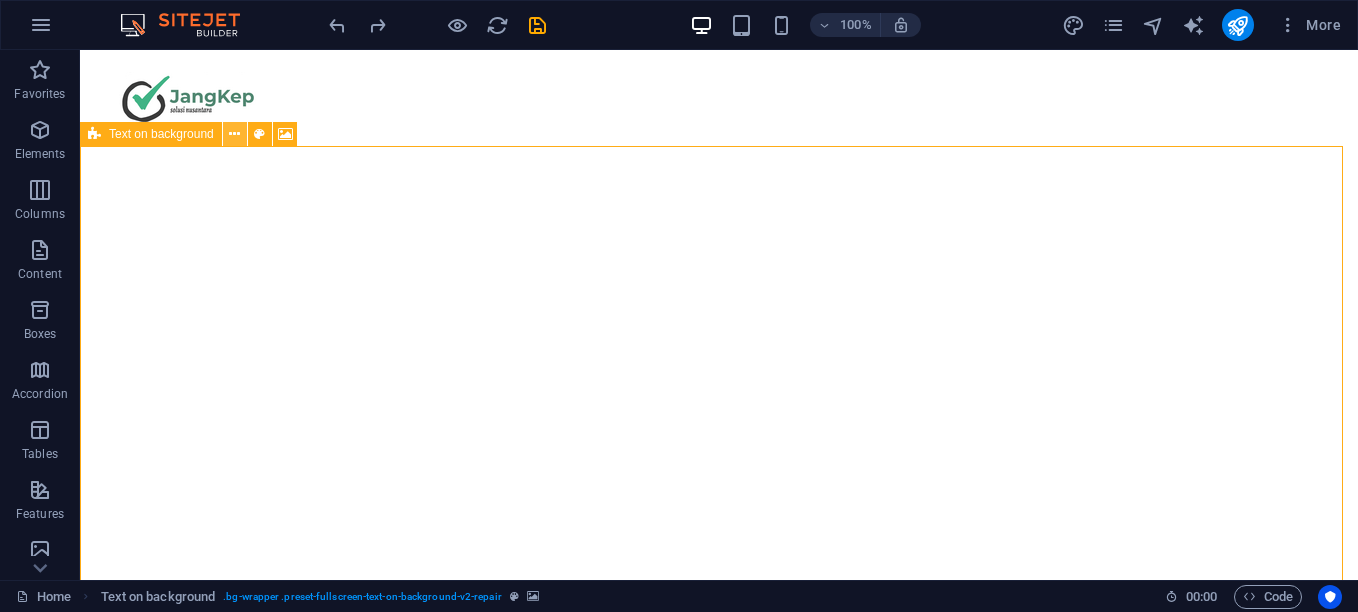 click at bounding box center (234, 134) 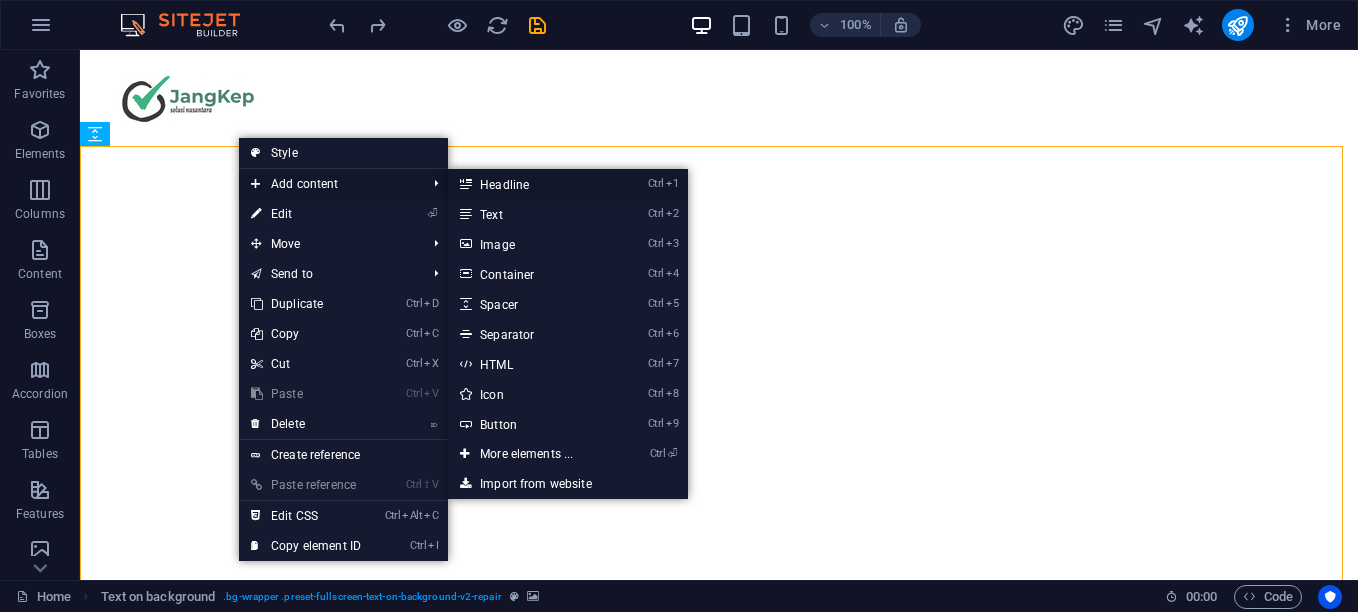 click on "Ctrl 1  Headline" at bounding box center [530, 184] 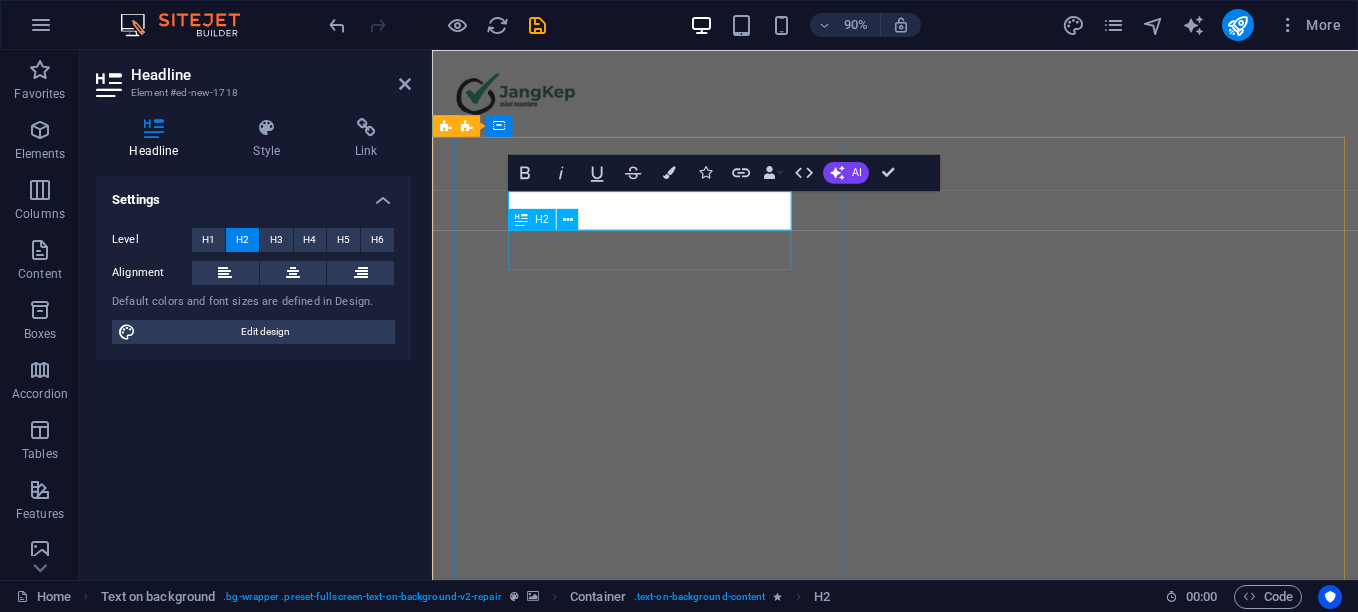 click on "New headline" at bounding box center (946, 837) 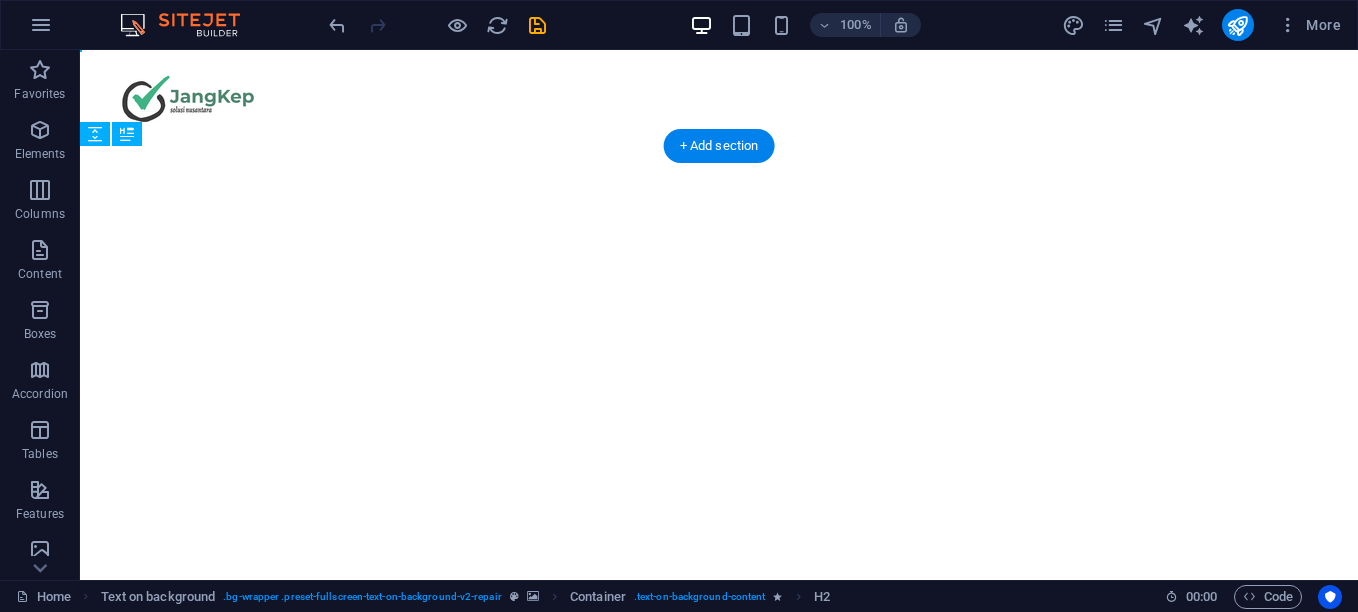 drag, startPoint x: 421, startPoint y: 228, endPoint x: 579, endPoint y: 268, distance: 162.98466 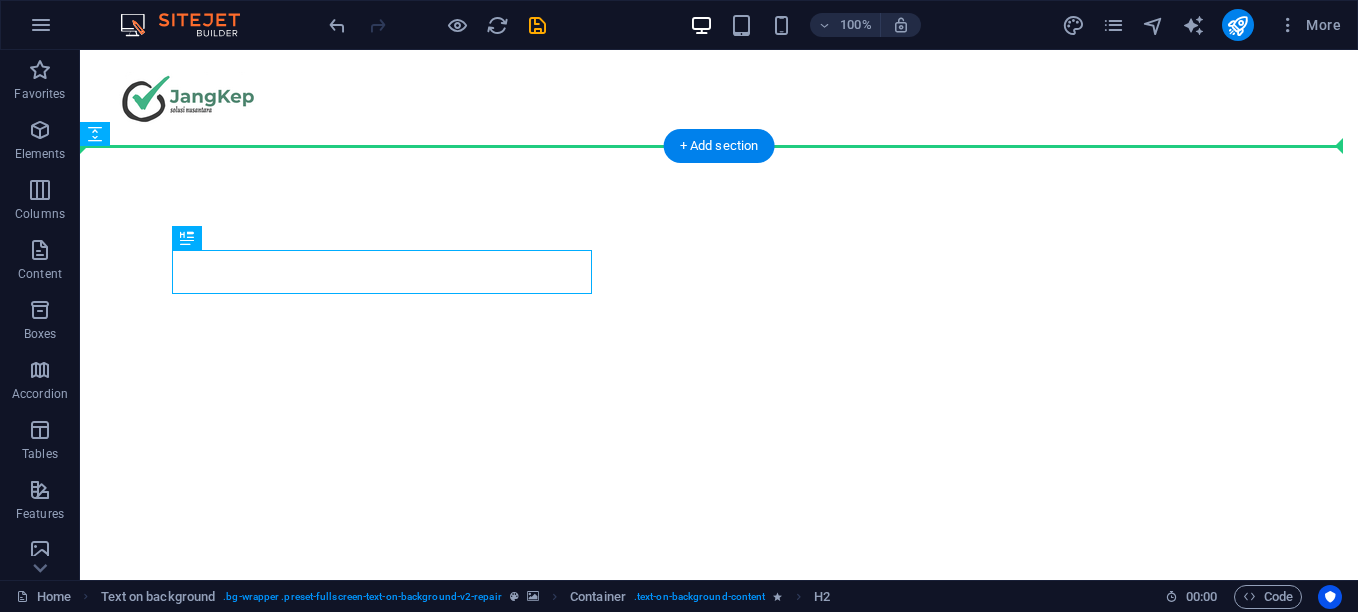 drag, startPoint x: 357, startPoint y: 279, endPoint x: 695, endPoint y: 285, distance: 338.05325 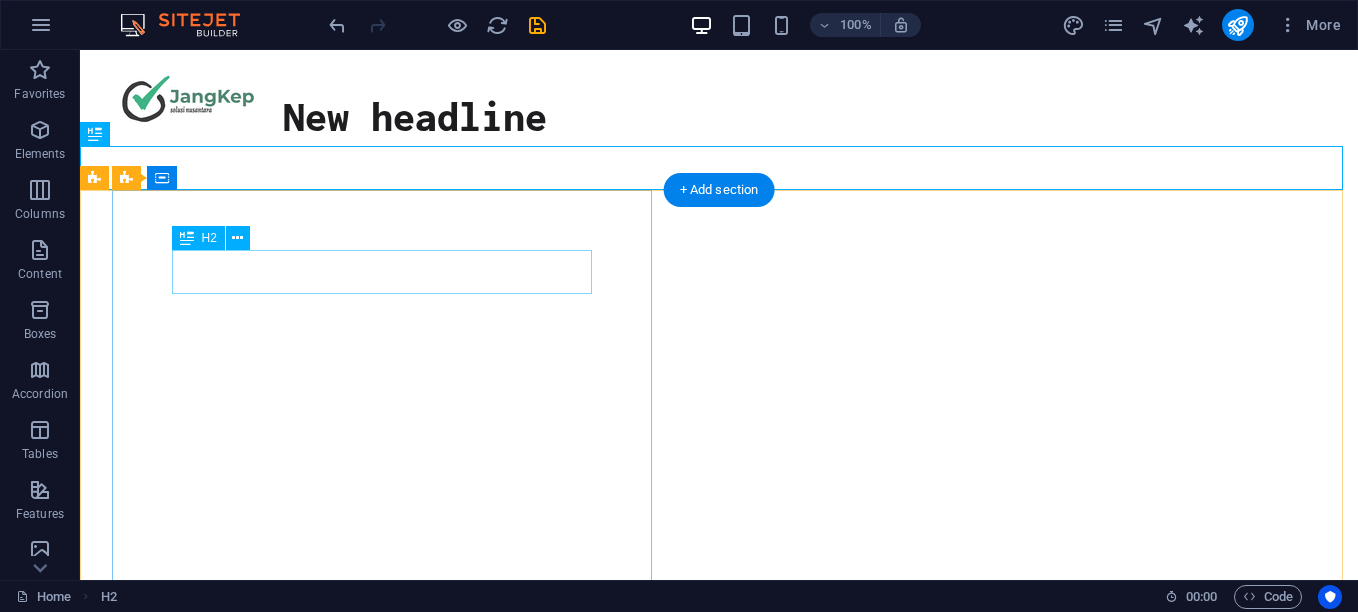 click on "New headline" at bounding box center (719, 782) 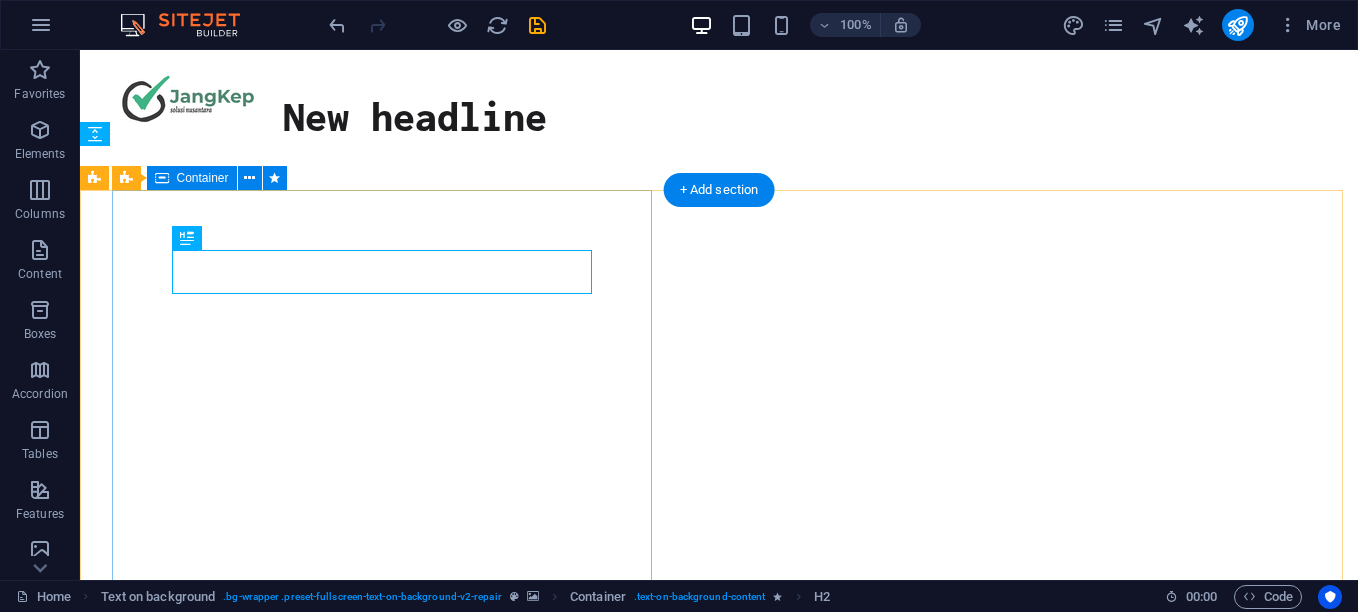 click on "New headline" at bounding box center (719, 116) 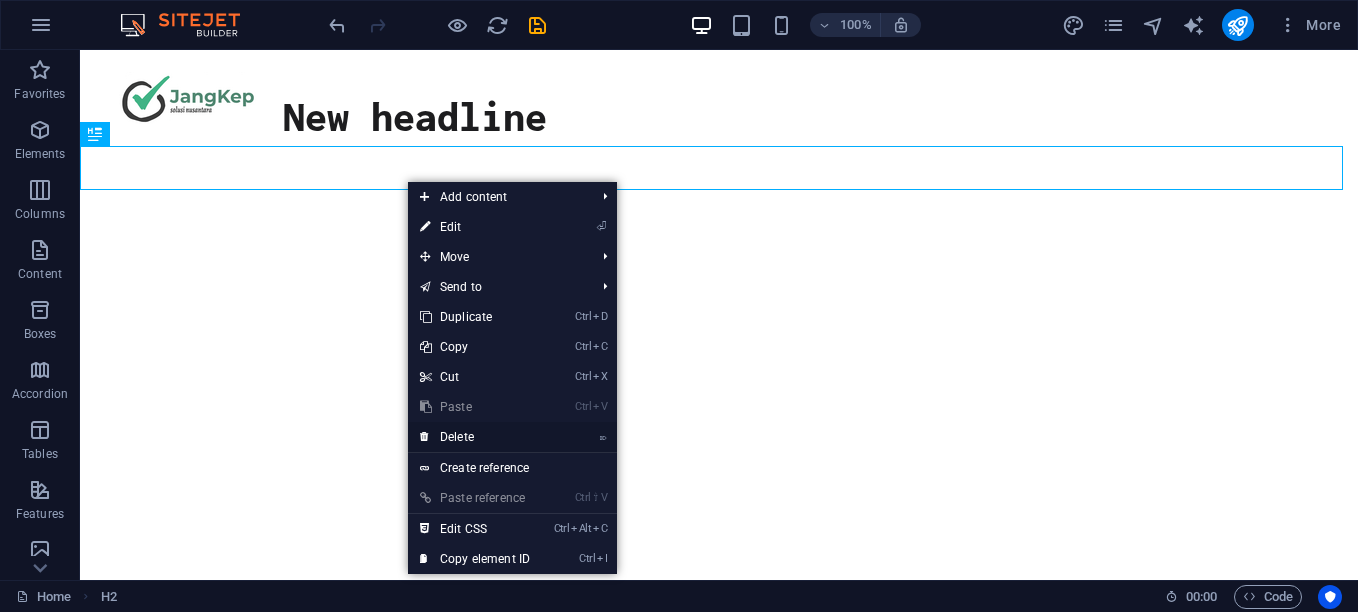 drag, startPoint x: 447, startPoint y: 434, endPoint x: 363, endPoint y: 383, distance: 98.270035 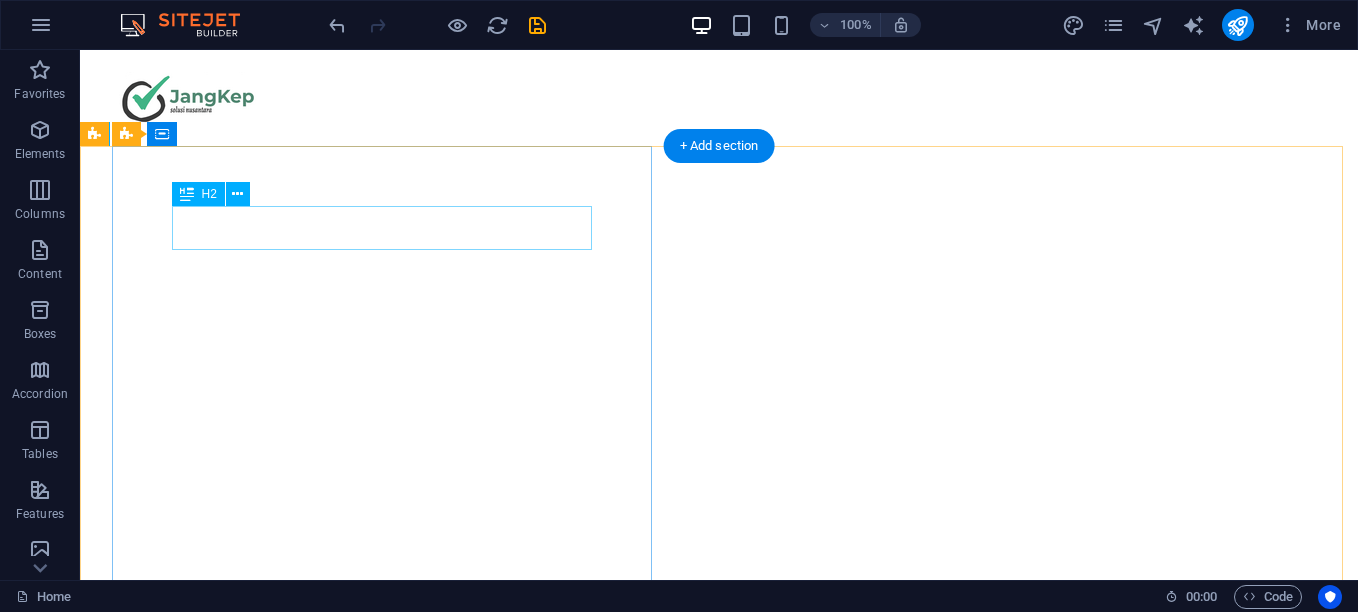 click on "New headline" at bounding box center (719, 738) 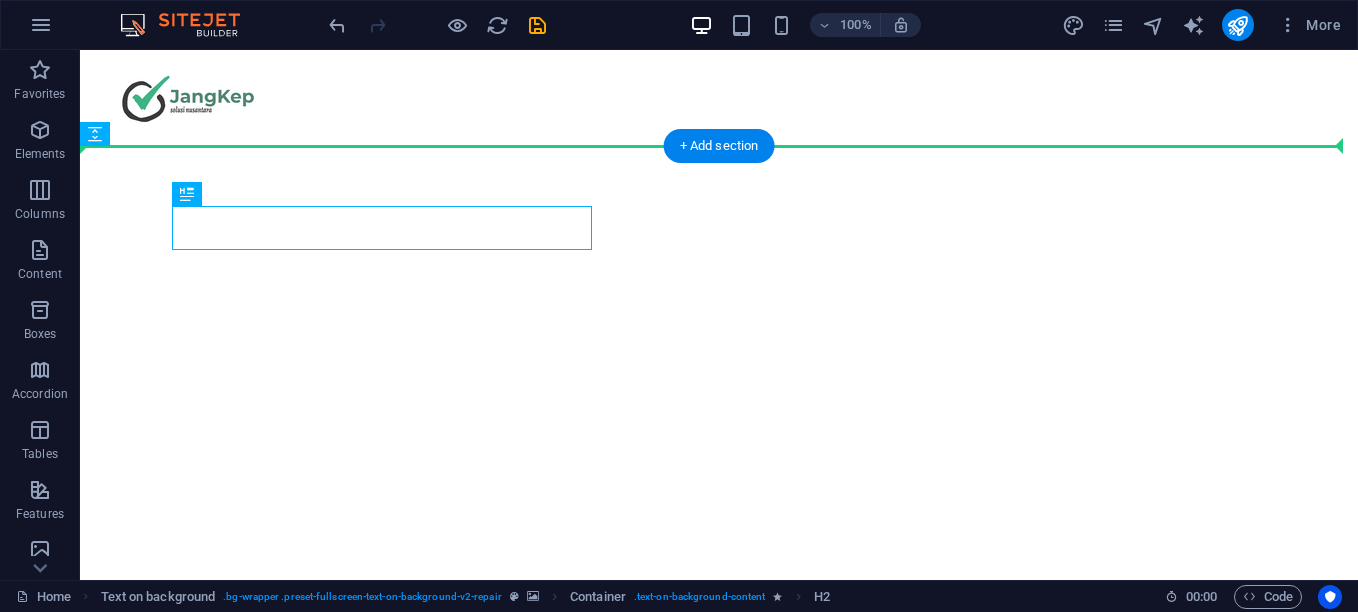 drag, startPoint x: 307, startPoint y: 234, endPoint x: 880, endPoint y: 316, distance: 578.83765 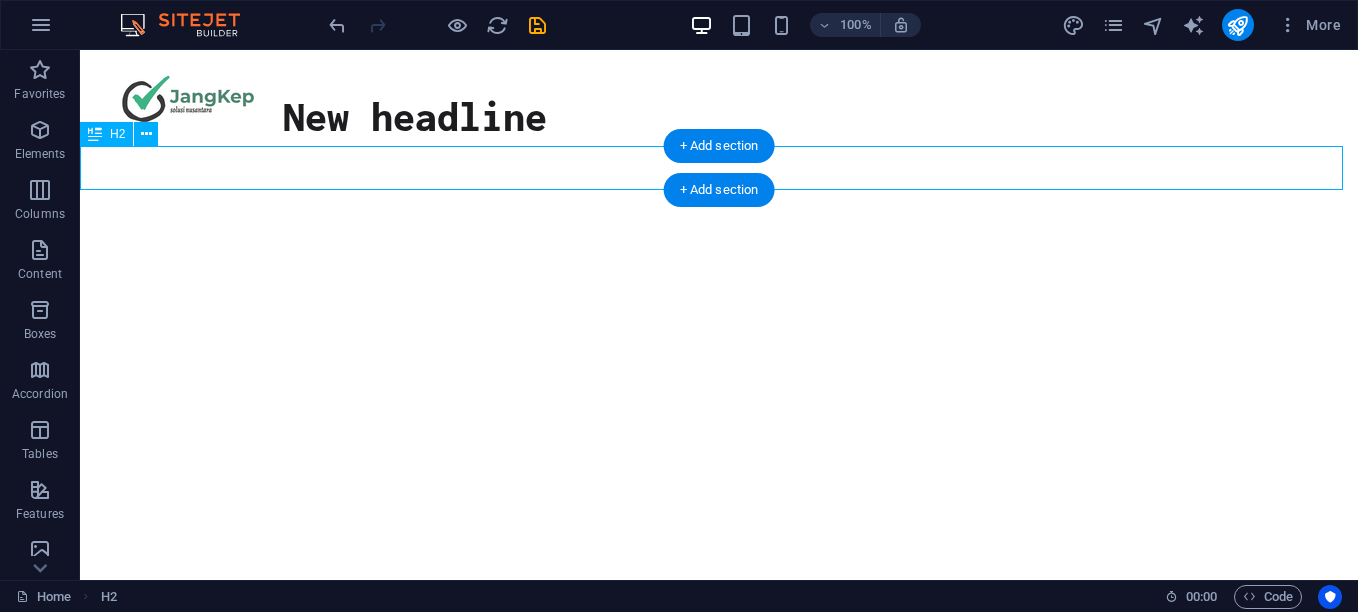 click on "New headline" at bounding box center [719, 116] 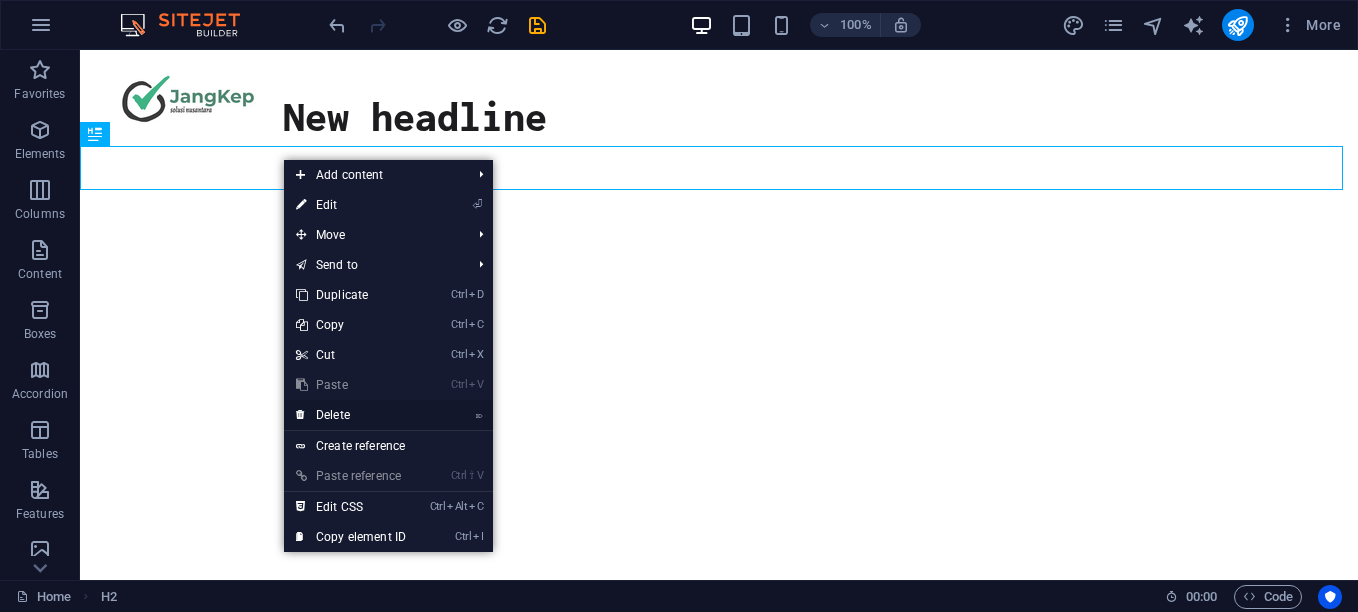 click on "⌦  Delete" at bounding box center [351, 415] 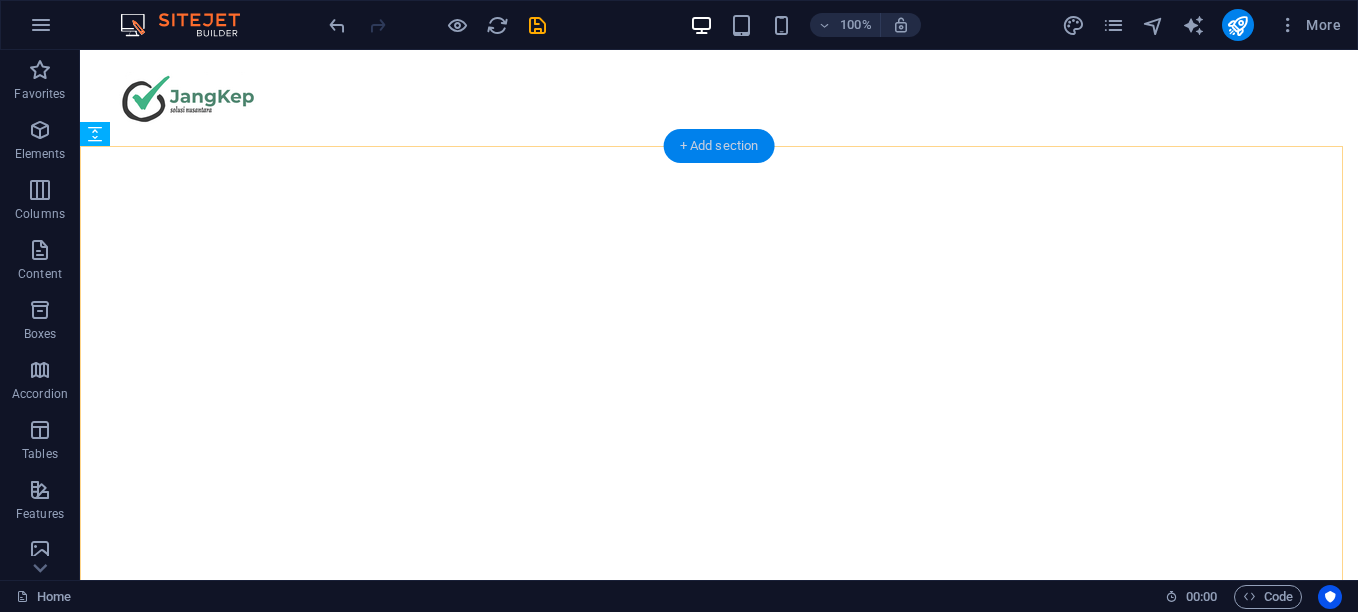 click on "+ Add section" at bounding box center [719, 146] 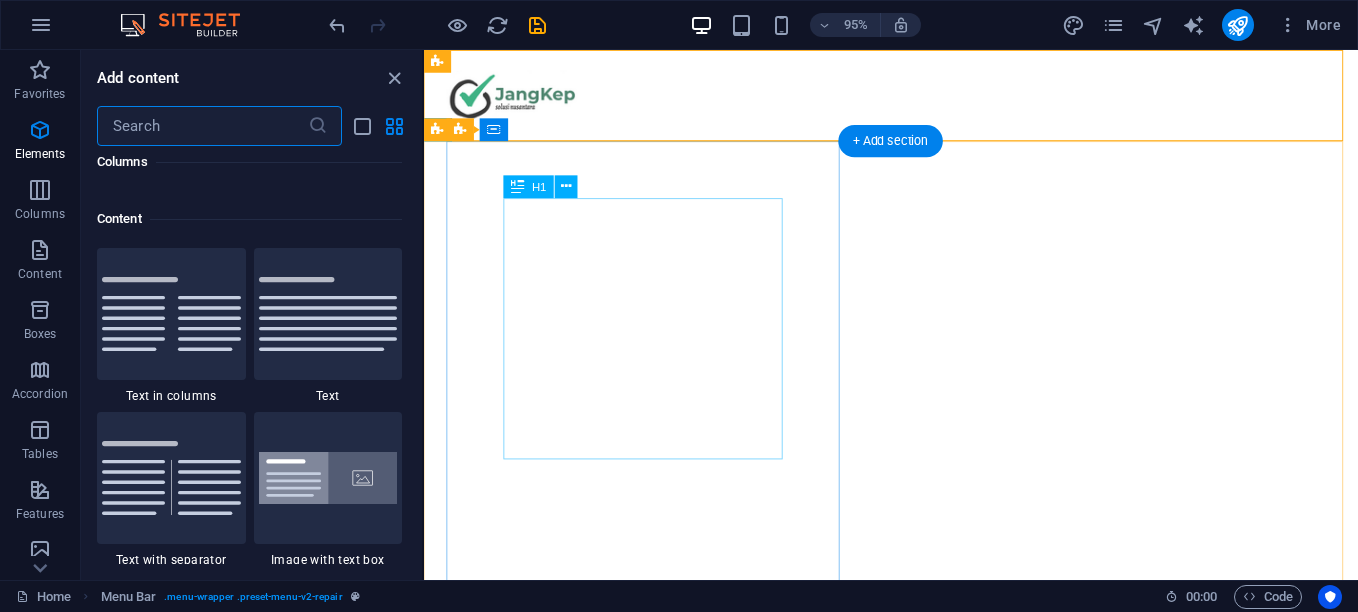 scroll, scrollTop: 3499, scrollLeft: 0, axis: vertical 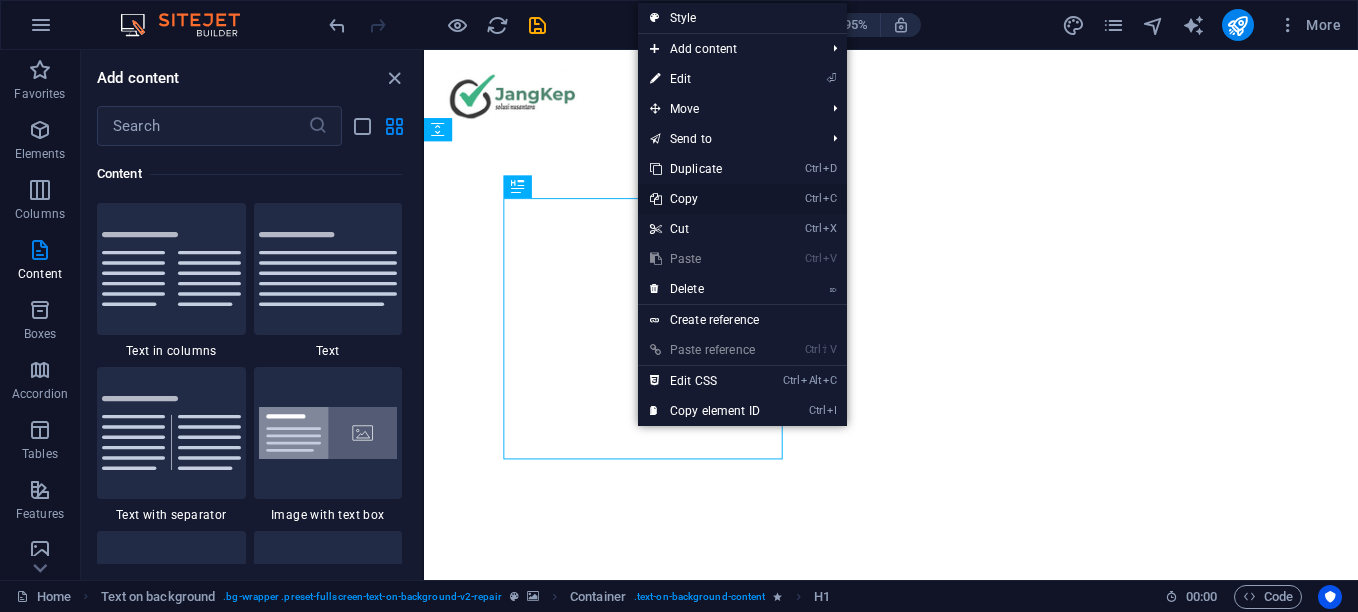 drag, startPoint x: 675, startPoint y: 198, endPoint x: 266, endPoint y: 155, distance: 411.25418 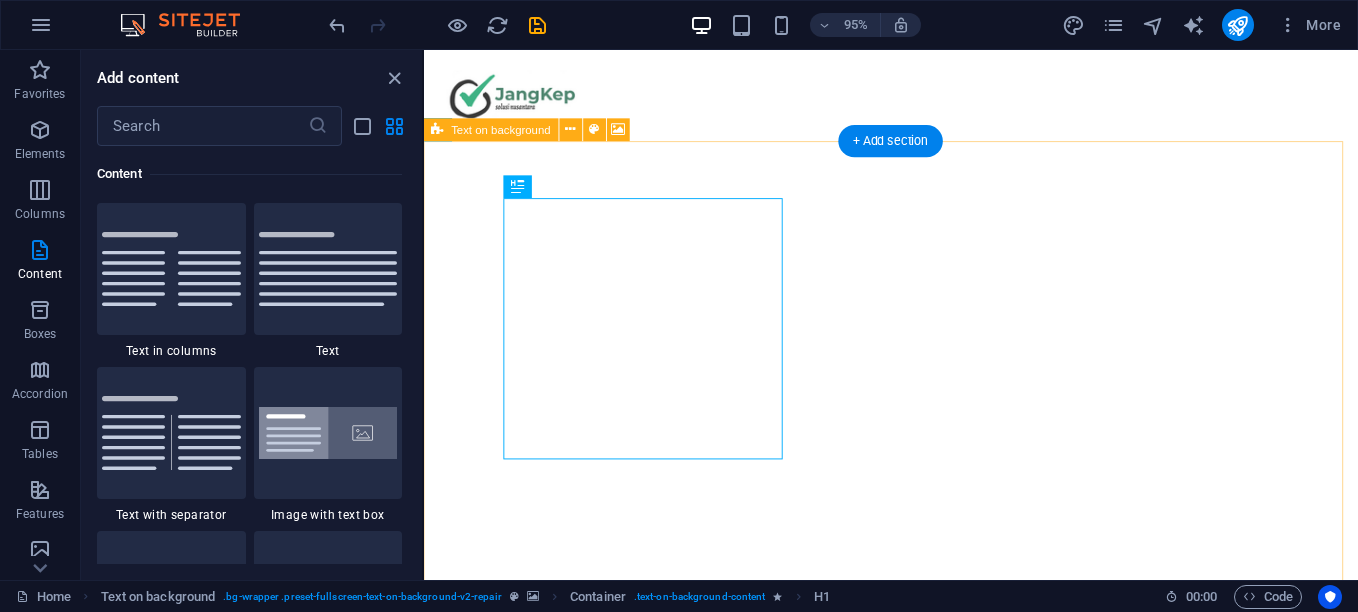 click at bounding box center (908, 94) 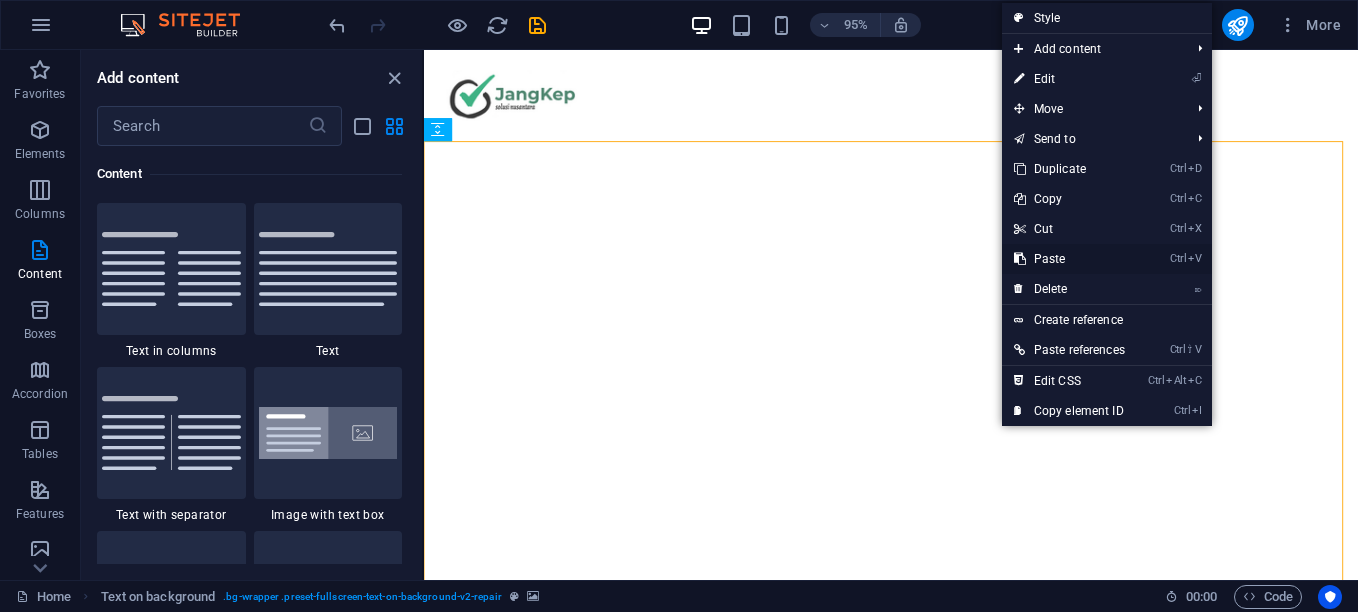 click on "Ctrl V  Paste" at bounding box center (1069, 259) 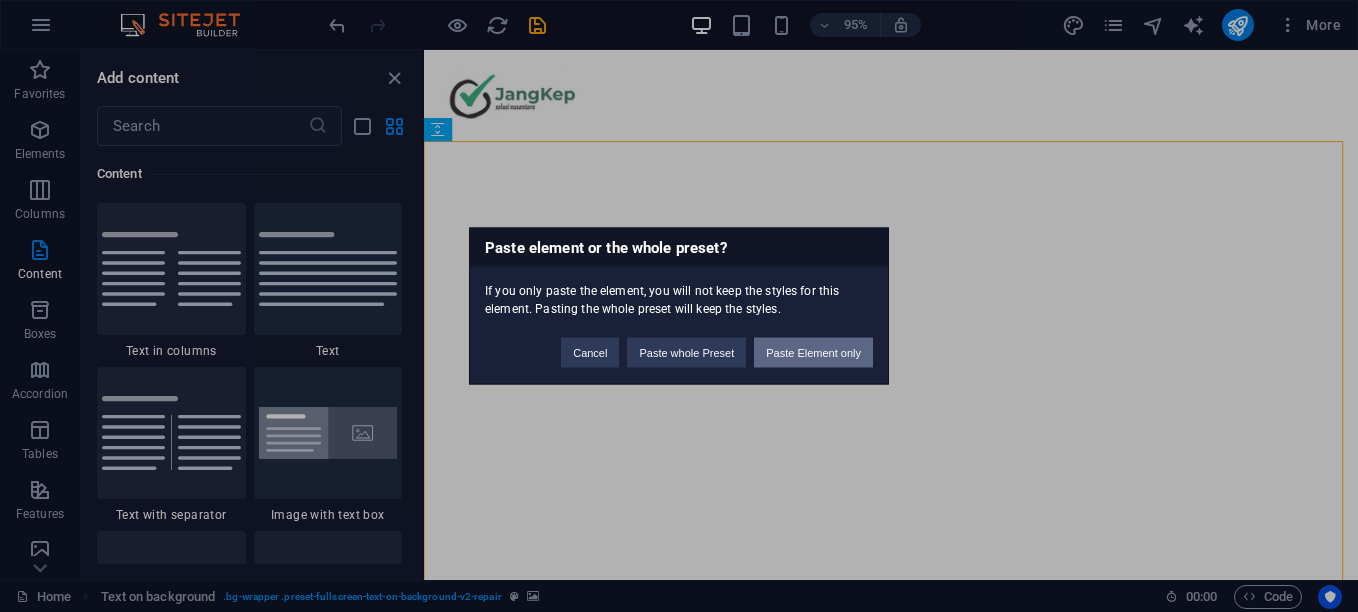 click on "Paste Element only" at bounding box center [813, 353] 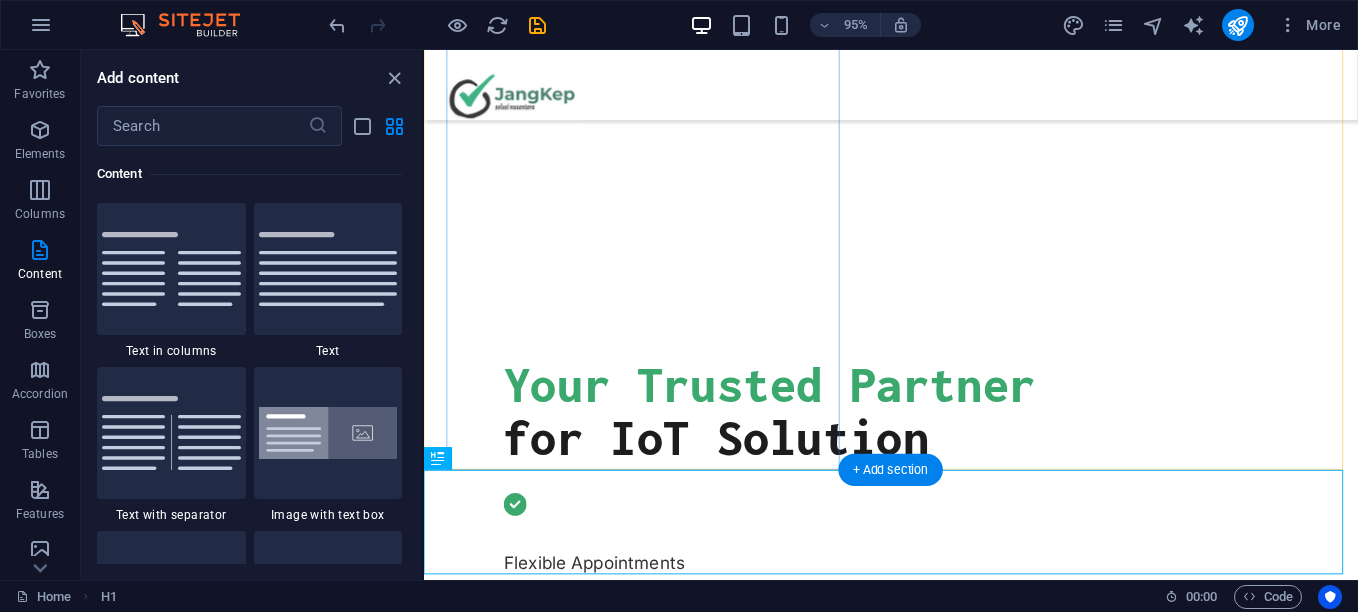 scroll, scrollTop: 445, scrollLeft: 0, axis: vertical 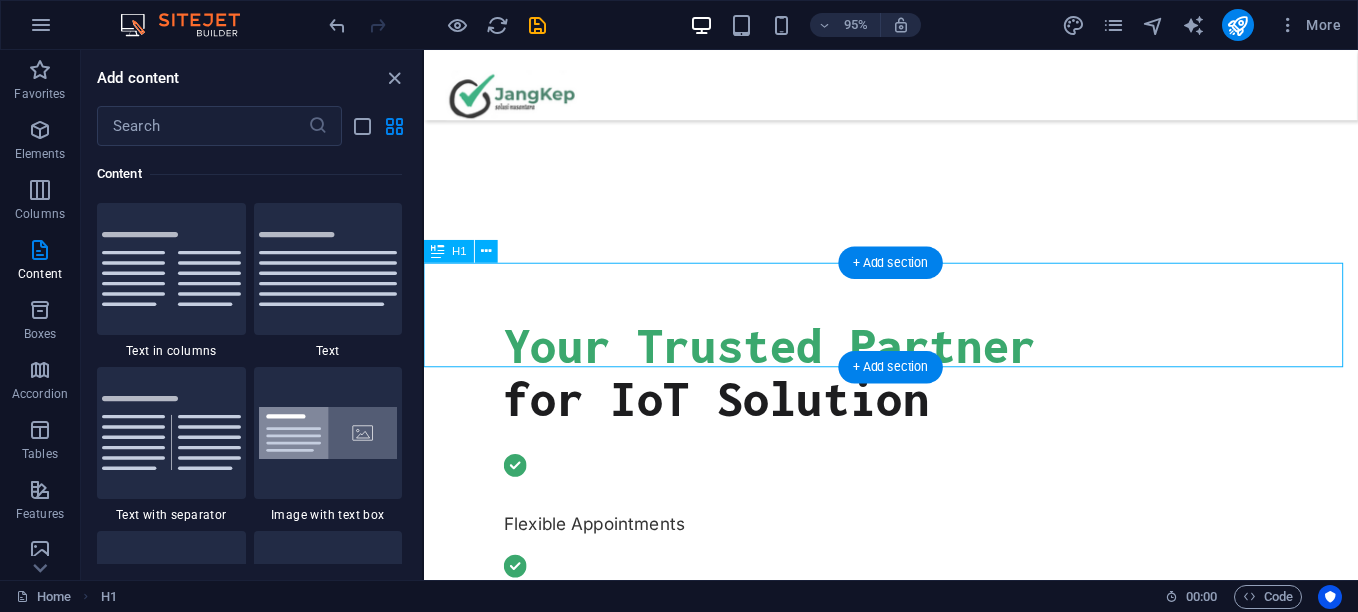 click on "Your Trusted Partner for IoT Solution" at bounding box center (915, 922) 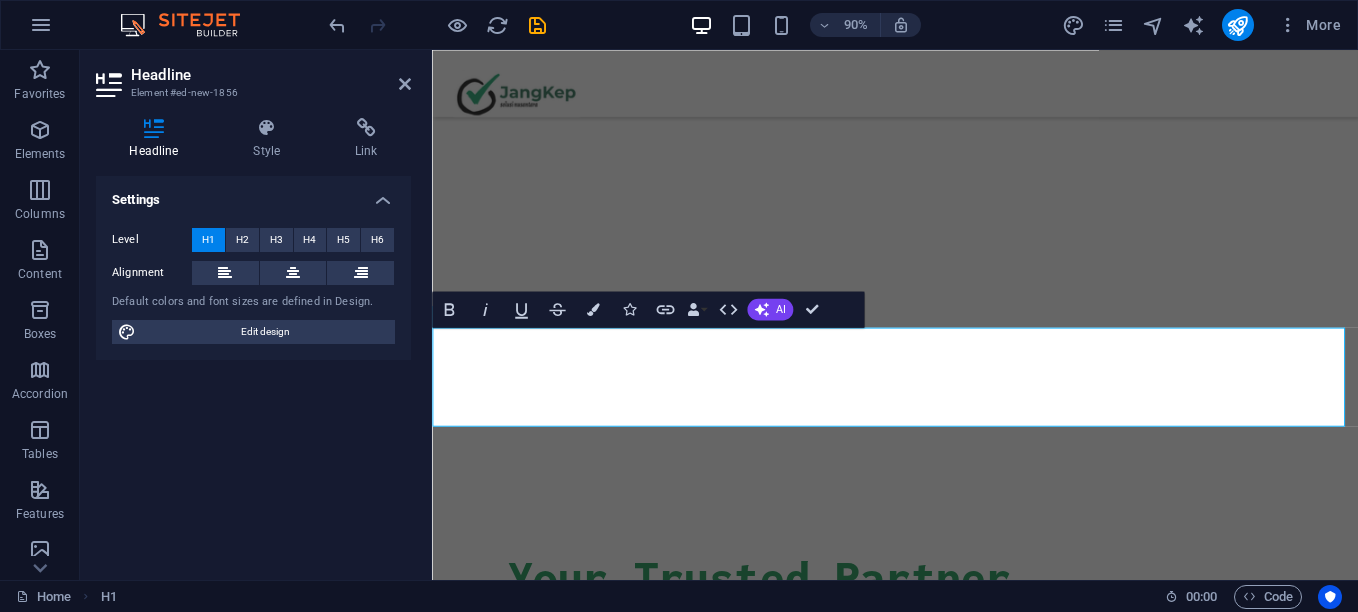 scroll, scrollTop: 245, scrollLeft: 0, axis: vertical 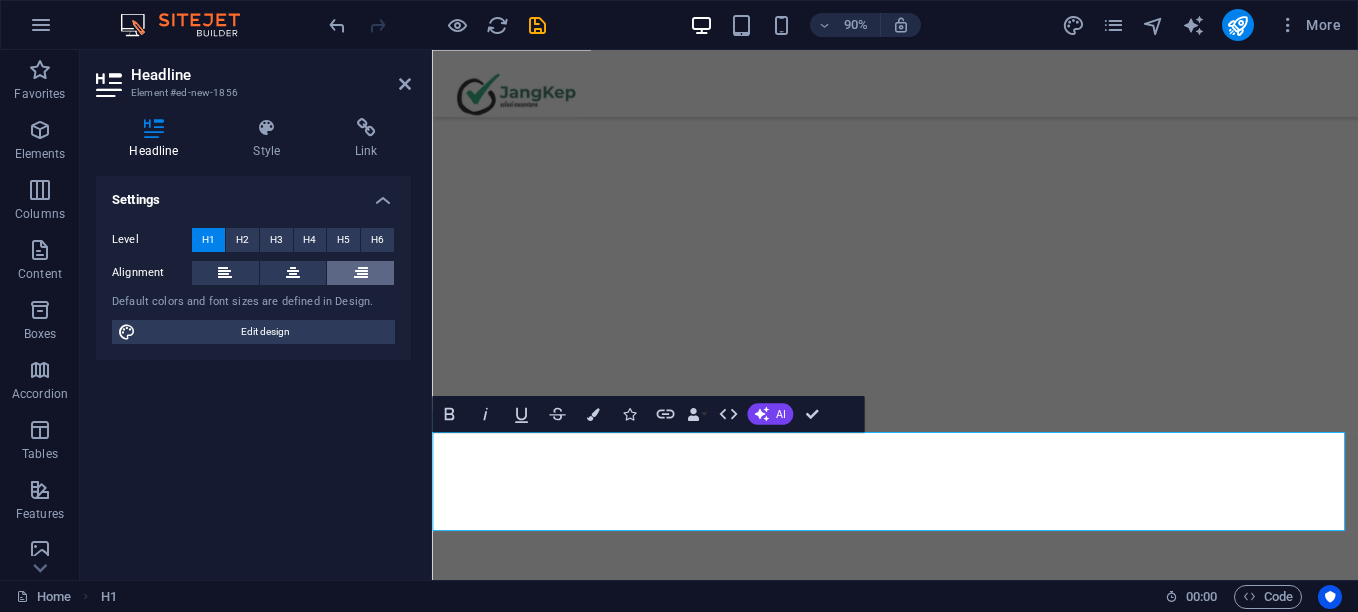 click at bounding box center (361, 273) 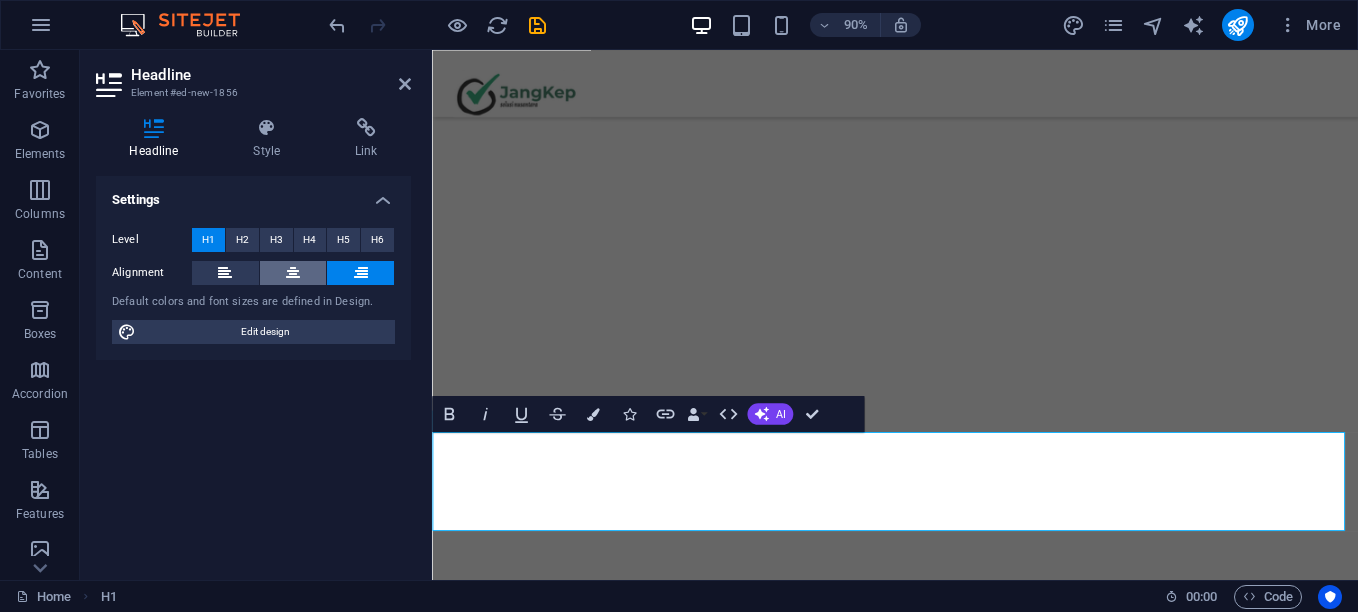 click at bounding box center (293, 273) 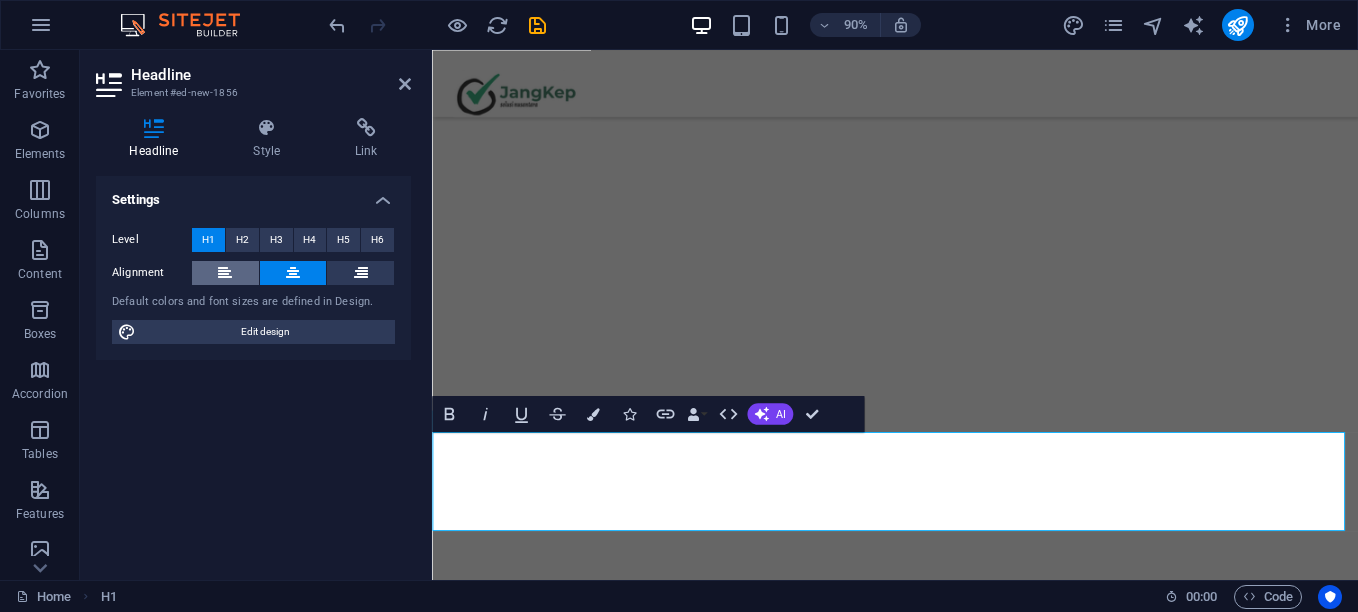click at bounding box center (225, 273) 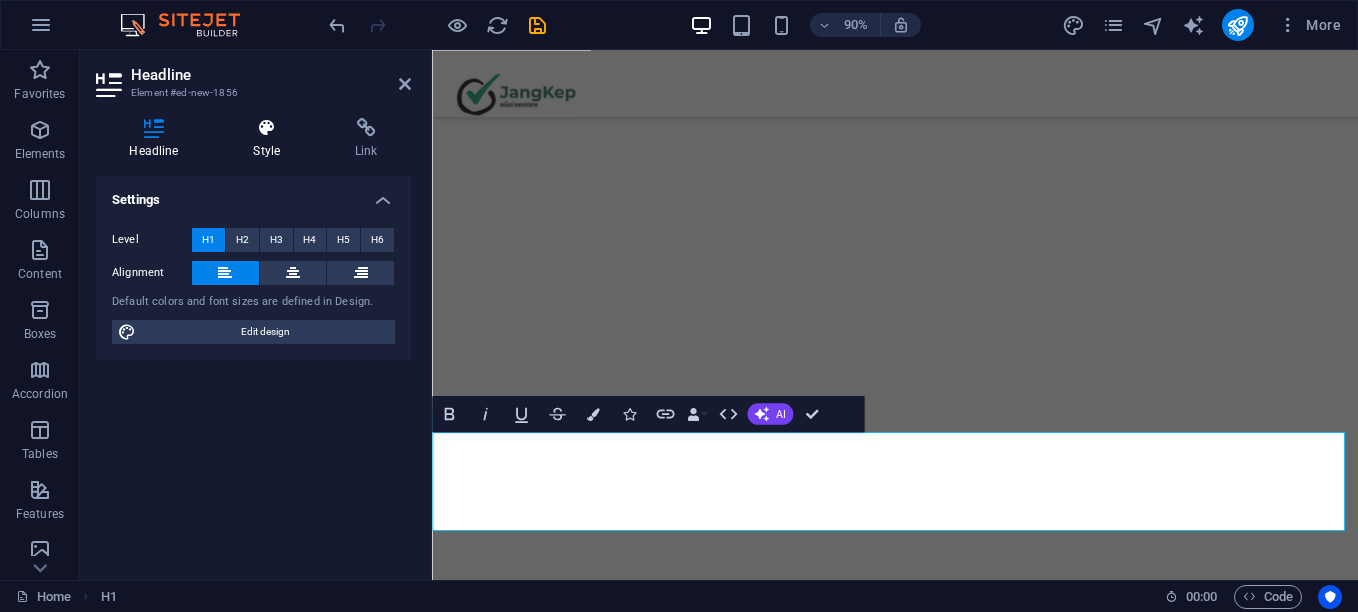 click at bounding box center [267, 128] 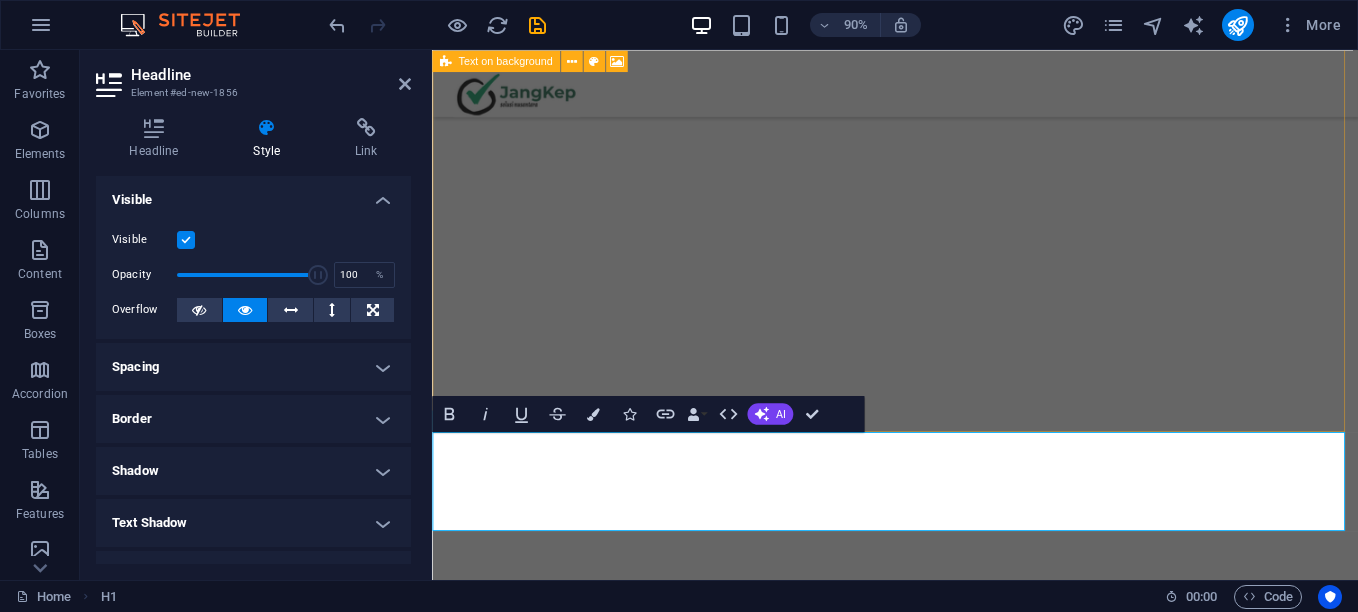 drag, startPoint x: 958, startPoint y: 451, endPoint x: 1011, endPoint y: 393, distance: 78.56844 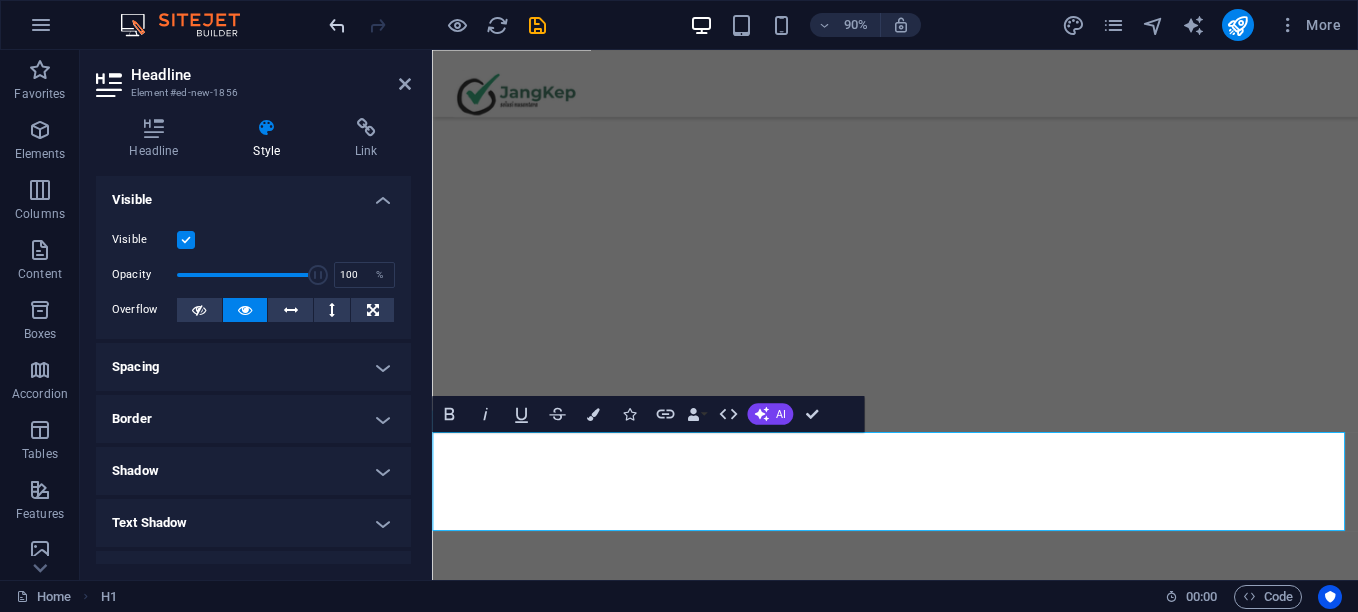 click at bounding box center (337, 25) 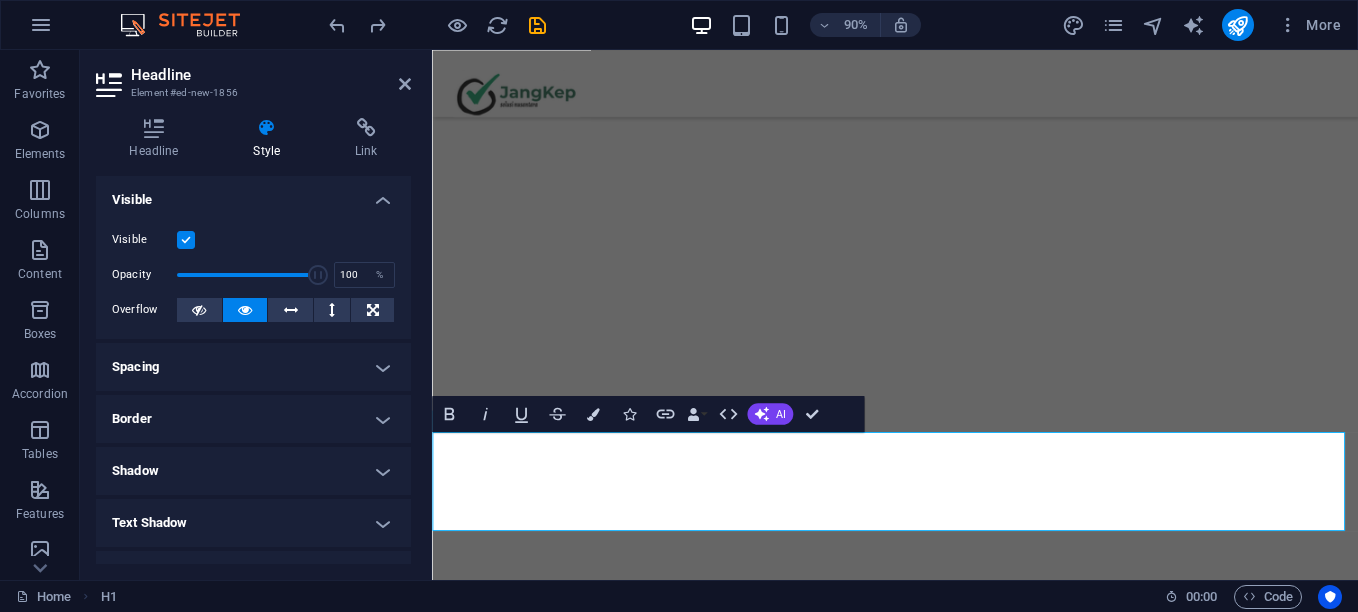 click at bounding box center [437, 25] 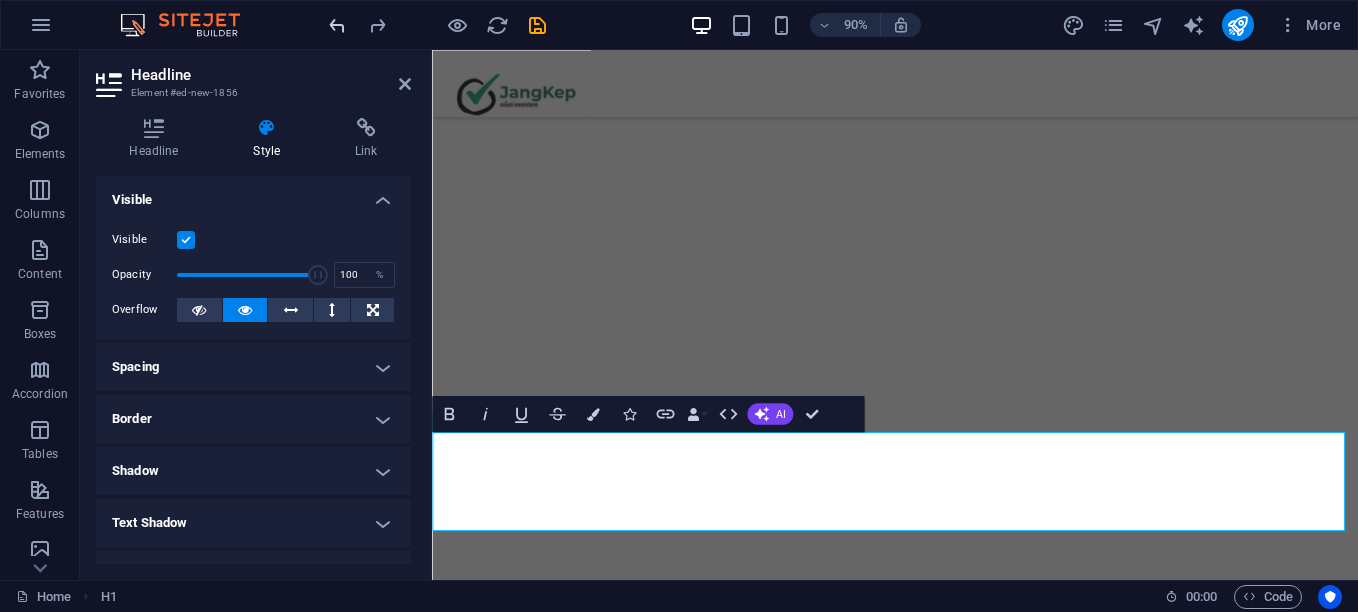 click at bounding box center (337, 25) 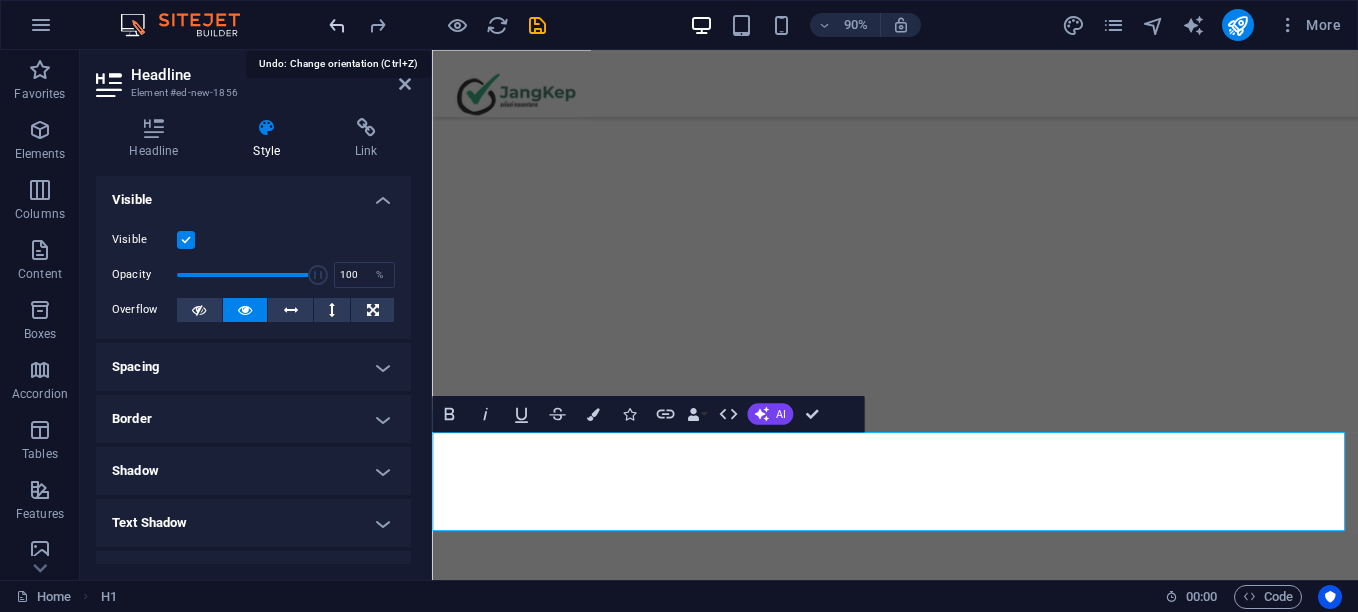click at bounding box center [337, 25] 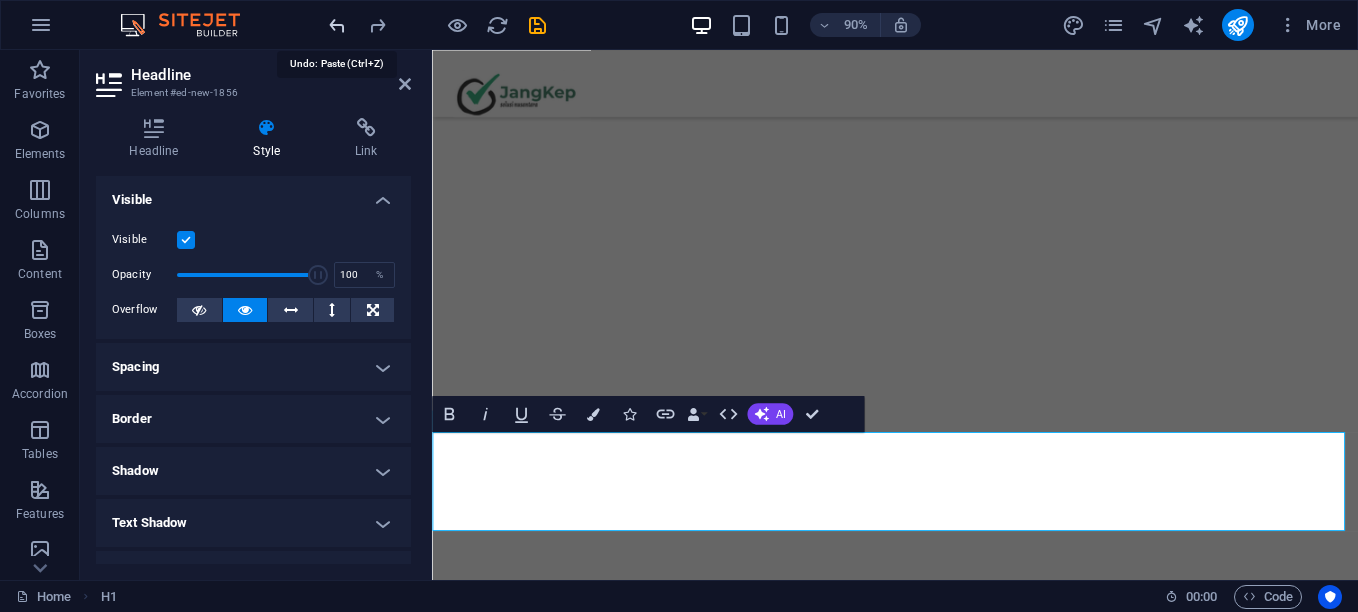 click at bounding box center [337, 25] 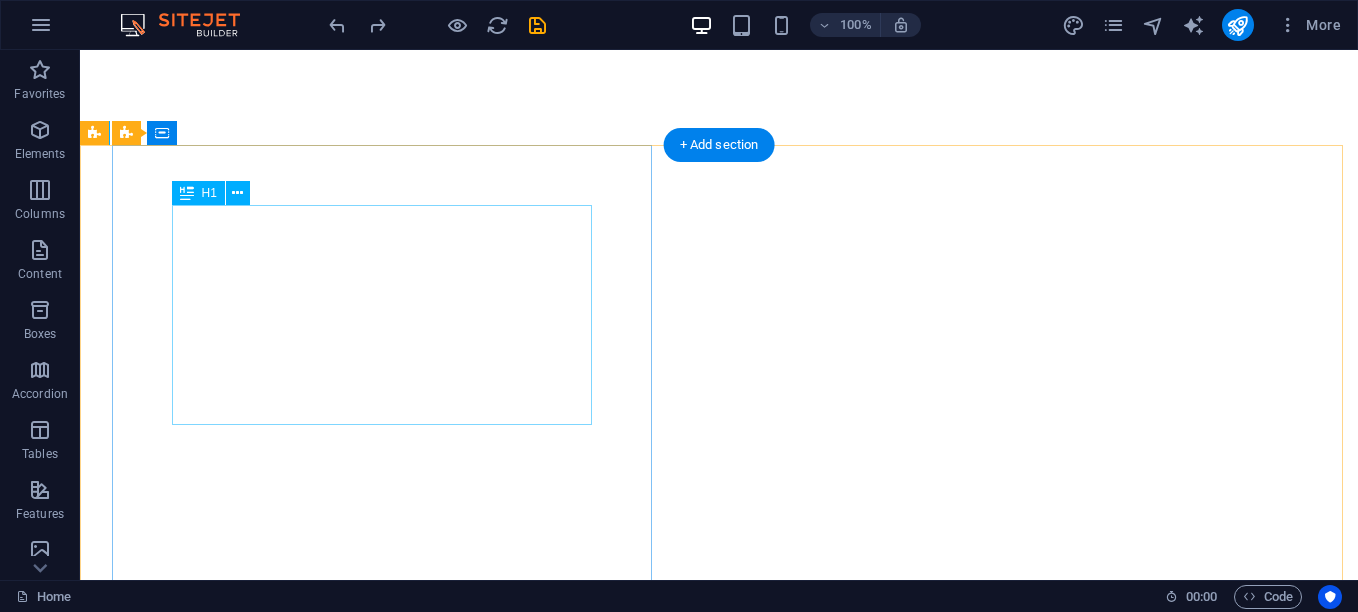 scroll, scrollTop: 0, scrollLeft: 0, axis: both 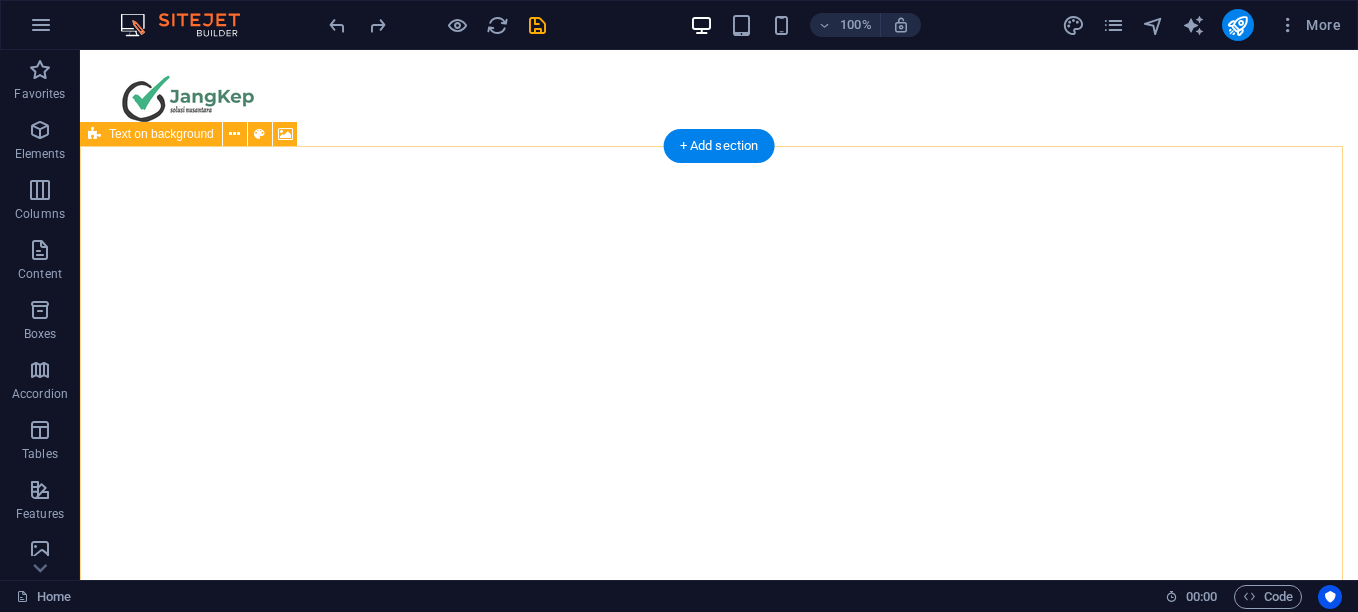 click at bounding box center (711, 94) 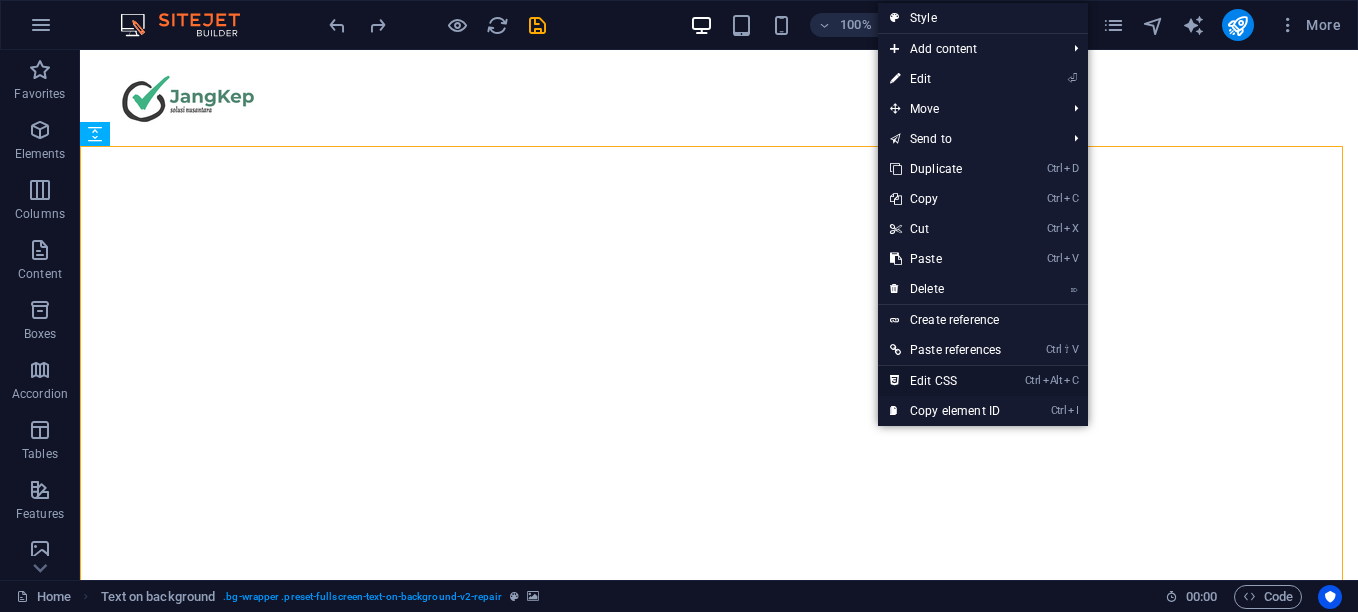 click on "Ctrl Alt C  Edit CSS" at bounding box center [945, 381] 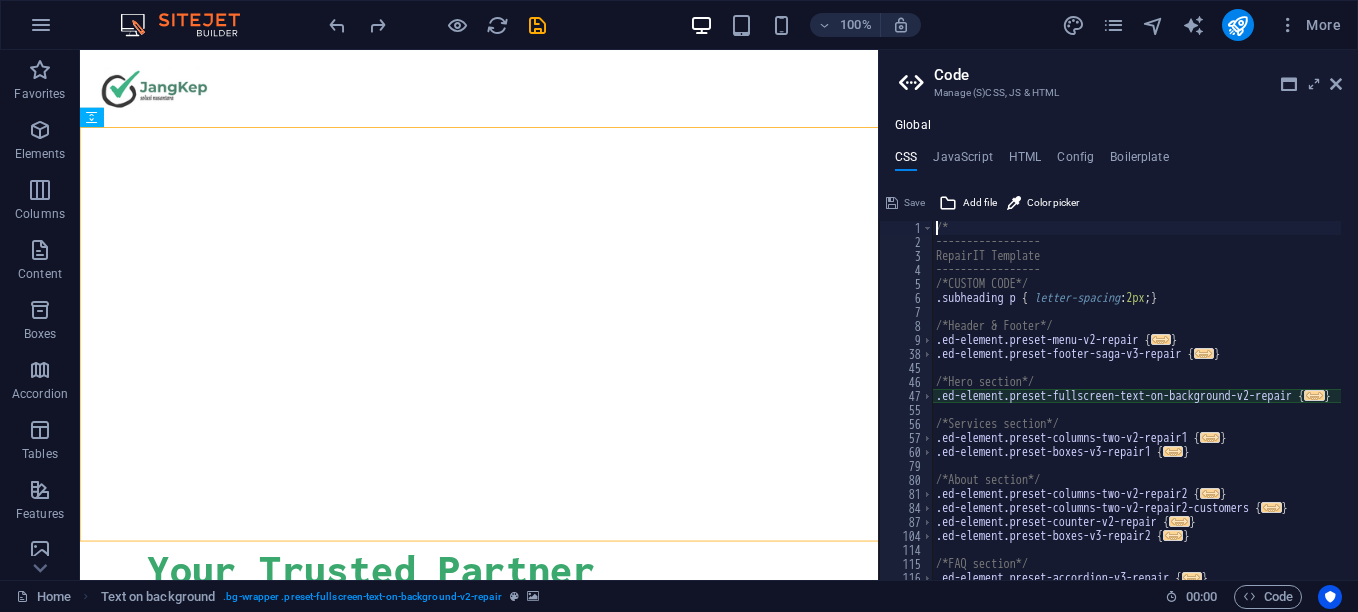type on "@include fullscreen-text-on-background-v2(" 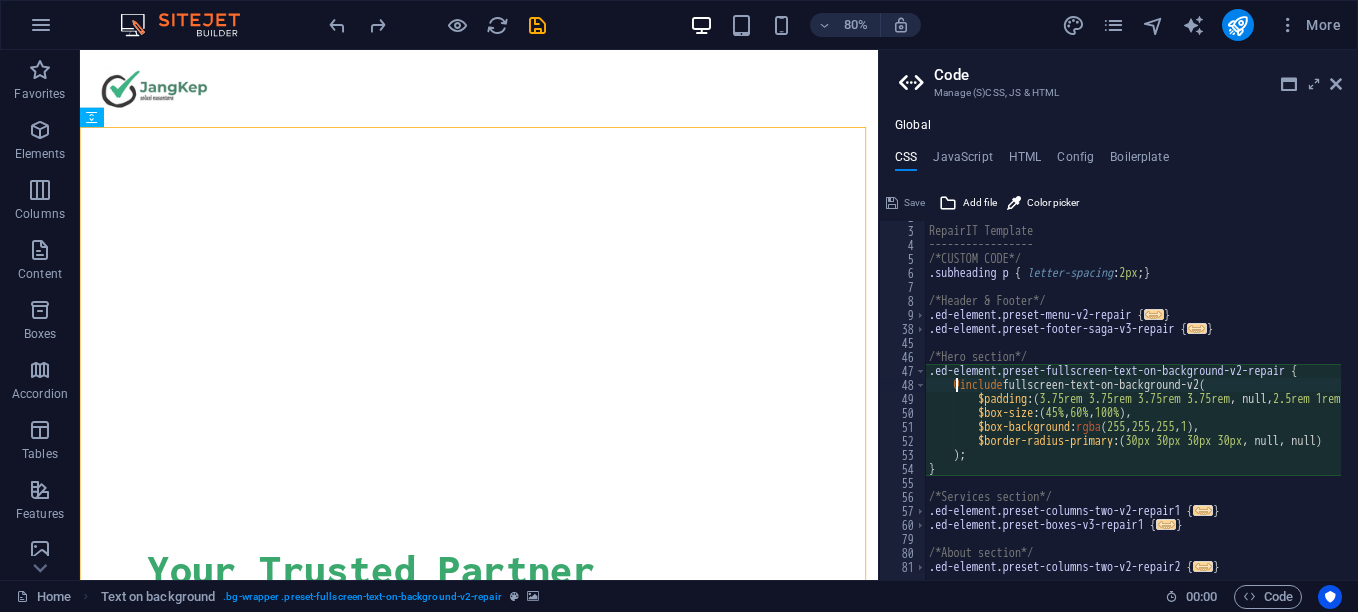 scroll, scrollTop: 25, scrollLeft: 0, axis: vertical 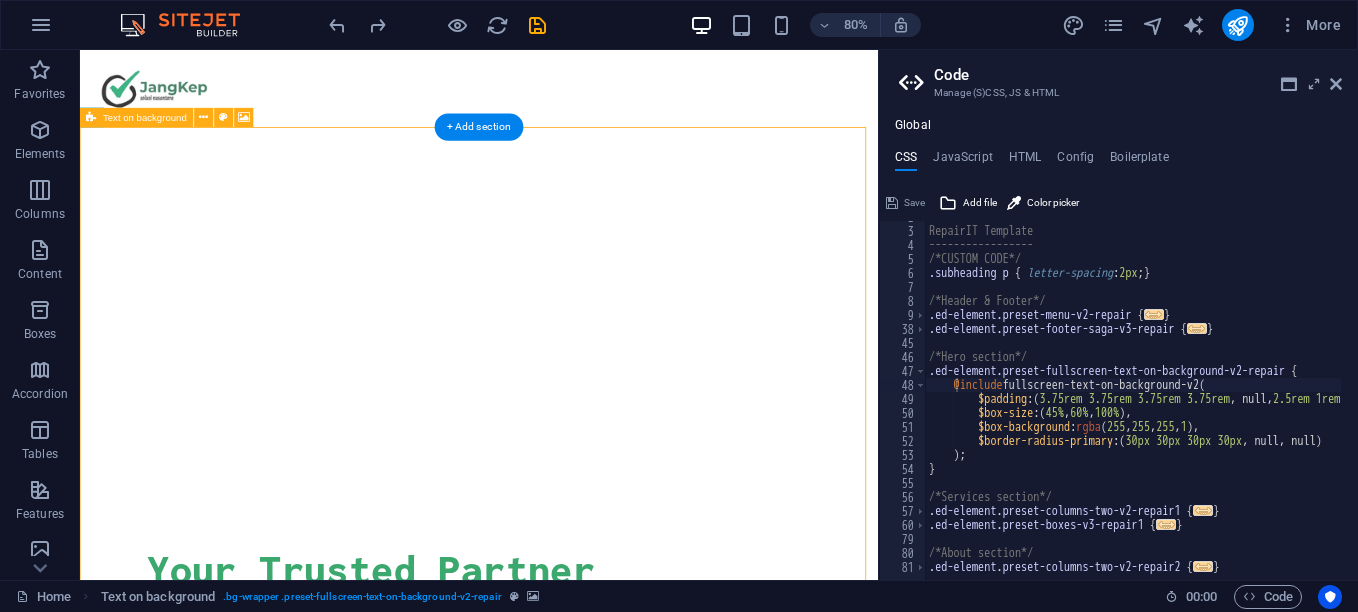 click at bounding box center (571, 94) 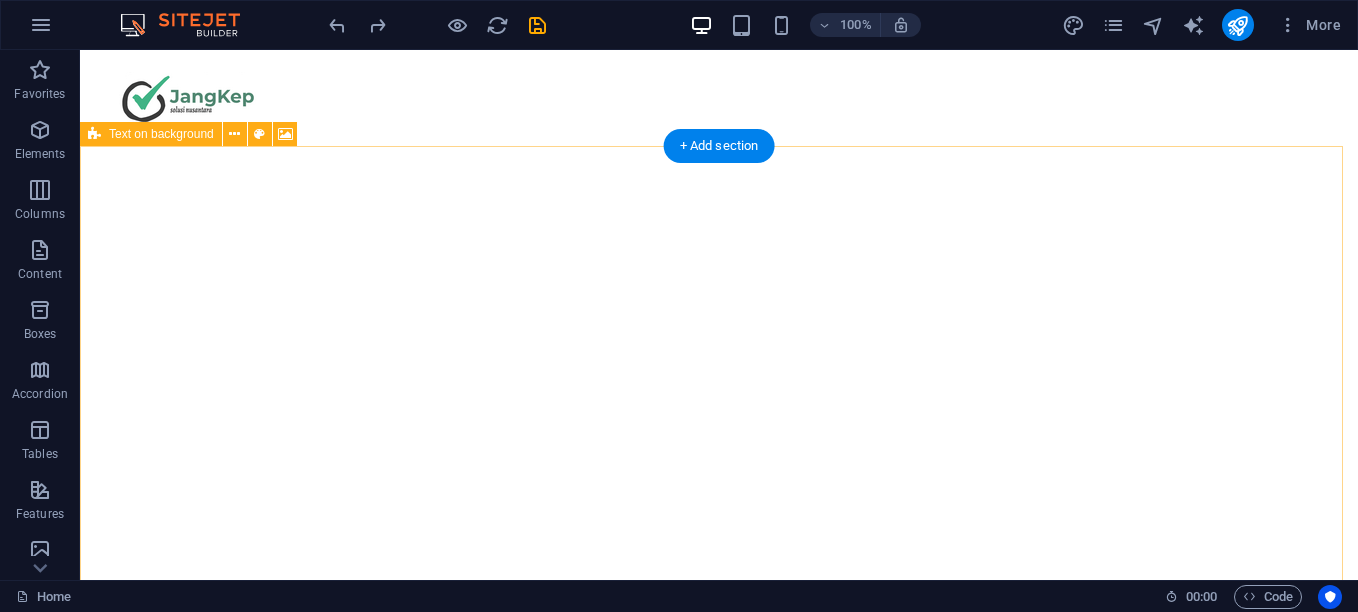 click at bounding box center (711, 94) 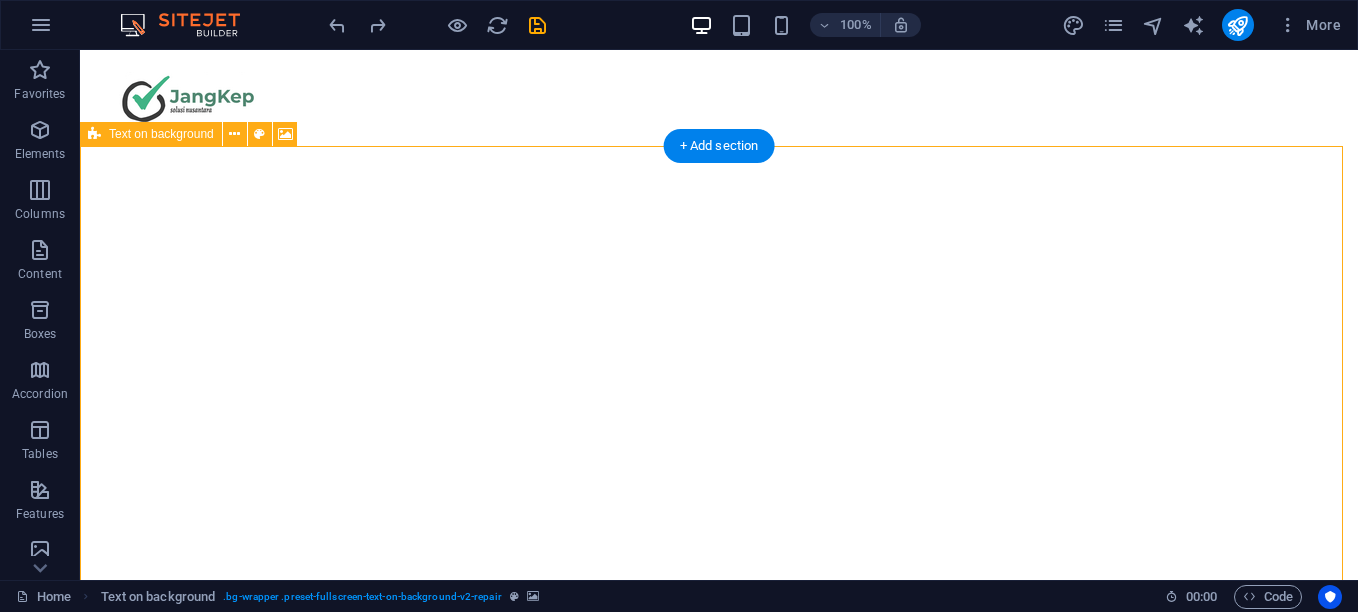click at bounding box center (711, 94) 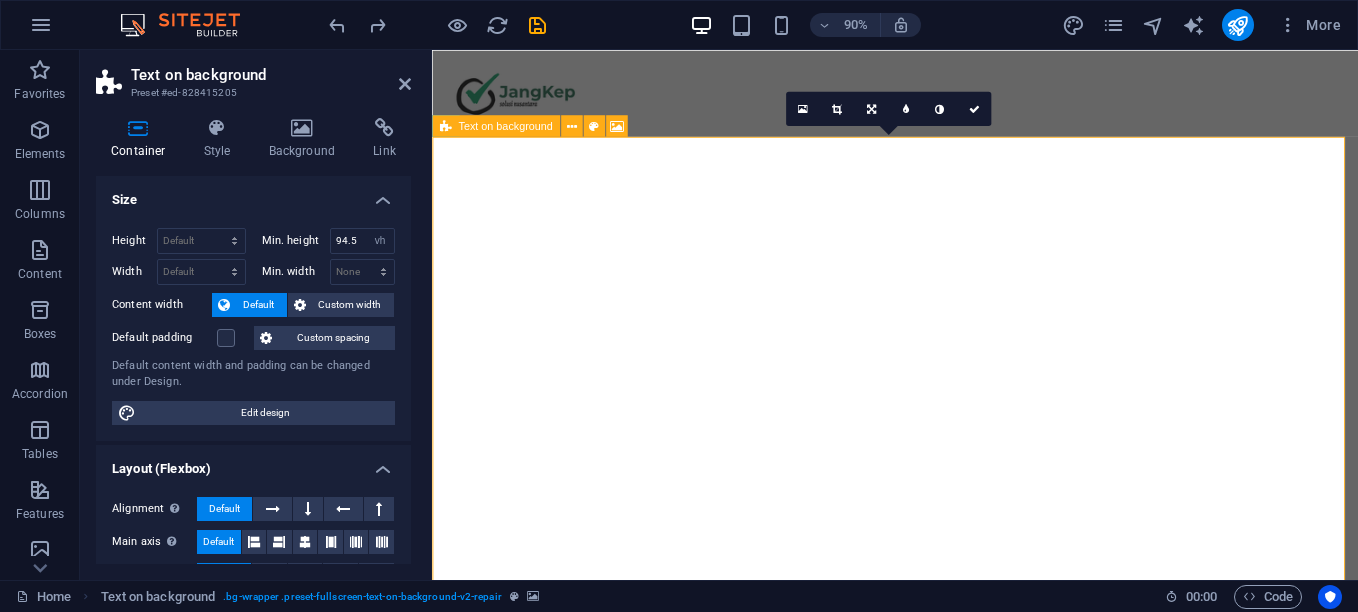 click at bounding box center (939, 94) 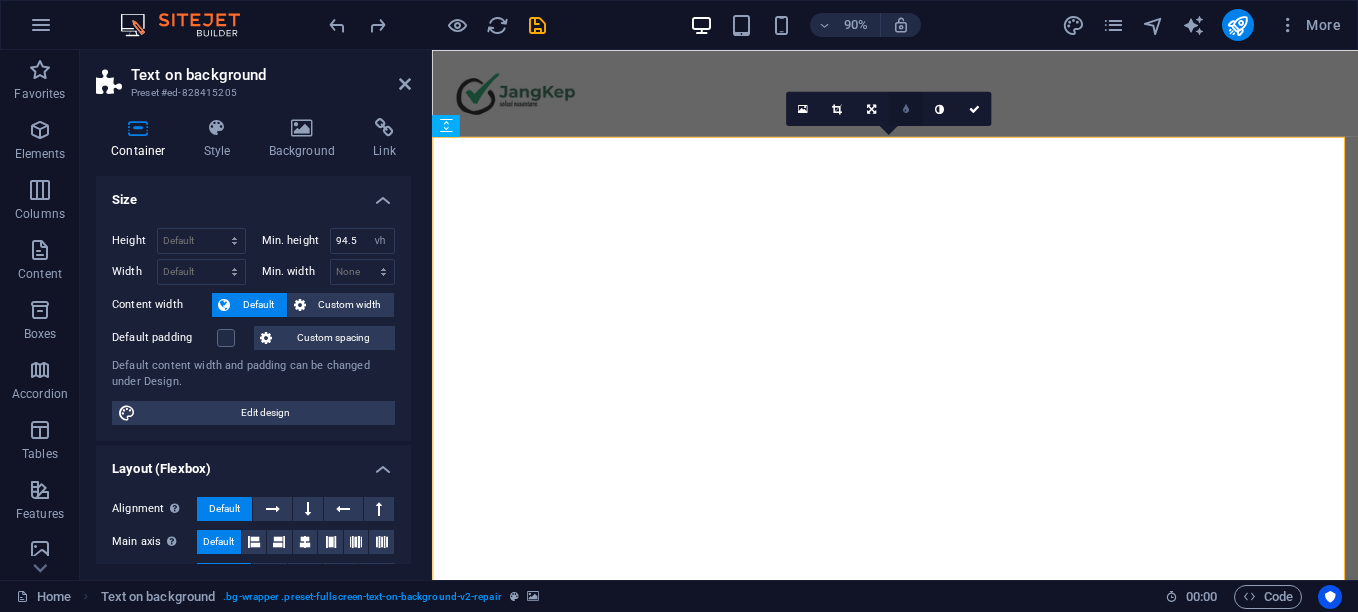 click at bounding box center [905, 108] 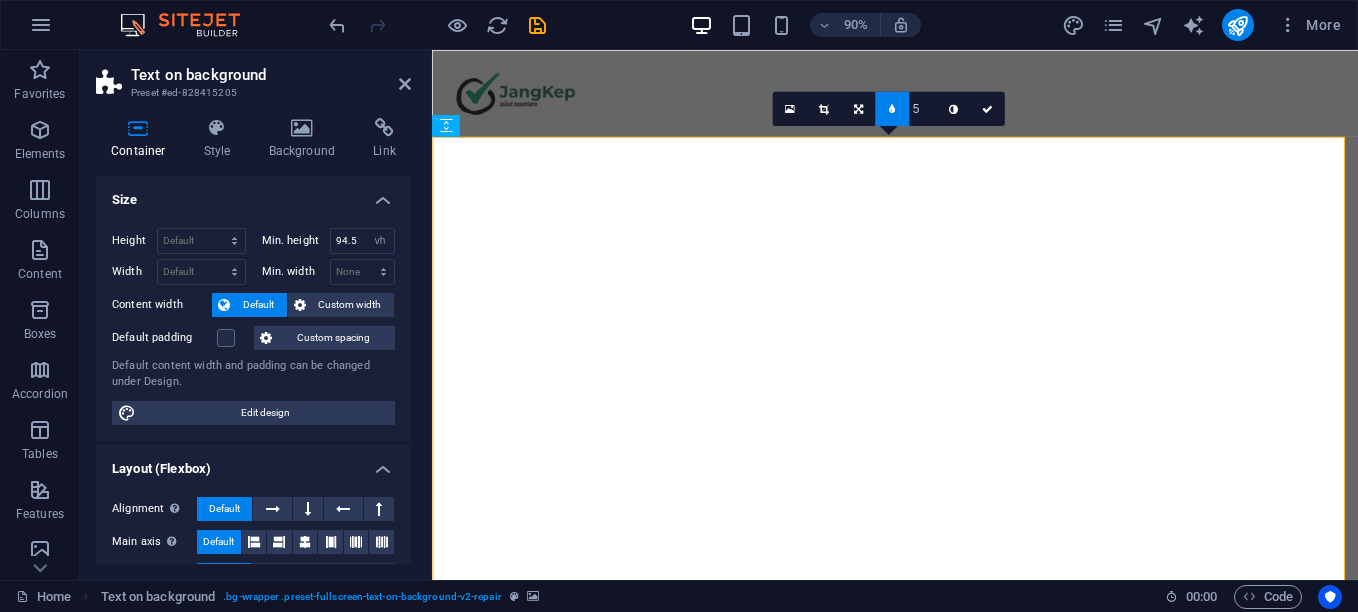 click on "5" at bounding box center (922, 107) 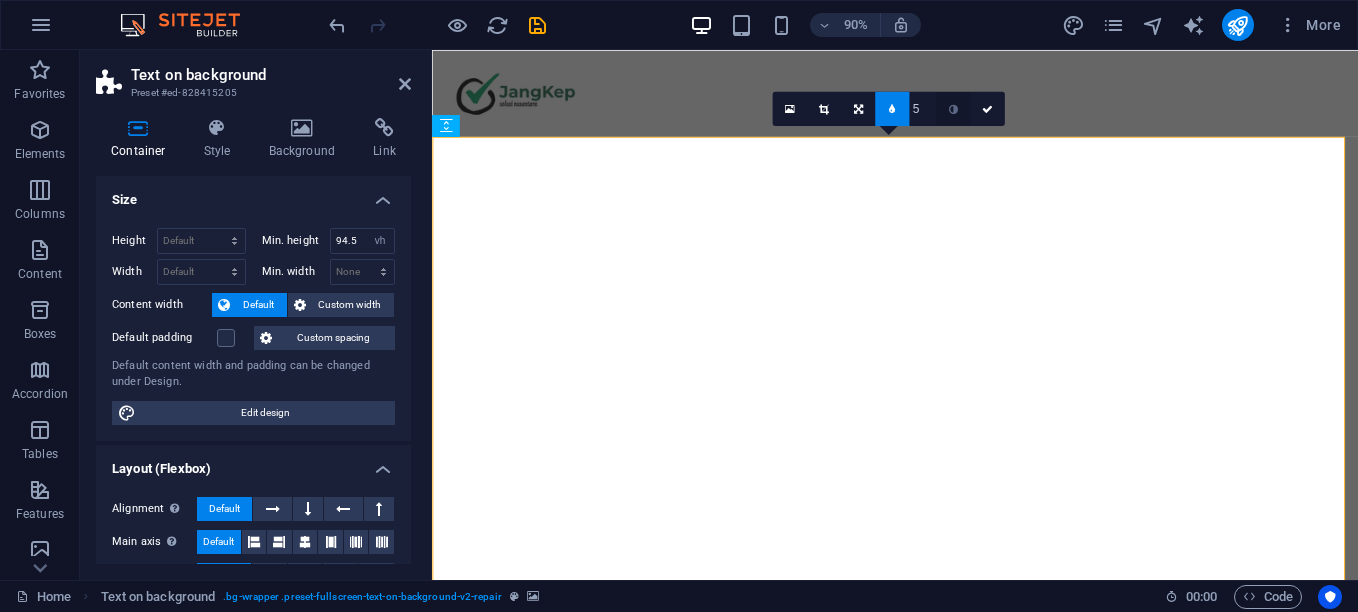 click at bounding box center (953, 108) 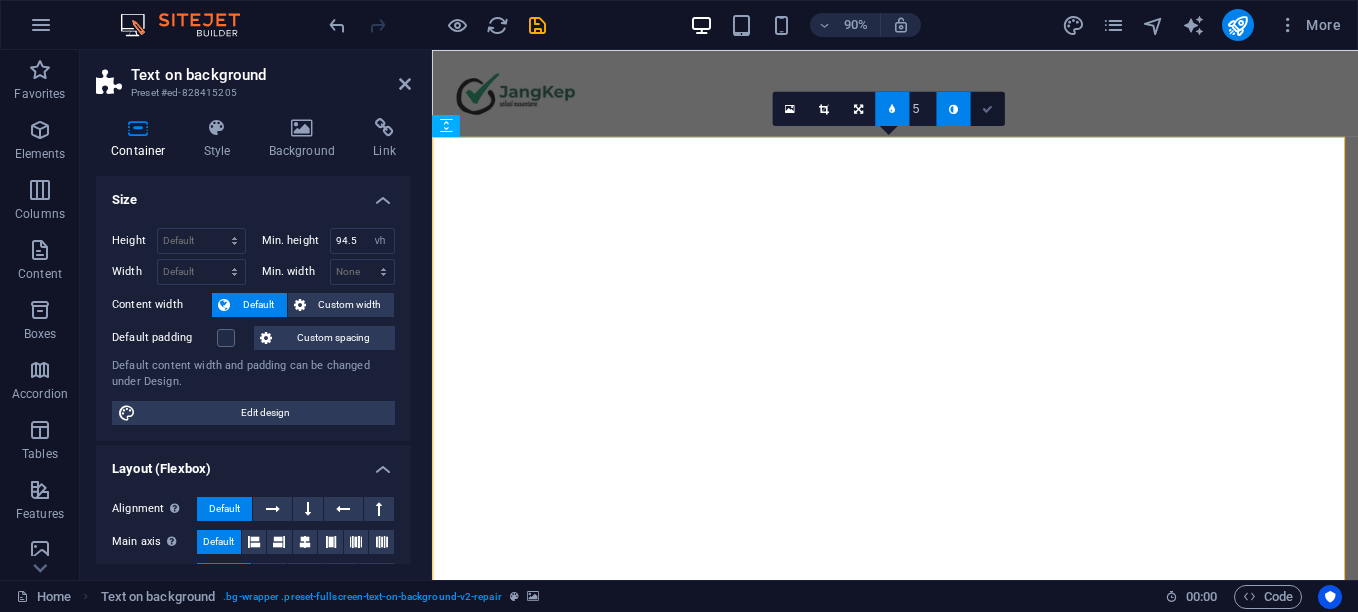 click at bounding box center (987, 108) 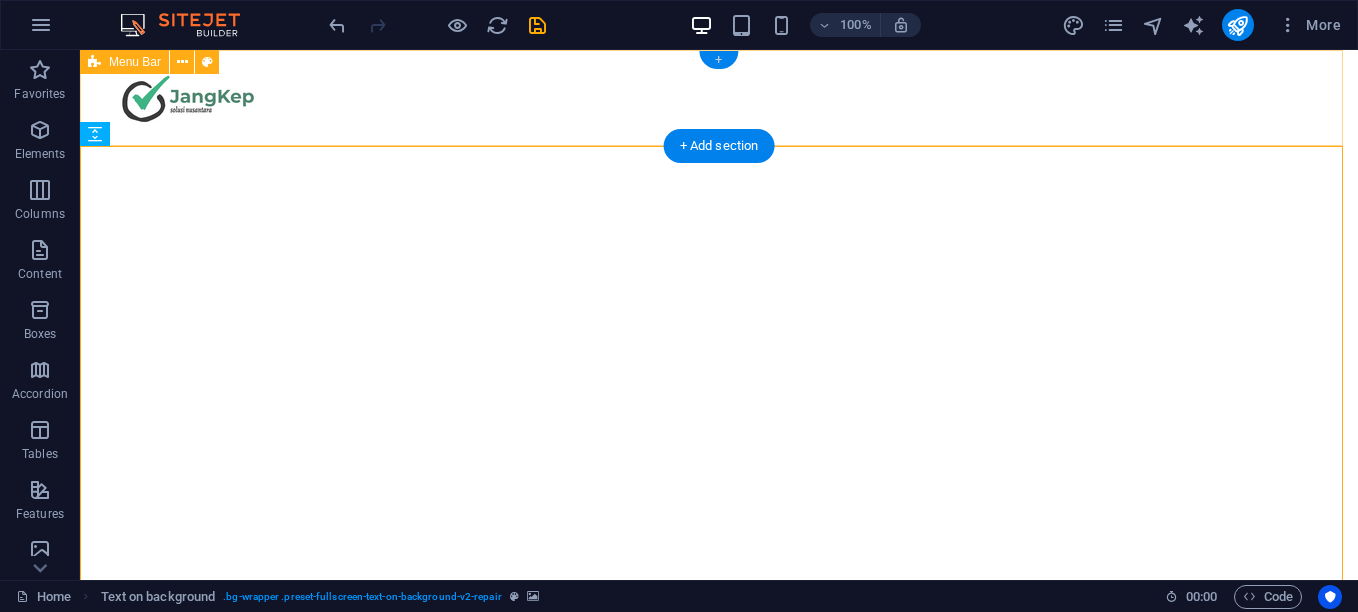 click on "+" at bounding box center (718, 60) 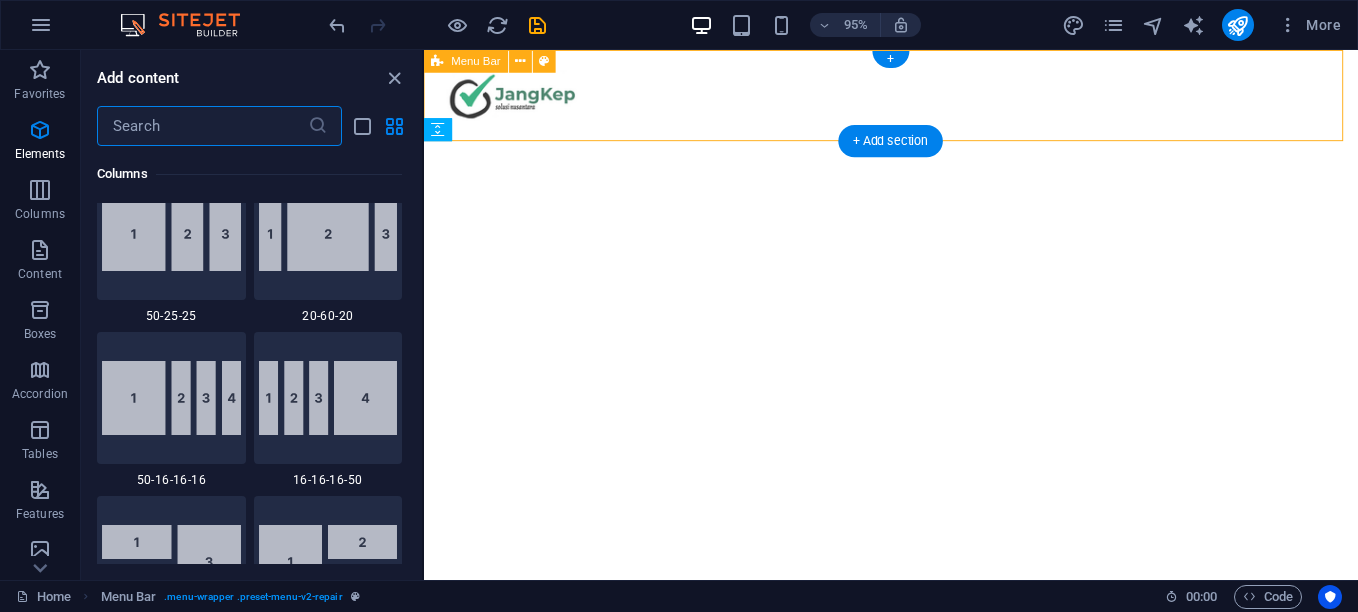 scroll, scrollTop: 3499, scrollLeft: 0, axis: vertical 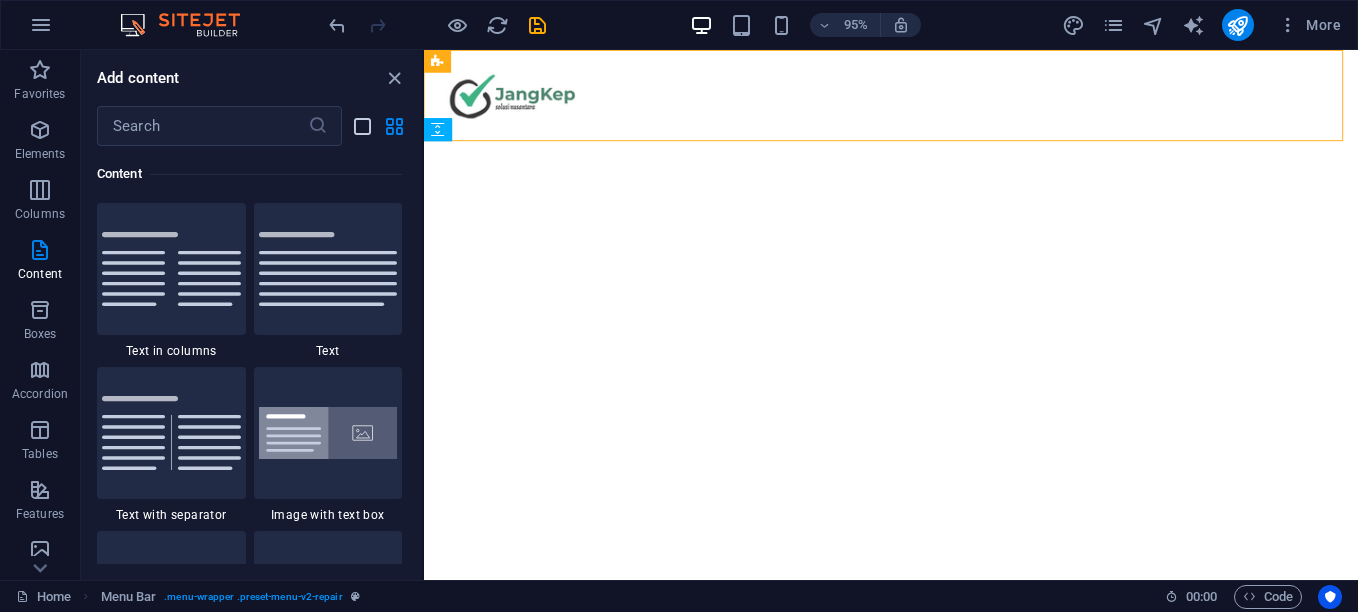 click at bounding box center (362, 126) 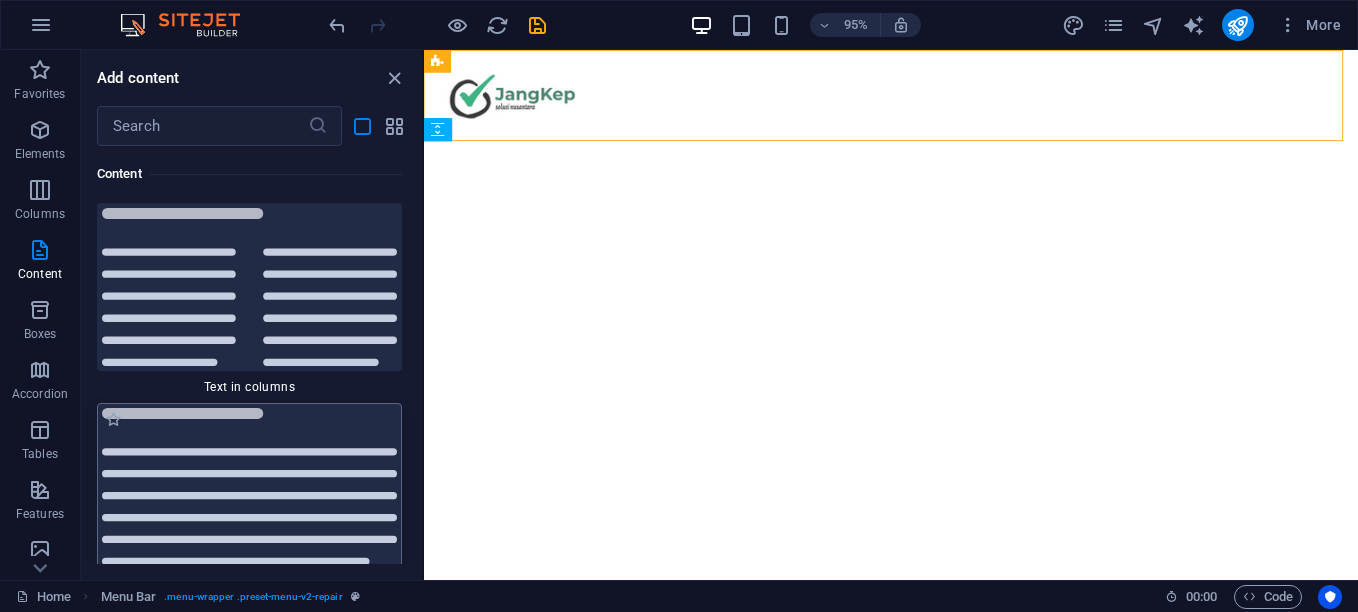 scroll, scrollTop: 10762, scrollLeft: 0, axis: vertical 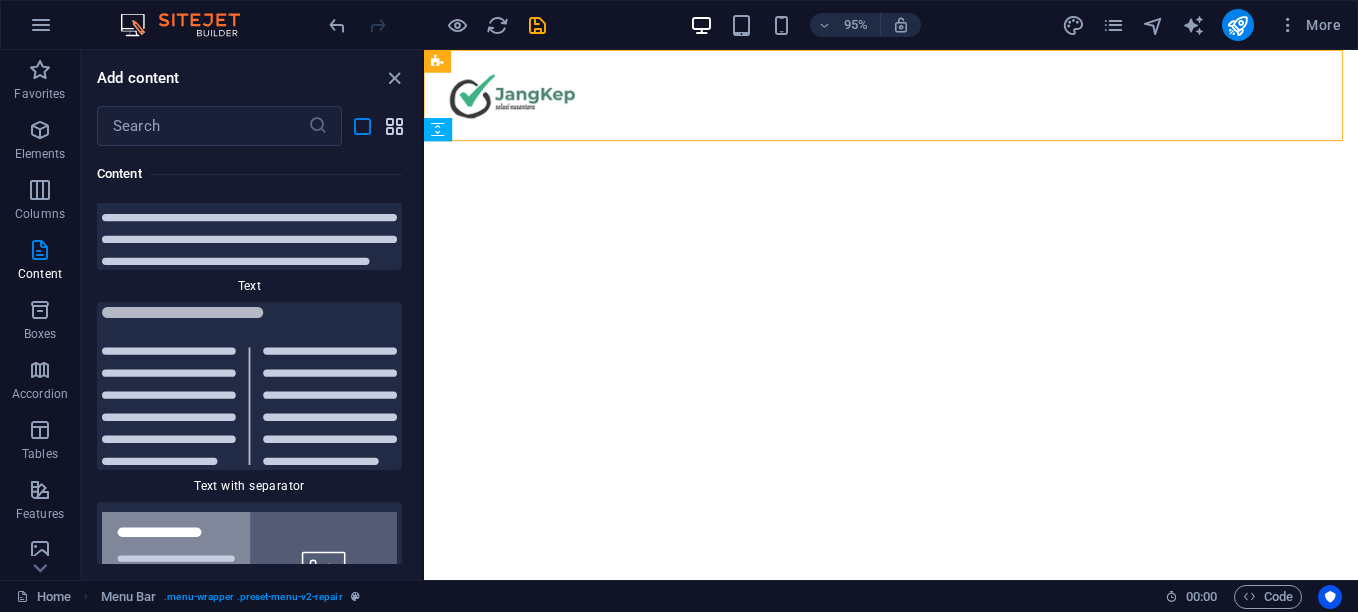 click at bounding box center [394, 126] 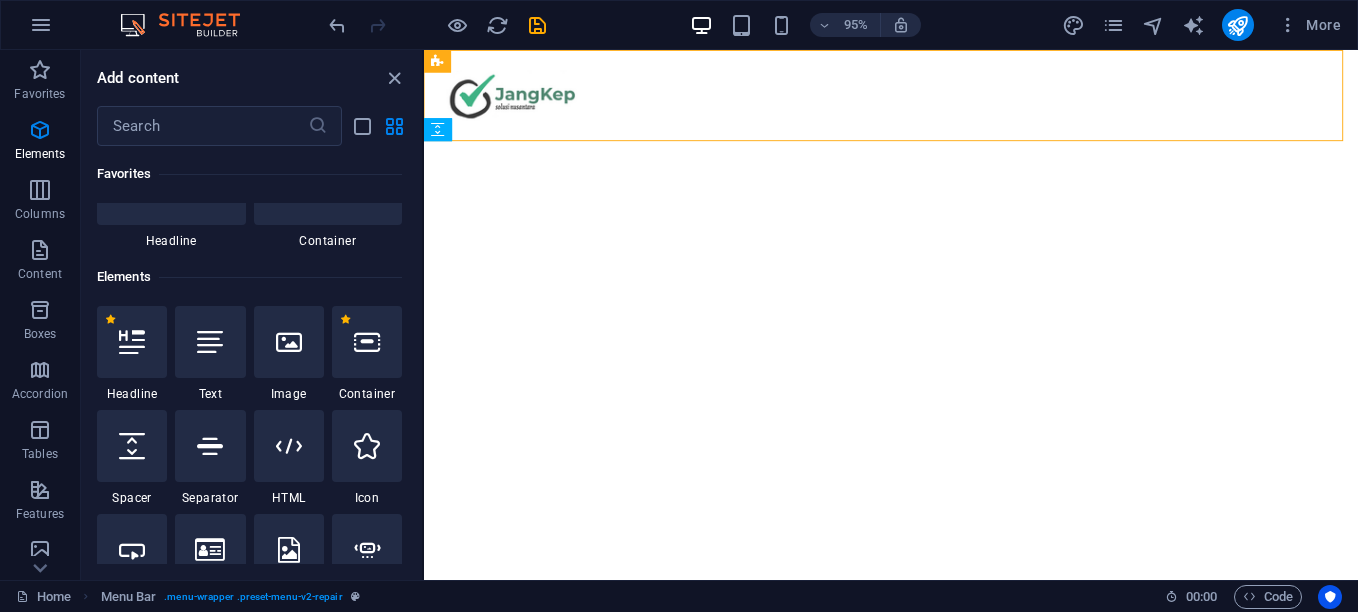 scroll, scrollTop: 0, scrollLeft: 0, axis: both 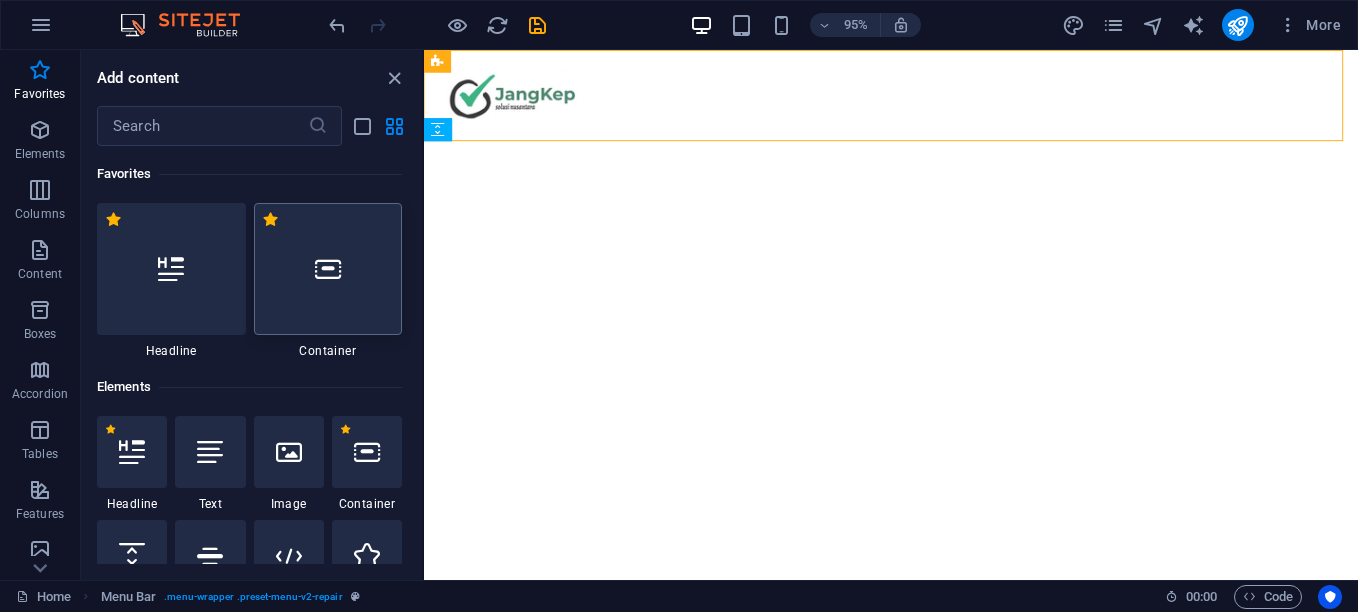 click at bounding box center (328, 269) 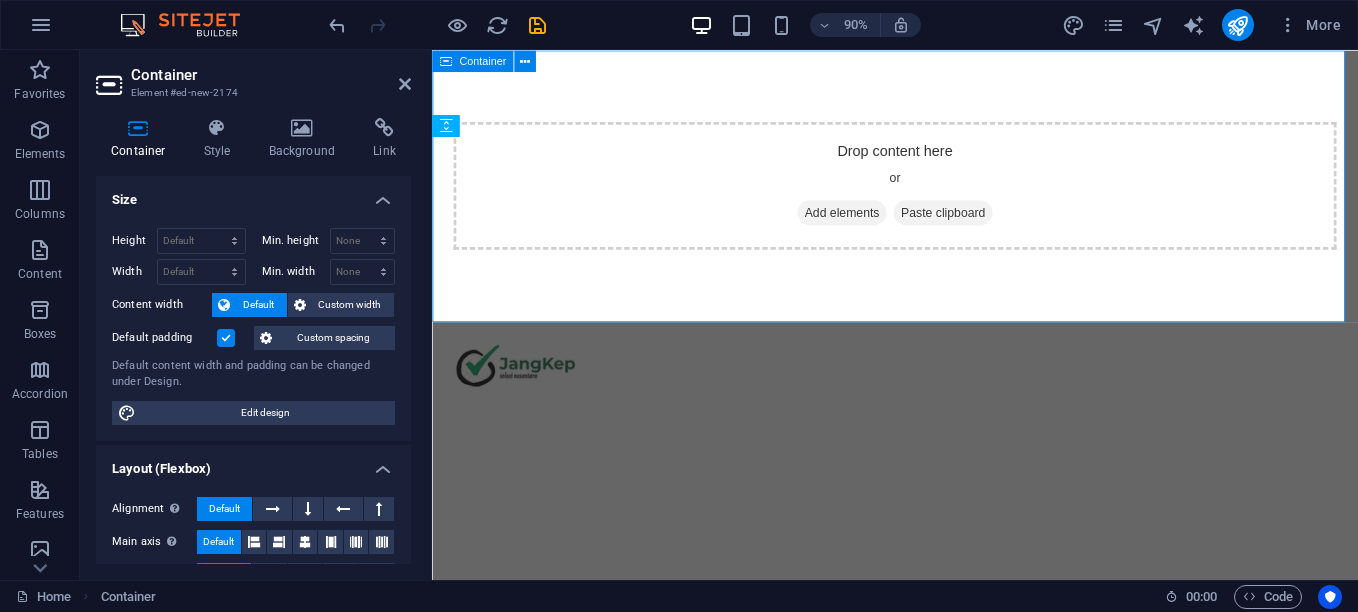 click on "Drop content here or  Add elements  Paste clipboard" at bounding box center [946, 201] 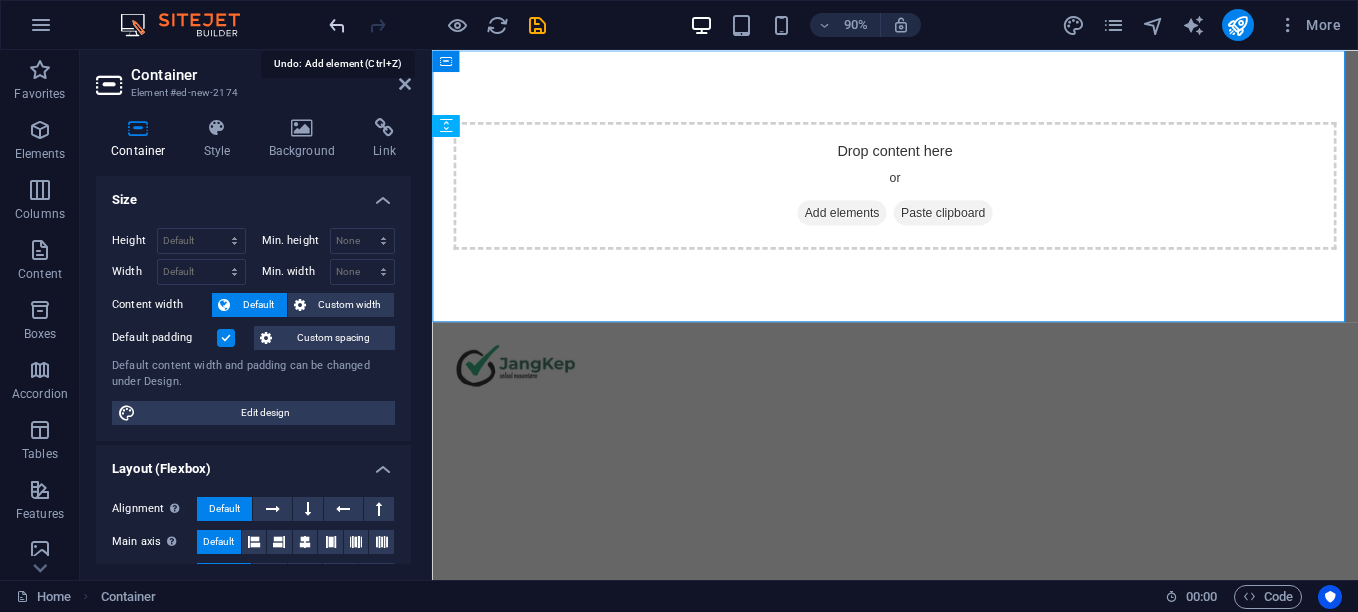 click at bounding box center [337, 25] 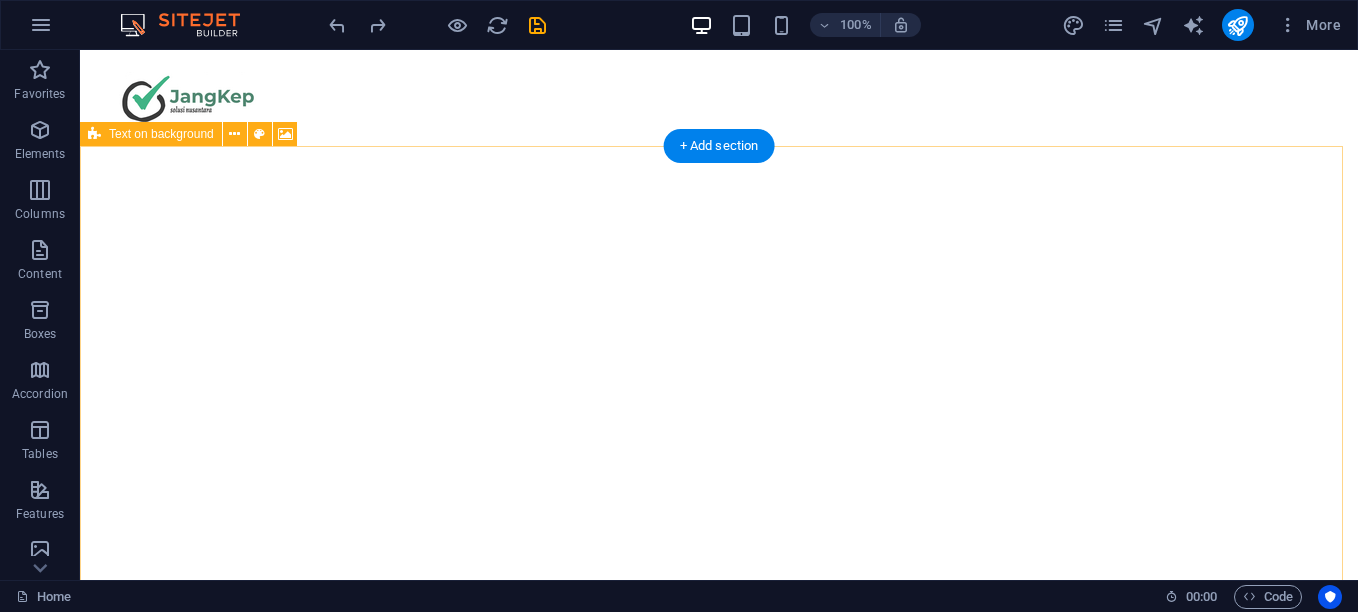 click at bounding box center [711, 94] 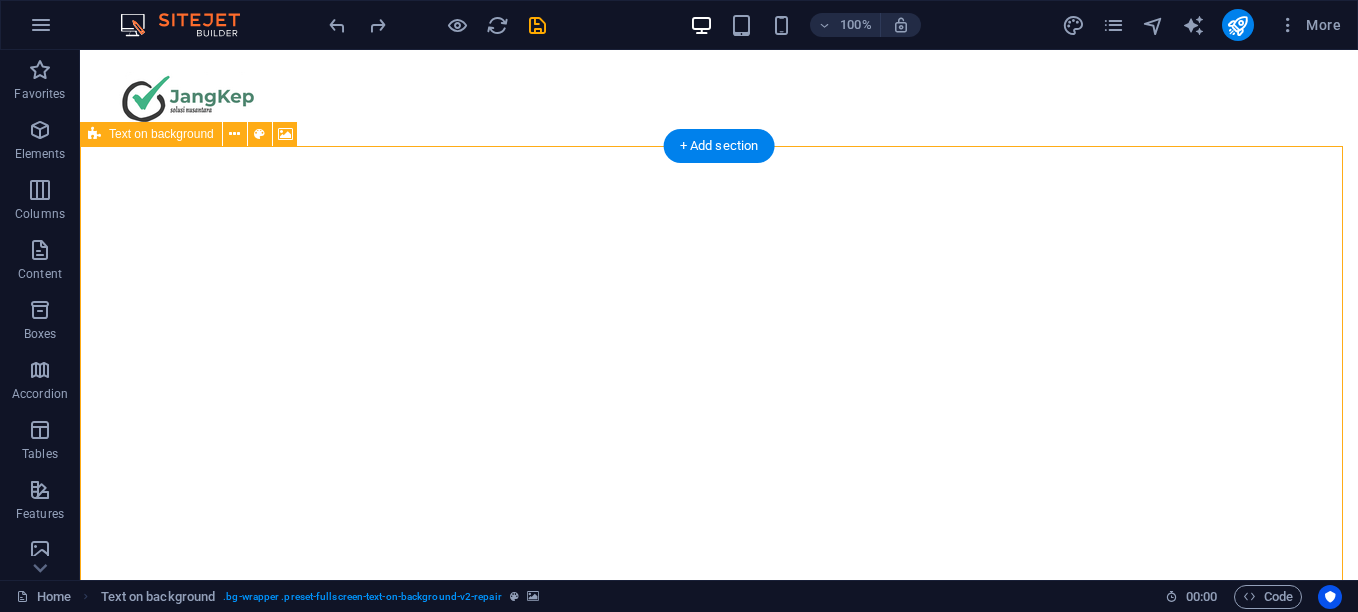 click at bounding box center (711, 94) 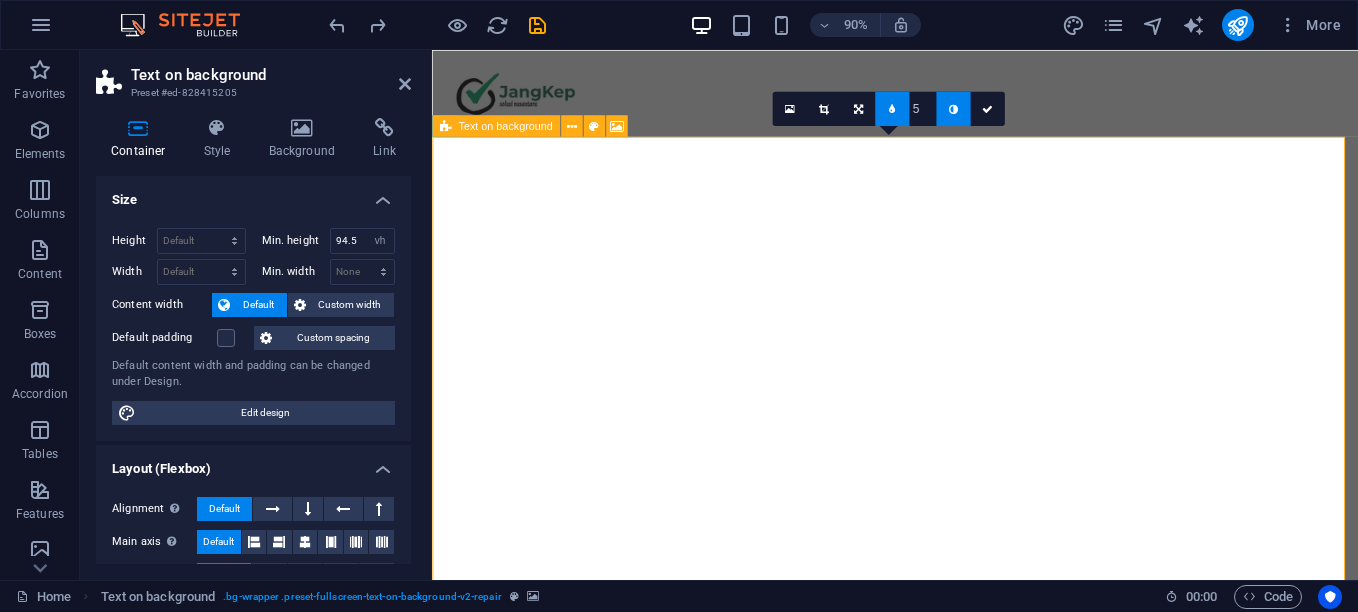 click at bounding box center (939, 94) 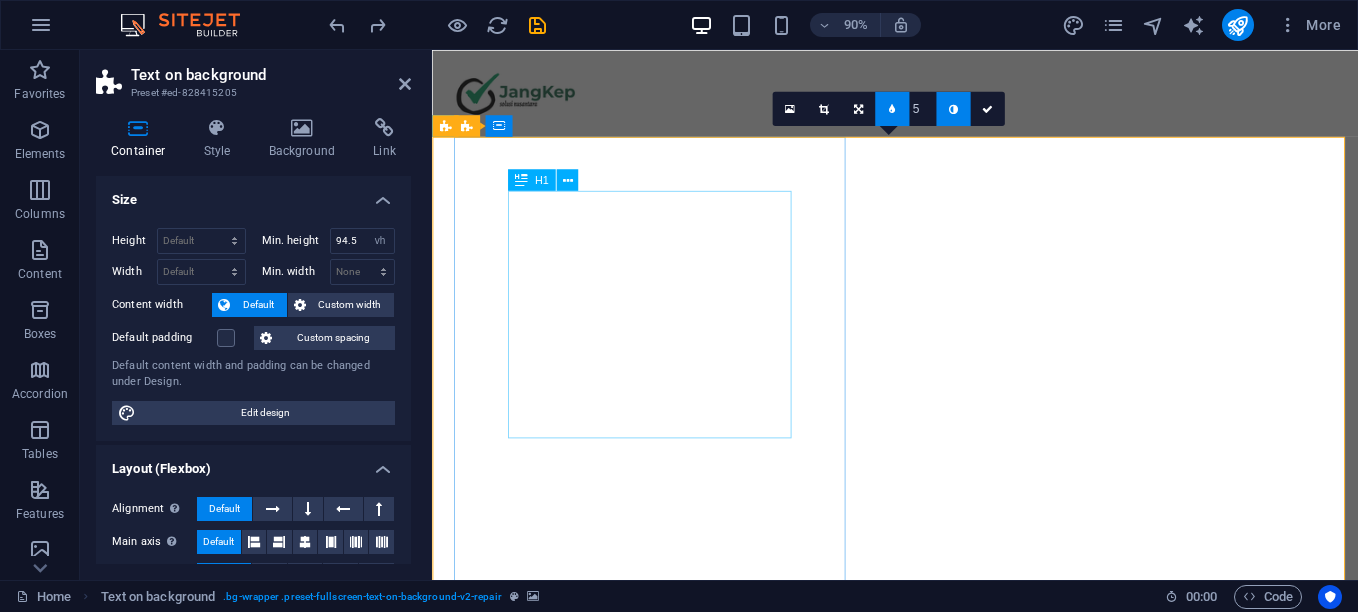 click on "Your Trusted Partner for IoT Solution" at bounding box center (946, 782) 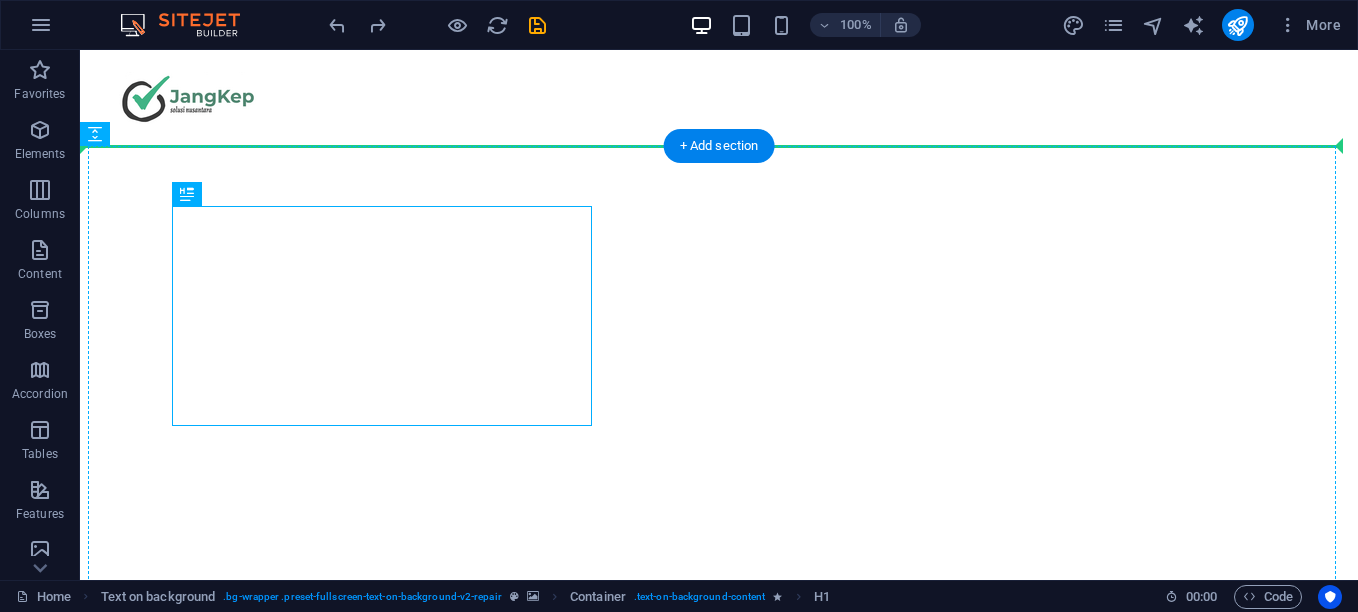 drag, startPoint x: 238, startPoint y: 358, endPoint x: 609, endPoint y: 342, distance: 371.34485 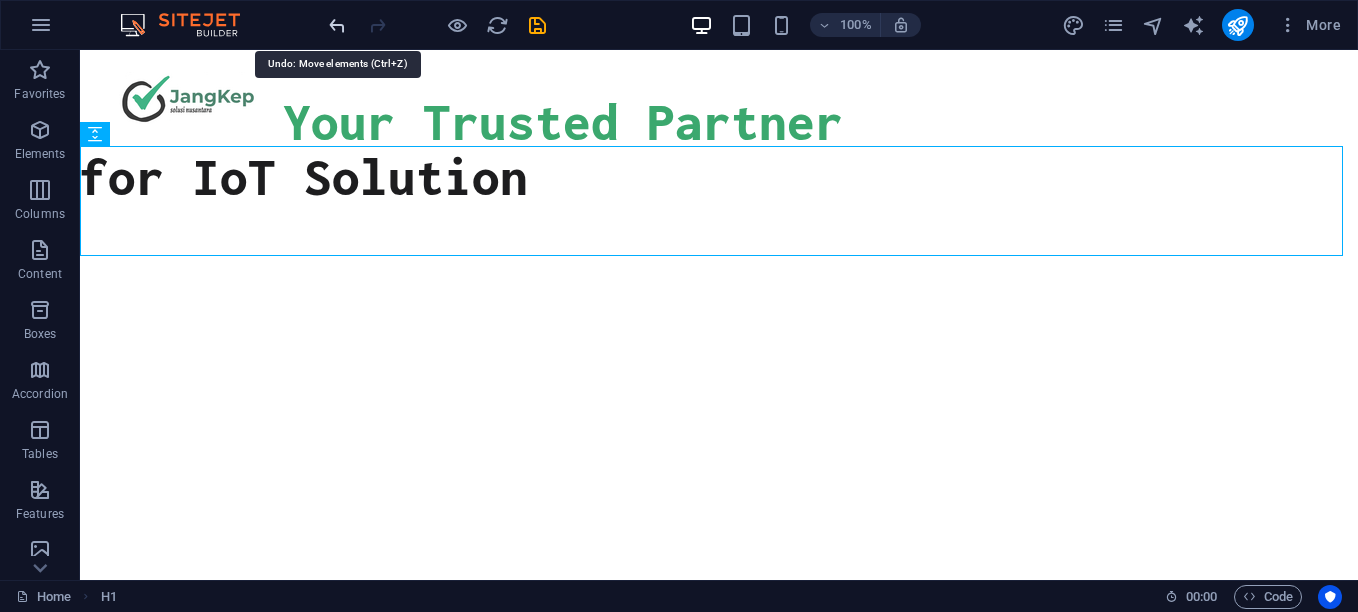 click at bounding box center (337, 25) 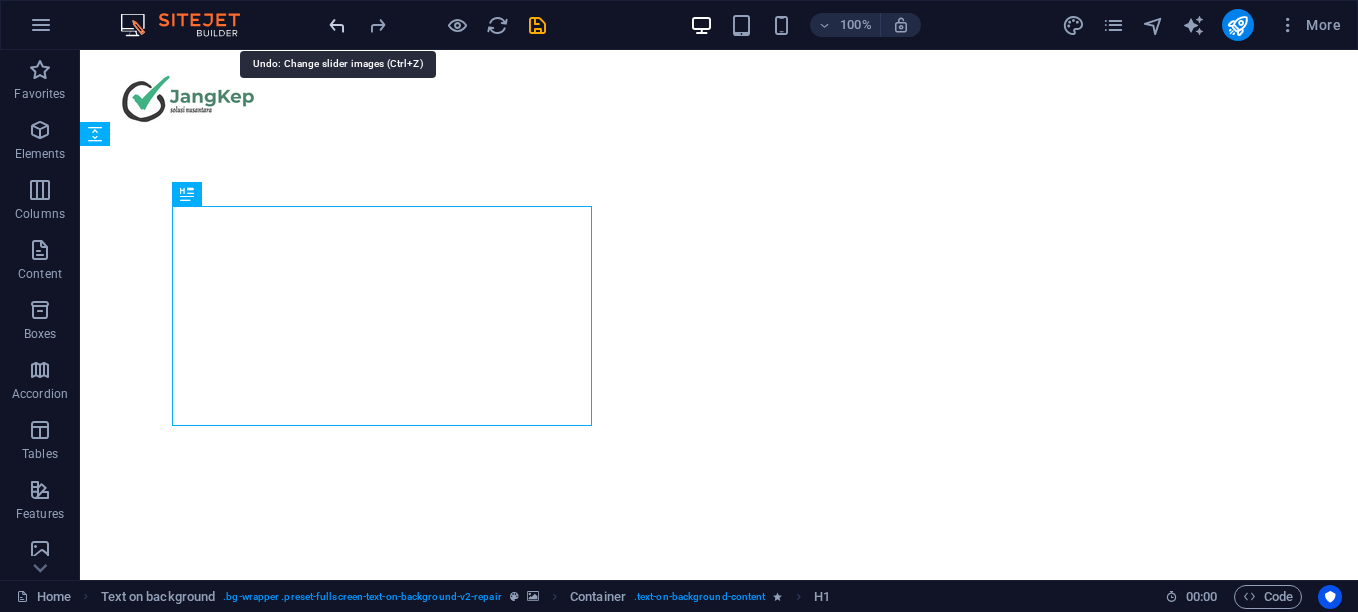 click at bounding box center (337, 25) 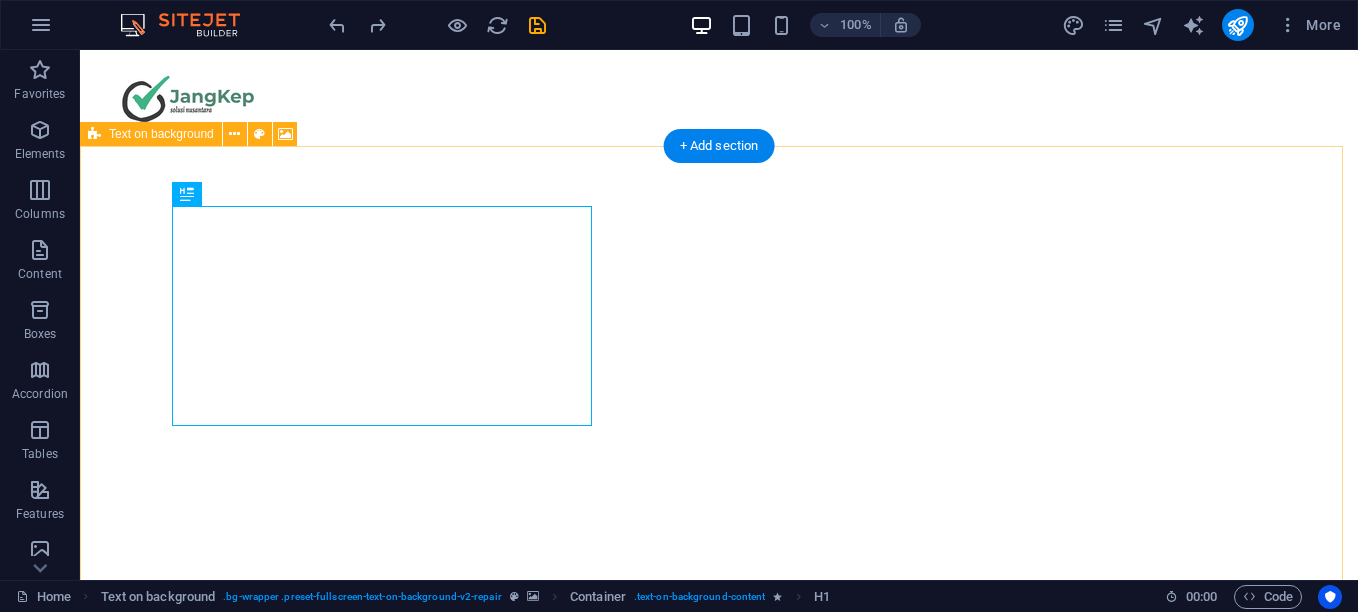click at bounding box center (711, 94) 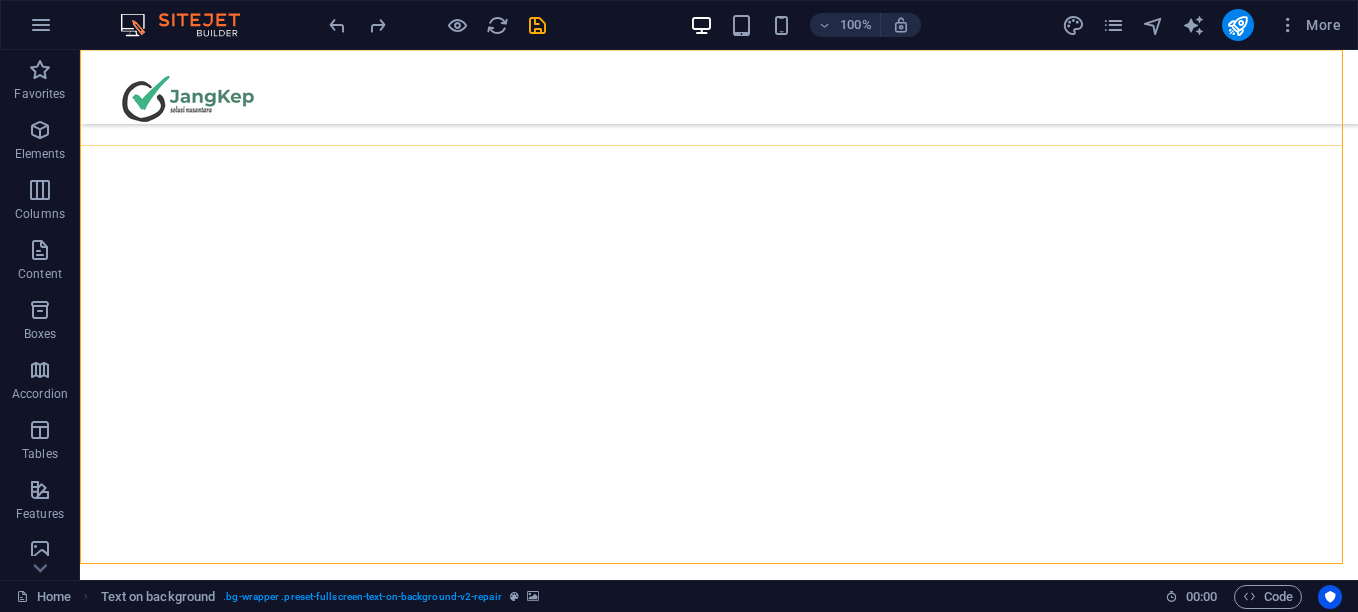 scroll, scrollTop: 100, scrollLeft: 0, axis: vertical 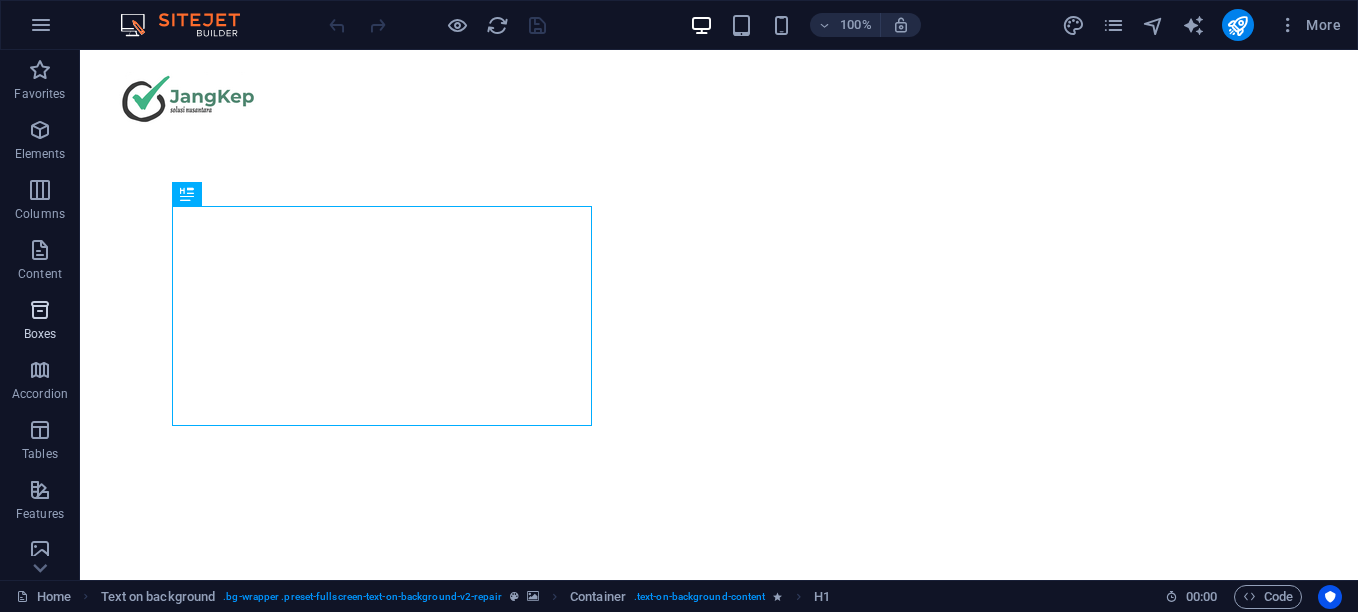 click on "Boxes" at bounding box center (40, 334) 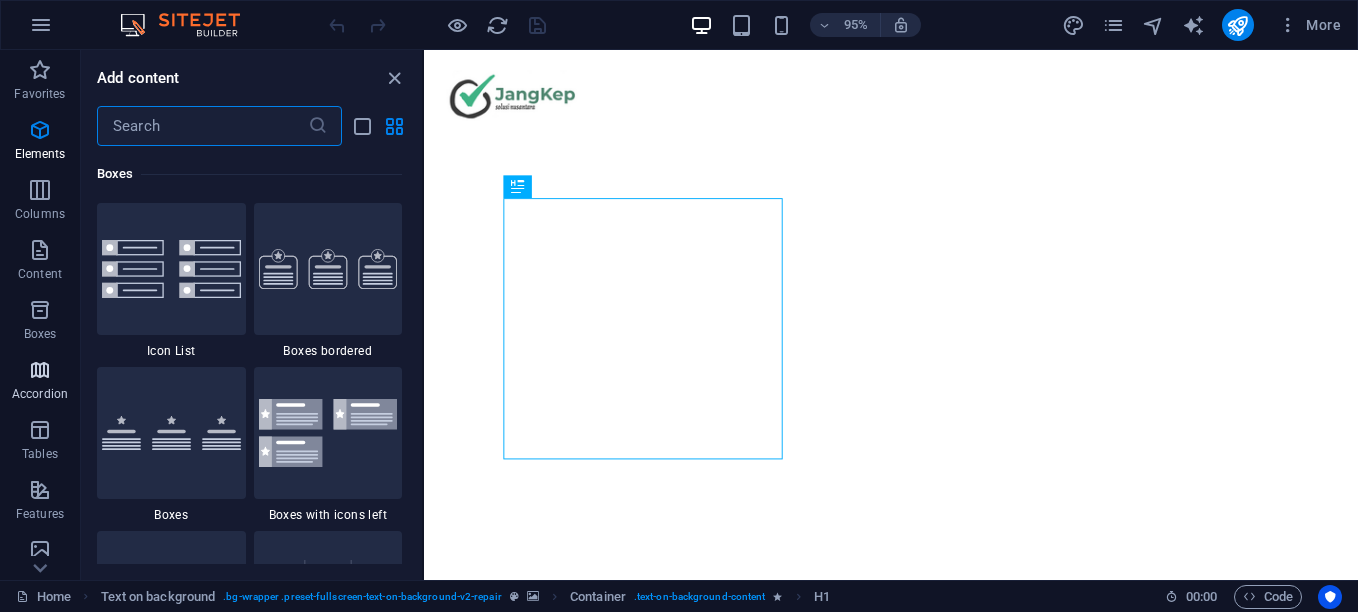 click at bounding box center (40, 370) 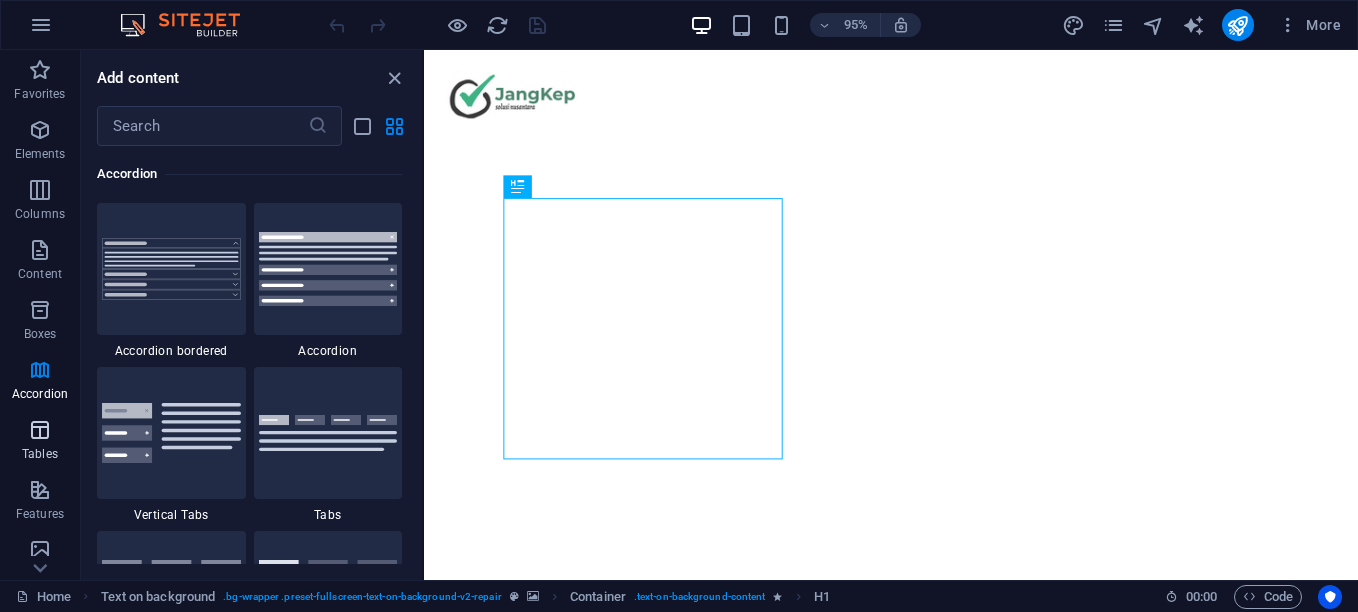 click at bounding box center (40, 430) 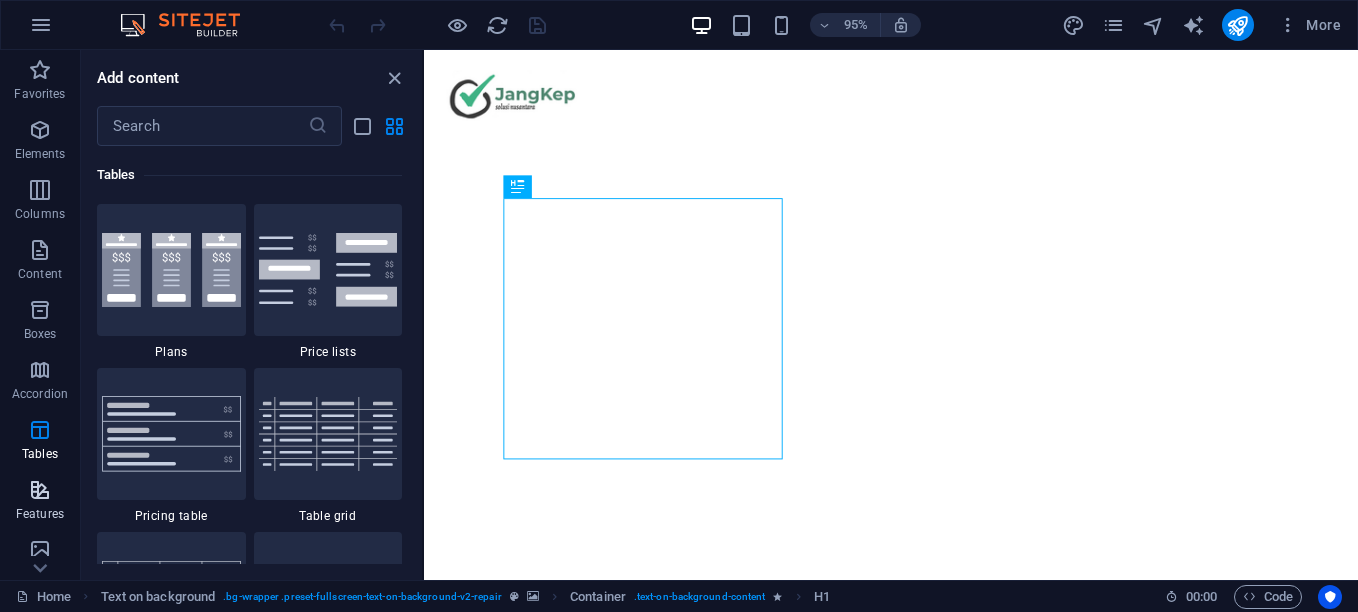 click on "Features" at bounding box center (40, 502) 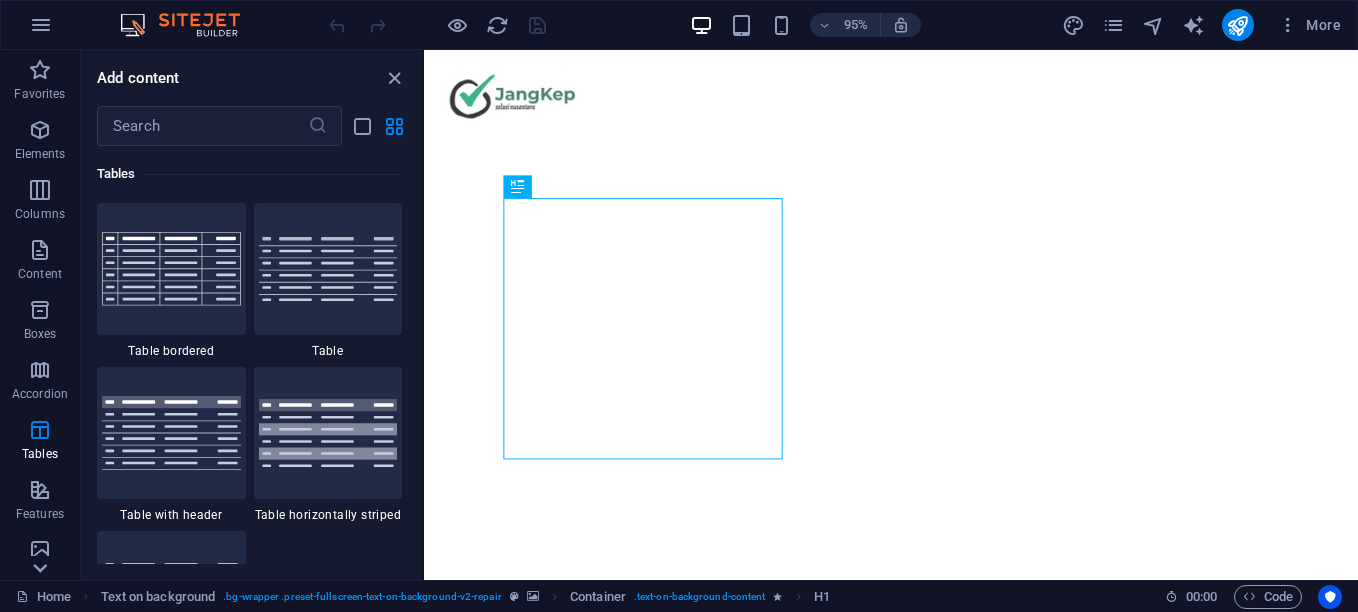 scroll, scrollTop: 7760, scrollLeft: 0, axis: vertical 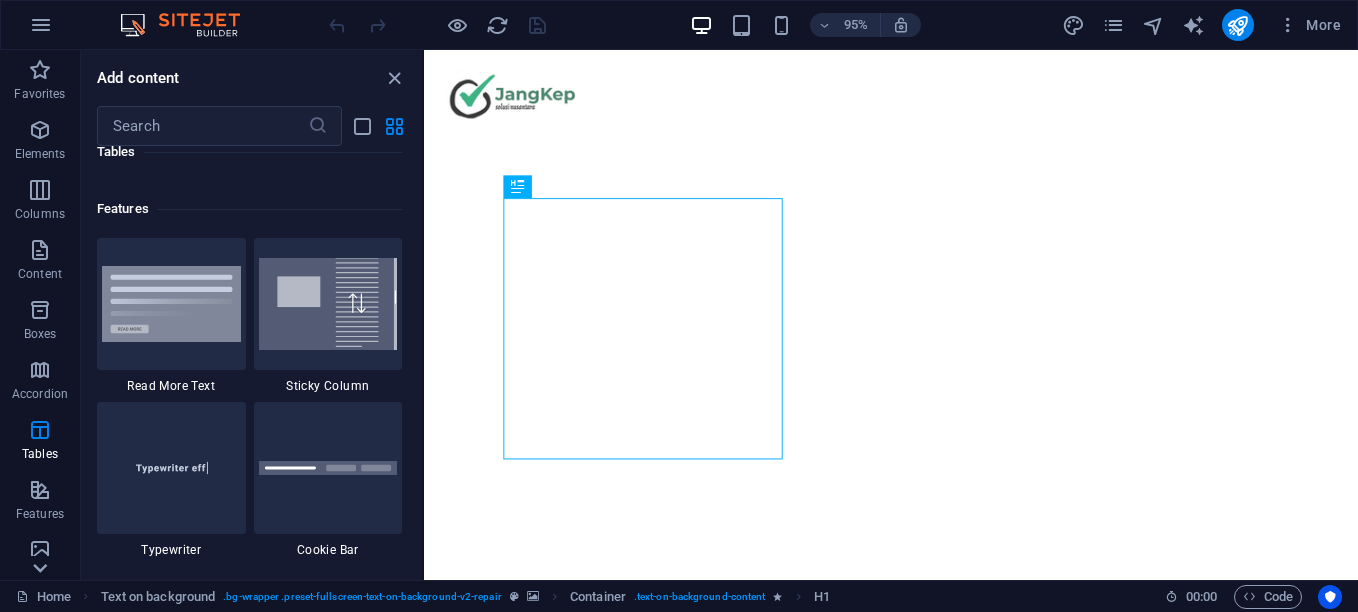 click 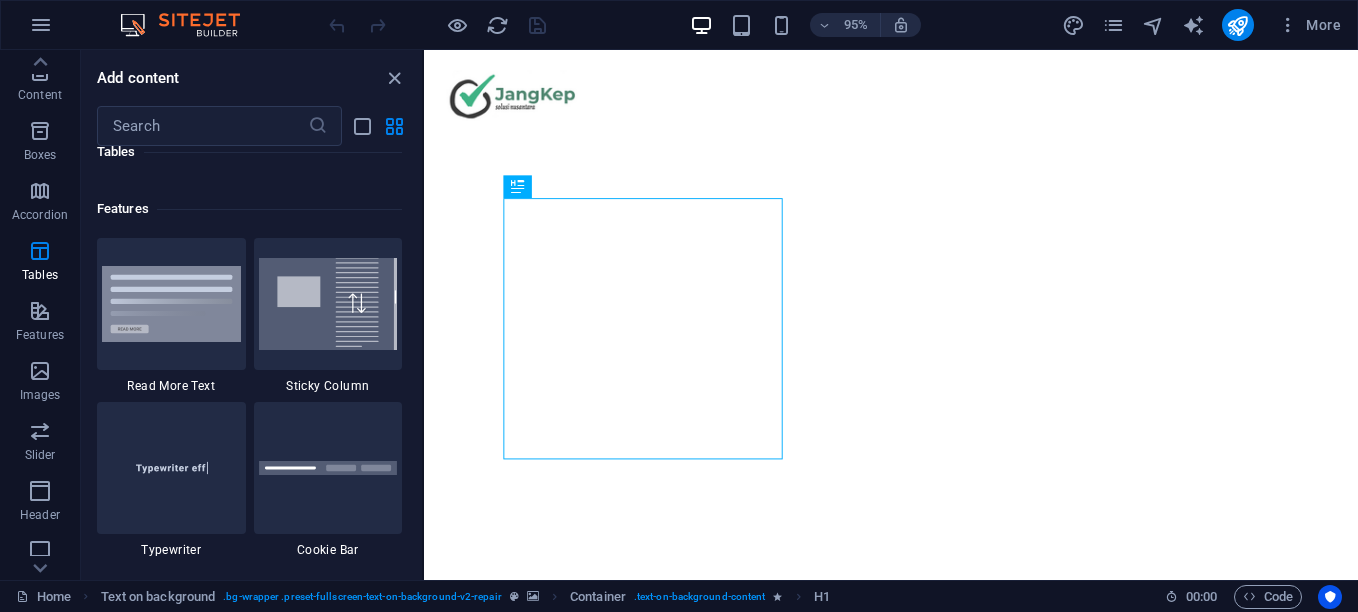 scroll, scrollTop: 370, scrollLeft: 0, axis: vertical 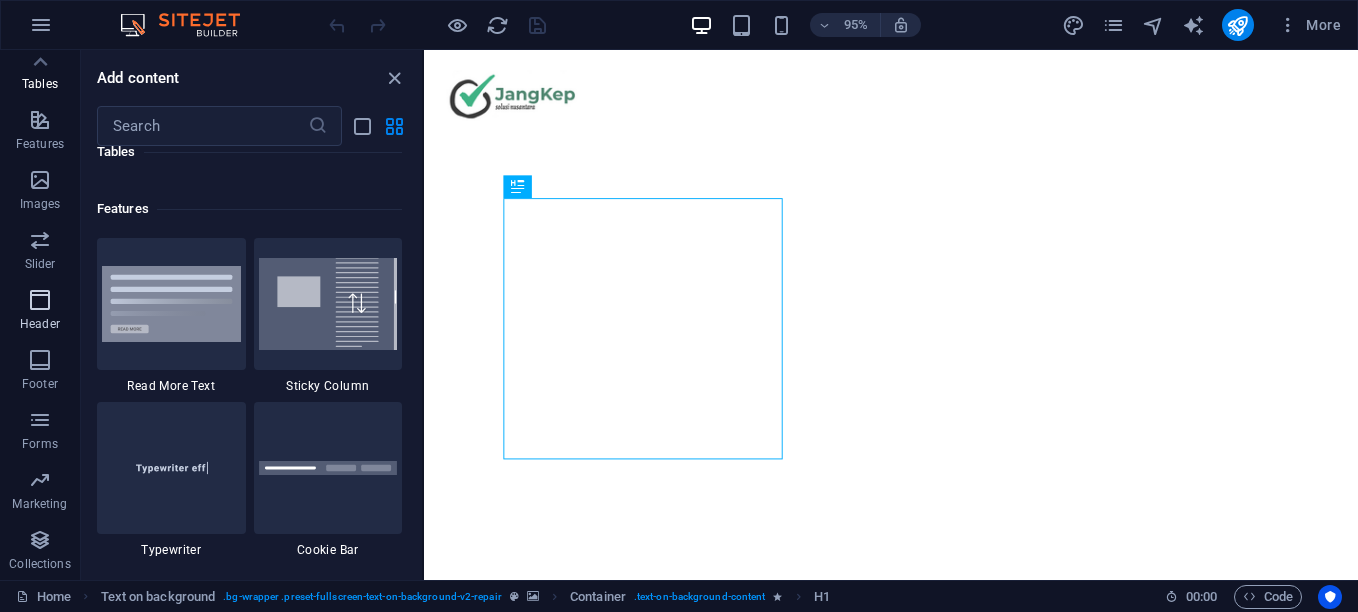 click at bounding box center (40, 300) 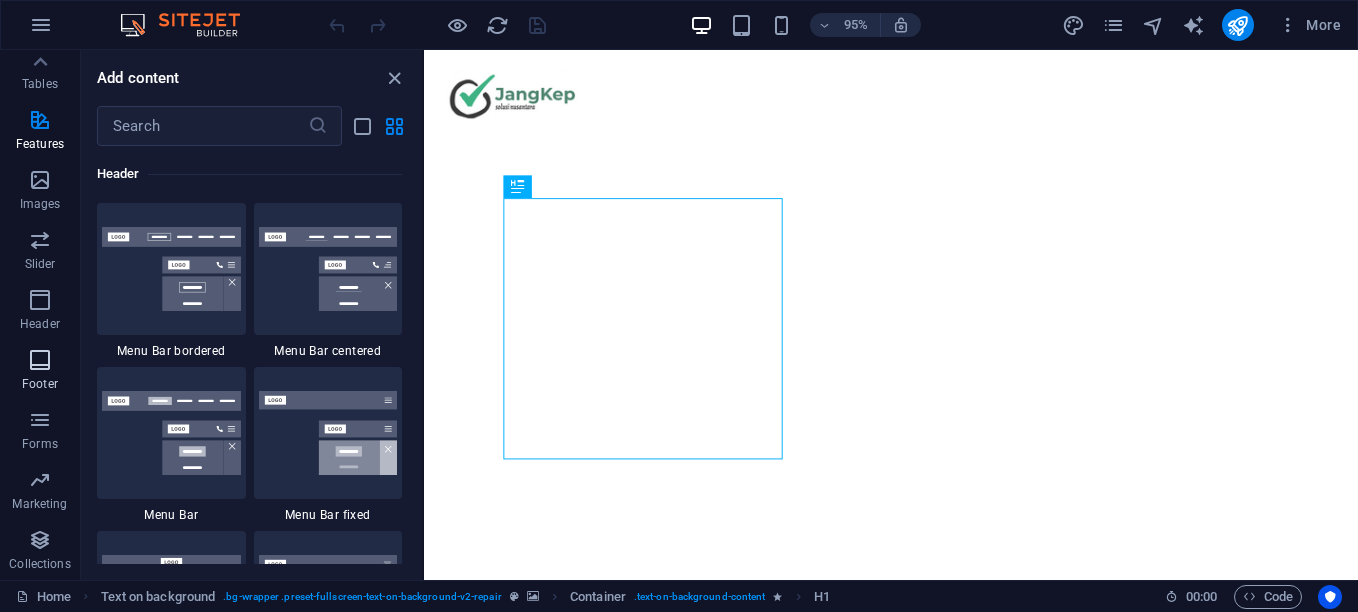 click at bounding box center [40, 360] 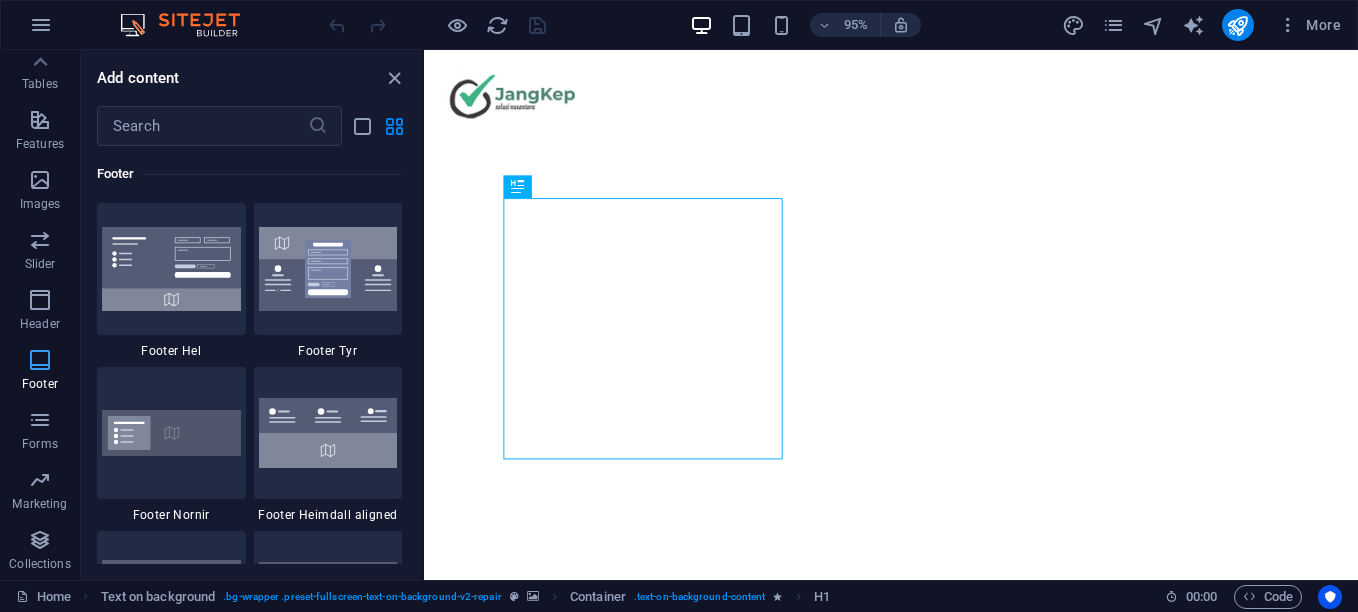 scroll, scrollTop: 13239, scrollLeft: 0, axis: vertical 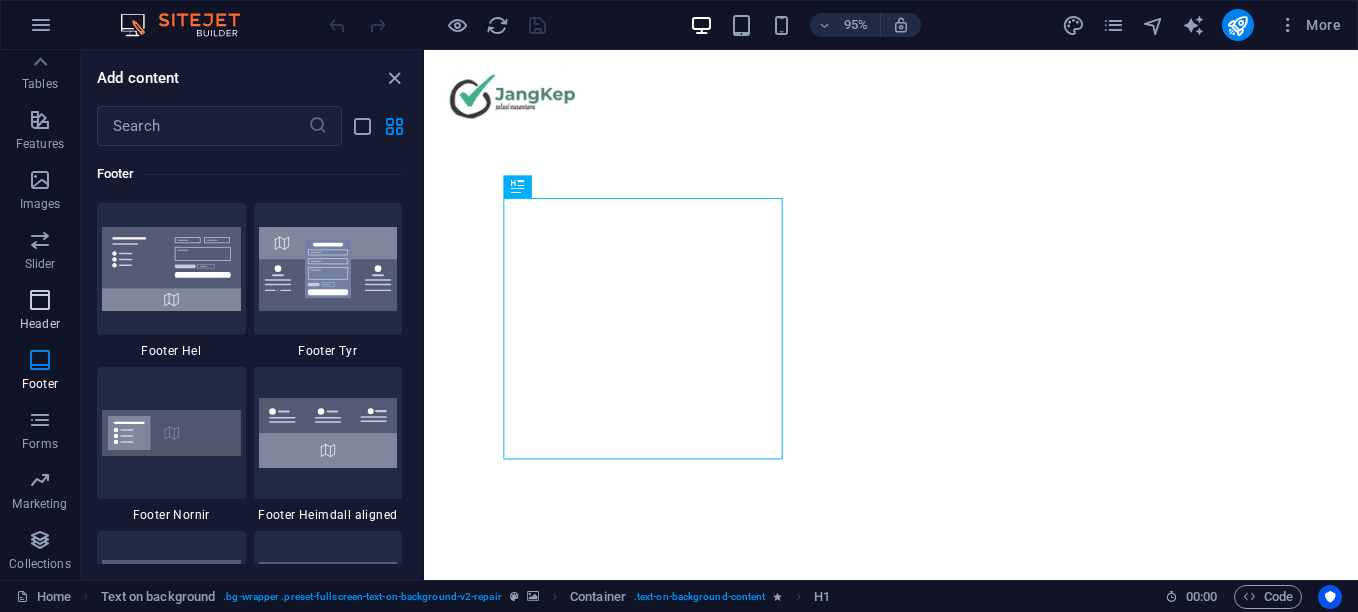 click at bounding box center [40, 300] 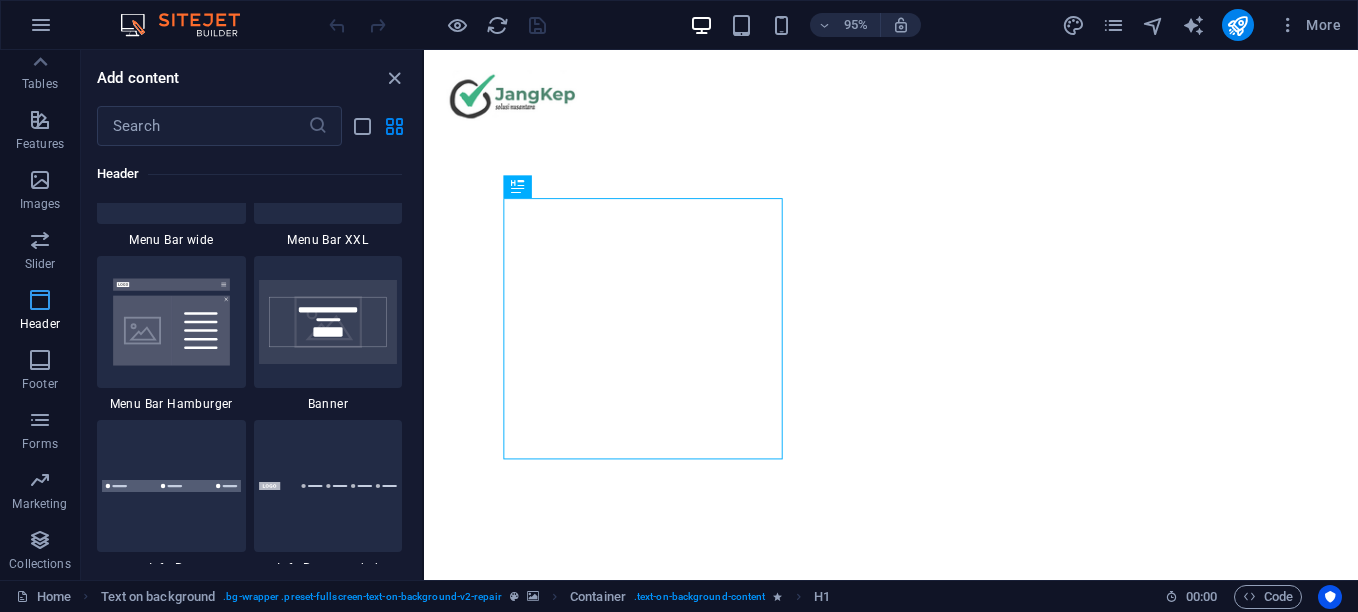 scroll, scrollTop: 12058, scrollLeft: 0, axis: vertical 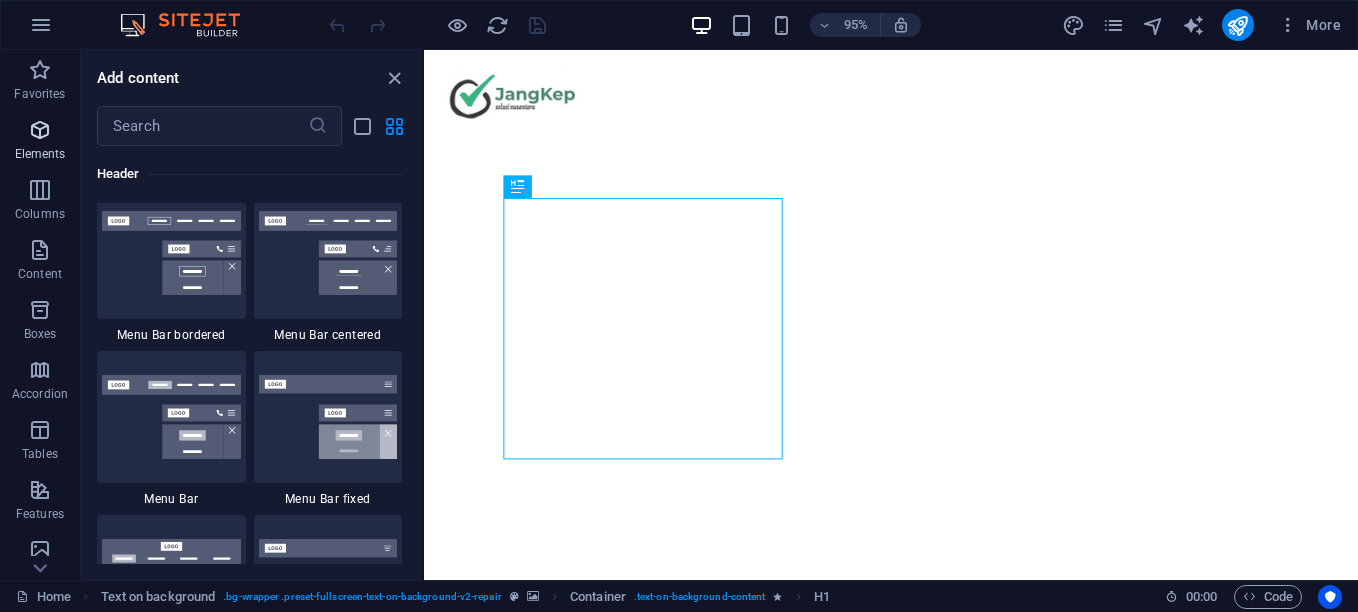 click at bounding box center (40, 130) 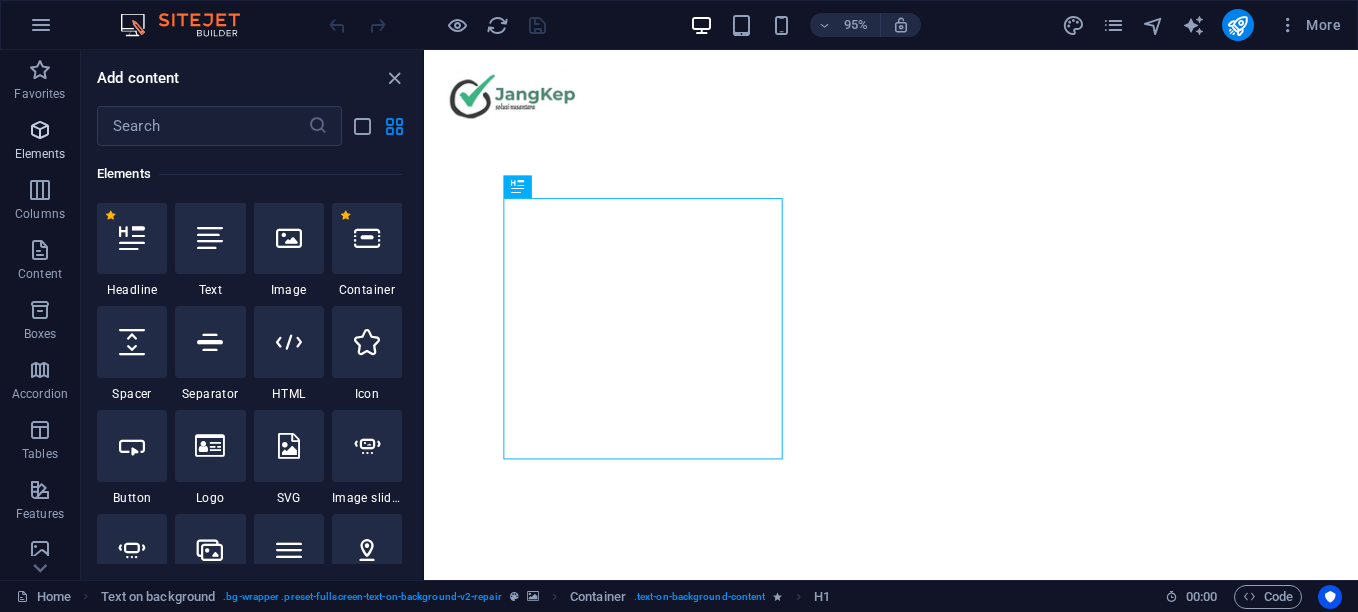scroll, scrollTop: 213, scrollLeft: 0, axis: vertical 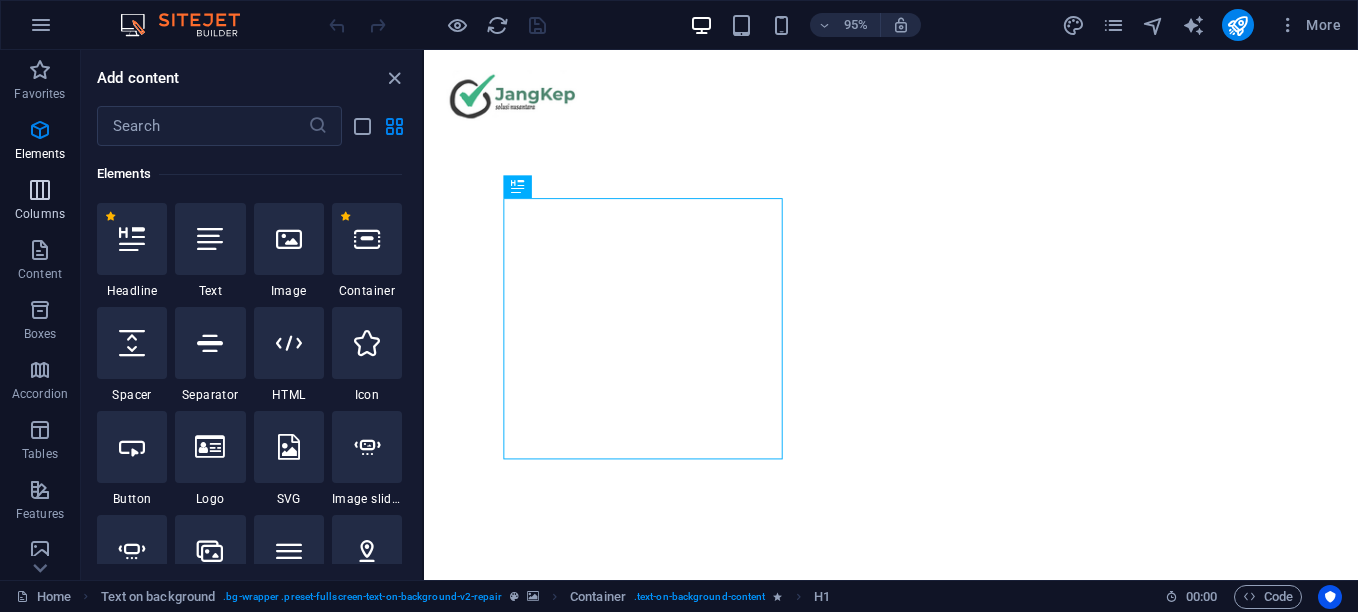 click on "Columns" at bounding box center [40, 214] 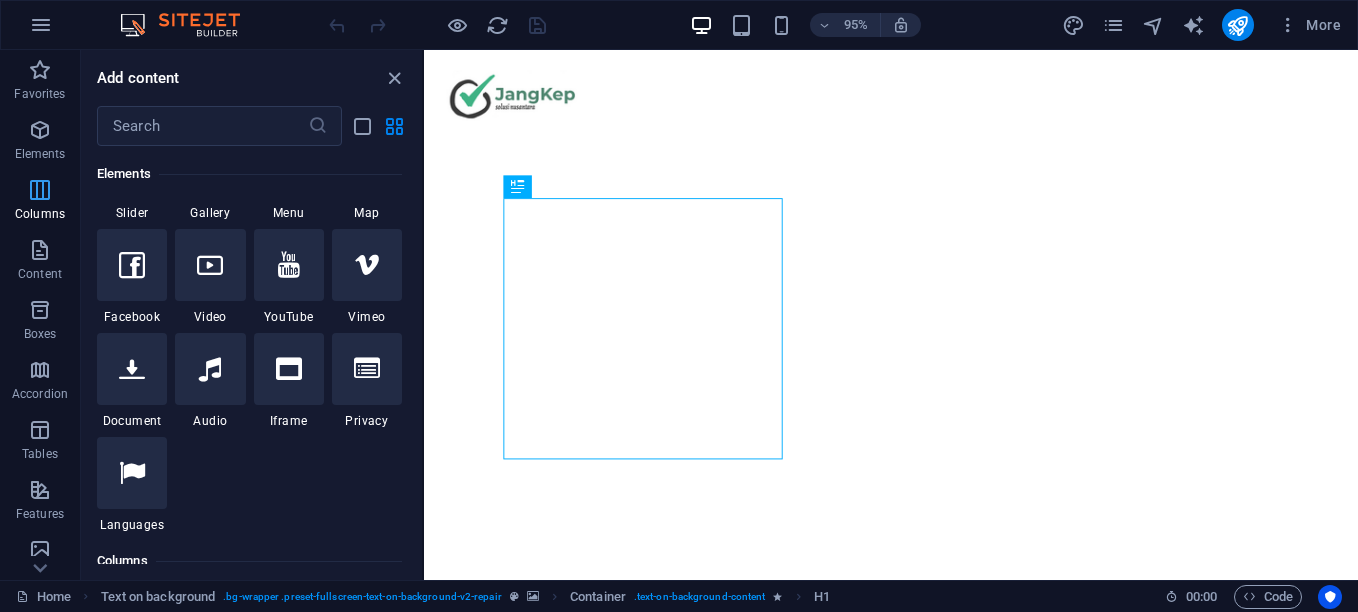 scroll, scrollTop: 990, scrollLeft: 0, axis: vertical 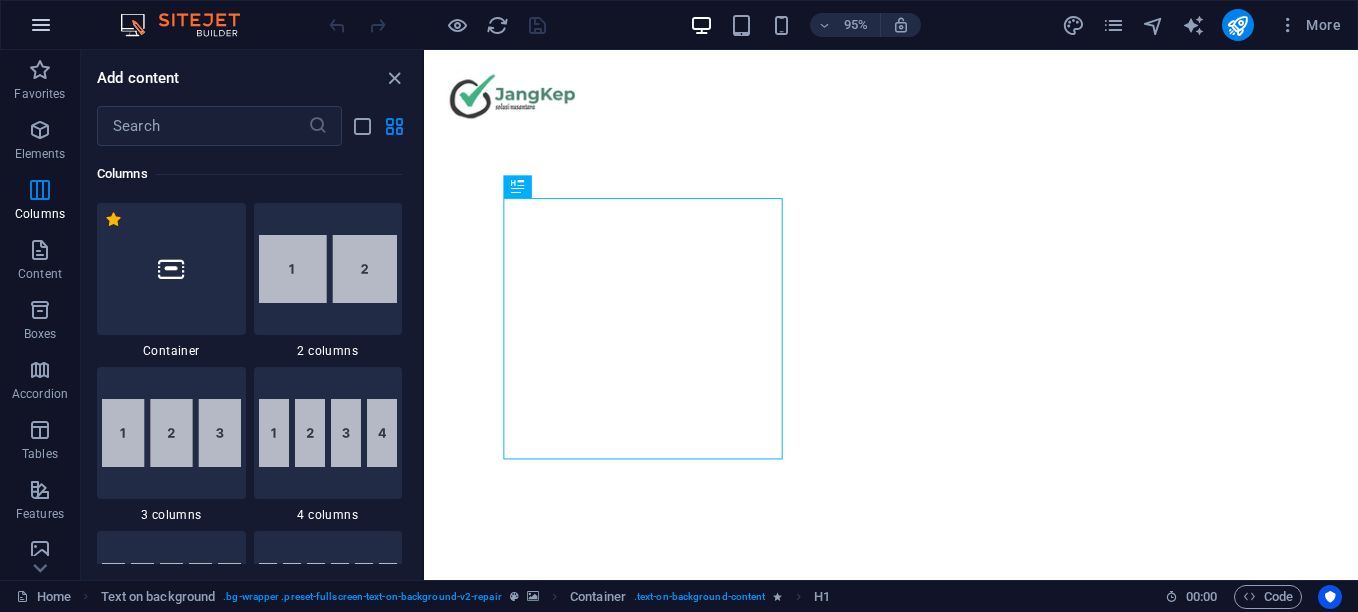 click at bounding box center [41, 25] 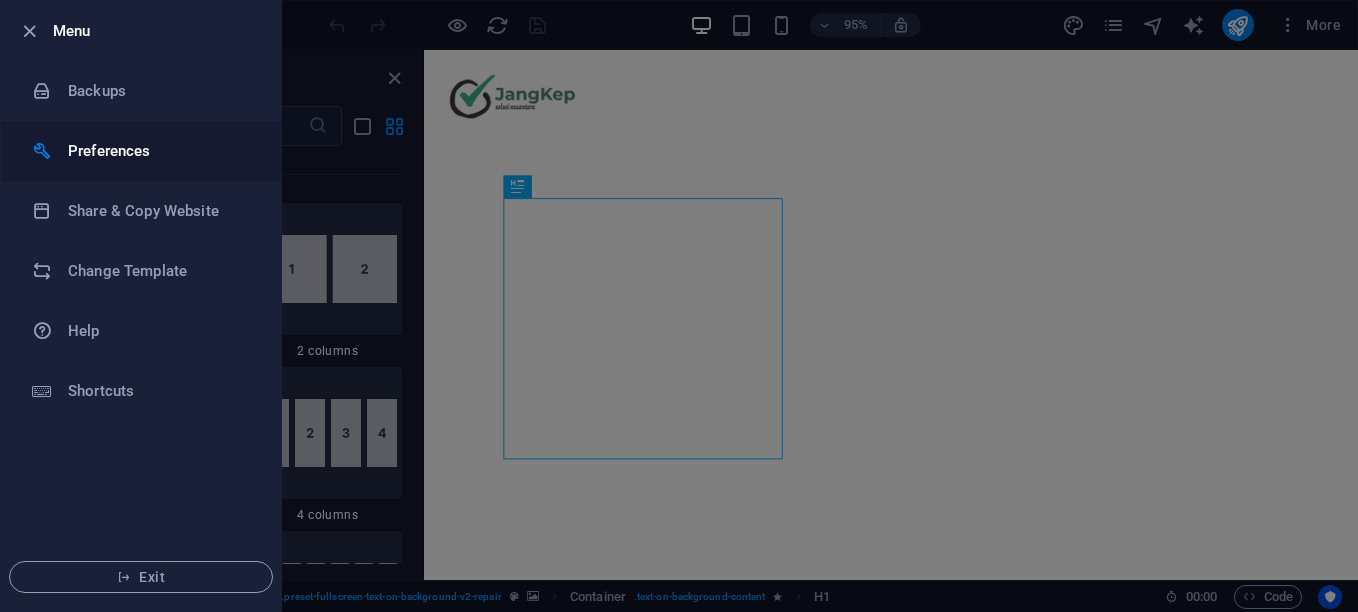 click on "Preferences" at bounding box center (160, 151) 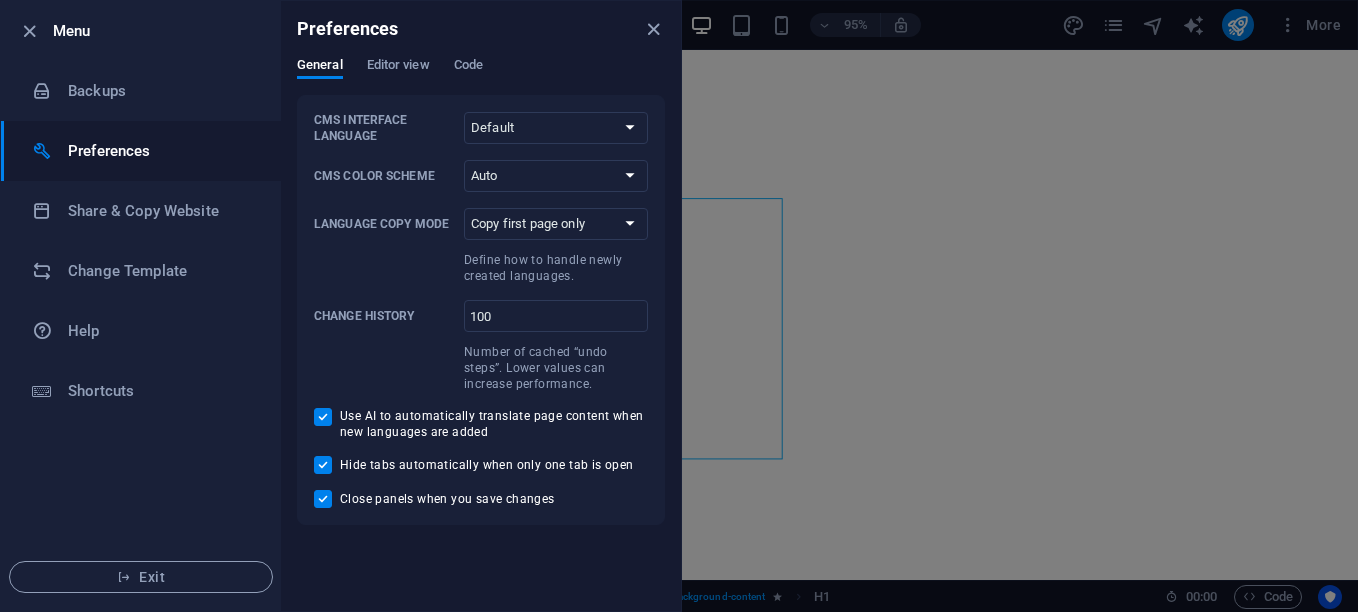 click on "Preferences" at bounding box center [481, 29] 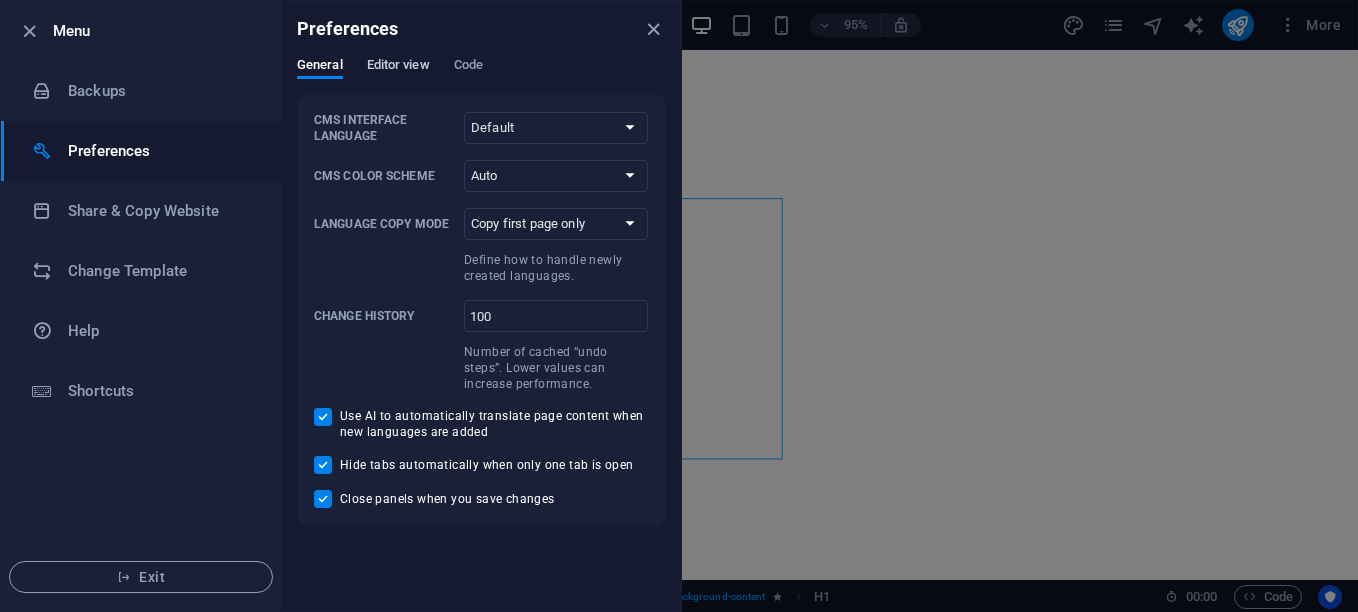 click on "Editor view" at bounding box center (398, 67) 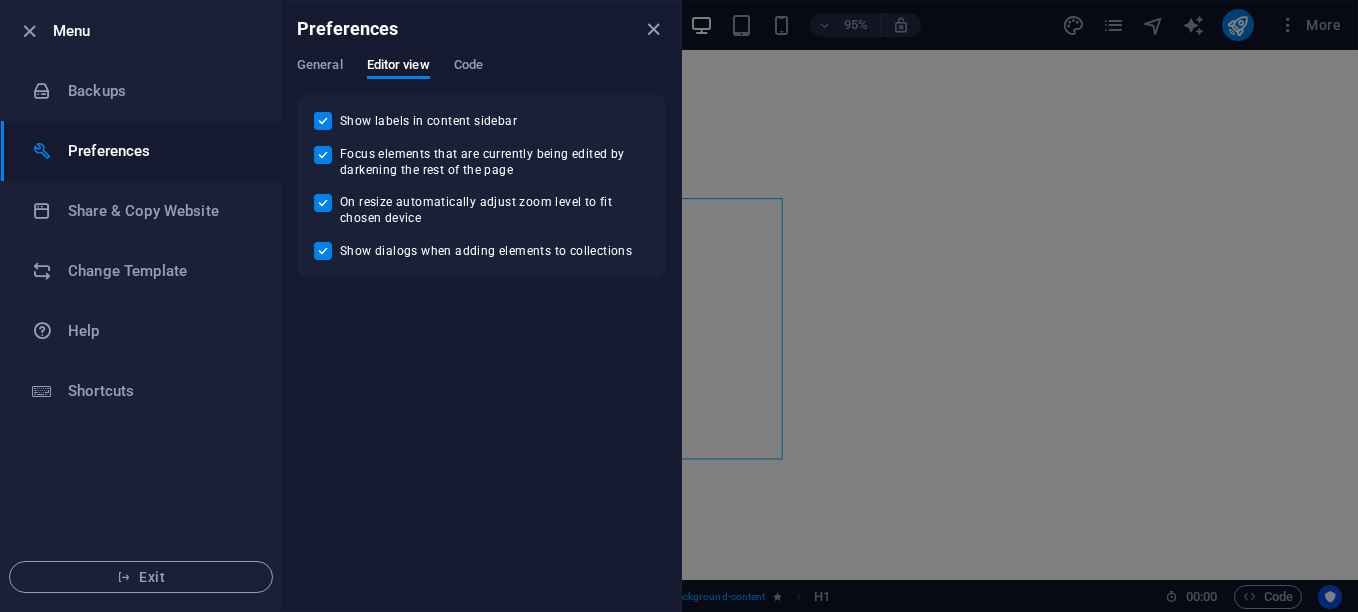 click on "General Editor view Code" at bounding box center (481, 76) 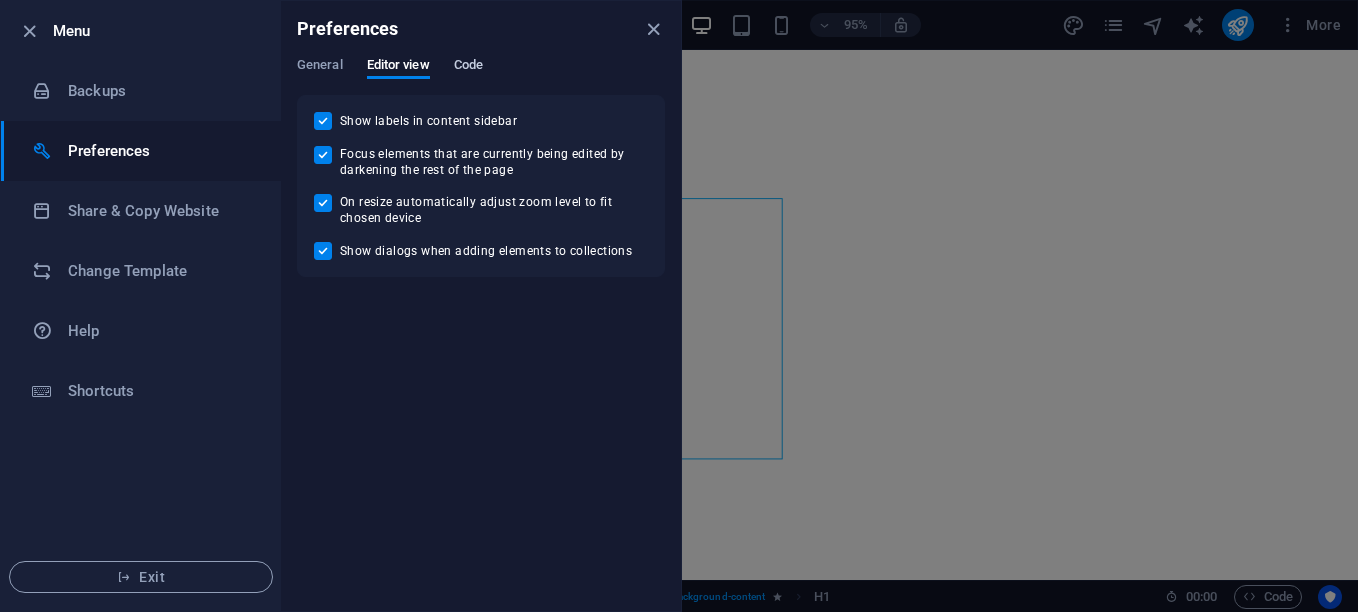 click on "Code" at bounding box center (468, 67) 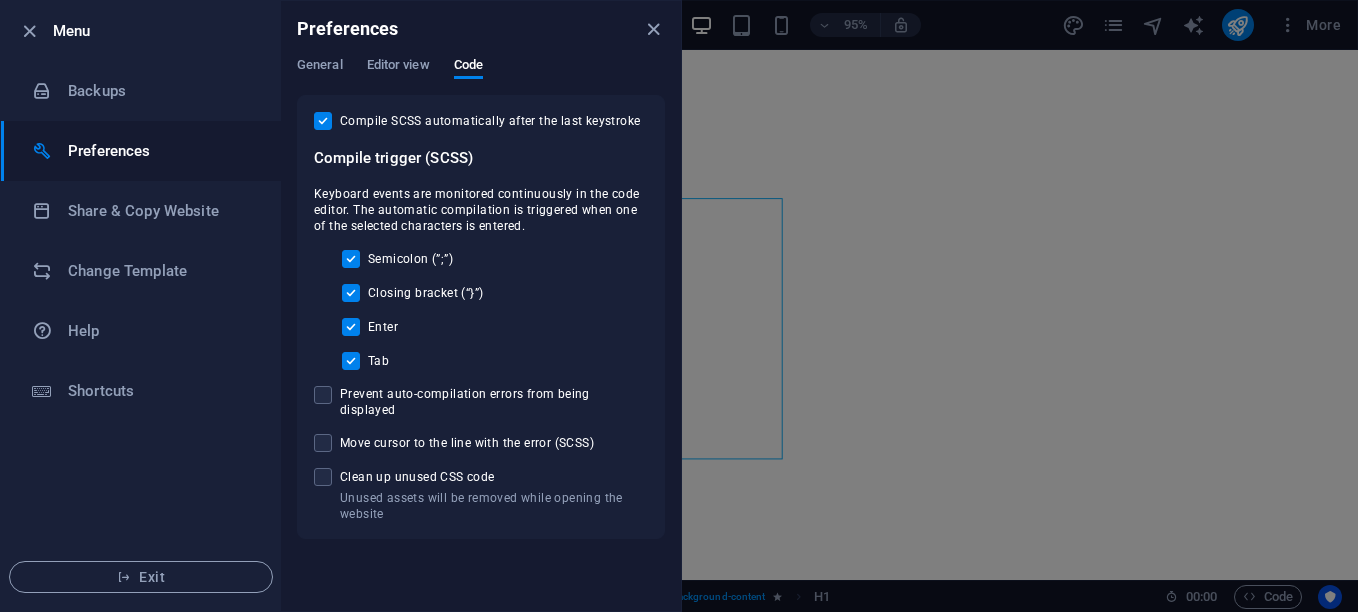 click on "Preferences" at bounding box center (481, 29) 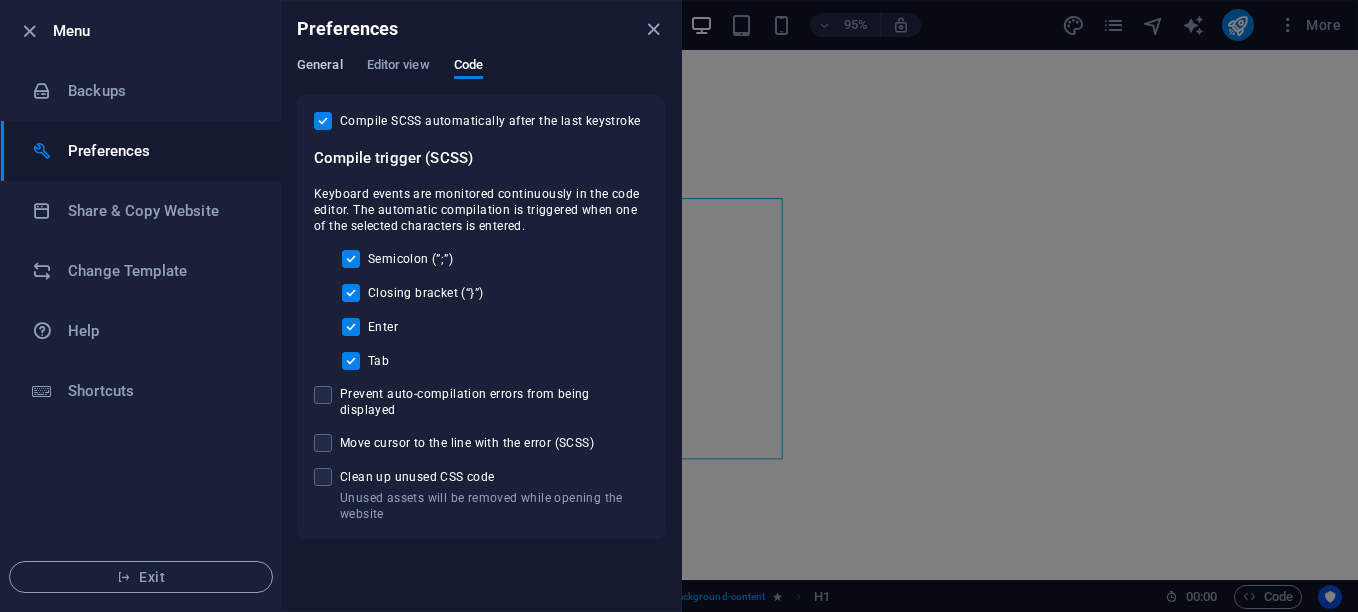 click on "General" at bounding box center [320, 67] 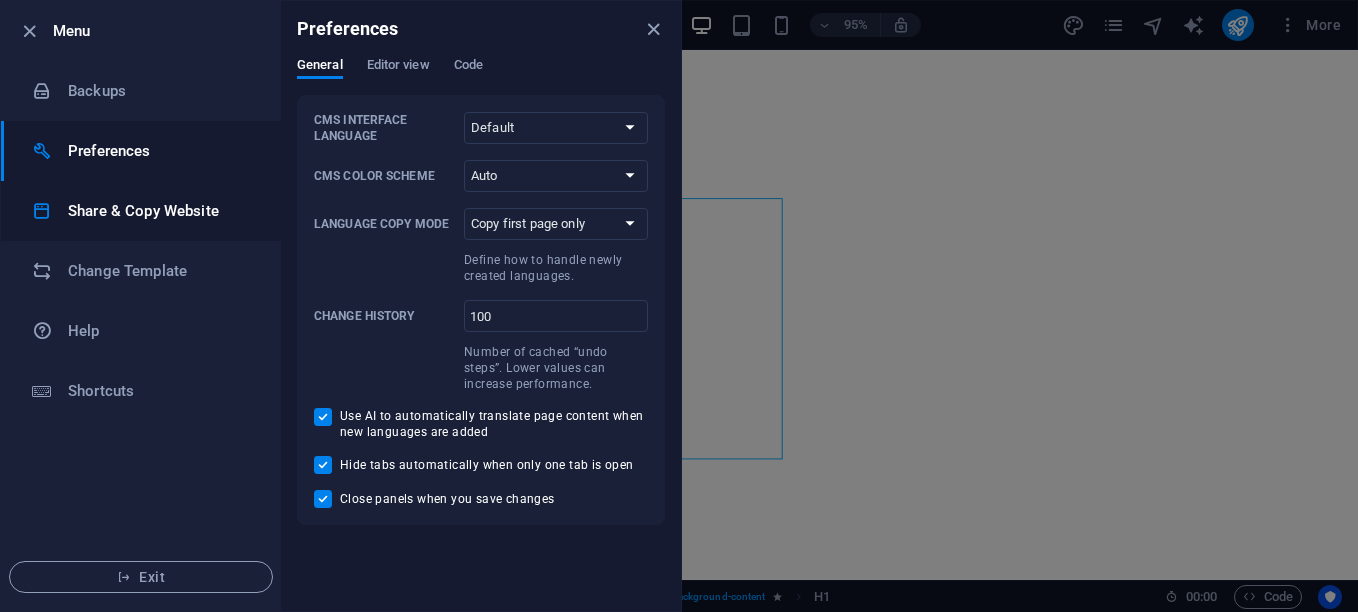 click on "Share & Copy Website" at bounding box center [160, 211] 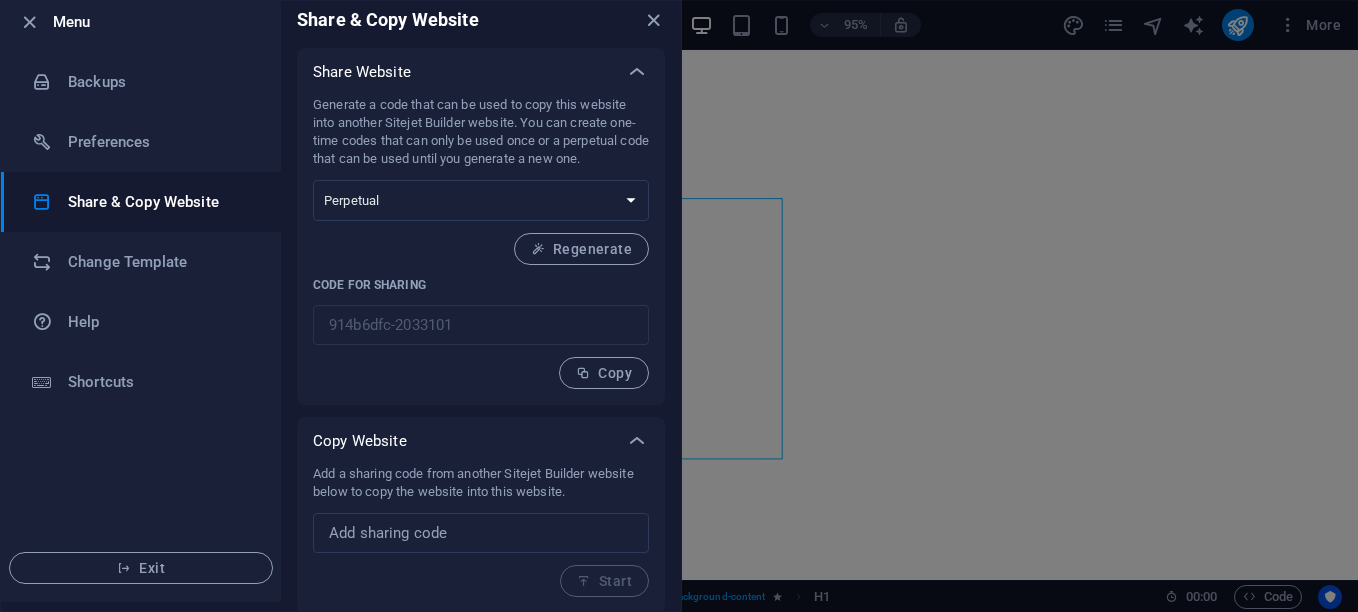 scroll, scrollTop: 11, scrollLeft: 0, axis: vertical 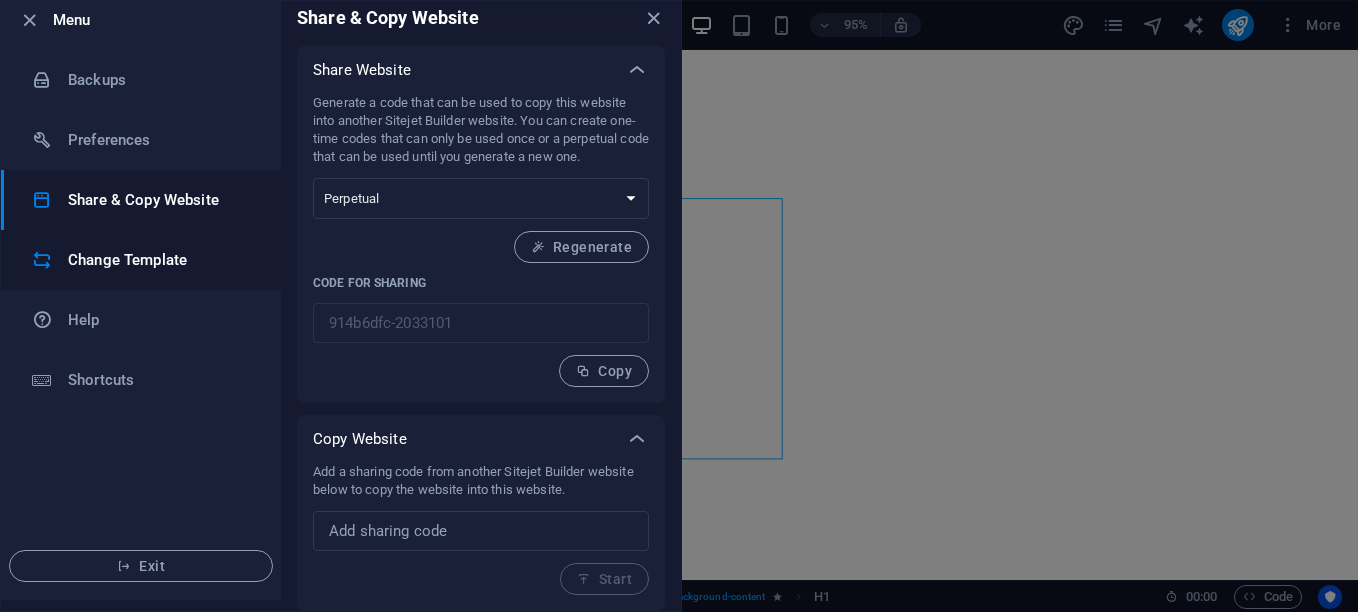 click on "Change Template" at bounding box center [160, 260] 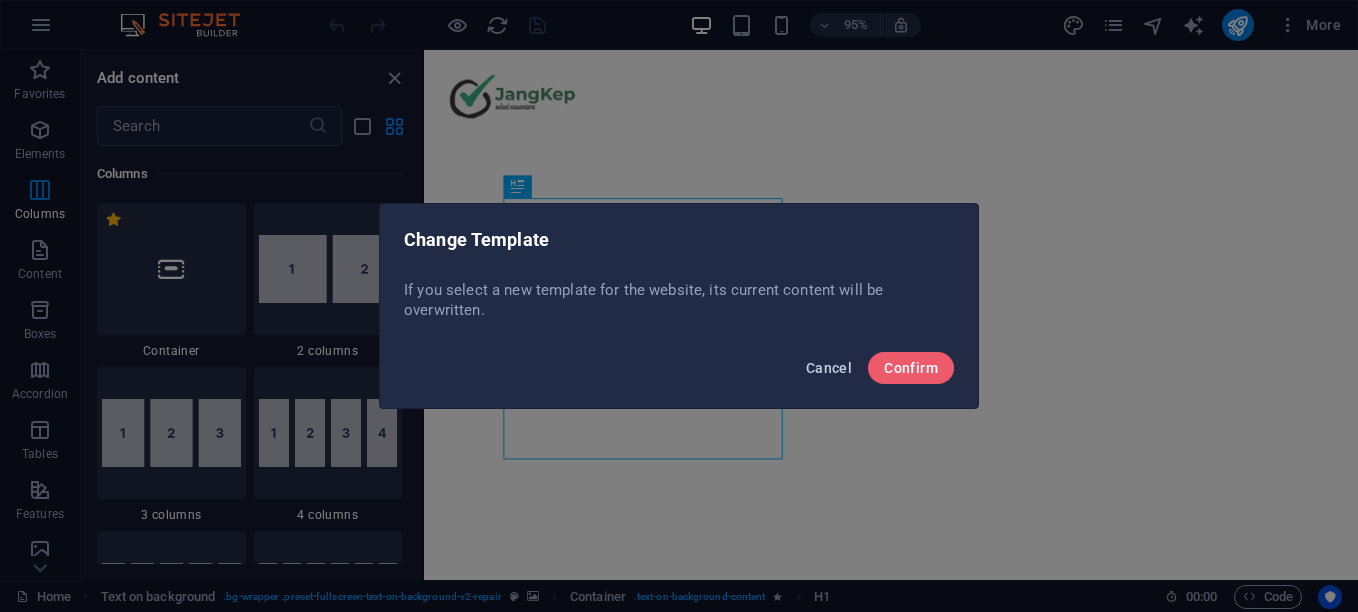 click on "Cancel" at bounding box center [829, 368] 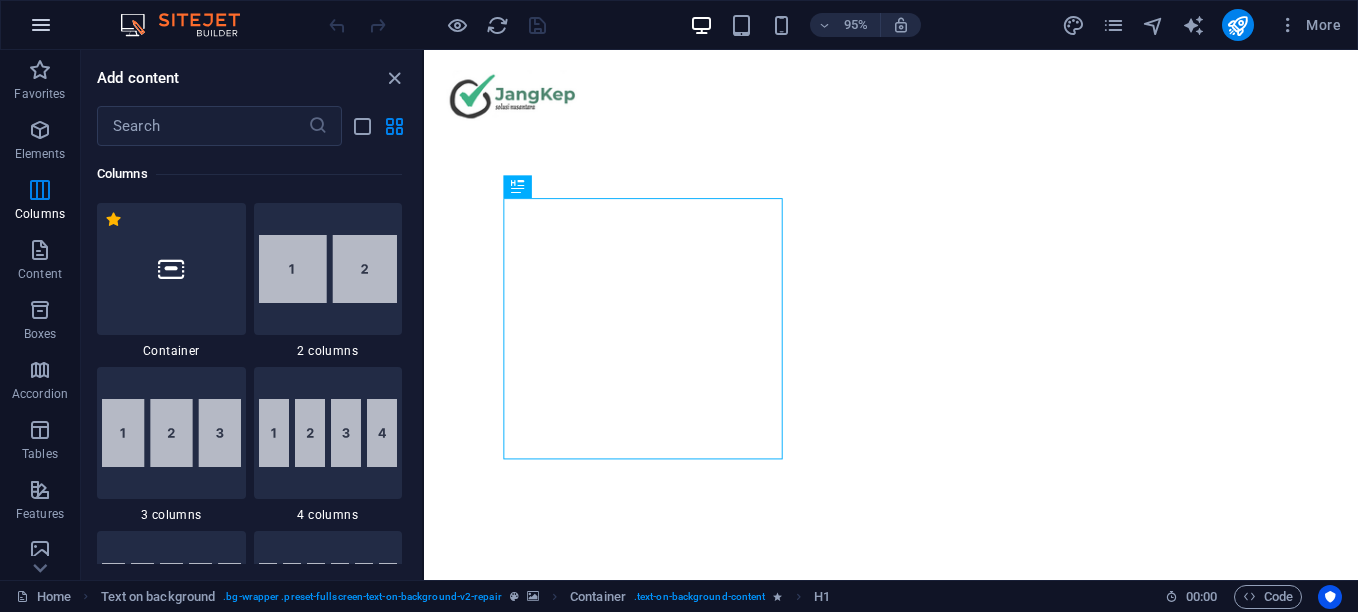click at bounding box center (41, 25) 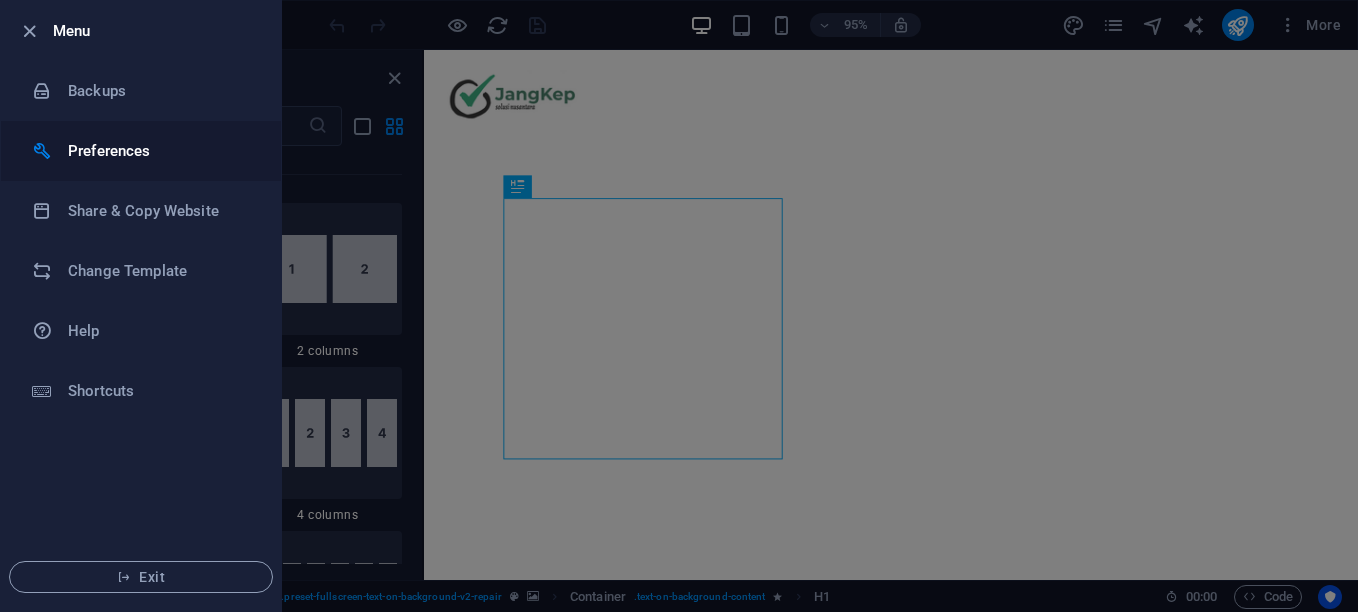 click on "Preferences" at bounding box center [160, 151] 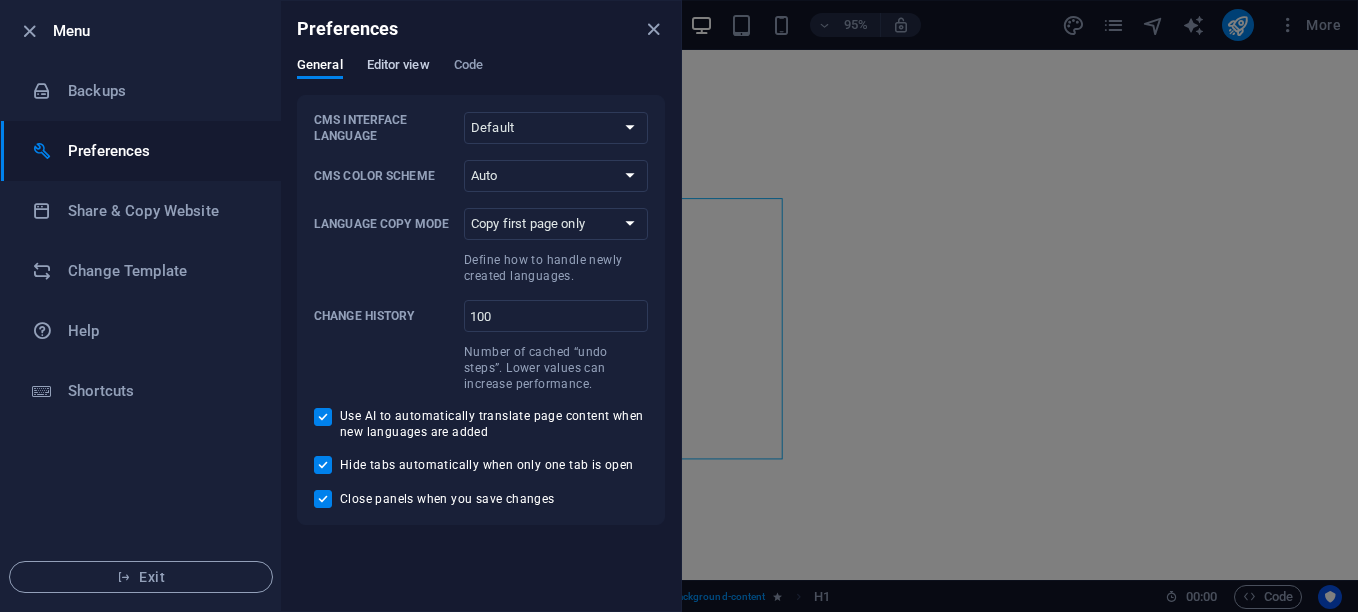click on "Editor view" at bounding box center (398, 67) 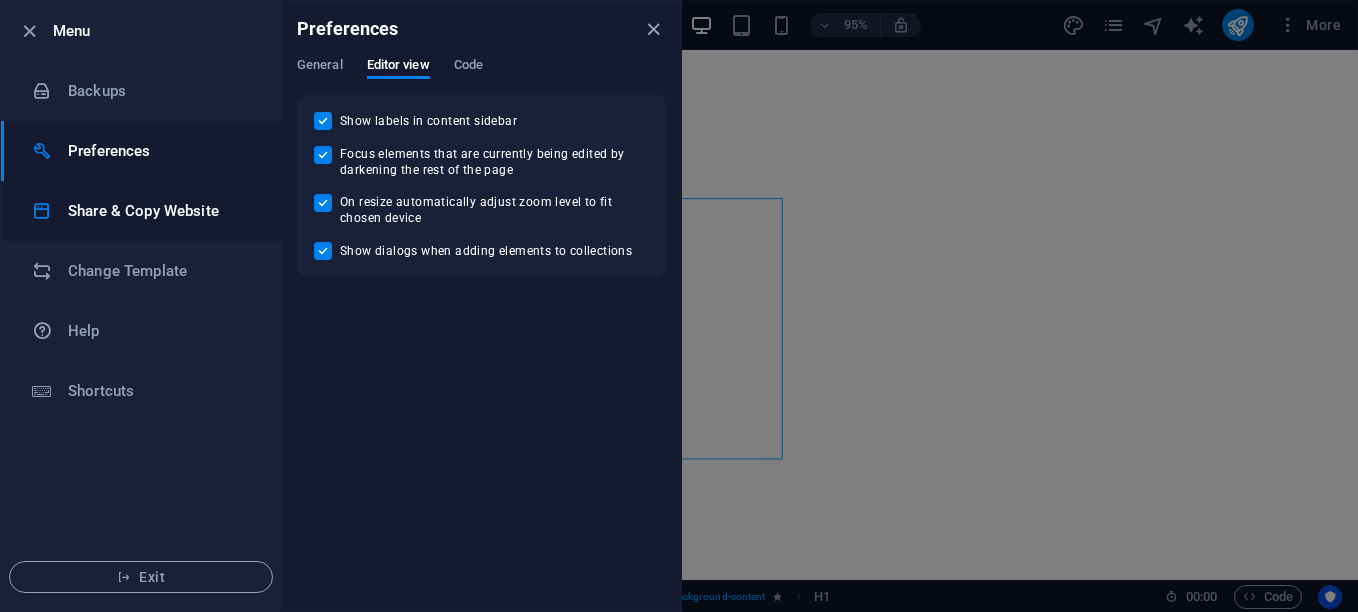 click on "Share & Copy Website" at bounding box center [160, 211] 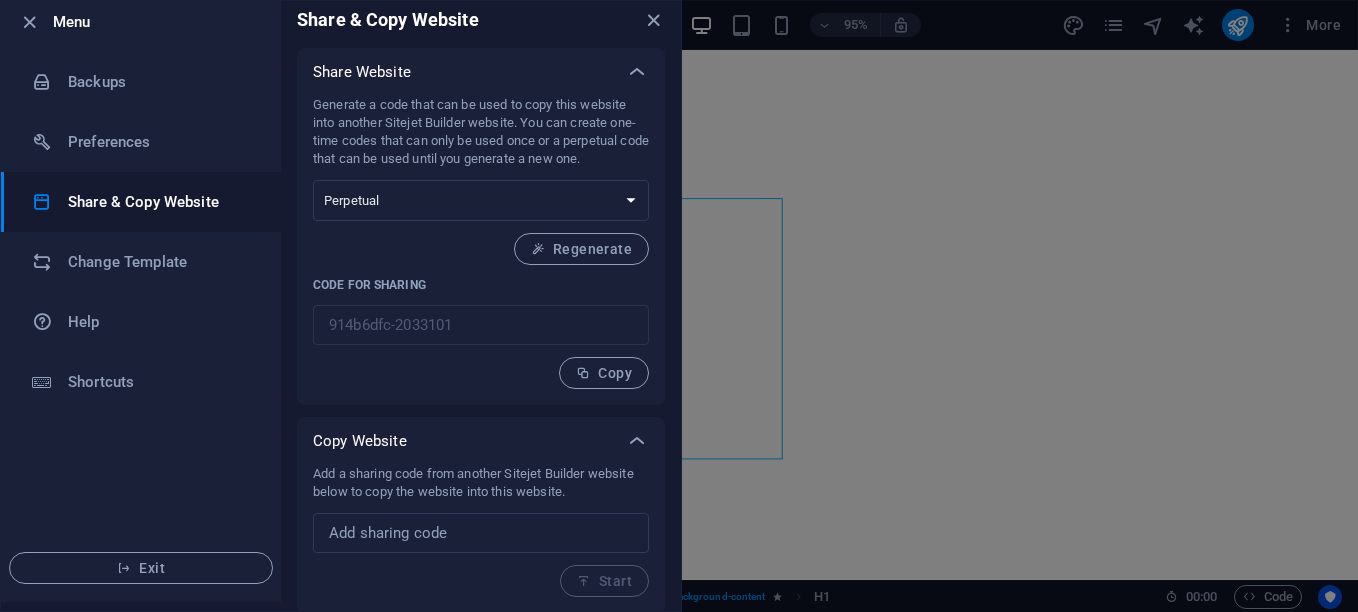 scroll, scrollTop: 11, scrollLeft: 0, axis: vertical 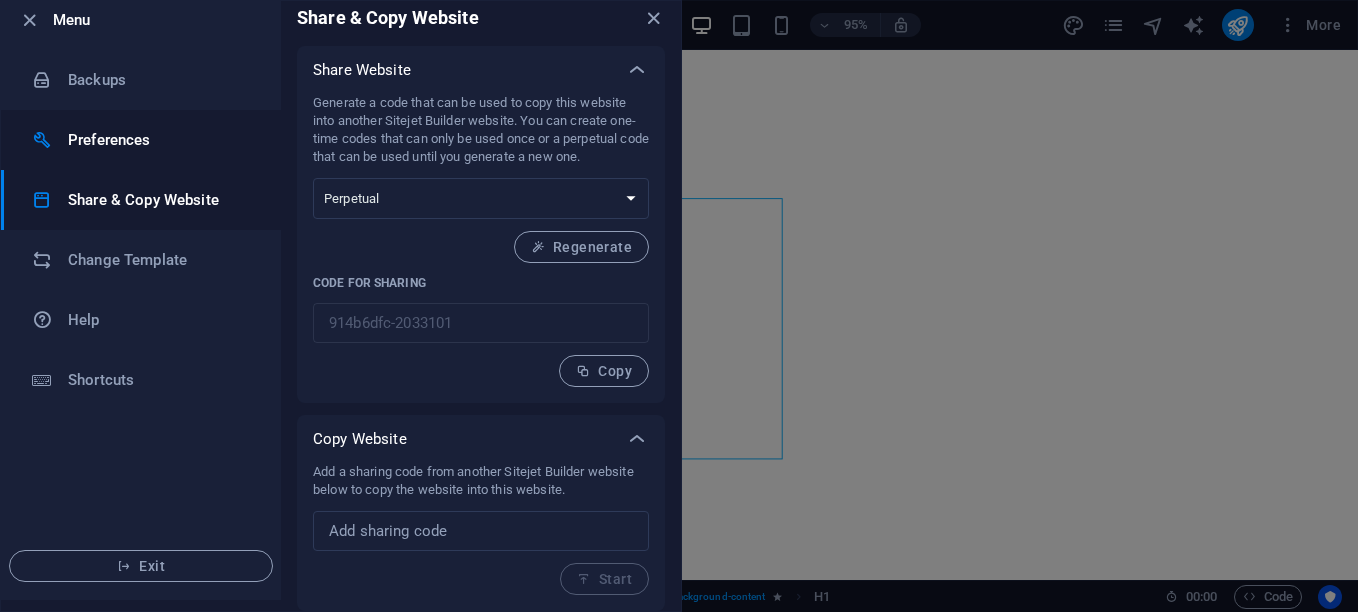 drag, startPoint x: 151, startPoint y: 260, endPoint x: 162, endPoint y: 140, distance: 120.50311 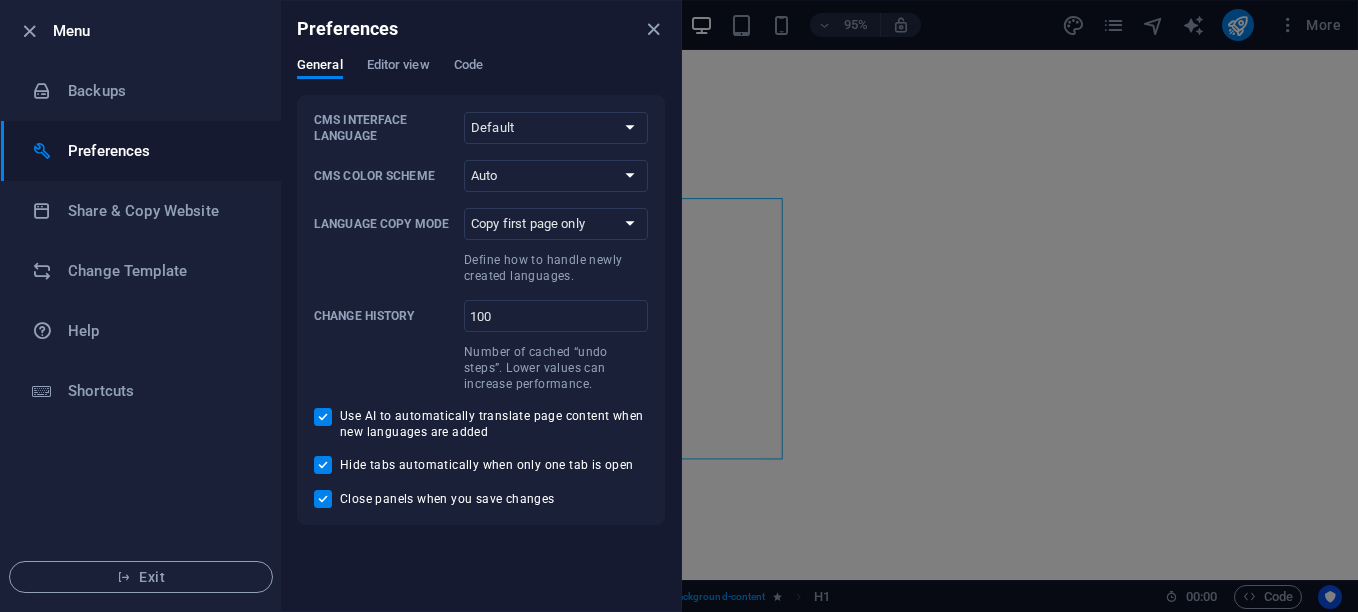 scroll, scrollTop: 0, scrollLeft: 0, axis: both 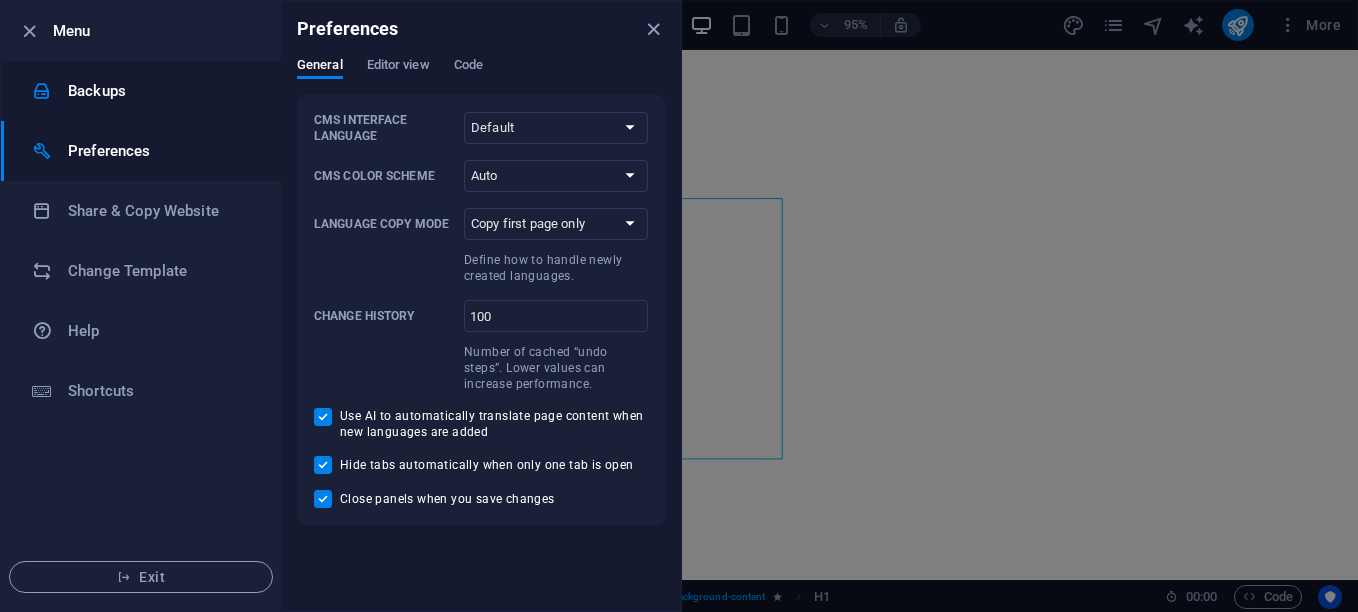click on "Backups" at bounding box center (160, 91) 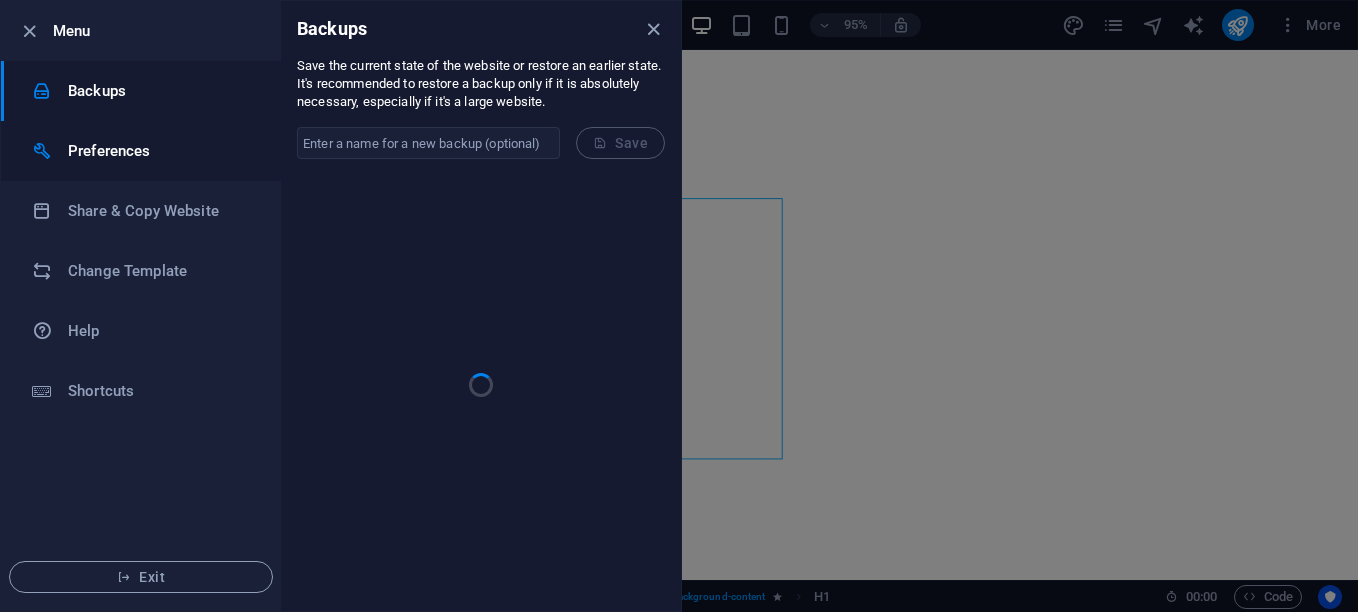 click on "Preferences" at bounding box center (160, 151) 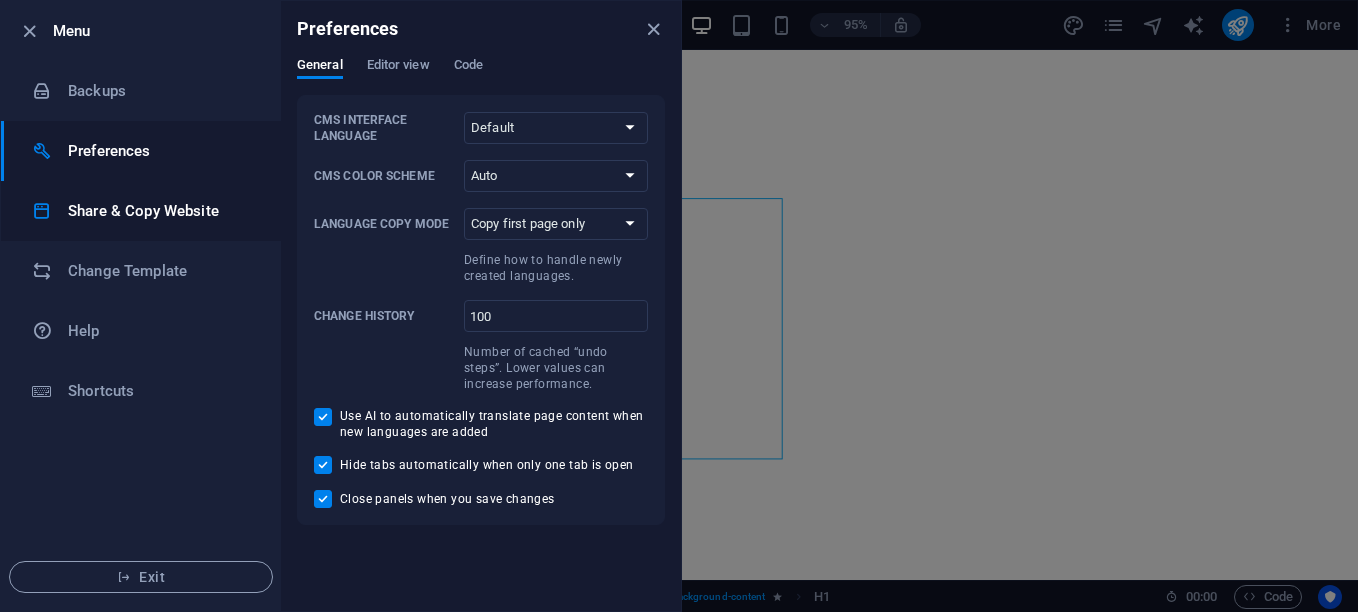 click on "Share & Copy Website" at bounding box center (141, 211) 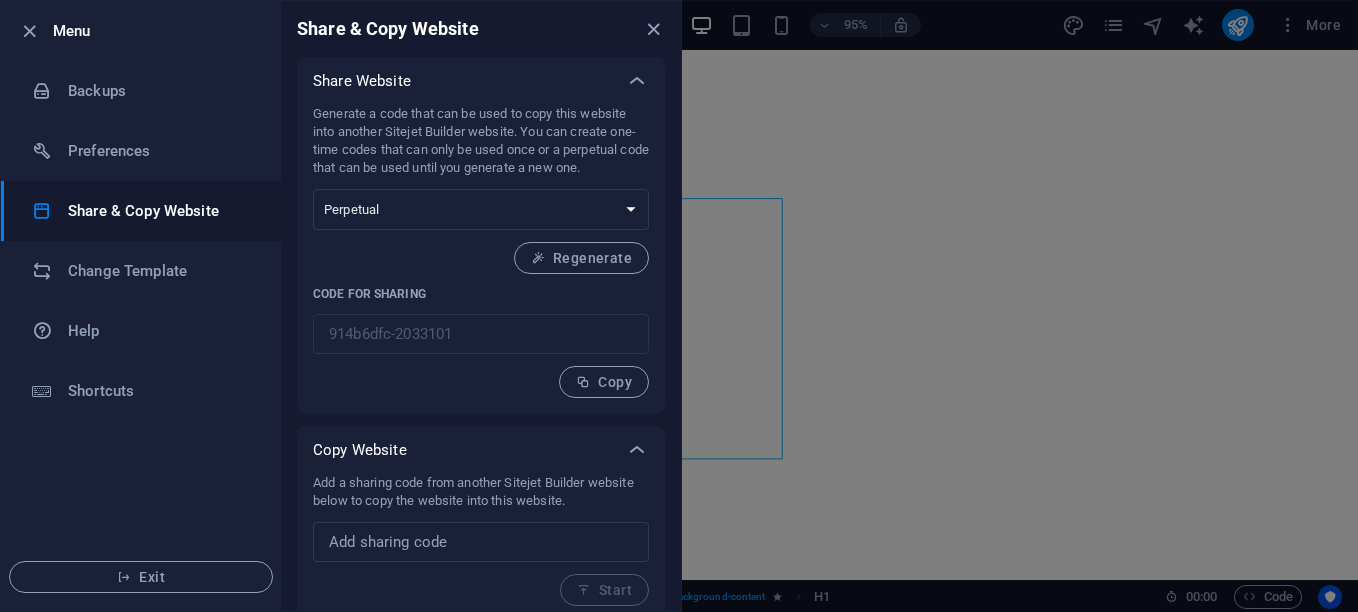 click on "Share & Copy Website" at bounding box center [141, 211] 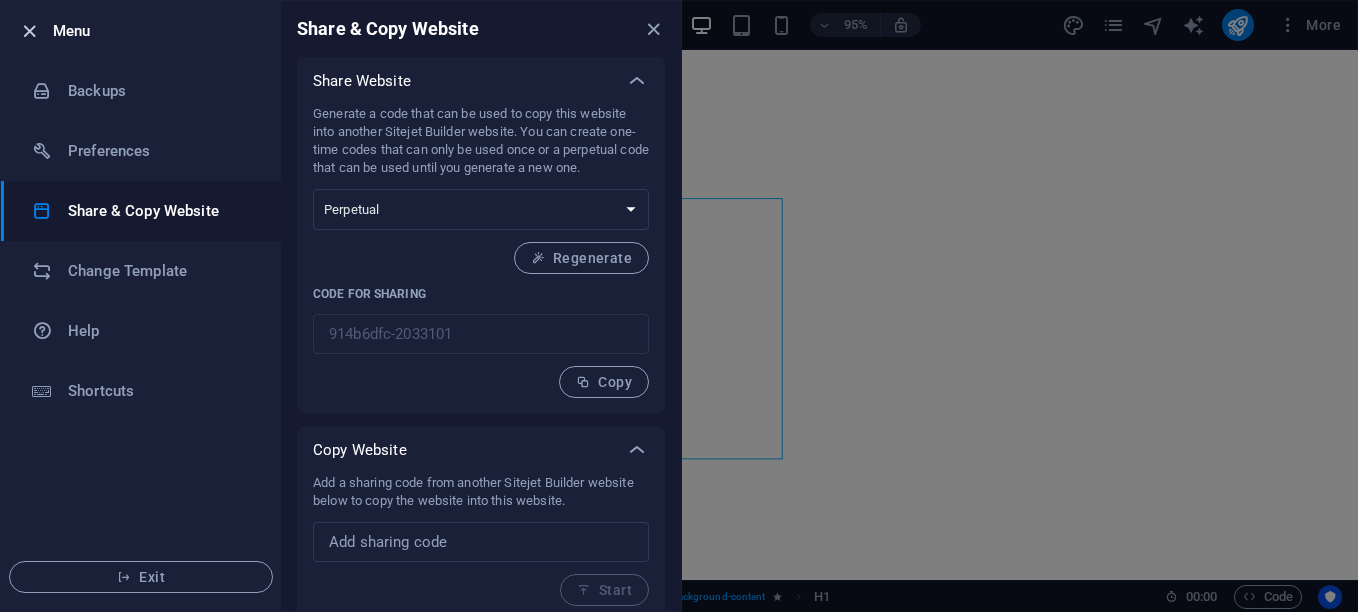 click at bounding box center (29, 31) 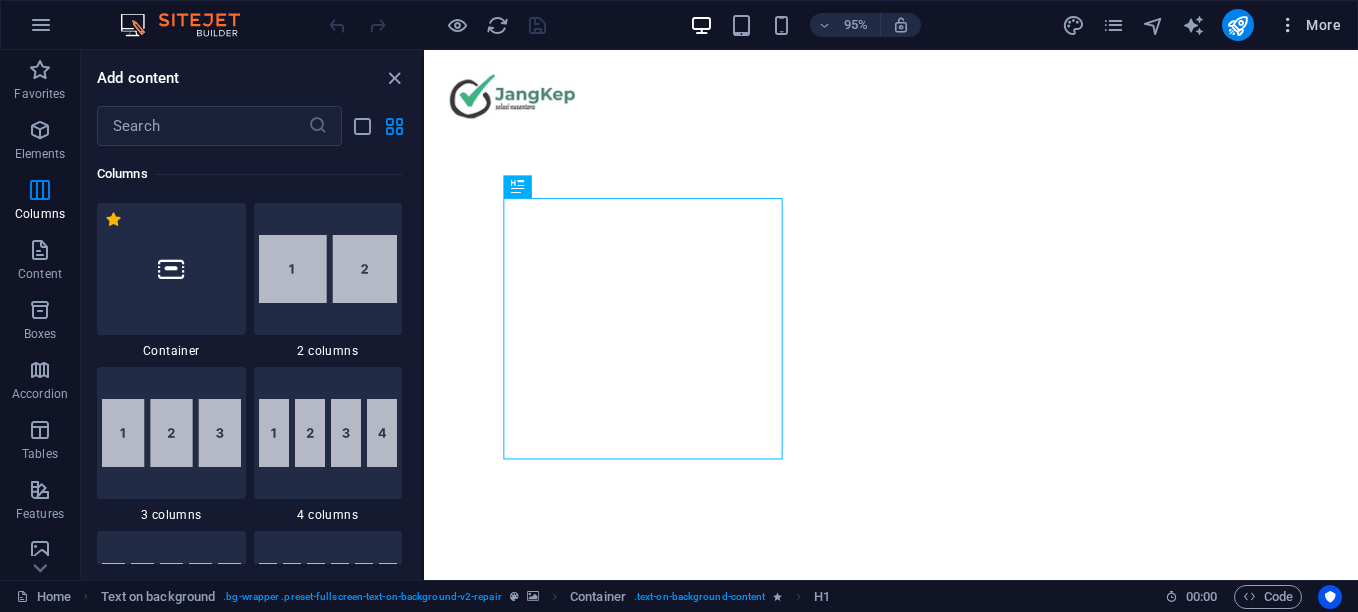 click on "More" at bounding box center (1309, 25) 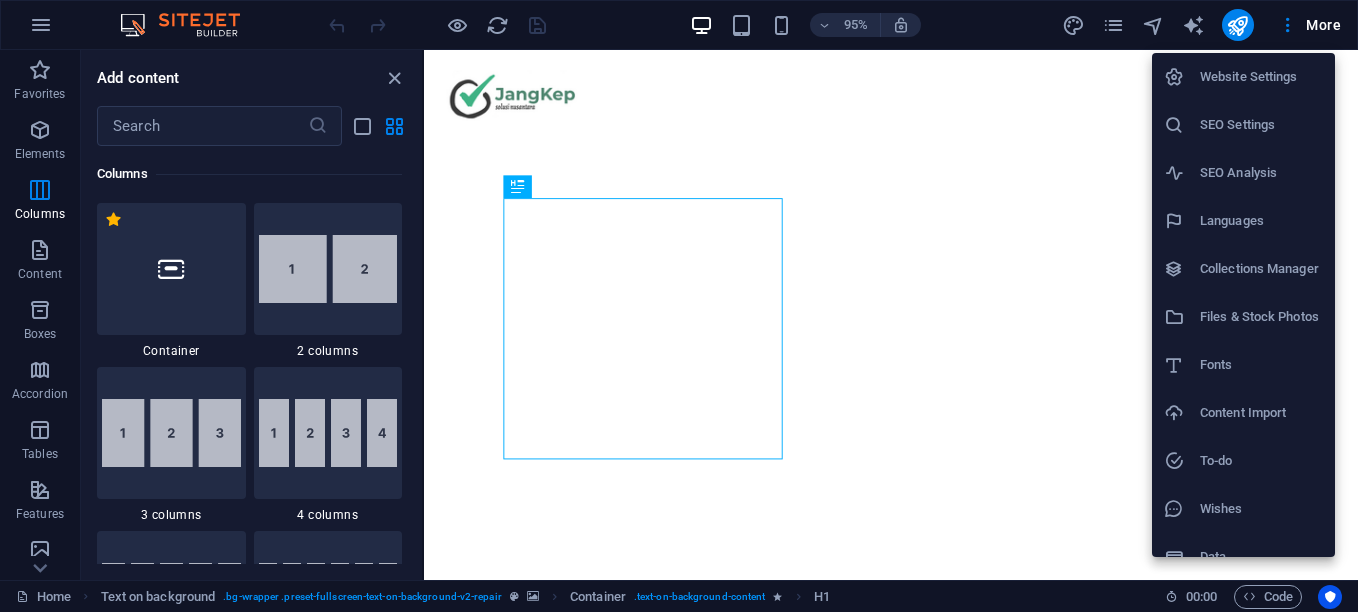 click on "Website Settings" at bounding box center (1261, 77) 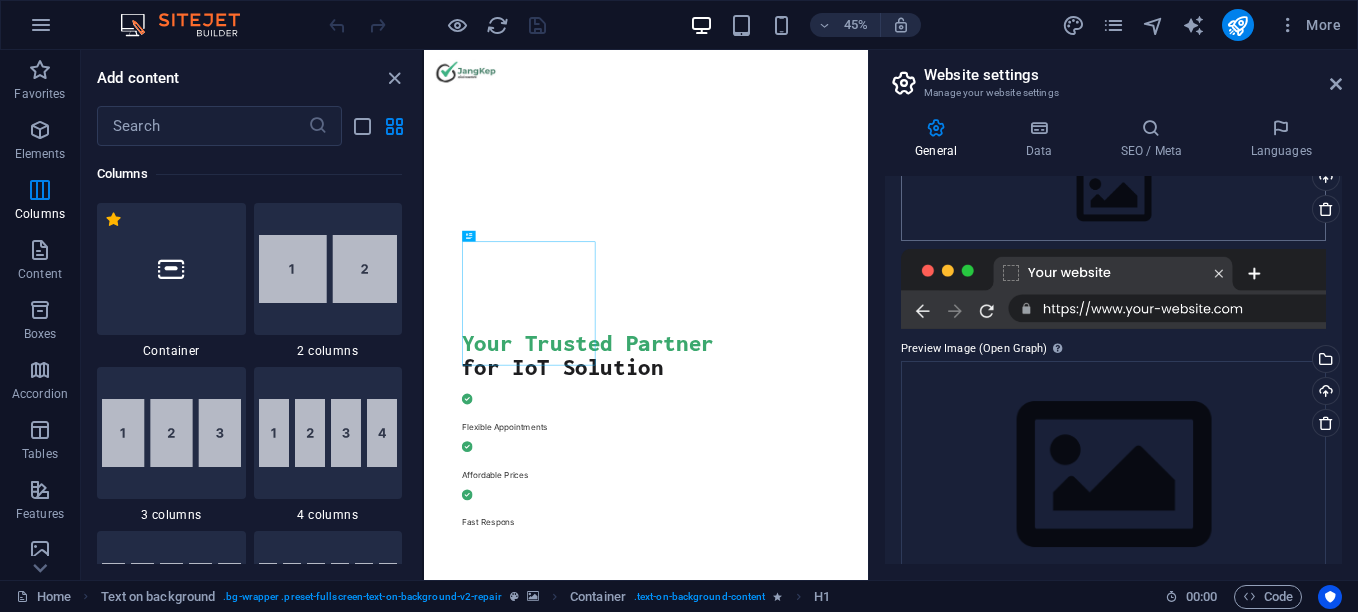 scroll, scrollTop: 279, scrollLeft: 0, axis: vertical 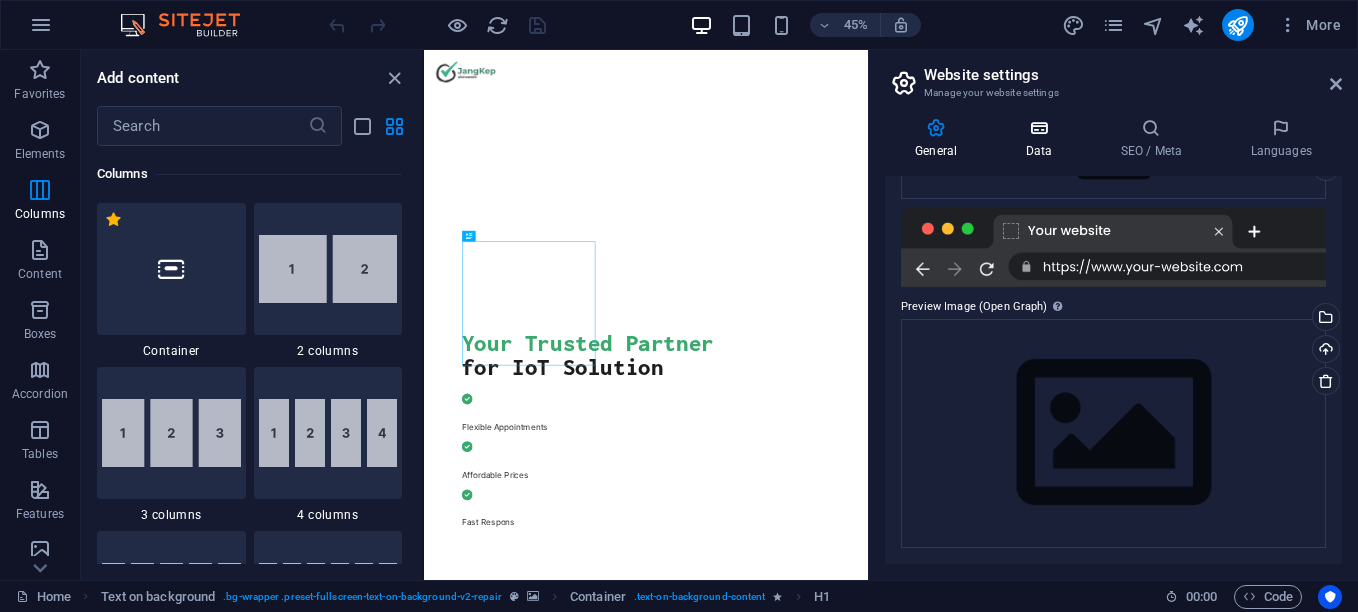click on "Data" at bounding box center [1042, 139] 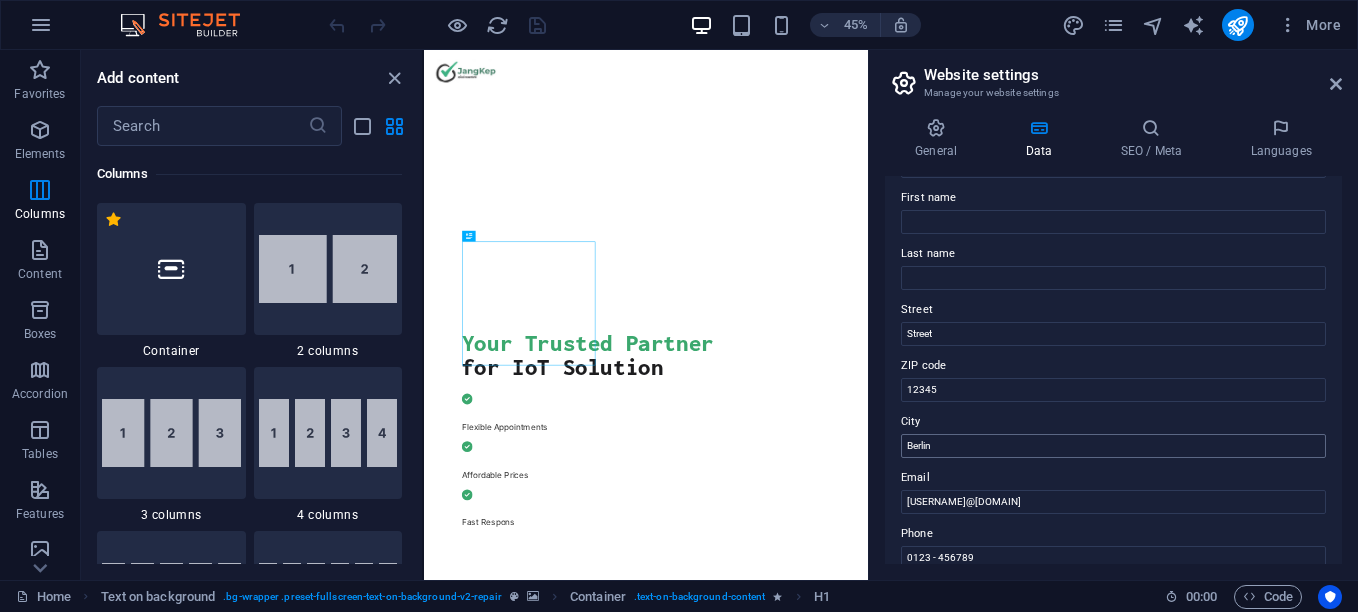 scroll, scrollTop: 200, scrollLeft: 0, axis: vertical 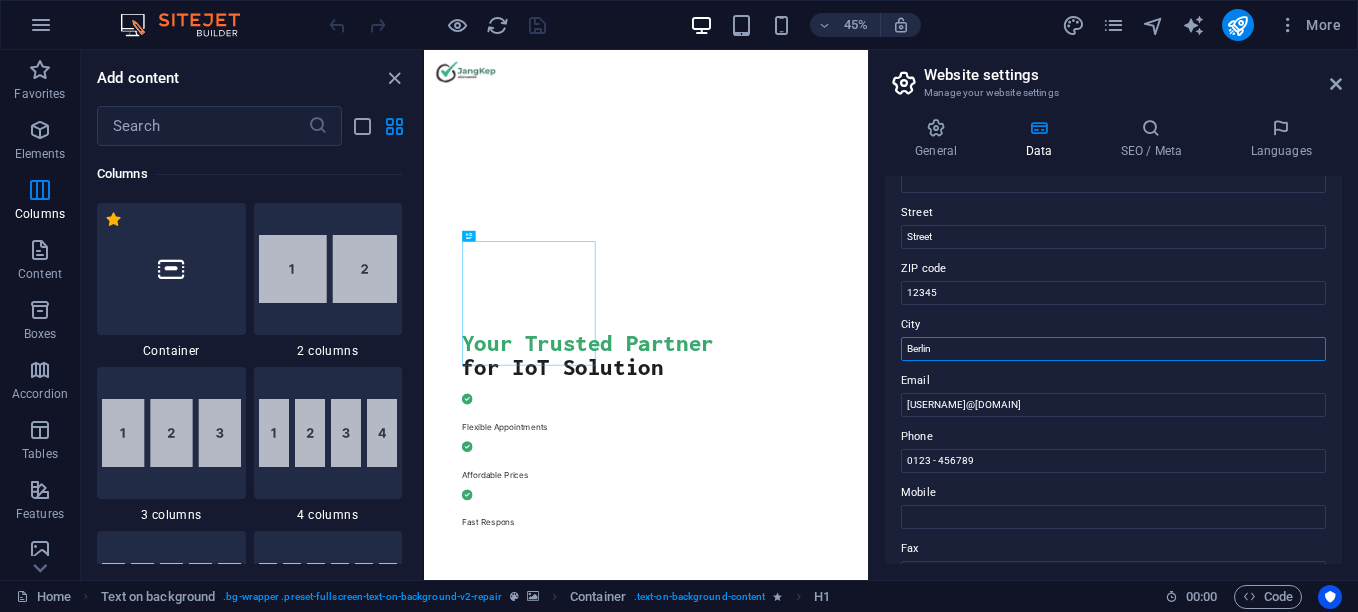 click on "Berlin" at bounding box center [1113, 349] 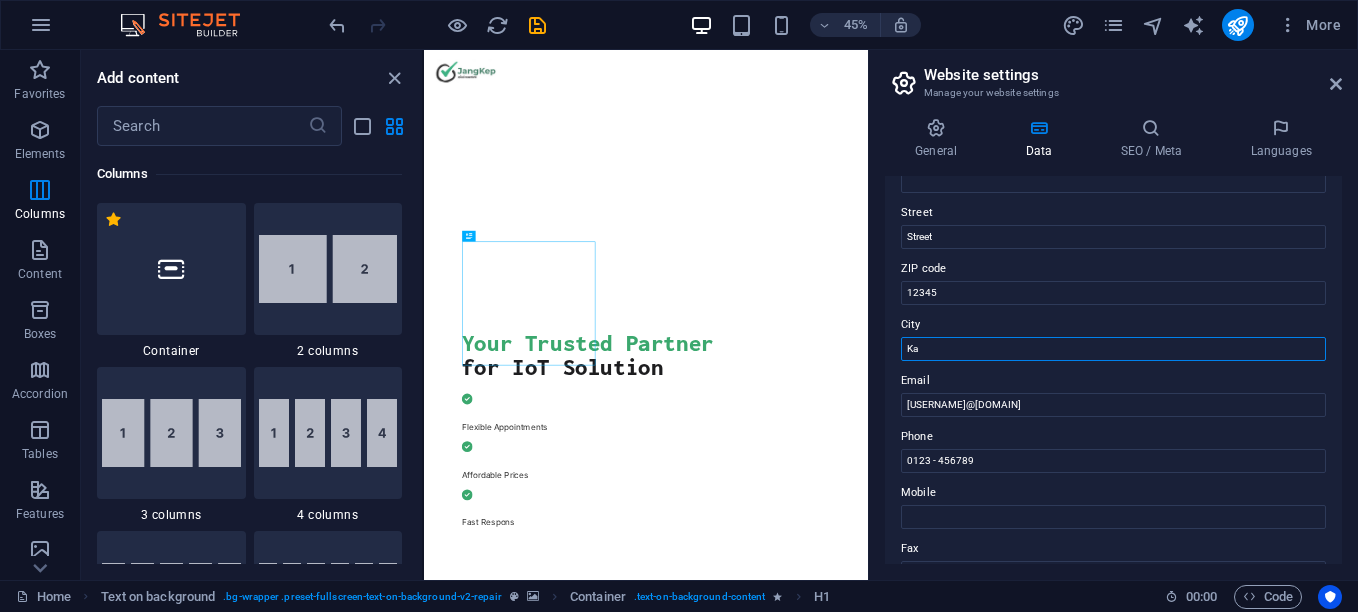 type on "K" 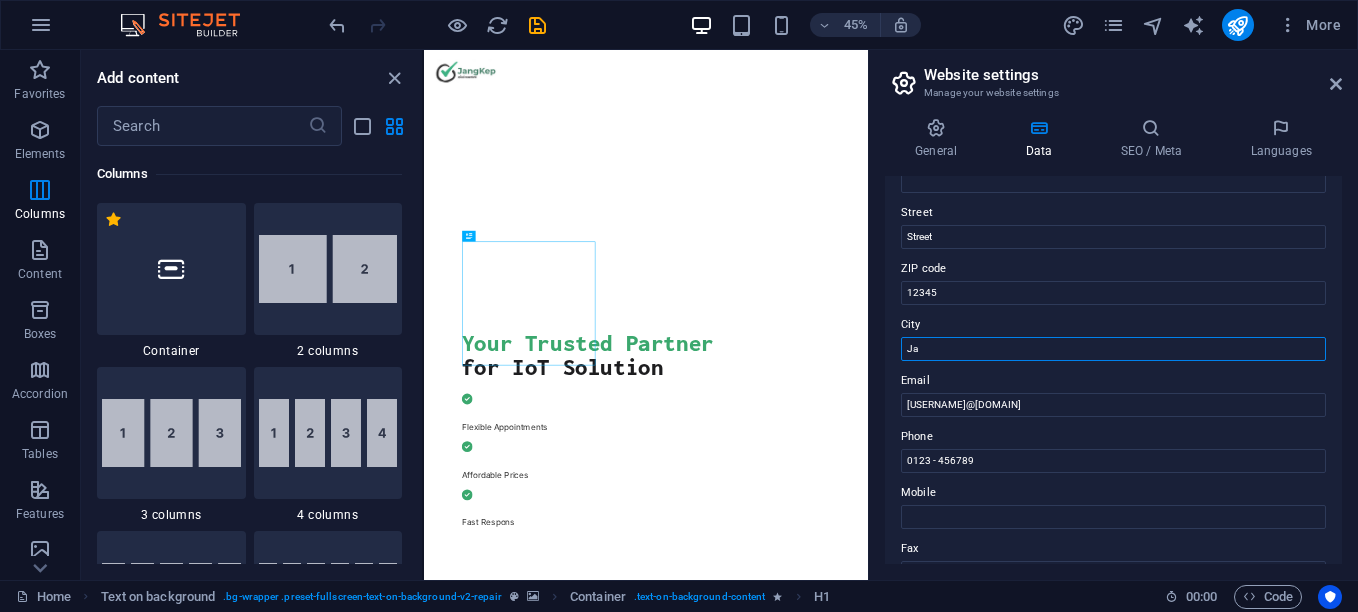 type on "J" 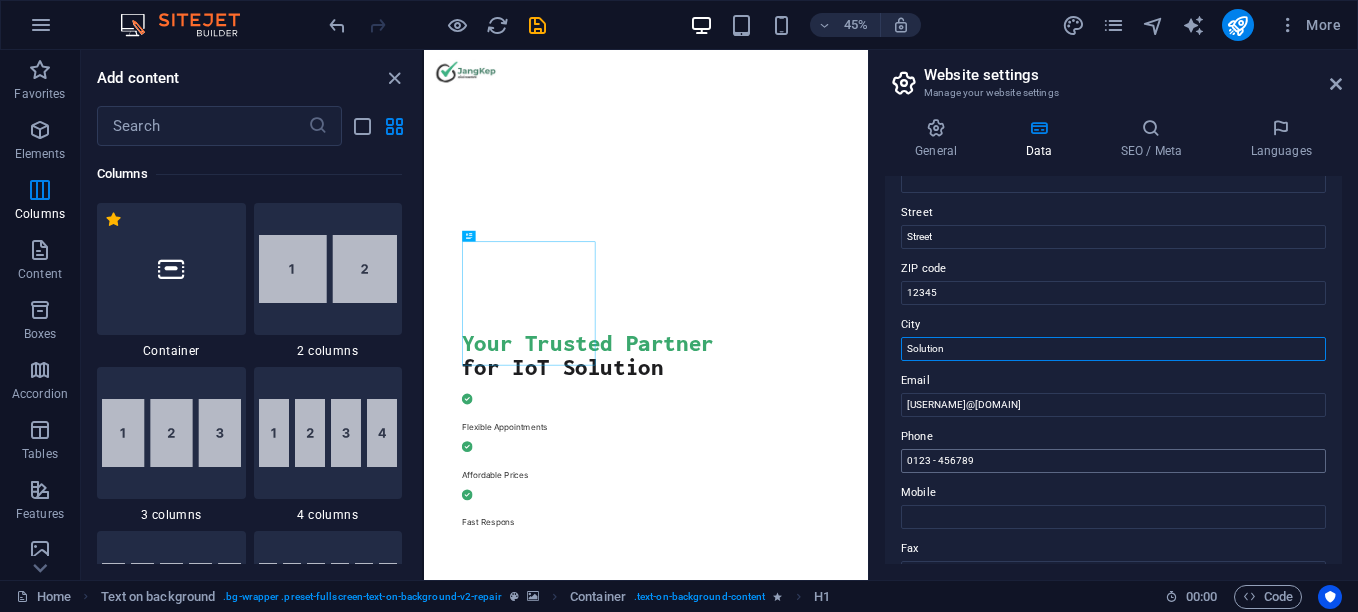 type on "Solution" 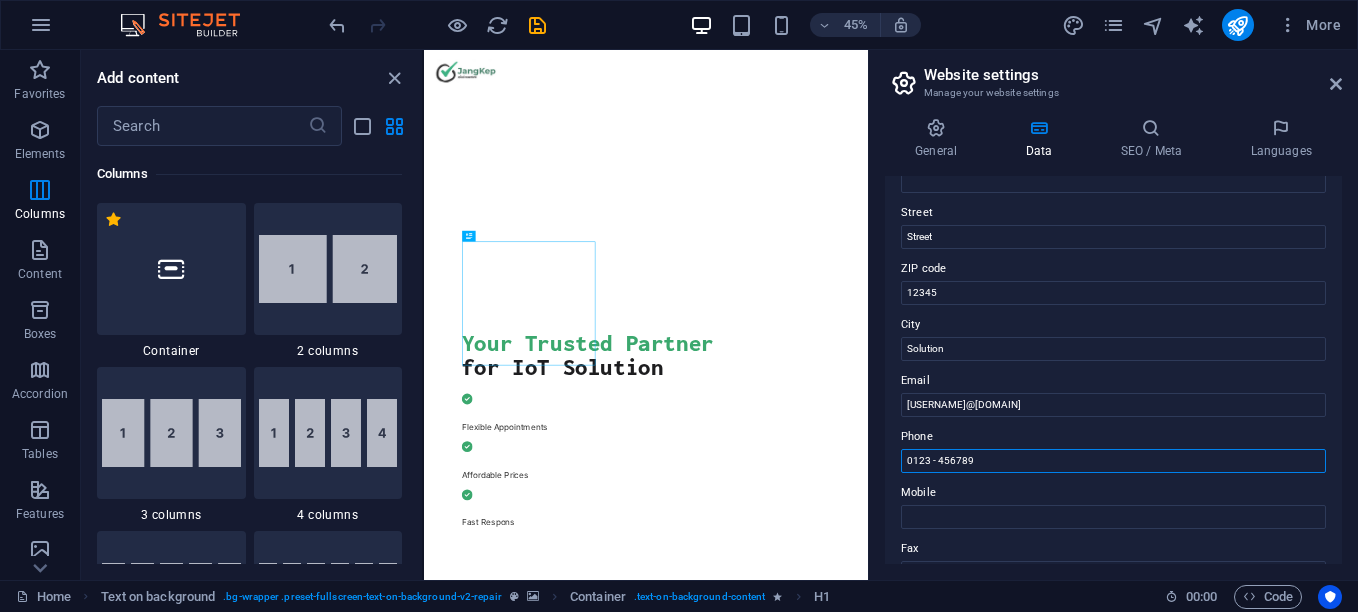 drag, startPoint x: 1016, startPoint y: 455, endPoint x: 904, endPoint y: 452, distance: 112.04017 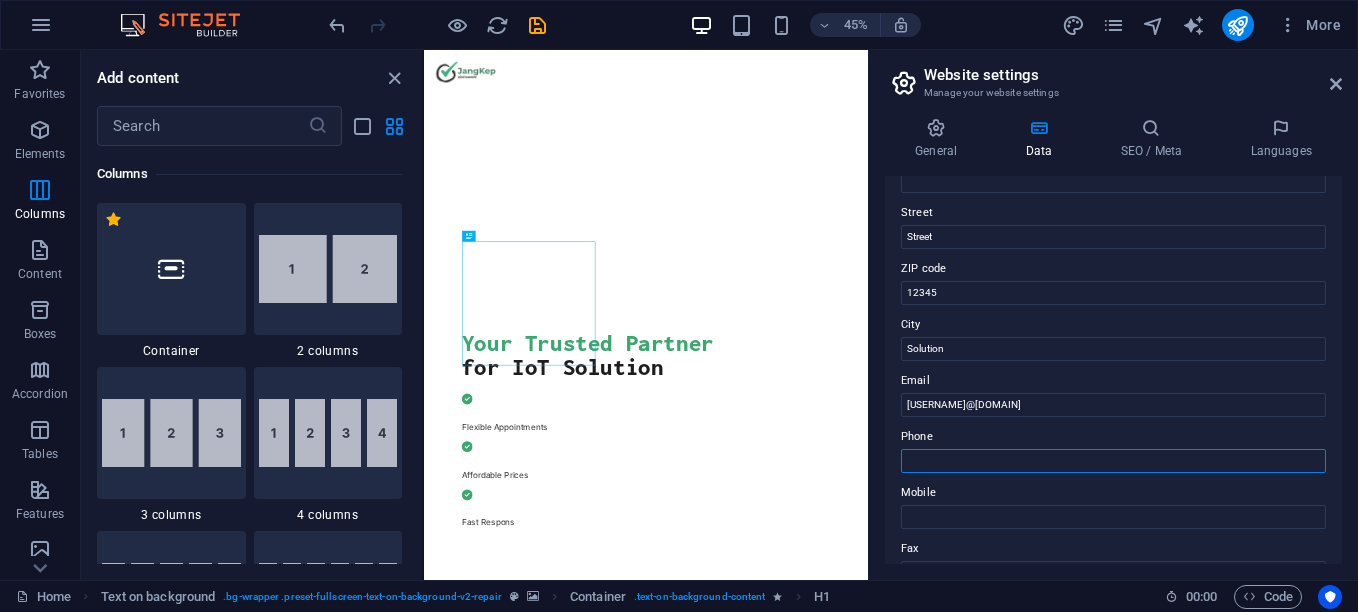 click on "Phone" at bounding box center (1113, 461) 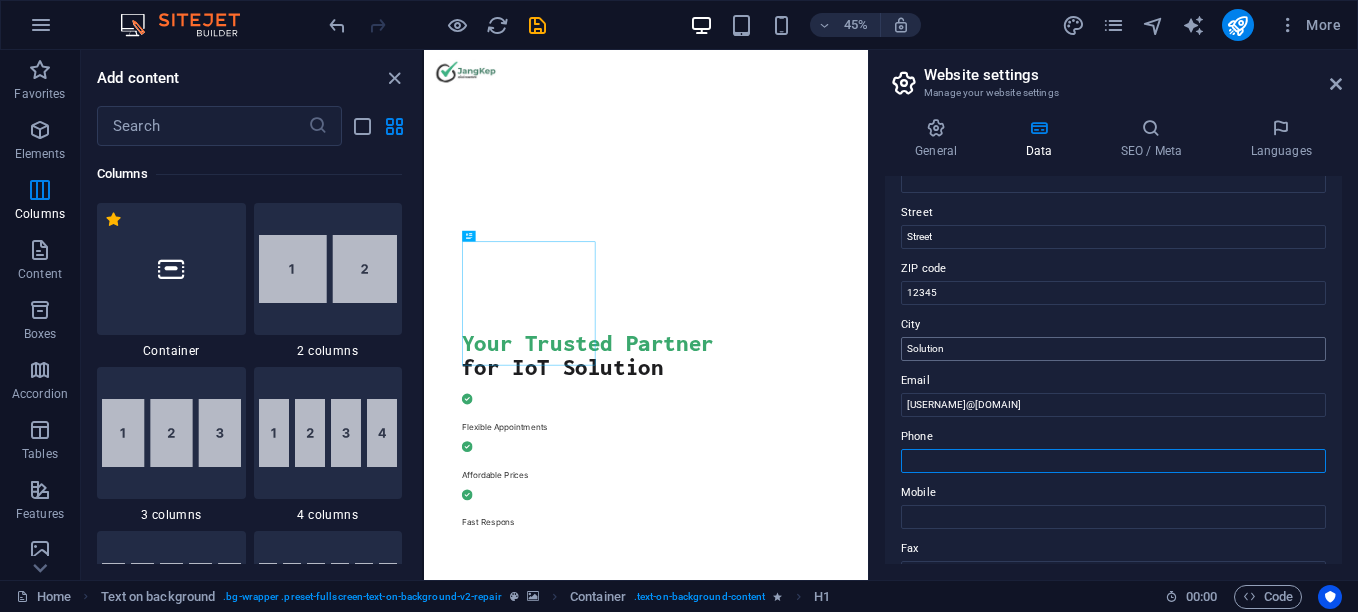 type 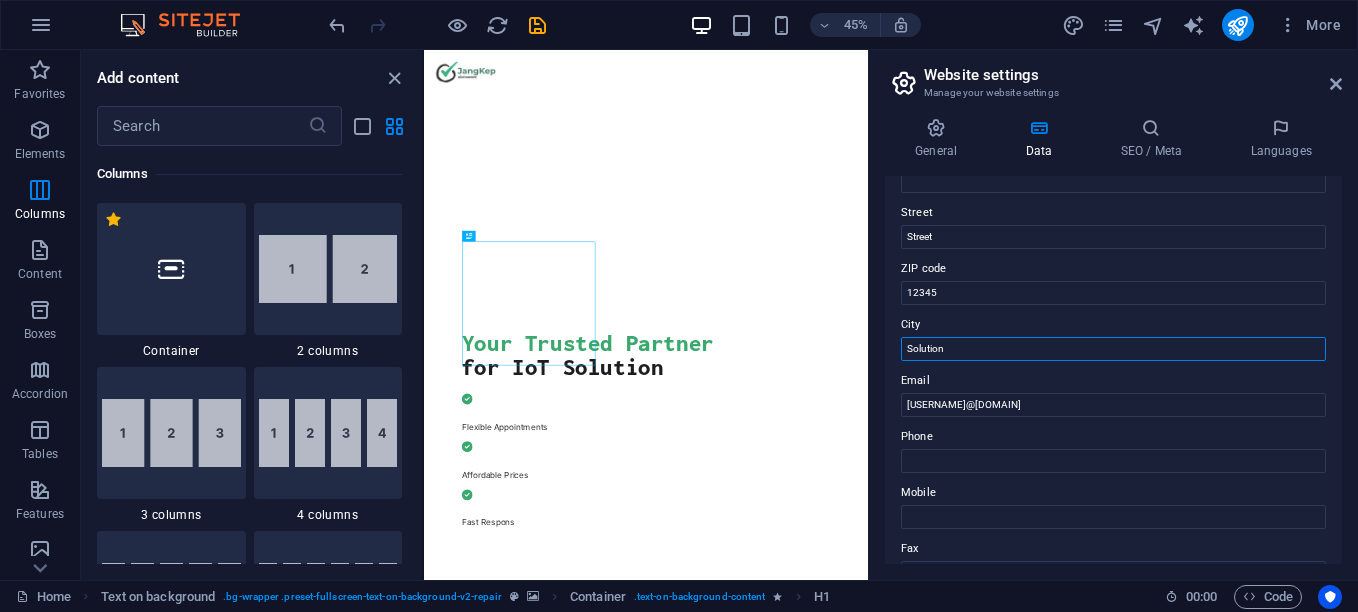 click on "Solution" at bounding box center (1113, 349) 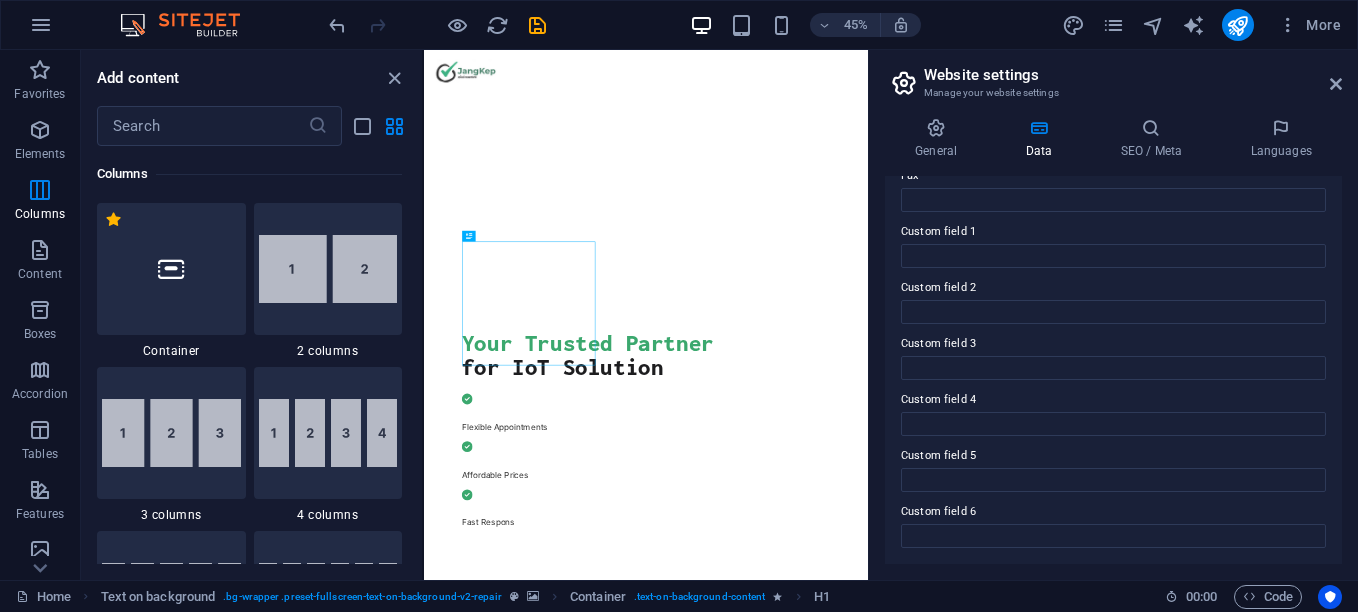 scroll, scrollTop: 0, scrollLeft: 0, axis: both 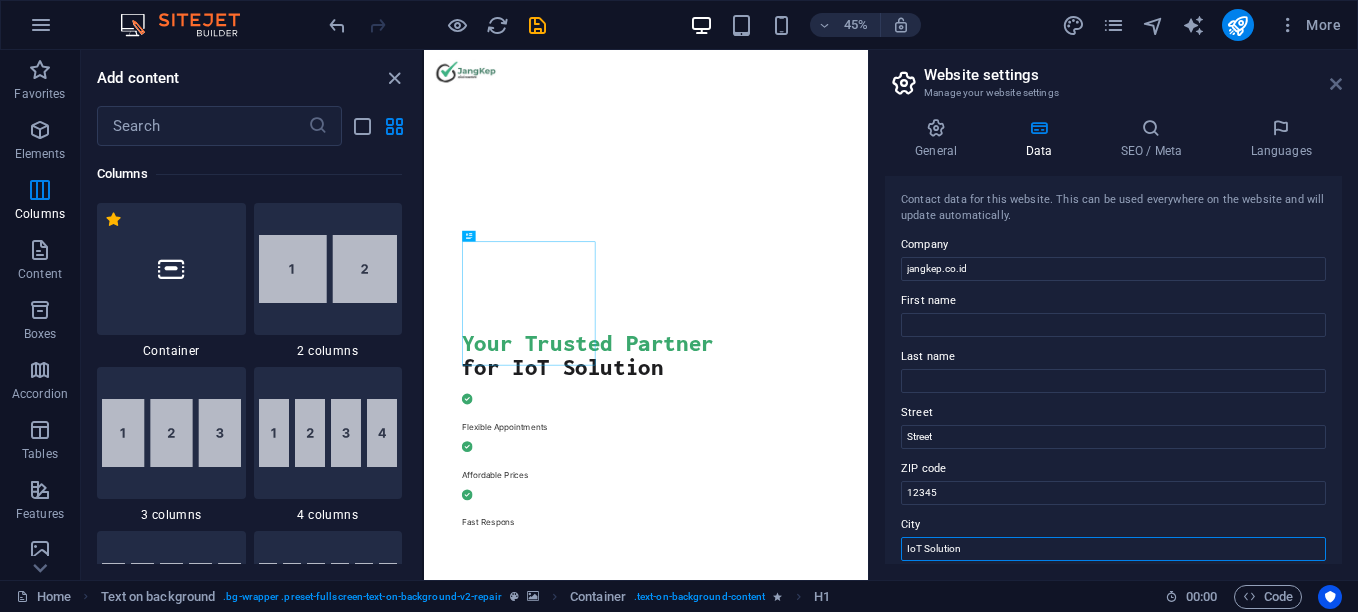 type on "IoT Solution" 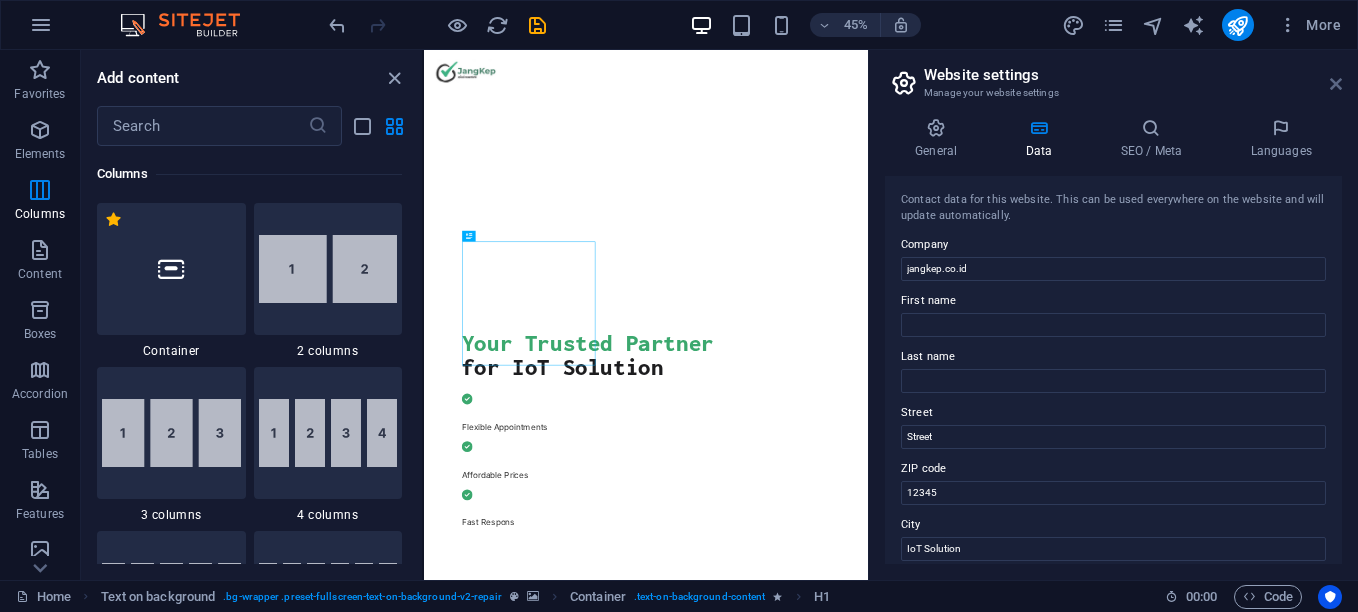 click at bounding box center (1336, 84) 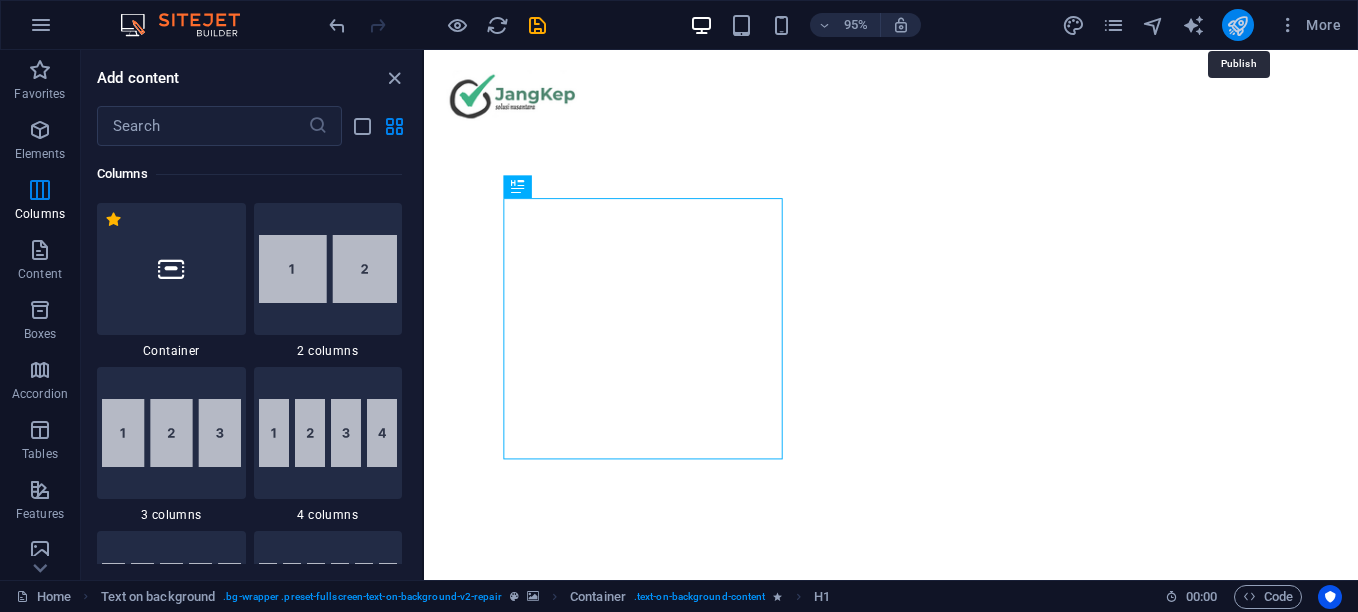 click at bounding box center [1237, 25] 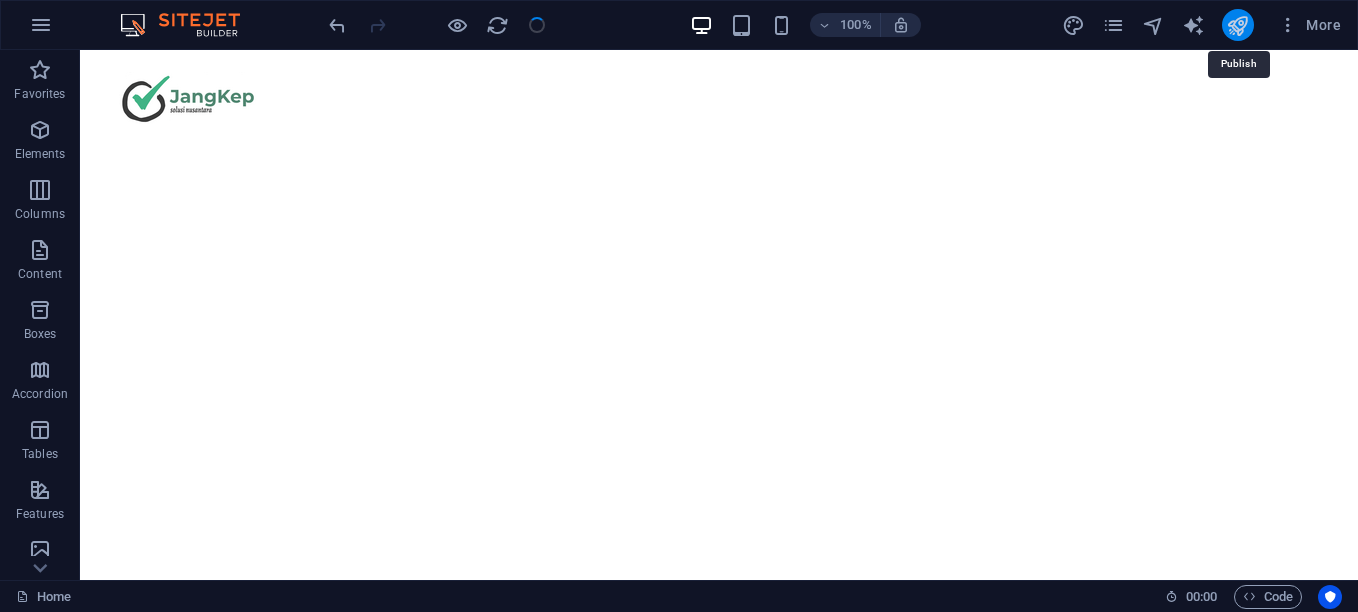click at bounding box center [1237, 25] 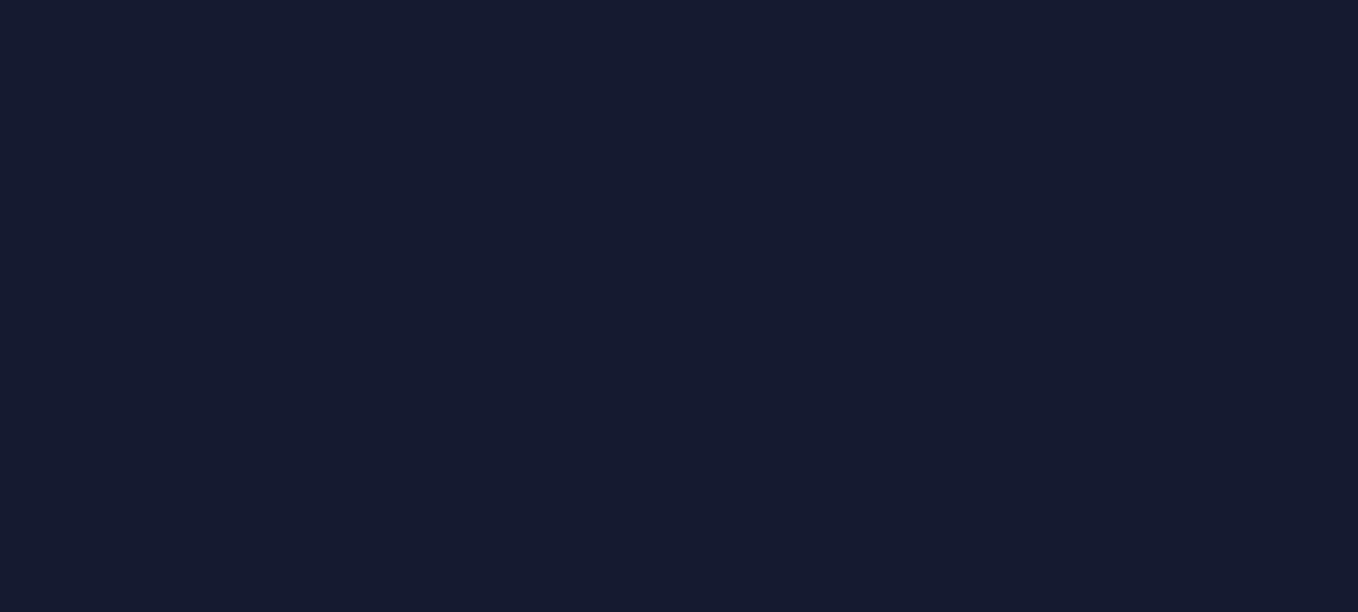 scroll, scrollTop: 0, scrollLeft: 0, axis: both 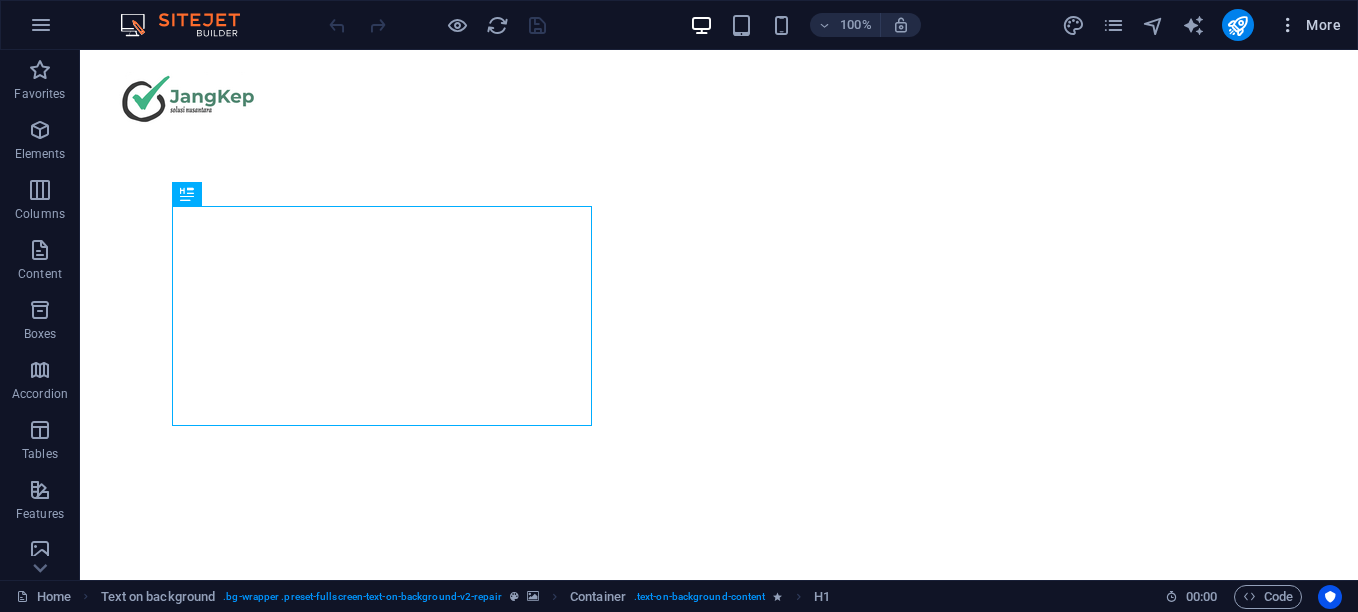 click at bounding box center [1288, 25] 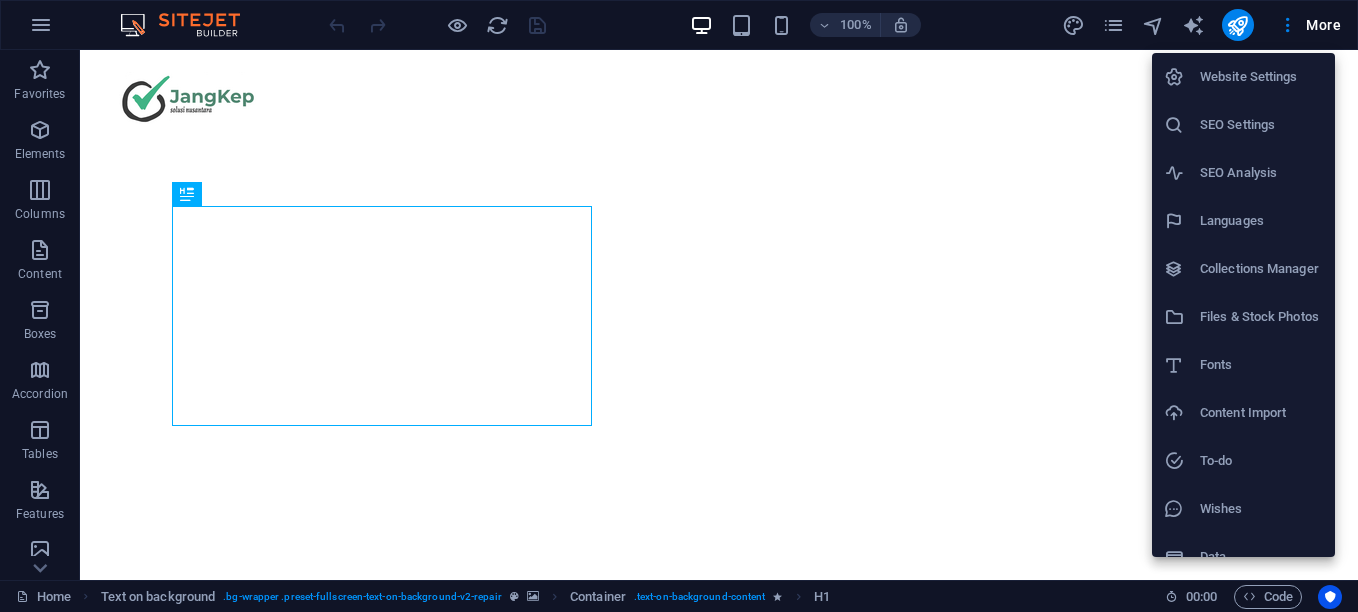 click on "Website Settings" at bounding box center [1261, 77] 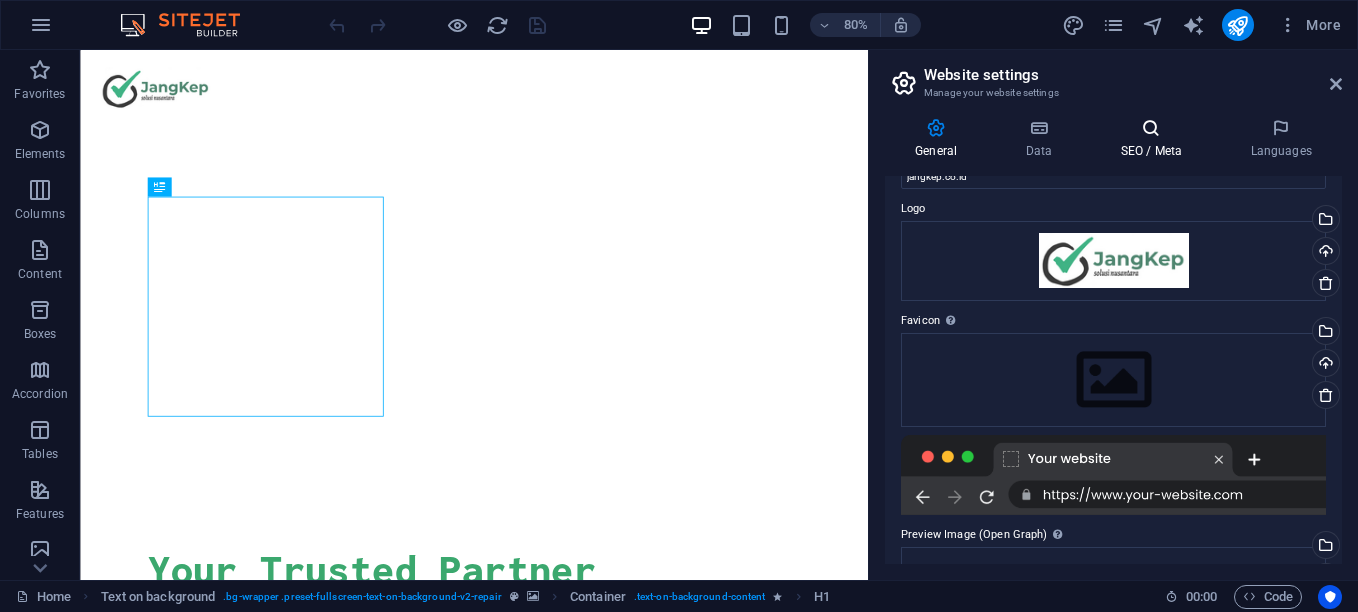 scroll, scrollTop: 0, scrollLeft: 0, axis: both 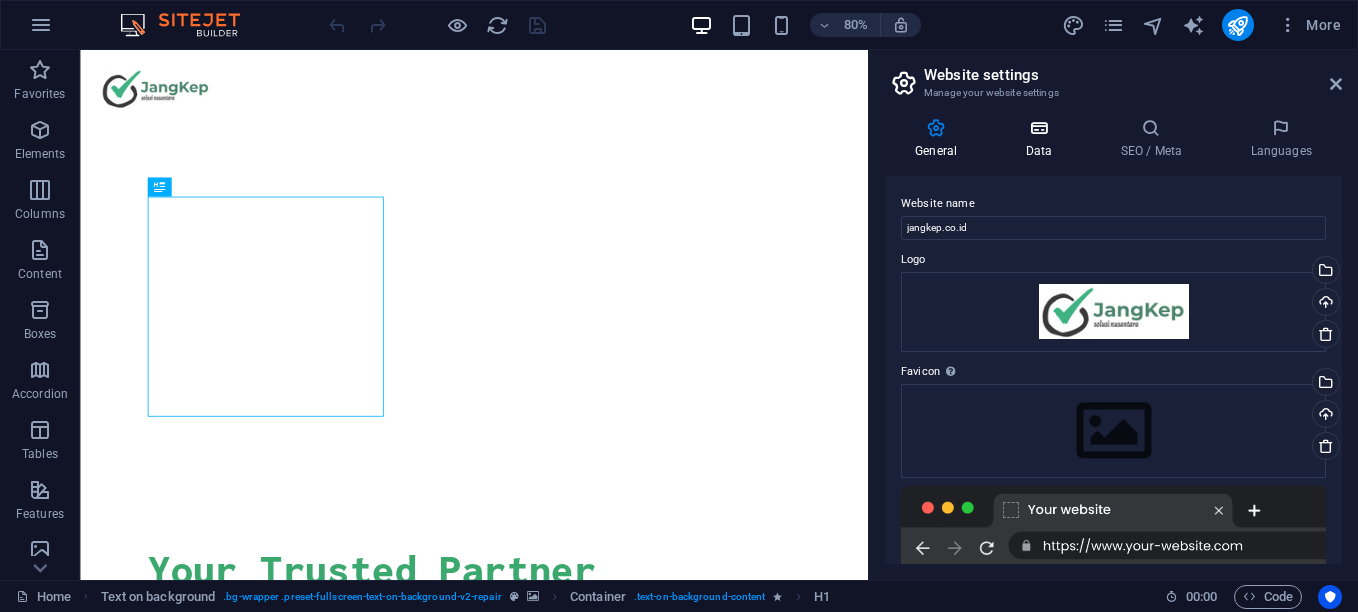 click on "Data" at bounding box center [1042, 139] 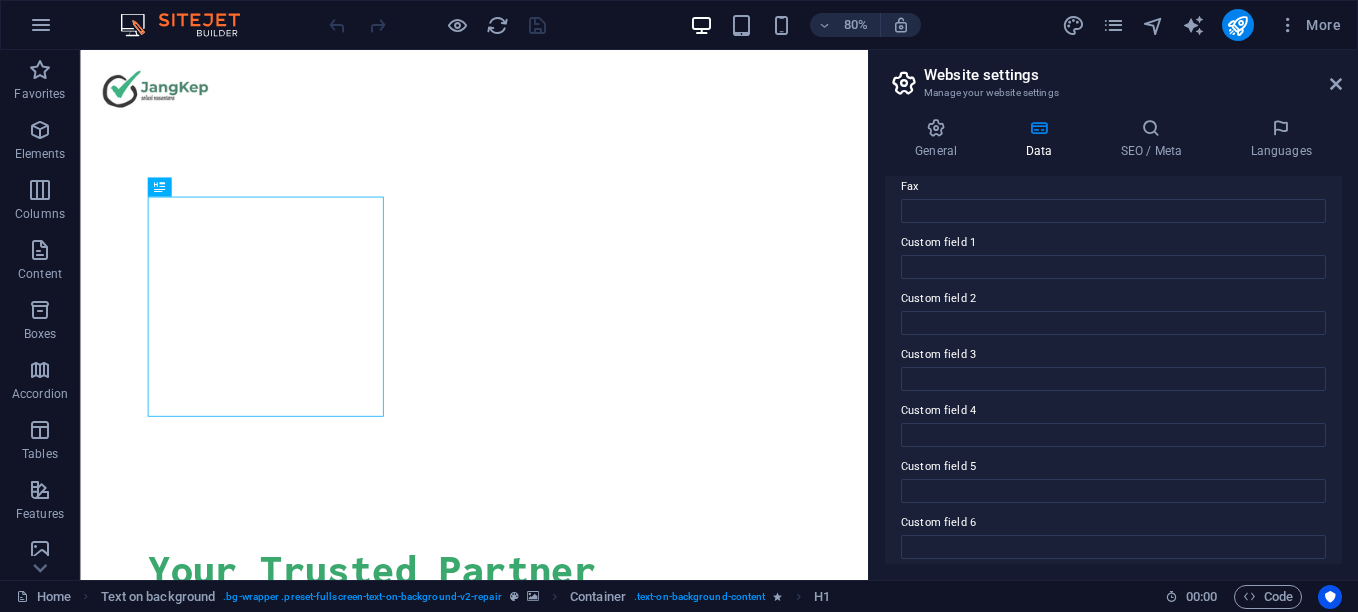 scroll, scrollTop: 573, scrollLeft: 0, axis: vertical 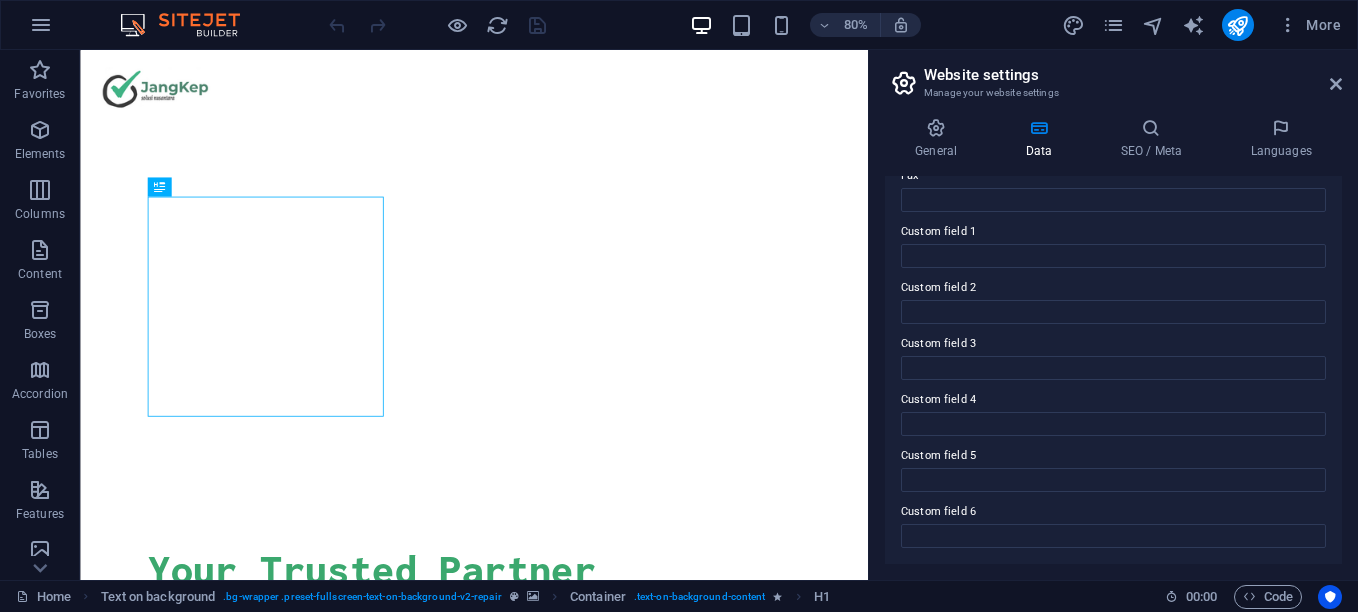 click on "Website settings" at bounding box center [1133, 75] 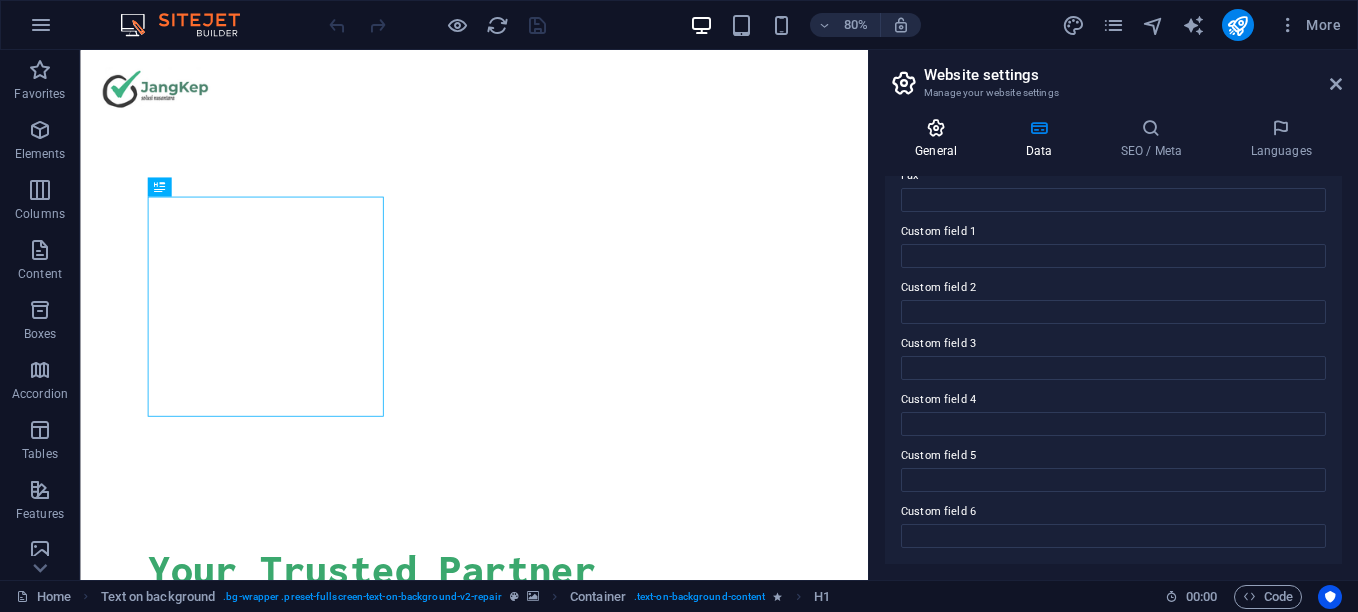 click on "General" at bounding box center [940, 139] 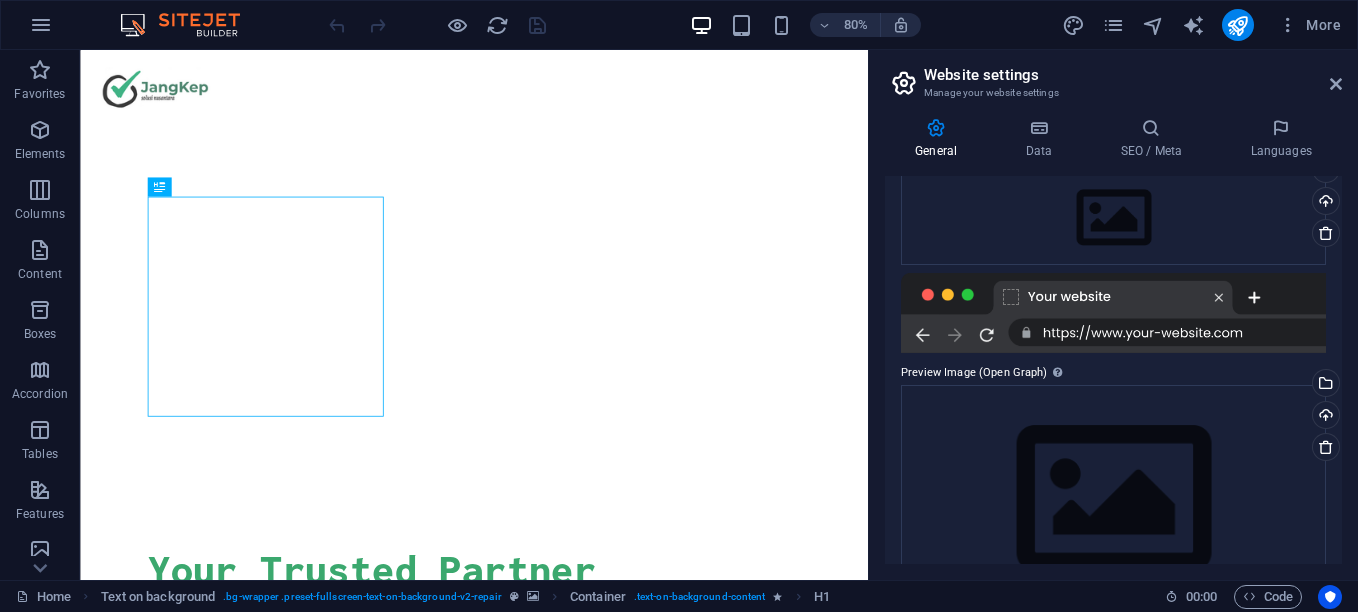 scroll, scrollTop: 179, scrollLeft: 0, axis: vertical 